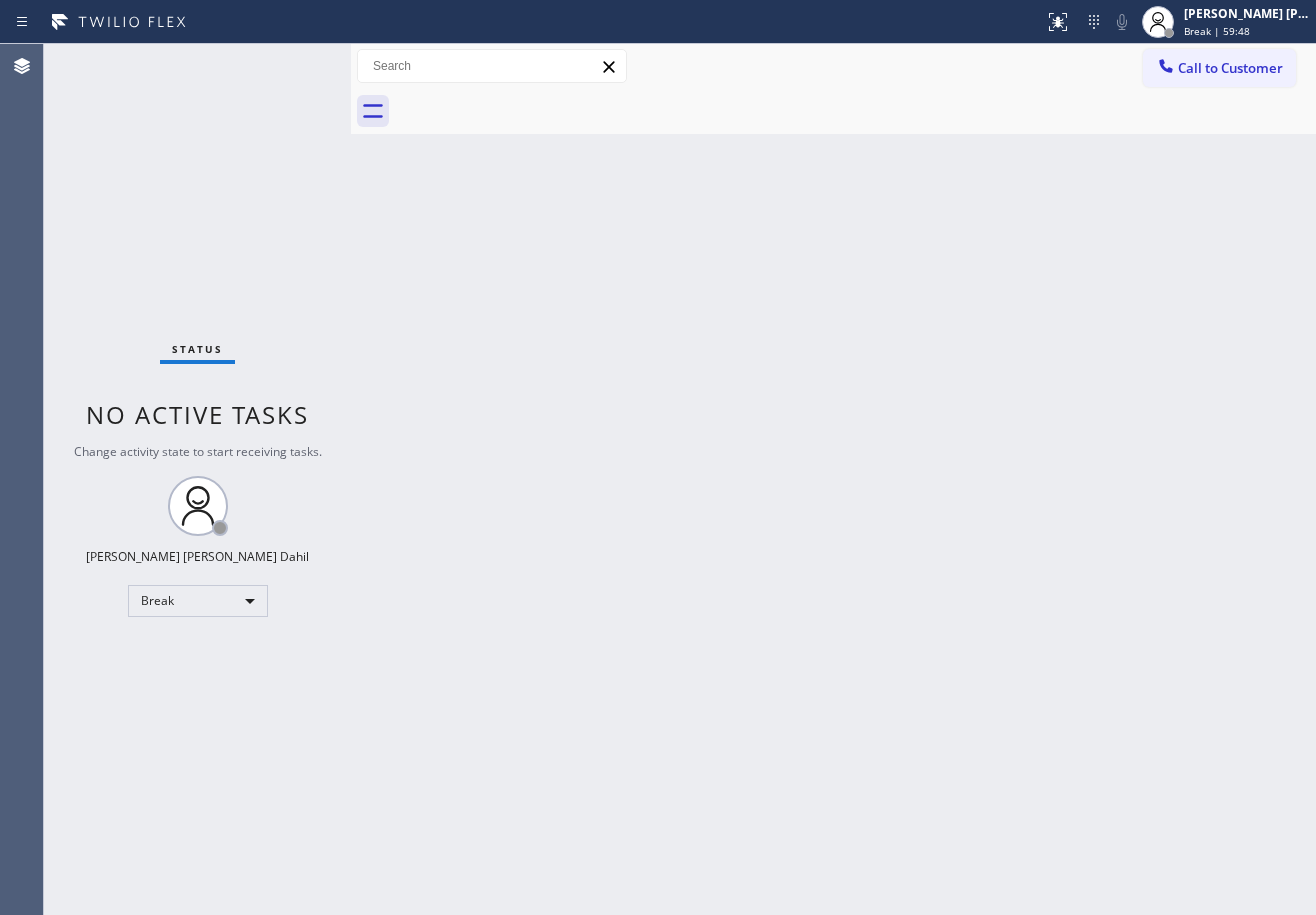 scroll, scrollTop: 0, scrollLeft: 0, axis: both 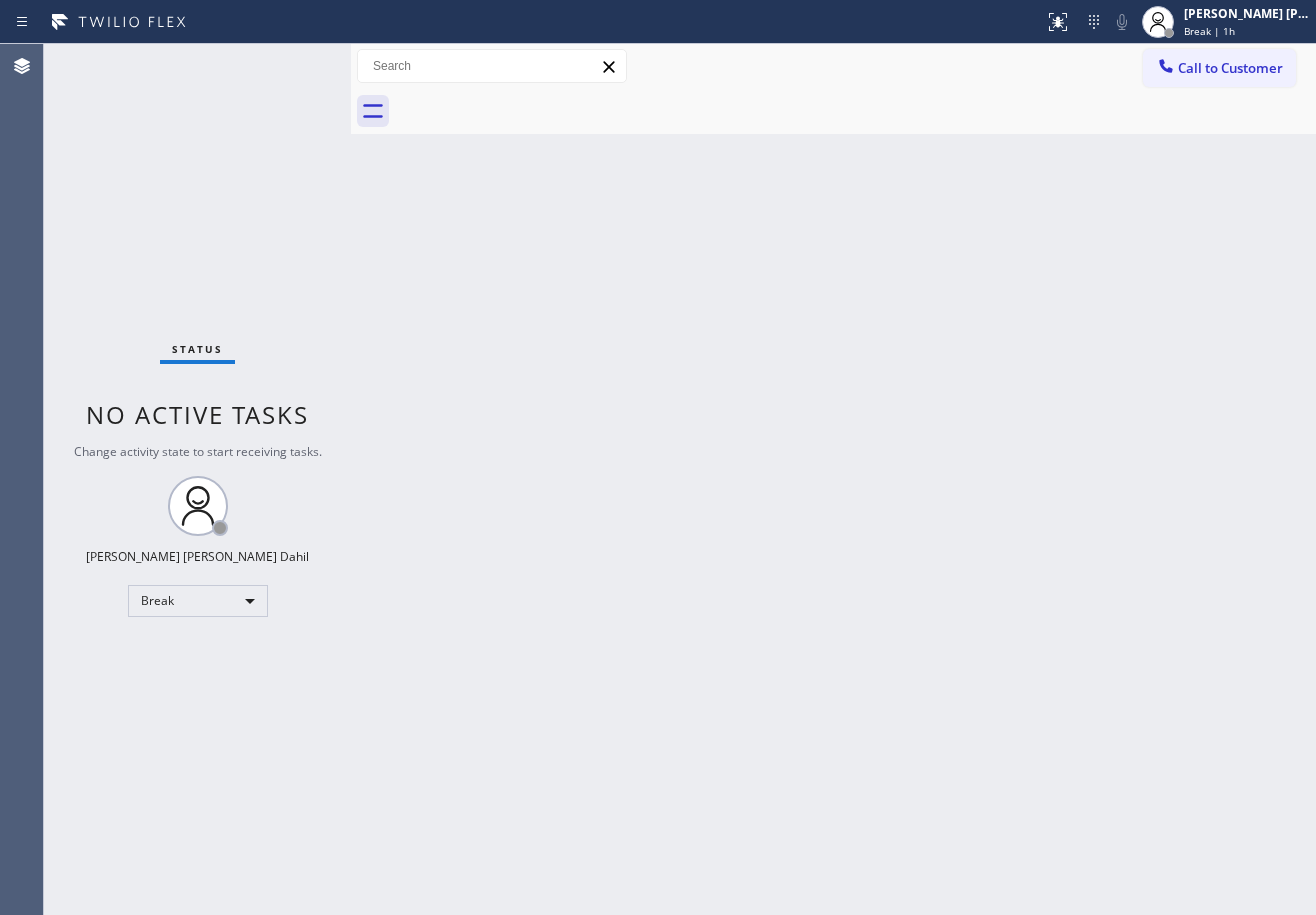 drag, startPoint x: 1243, startPoint y: 25, endPoint x: 1211, endPoint y: 63, distance: 49.67897 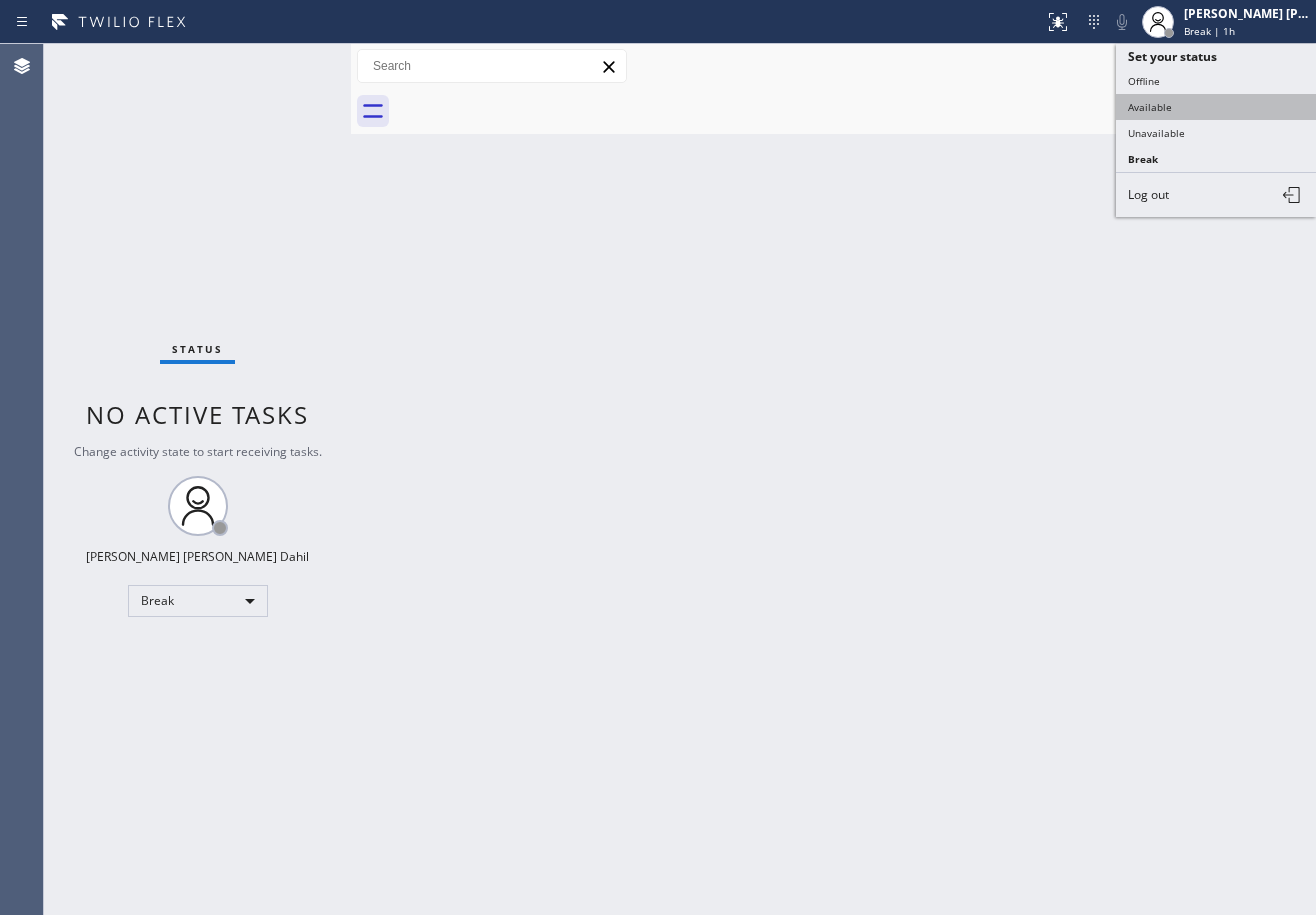 click on "Available" at bounding box center (1216, 107) 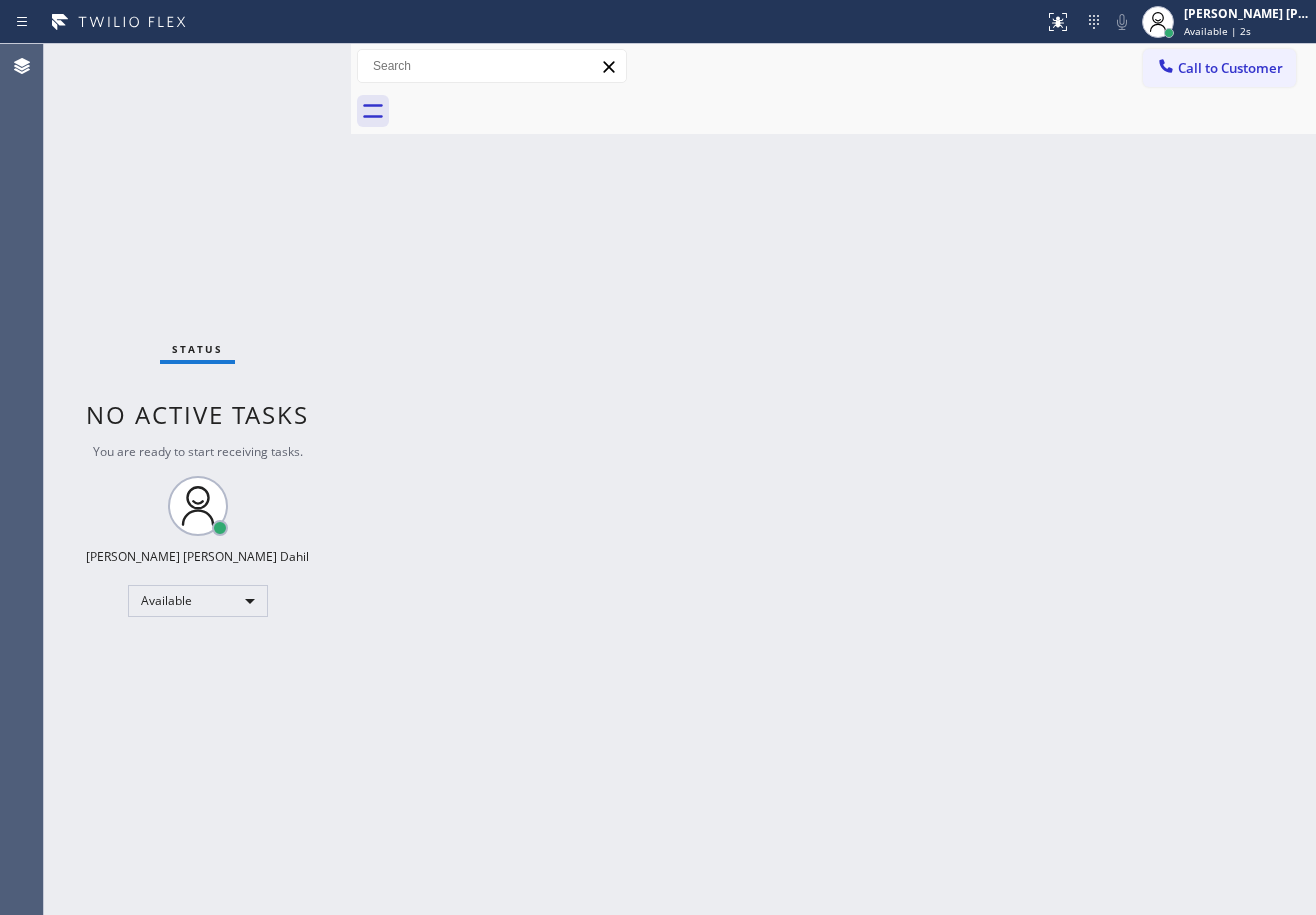 click on "Back to Dashboard Change Sender ID Customers Technicians Select a contact Outbound call Technician Search Technician Your caller id phone number Your caller id phone number Call Technician info Name   Phone none Address none Change Sender ID HVAC [PHONE_NUMBER] 5 Star Appliance [PHONE_NUMBER] Appliance Repair [PHONE_NUMBER] Plumbing [PHONE_NUMBER] Air Duct Cleaning [PHONE_NUMBER]  Electricians [PHONE_NUMBER] Cancel Change Check personal SMS Reset Change No tabs Call to Customer Outbound call Location Search location Your caller id phone number Customer number Call Outbound call Technician Search Technician Your caller id phone number Your caller id phone number Call" at bounding box center (833, 479) 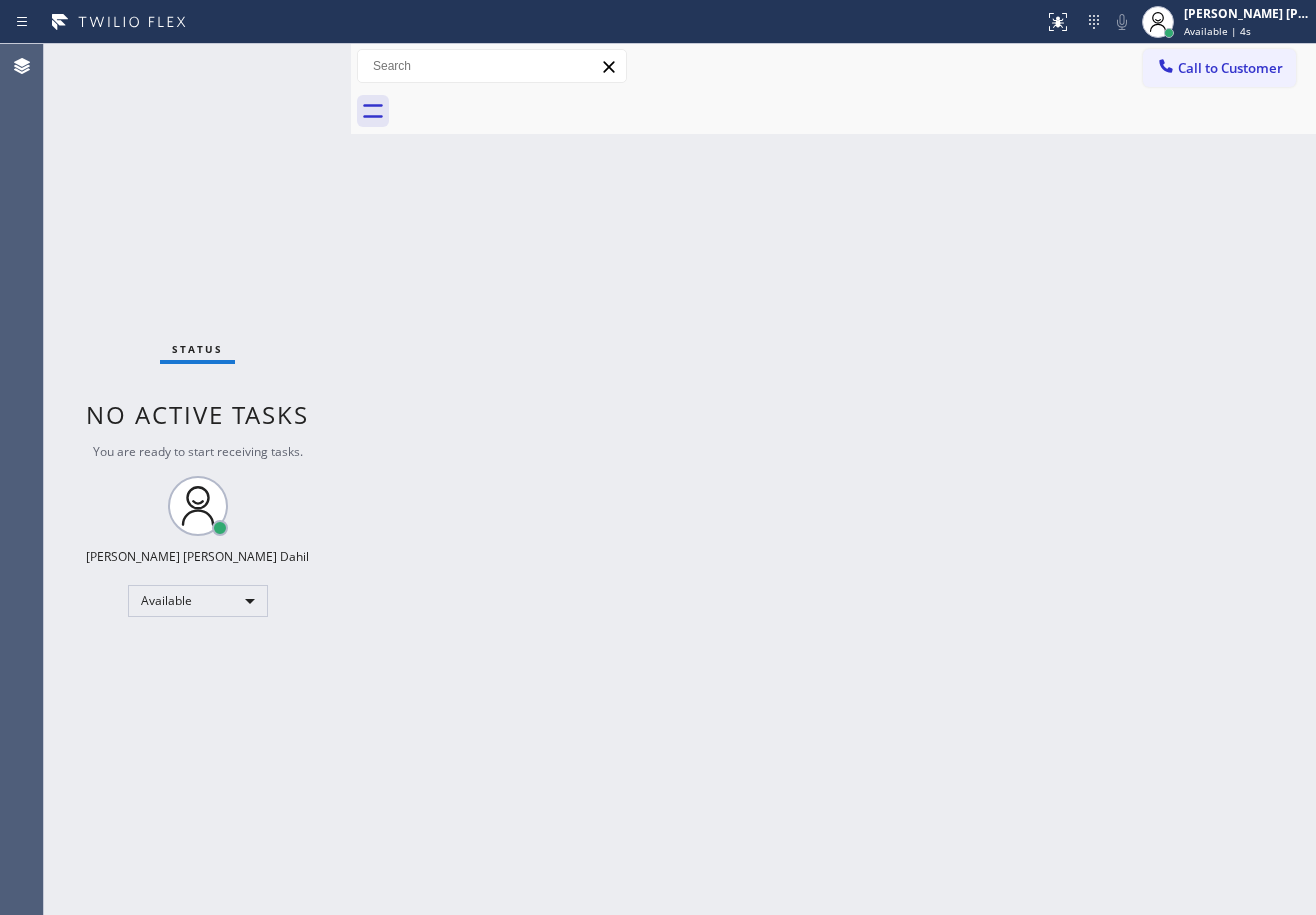click on "Status   No active tasks     You are ready to start receiving tasks.   [PERSON_NAME] [PERSON_NAME] Dahil Available" at bounding box center (197, 479) 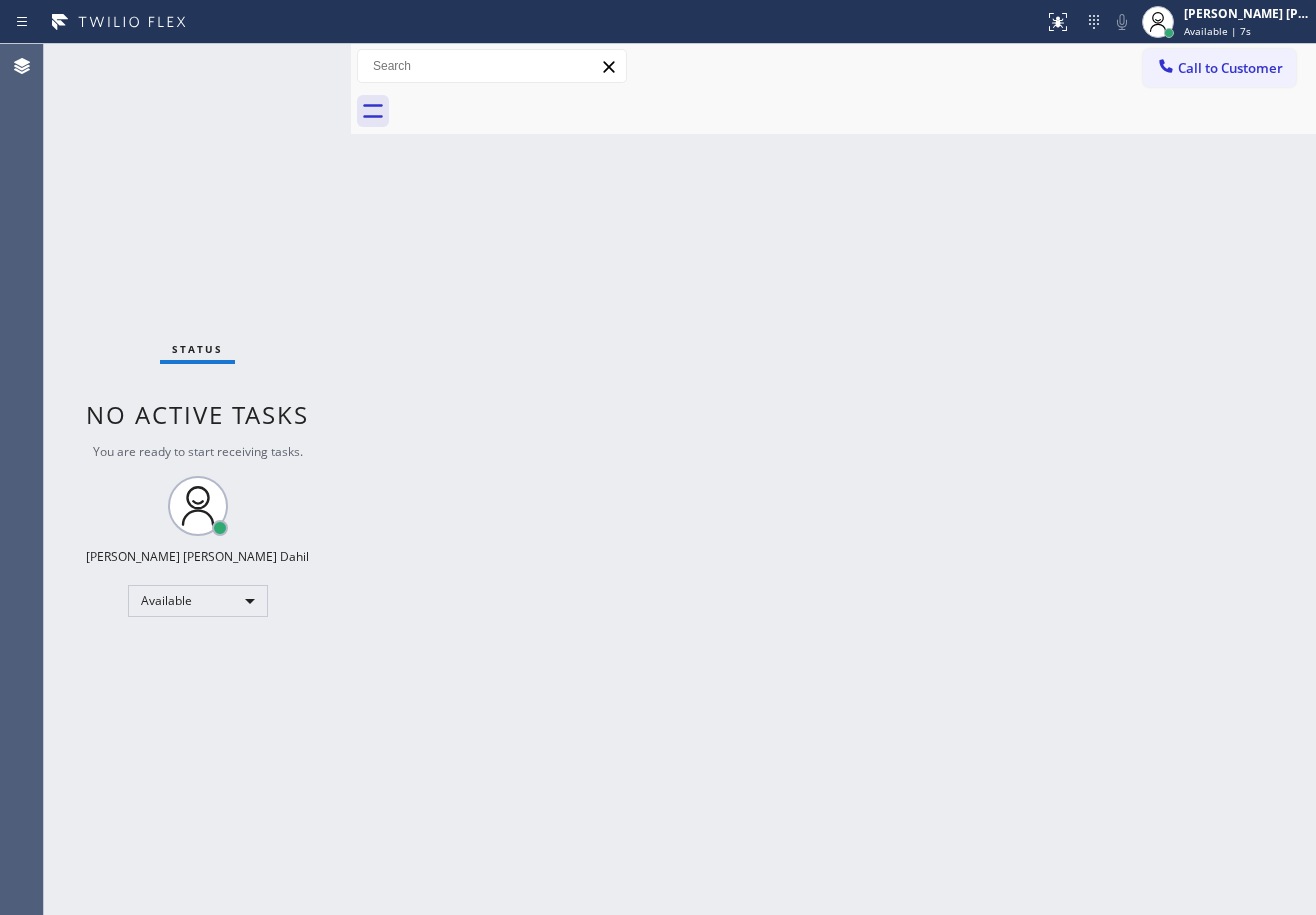 click on "Back to Dashboard Change Sender ID Customers Technicians Select a contact Outbound call Technician Search Technician Your caller id phone number Your caller id phone number Call Technician info Name   Phone none Address none Change Sender ID HVAC [PHONE_NUMBER] 5 Star Appliance [PHONE_NUMBER] Appliance Repair [PHONE_NUMBER] Plumbing [PHONE_NUMBER] Air Duct Cleaning [PHONE_NUMBER]  Electricians [PHONE_NUMBER] Cancel Change Check personal SMS Reset Change No tabs Call to Customer Outbound call Location Search location Your caller id phone number Customer number Call Outbound call Technician Search Technician Your caller id phone number Your caller id phone number Call" at bounding box center [833, 479] 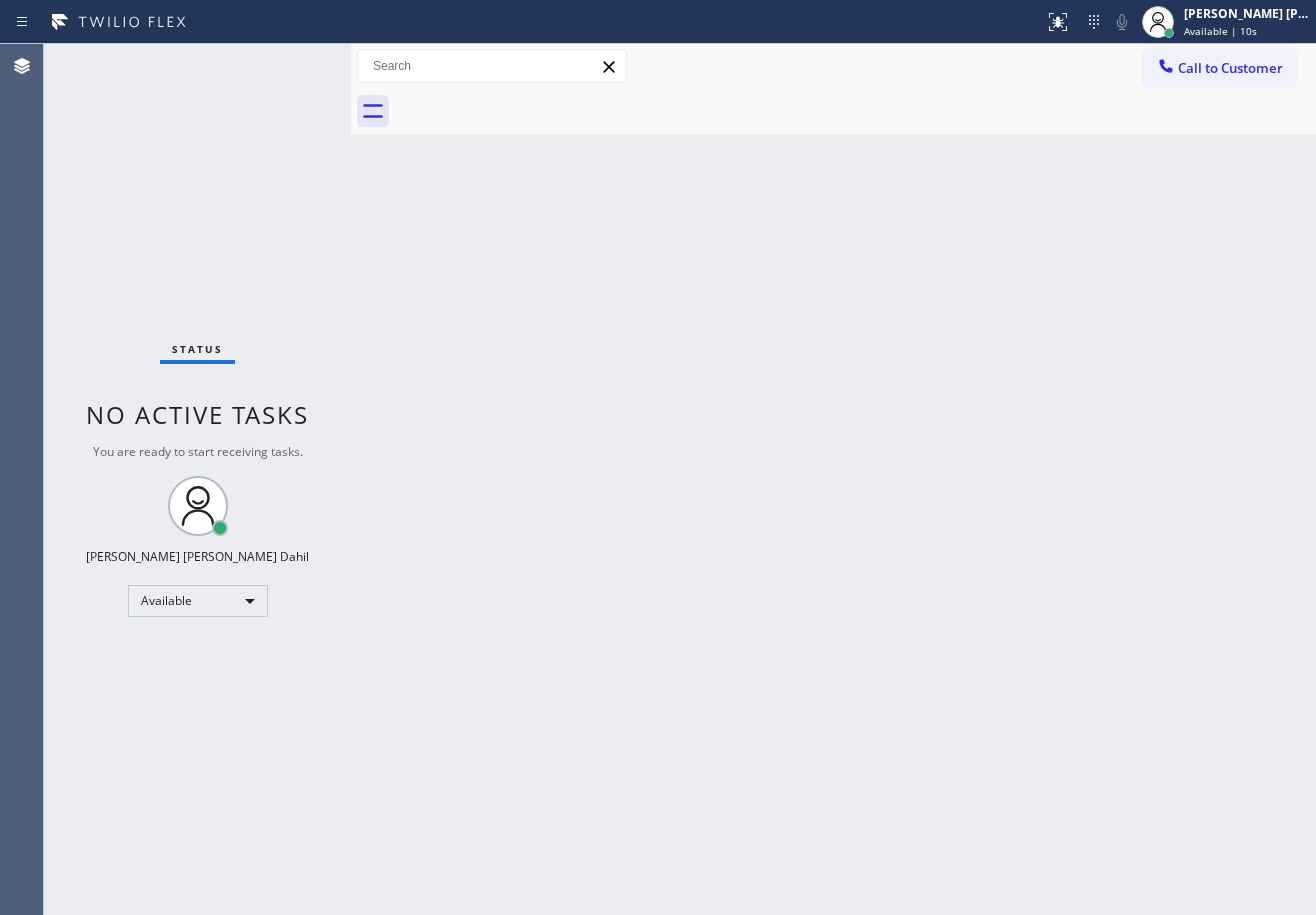 type 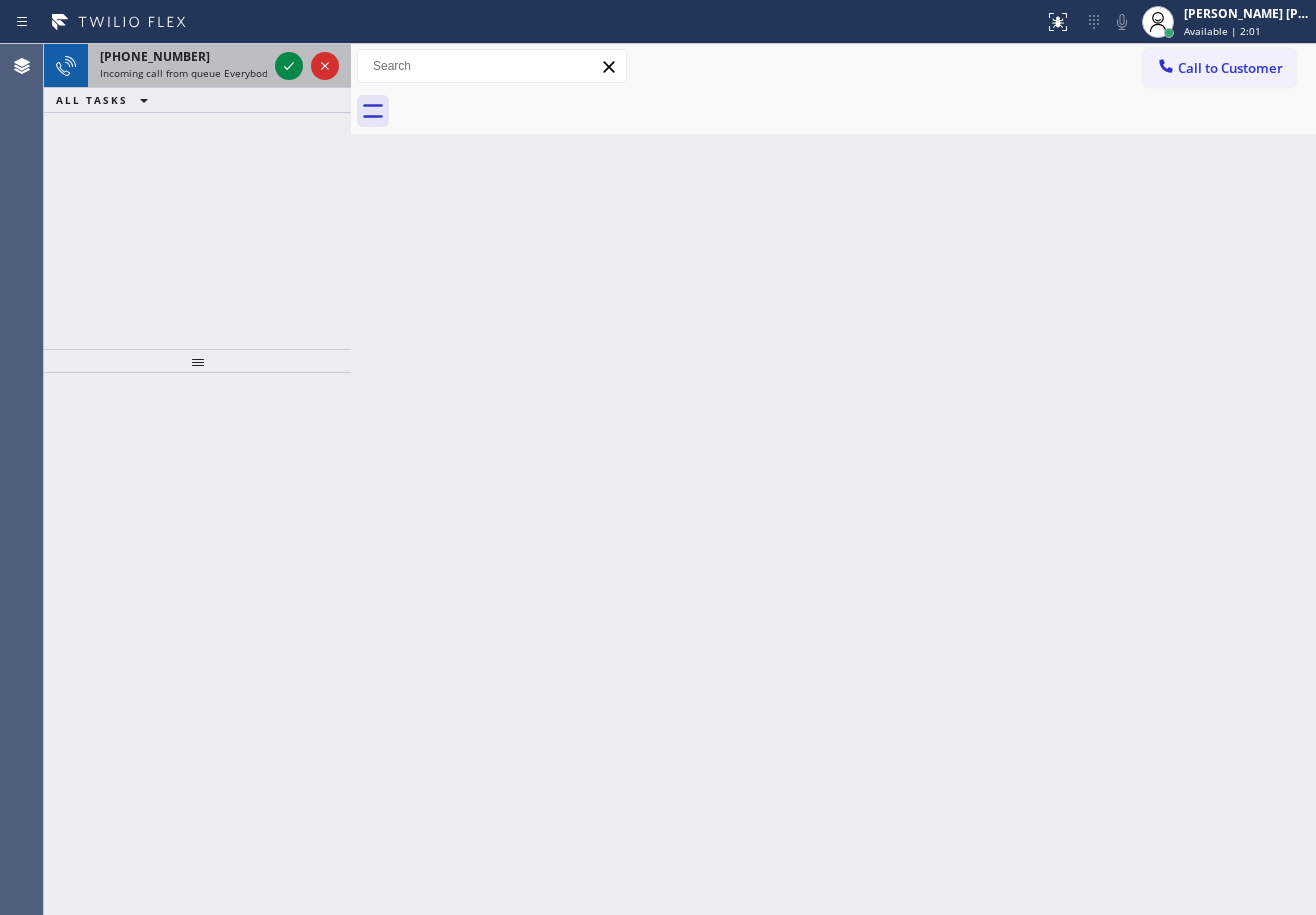 click on "Incoming call from queue Everybody" at bounding box center [186, 73] 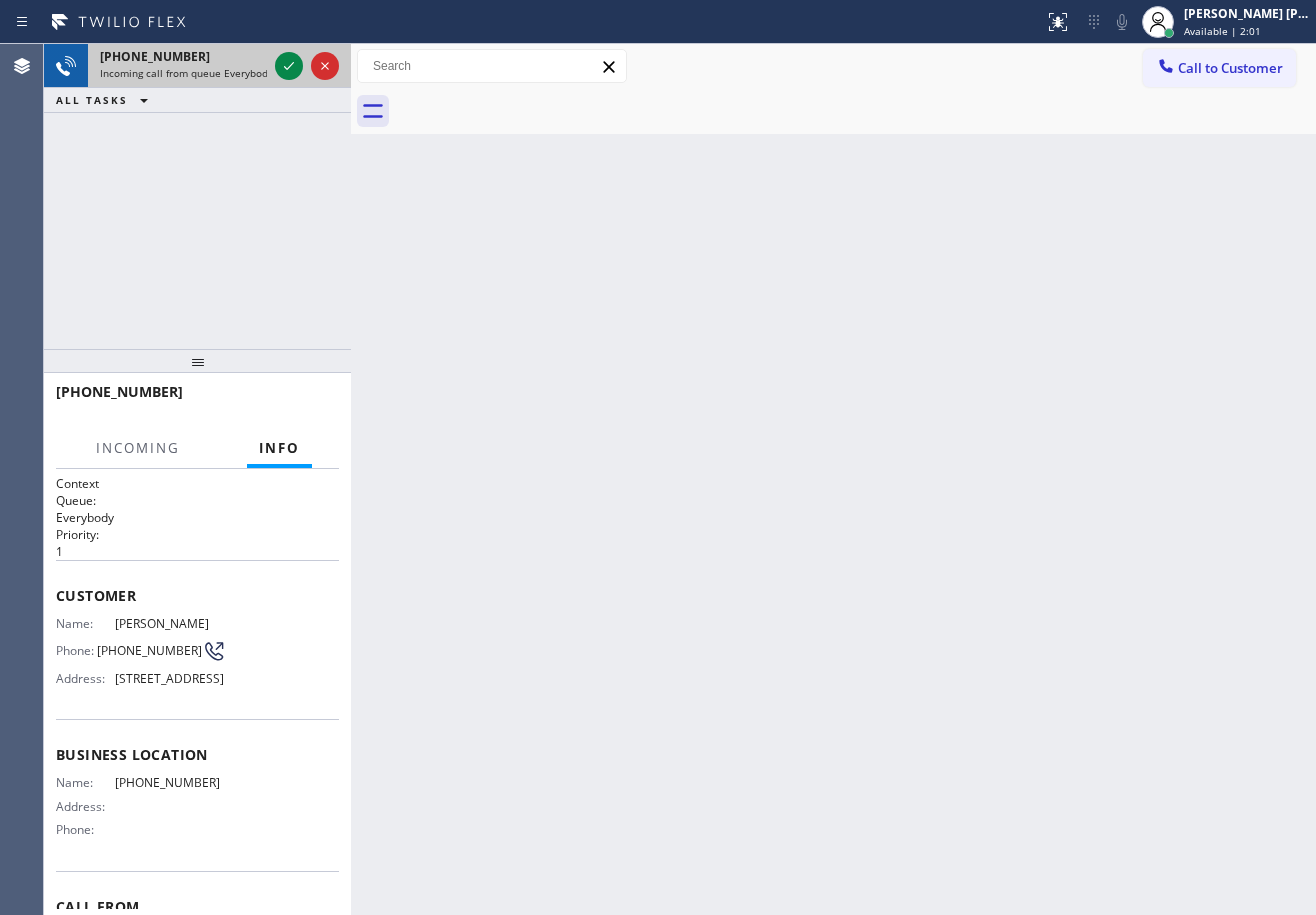 click on "Incoming call from queue Everybody" at bounding box center (186, 73) 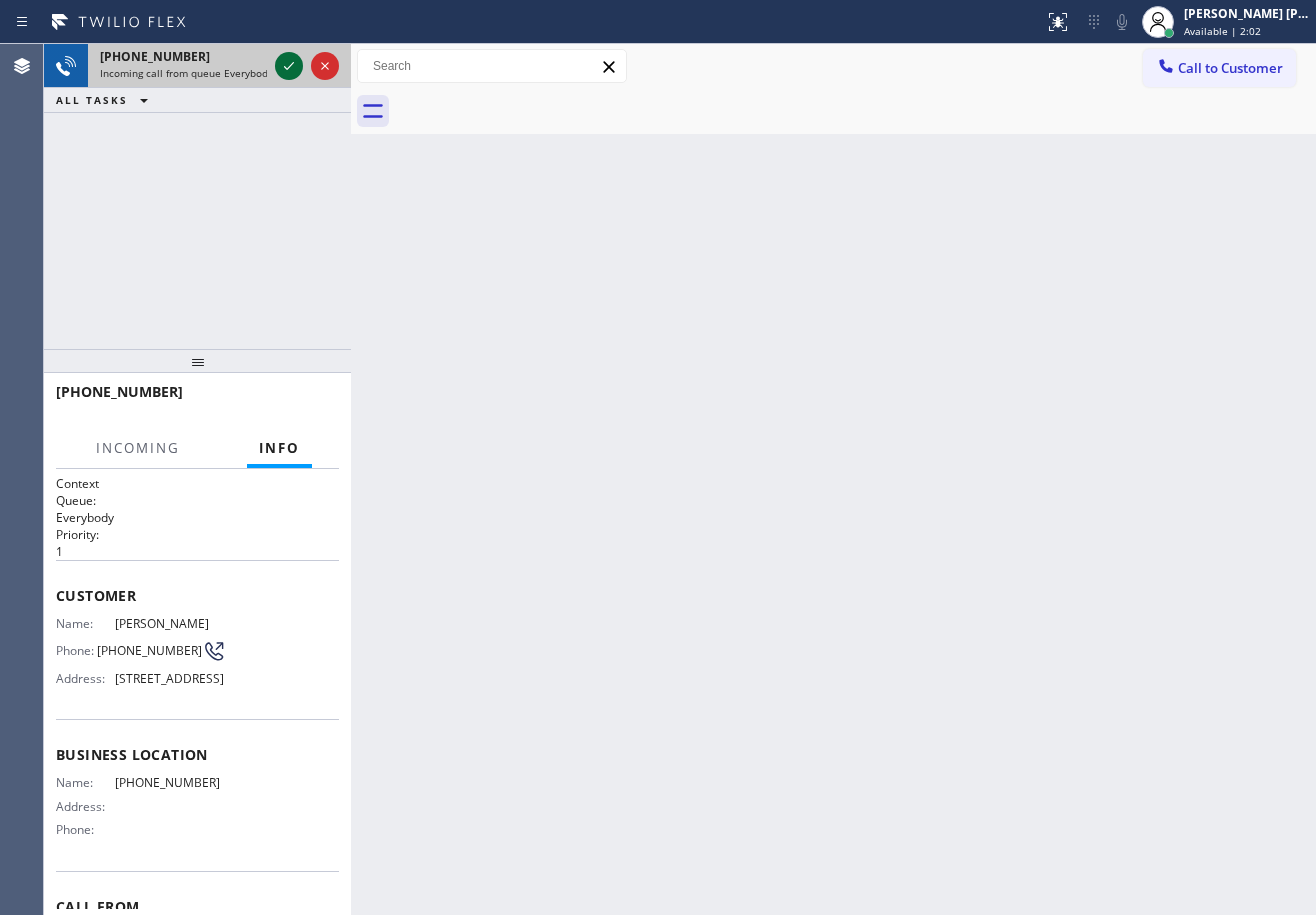 click 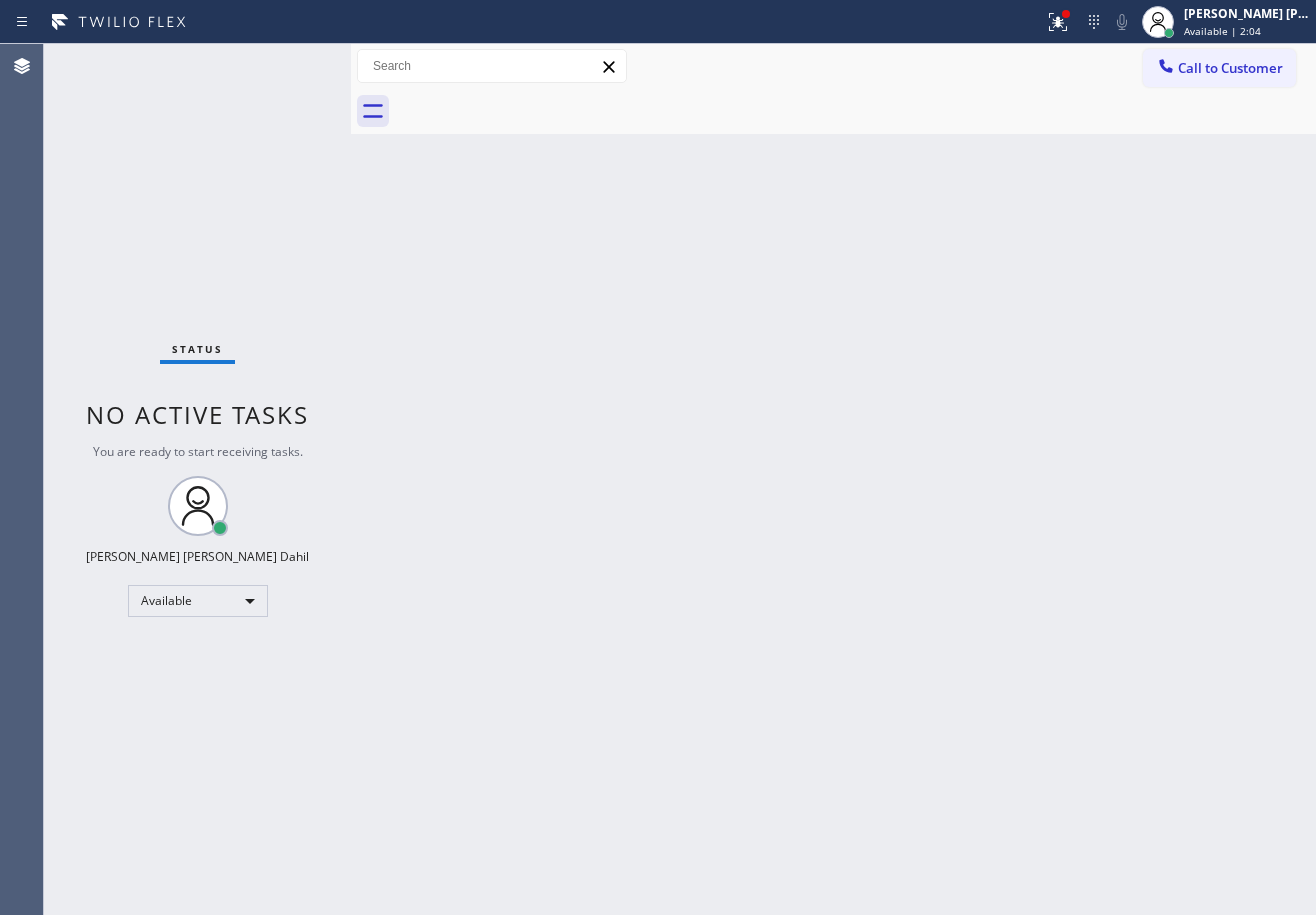 click on "Status   No active tasks     You are ready to start receiving tasks.   [PERSON_NAME] [PERSON_NAME] Dahil Available" at bounding box center [197, 479] 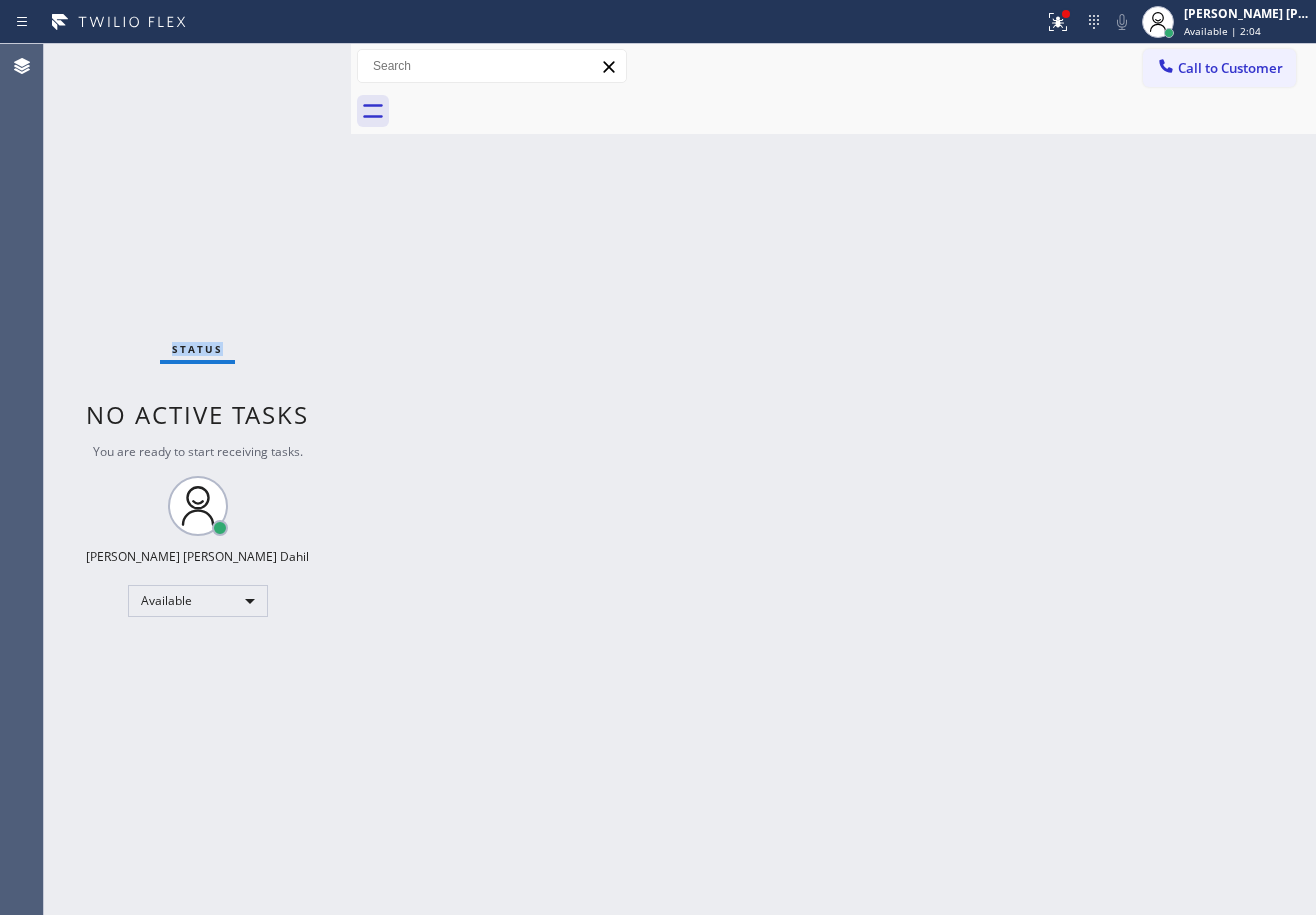 click on "Status   No active tasks     You are ready to start receiving tasks.   [PERSON_NAME] [PERSON_NAME] Dahil Available" at bounding box center [197, 479] 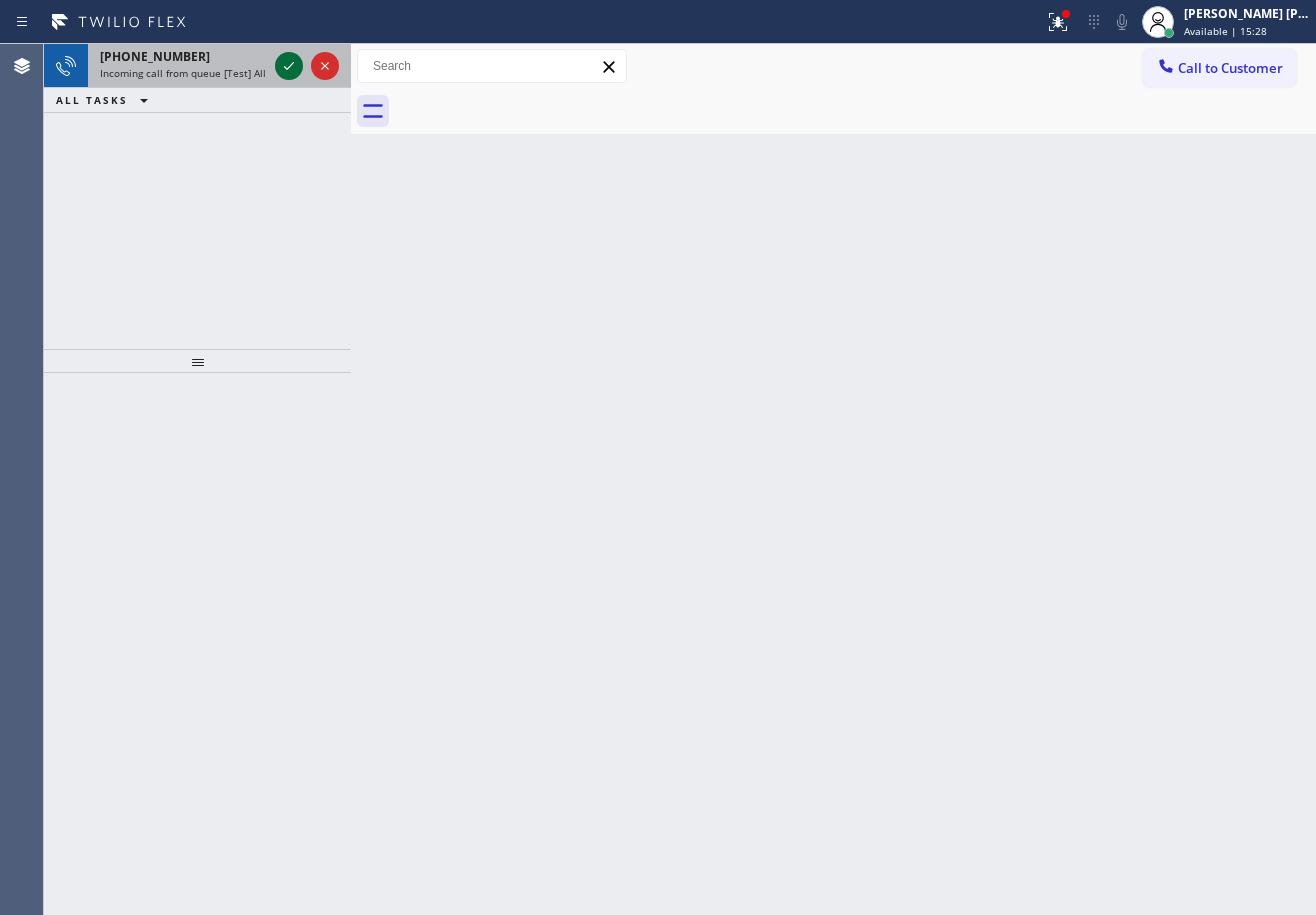 click 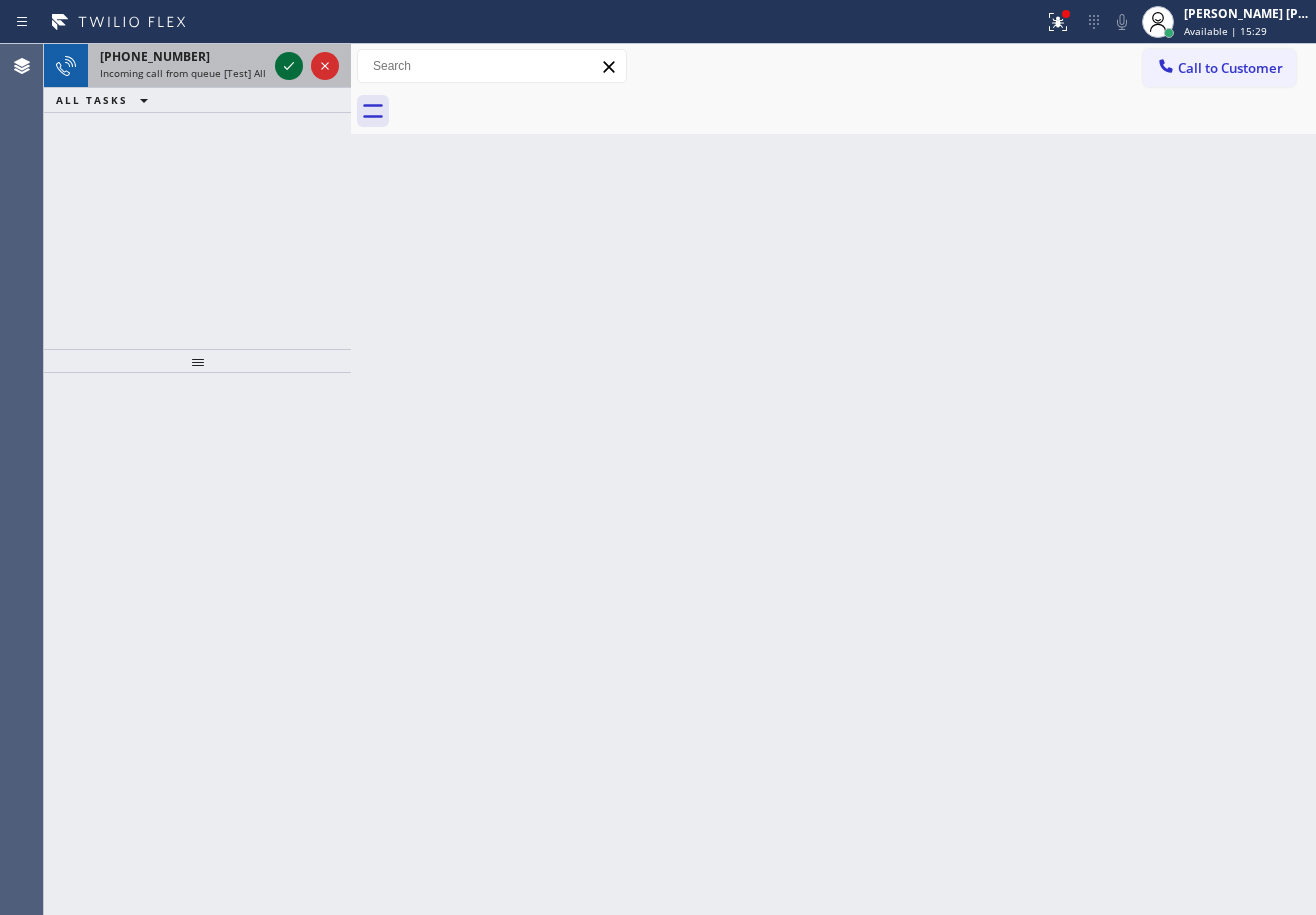 click 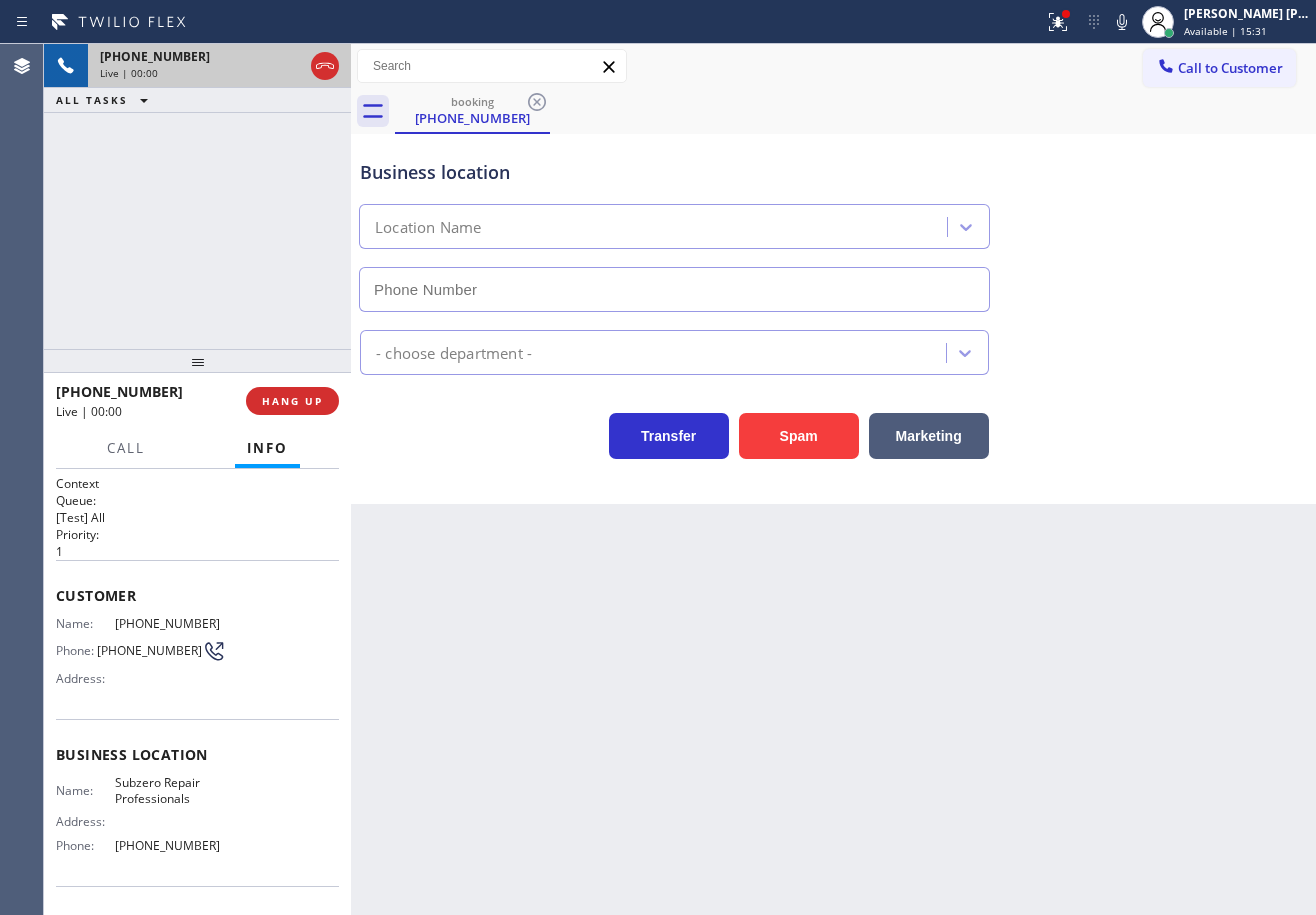 type on "[PHONE_NUMBER]" 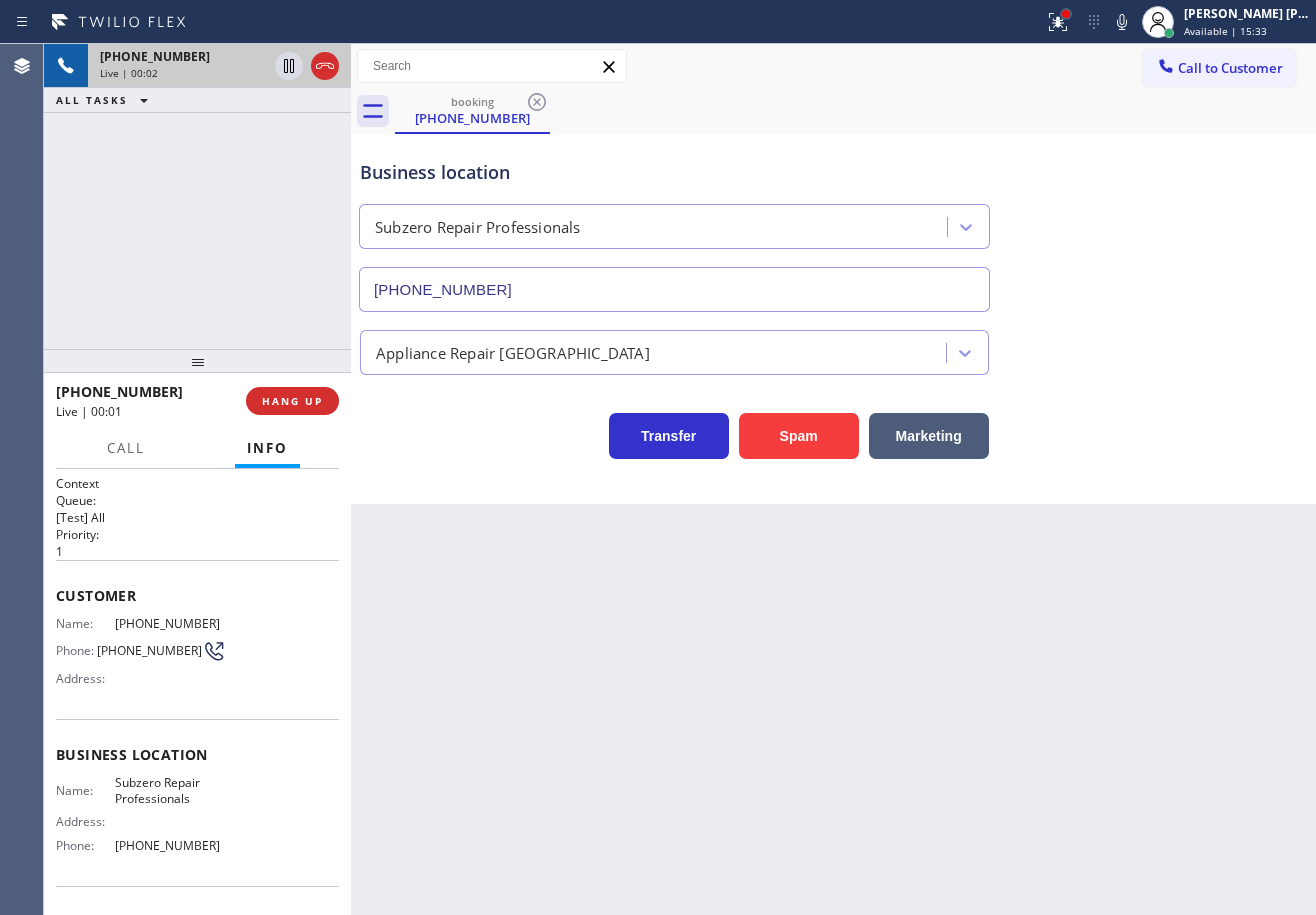 click at bounding box center [1066, 14] 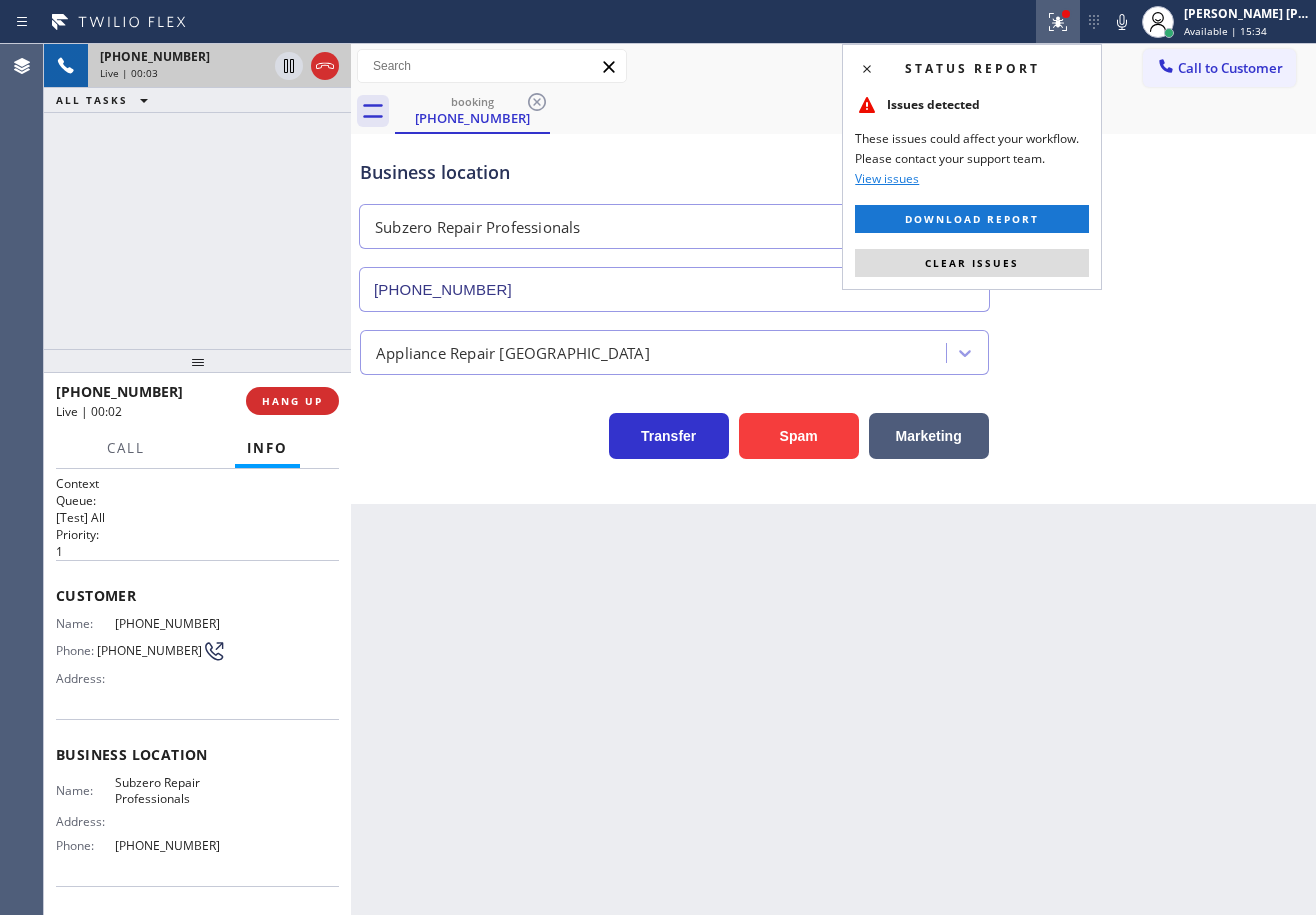 drag, startPoint x: 1052, startPoint y: 262, endPoint x: 1050, endPoint y: 286, distance: 24.083189 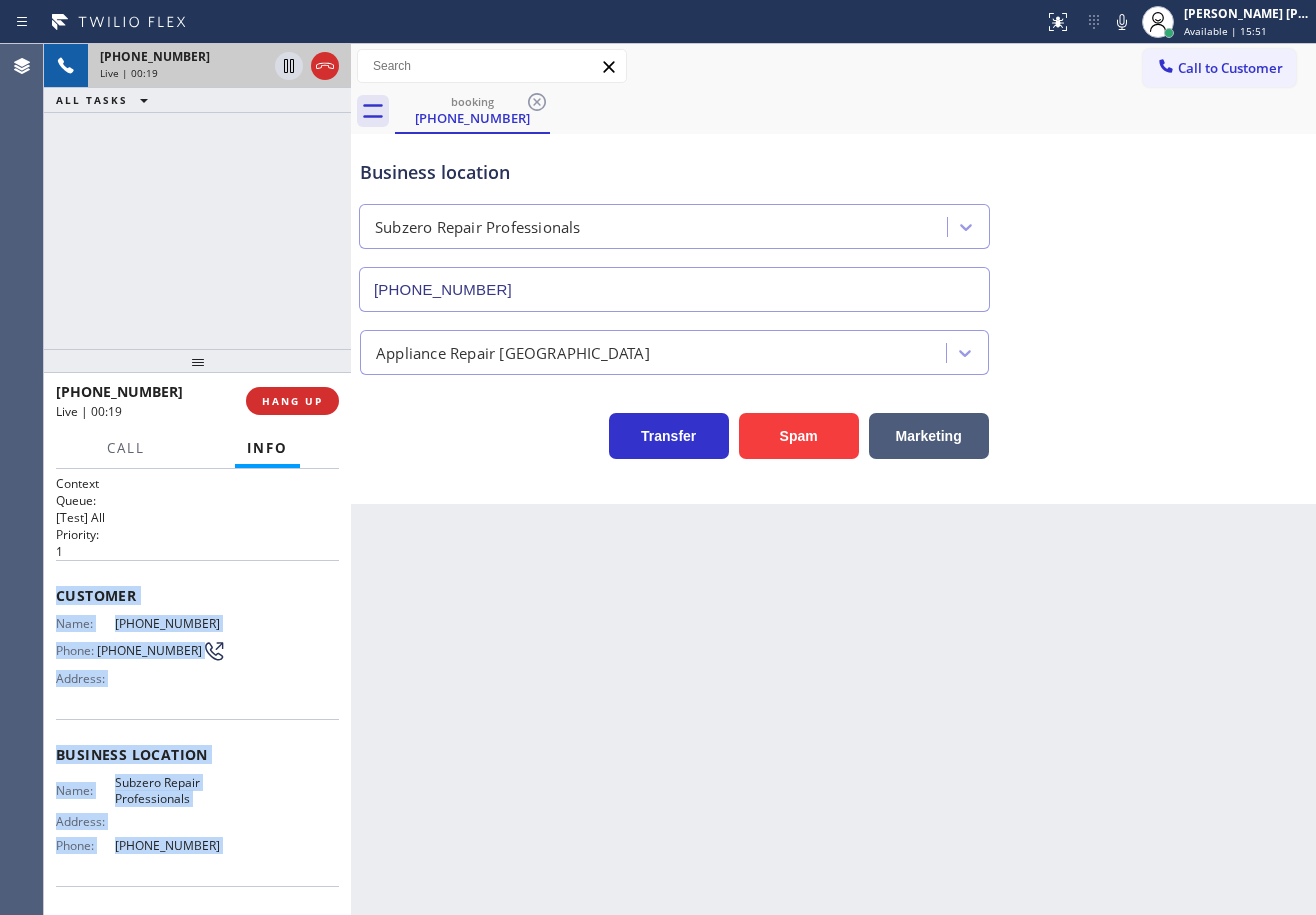 scroll, scrollTop: 129, scrollLeft: 0, axis: vertical 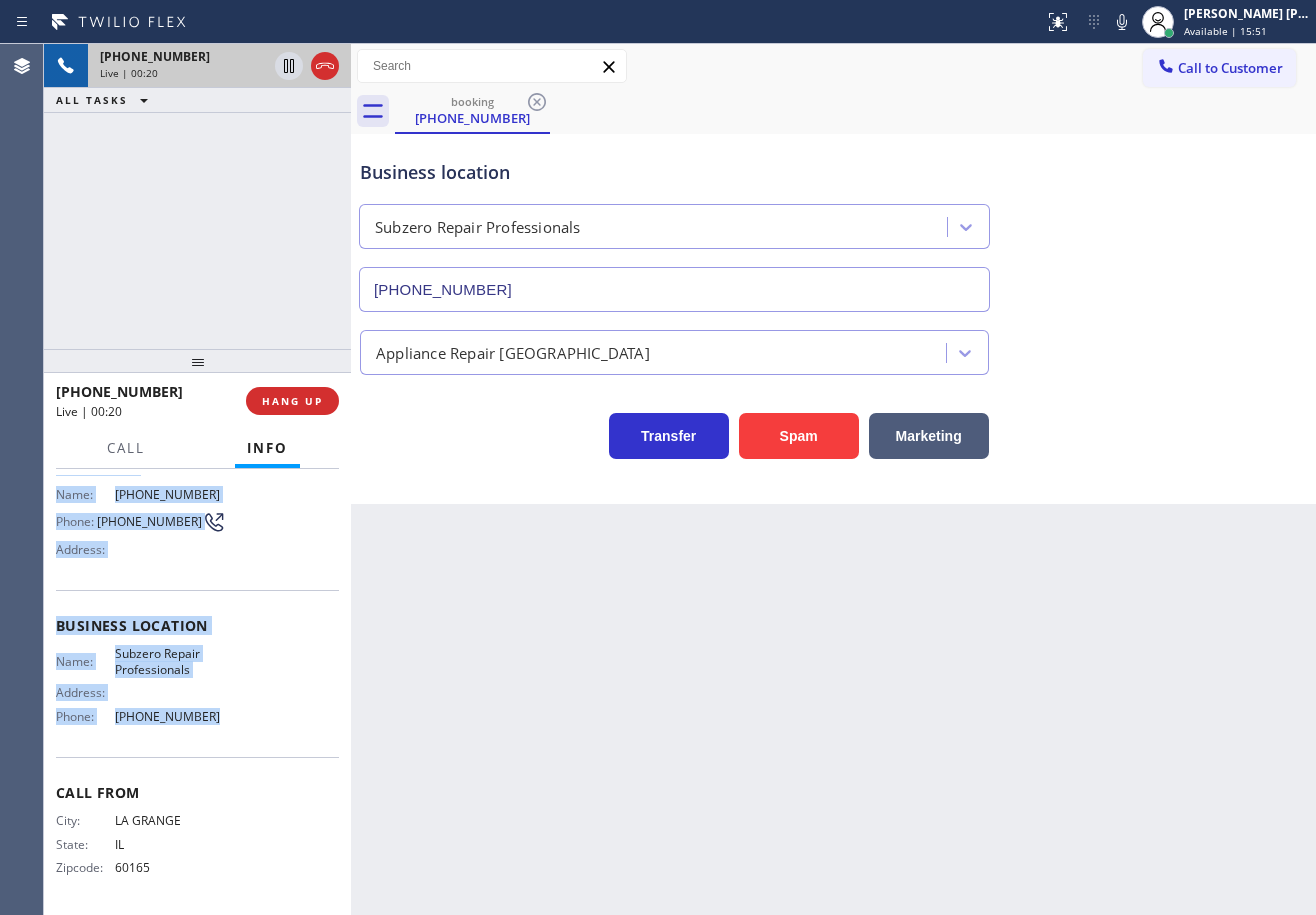 drag, startPoint x: 50, startPoint y: 592, endPoint x: 941, endPoint y: 605, distance: 891.09485 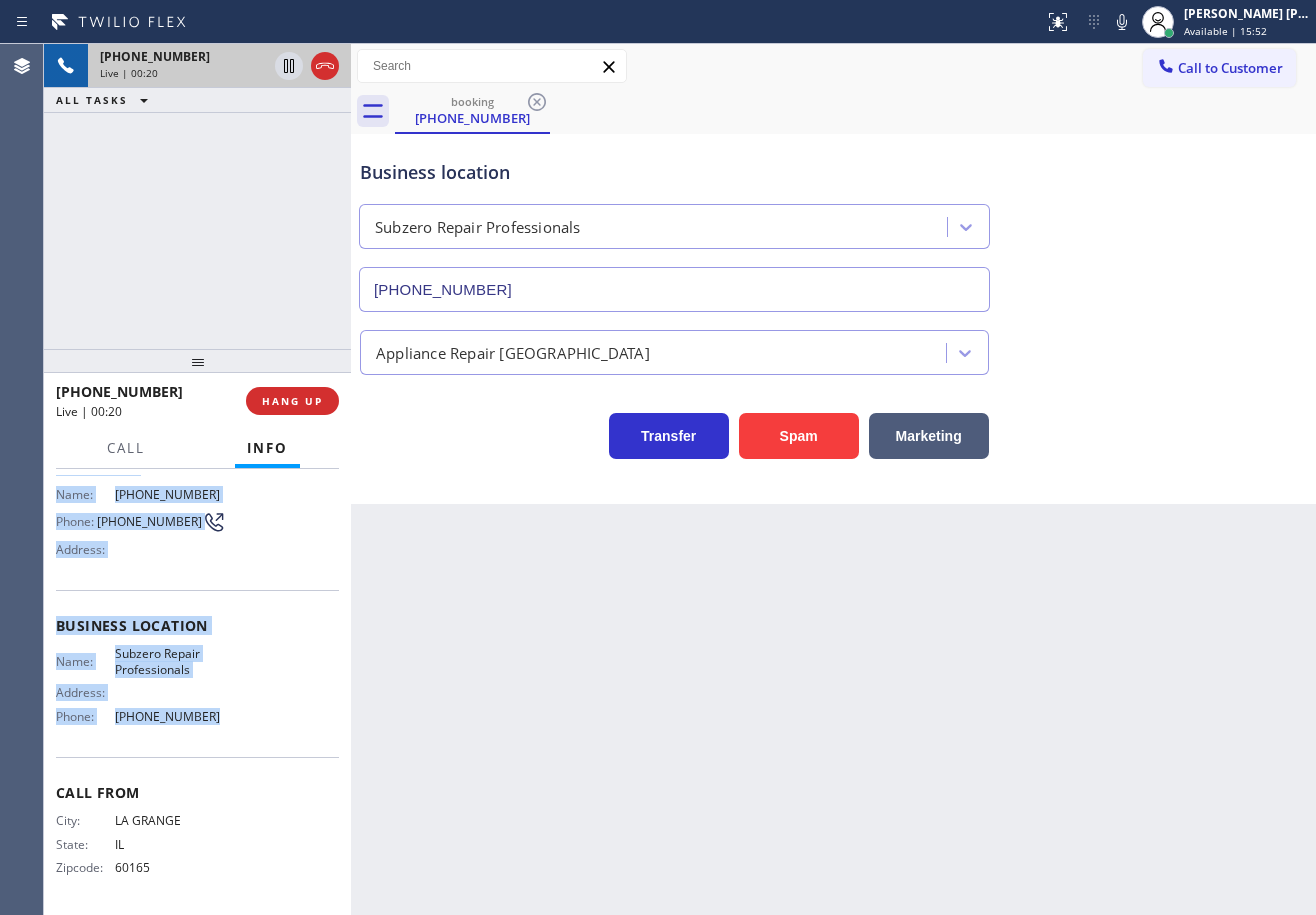 copy on "Customer Name: [PHONE_NUMBER] Phone: [PHONE_NUMBER] Address: Business location Name: Subzero Repair  Professionals Address:   Phone: [PHONE_NUMBER]" 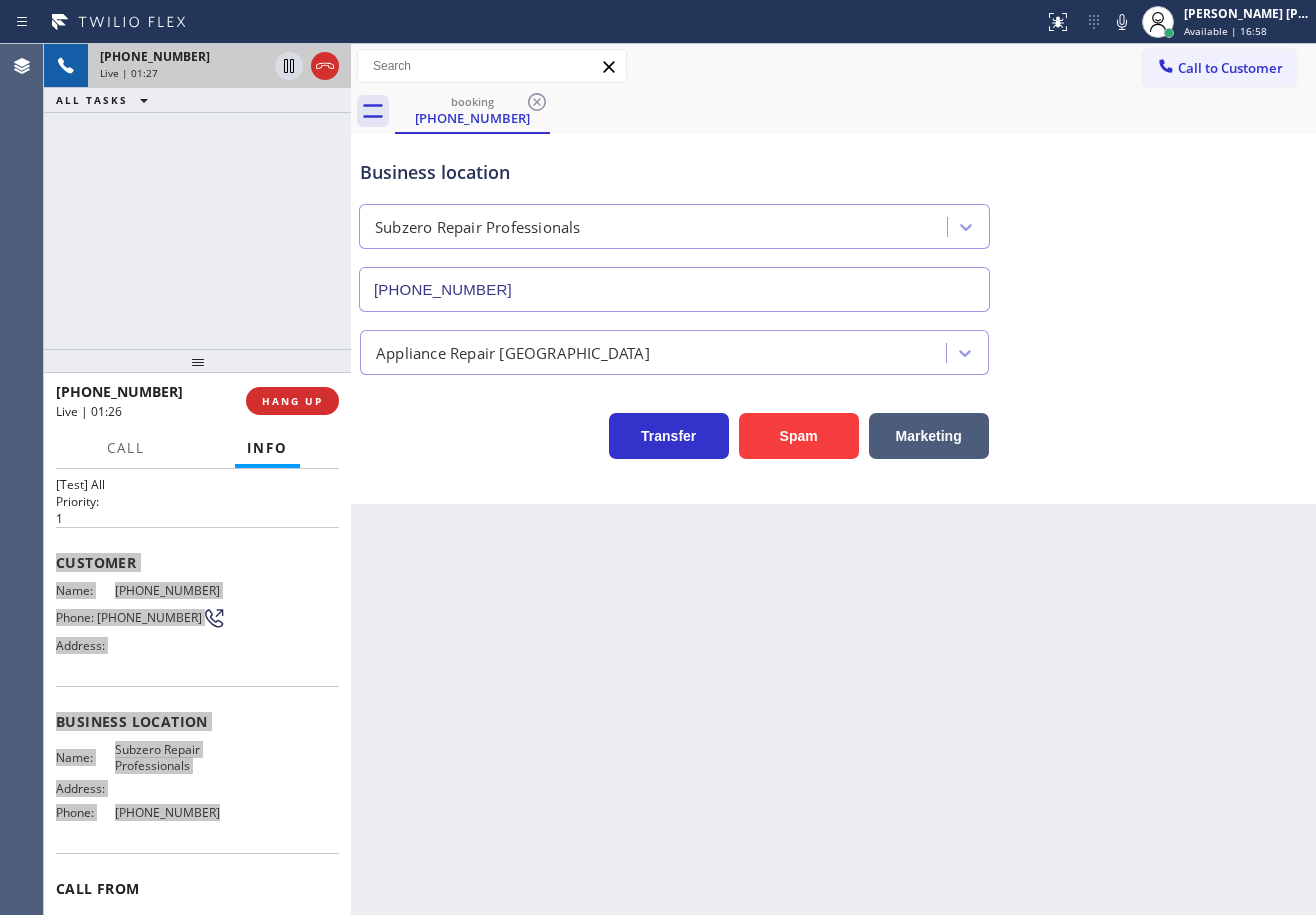 scroll, scrollTop: 0, scrollLeft: 0, axis: both 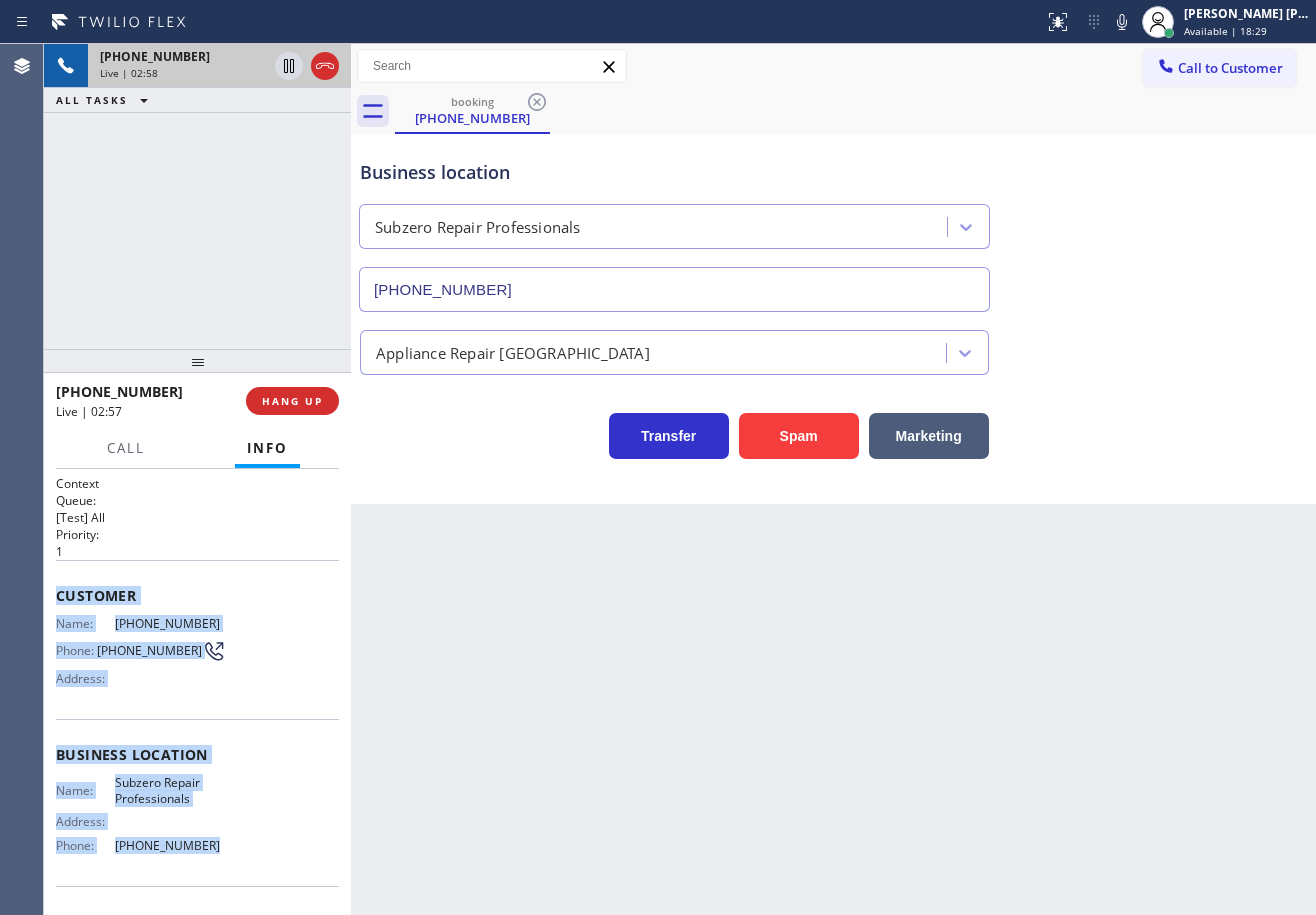drag, startPoint x: 250, startPoint y: 323, endPoint x: 261, endPoint y: 249, distance: 74.8131 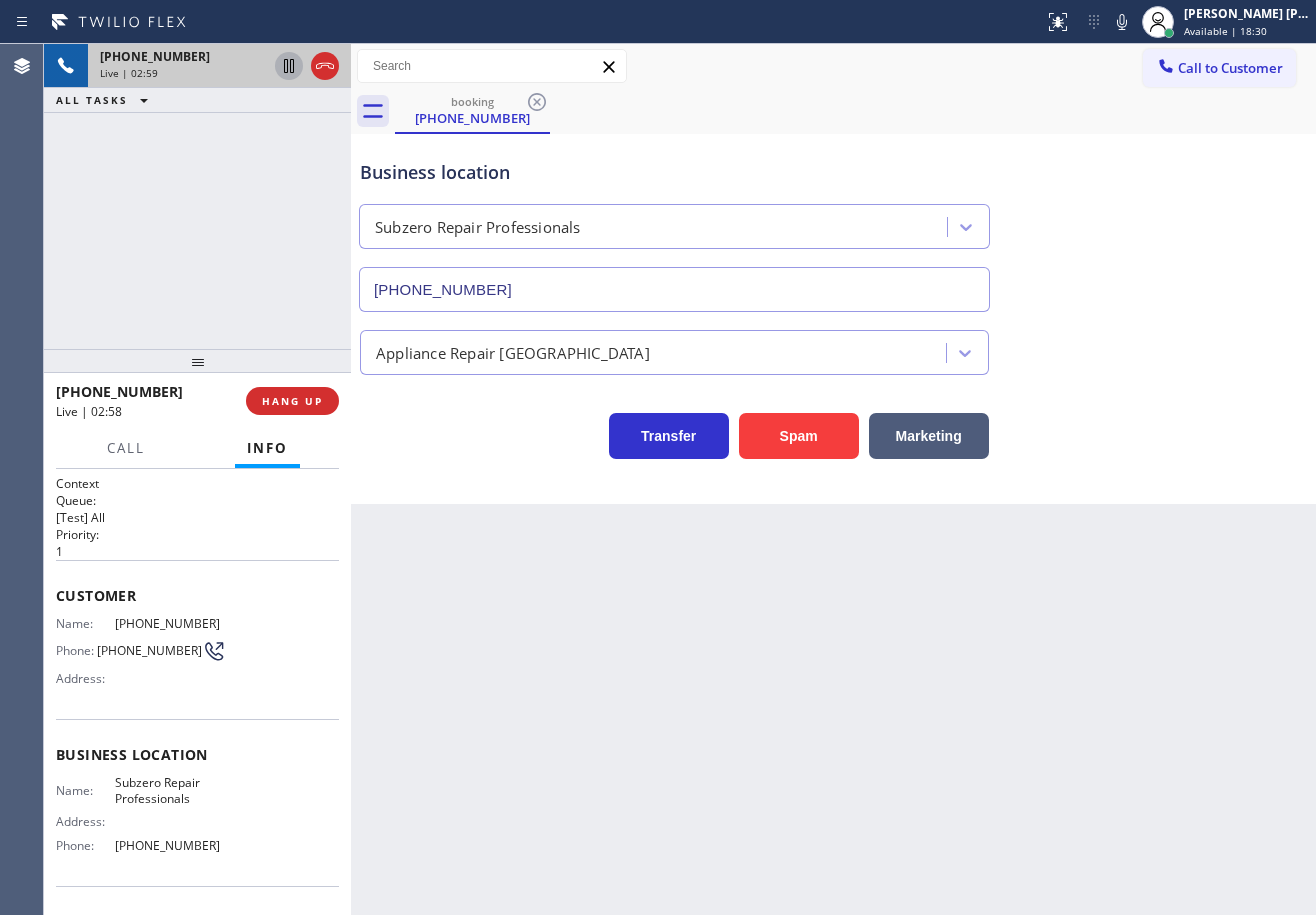 click 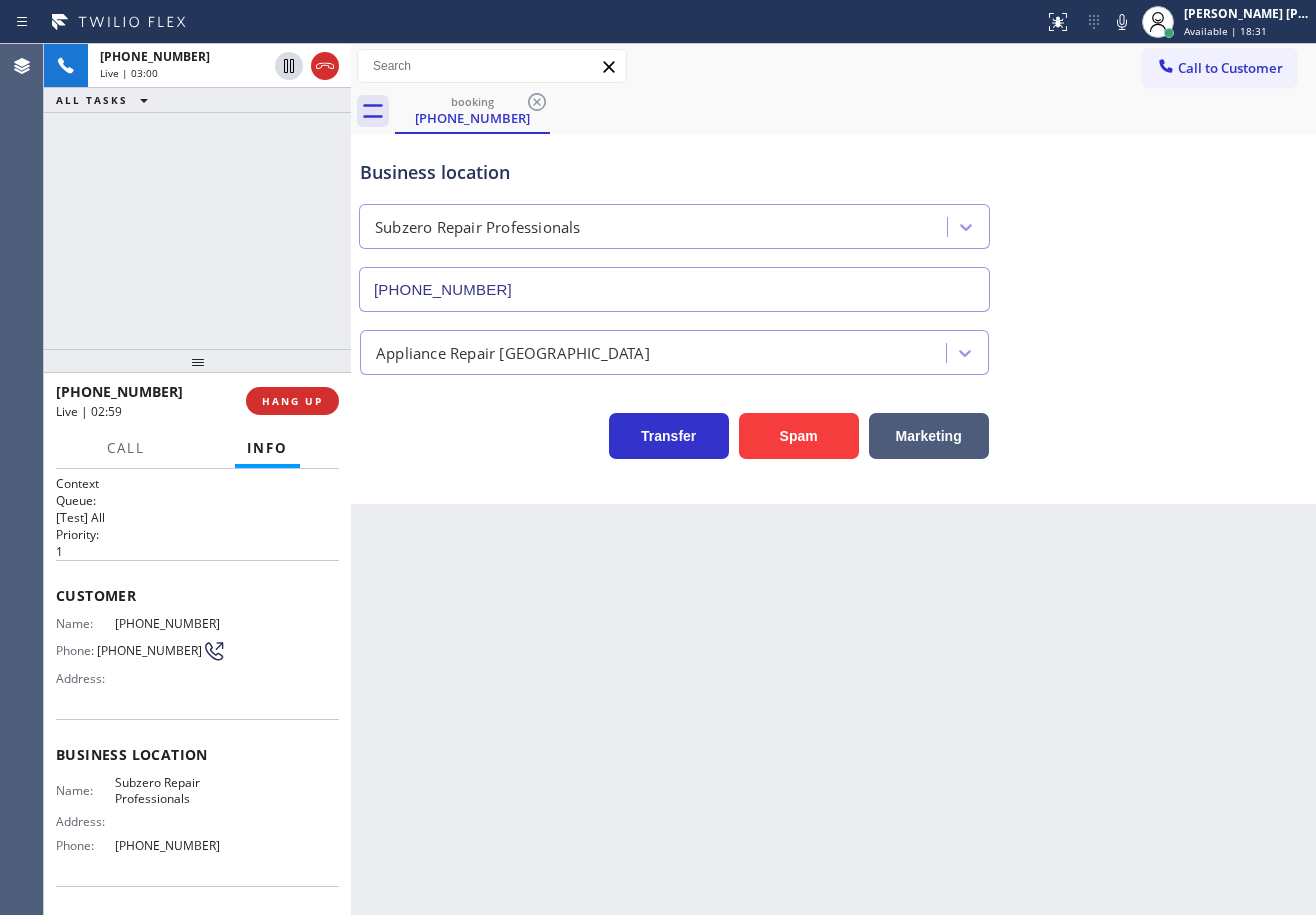 drag, startPoint x: 1149, startPoint y: 22, endPoint x: 1141, endPoint y: 146, distance: 124.2578 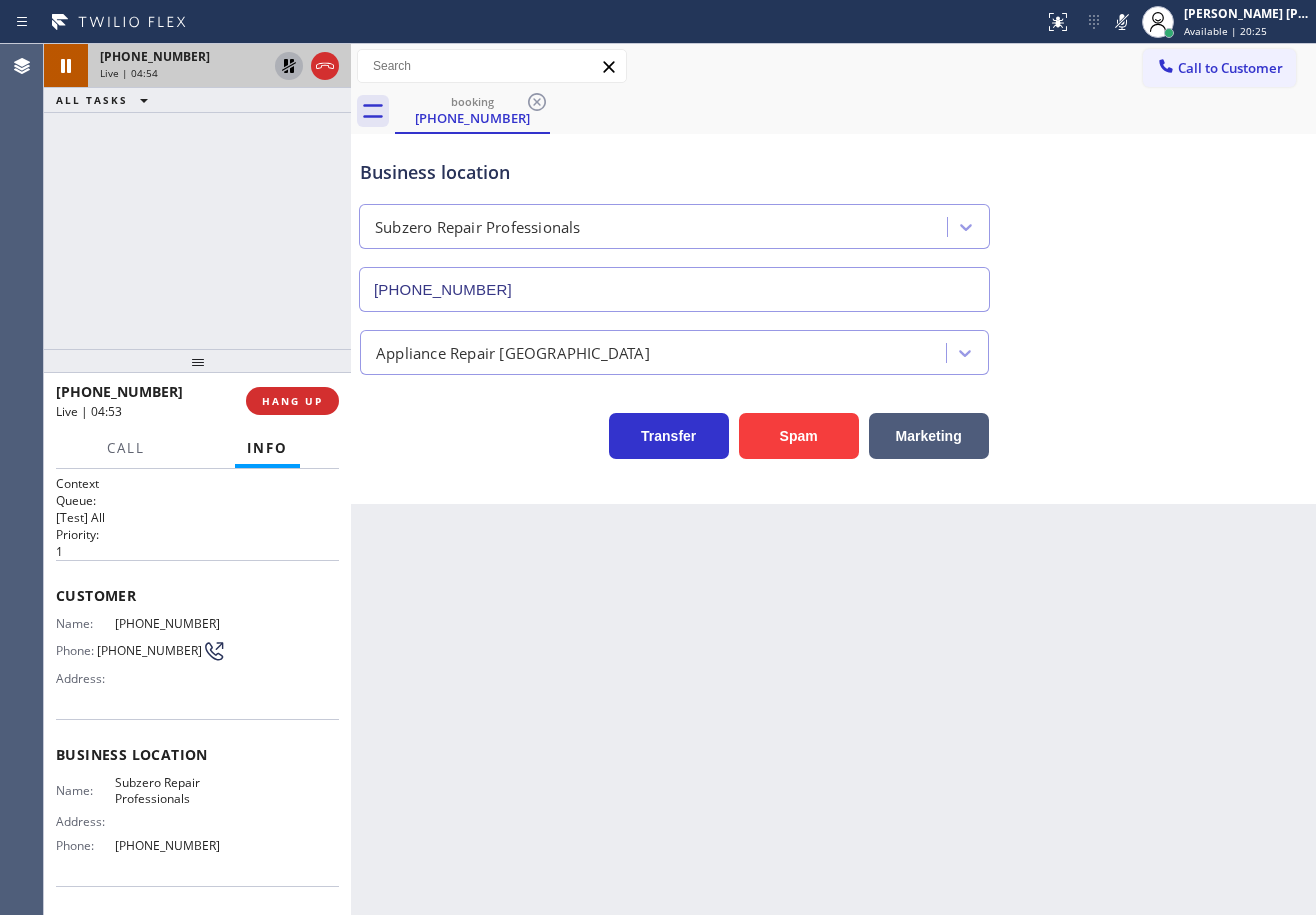 click 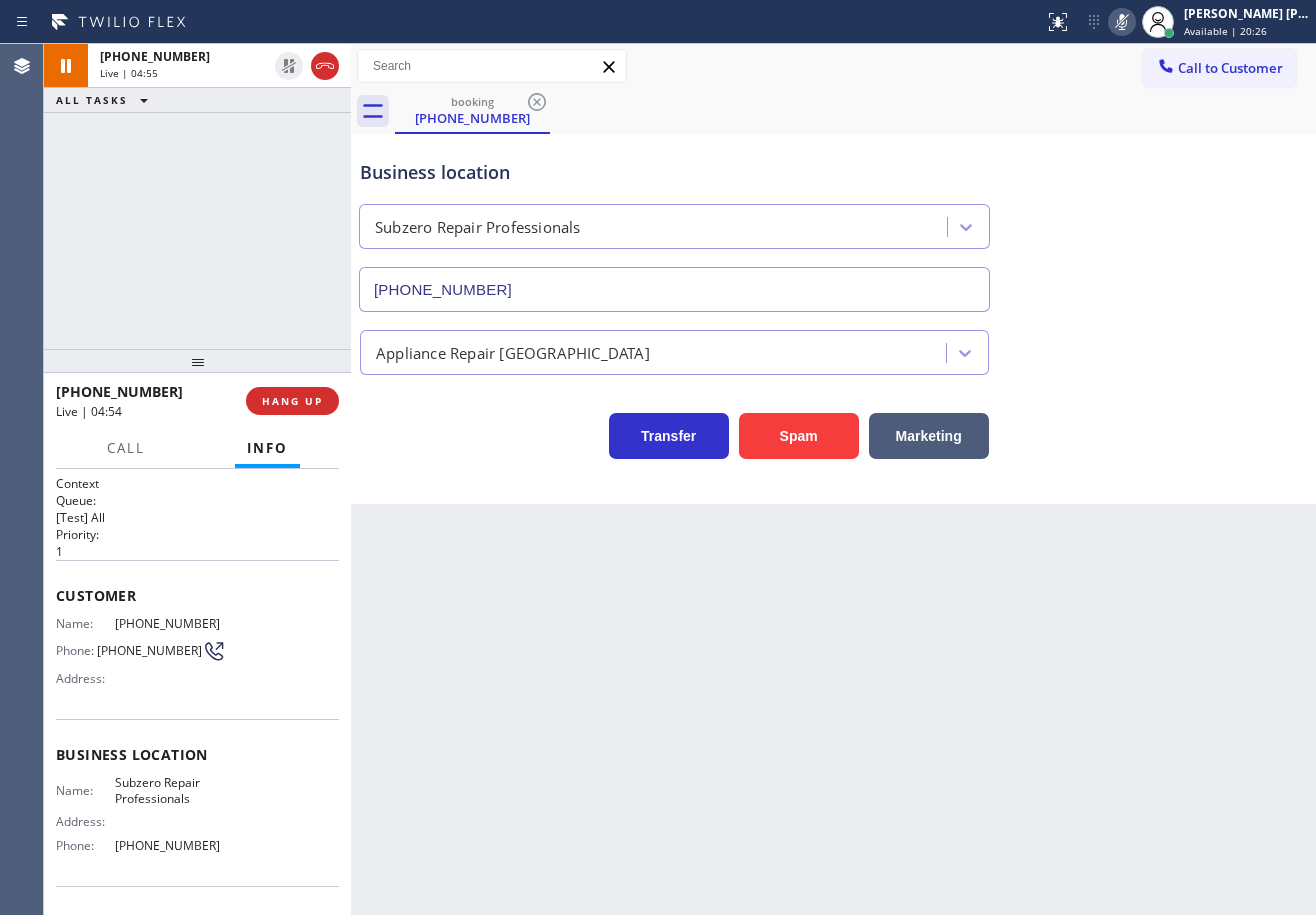 click 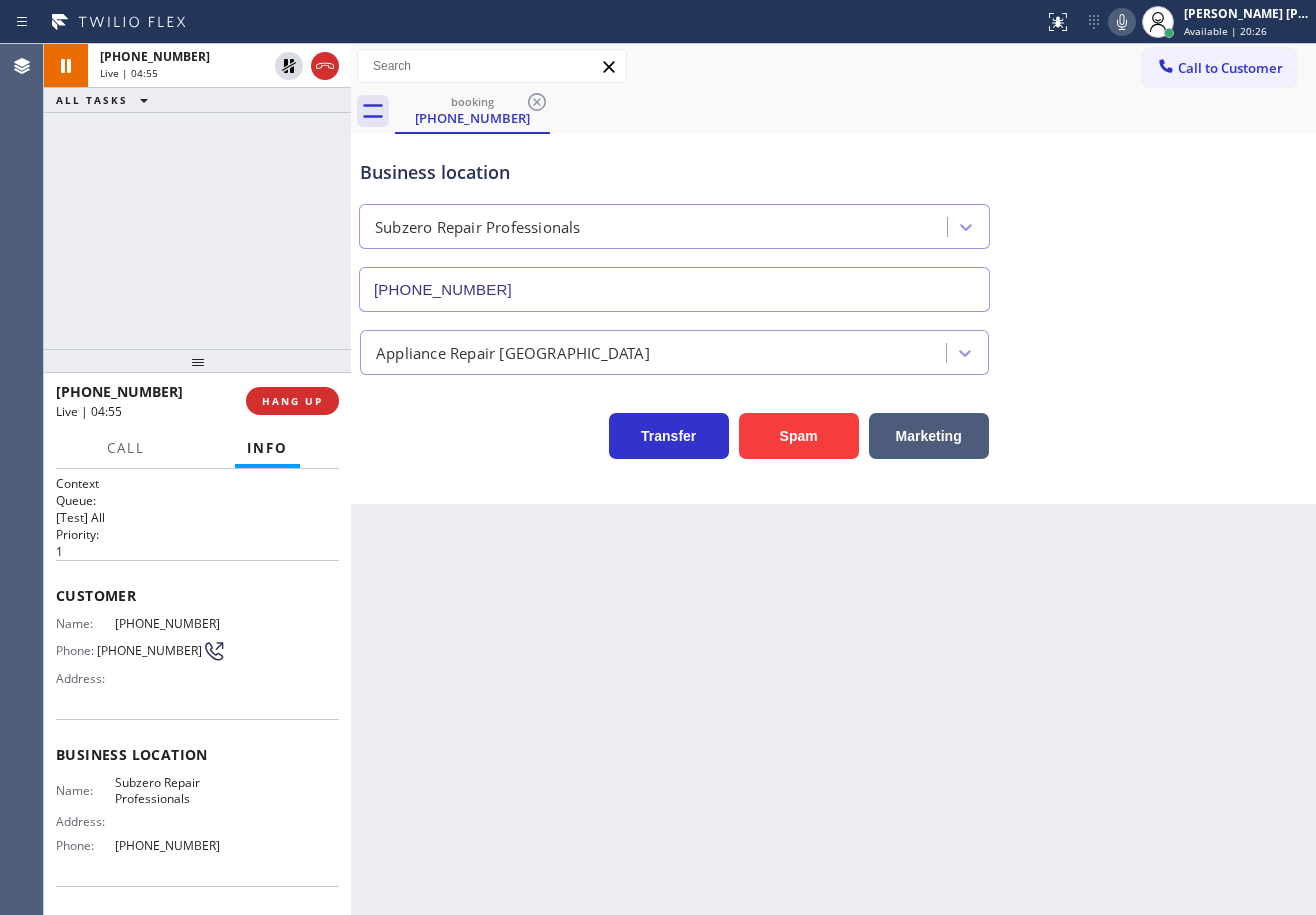 click on "Business location Subzero Repair  Professionals [PHONE_NUMBER]" at bounding box center (833, 221) 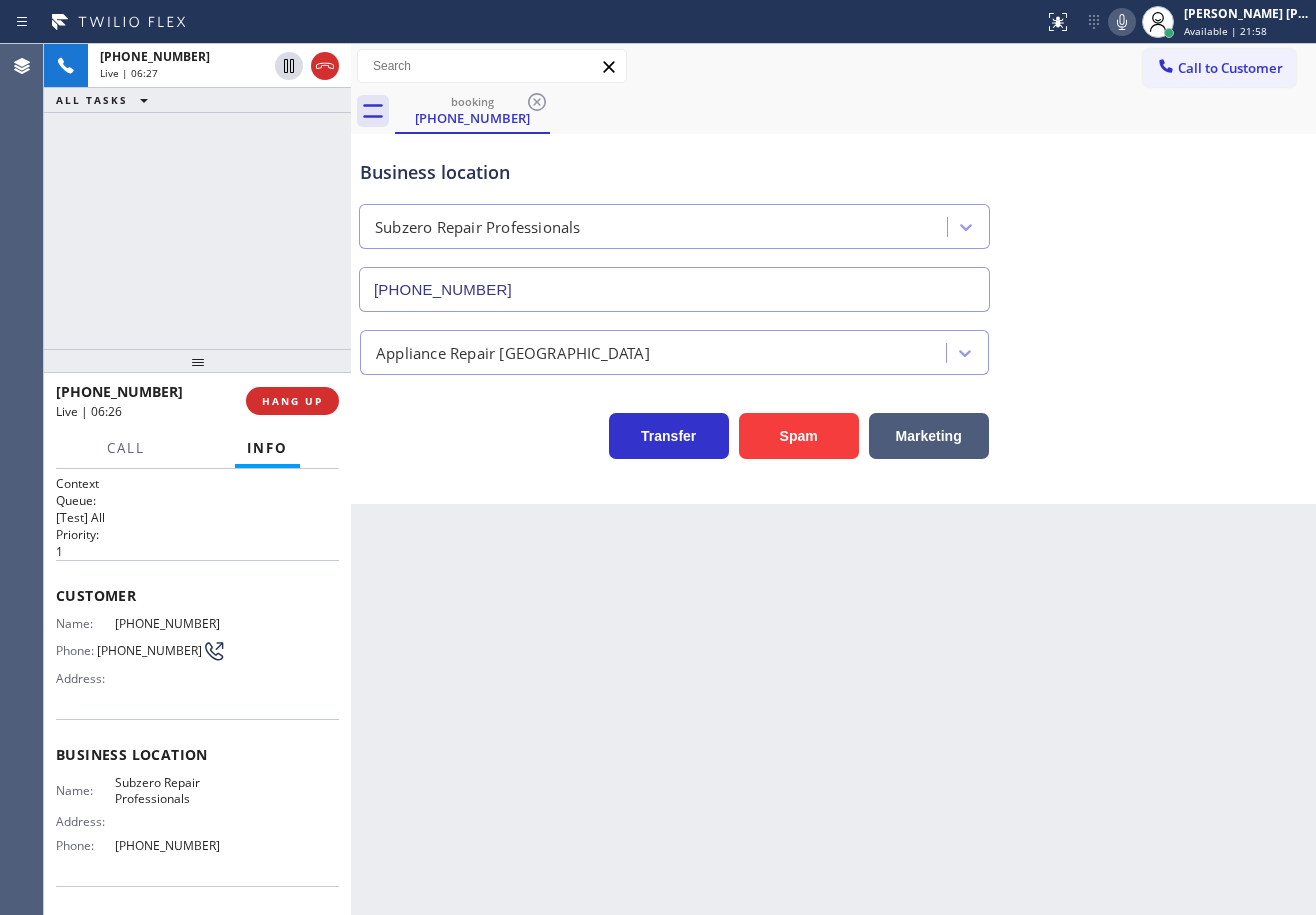 click on "Appliance Repair [GEOGRAPHIC_DATA]" at bounding box center [833, 343] 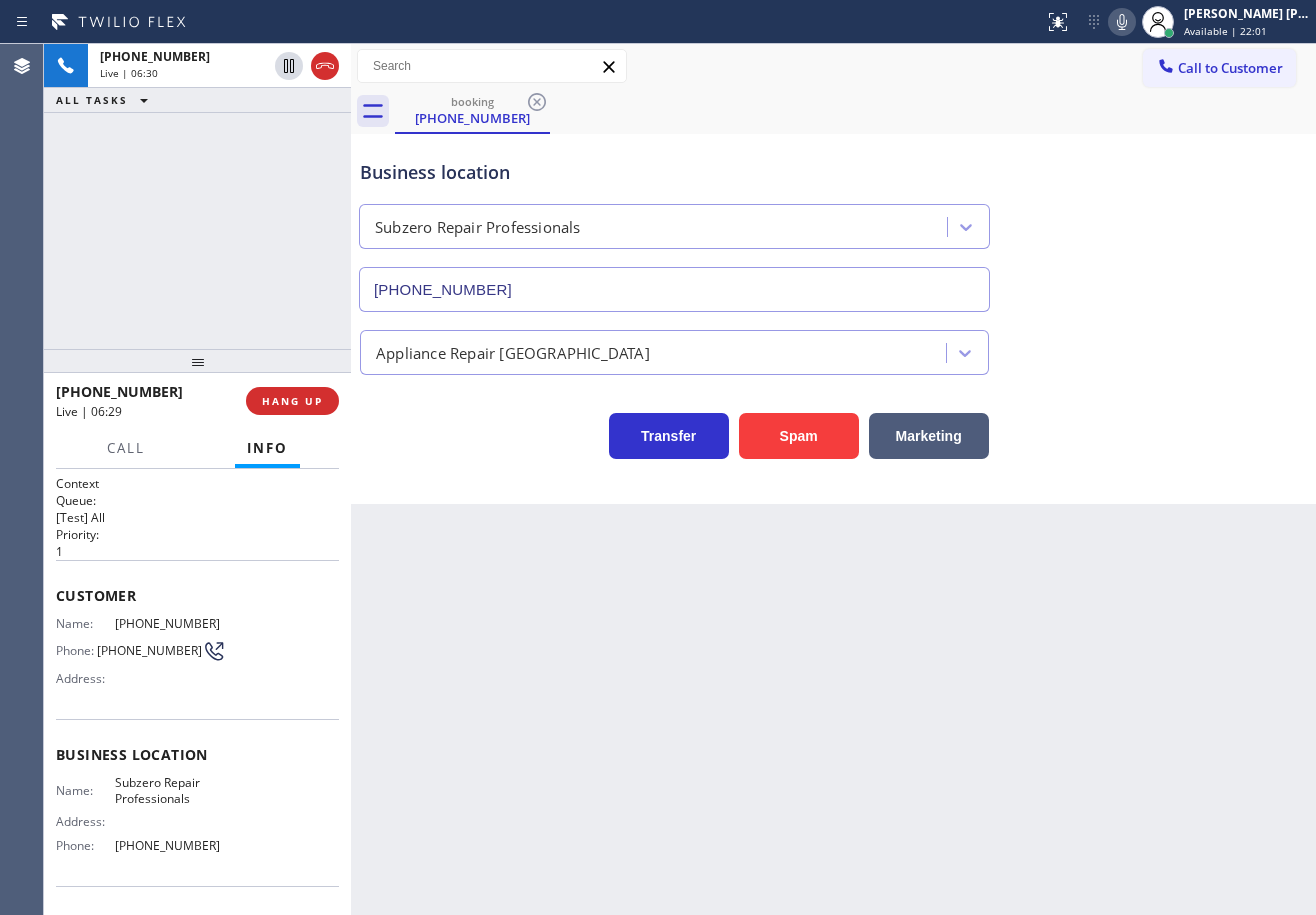 click on "[PHONE_NUMBER] Live | 06:30 ALL TASKS ALL TASKS ACTIVE TASKS TASKS IN WRAP UP" at bounding box center (197, 196) 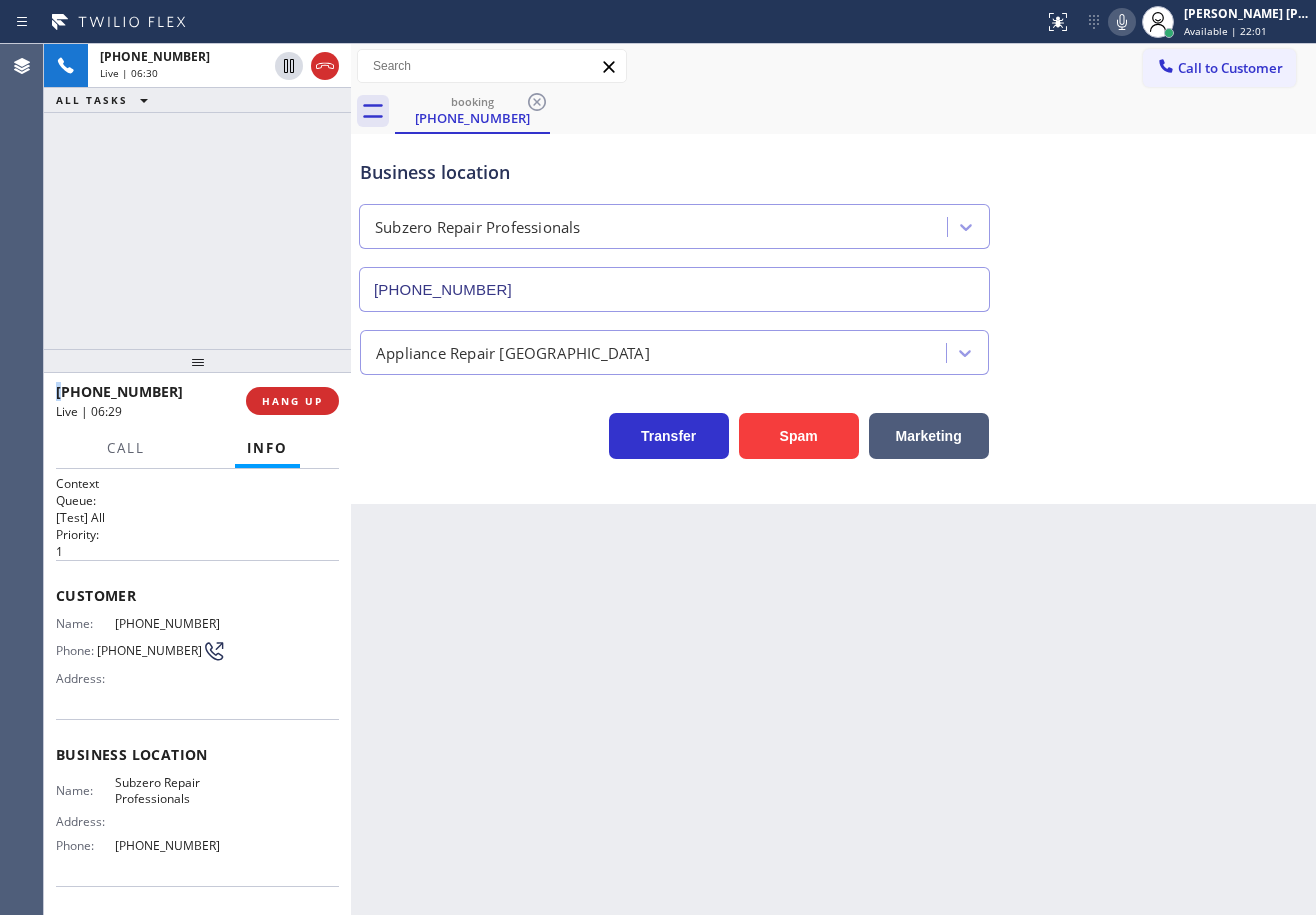 click on "[PHONE_NUMBER] Live | 06:30 ALL TASKS ALL TASKS ACTIVE TASKS TASKS IN WRAP UP" at bounding box center [197, 196] 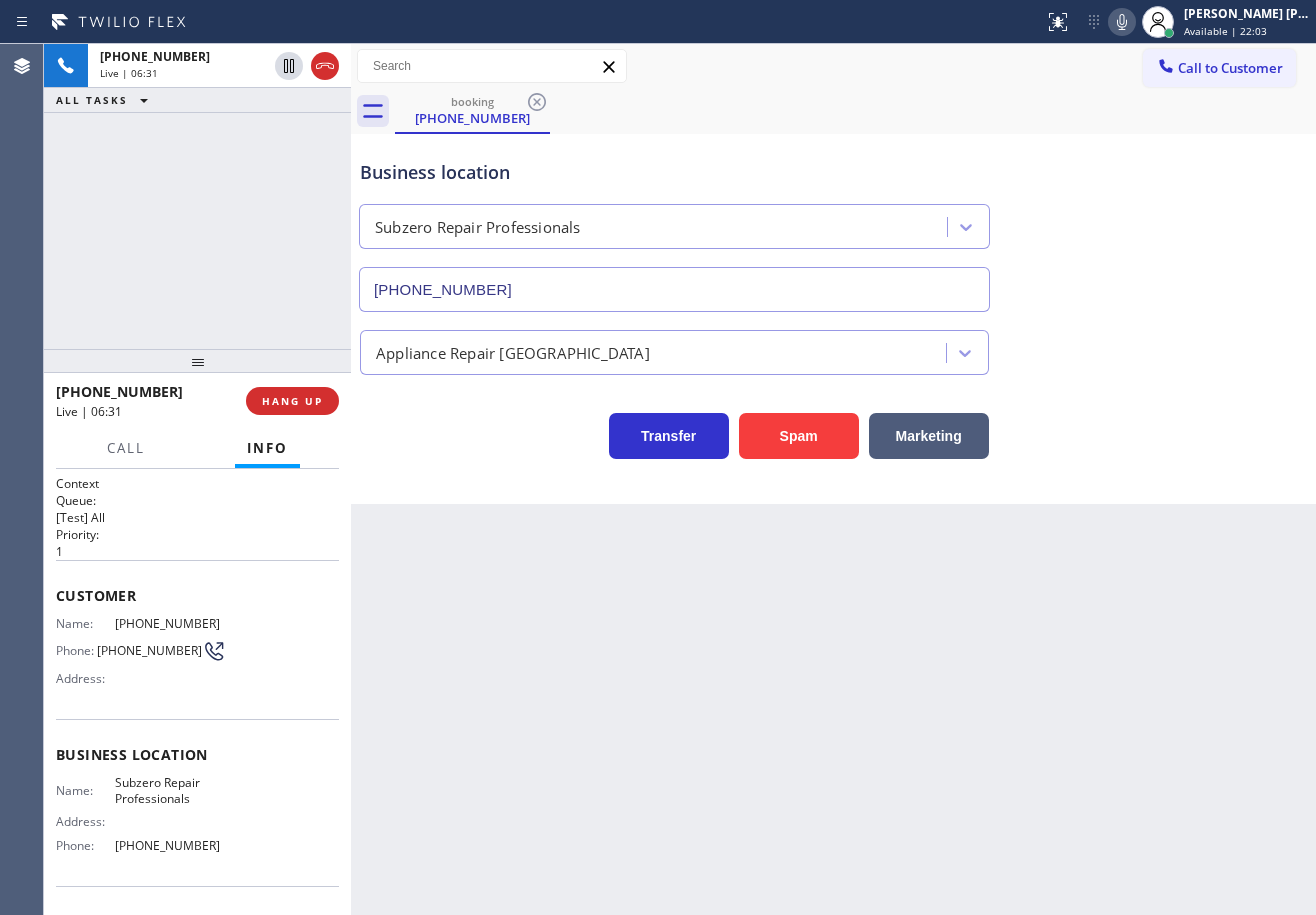 click on "Appliance Repair [GEOGRAPHIC_DATA]" at bounding box center (833, 343) 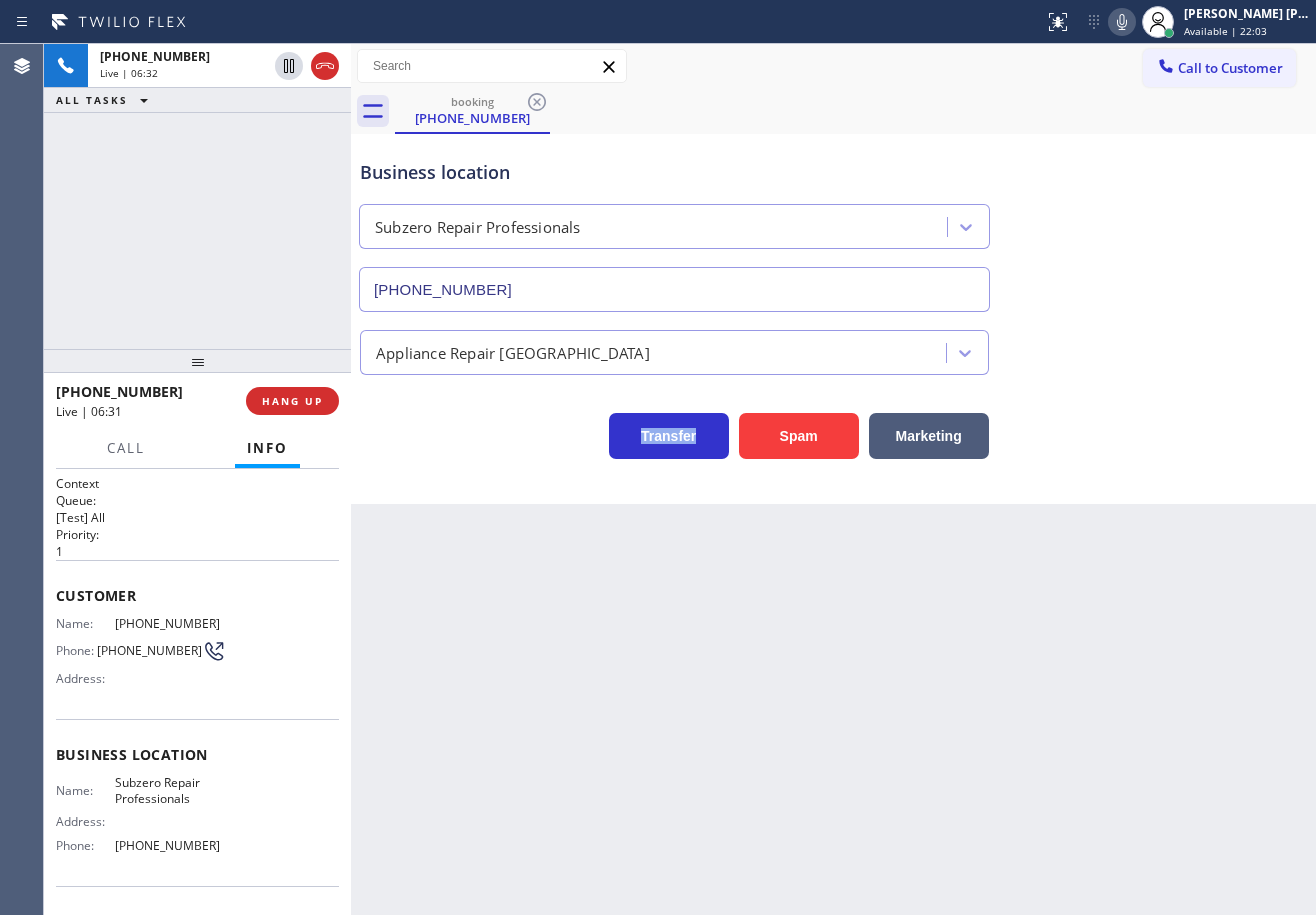 click on "Appliance Repair [GEOGRAPHIC_DATA]" at bounding box center (833, 343) 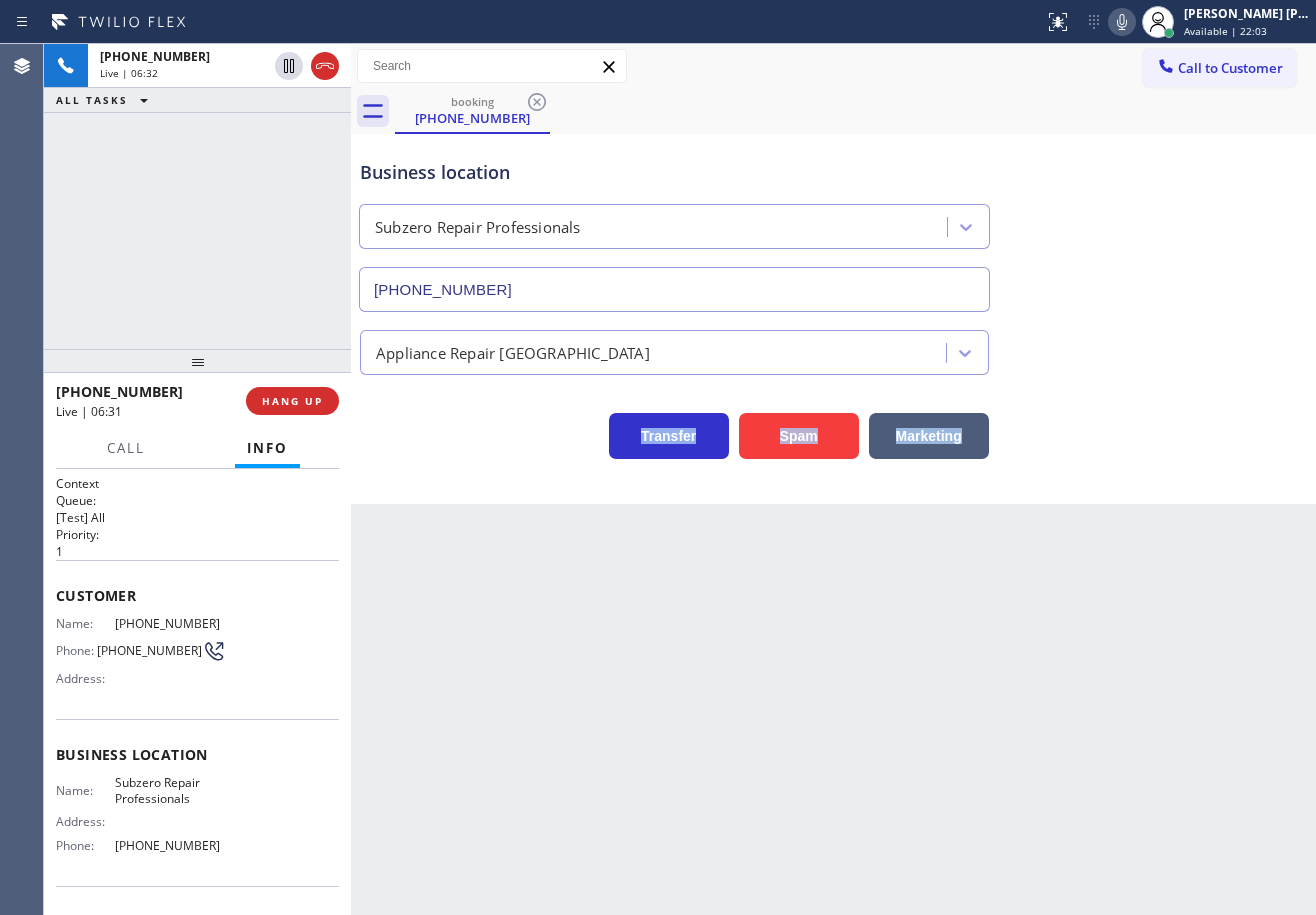 click on "Appliance Repair [GEOGRAPHIC_DATA]" at bounding box center (833, 343) 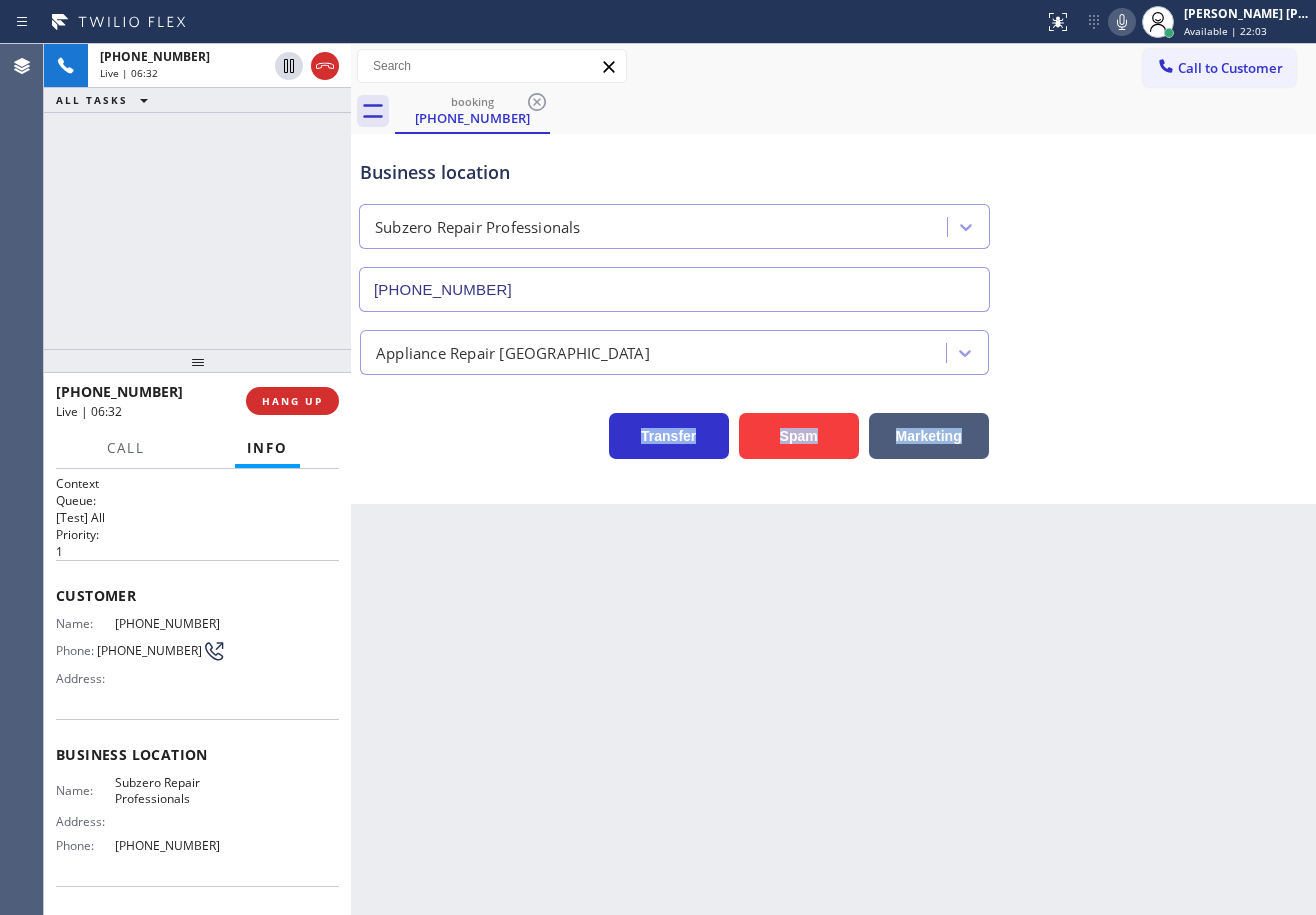 click on "Appliance Repair [GEOGRAPHIC_DATA]" at bounding box center [833, 343] 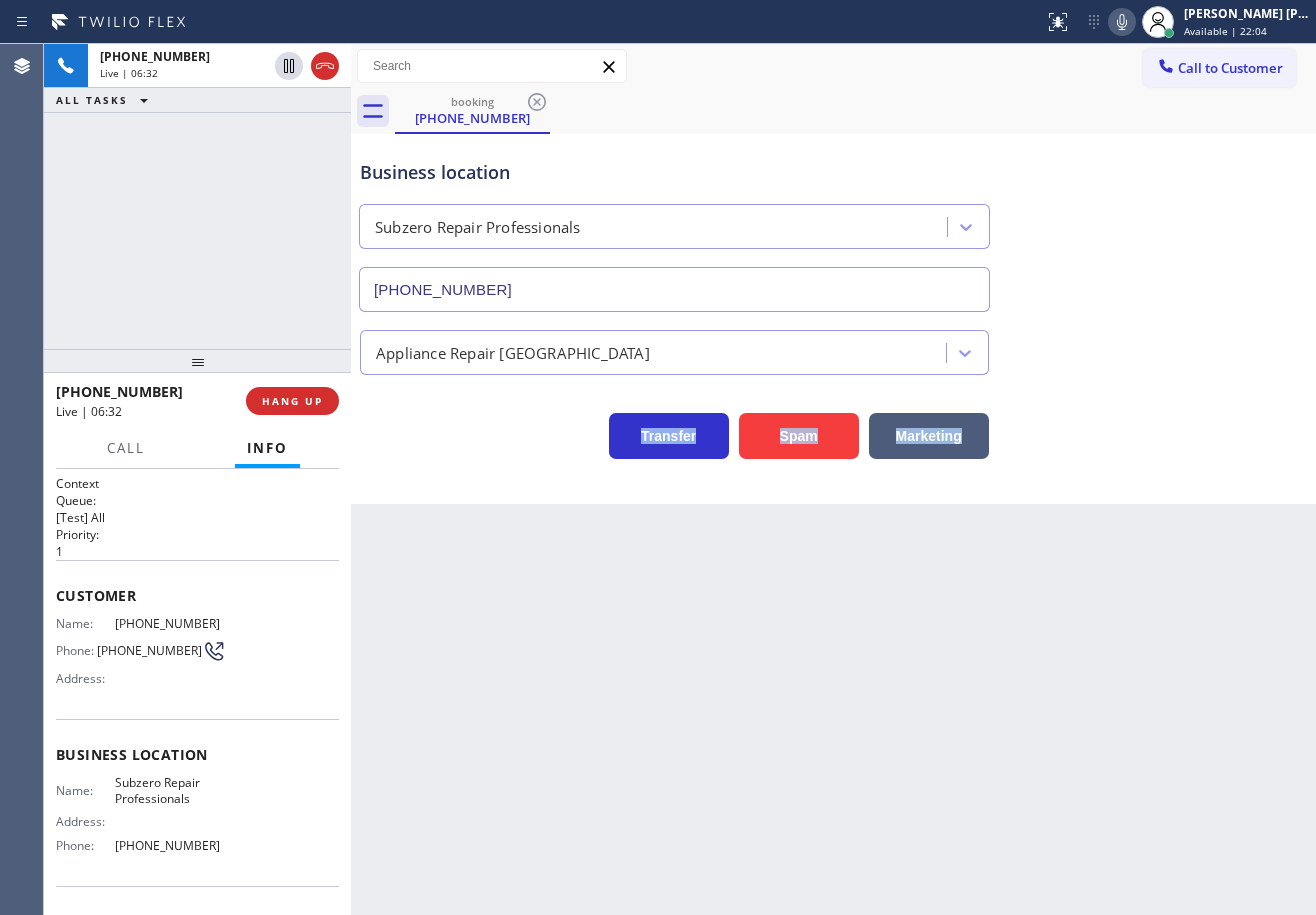 click on "Appliance Repair [GEOGRAPHIC_DATA]" at bounding box center (833, 343) 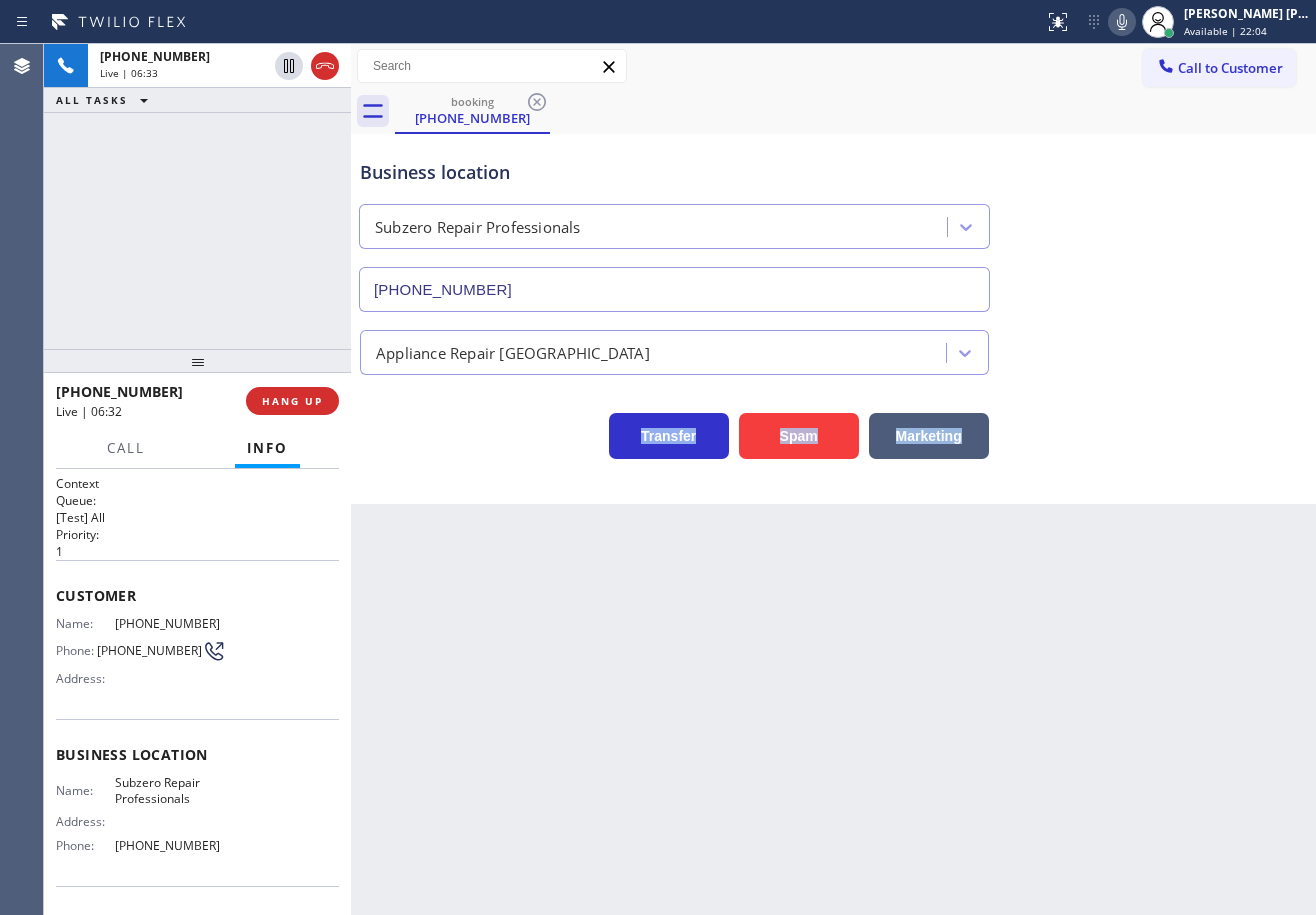 click on "Appliance Repair [GEOGRAPHIC_DATA]" at bounding box center (833, 343) 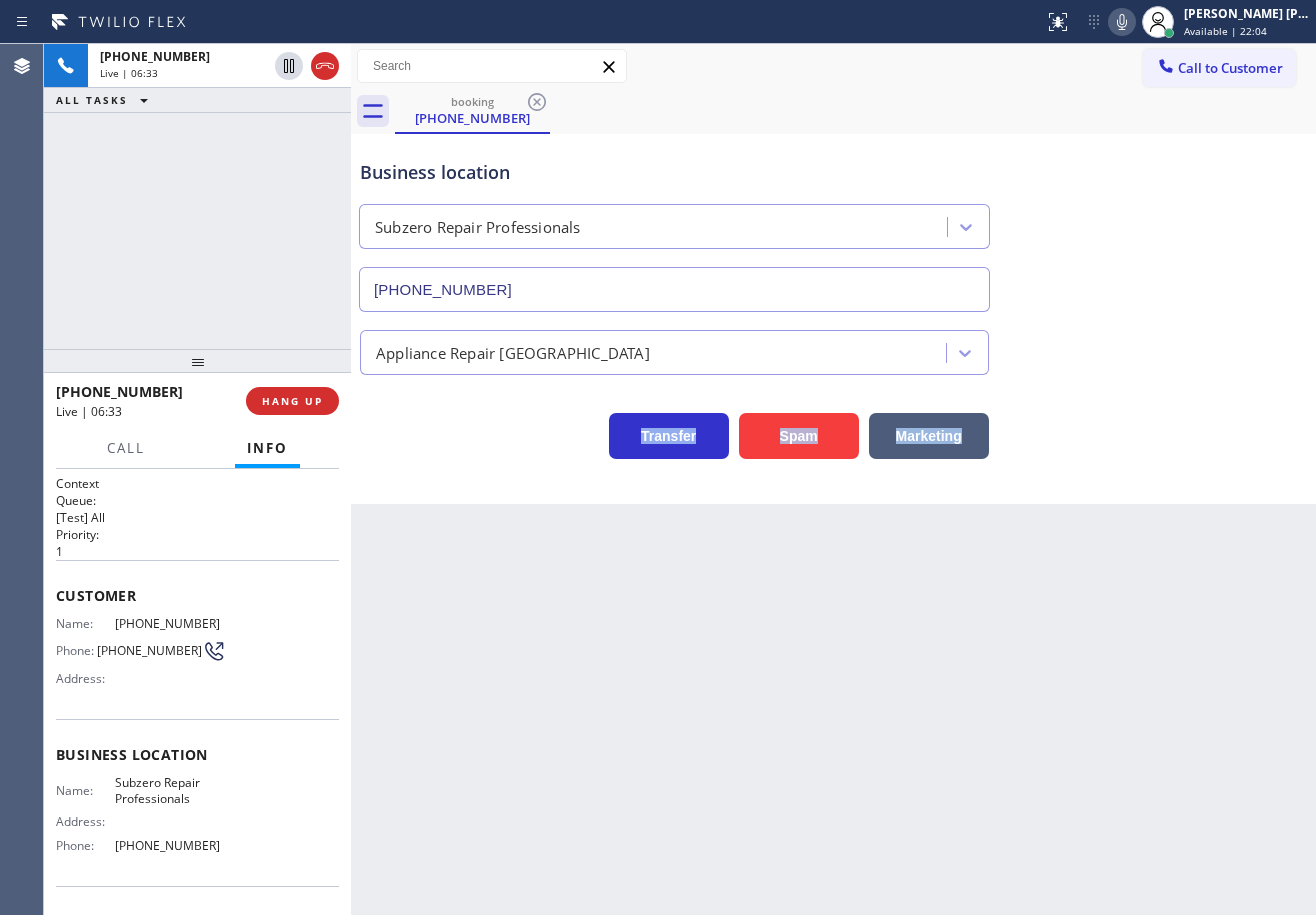 click on "Appliance Repair [GEOGRAPHIC_DATA]" at bounding box center (833, 343) 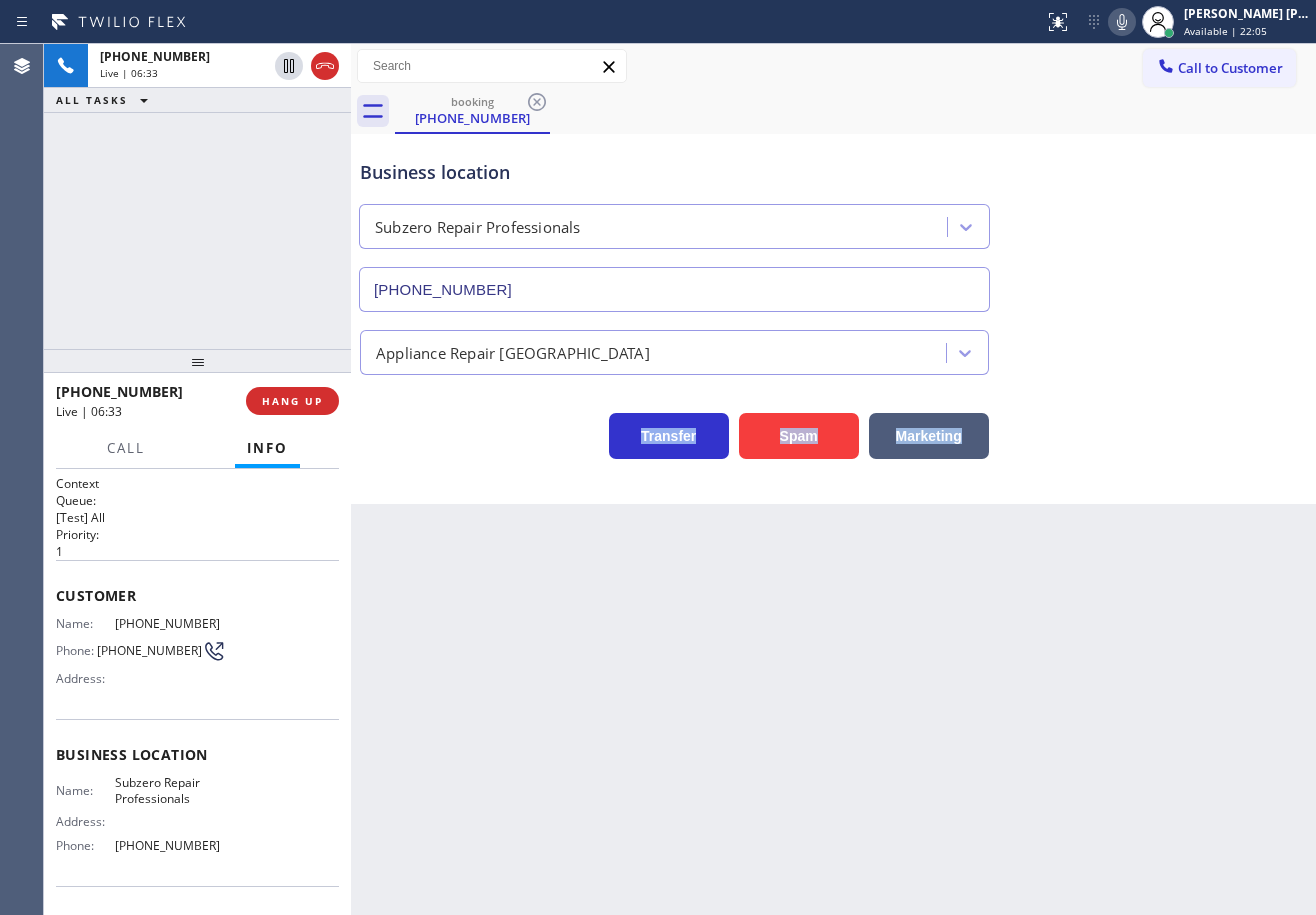 click on "Appliance Repair [GEOGRAPHIC_DATA]" at bounding box center [833, 343] 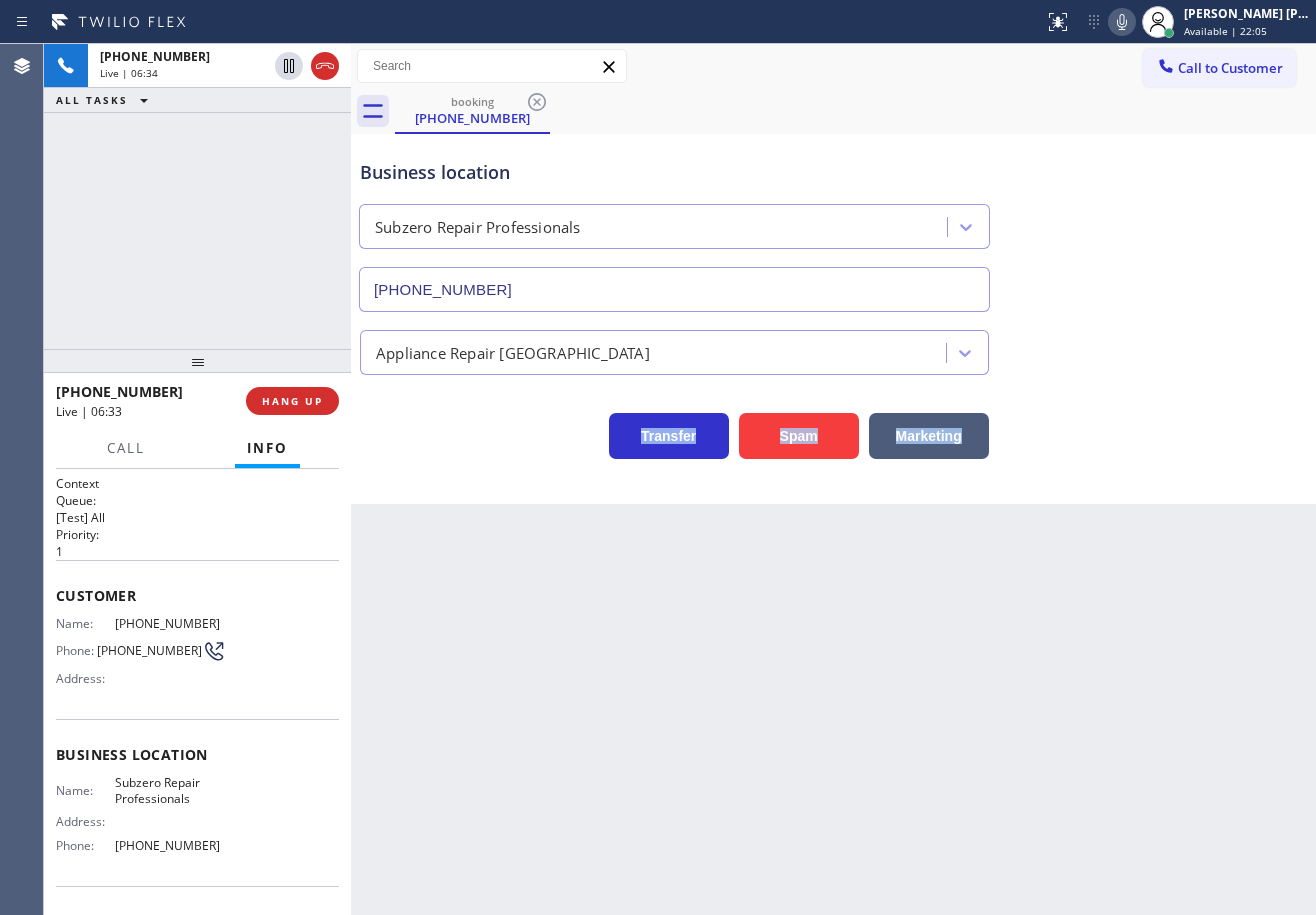 click on "Appliance Repair [GEOGRAPHIC_DATA]" at bounding box center [833, 343] 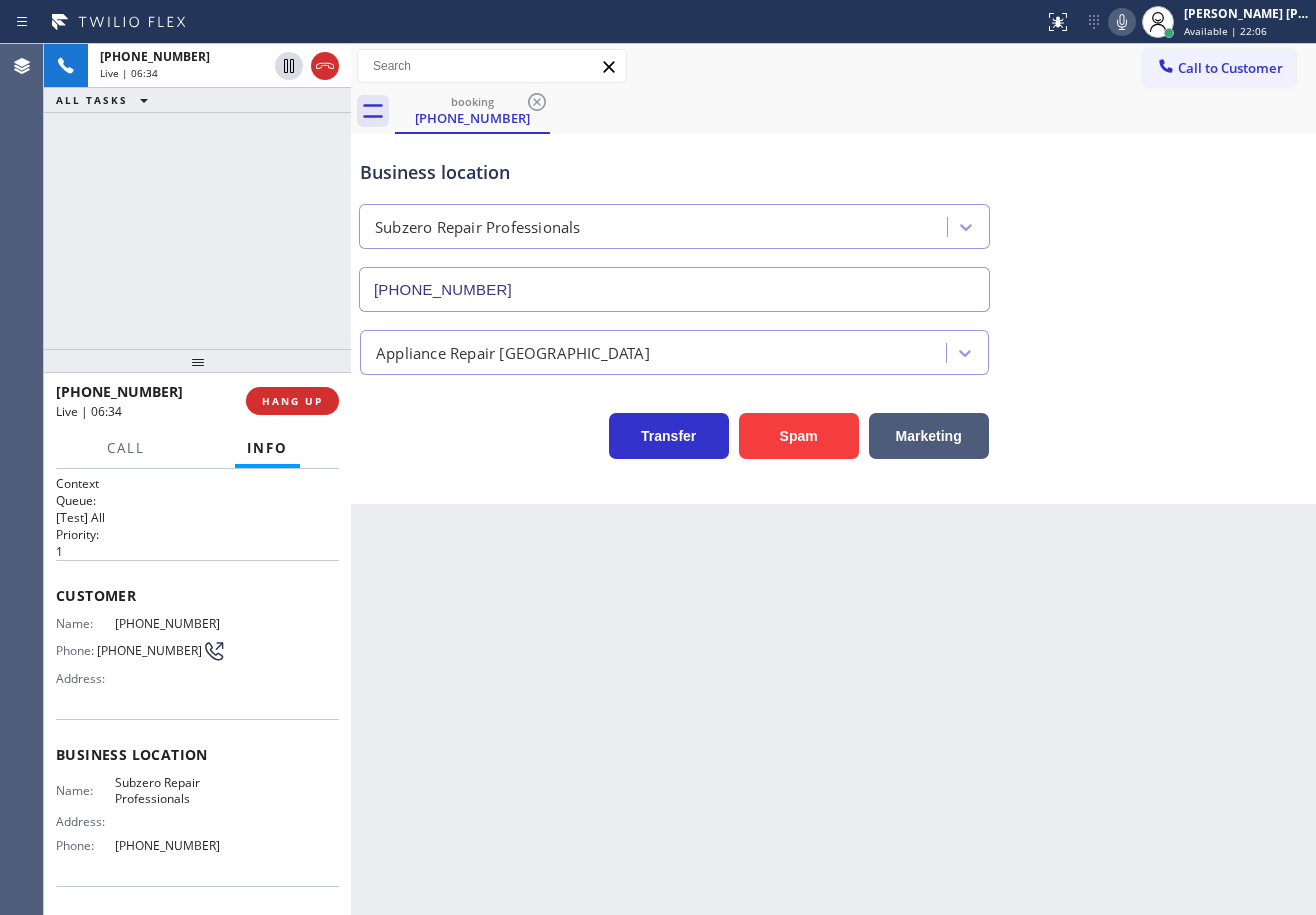click on "Appliance Repair [GEOGRAPHIC_DATA]" at bounding box center (833, 348) 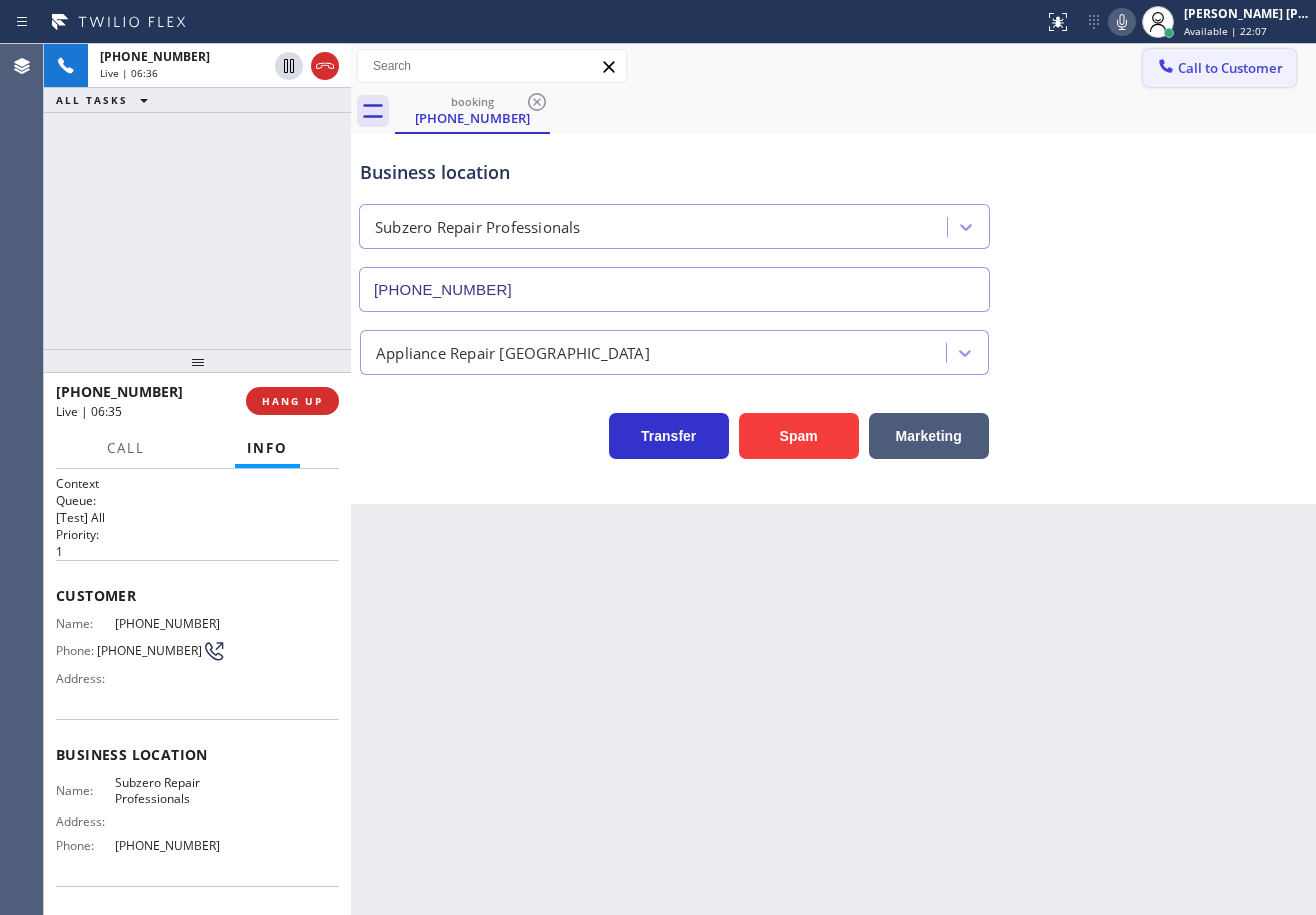 click 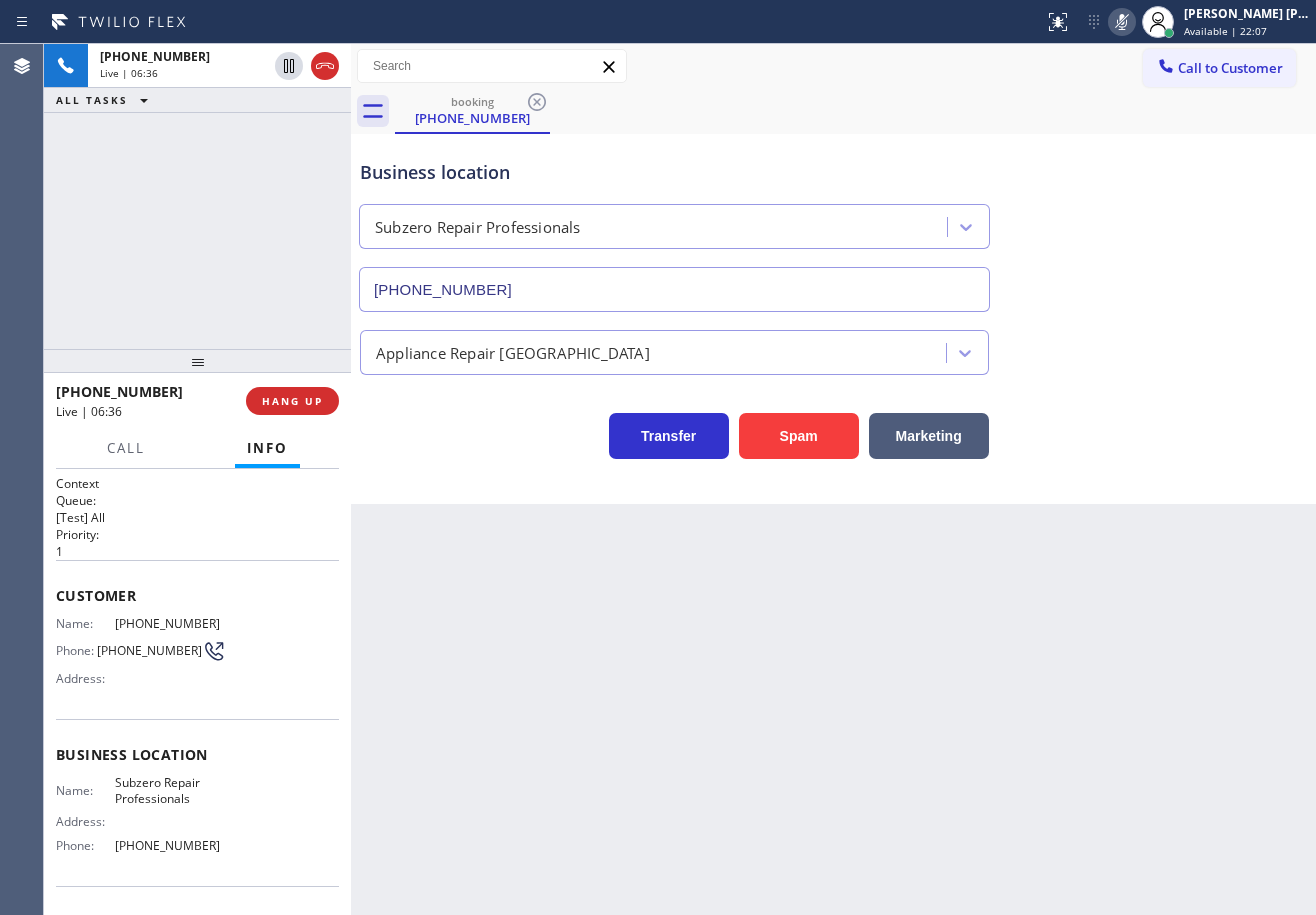 click on "booking [PHONE_NUMBER]" at bounding box center (855, 111) 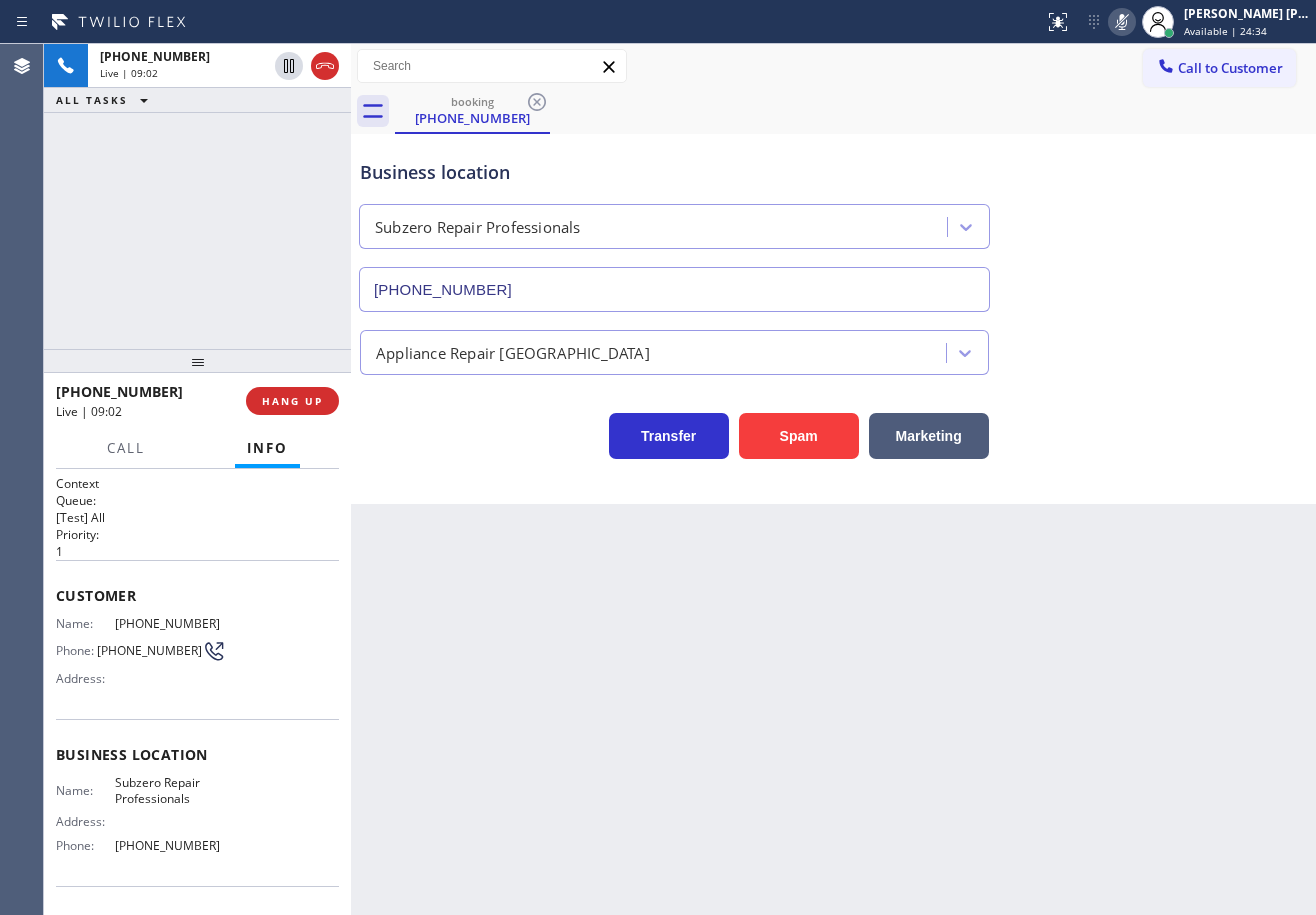 click 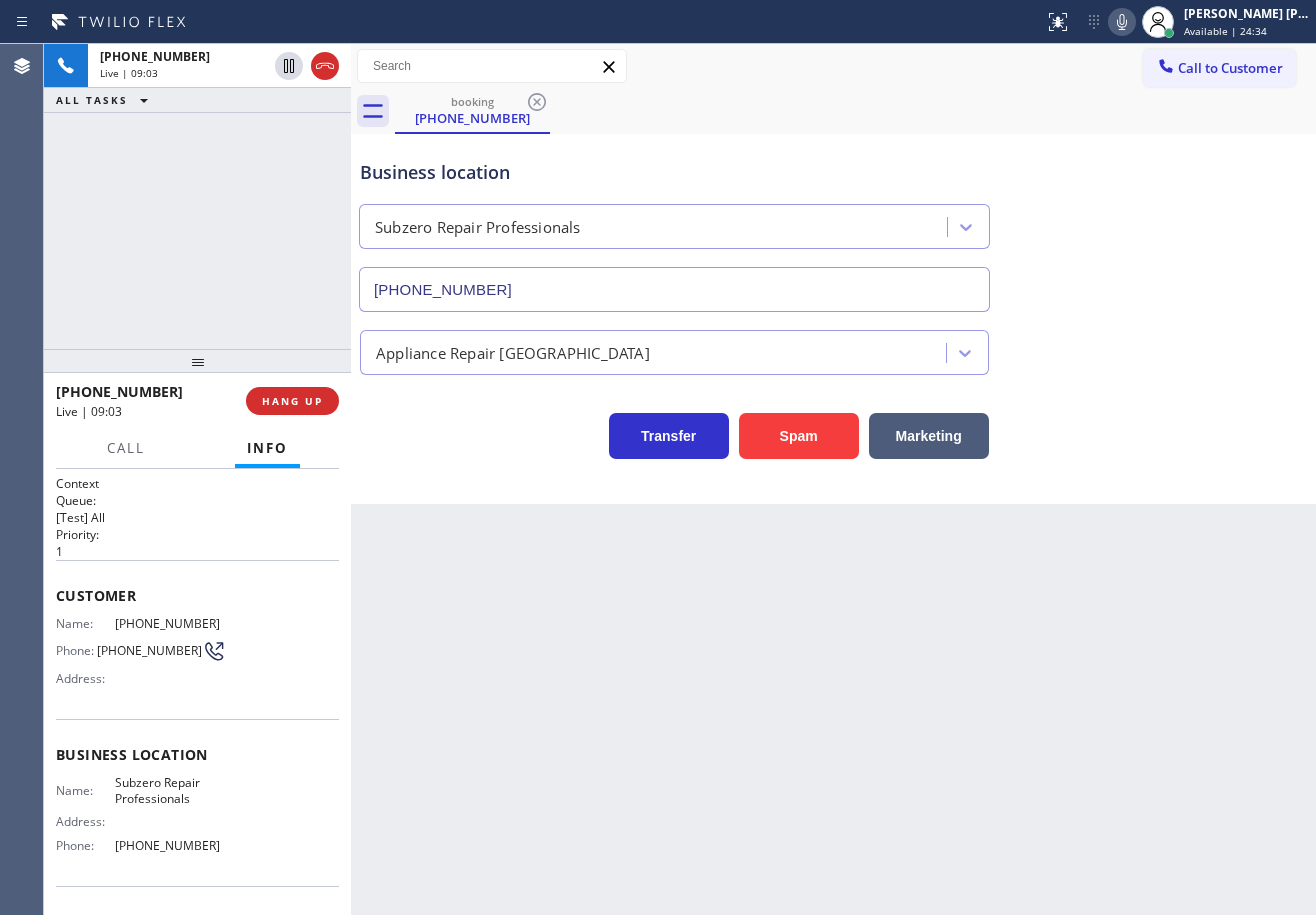 drag, startPoint x: 1130, startPoint y: 129, endPoint x: 1113, endPoint y: 153, distance: 29.410883 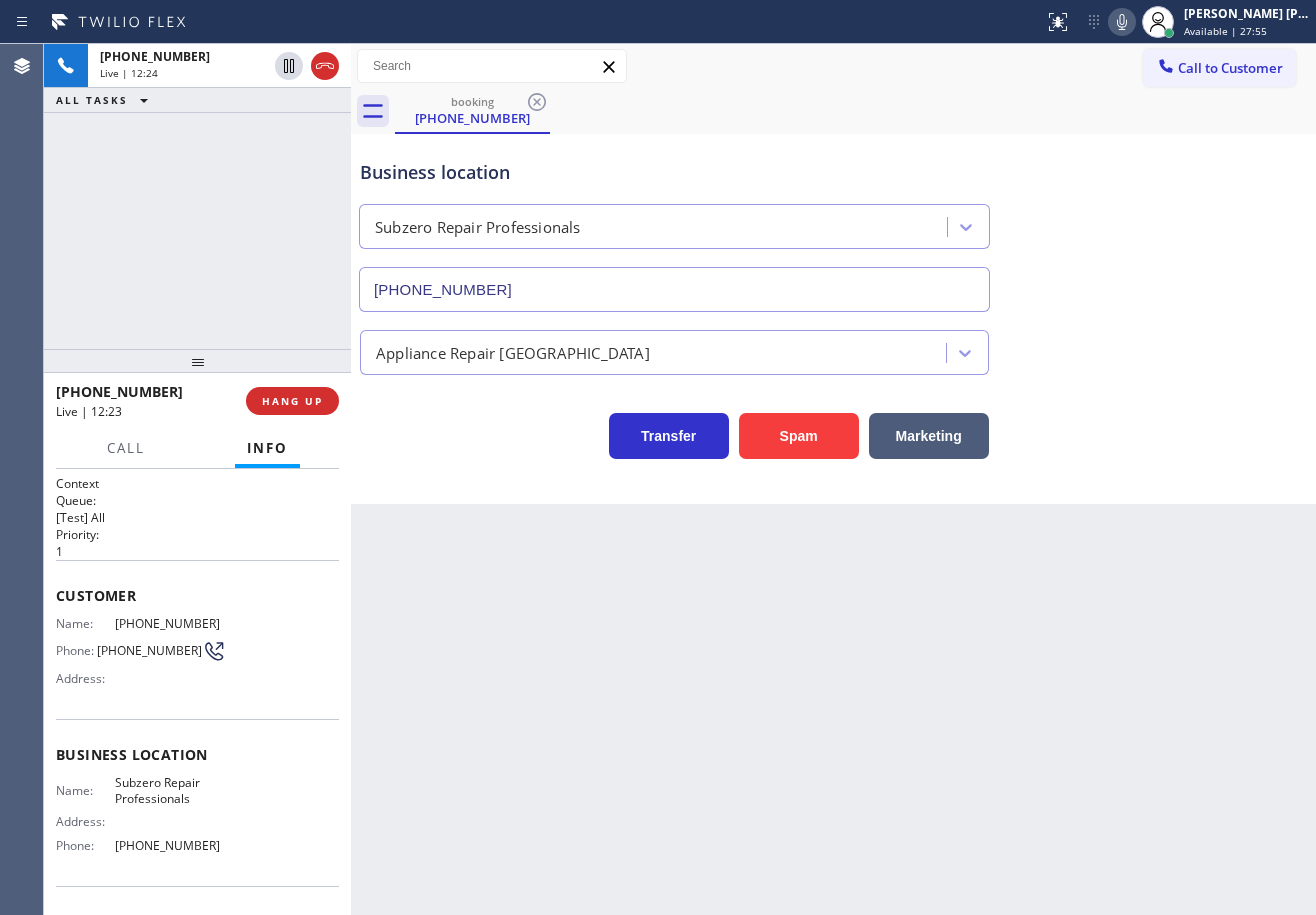 click 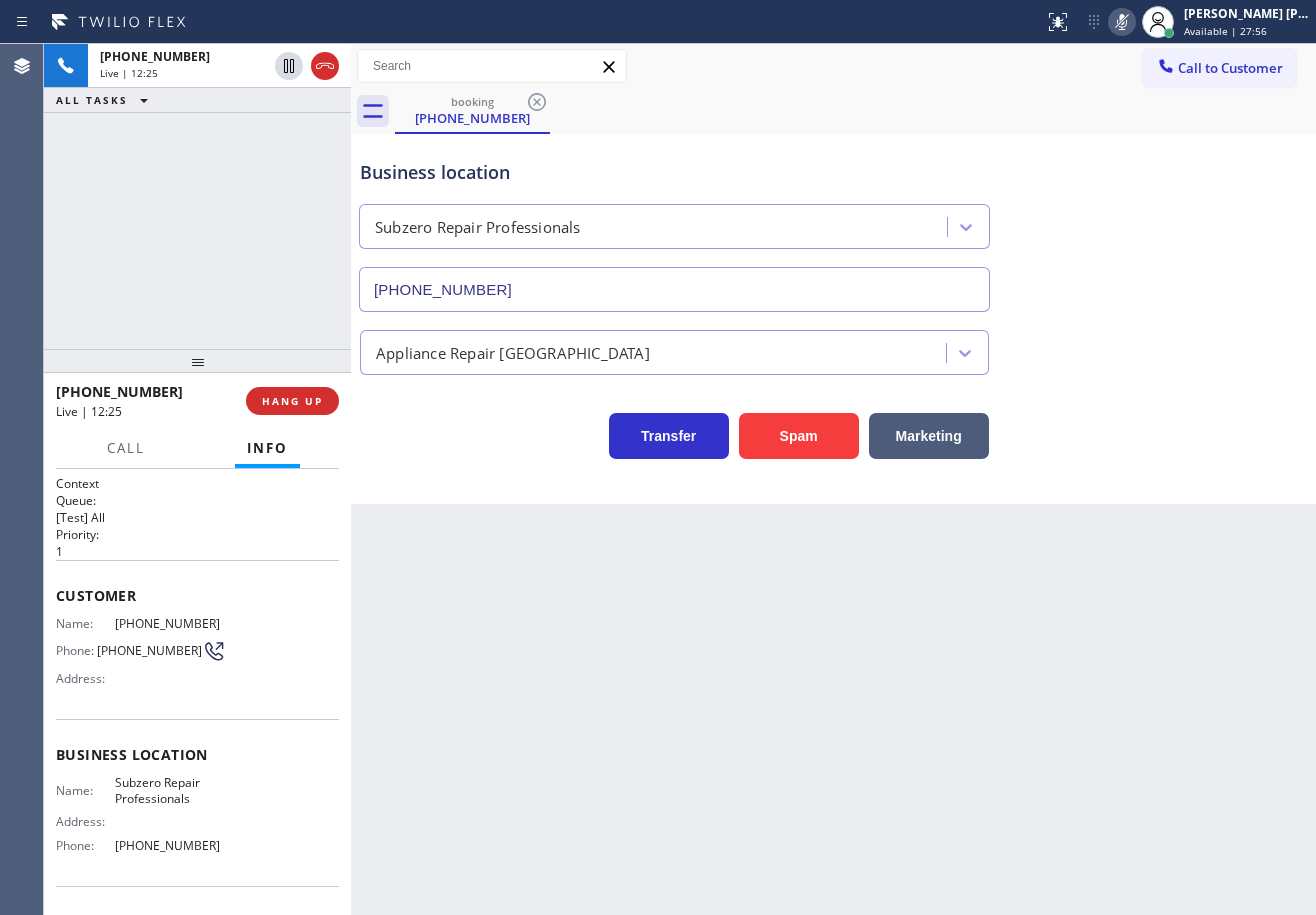 click 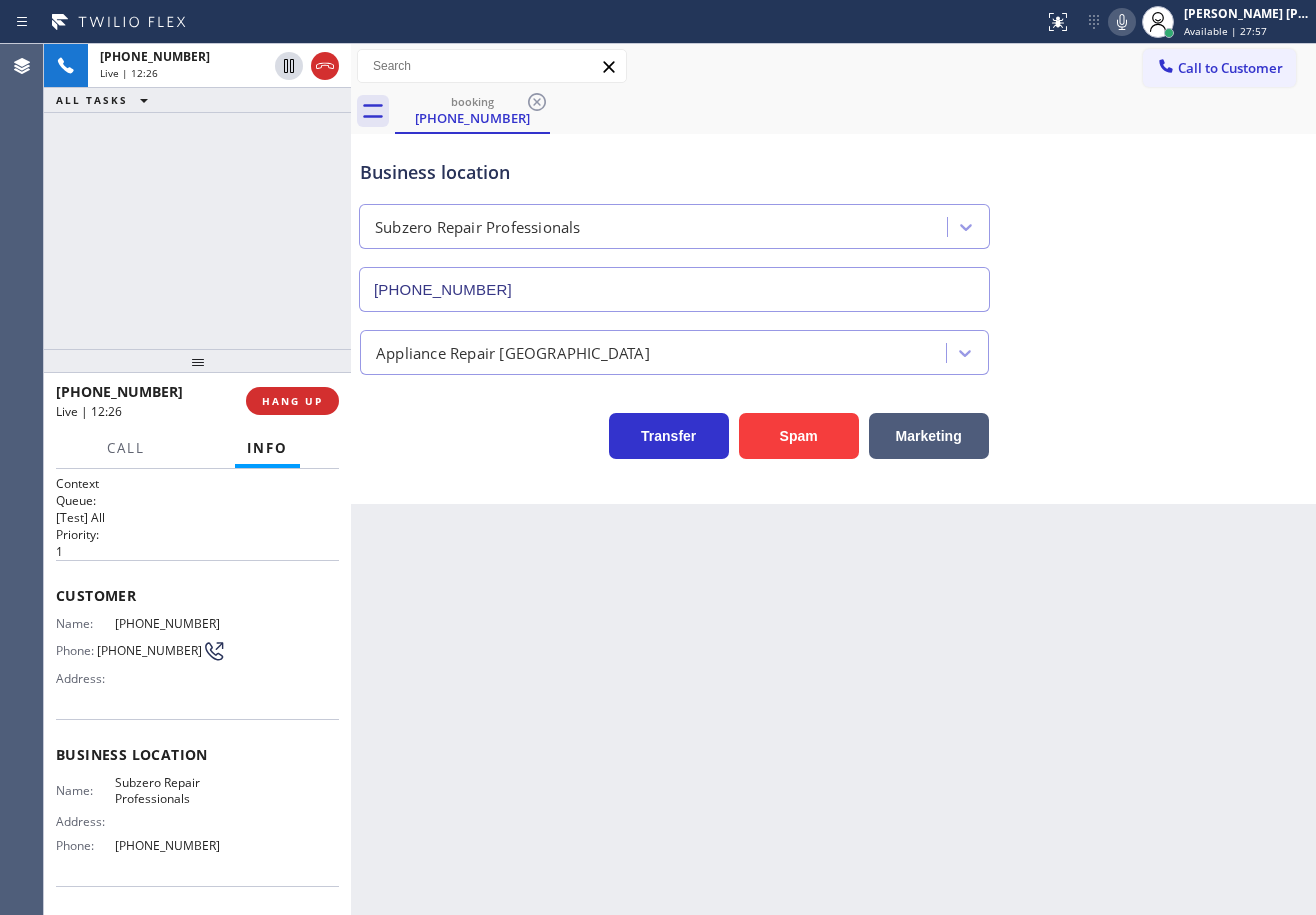 drag, startPoint x: 1167, startPoint y: 249, endPoint x: 1150, endPoint y: 386, distance: 138.05072 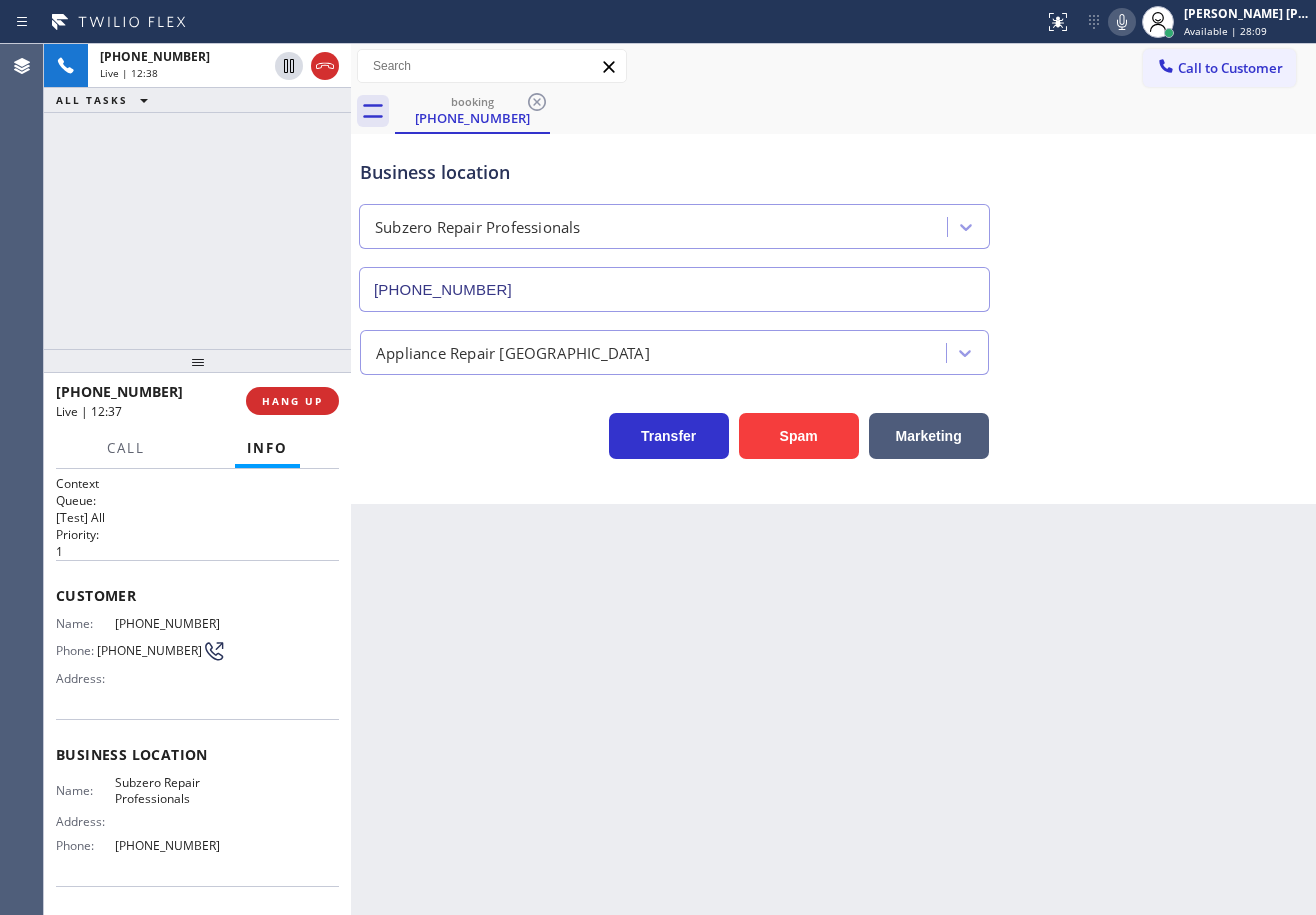 click on "Business location Subzero Repair  Professionals [PHONE_NUMBER]" at bounding box center (833, 221) 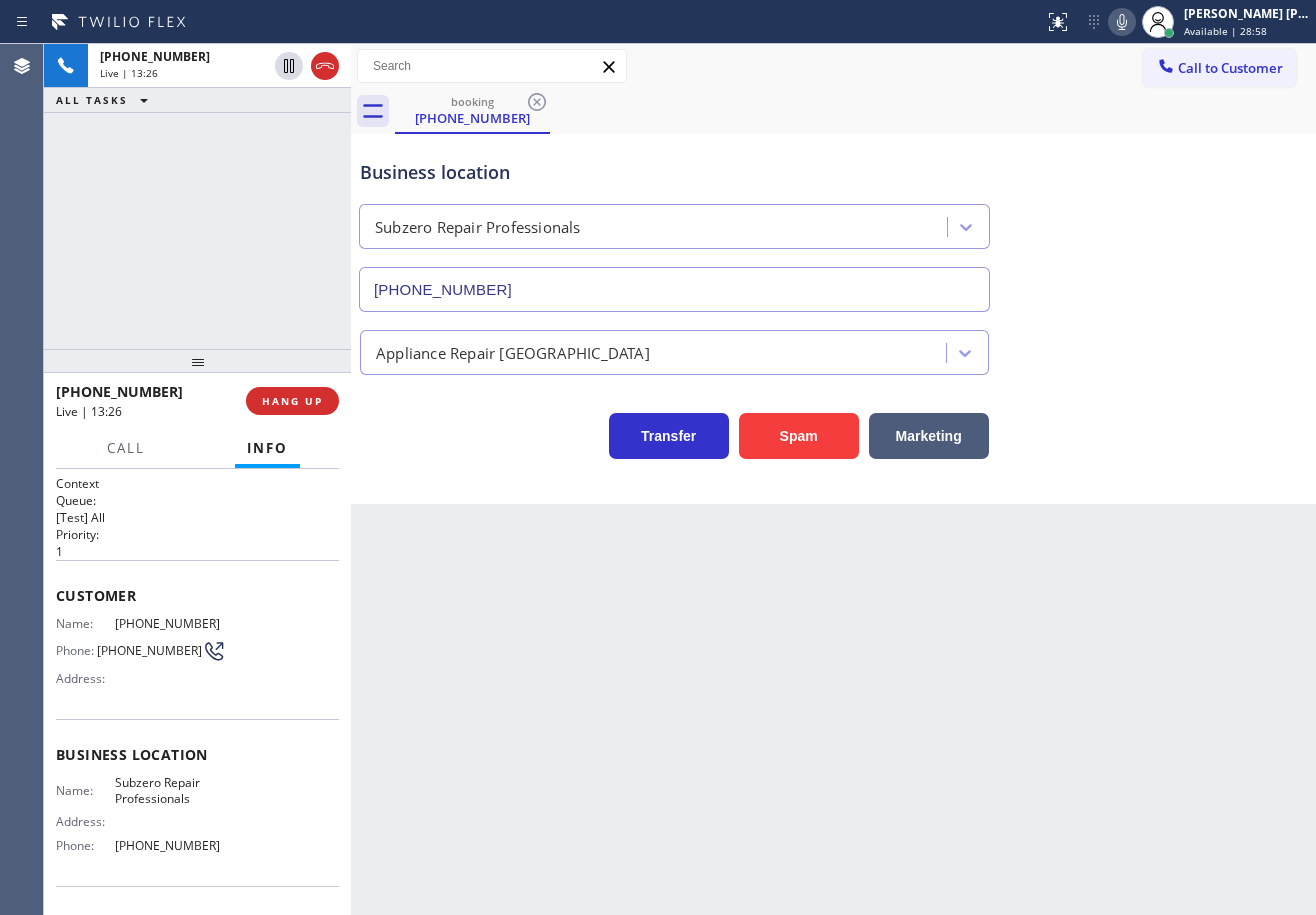 click on "Appliance Repair [GEOGRAPHIC_DATA]" at bounding box center [833, 348] 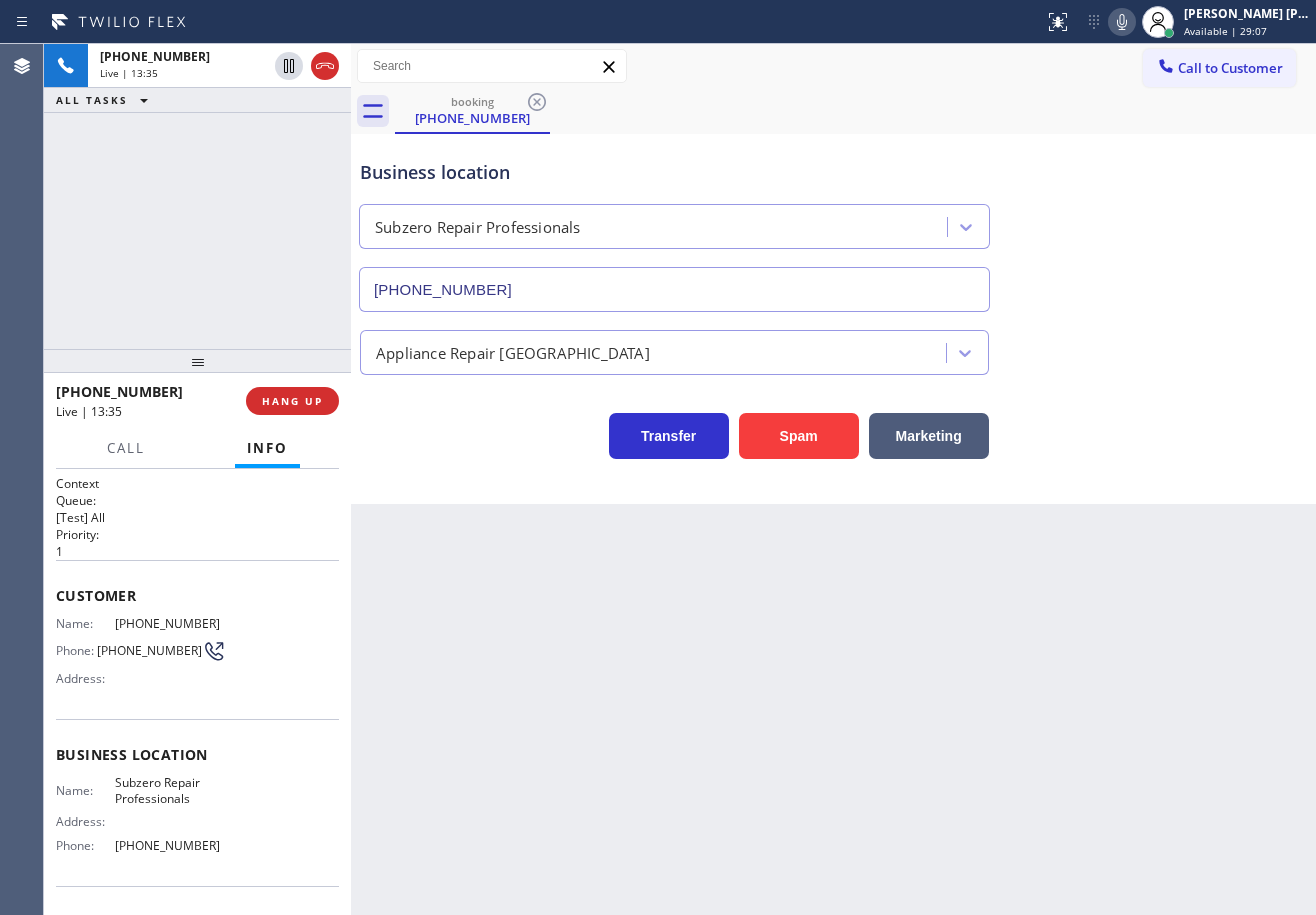 click on "Appliance Repair [GEOGRAPHIC_DATA]" at bounding box center (833, 348) 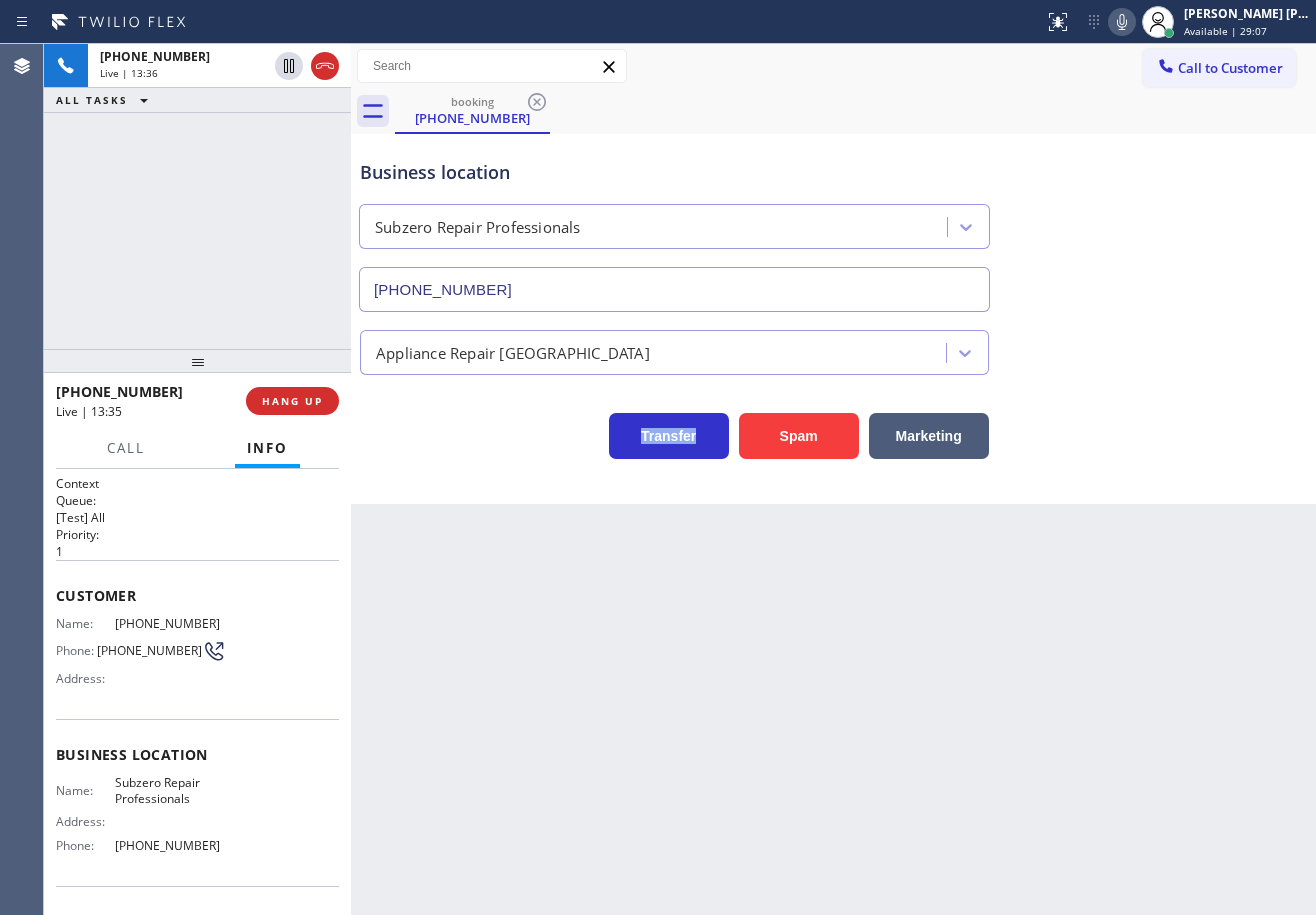 drag, startPoint x: 1213, startPoint y: 350, endPoint x: 1185, endPoint y: 407, distance: 63.505905 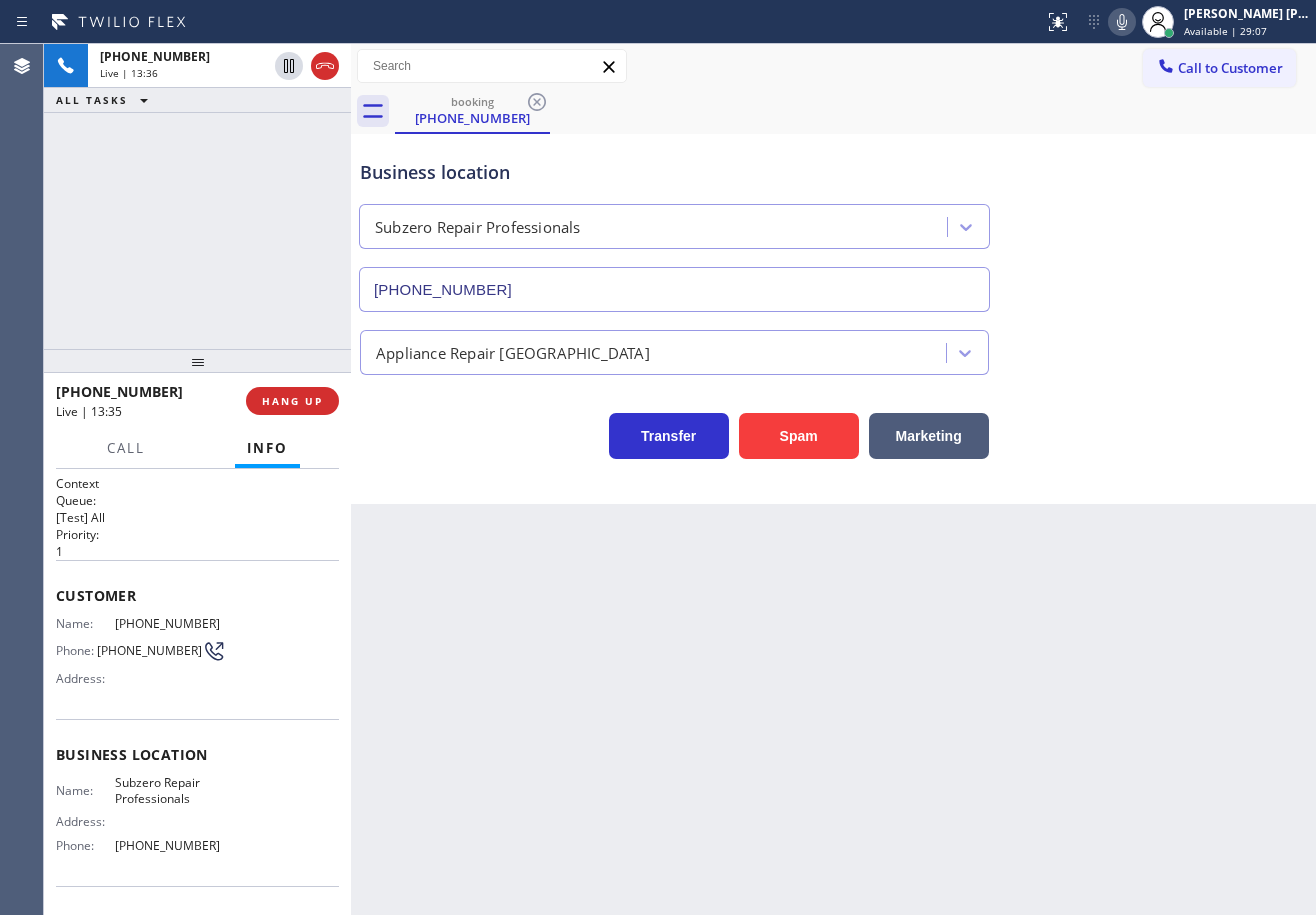 drag, startPoint x: 1167, startPoint y: 433, endPoint x: 1135, endPoint y: 452, distance: 37.215588 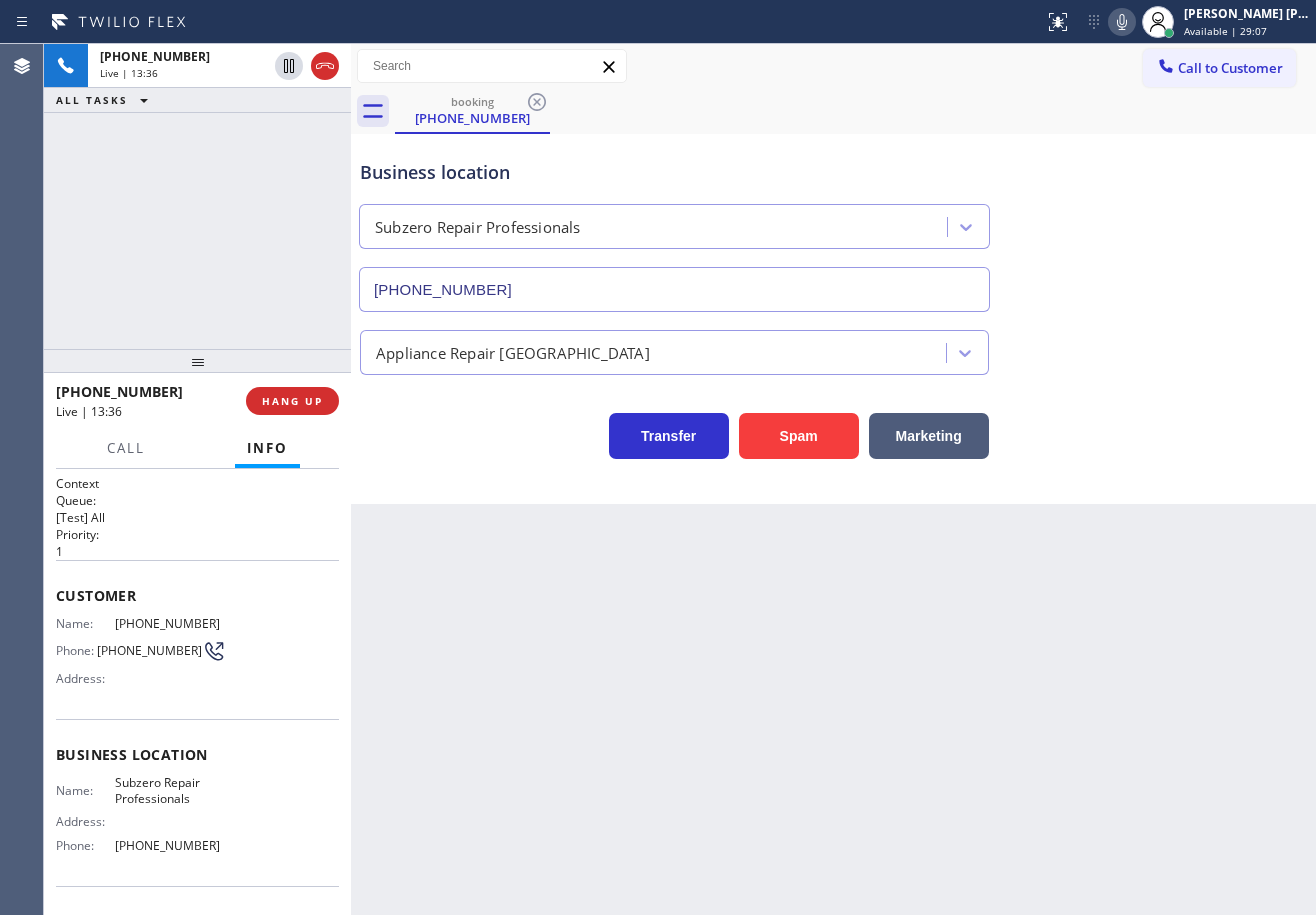 drag, startPoint x: 1131, startPoint y: 475, endPoint x: 1131, endPoint y: 487, distance: 12 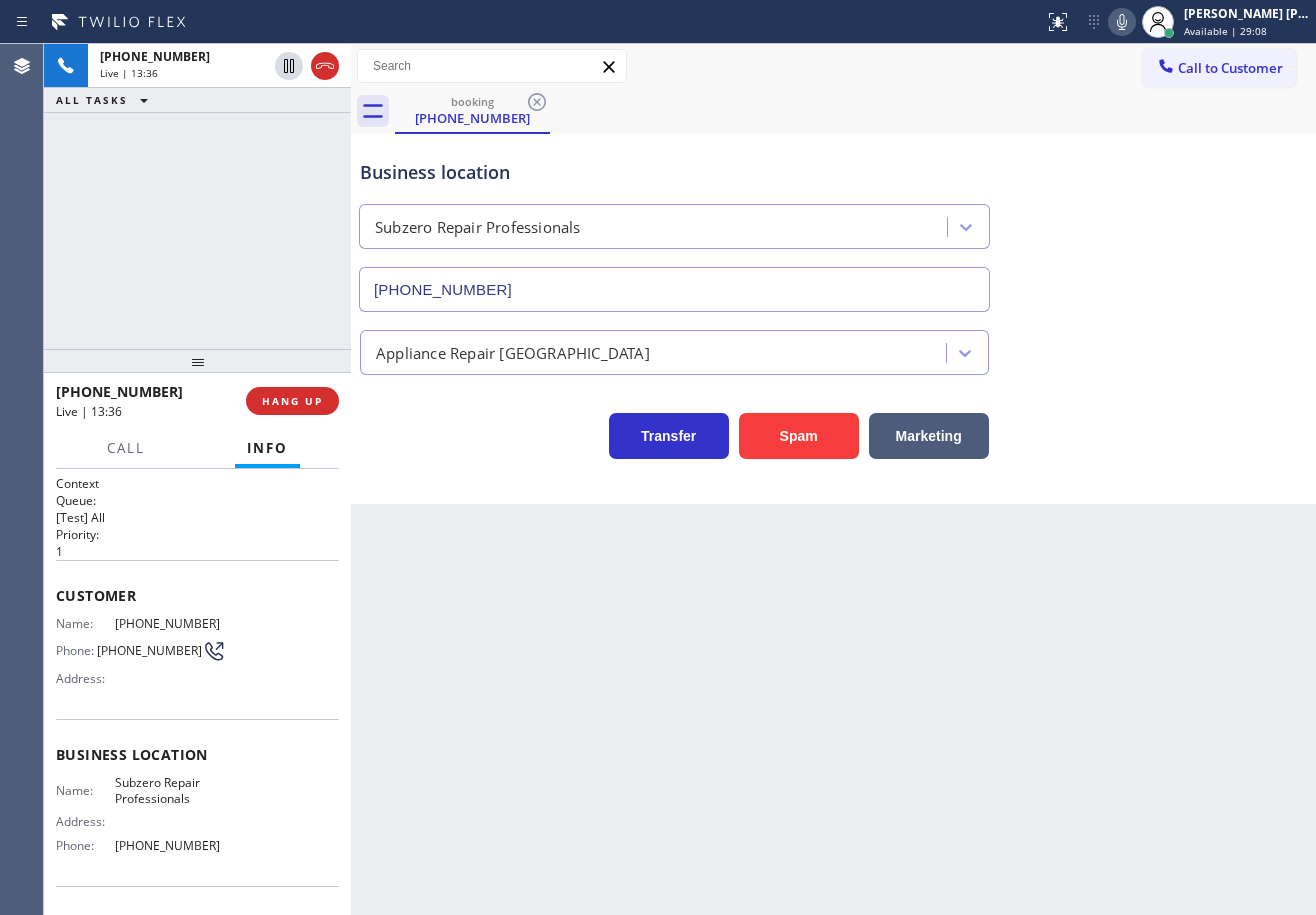 click on "Business location Subzero Repair  Professionals [PHONE_NUMBER] Appliance Repair High End Transfer Spam Marketing" at bounding box center [833, 319] 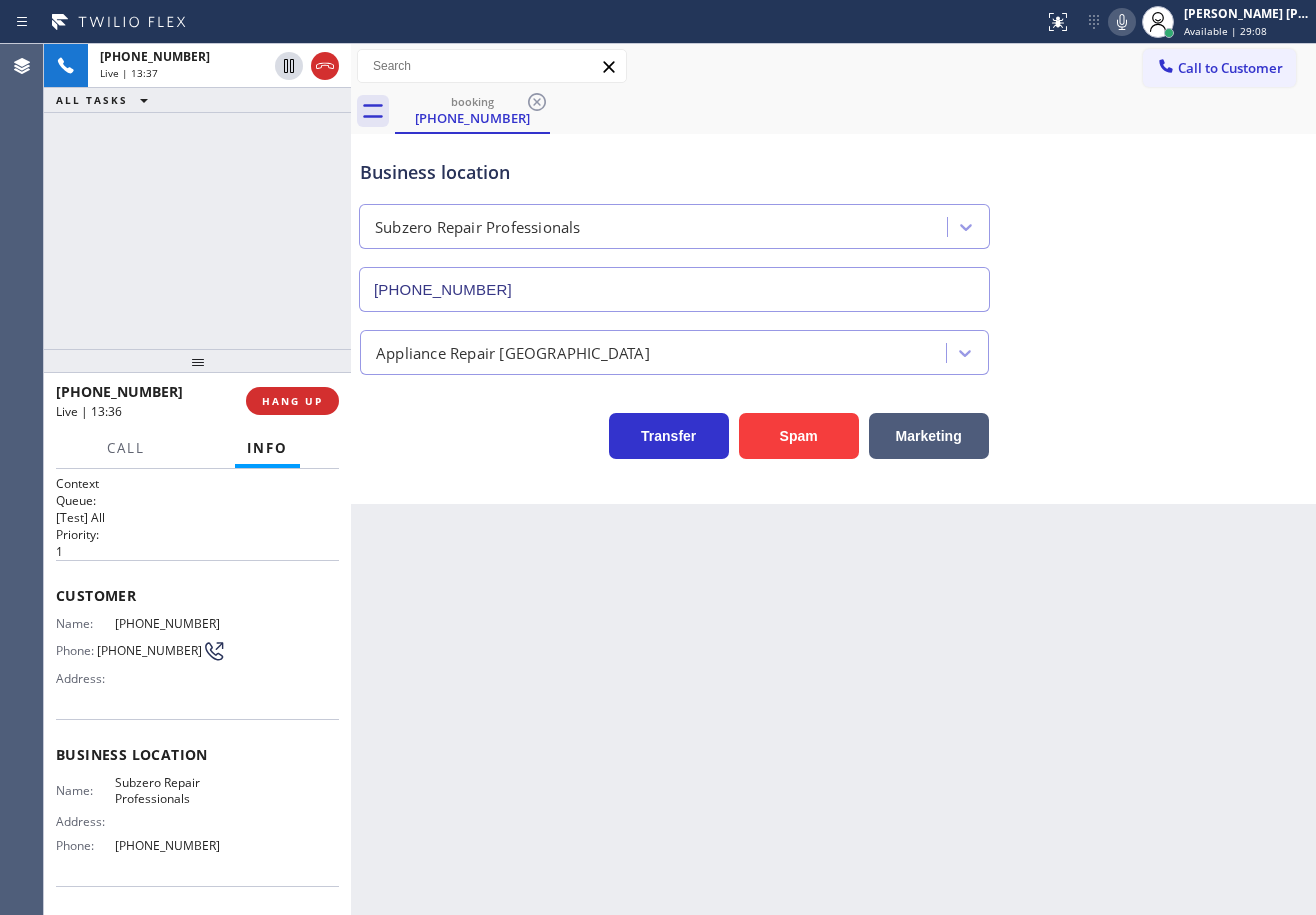 drag, startPoint x: 1167, startPoint y: 383, endPoint x: 1192, endPoint y: 365, distance: 30.805843 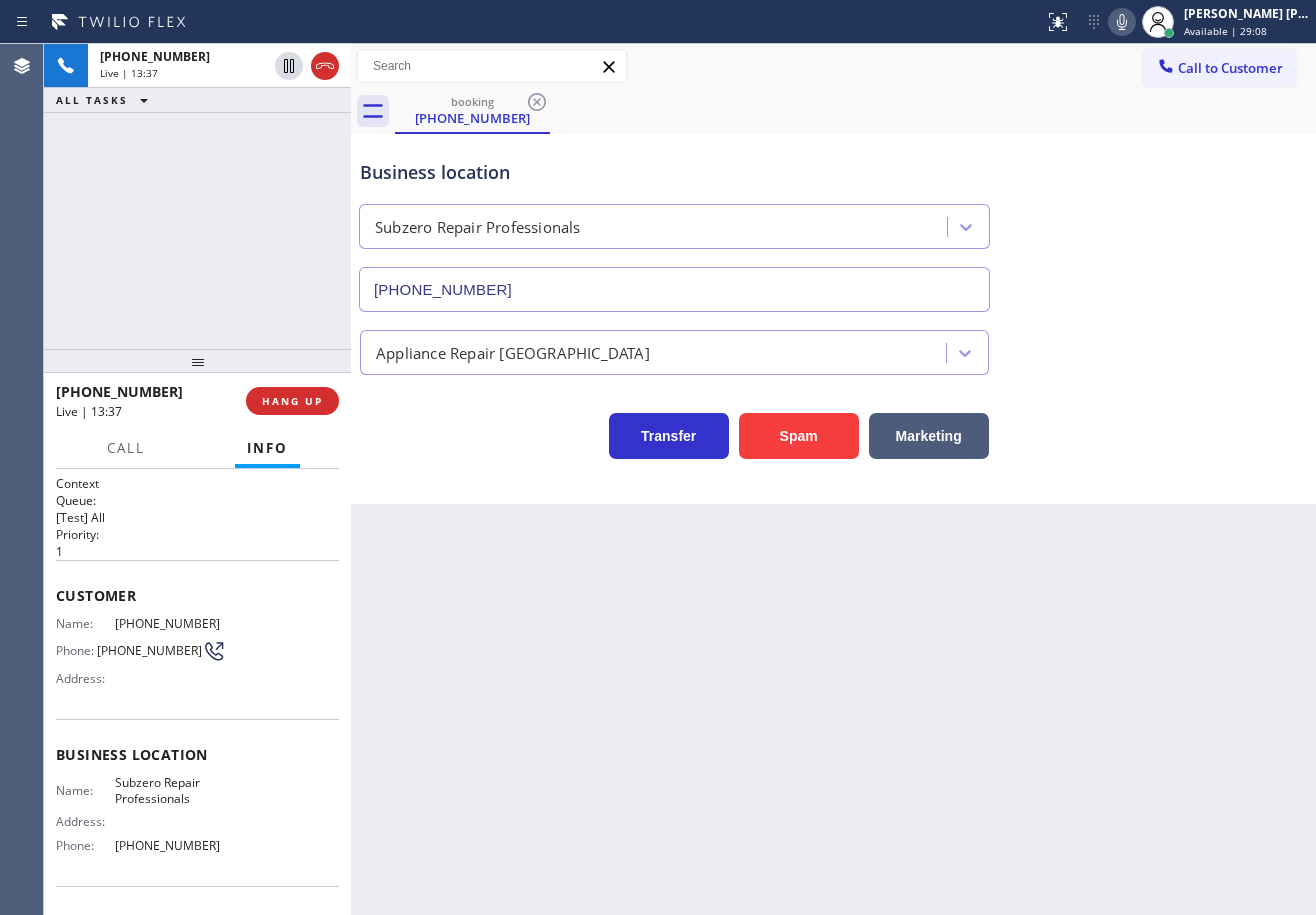 drag, startPoint x: 1130, startPoint y: 542, endPoint x: 1108, endPoint y: 617, distance: 78.160095 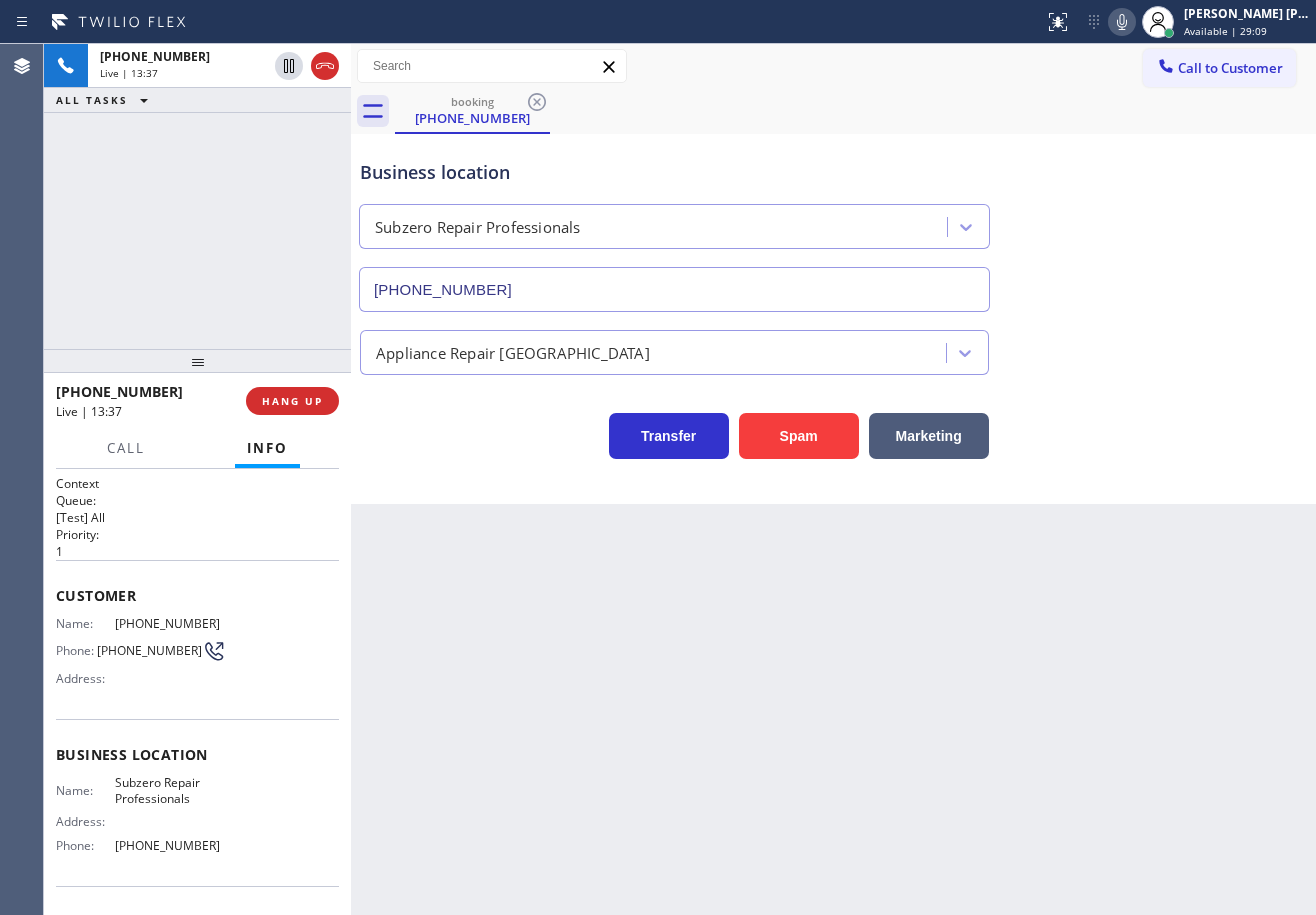 click on "Back to Dashboard Change Sender ID Customers Technicians Select a contact Outbound call Technician Search Technician Your caller id phone number Your caller id phone number Call Technician info Name   Phone none Address none Change Sender ID HVAC [PHONE_NUMBER] 5 Star Appliance [PHONE_NUMBER] Appliance Repair [PHONE_NUMBER] Plumbing [PHONE_NUMBER] Air Duct Cleaning [PHONE_NUMBER]  Electricians [PHONE_NUMBER] Cancel Change Check personal SMS Reset Change booking [PHONE_NUMBER] Call to Customer Outbound call Location Search location Your caller id phone number Customer number Call Outbound call Technician Search Technician Your caller id phone number Your caller id phone number Call booking [PHONE_NUMBER] Business location Subzero Repair  Professionals [PHONE_NUMBER] Appliance Repair High End Transfer Spam Marketing" at bounding box center [833, 479] 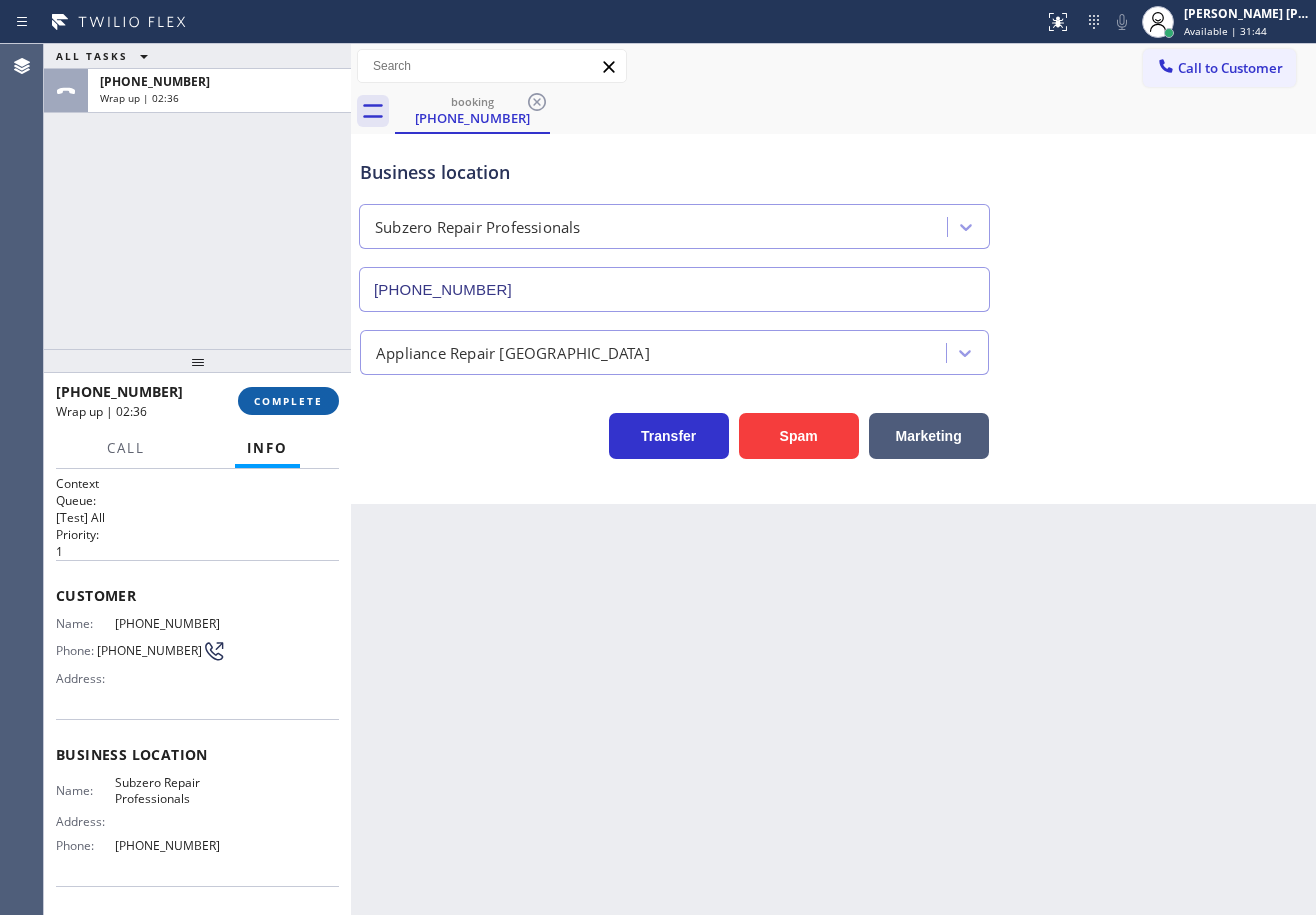 click on "COMPLETE" at bounding box center (288, 401) 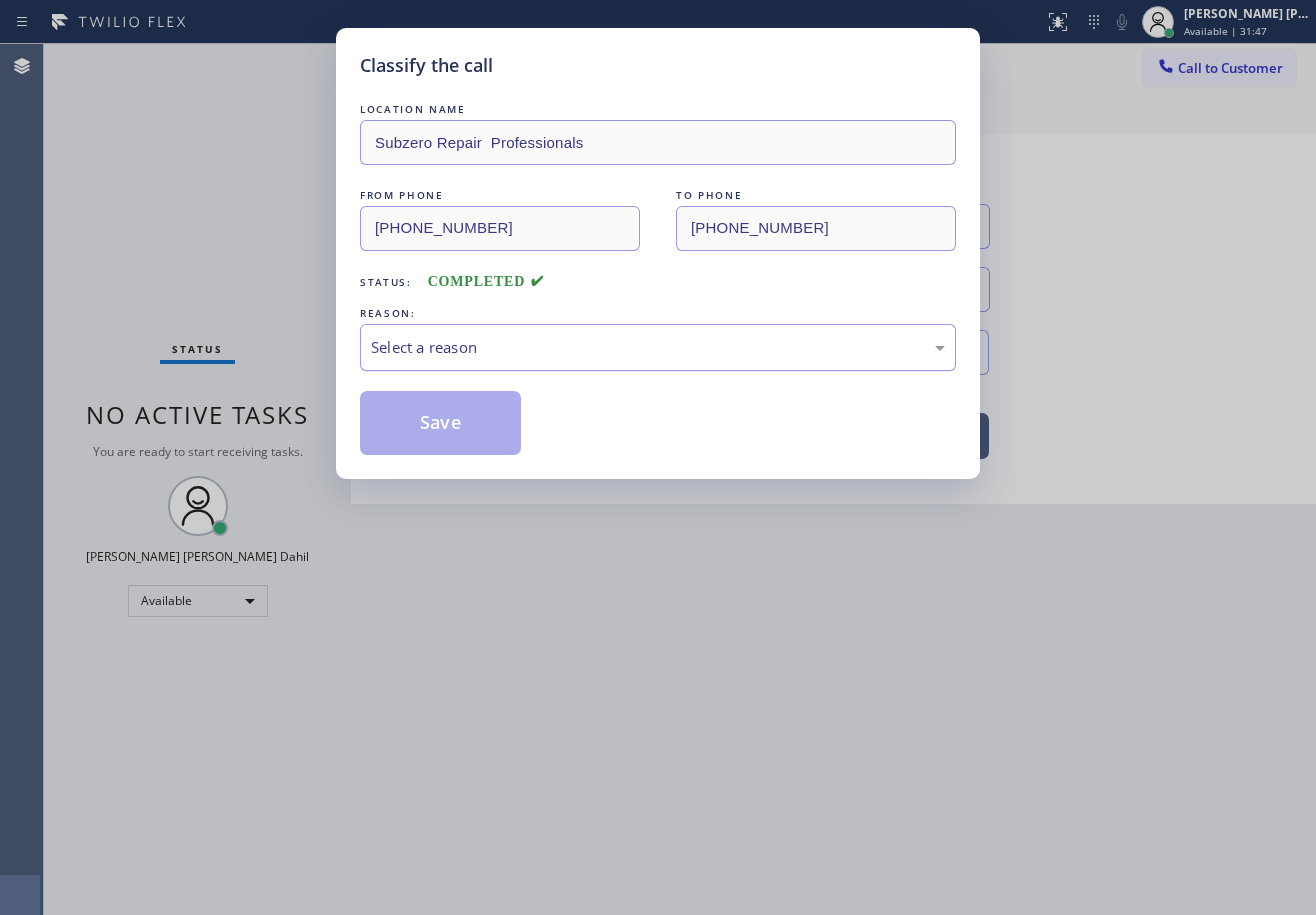 click on "Select a reason" at bounding box center [658, 347] 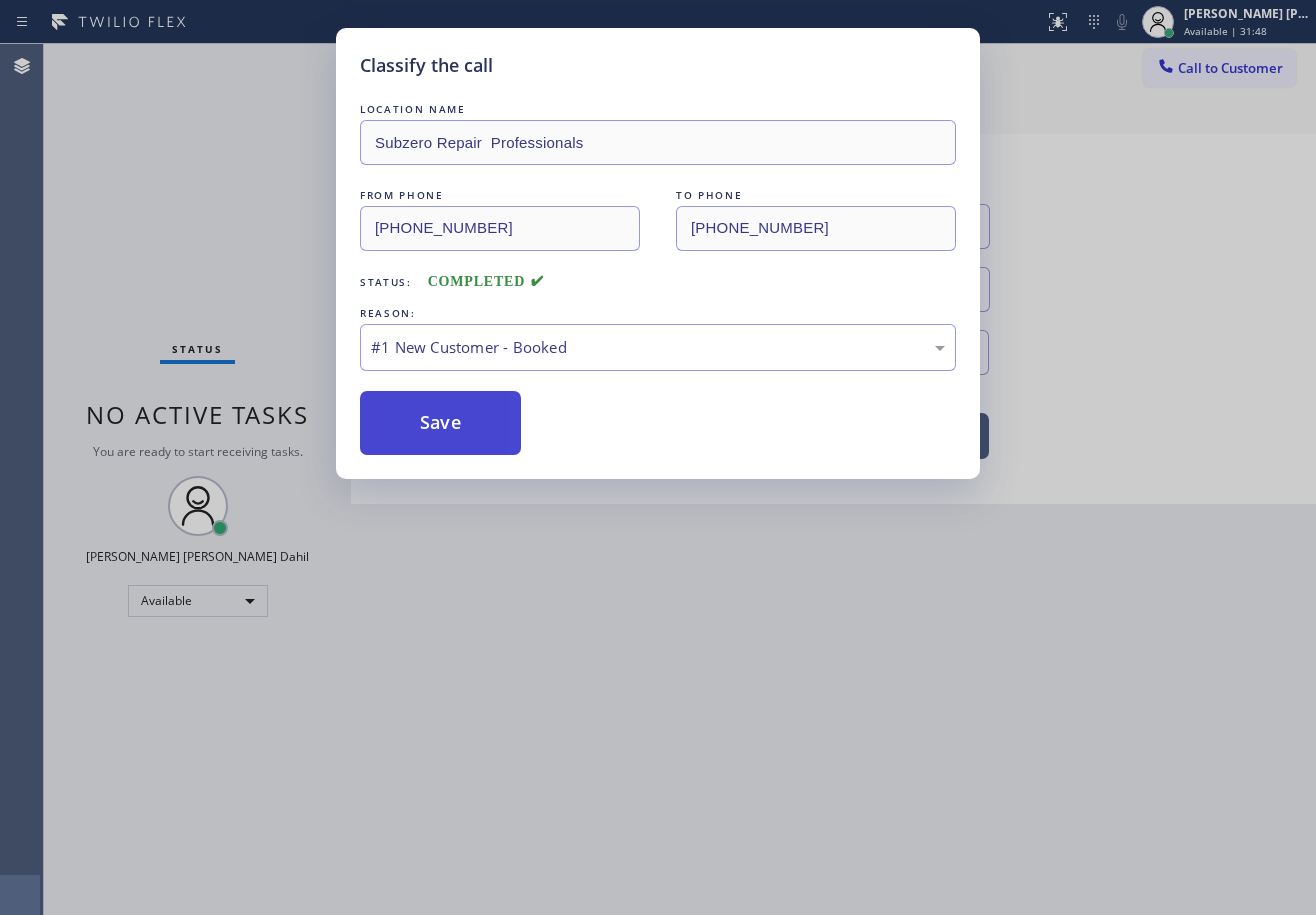 click on "Save" at bounding box center (440, 423) 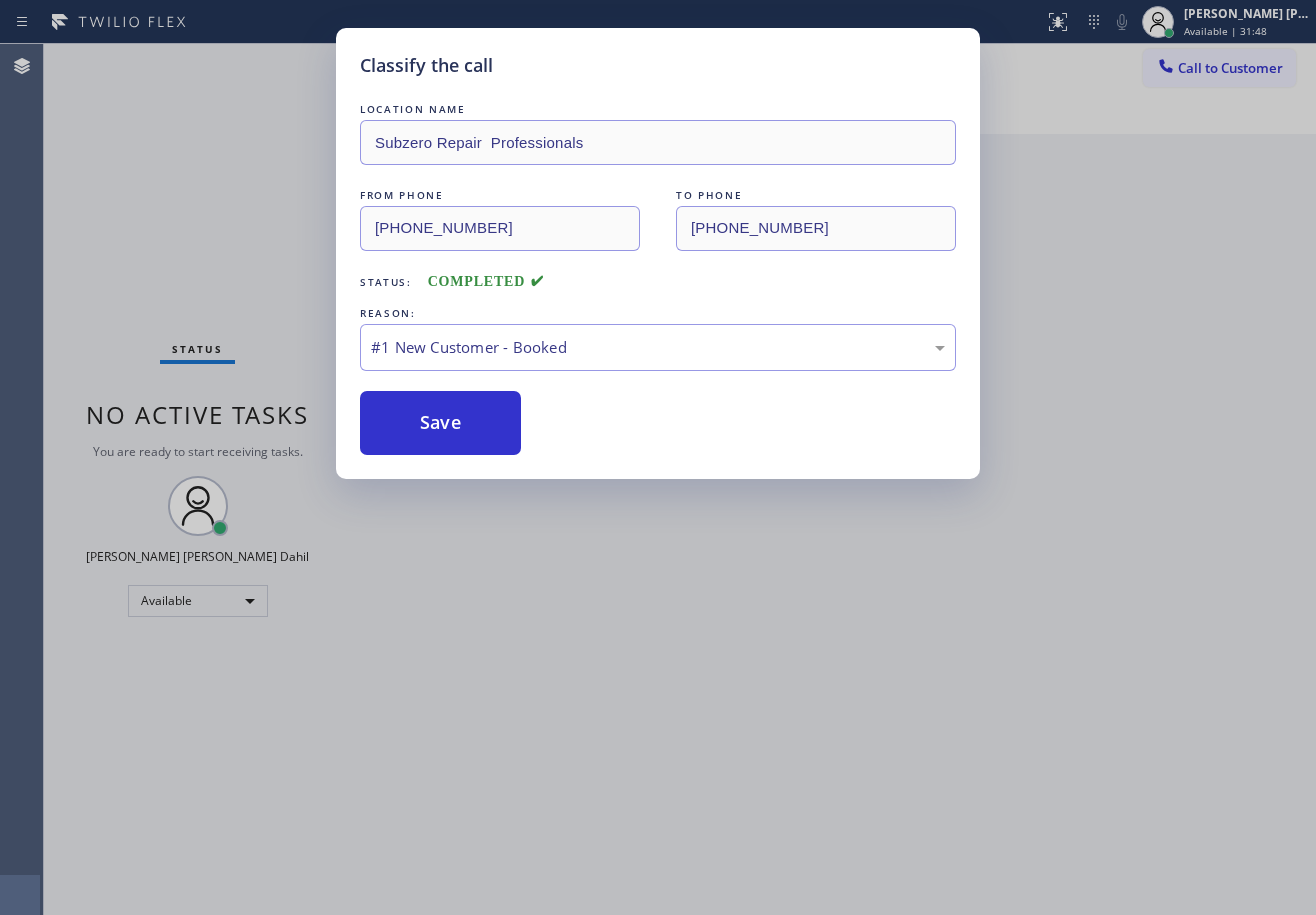 drag, startPoint x: 426, startPoint y: 422, endPoint x: 452, endPoint y: 486, distance: 69.079666 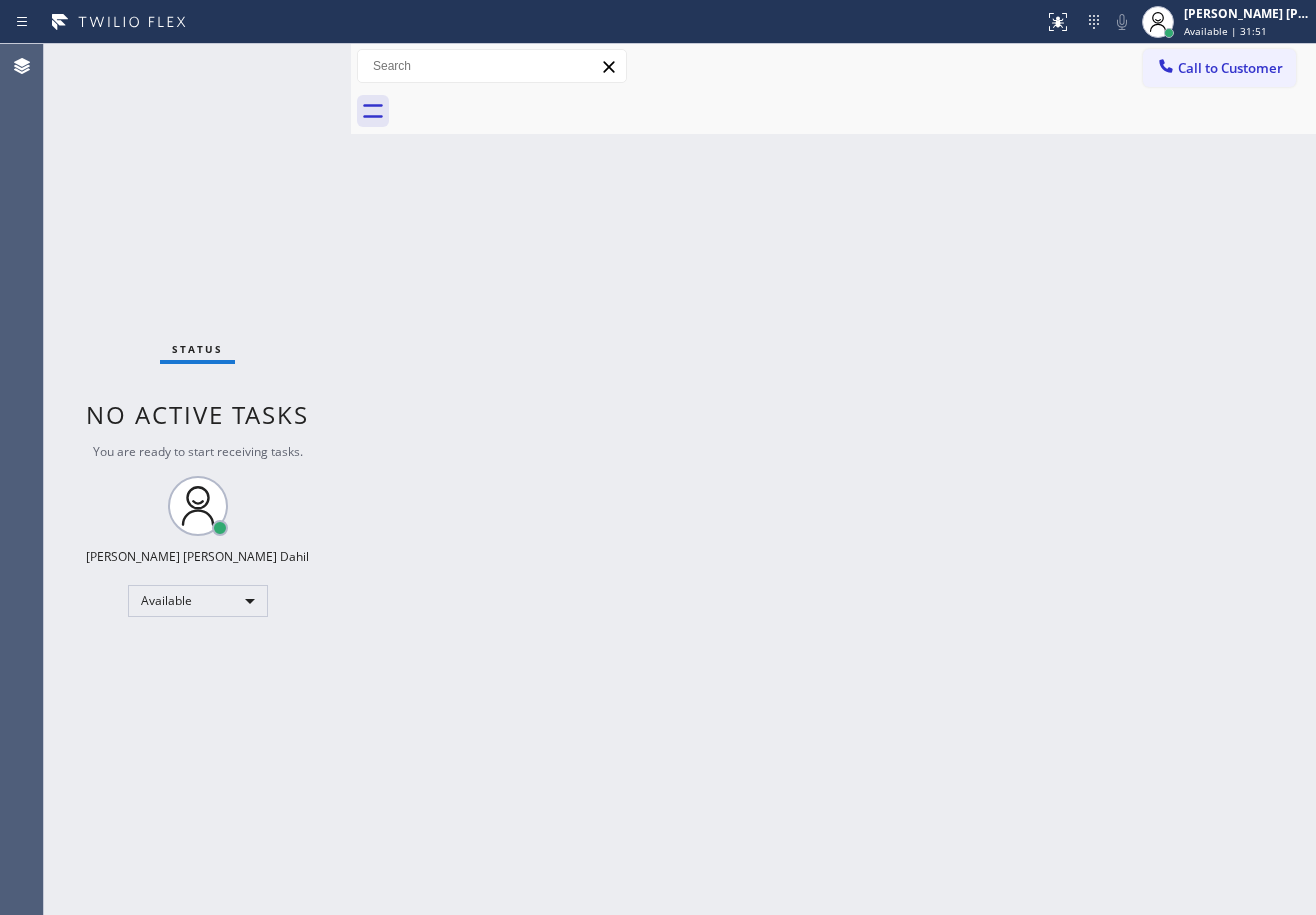 click on "Back to Dashboard Change Sender ID Customers Technicians Select a contact Outbound call Technician Search Technician Your caller id phone number Your caller id phone number Call Technician info Name   Phone none Address none Change Sender ID HVAC [PHONE_NUMBER] 5 Star Appliance [PHONE_NUMBER] Appliance Repair [PHONE_NUMBER] Plumbing [PHONE_NUMBER] Air Duct Cleaning [PHONE_NUMBER]  Electricians [PHONE_NUMBER] Cancel Change Check personal SMS Reset Change No tabs Call to Customer Outbound call Location Search location Your caller id phone number Customer number Call Outbound call Technician Search Technician Your caller id phone number Your caller id phone number Call" at bounding box center (833, 479) 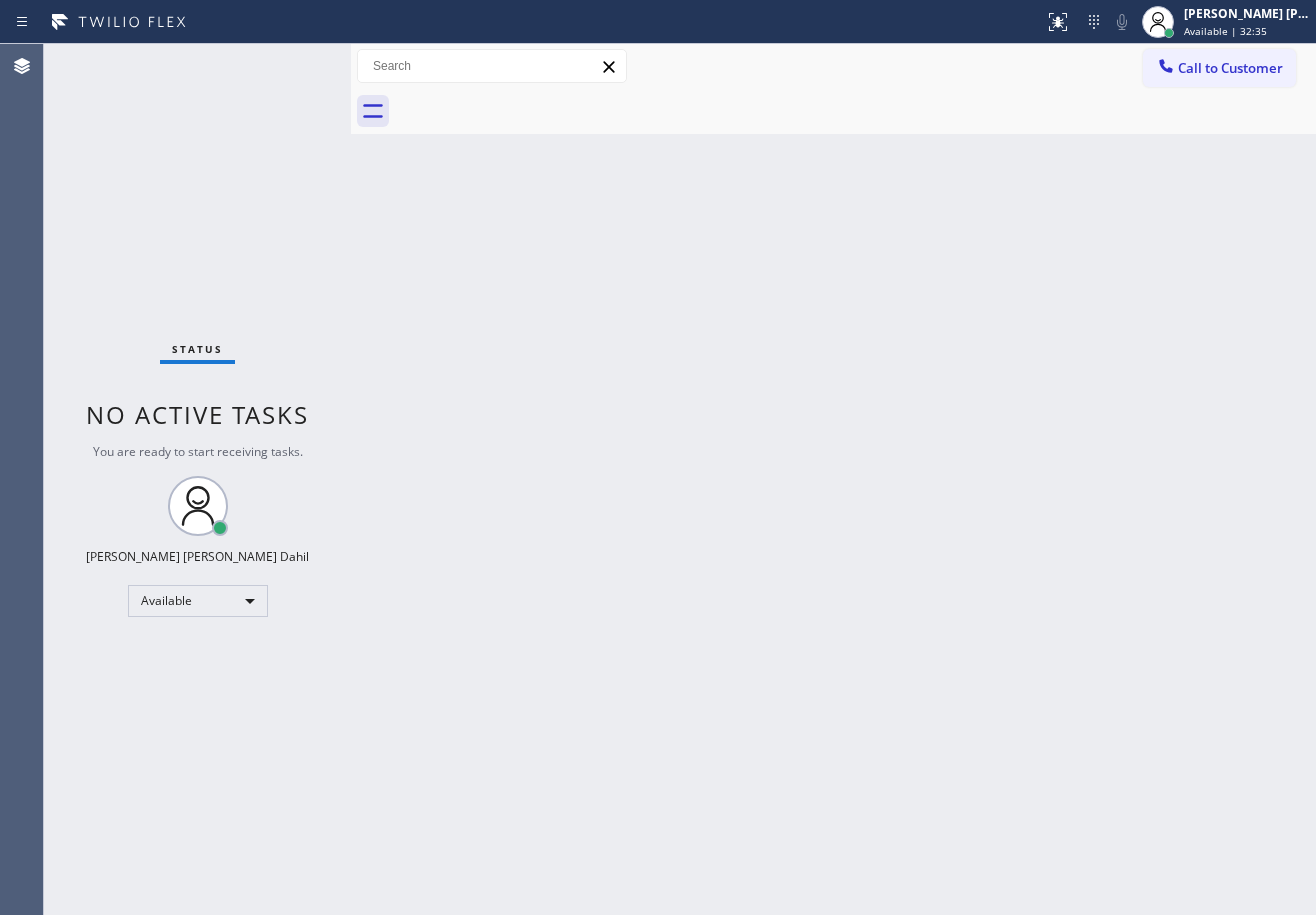 click on "Status   No active tasks     You are ready to start receiving tasks.   [PERSON_NAME] [PERSON_NAME] Dahil Available" at bounding box center [197, 479] 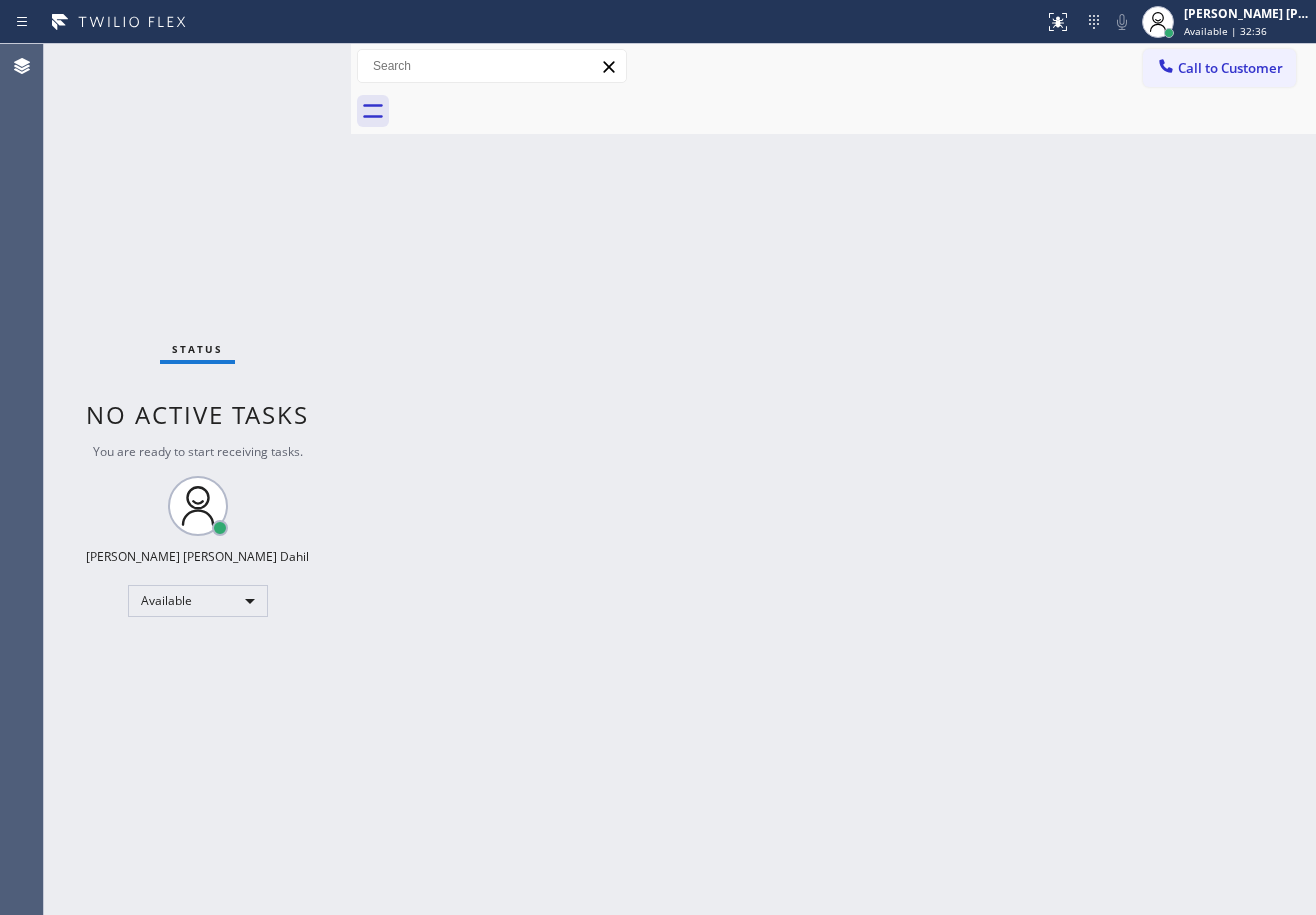 click on "Status   No active tasks     You are ready to start receiving tasks.   [PERSON_NAME] [PERSON_NAME] Dahil Available" at bounding box center (197, 479) 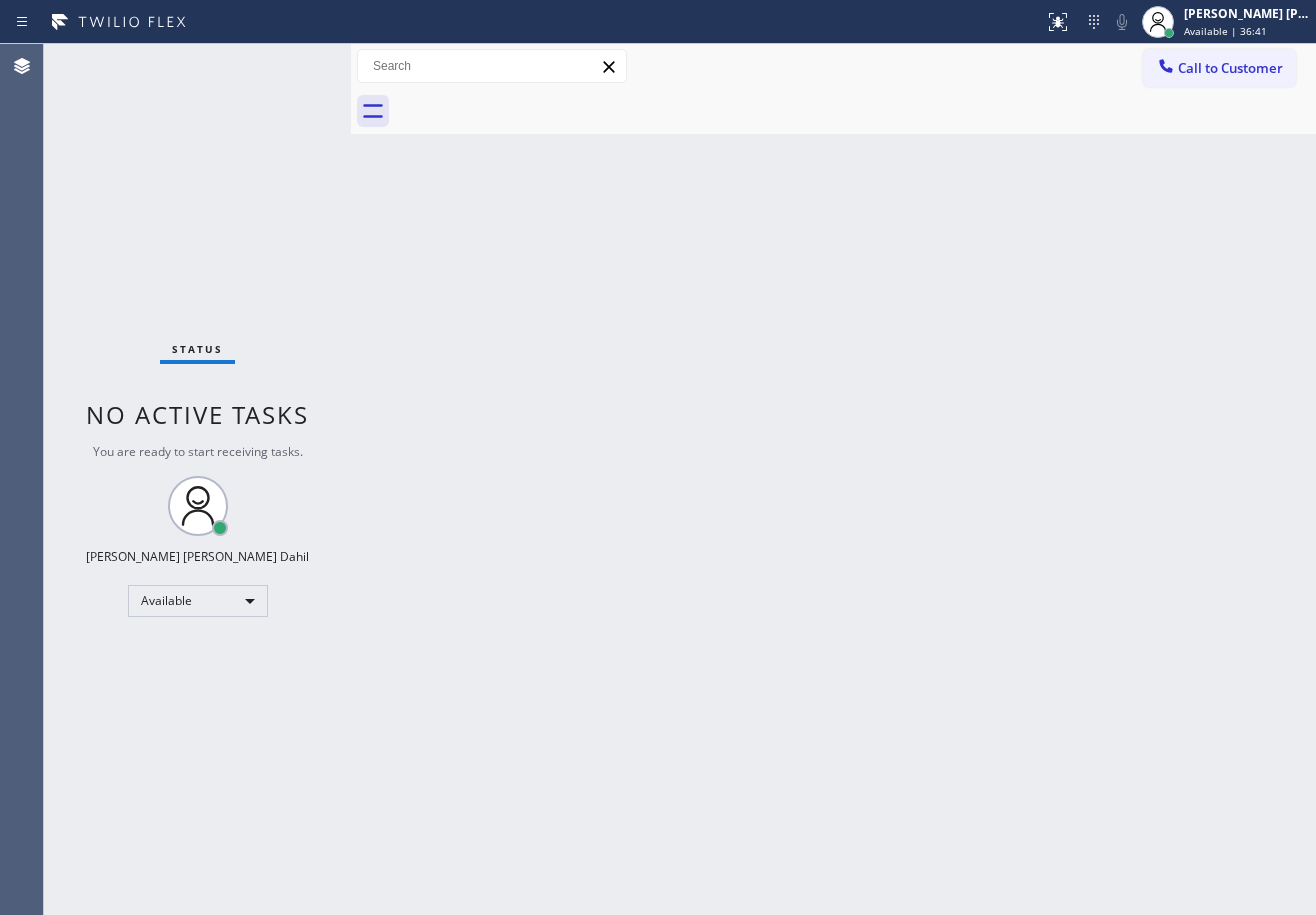 click on "Status   No active tasks     You are ready to start receiving tasks.   [PERSON_NAME] [PERSON_NAME] Dahil Available" at bounding box center [197, 479] 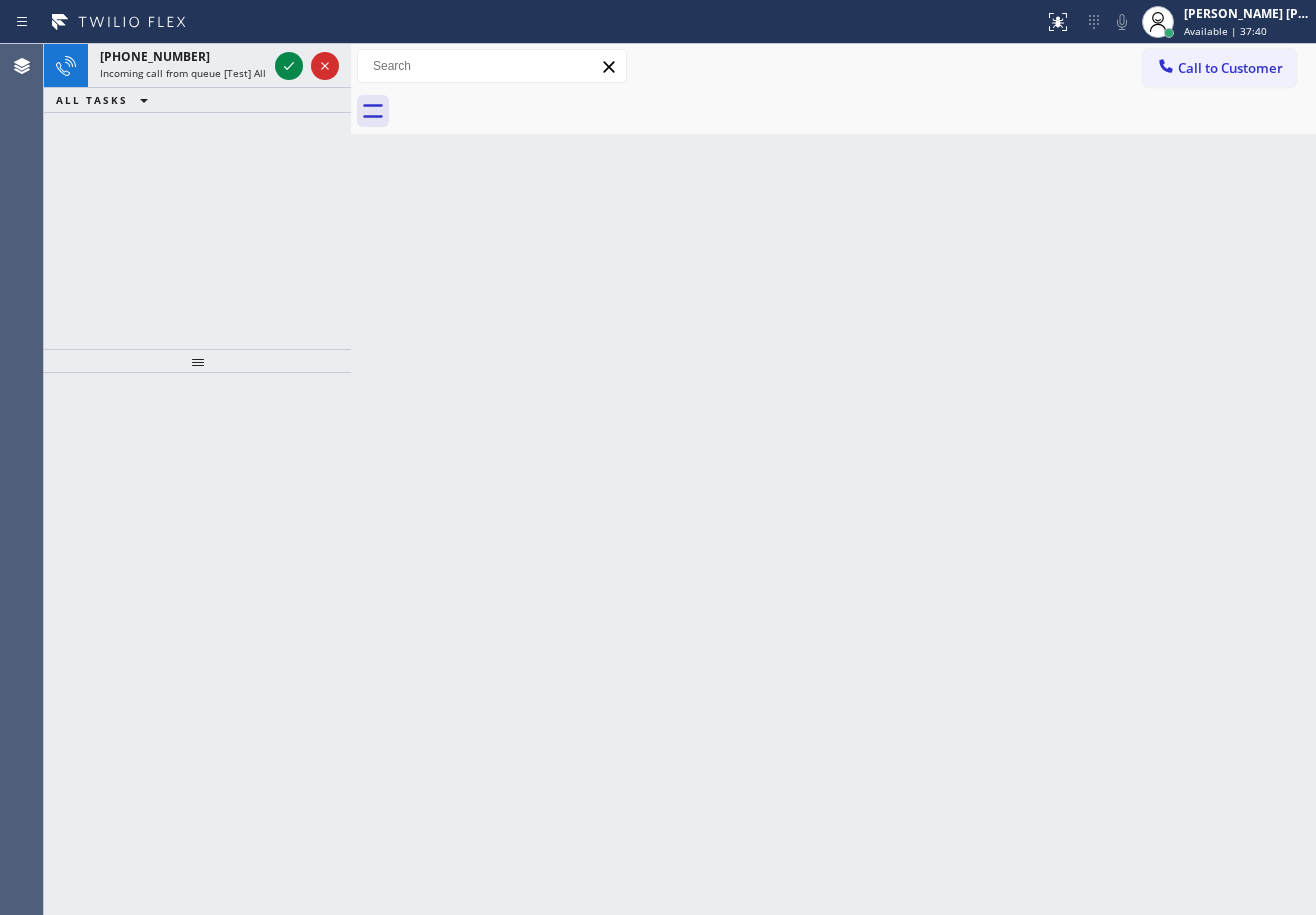 click 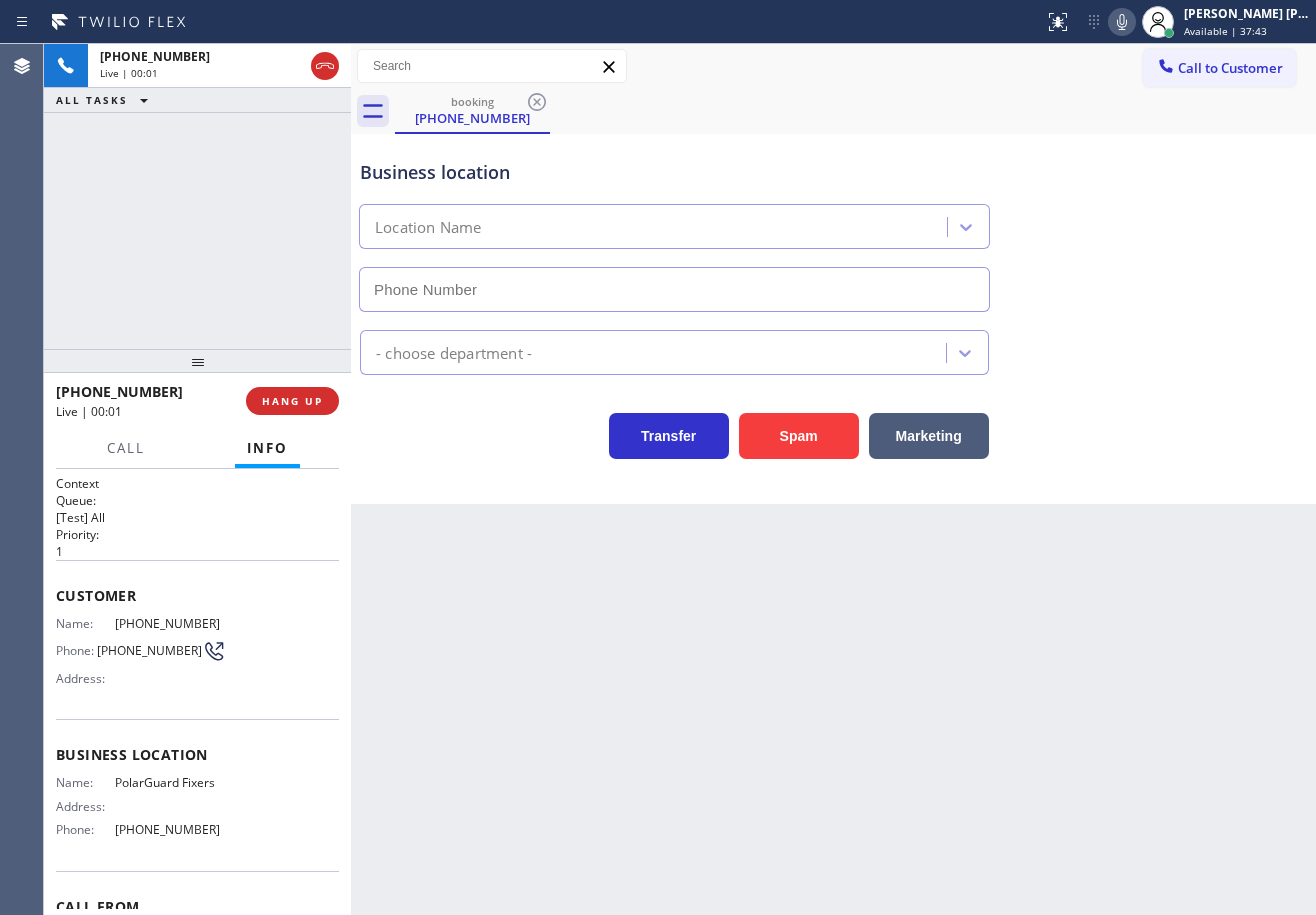 type on "[PHONE_NUMBER]" 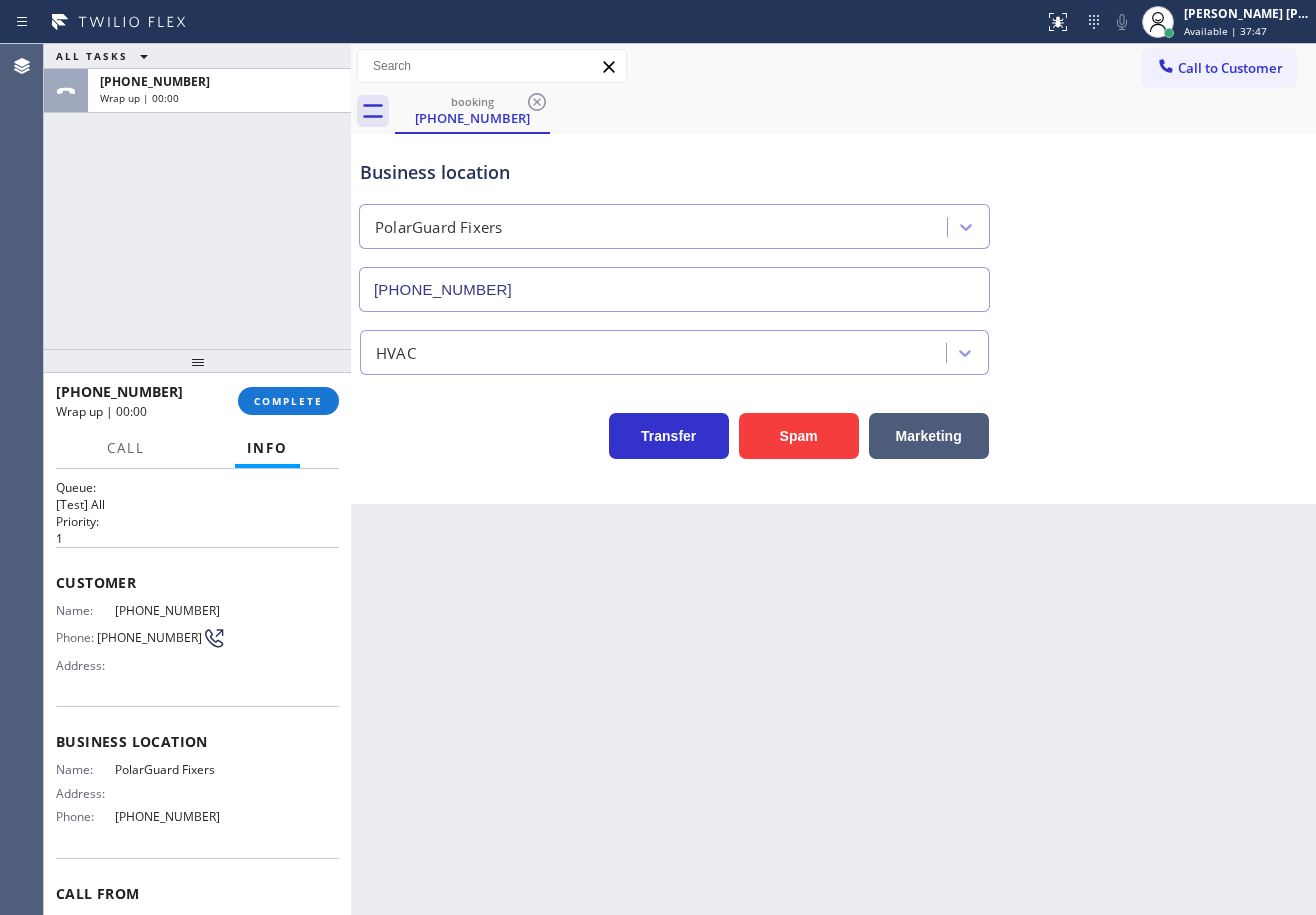 scroll, scrollTop: 113, scrollLeft: 0, axis: vertical 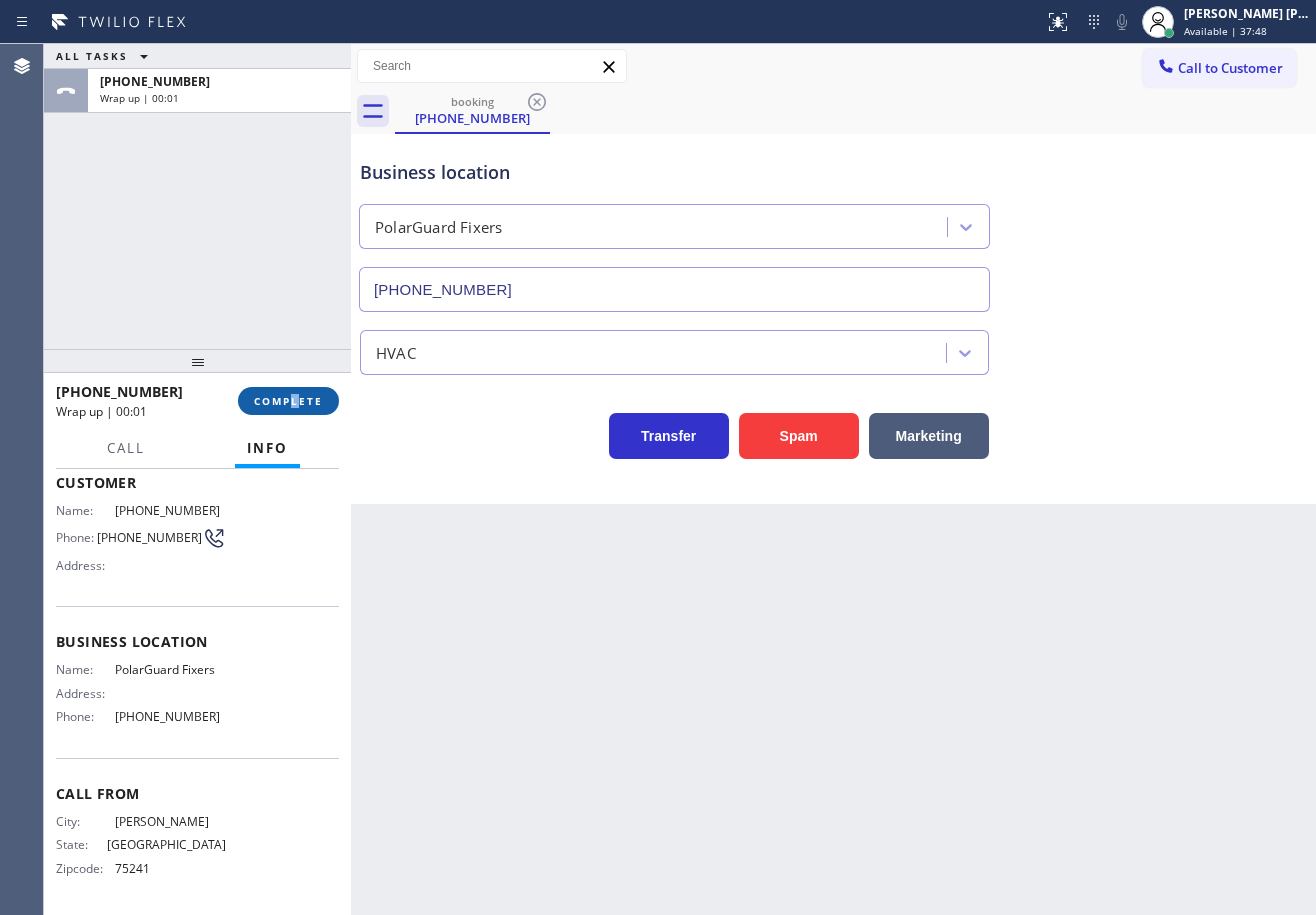 drag, startPoint x: 293, startPoint y: 386, endPoint x: 299, endPoint y: 402, distance: 17.088007 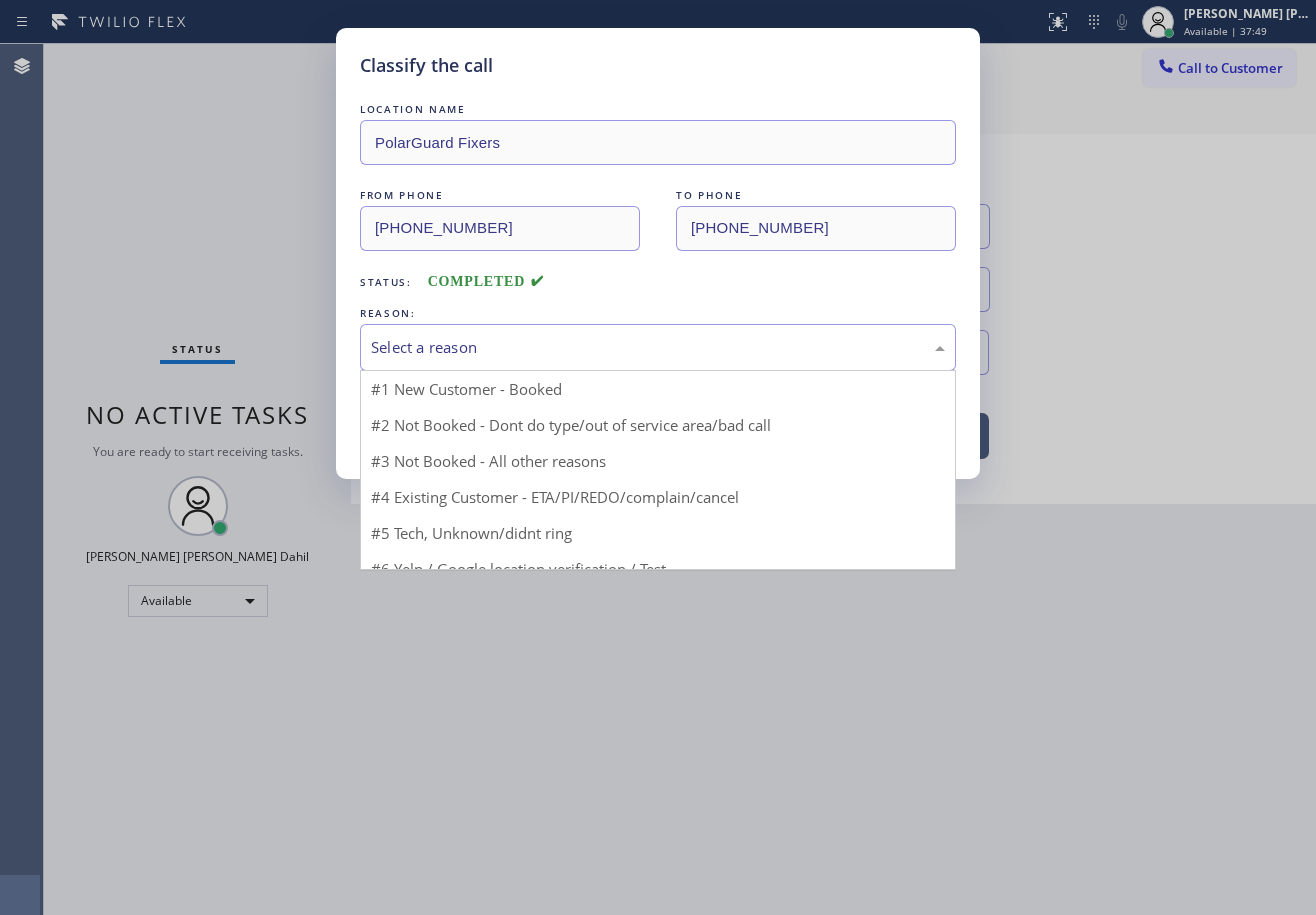 click on "Select a reason" at bounding box center [658, 347] 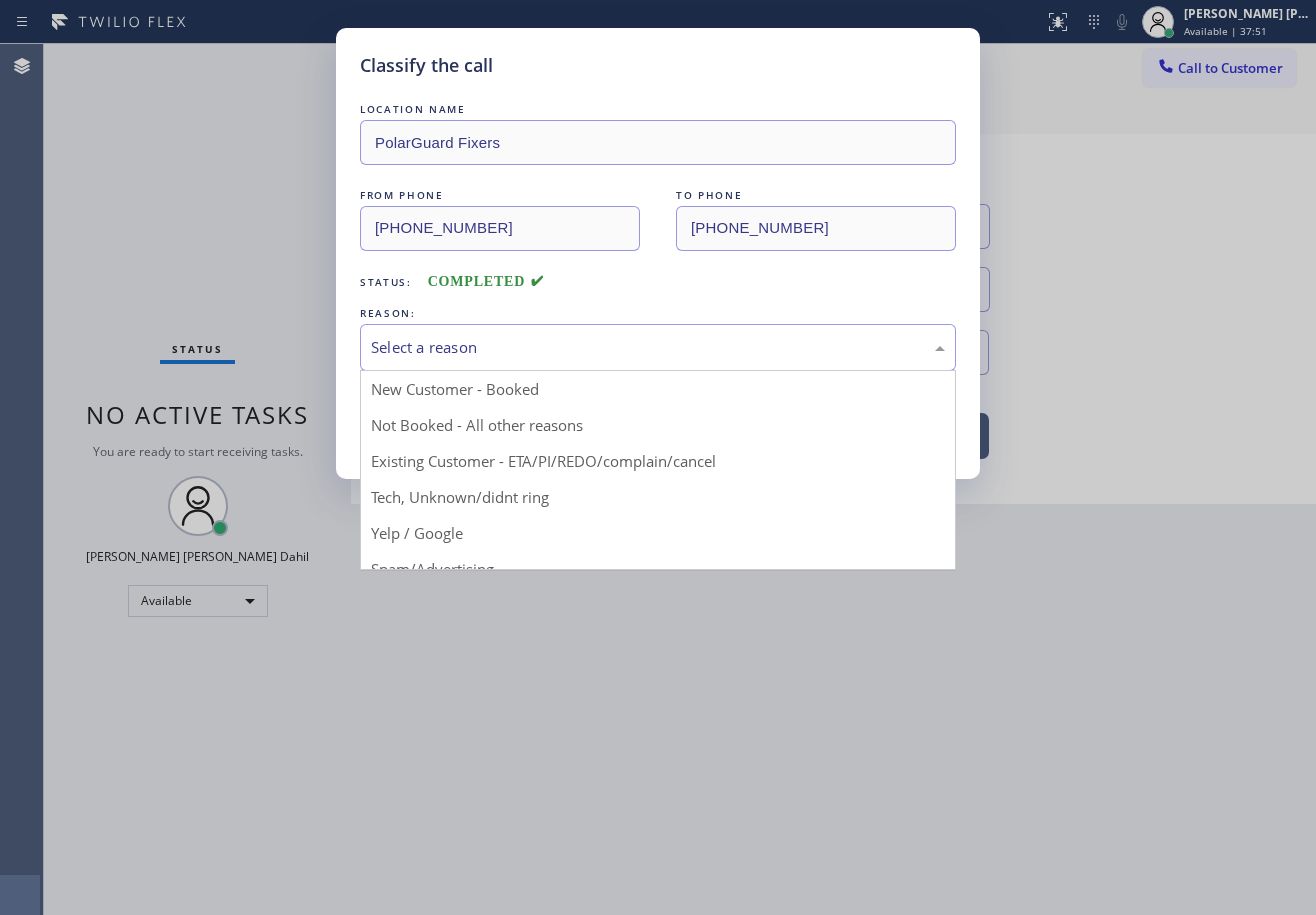 drag, startPoint x: 481, startPoint y: 494, endPoint x: 445, endPoint y: 445, distance: 60.80296 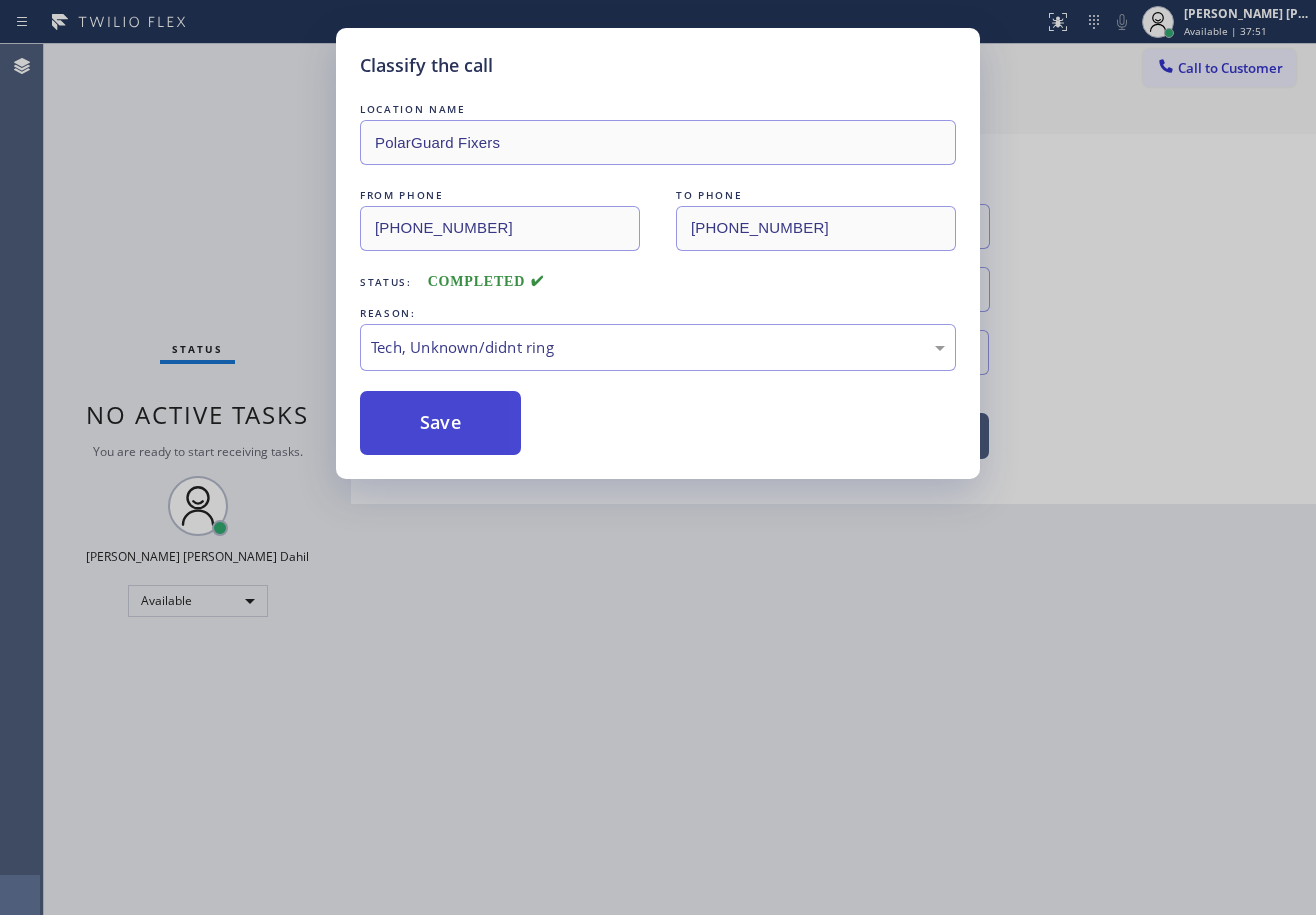 click on "Save" at bounding box center [440, 423] 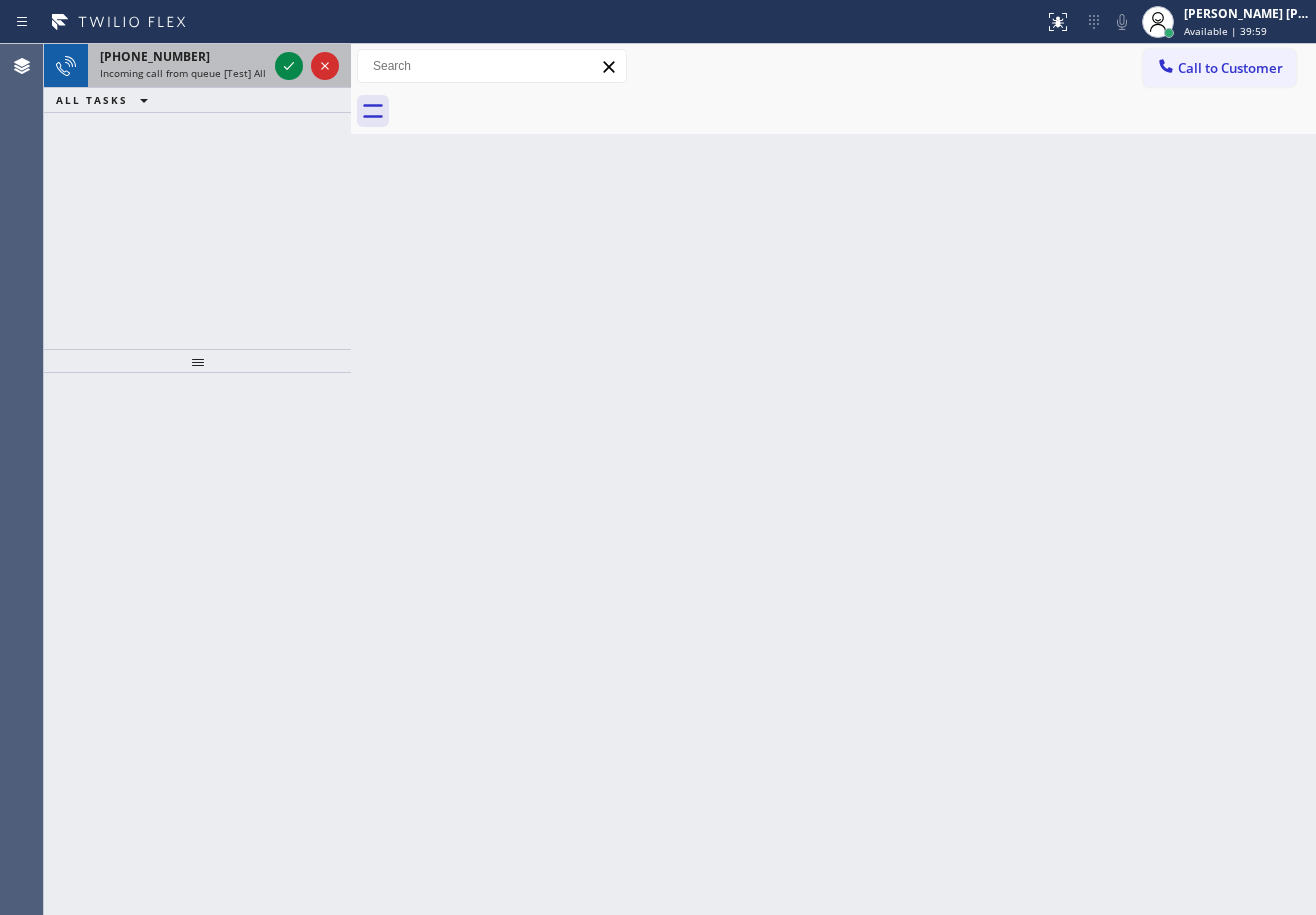 click on "[PHONE_NUMBER]" at bounding box center [183, 56] 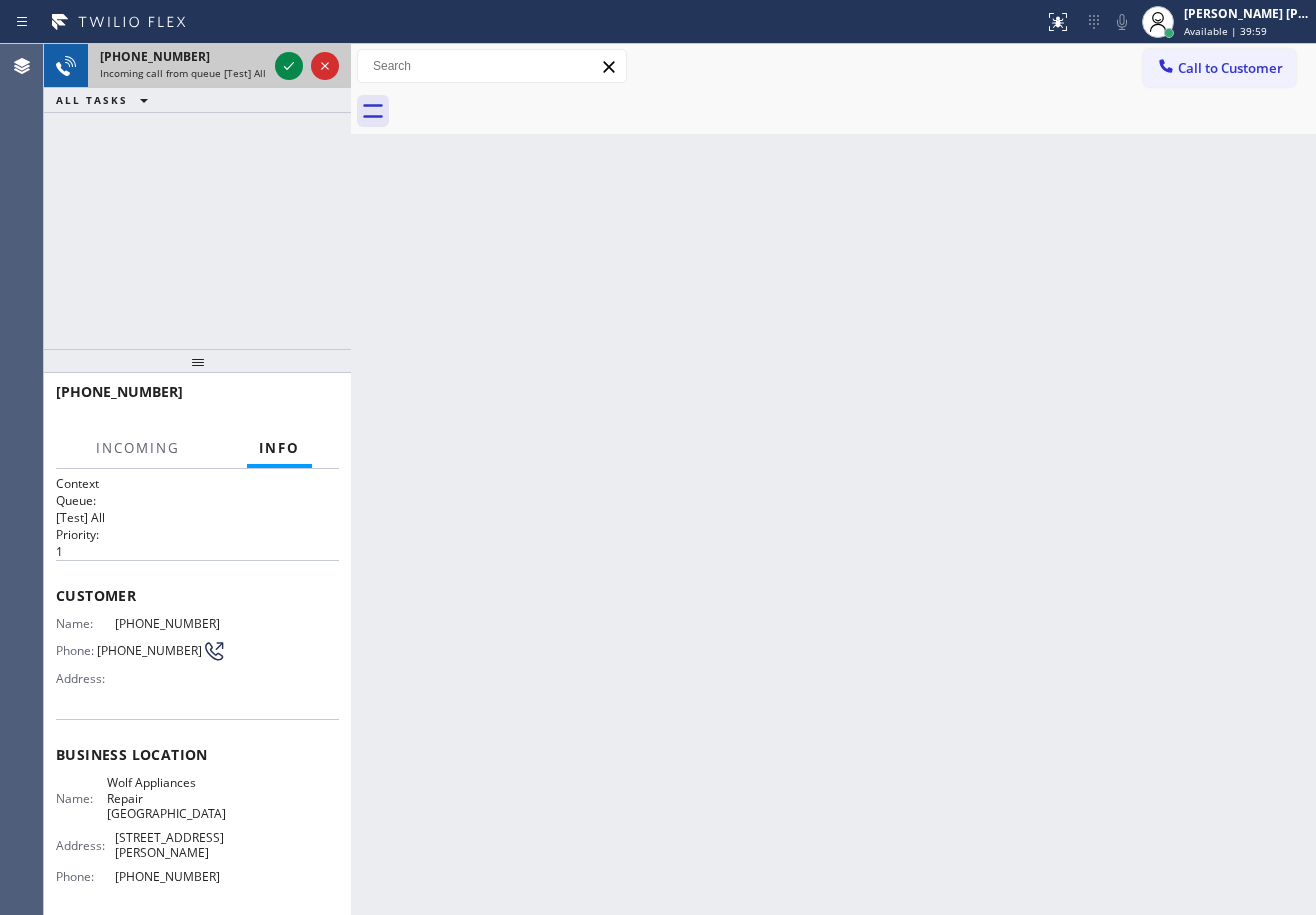 click on "[PHONE_NUMBER]" at bounding box center (183, 56) 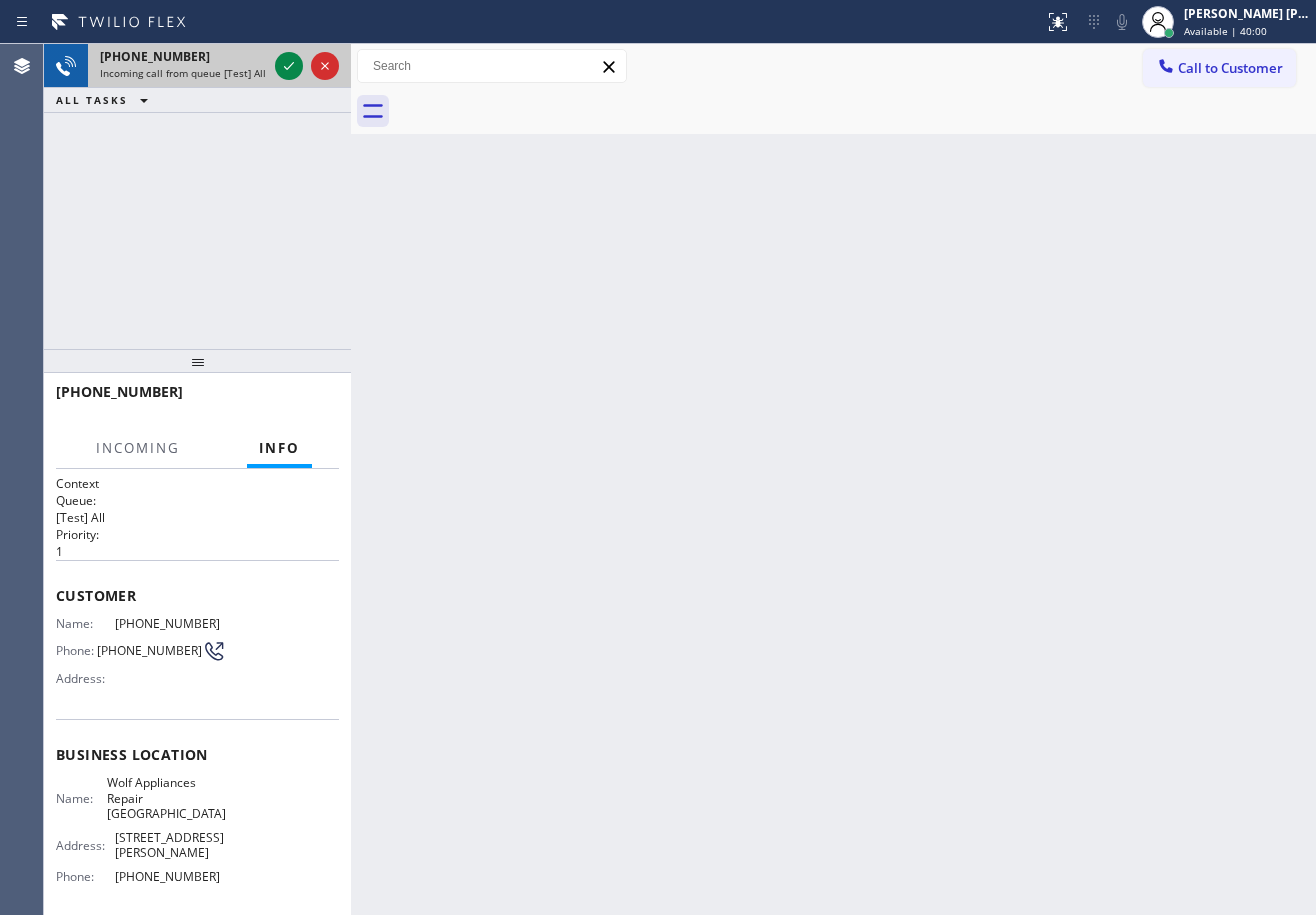 click on "[PHONE_NUMBER]" at bounding box center (183, 56) 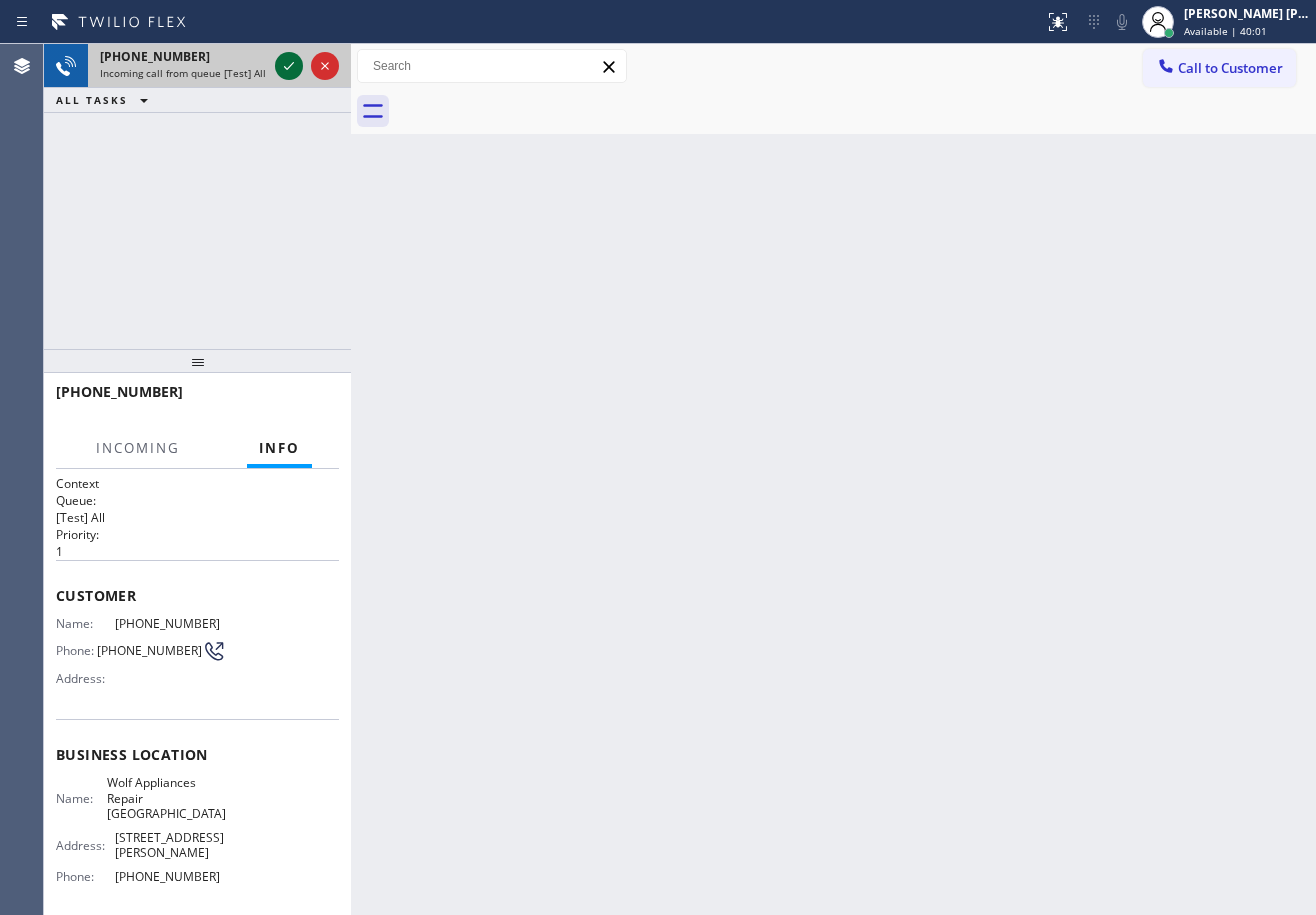 click 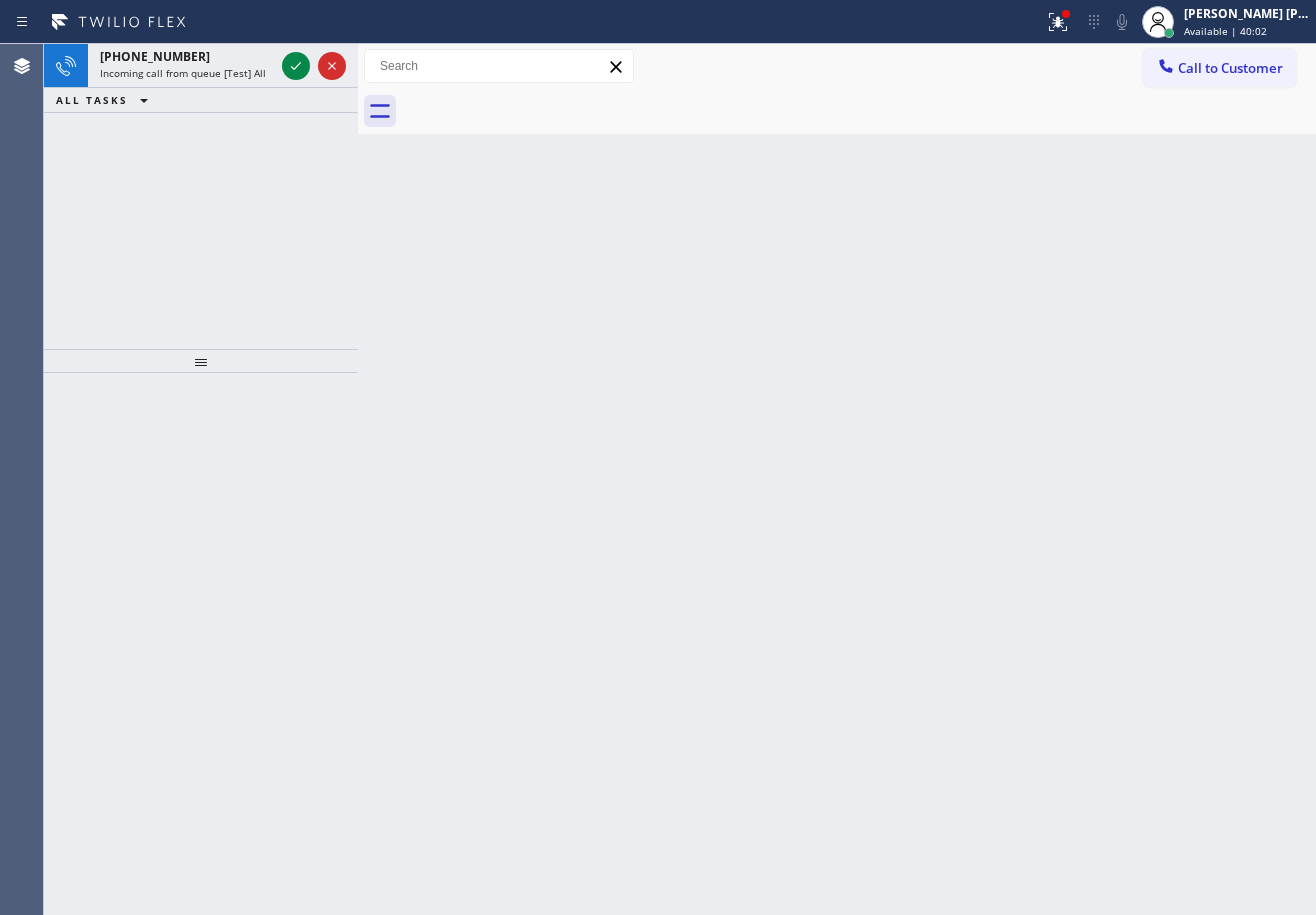 click at bounding box center [358, 479] 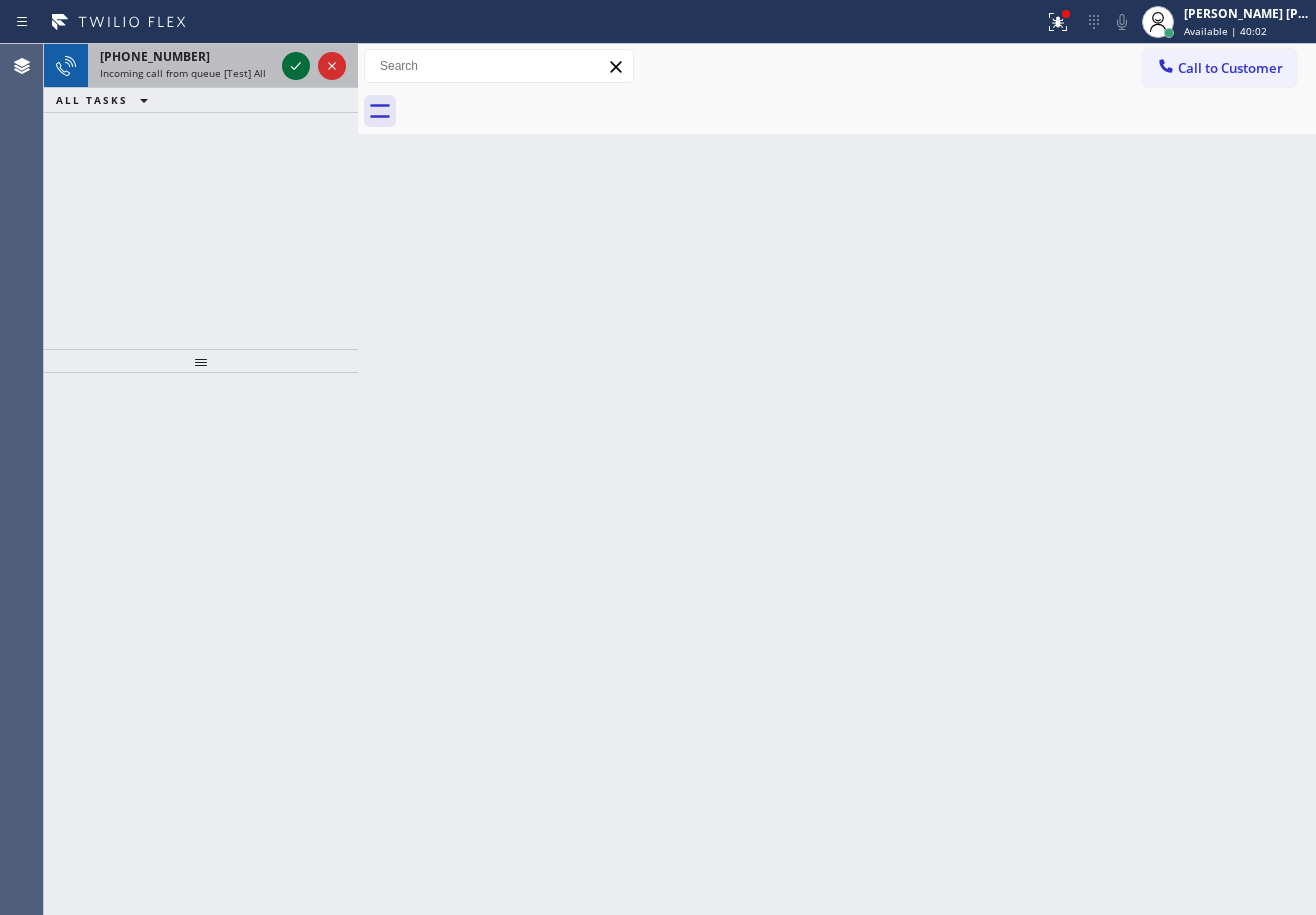 click 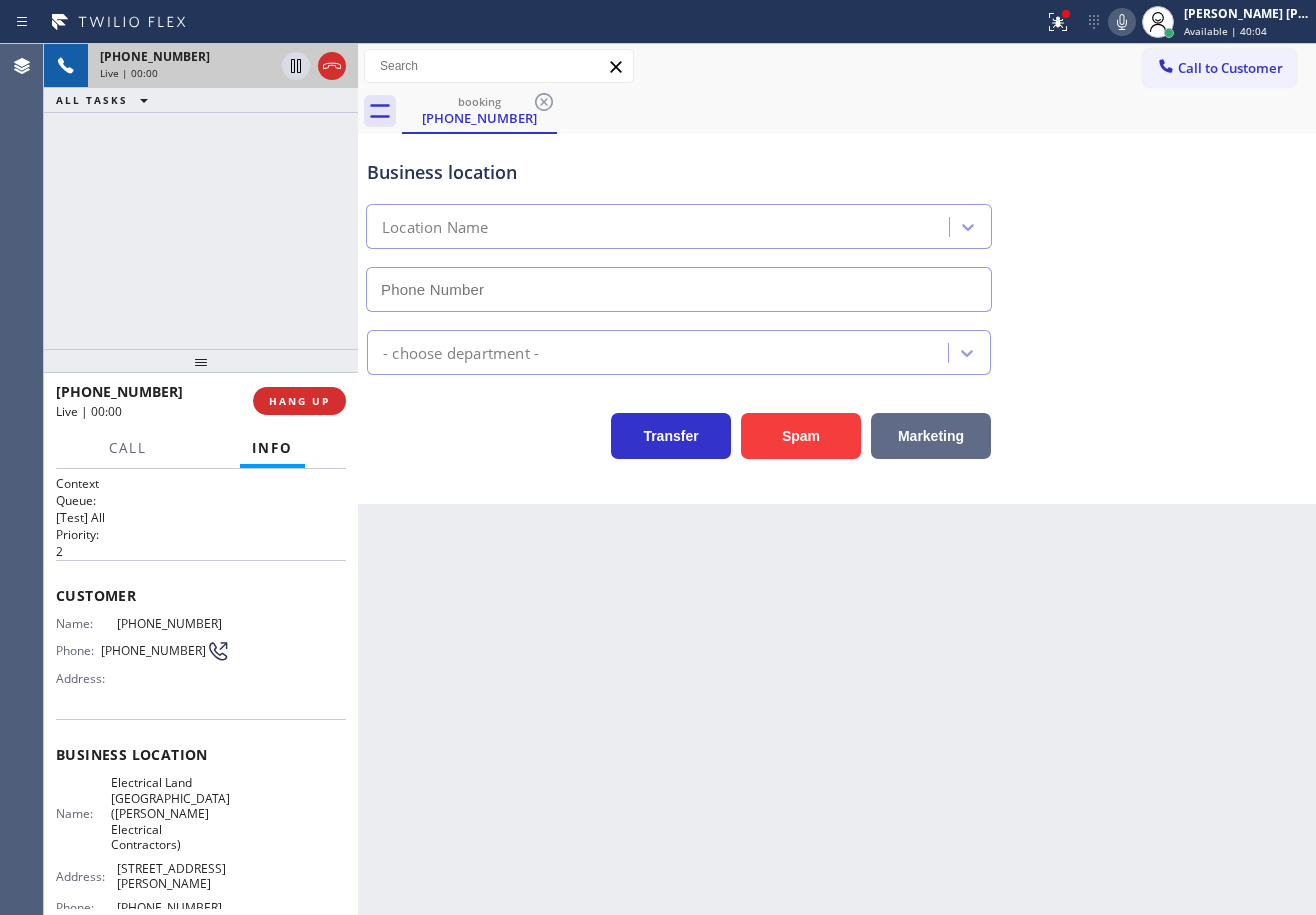 type on "[PHONE_NUMBER]" 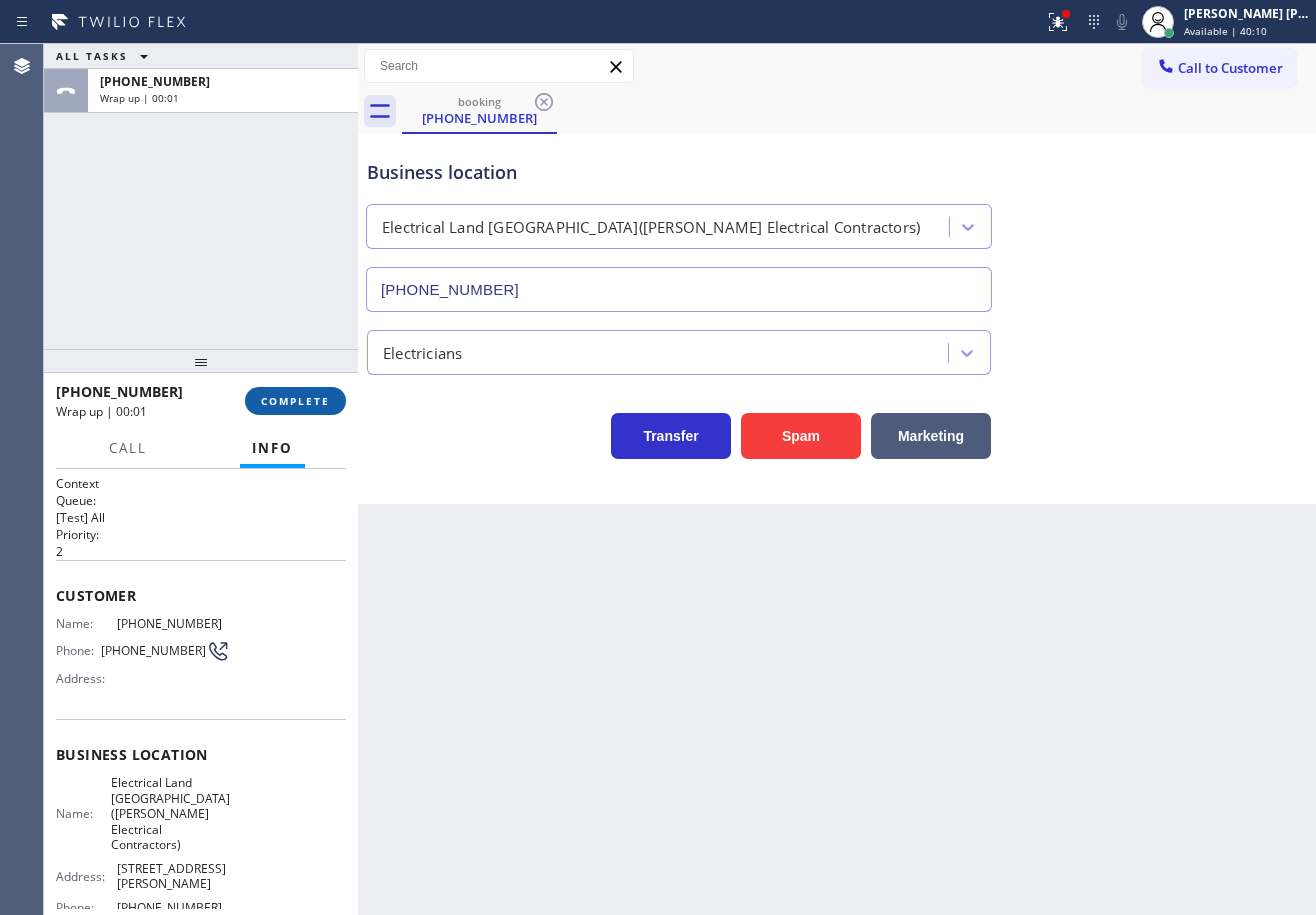 click on "COMPLETE" at bounding box center (295, 401) 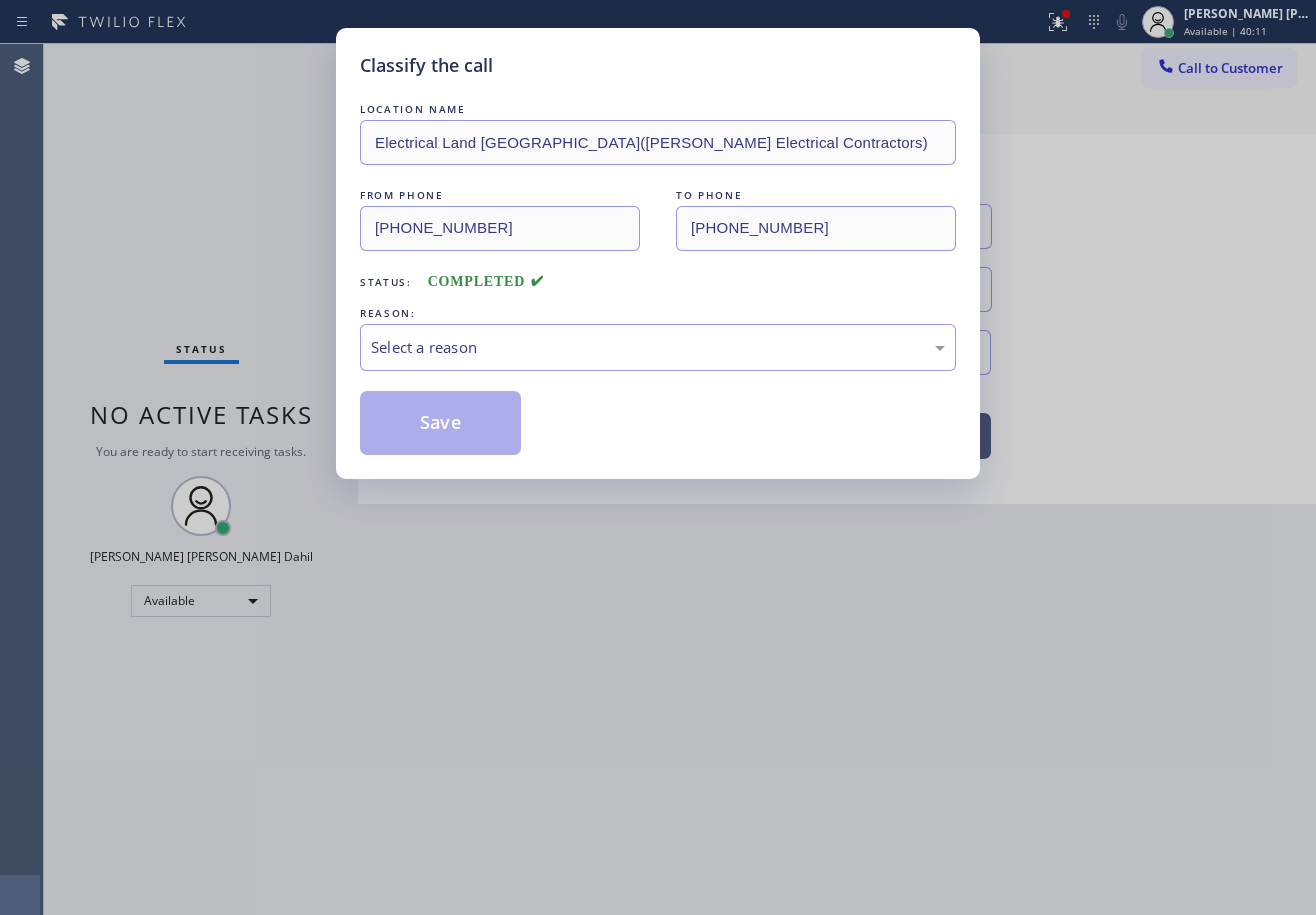 click on "Select a reason" at bounding box center [658, 347] 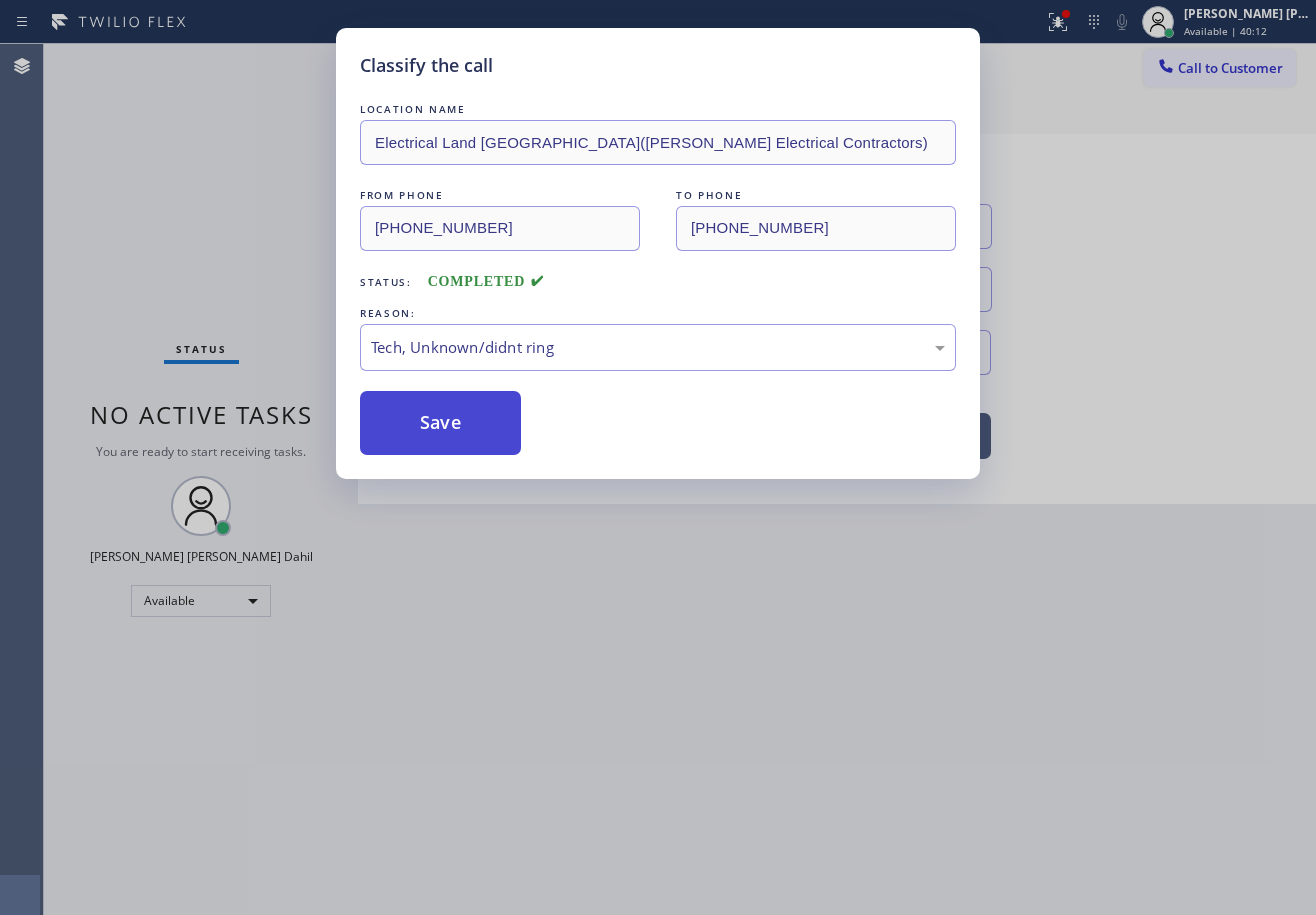 drag, startPoint x: 431, startPoint y: 451, endPoint x: 426, endPoint y: 439, distance: 13 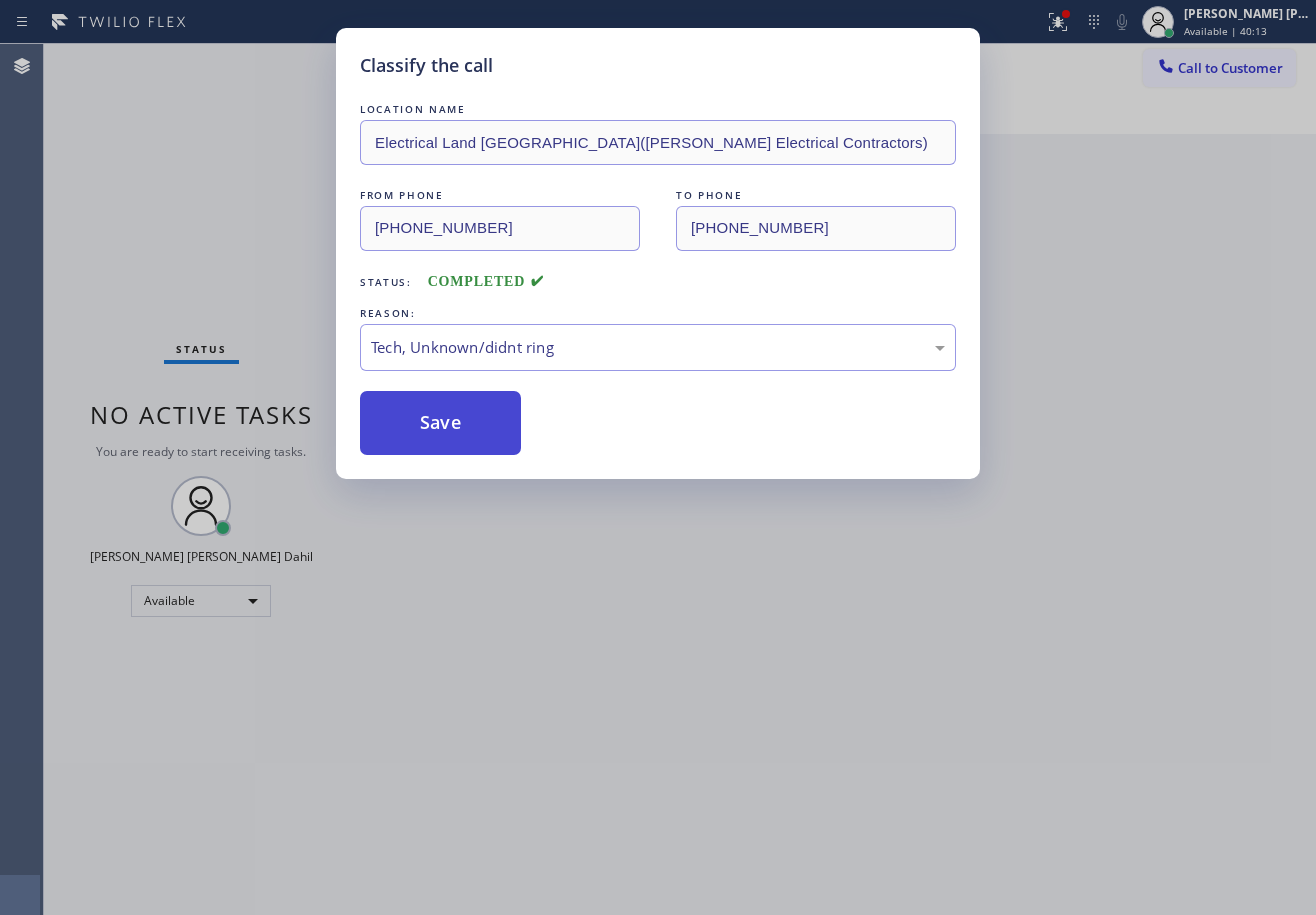 drag, startPoint x: 416, startPoint y: 418, endPoint x: 414, endPoint y: 405, distance: 13.152946 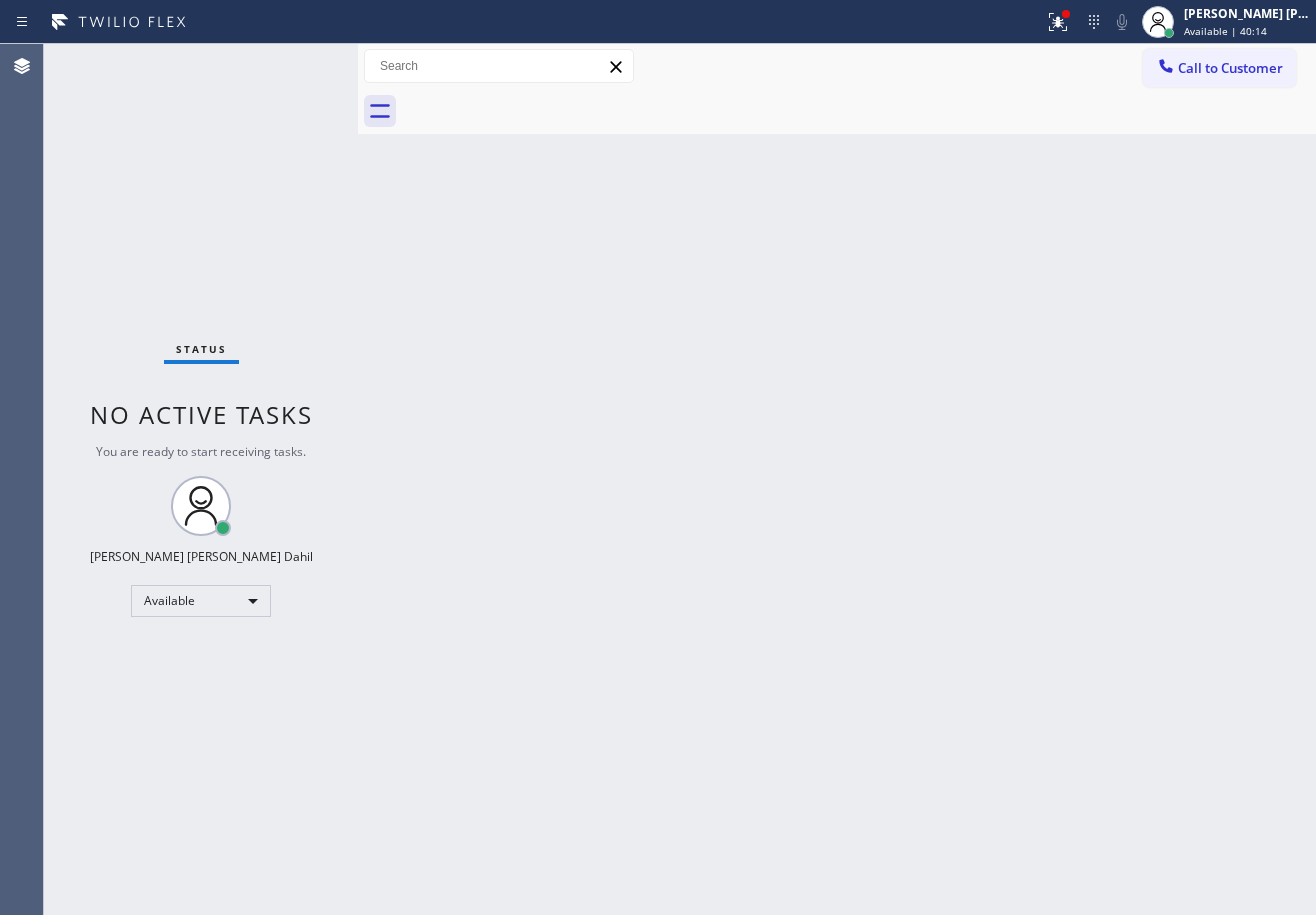 click on "Status   No active tasks     You are ready to start receiving tasks.   [PERSON_NAME] [PERSON_NAME] Dahil Available" at bounding box center (201, 479) 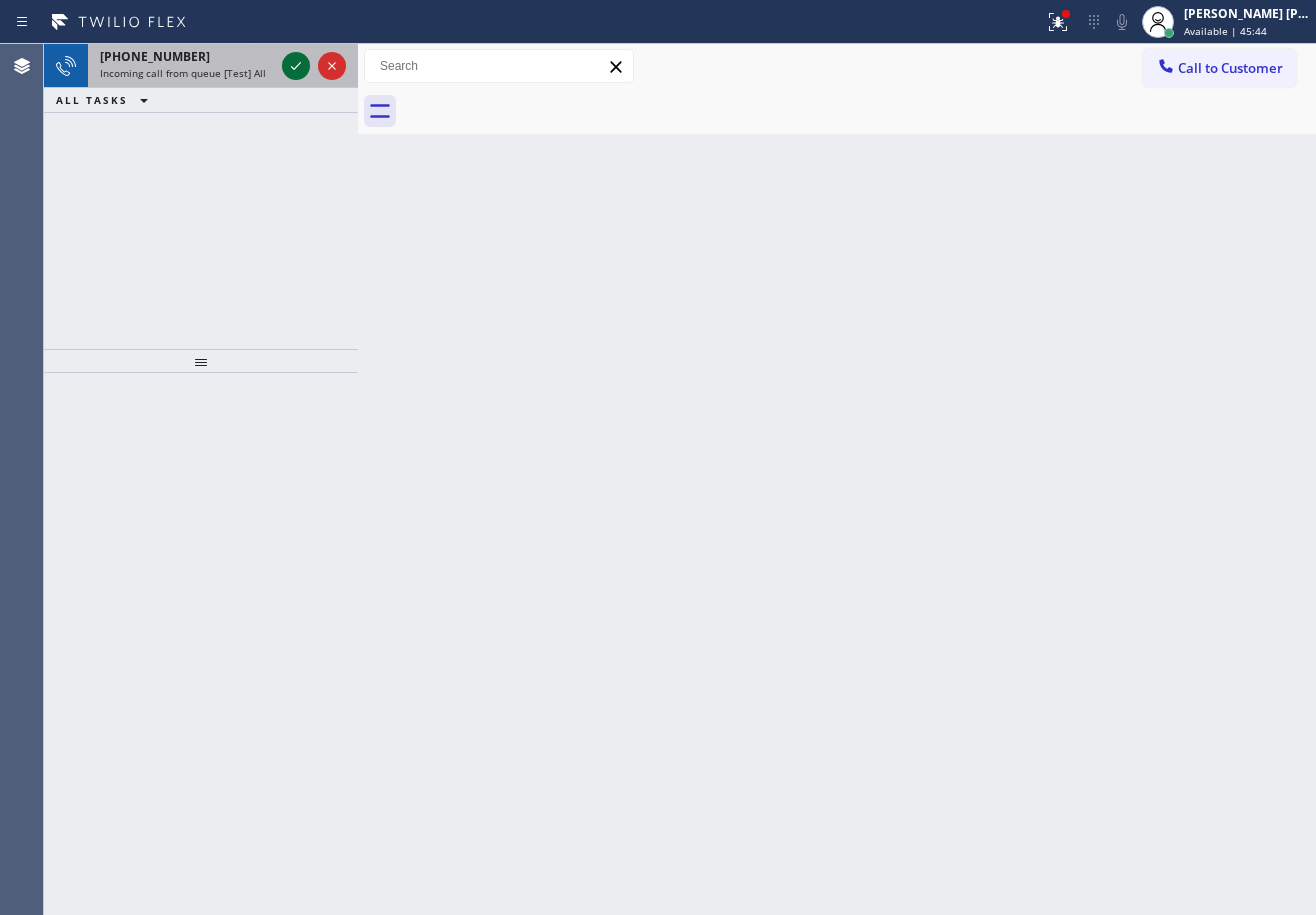 click 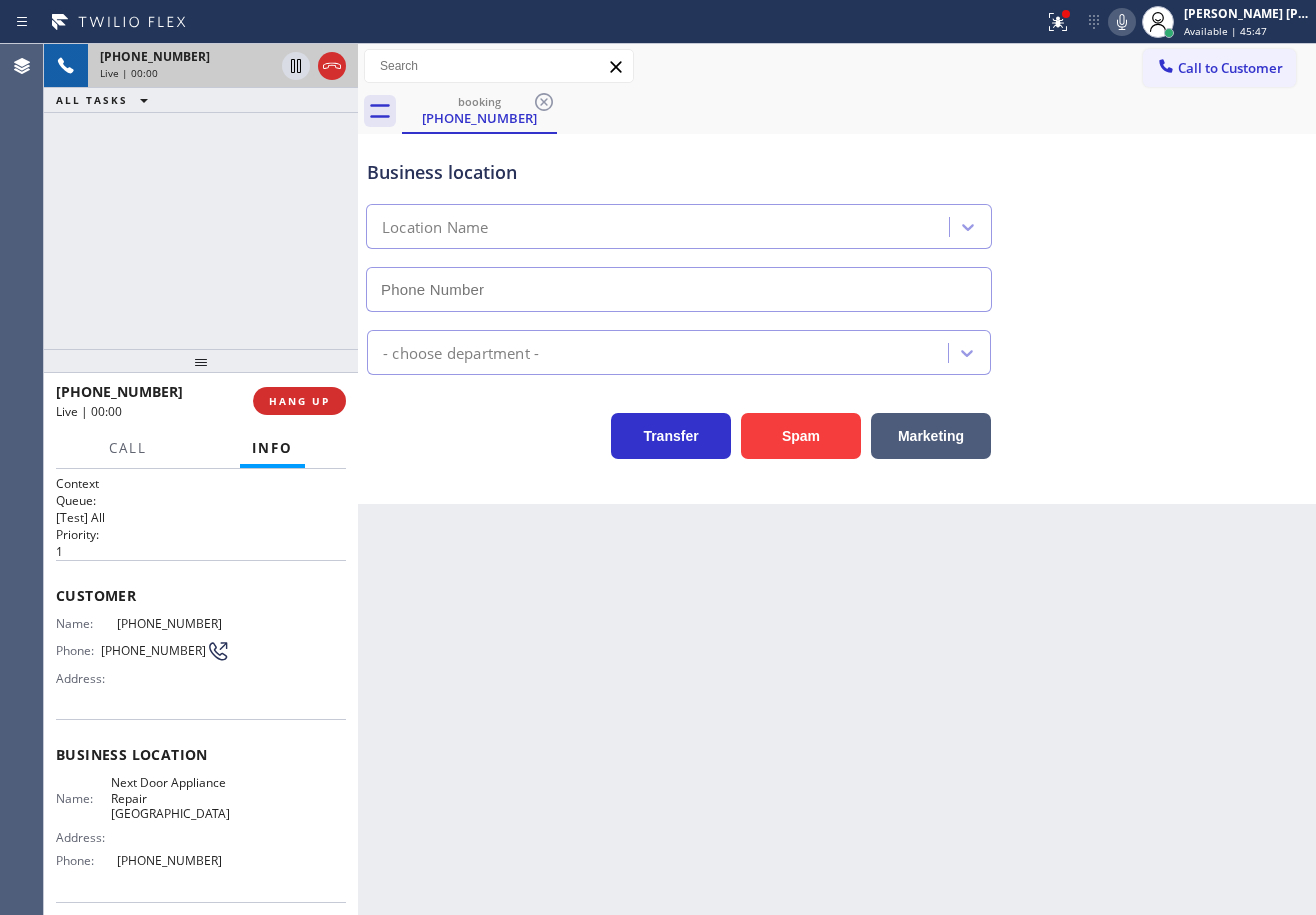 type on "[PHONE_NUMBER]" 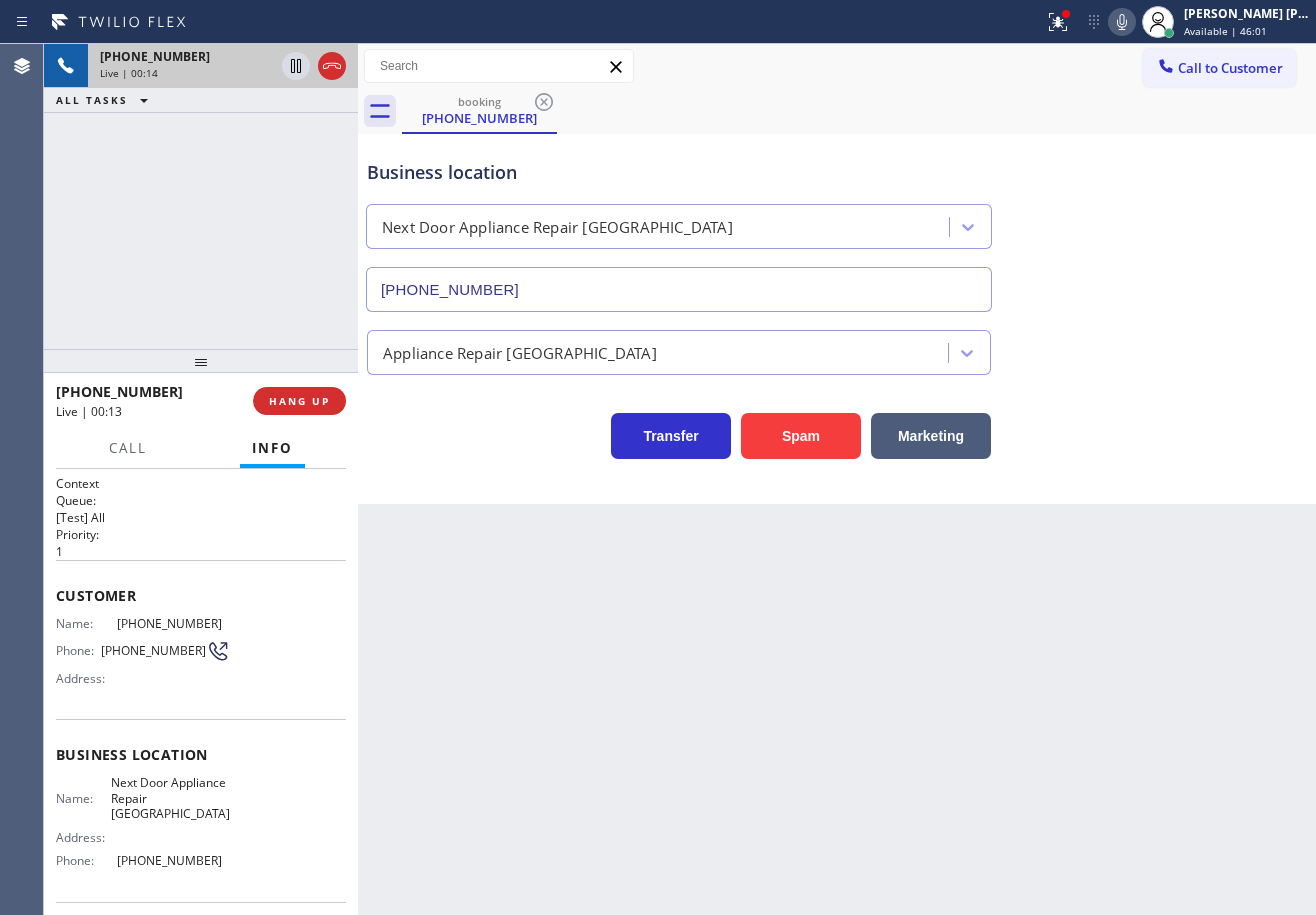 click on "Back to Dashboard Change Sender ID Customers Technicians Select a contact Outbound call Technician Search Technician Your caller id phone number Your caller id phone number Call Technician info Name   Phone none Address none Change Sender ID HVAC [PHONE_NUMBER] 5 Star Appliance [PHONE_NUMBER] Appliance Repair [PHONE_NUMBER] Plumbing [PHONE_NUMBER] Air Duct Cleaning [PHONE_NUMBER]  Electricians [PHONE_NUMBER] Cancel Change Check personal SMS Reset Change booking [PHONE_NUMBER] Call to Customer Outbound call Location Search location Your caller id phone number Customer number Call Outbound call Technician Search Technician Your caller id phone number Your caller id phone number Call booking [PHONE_NUMBER] Business location Next Door Appliance Repair [GEOGRAPHIC_DATA] [PHONE_NUMBER] Appliance Repair High End Transfer Spam Marketing" at bounding box center (837, 479) 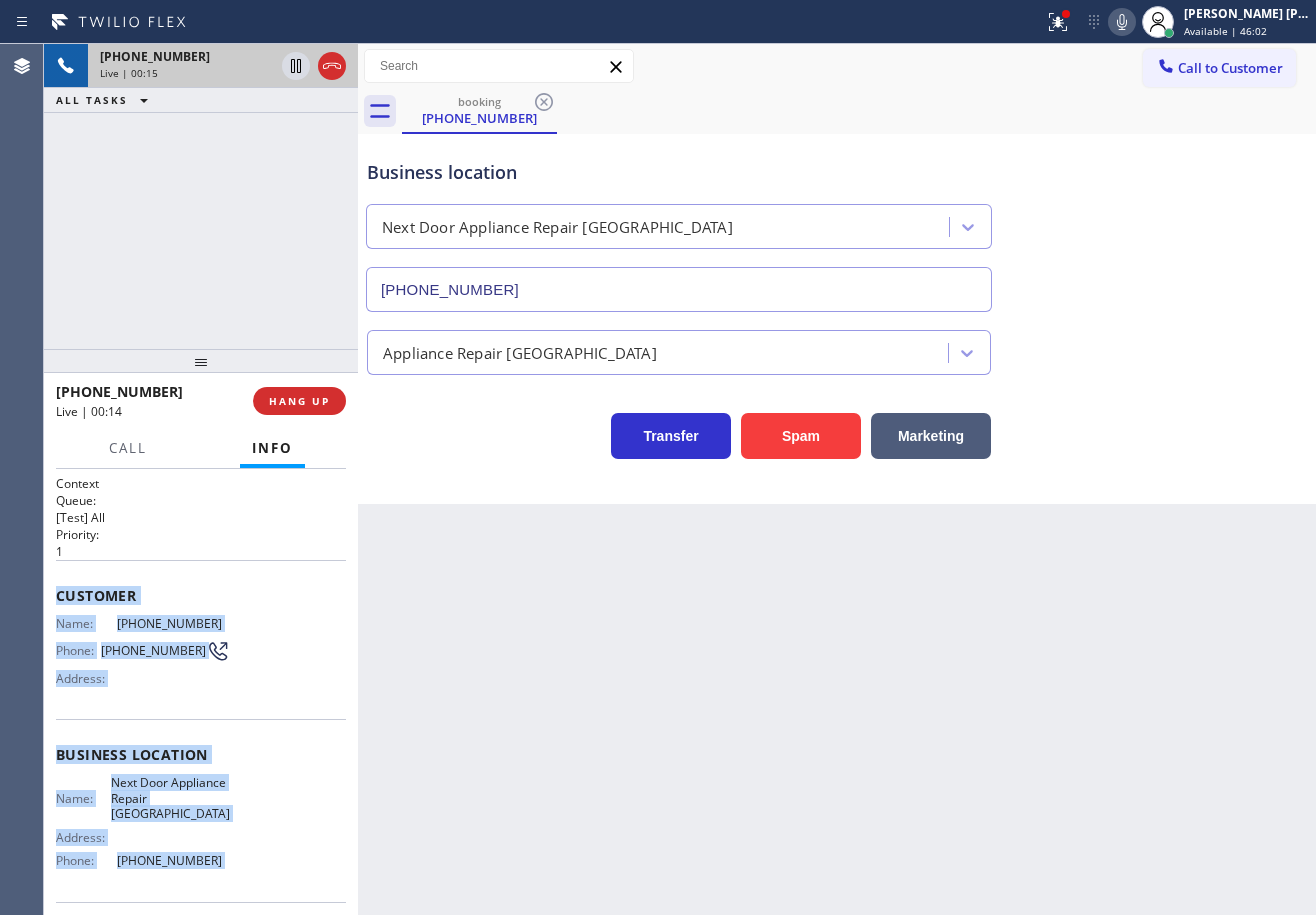 scroll, scrollTop: 145, scrollLeft: 0, axis: vertical 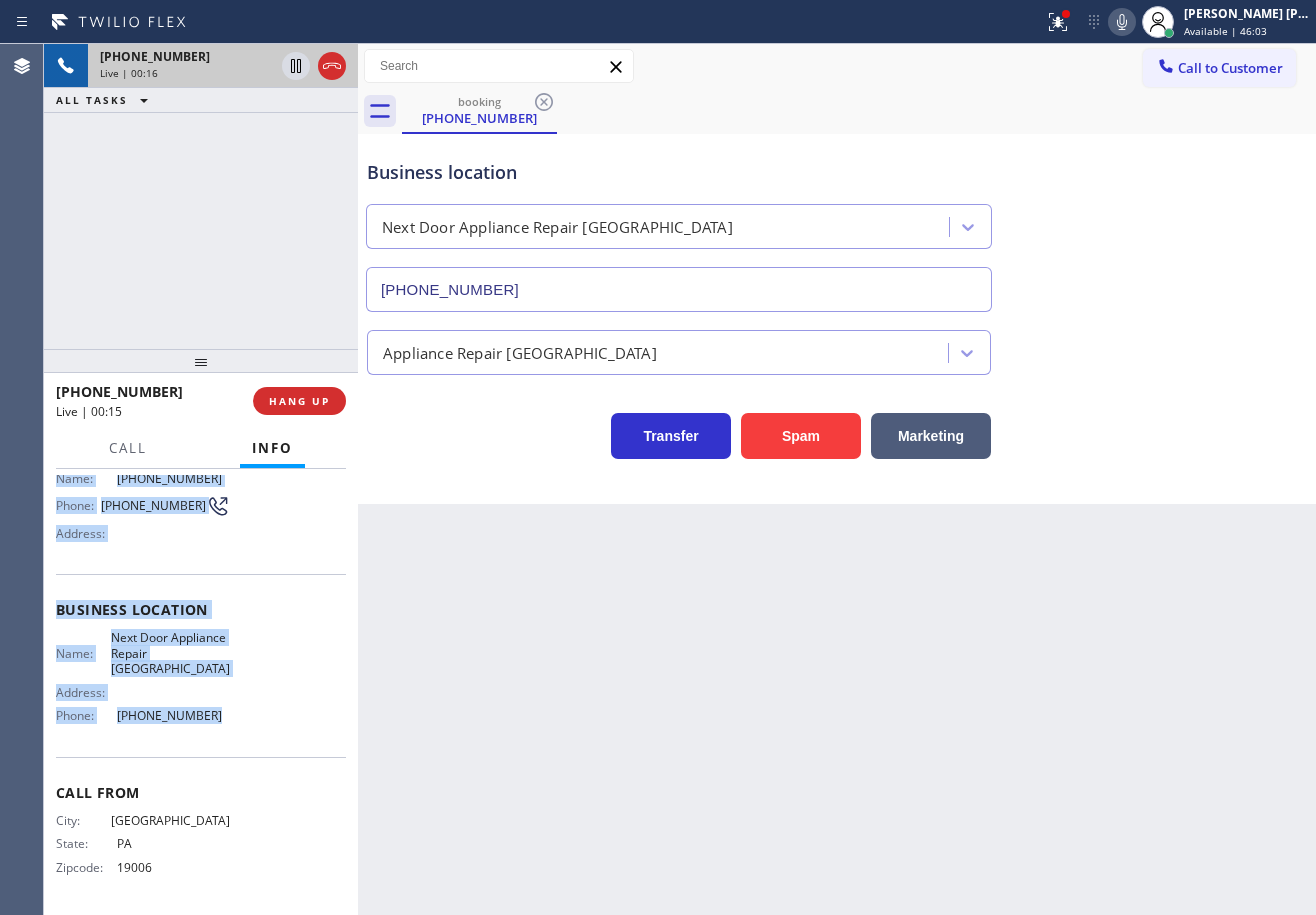 drag, startPoint x: 50, startPoint y: 588, endPoint x: 212, endPoint y: 733, distance: 217.41435 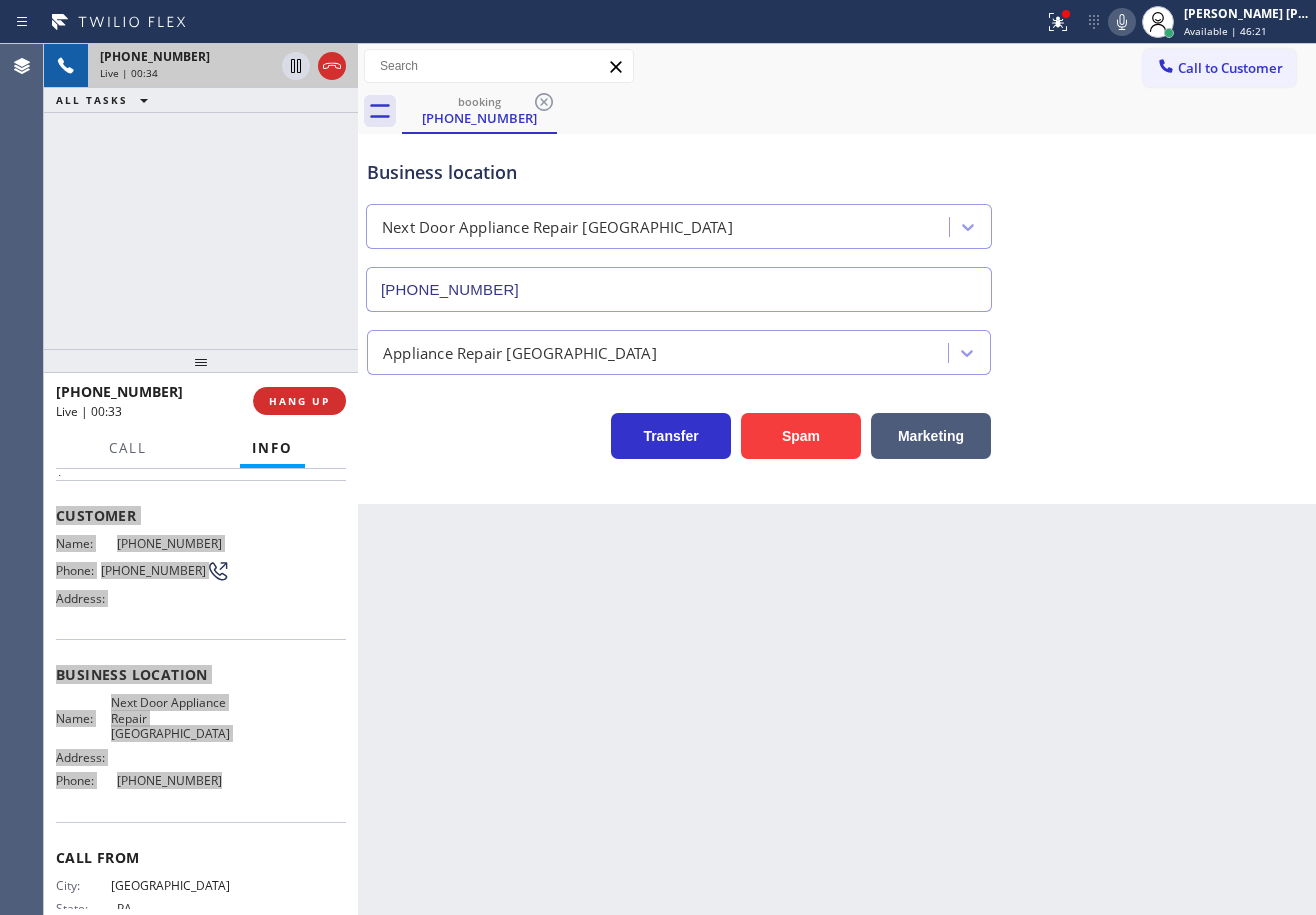 scroll, scrollTop: 144, scrollLeft: 0, axis: vertical 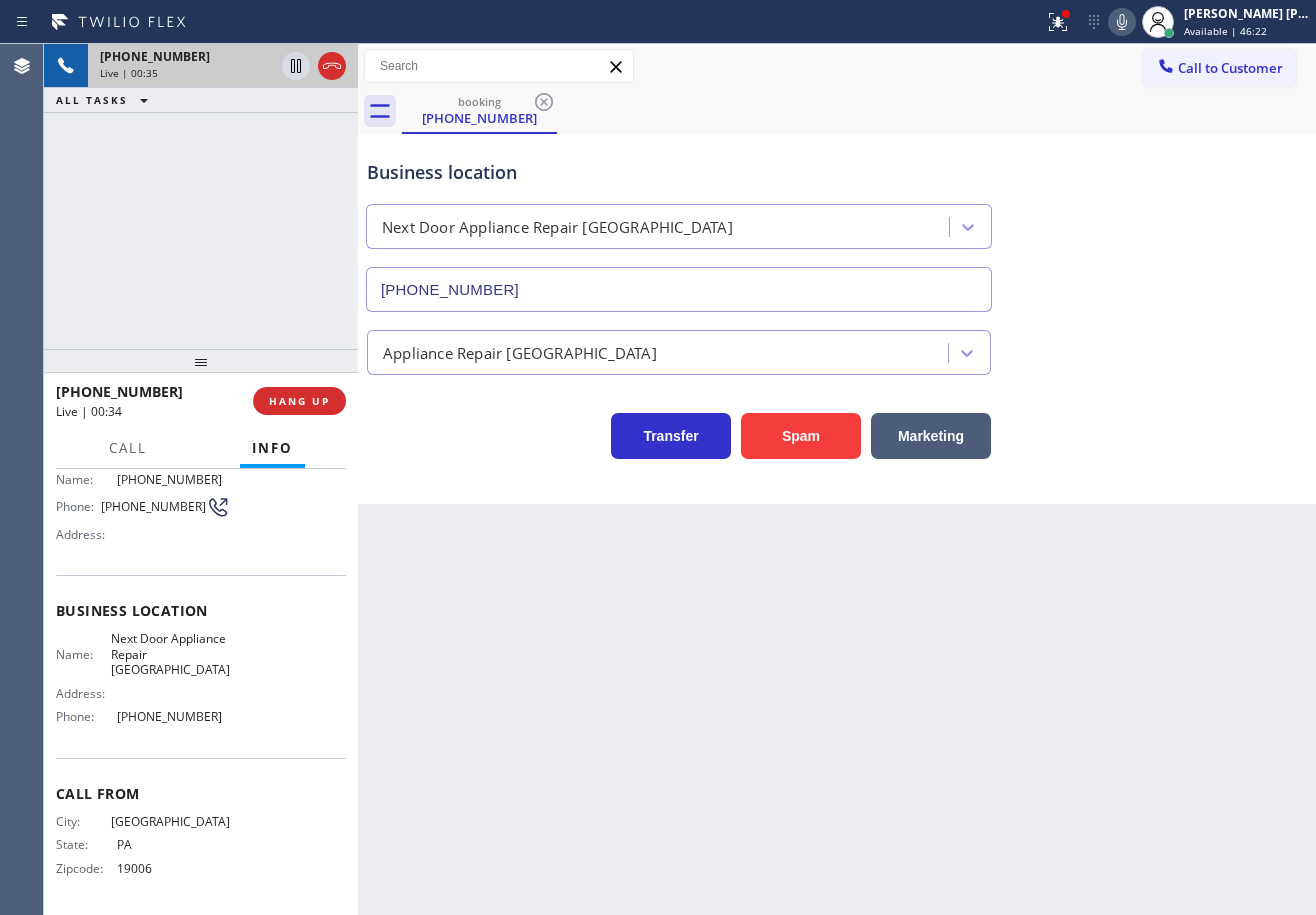 click on "[PHONE_NUMBER] Live | 00:35 ALL TASKS ALL TASKS ACTIVE TASKS TASKS IN WRAP UP" at bounding box center [201, 196] 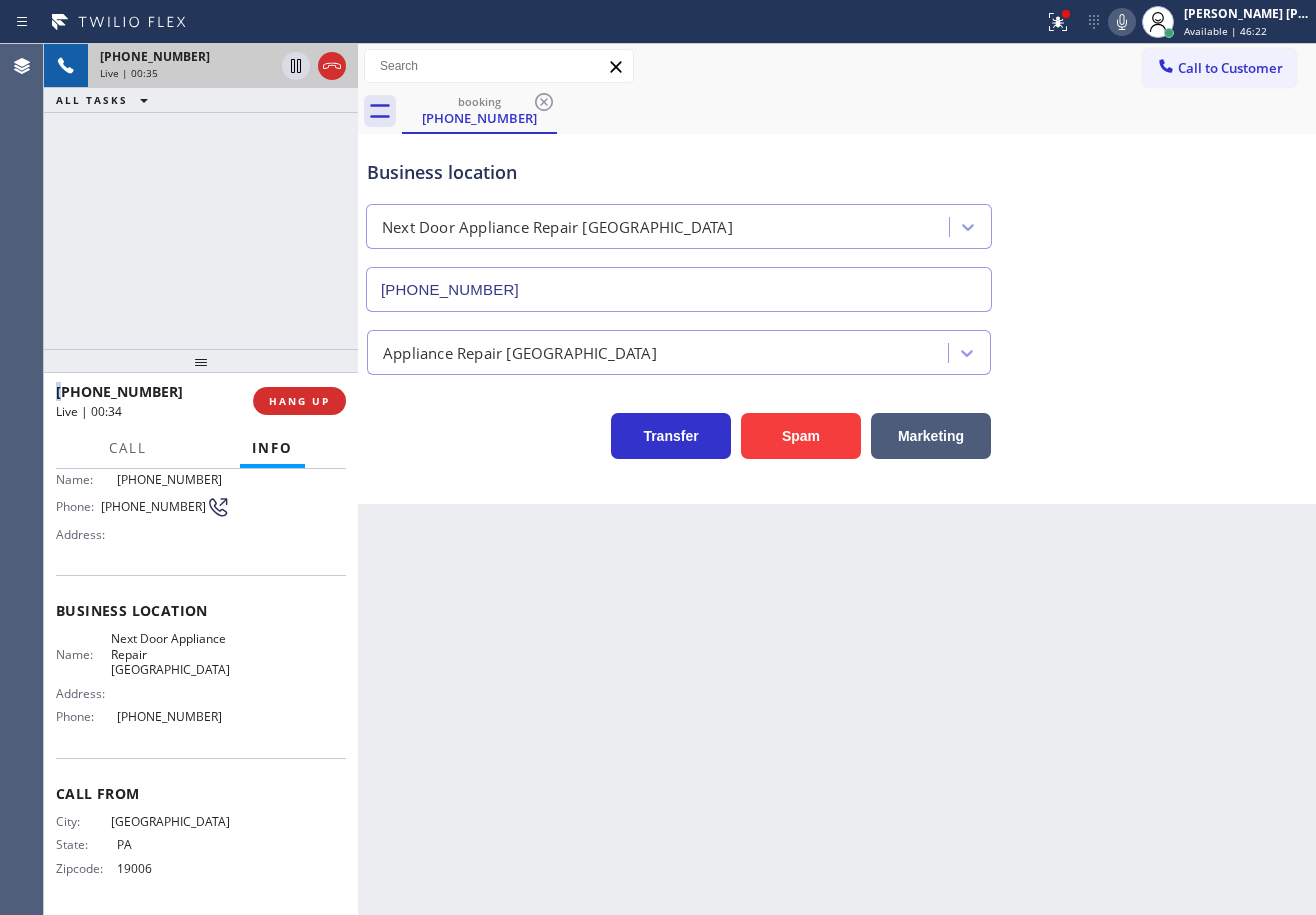 click on "[PHONE_NUMBER] Live | 00:35 ALL TASKS ALL TASKS ACTIVE TASKS TASKS IN WRAP UP" at bounding box center [201, 196] 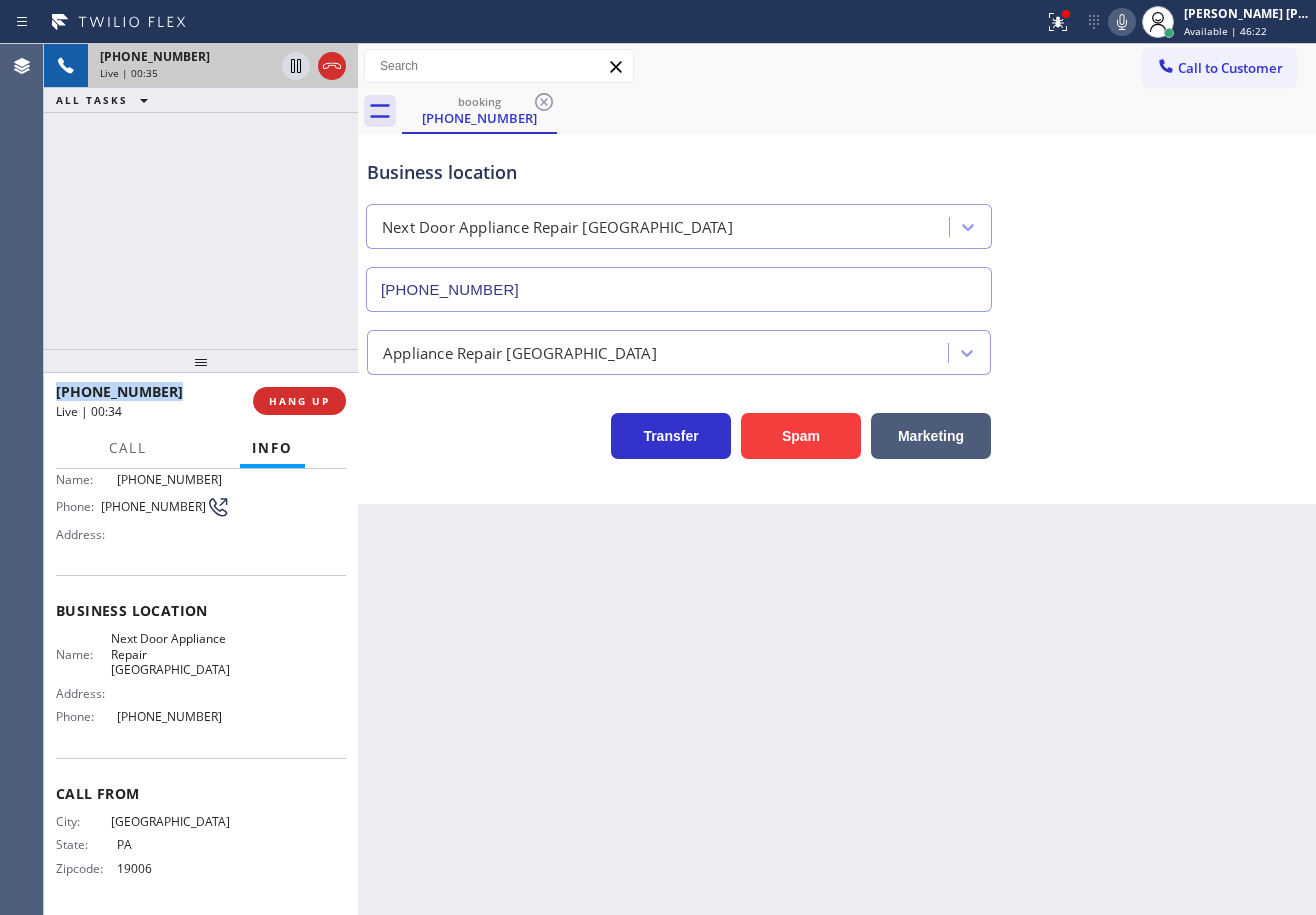 click on "[PHONE_NUMBER] Live | 00:35 ALL TASKS ALL TASKS ACTIVE TASKS TASKS IN WRAP UP" at bounding box center [201, 196] 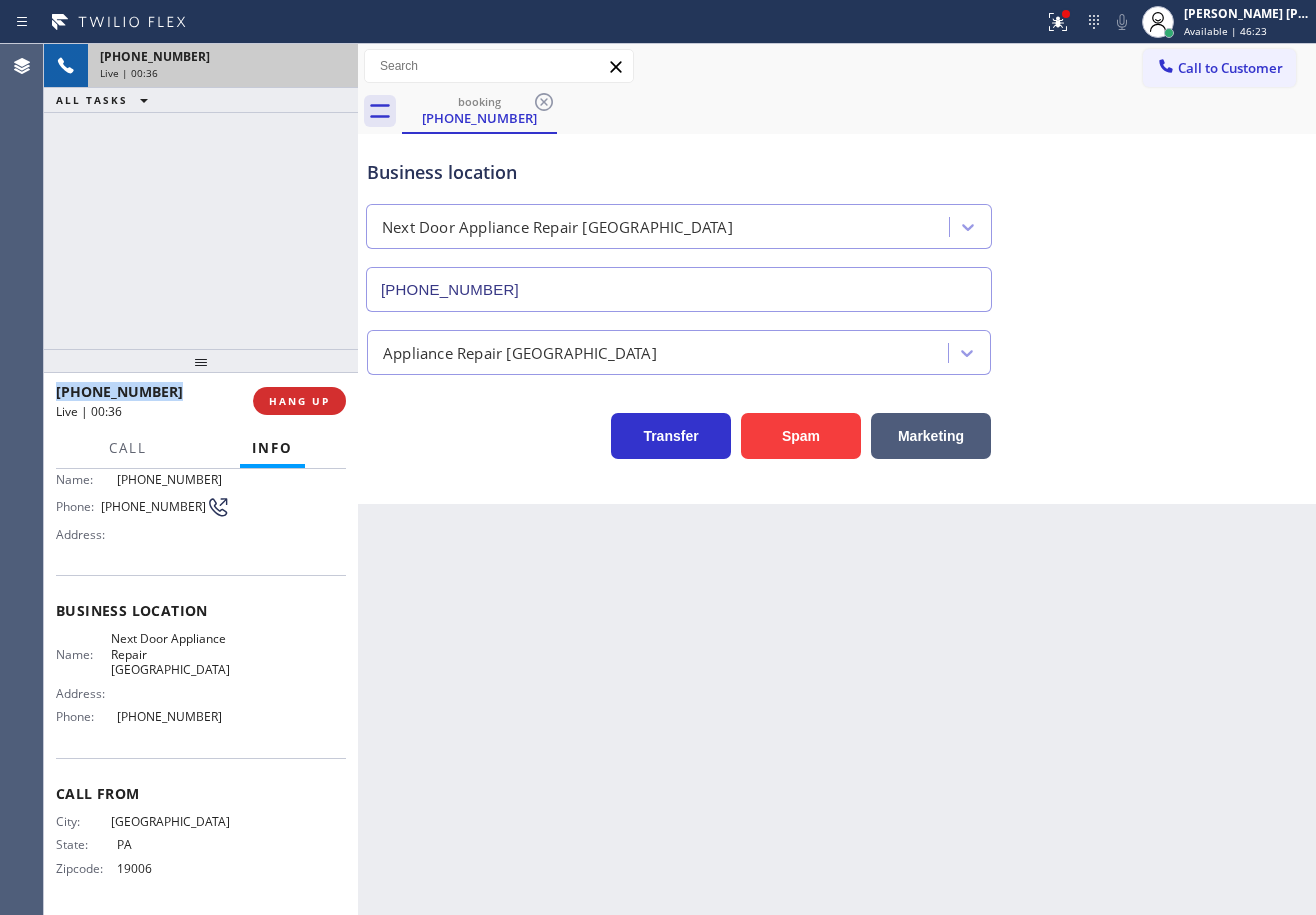 click on "[PHONE_NUMBER] Live | 00:36 ALL TASKS ALL TASKS ACTIVE TASKS TASKS IN WRAP UP" at bounding box center (201, 196) 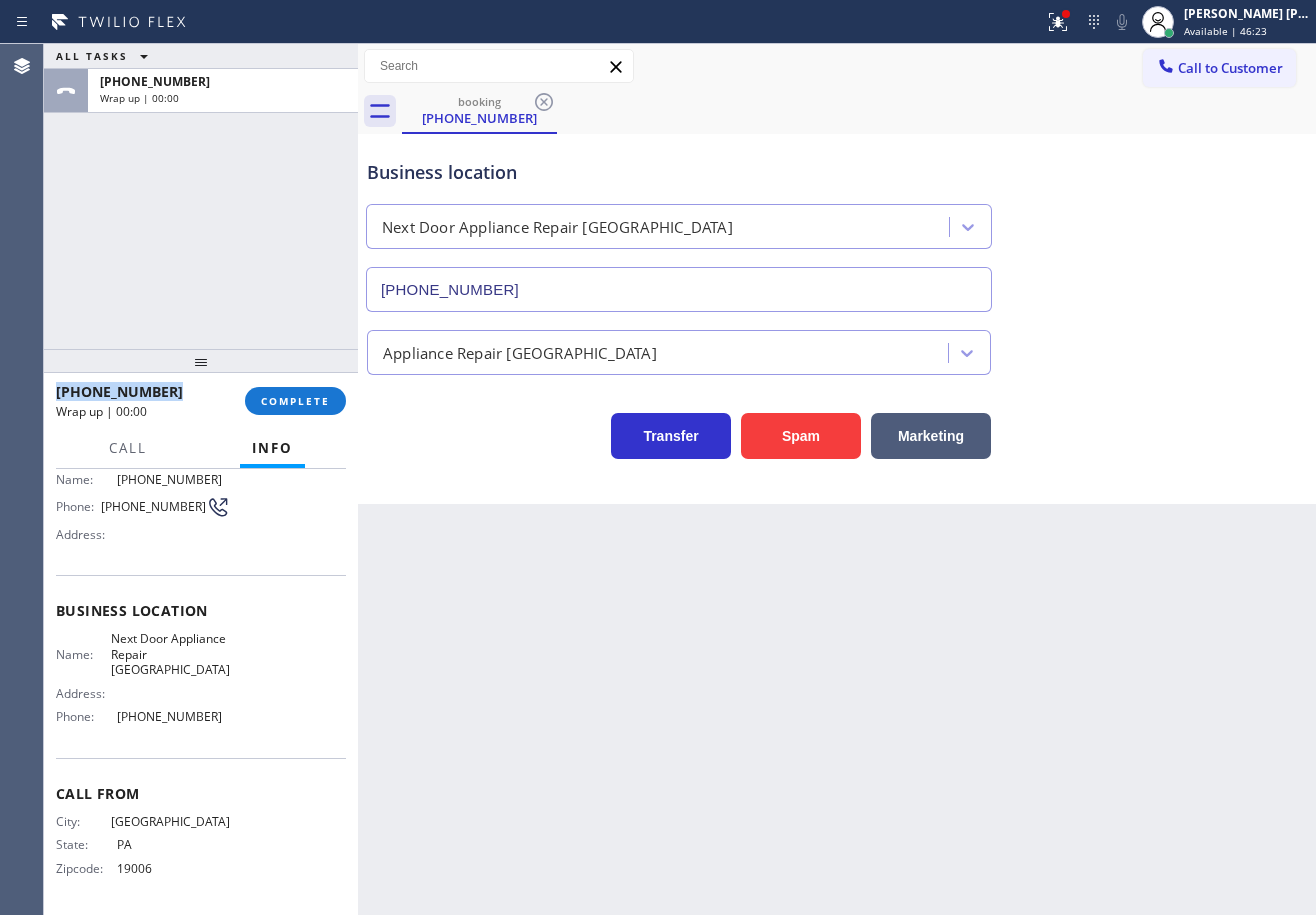 click on "ALL TASKS ALL TASKS ACTIVE TASKS TASKS IN WRAP UP [PHONE_NUMBER] Wrap up | 00:00" at bounding box center [201, 196] 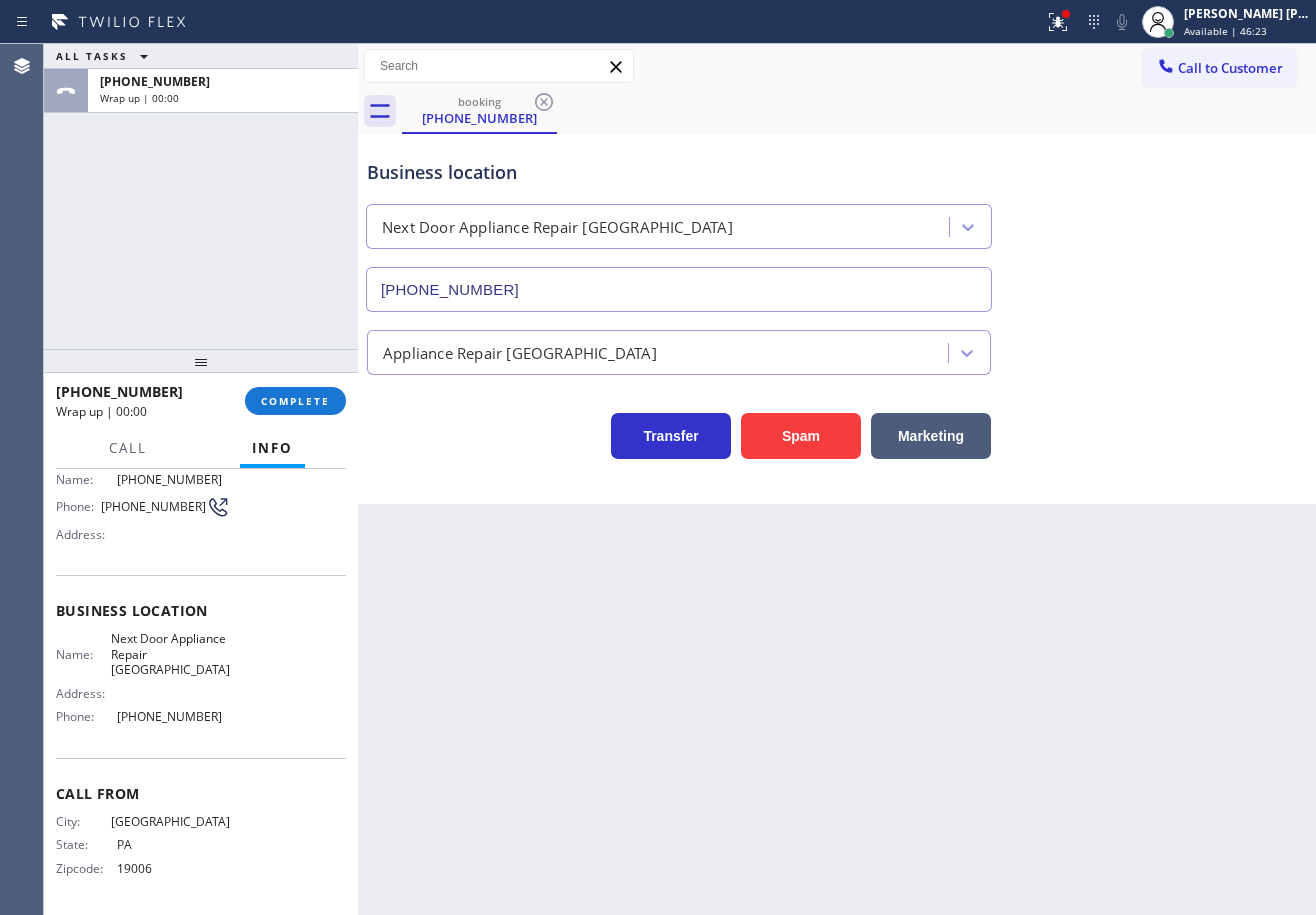 click on "[PHONE_NUMBER] Wrap up | 00:00 COMPLETE" at bounding box center [201, 401] 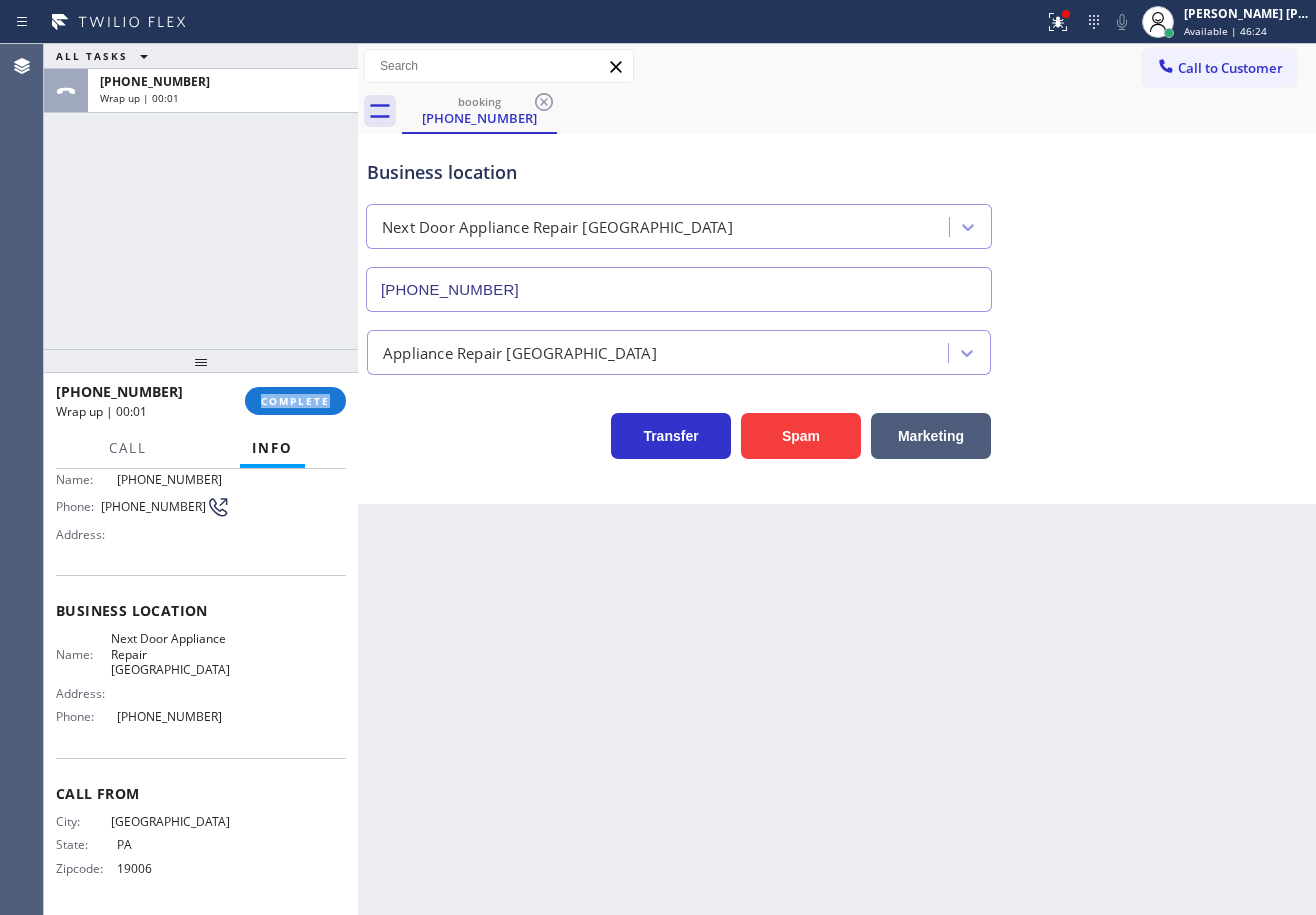 click on "[PHONE_NUMBER] Wrap up | 00:01 COMPLETE" at bounding box center [201, 401] 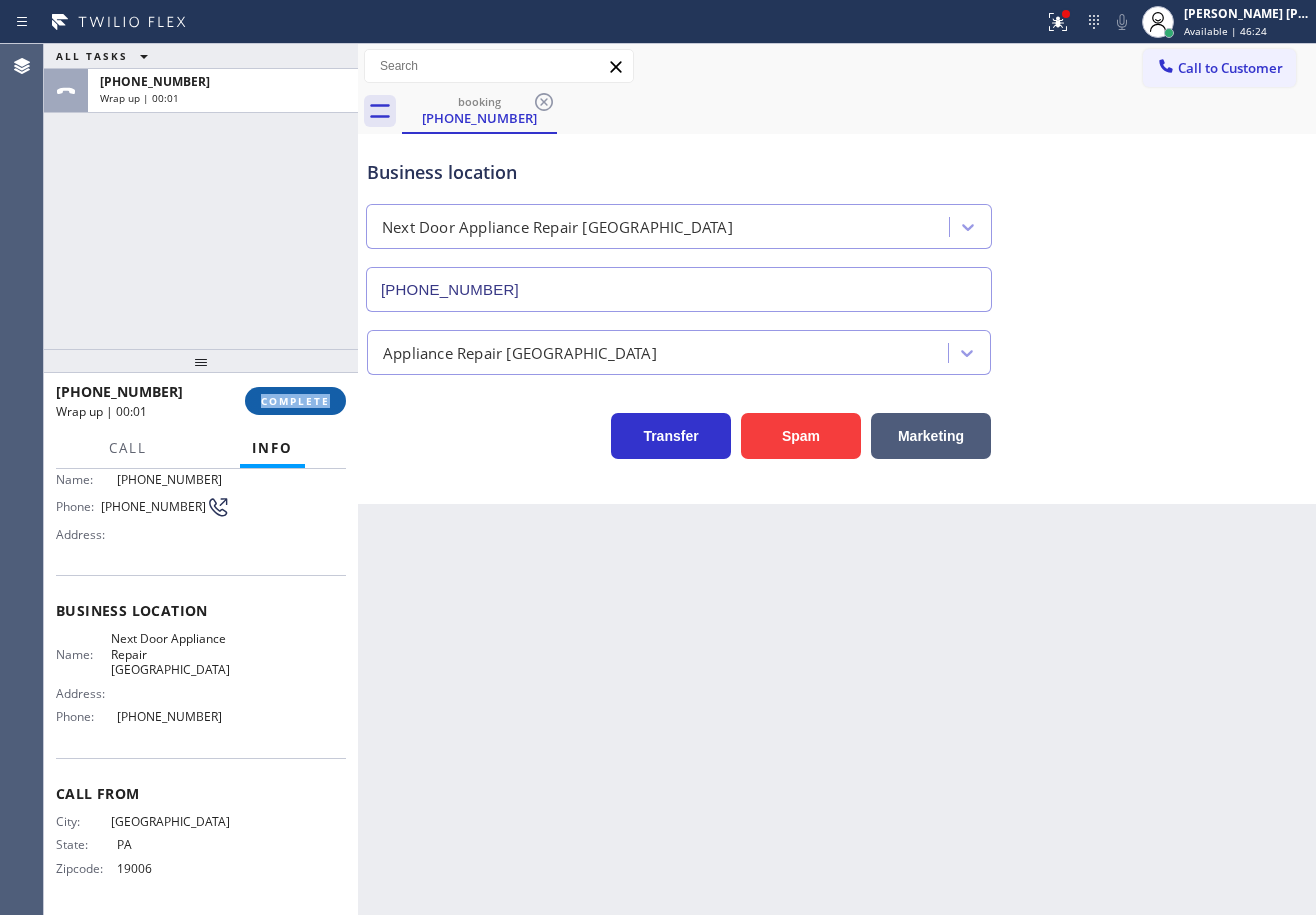 click on "COMPLETE" at bounding box center [295, 401] 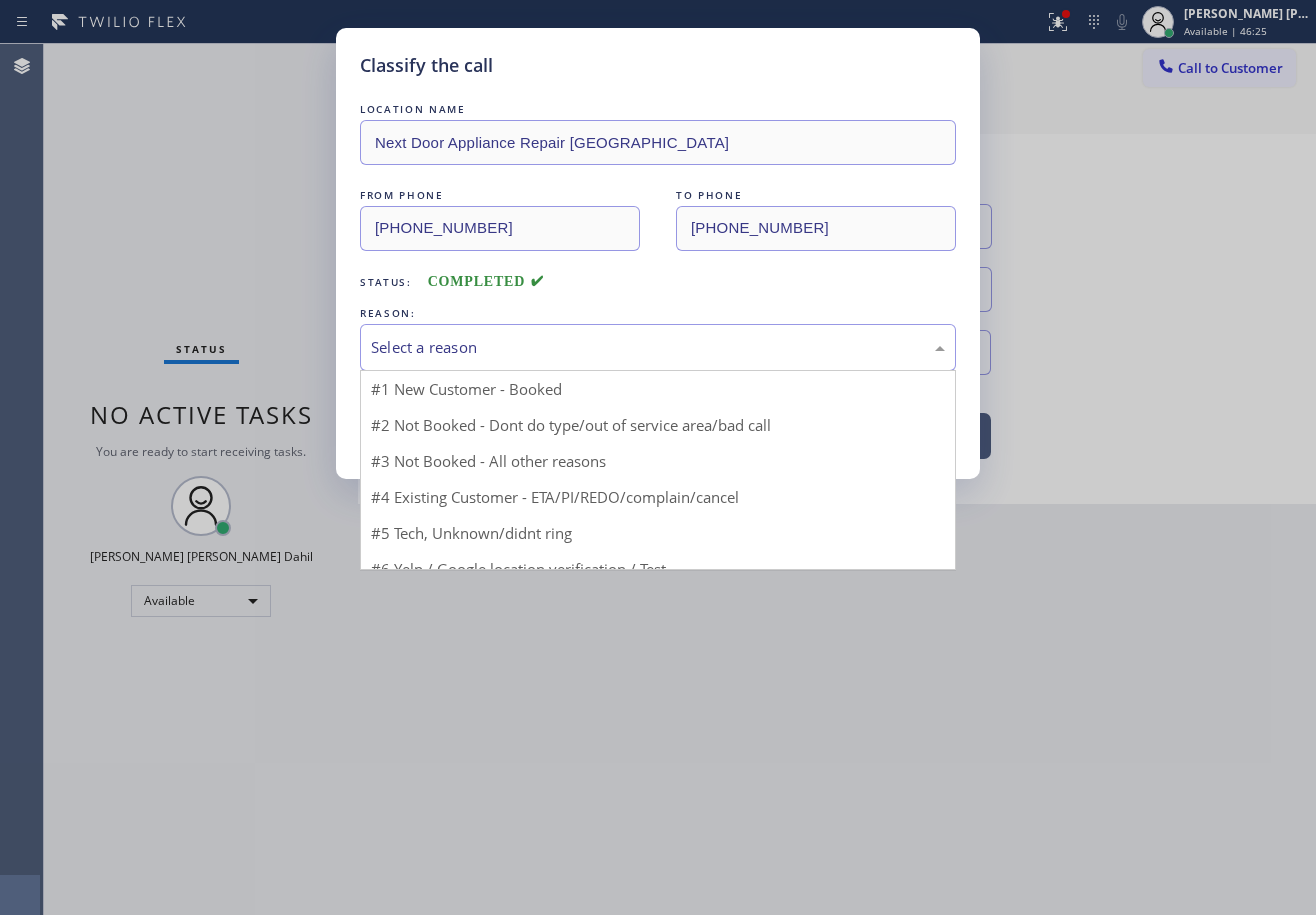 click on "Select a reason" at bounding box center (658, 347) 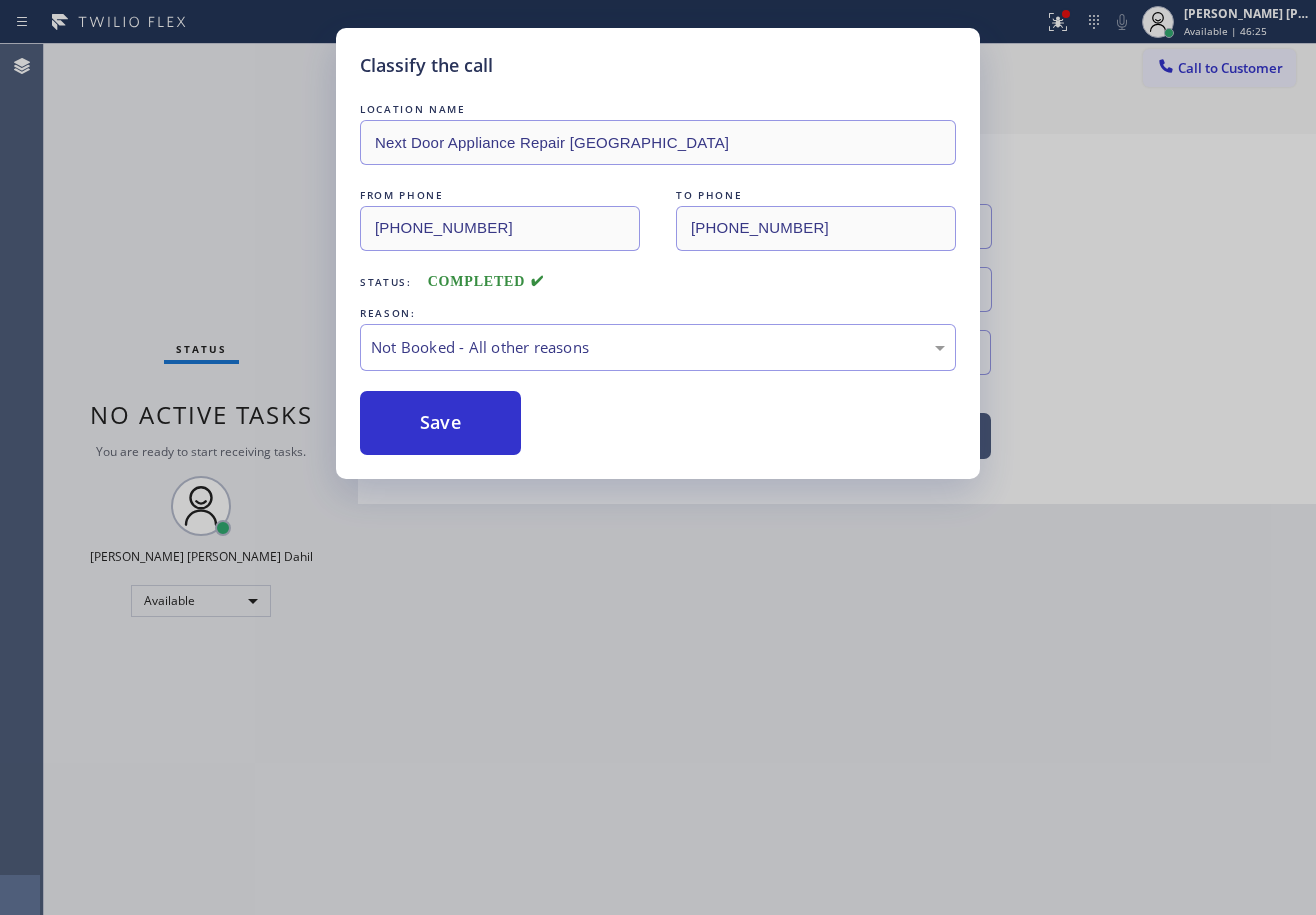 click on "Save" at bounding box center (440, 423) 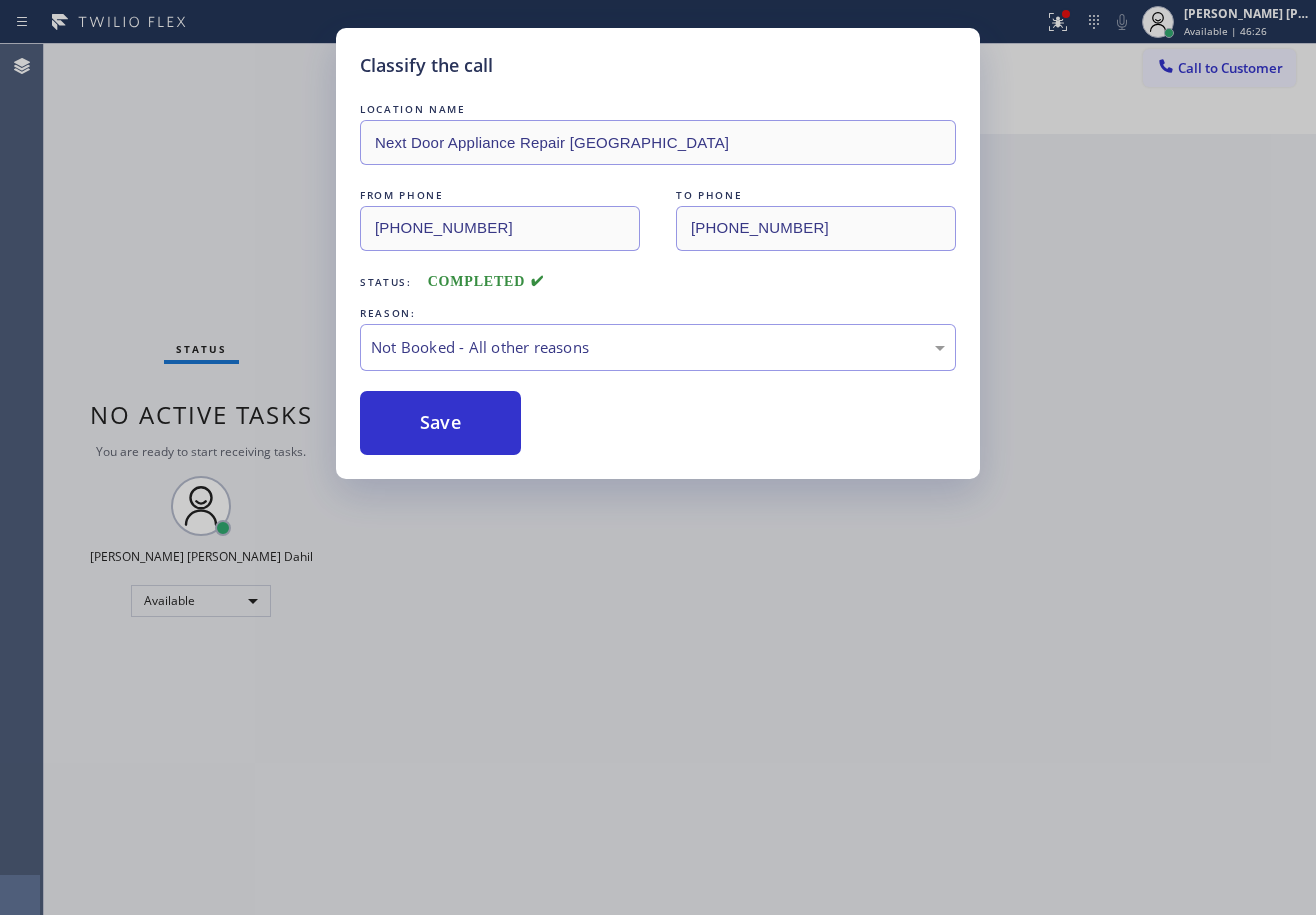 click on "Save" at bounding box center (440, 423) 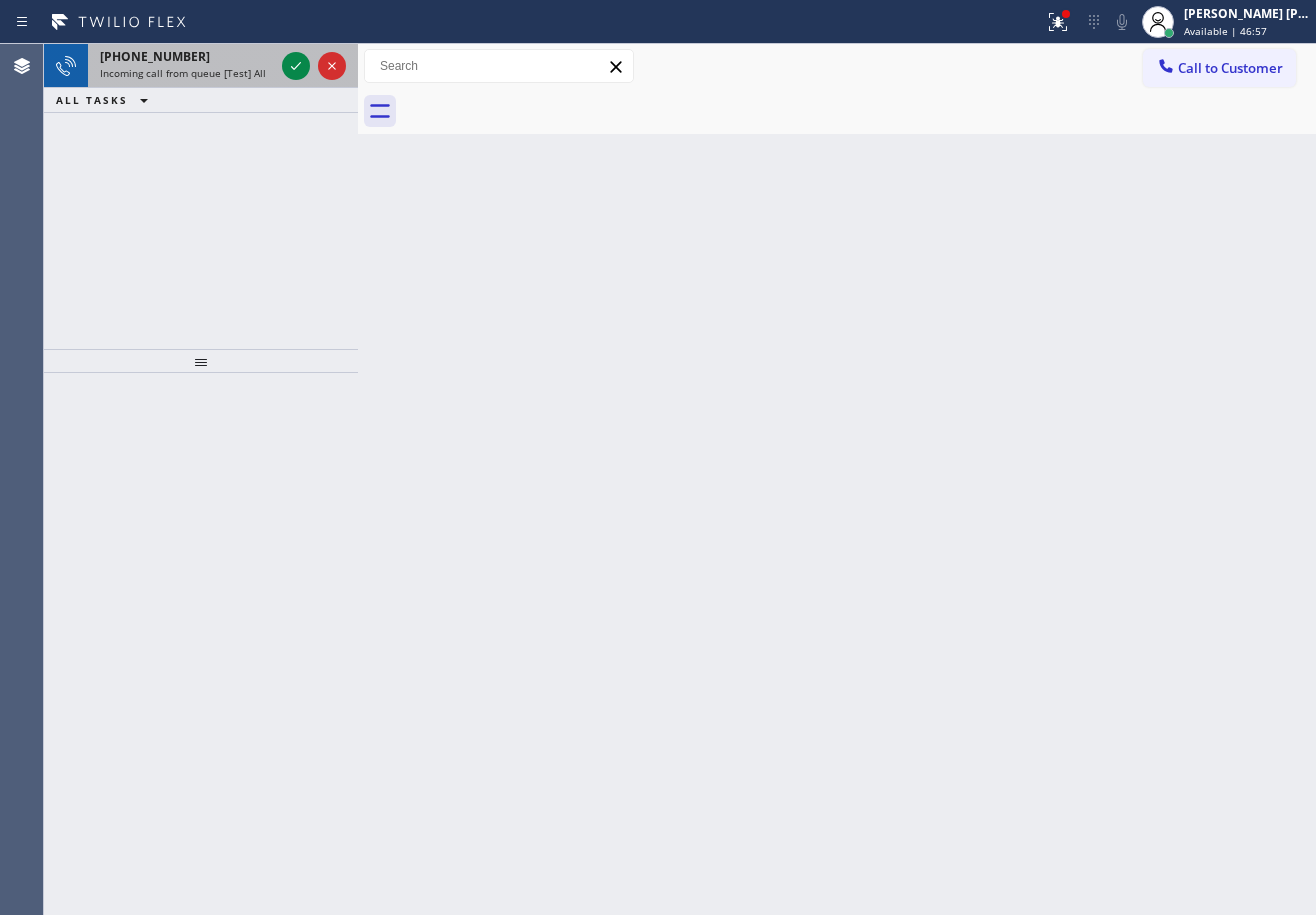 click on "[PHONE_NUMBER] Incoming call from queue [Test] All" at bounding box center [183, 66] 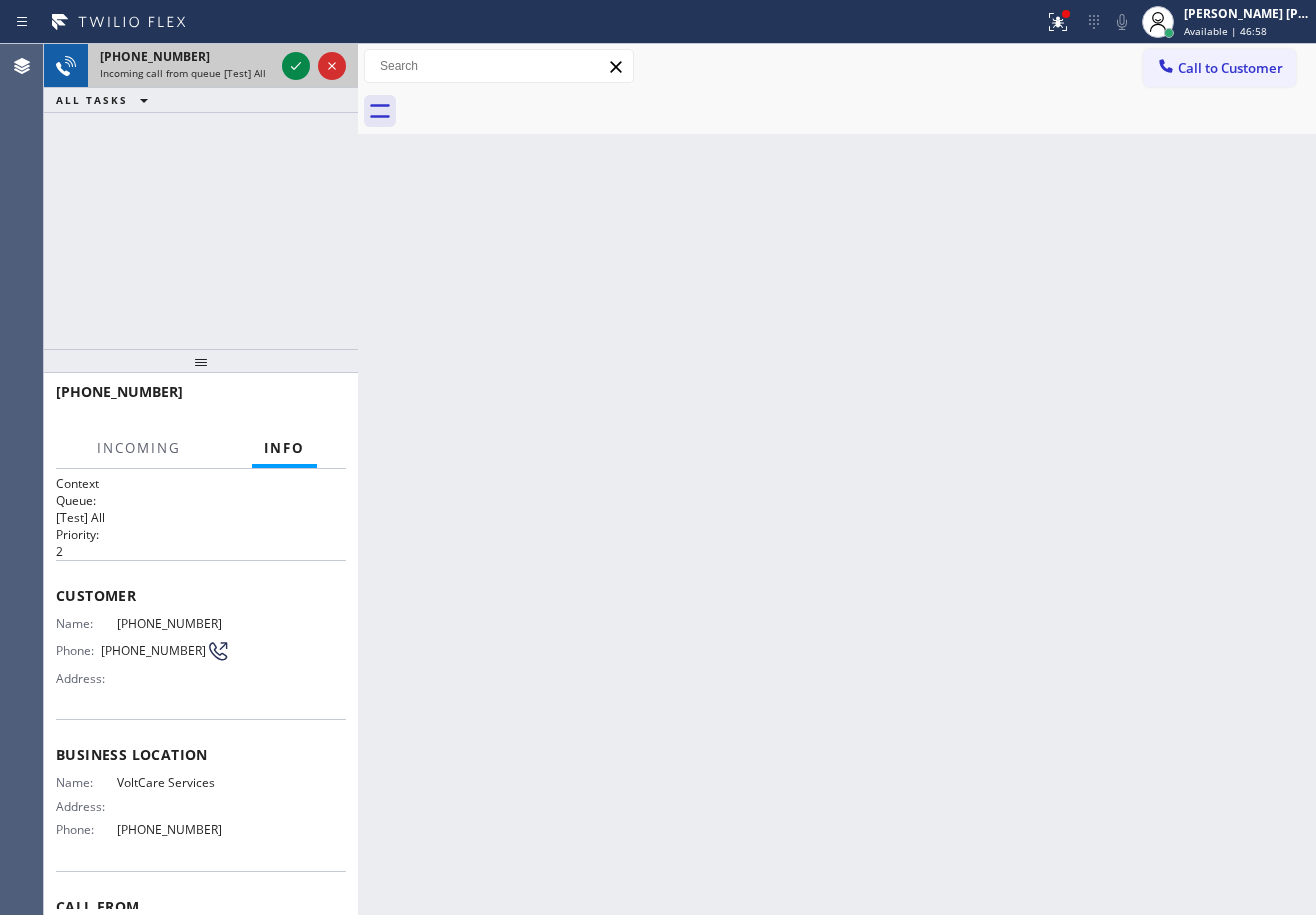 click on "[PHONE_NUMBER] Incoming call from queue [Test] All" at bounding box center (183, 66) 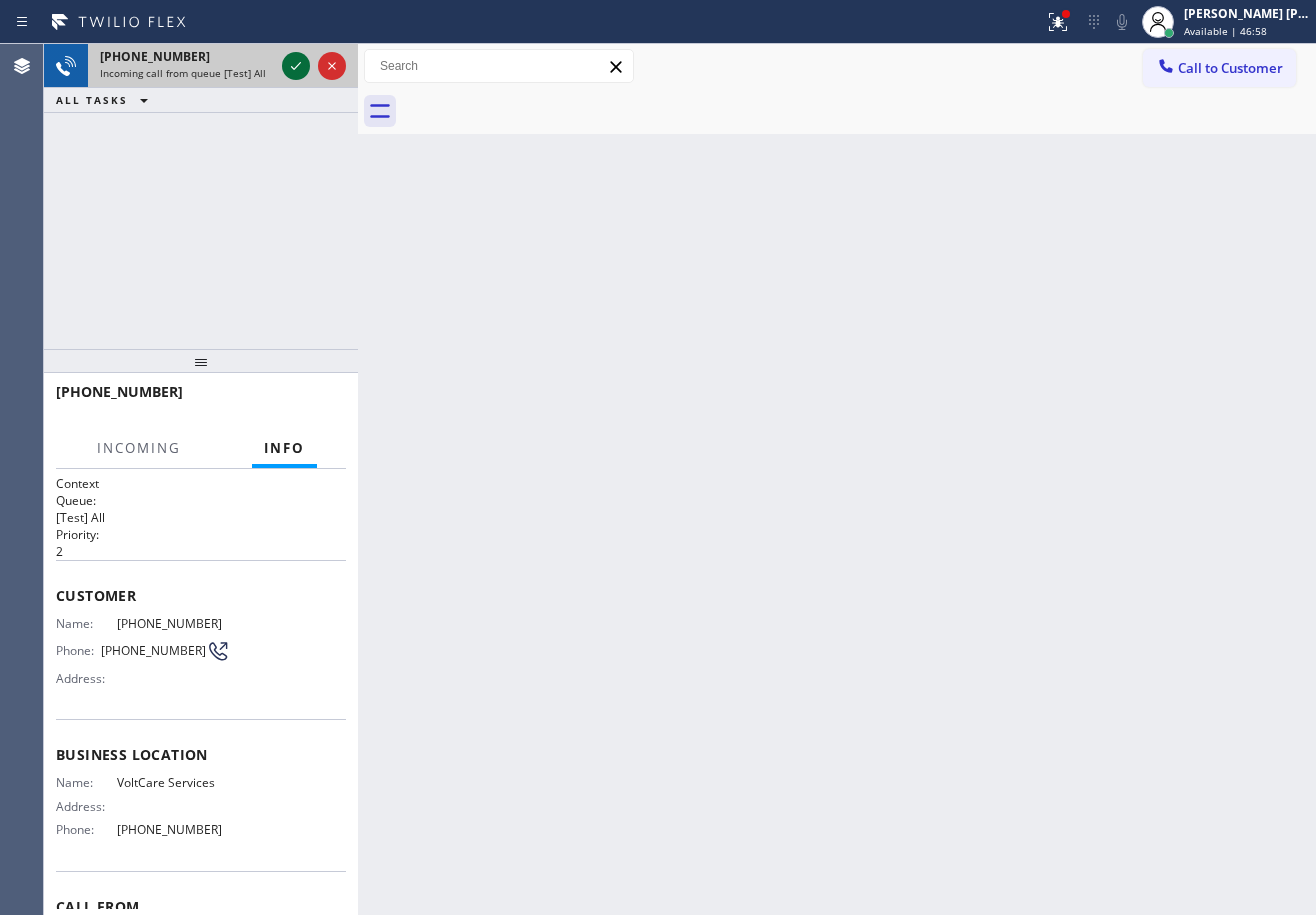 click at bounding box center (314, 66) 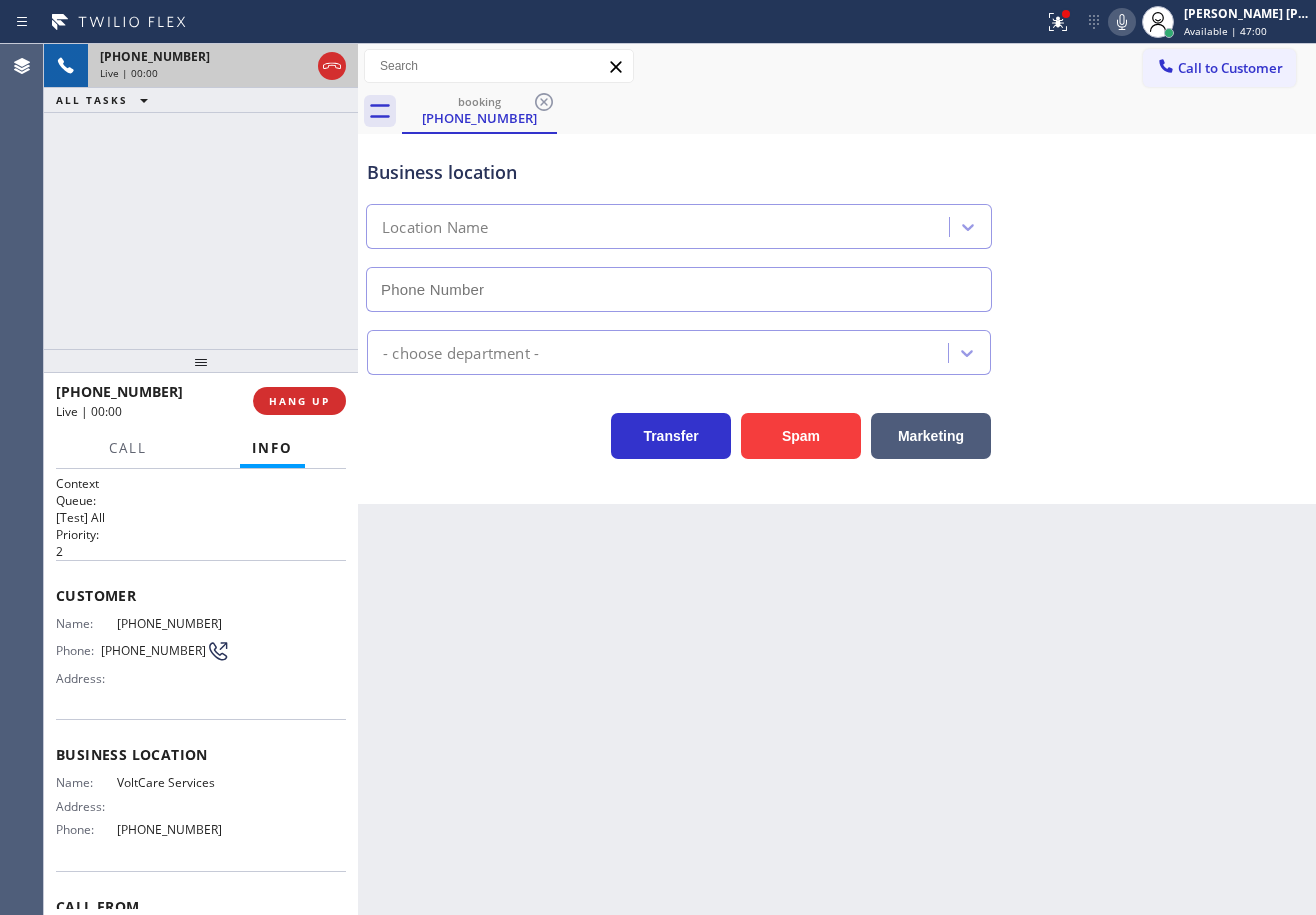 type on "[PHONE_NUMBER]" 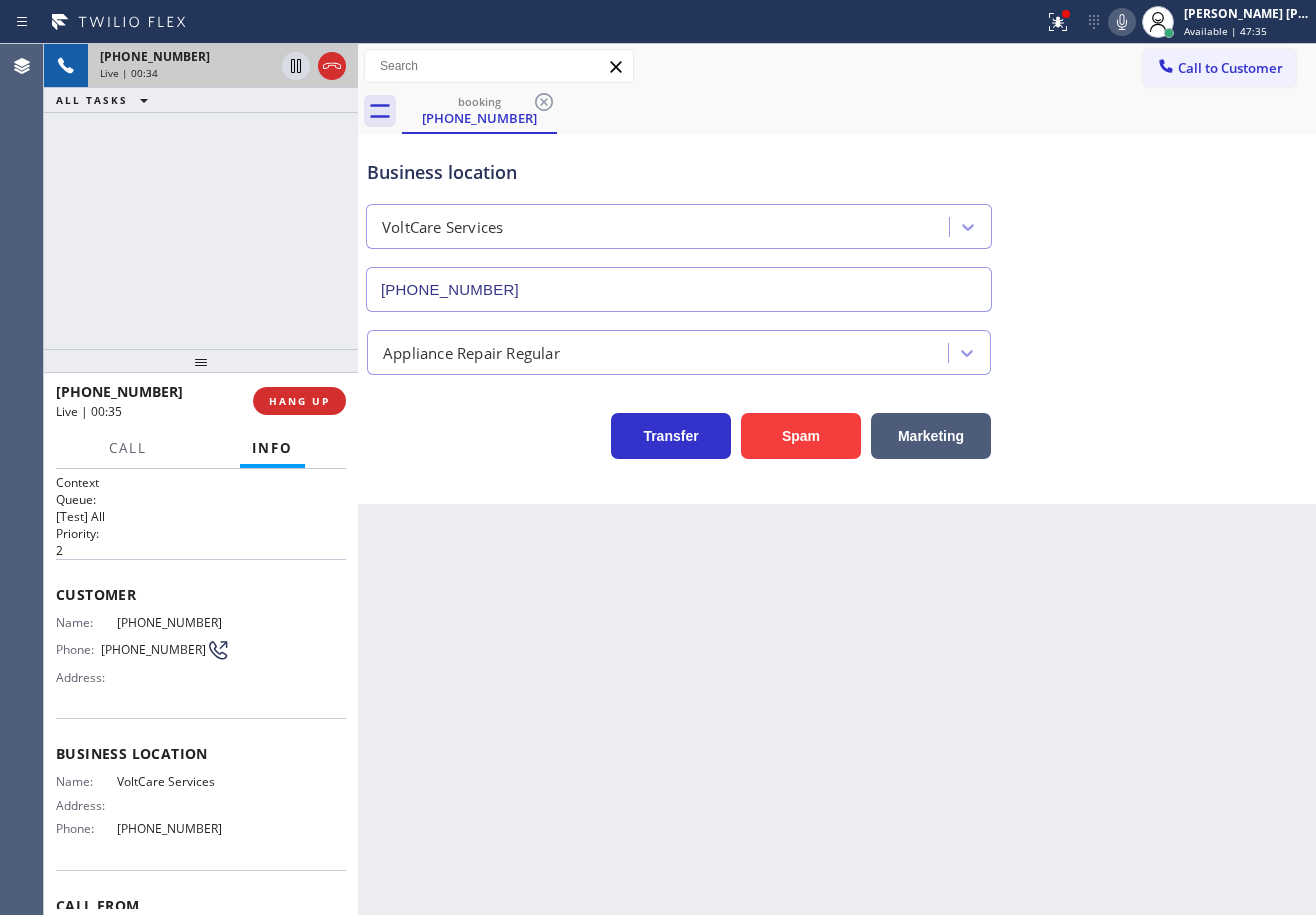scroll, scrollTop: 0, scrollLeft: 0, axis: both 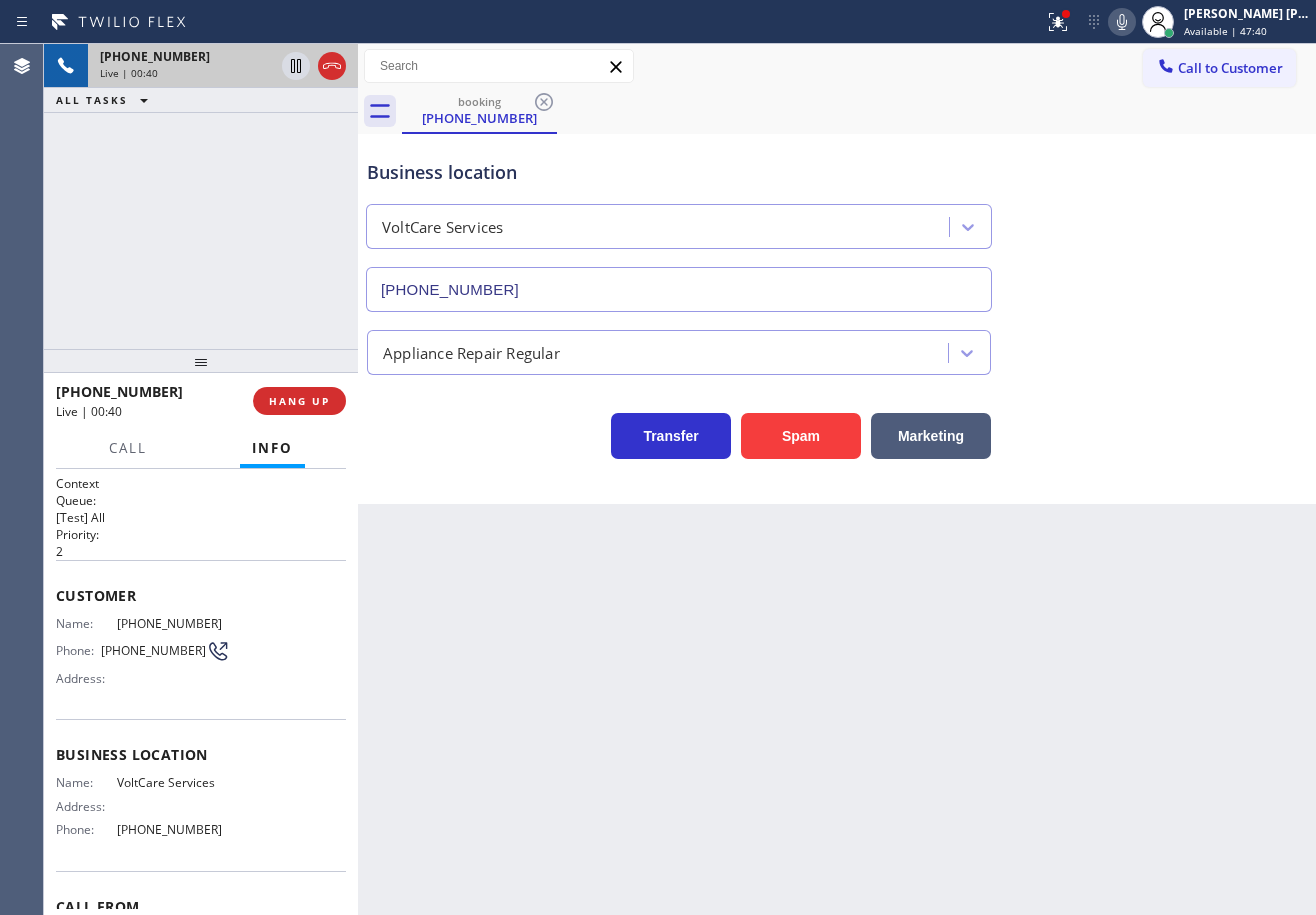 click on "Back to Dashboard Change Sender ID Customers Technicians Select a contact Outbound call Technician Search Technician Your caller id phone number Your caller id phone number Call Technician info Name   Phone none Address none Change Sender ID HVAC [PHONE_NUMBER] 5 Star Appliance [PHONE_NUMBER] Appliance Repair [PHONE_NUMBER] Plumbing [PHONE_NUMBER] Air Duct Cleaning [PHONE_NUMBER]  Electricians [PHONE_NUMBER] Cancel Change Check personal SMS Reset Change booking [PHONE_NUMBER] Call to Customer Outbound call Location Search location Your caller id phone number Customer number Call Outbound call Technician Search Technician Your caller id phone number Your caller id phone number Call booking [PHONE_NUMBER] Business location VoltCare Services [PHONE_NUMBER] Appliance Repair Regular Transfer Spam Marketing" at bounding box center [837, 479] 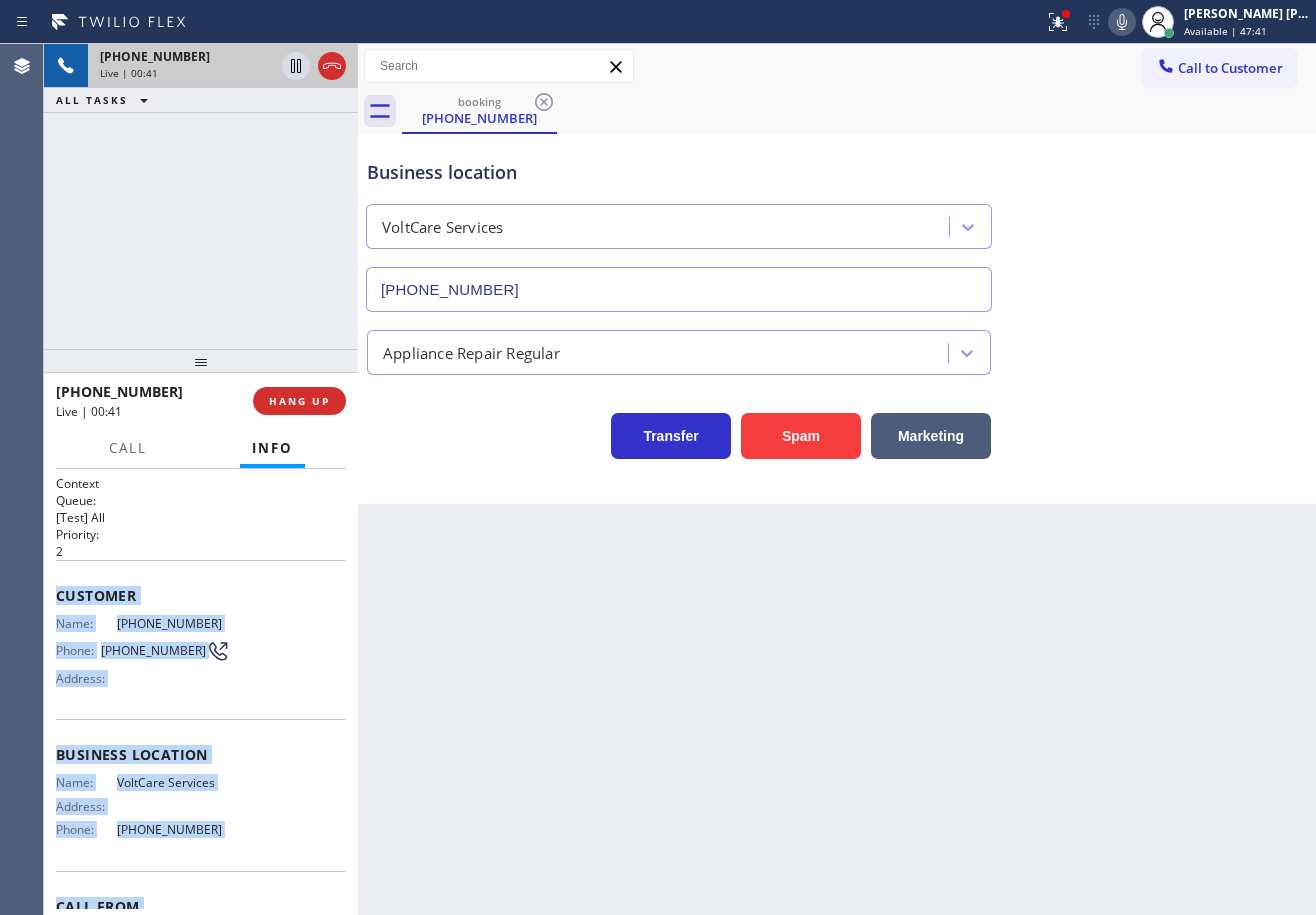 scroll, scrollTop: 114, scrollLeft: 0, axis: vertical 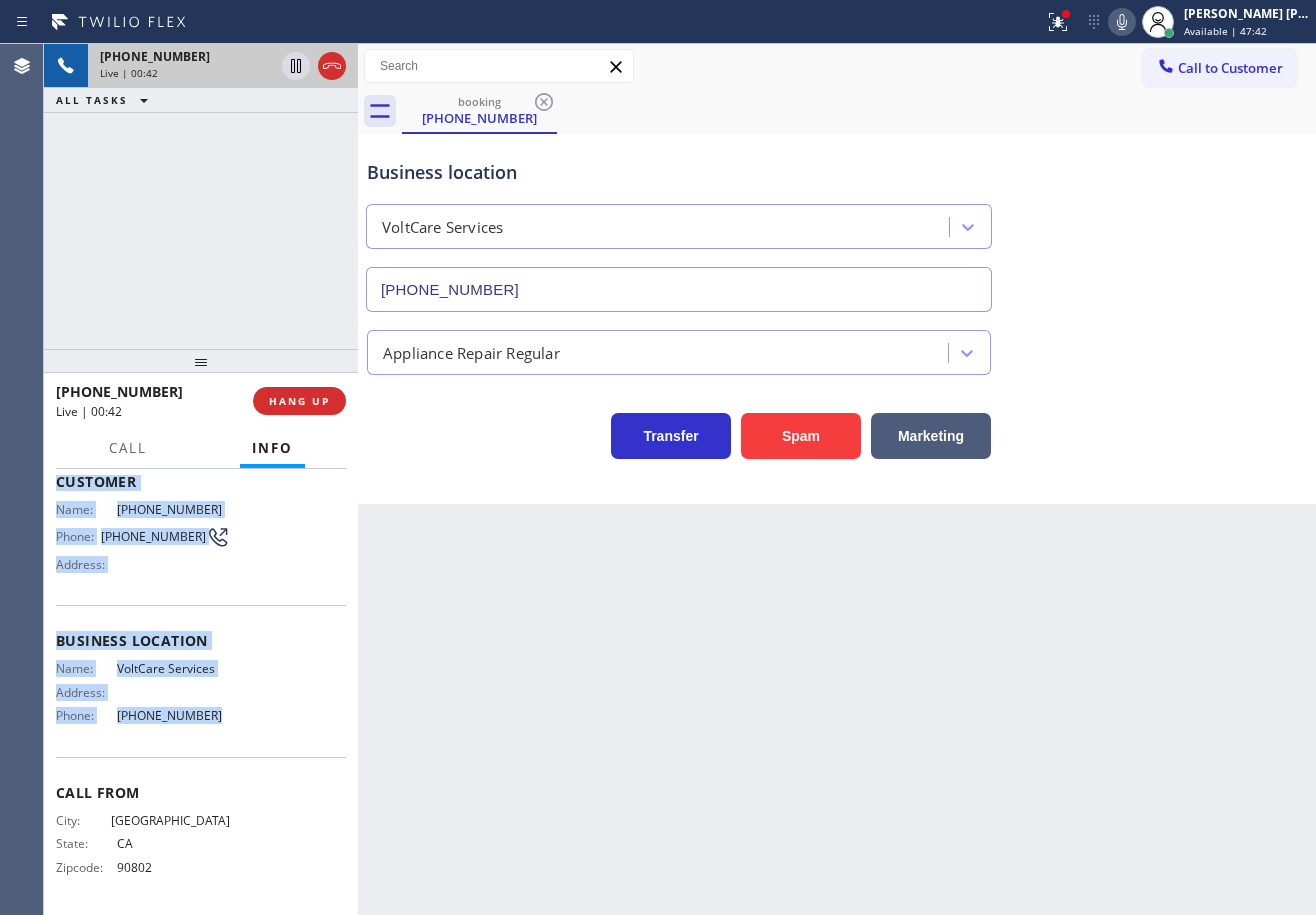 drag, startPoint x: 51, startPoint y: 582, endPoint x: 228, endPoint y: 715, distance: 221.40009 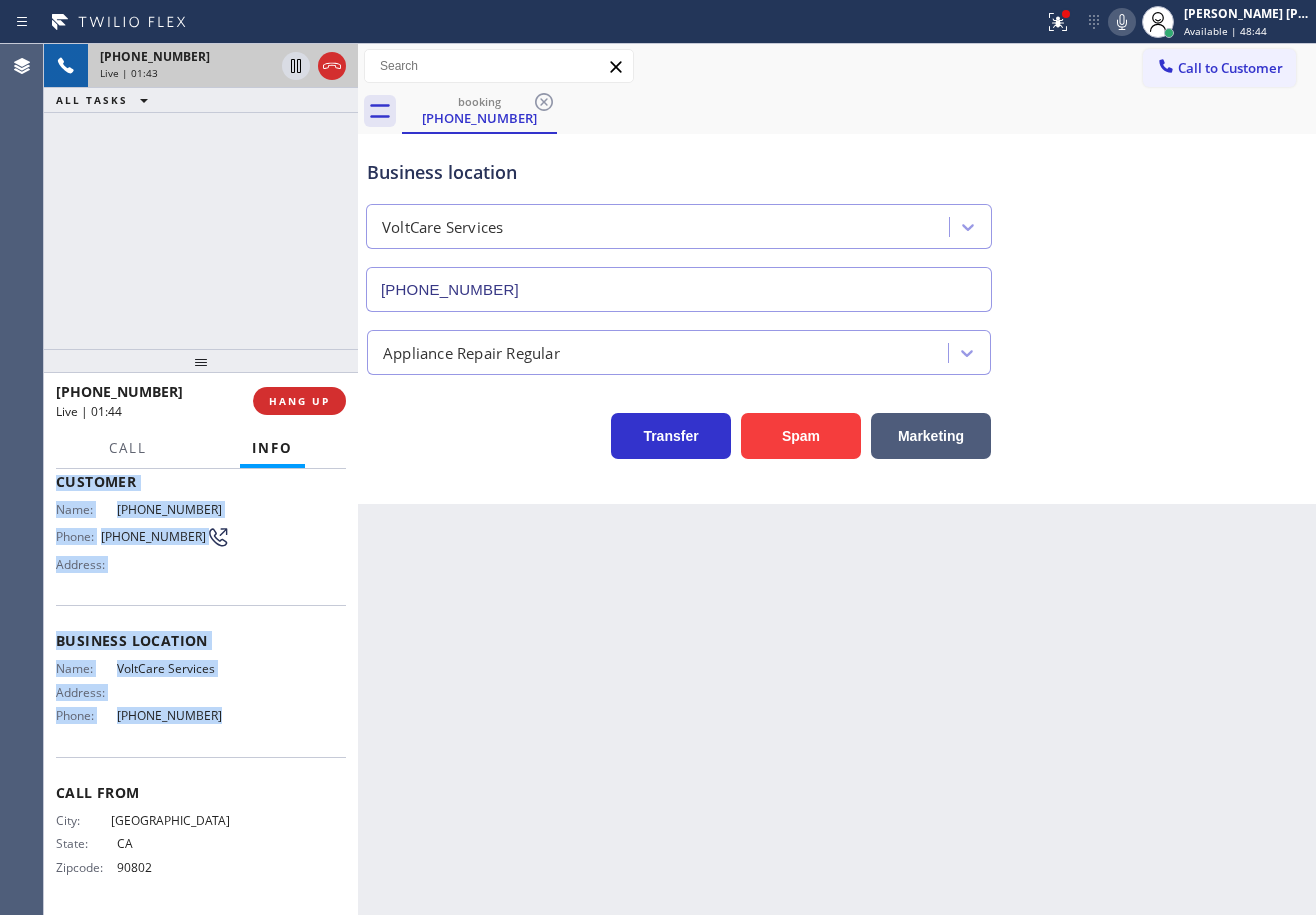 drag, startPoint x: 1164, startPoint y: 140, endPoint x: 1313, endPoint y: 362, distance: 267.3668 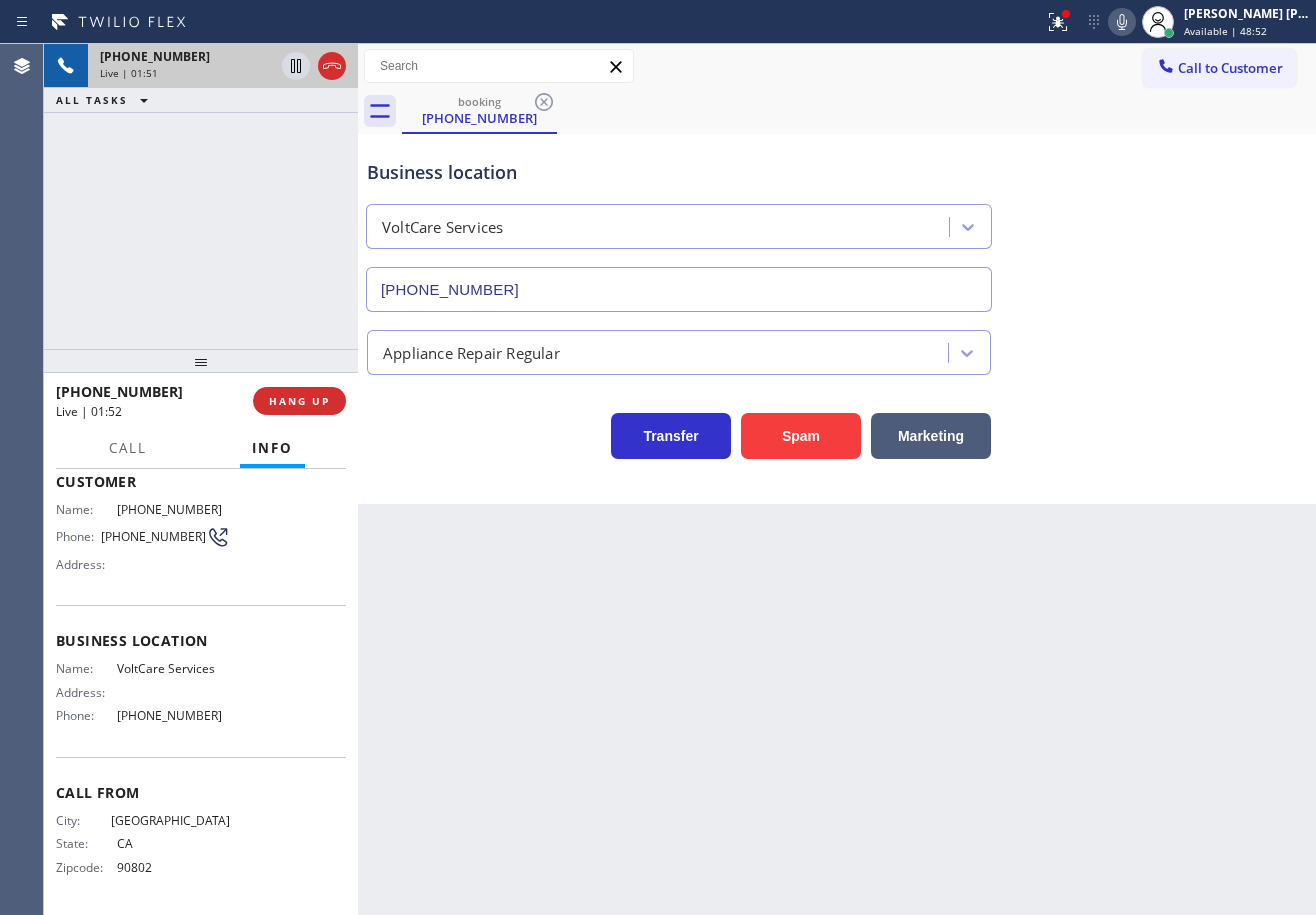 click 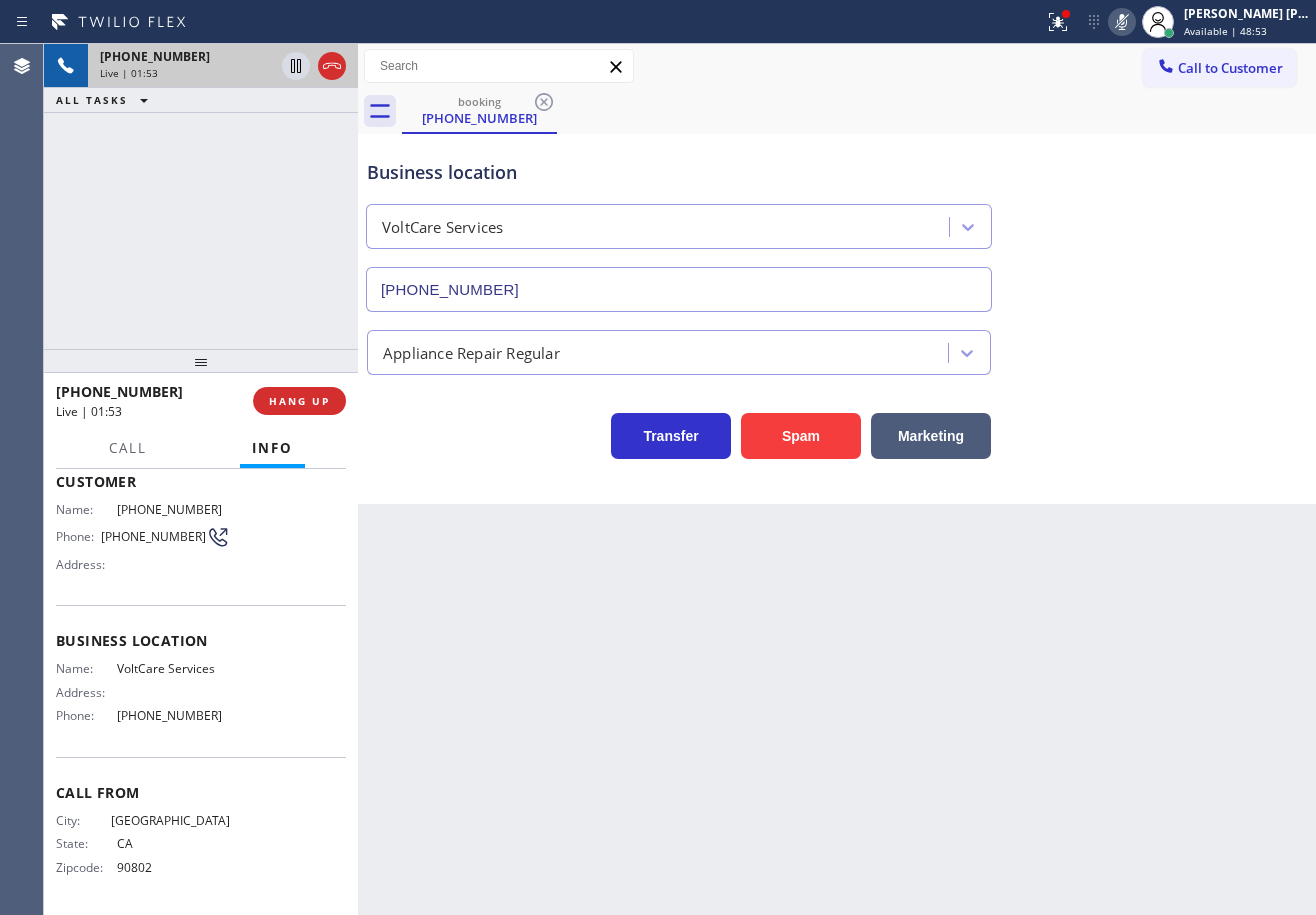 click 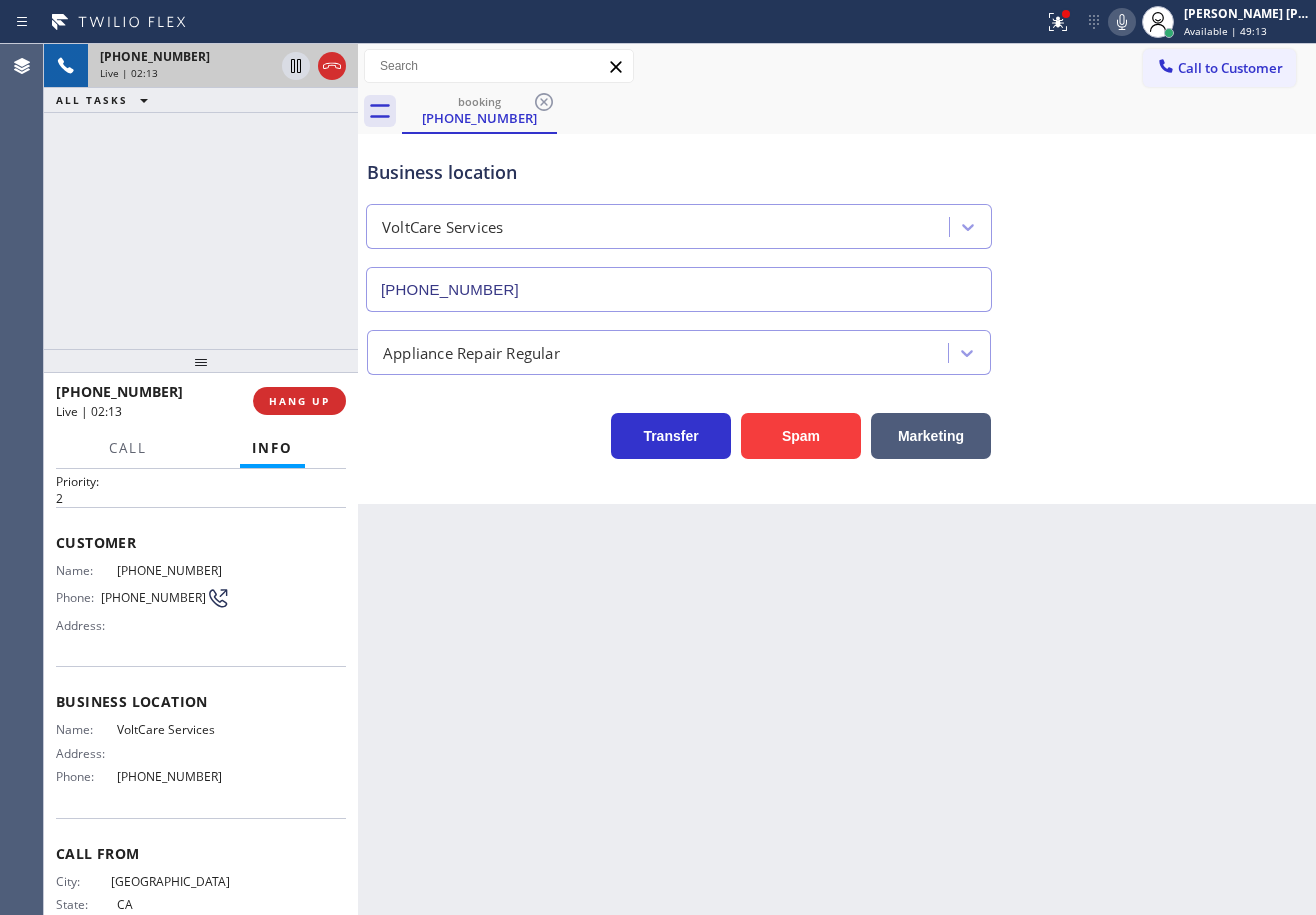 scroll, scrollTop: 113, scrollLeft: 0, axis: vertical 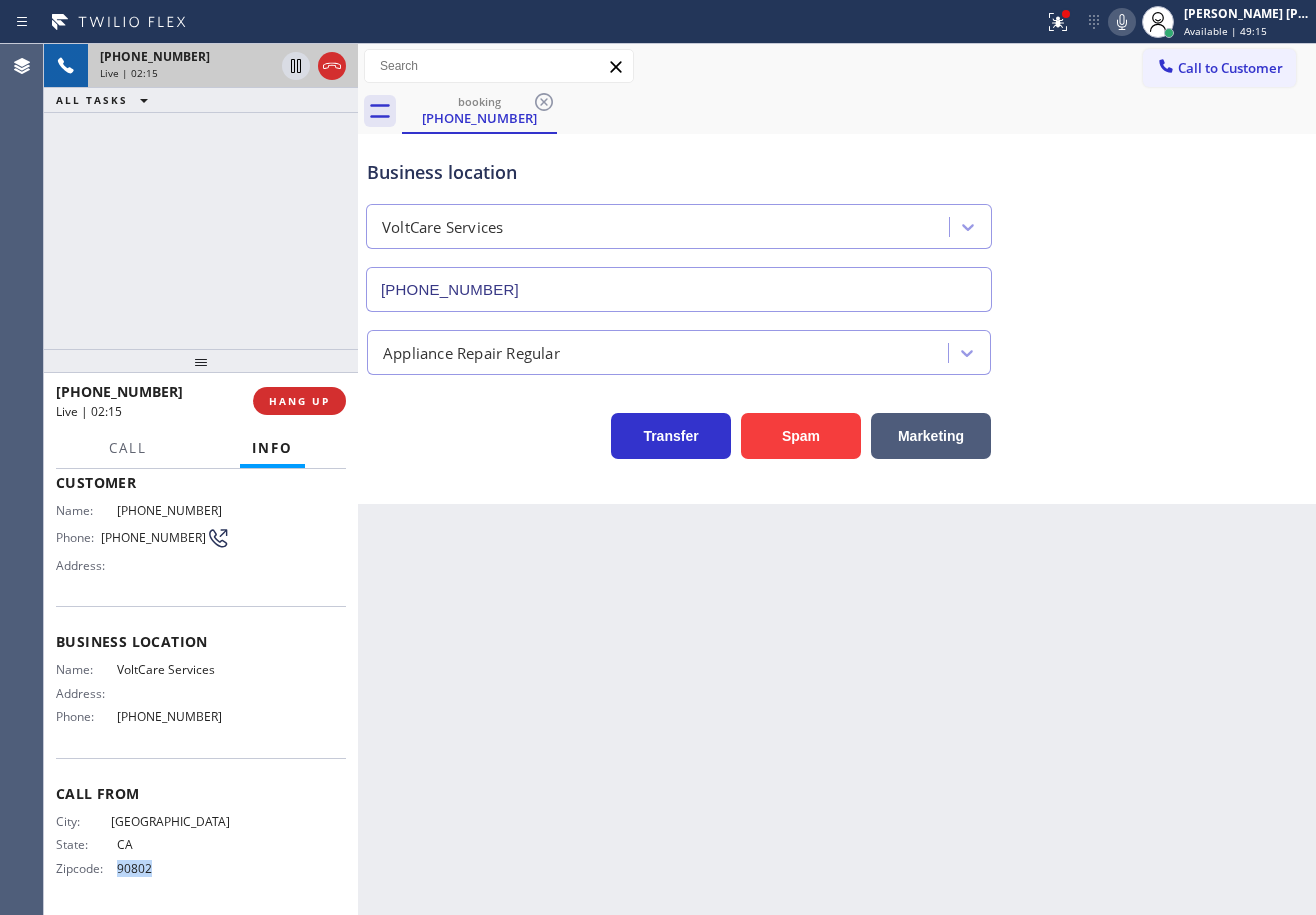 drag, startPoint x: 159, startPoint y: 873, endPoint x: 138, endPoint y: 819, distance: 57.939625 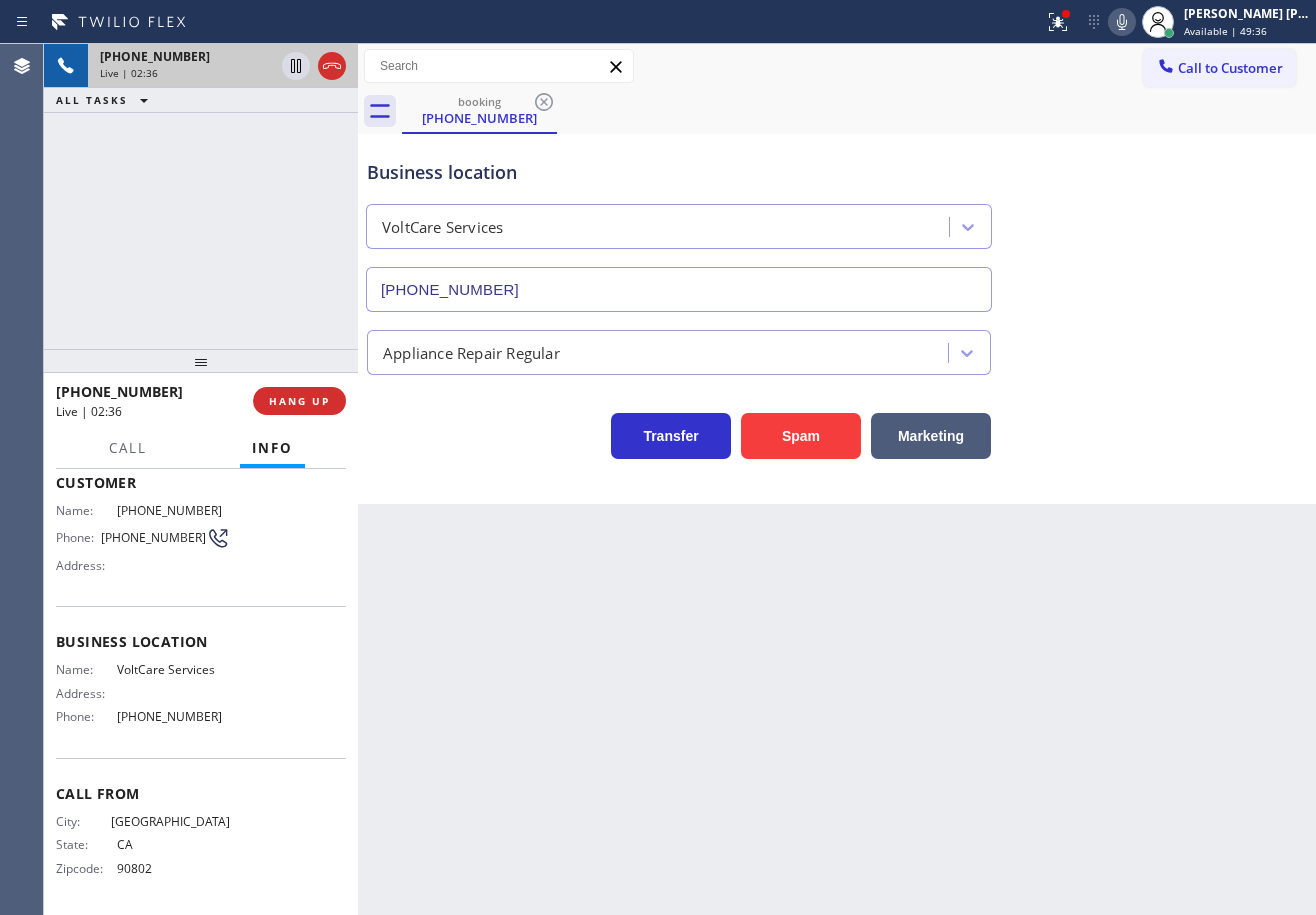 click on "Transfer Spam Marketing" at bounding box center (837, 427) 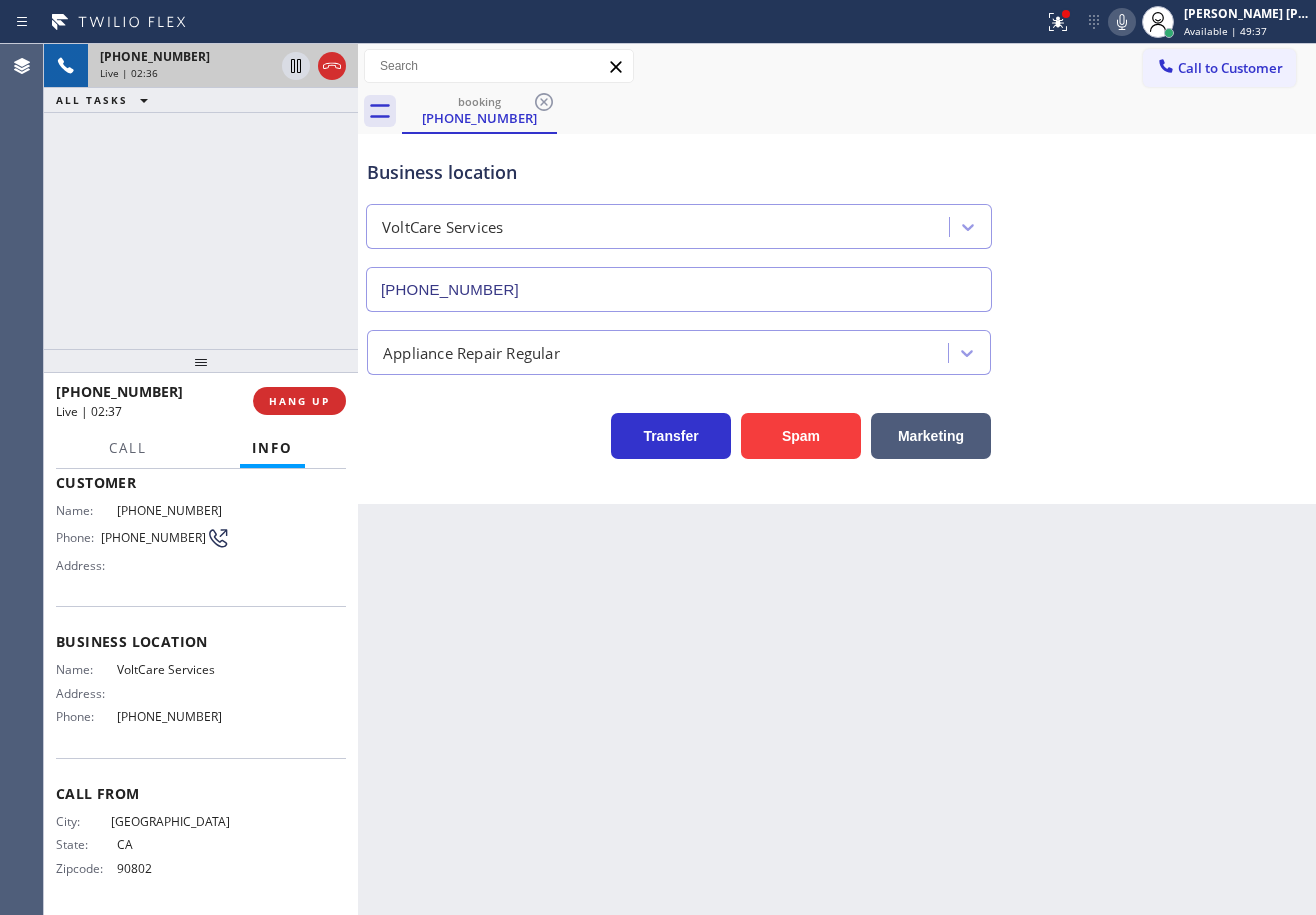 click on "Transfer Spam Marketing" at bounding box center (837, 427) 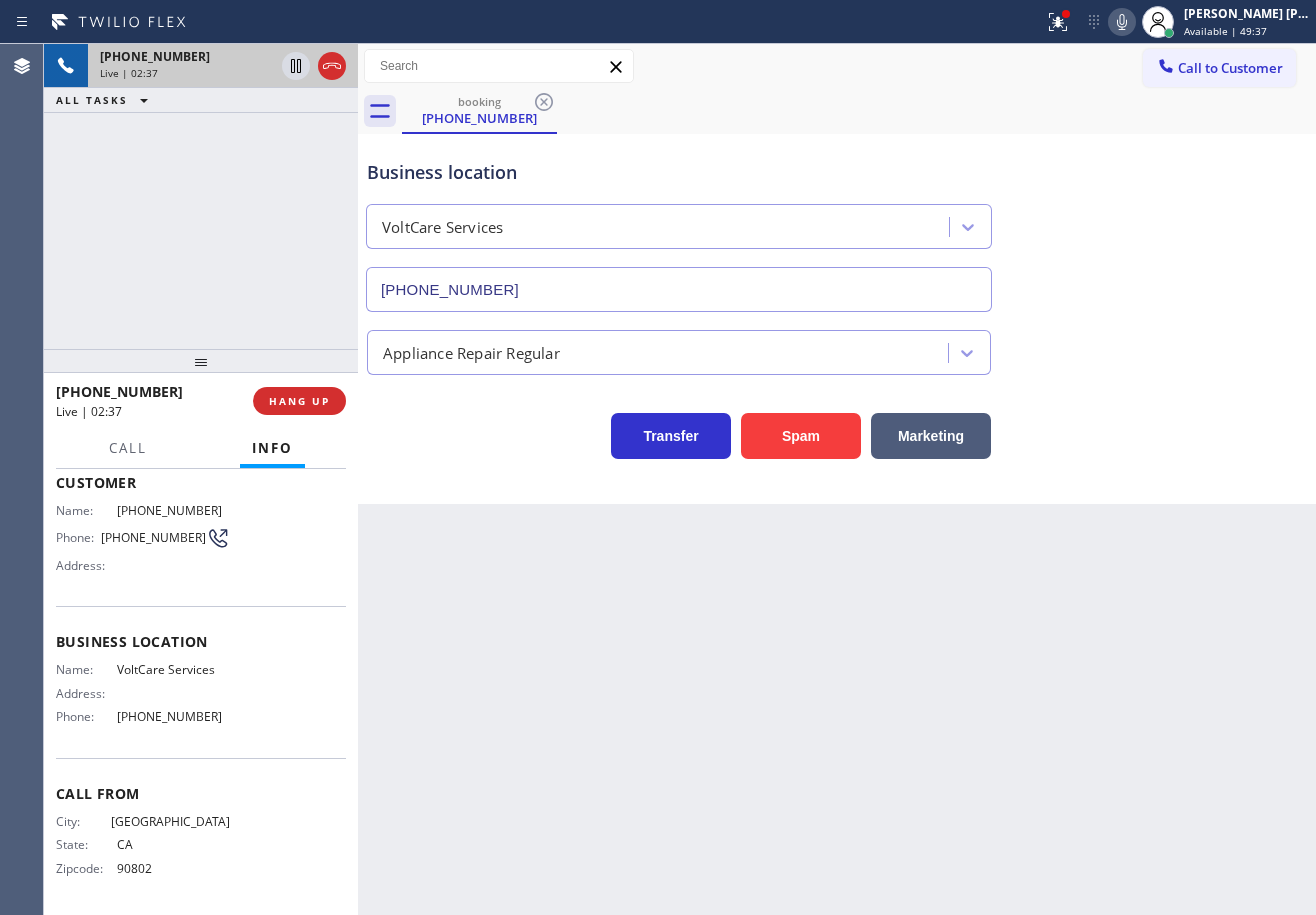 click on "Business location VoltCare Services [PHONE_NUMBER]" at bounding box center (837, 221) 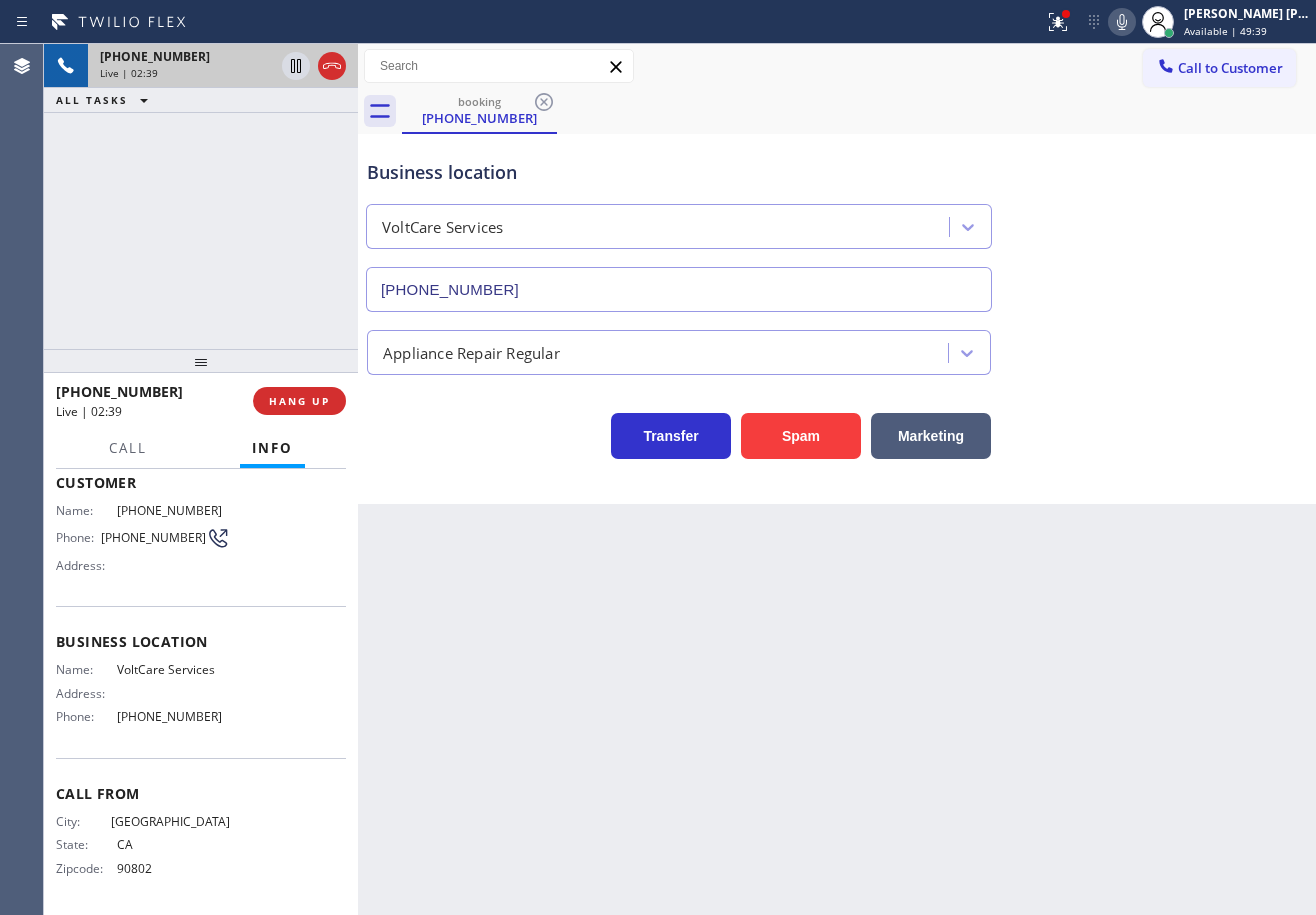 drag, startPoint x: 1146, startPoint y: 21, endPoint x: 1167, endPoint y: 238, distance: 218.01376 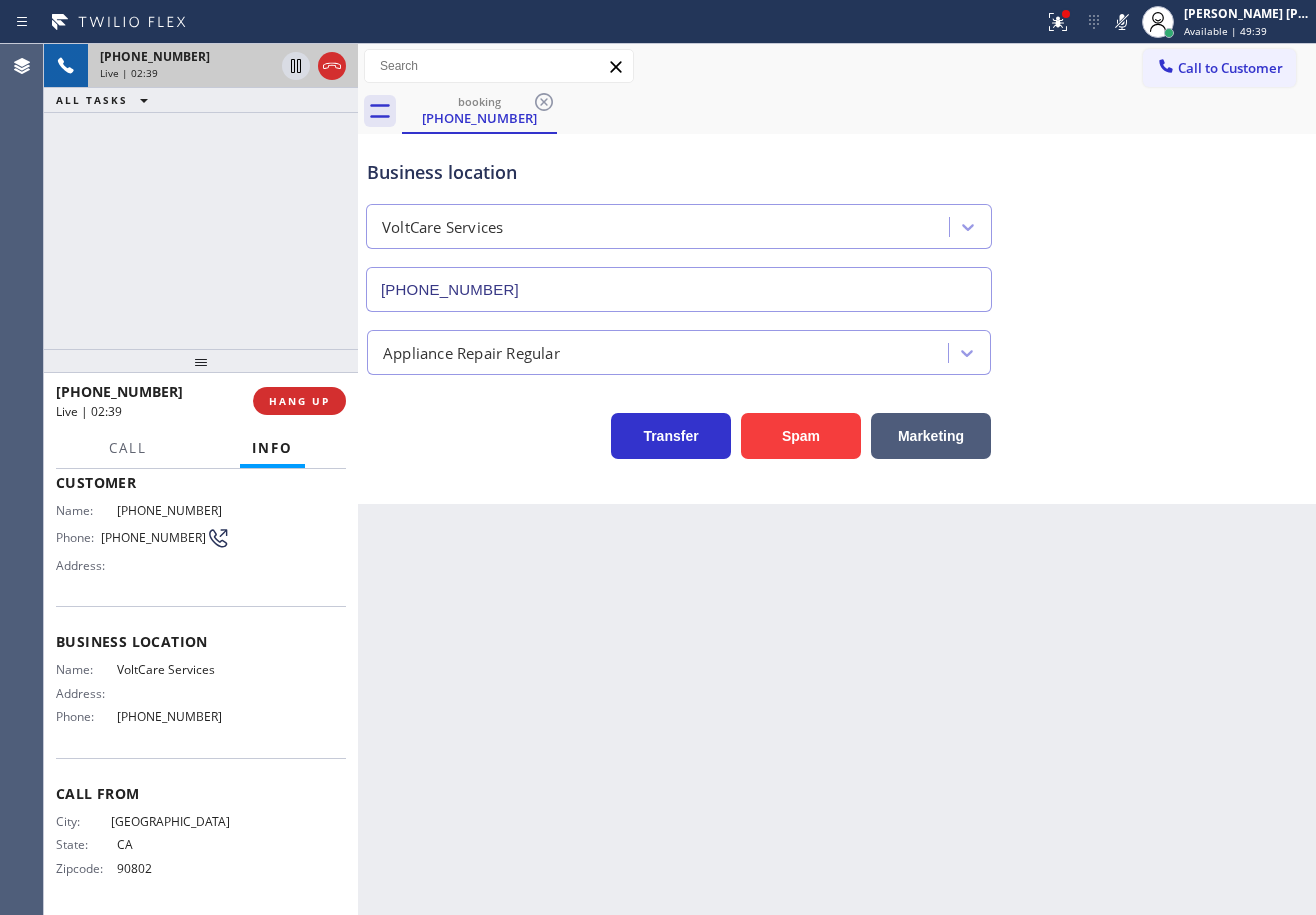click on "Business location VoltCare Services [PHONE_NUMBER]" at bounding box center (837, 221) 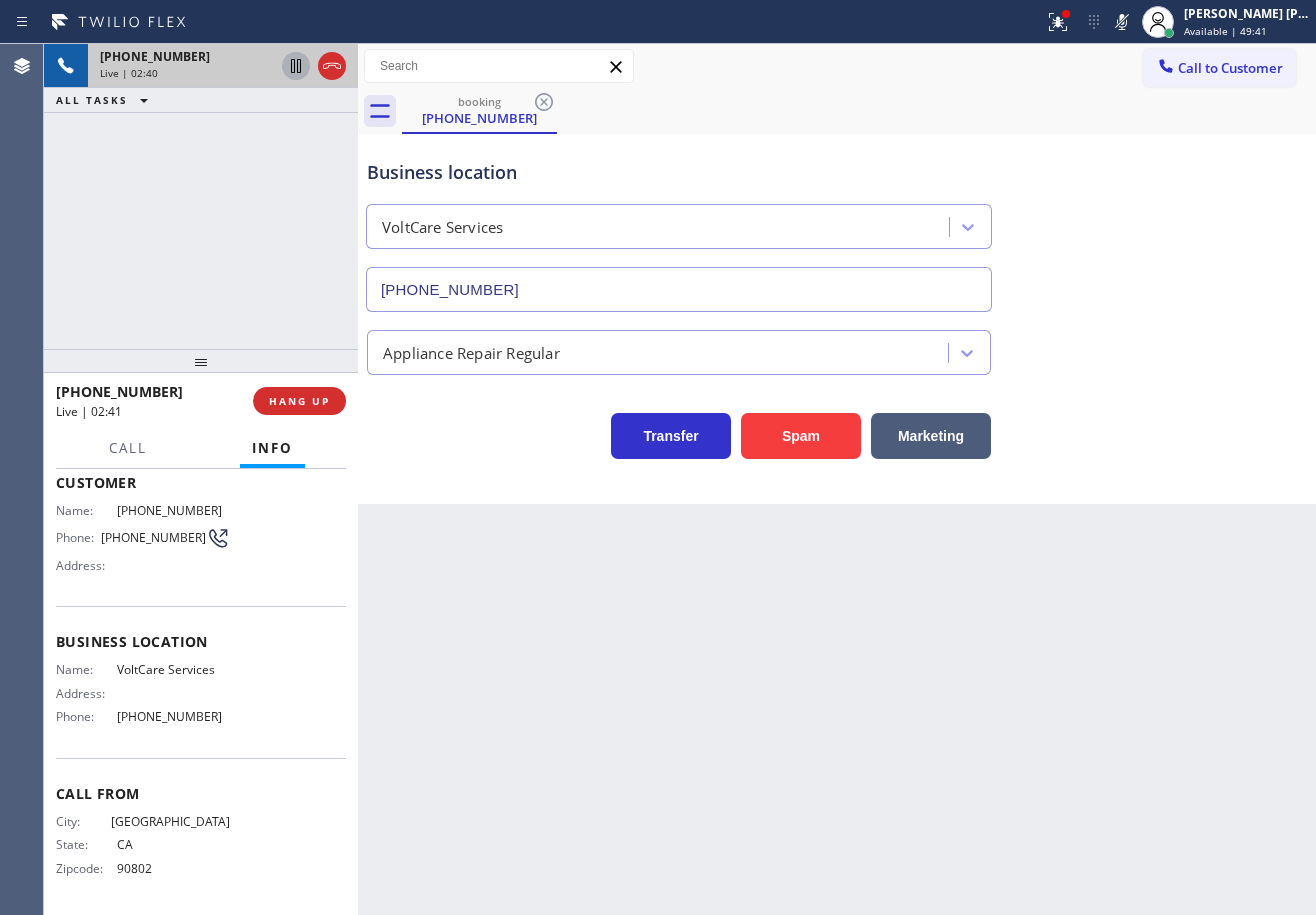 click 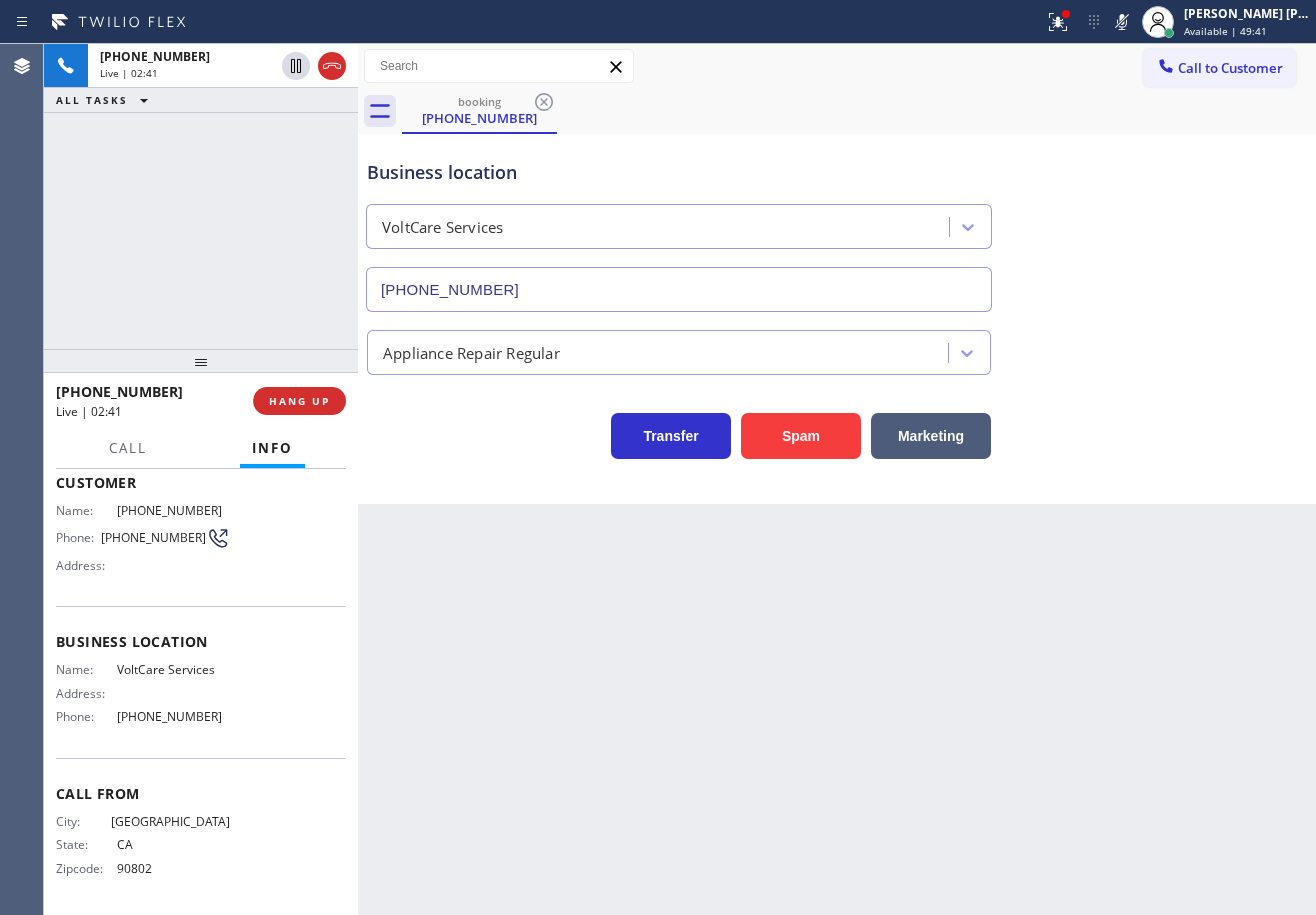drag, startPoint x: 261, startPoint y: 146, endPoint x: 1311, endPoint y: 508, distance: 1110.6503 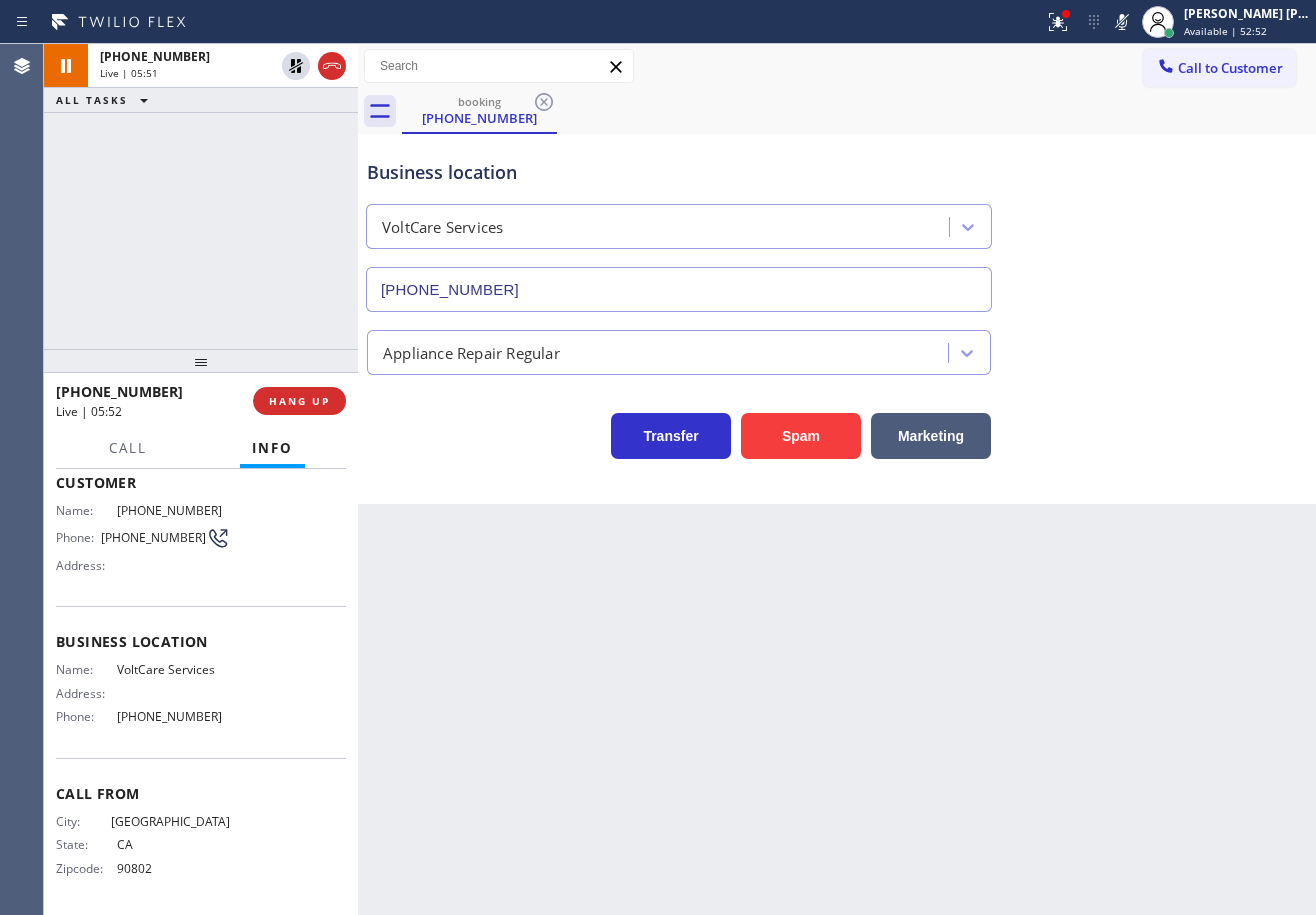 click on "Business location" at bounding box center (679, 172) 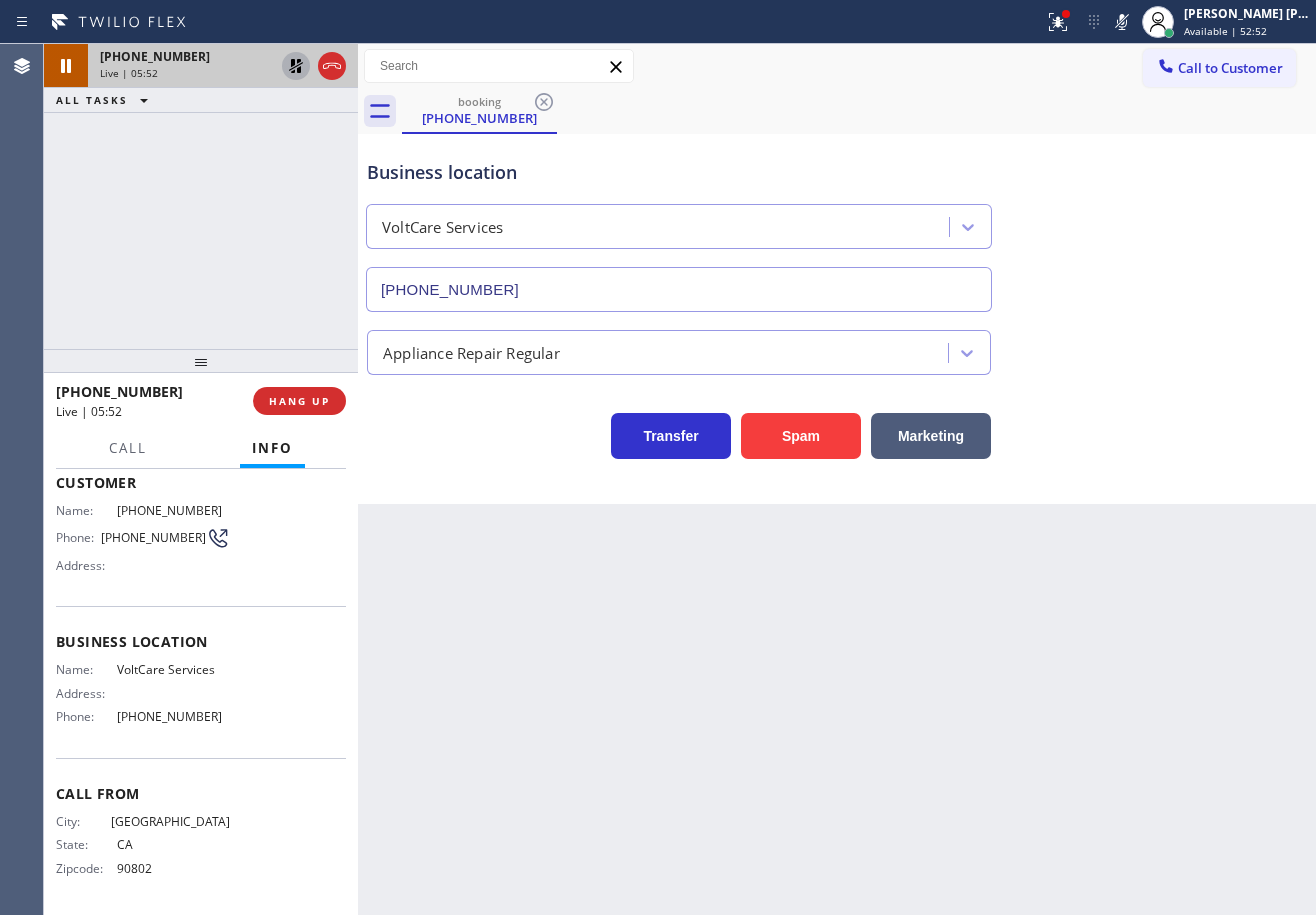 click 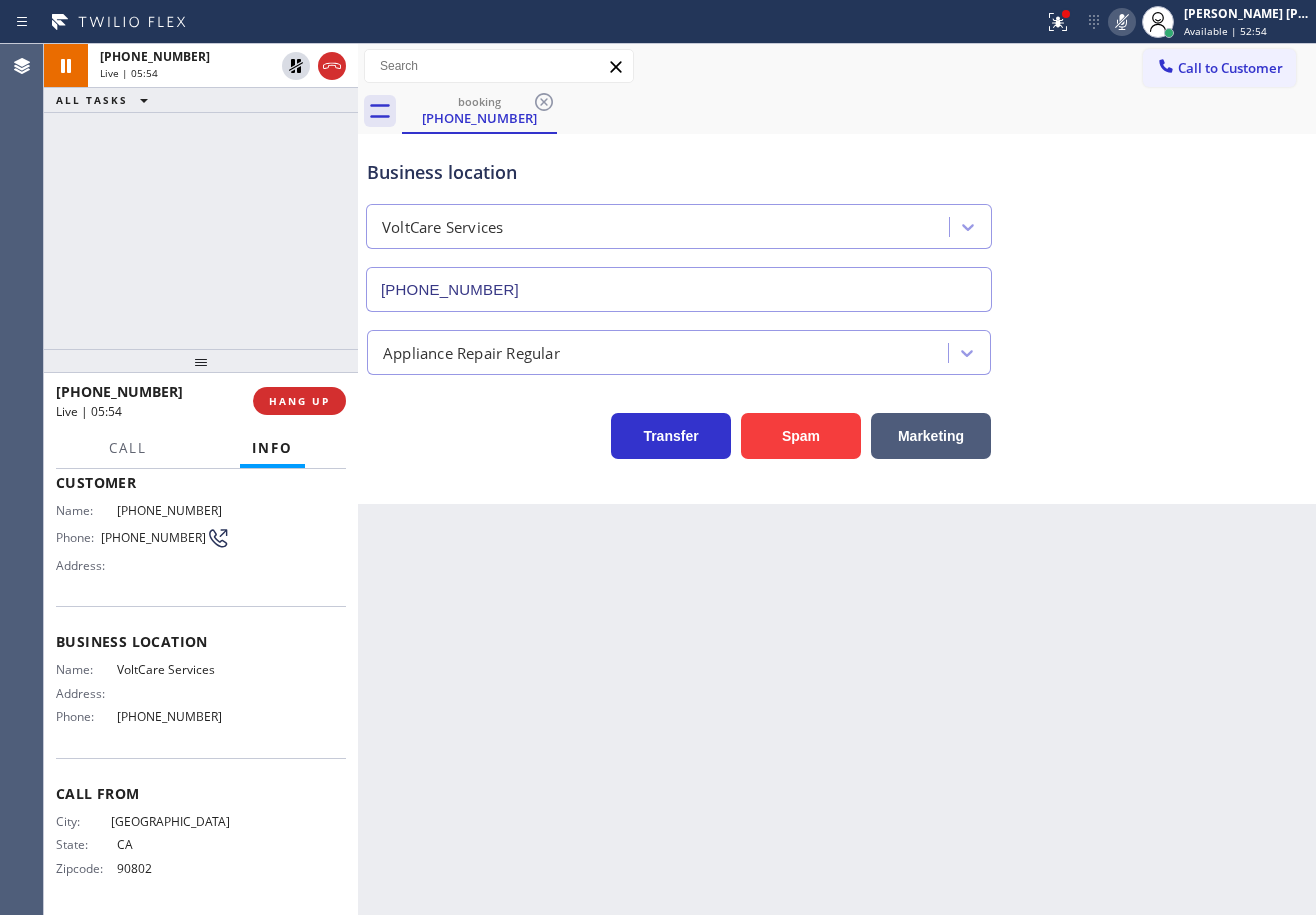 click 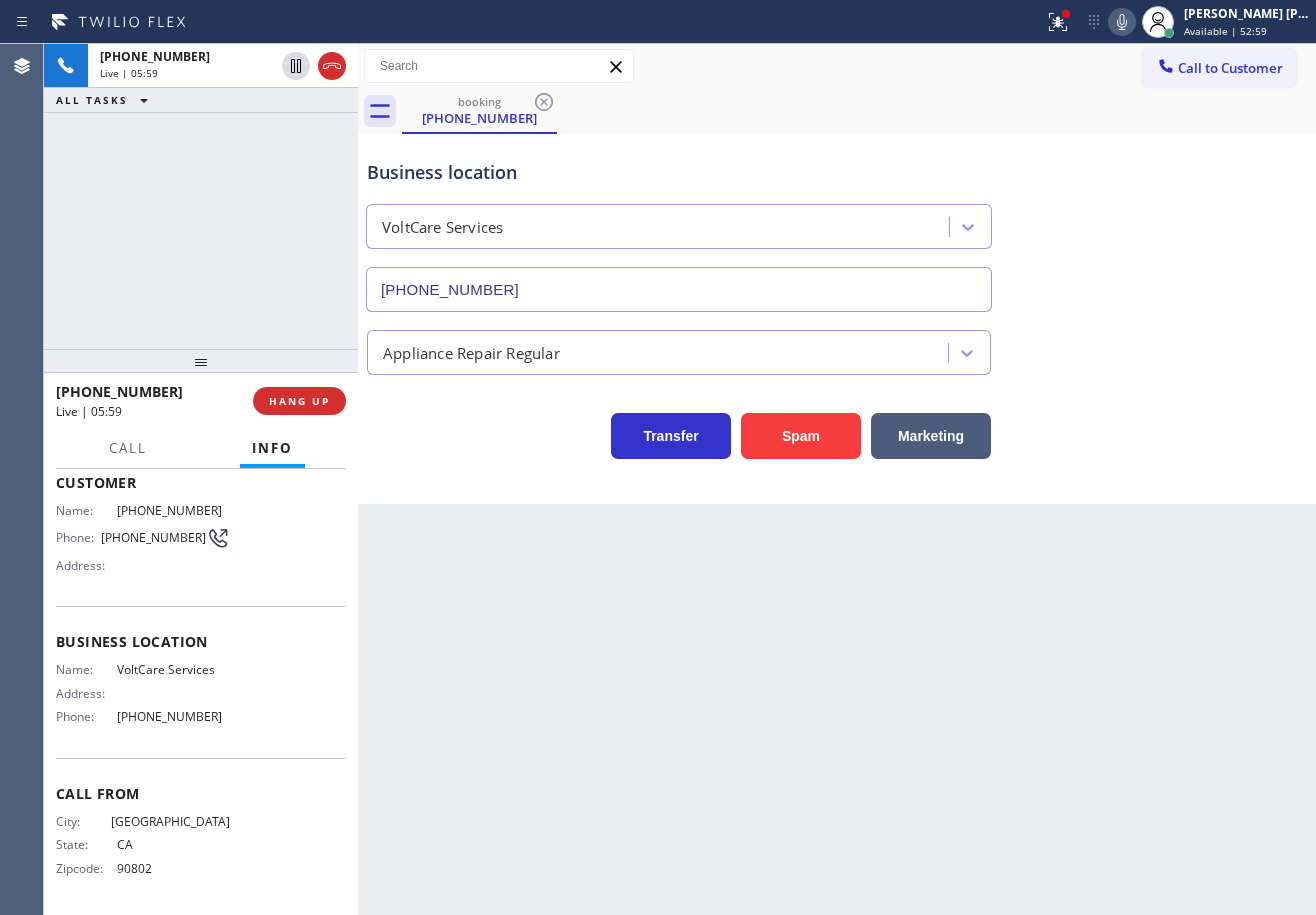 click on "Back to Dashboard Change Sender ID Customers Technicians Select a contact Outbound call Technician Search Technician Your caller id phone number Your caller id phone number Call Technician info Name   Phone none Address none Change Sender ID HVAC [PHONE_NUMBER] 5 Star Appliance [PHONE_NUMBER] Appliance Repair [PHONE_NUMBER] Plumbing [PHONE_NUMBER] Air Duct Cleaning [PHONE_NUMBER]  Electricians [PHONE_NUMBER] Cancel Change Check personal SMS Reset Change booking [PHONE_NUMBER] Call to Customer Outbound call Location Search location Your caller id phone number Customer number Call Outbound call Technician Search Technician Your caller id phone number Your caller id phone number Call booking [PHONE_NUMBER] Business location VoltCare Services [PHONE_NUMBER] Appliance Repair Regular Transfer Spam Marketing" at bounding box center (837, 479) 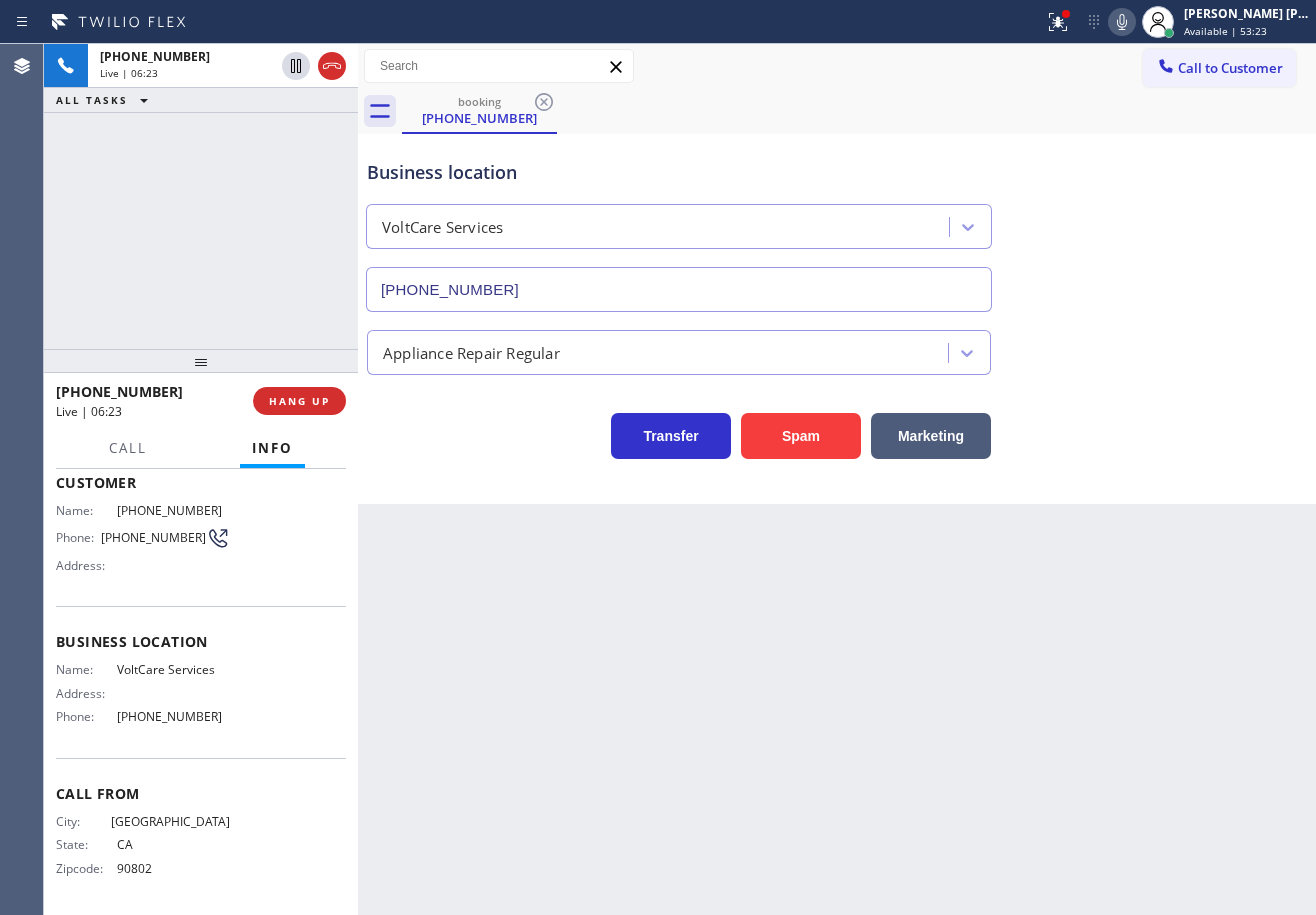 click on "Business location VoltCare Services [PHONE_NUMBER]" at bounding box center (837, 221) 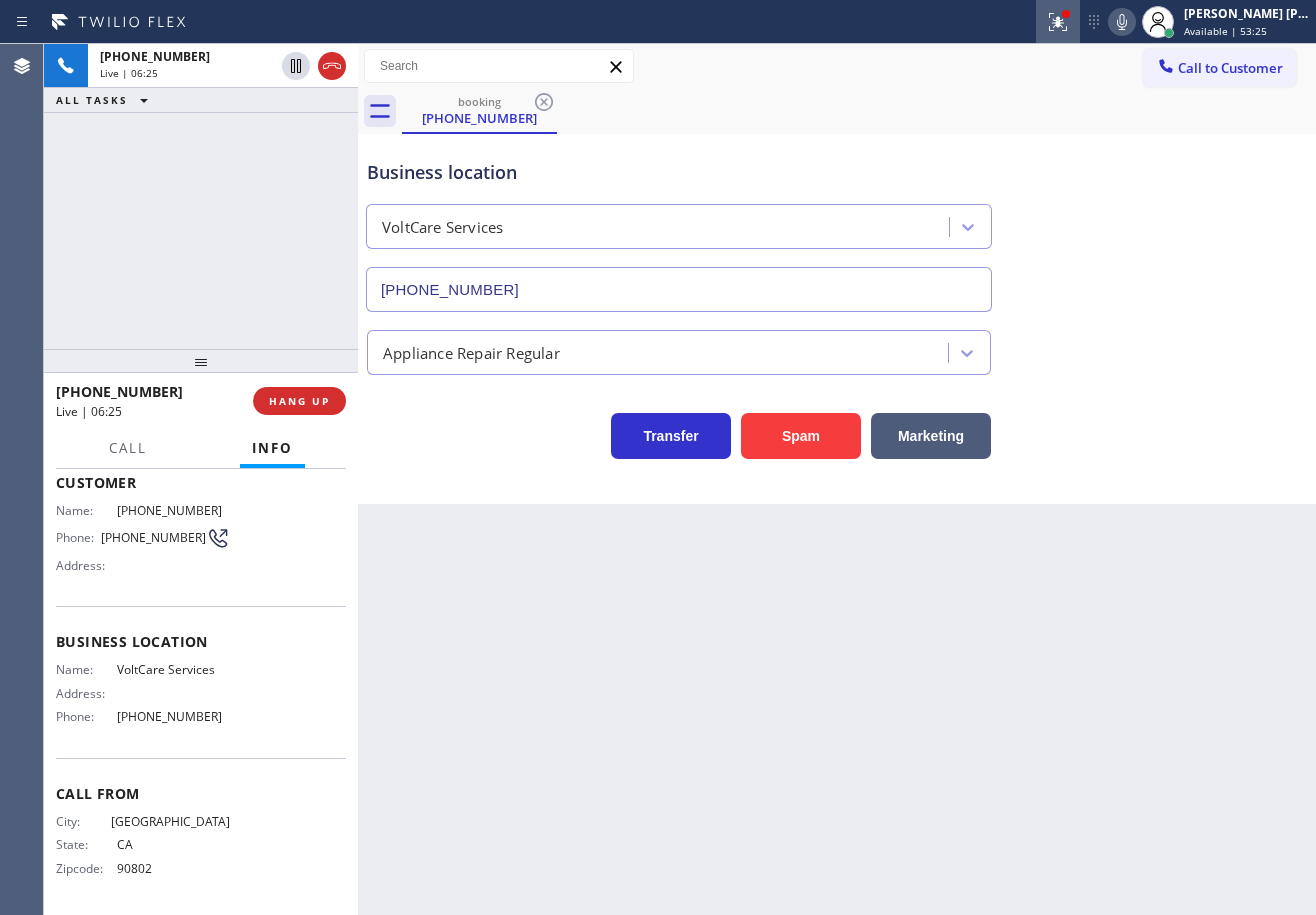 click 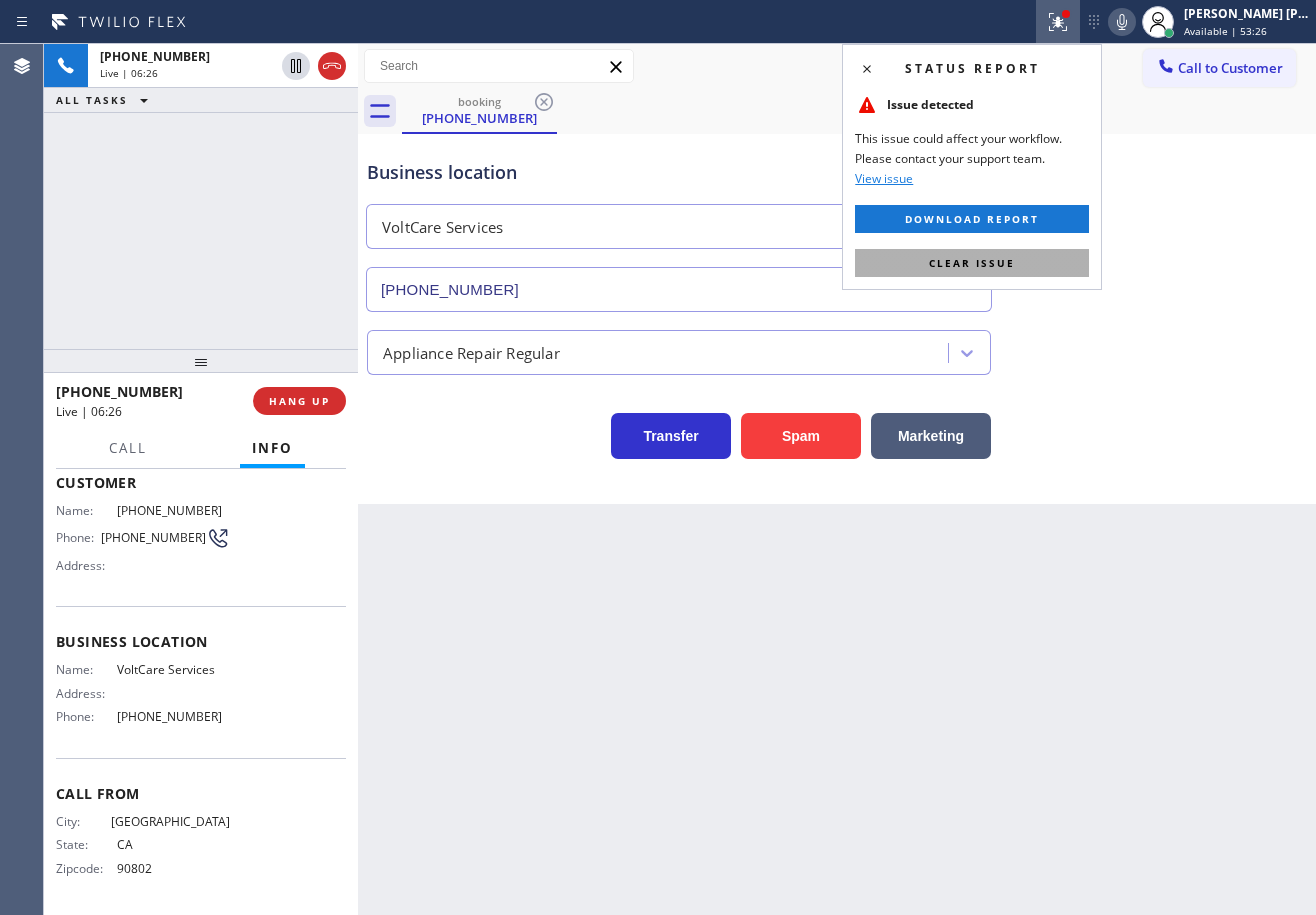 click on "Clear issue" at bounding box center (972, 263) 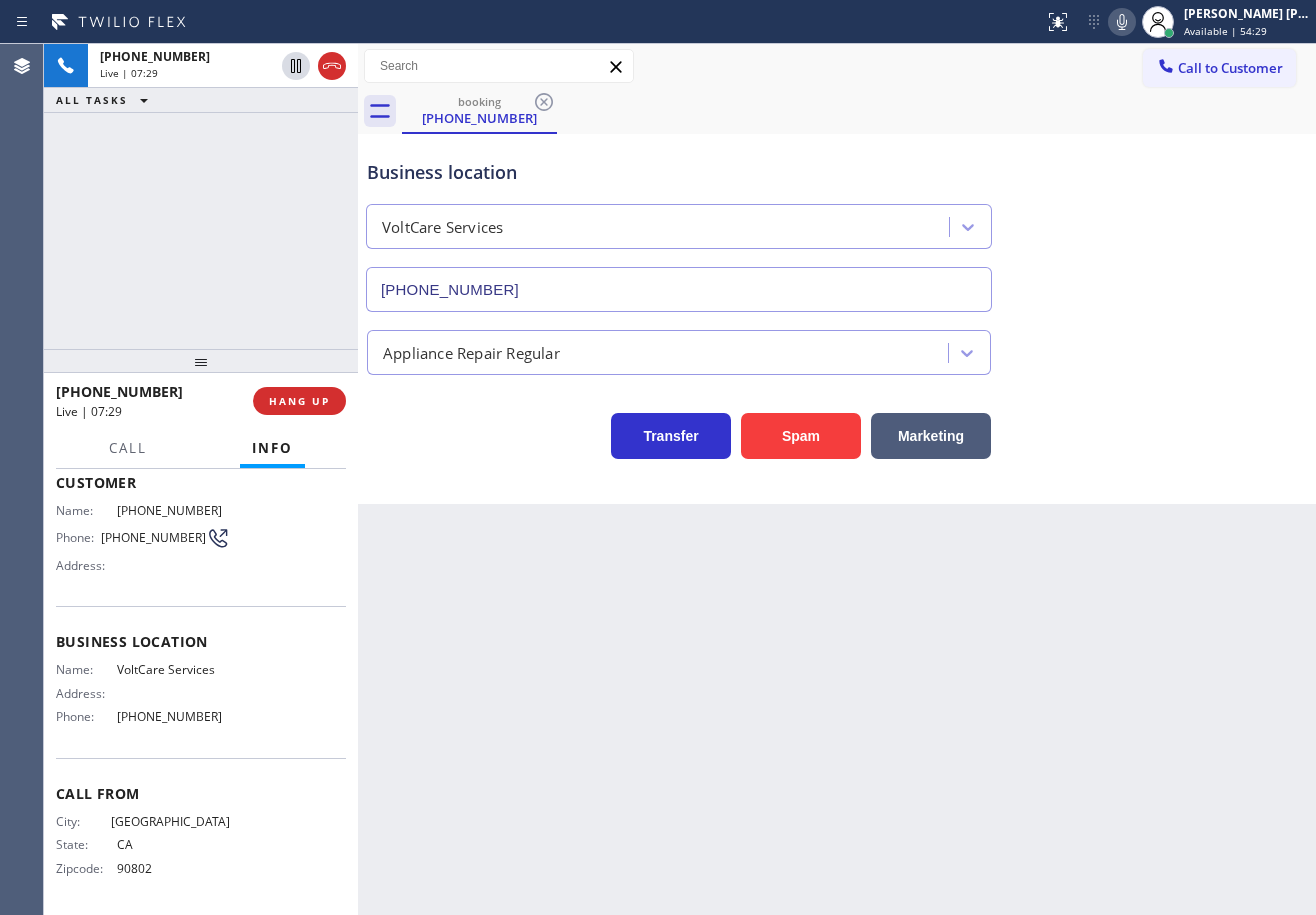 click on "Back to Dashboard Change Sender ID Customers Technicians Select a contact Outbound call Technician Search Technician Your caller id phone number Your caller id phone number Call Technician info Name   Phone none Address none Change Sender ID HVAC [PHONE_NUMBER] 5 Star Appliance [PHONE_NUMBER] Appliance Repair [PHONE_NUMBER] Plumbing [PHONE_NUMBER] Air Duct Cleaning [PHONE_NUMBER]  Electricians [PHONE_NUMBER] Cancel Change Check personal SMS Reset Change booking [PHONE_NUMBER] Call to Customer Outbound call Location Search location Your caller id phone number Customer number Call Outbound call Technician Search Technician Your caller id phone number Your caller id phone number Call booking [PHONE_NUMBER] Business location VoltCare Services [PHONE_NUMBER] Appliance Repair Regular Transfer Spam Marketing" at bounding box center (837, 479) 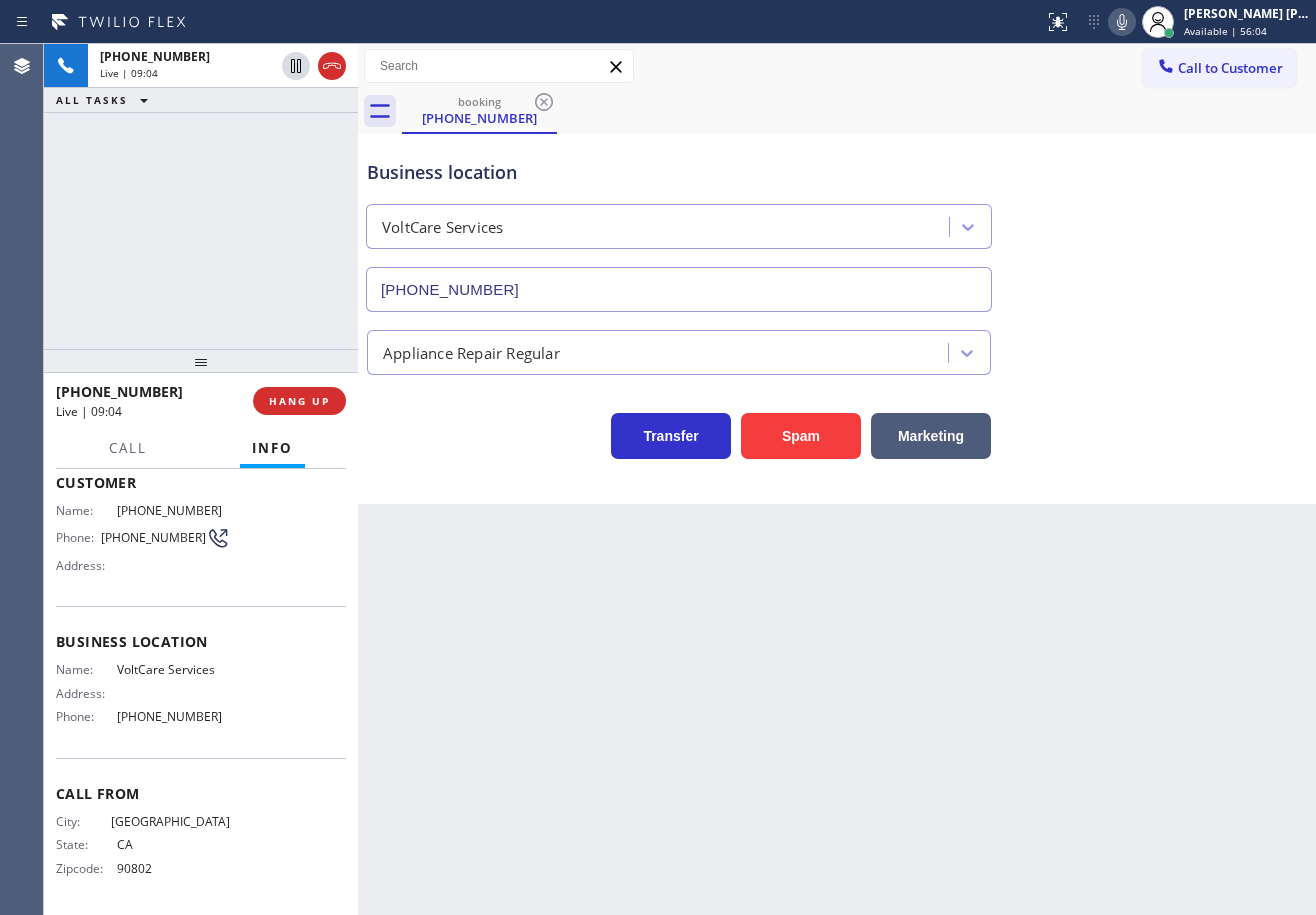 click on "[PHONE_NUMBER] Live | 09:04 ALL TASKS ALL TASKS ACTIVE TASKS TASKS IN WRAP UP" at bounding box center [201, 196] 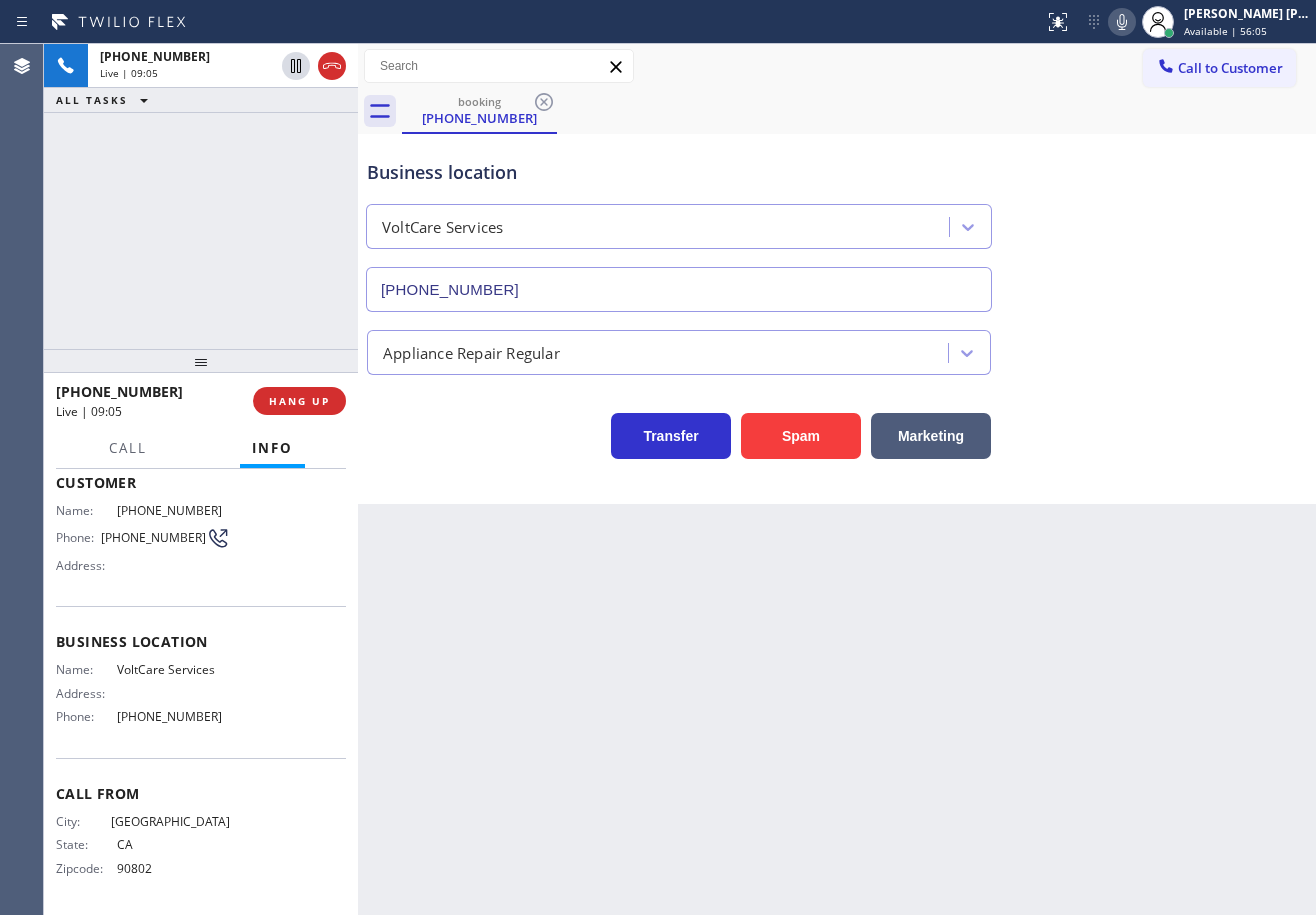 click on "[PHONE_NUMBER] Live | 09:05 ALL TASKS ALL TASKS ACTIVE TASKS TASKS IN WRAP UP" at bounding box center [201, 196] 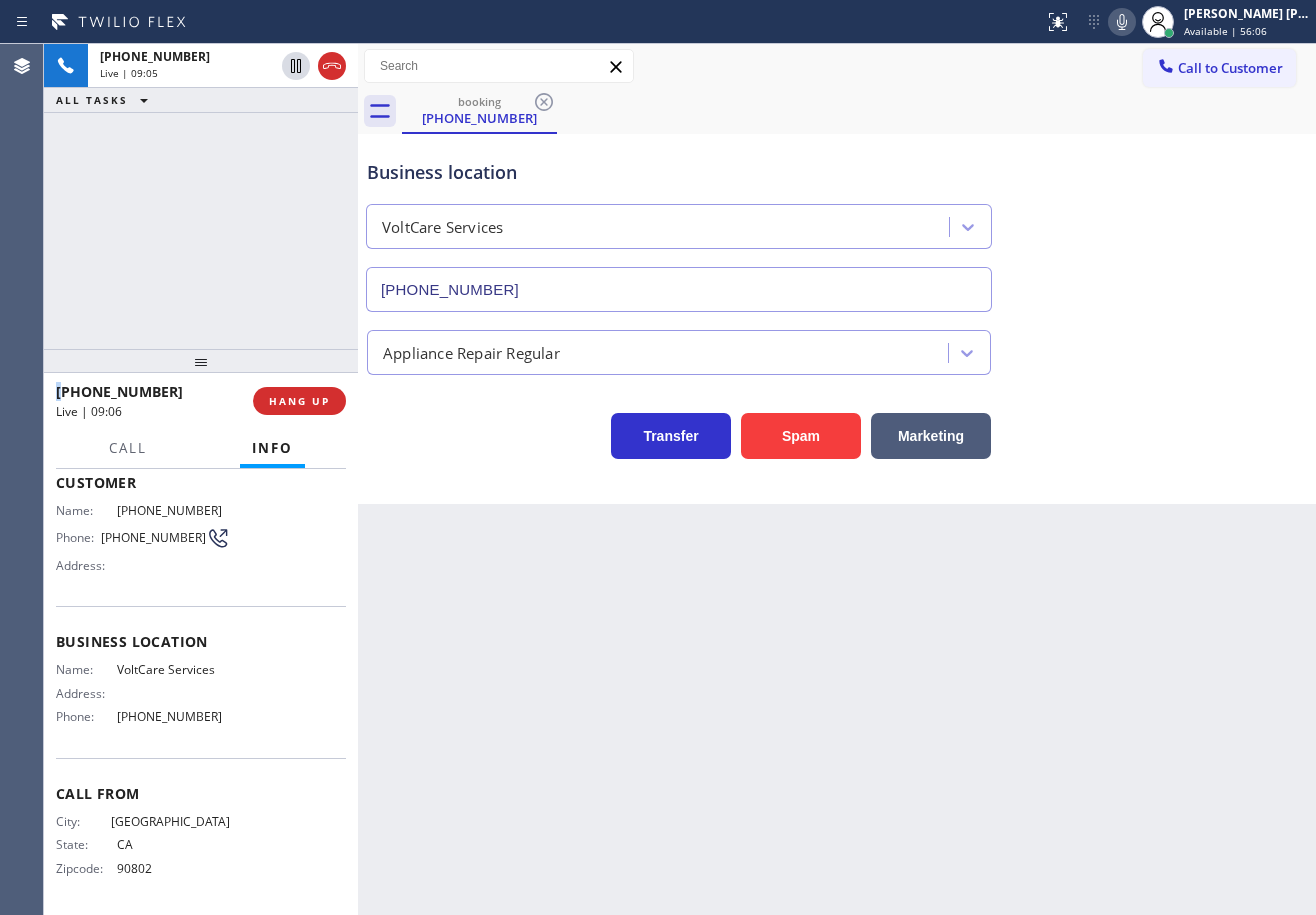 click on "[PHONE_NUMBER] Live | 09:05 ALL TASKS ALL TASKS ACTIVE TASKS TASKS IN WRAP UP" at bounding box center [201, 196] 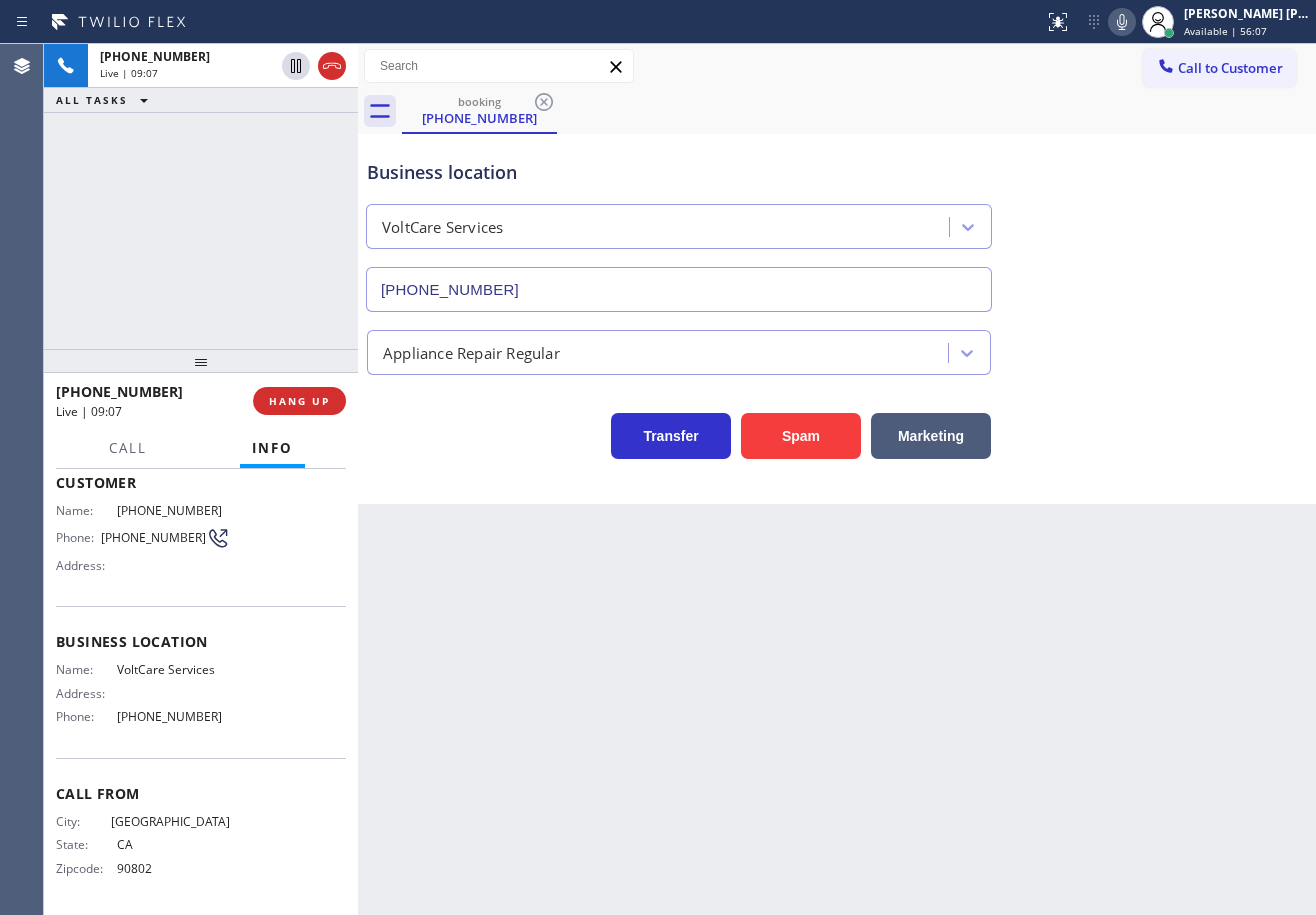 click on "Business location VoltCare Services [PHONE_NUMBER]" at bounding box center (837, 221) 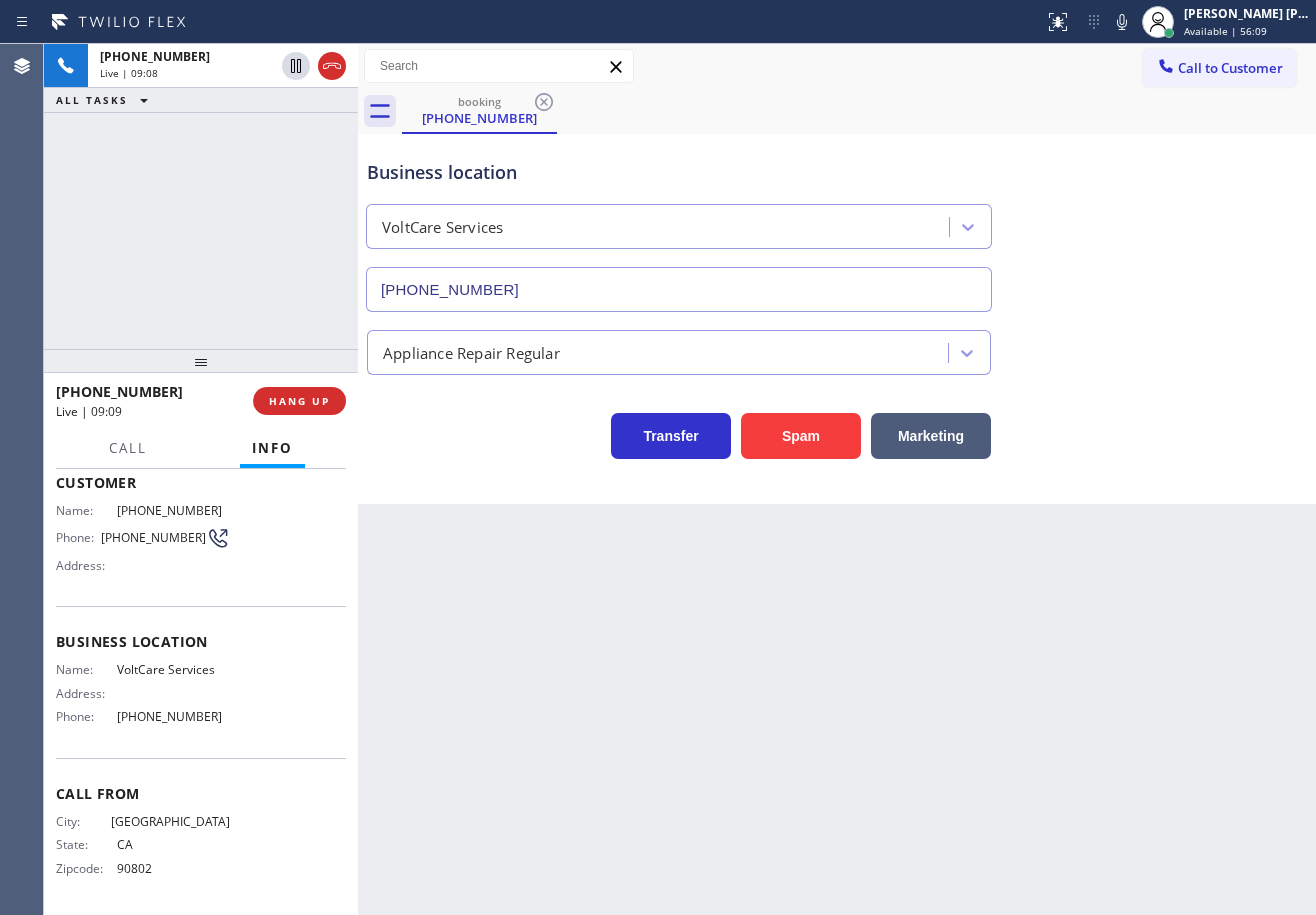 drag, startPoint x: 1144, startPoint y: 28, endPoint x: 1160, endPoint y: 135, distance: 108.18965 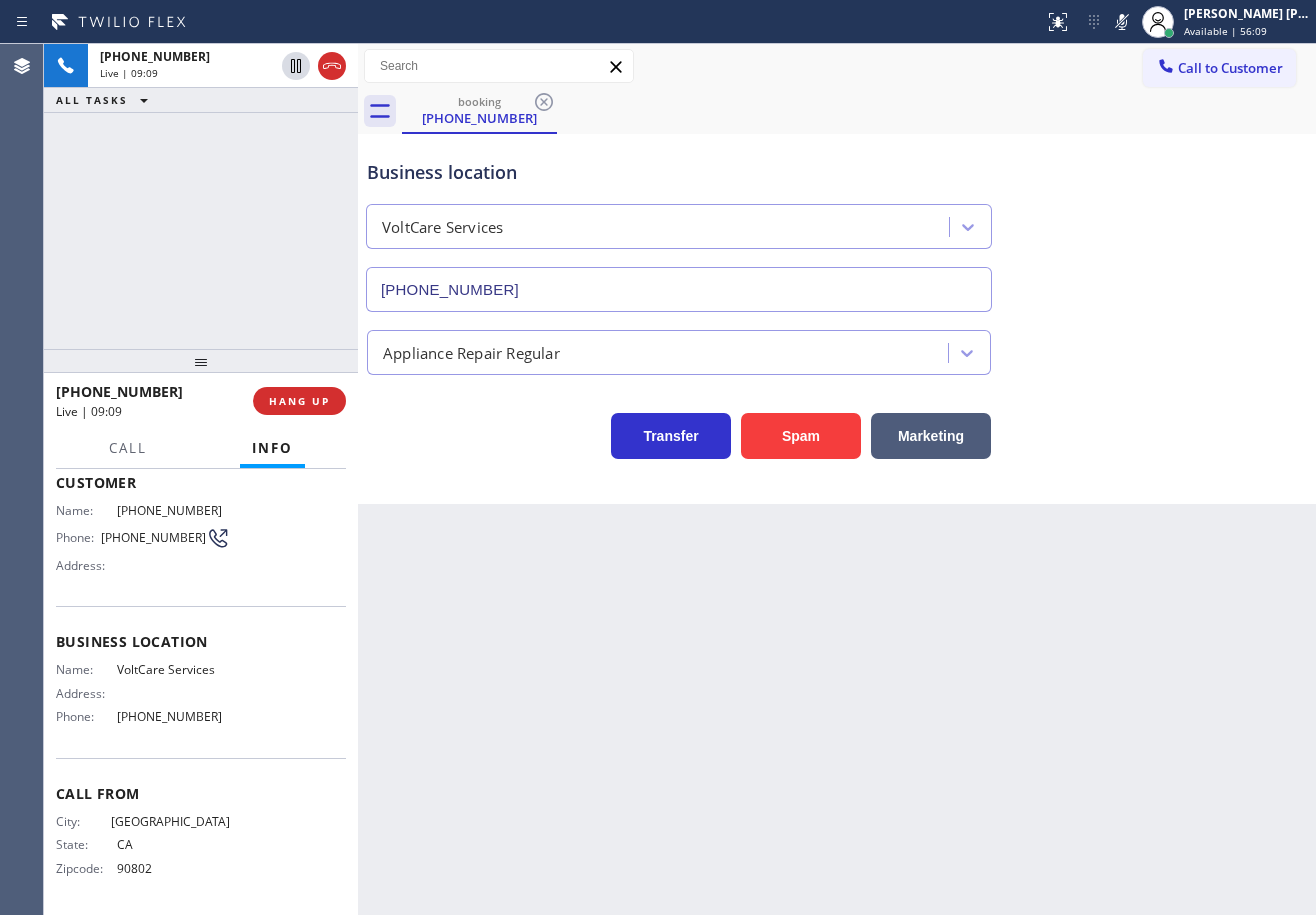 click on "Business location VoltCare Services [PHONE_NUMBER]" at bounding box center [837, 221] 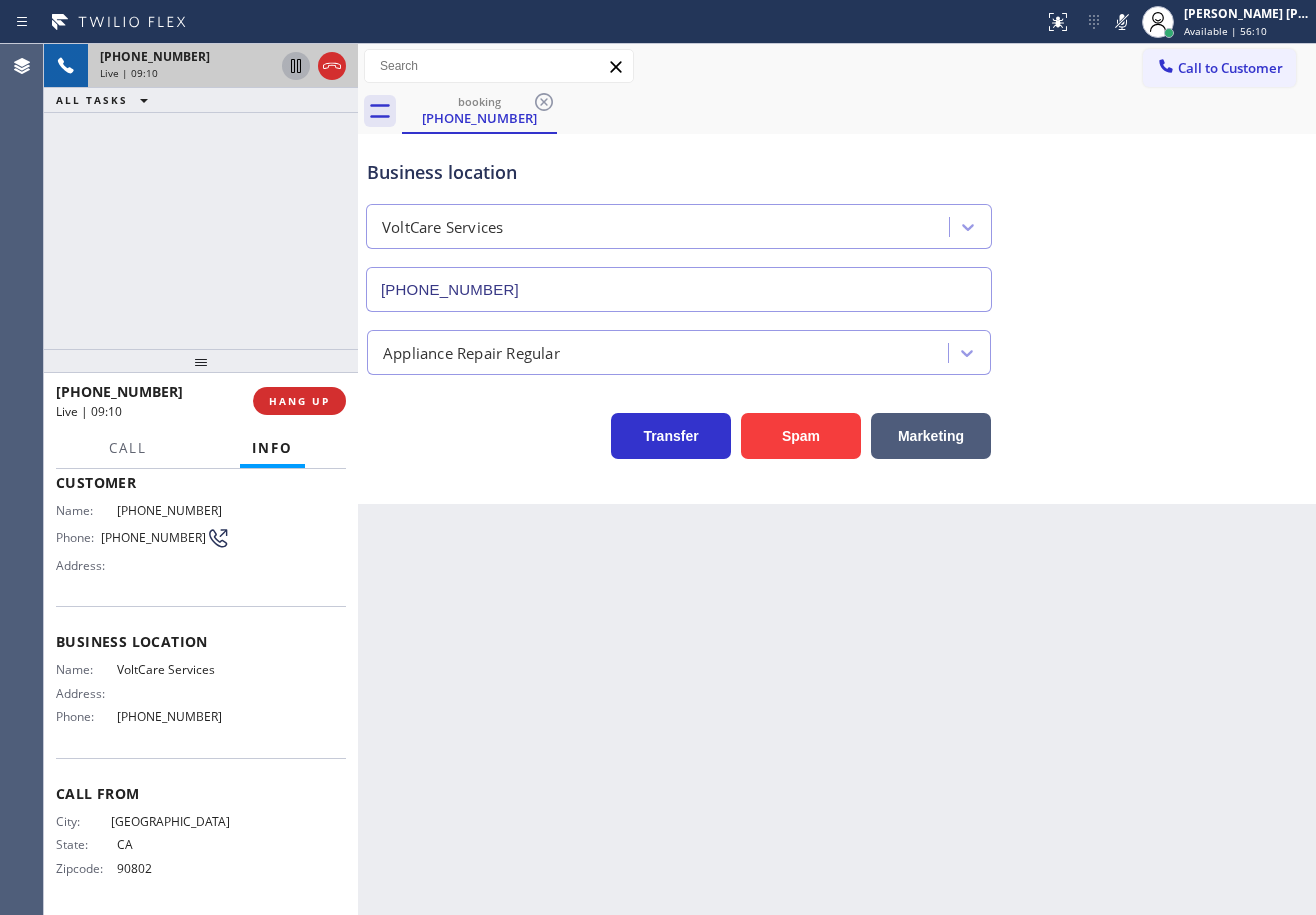 click 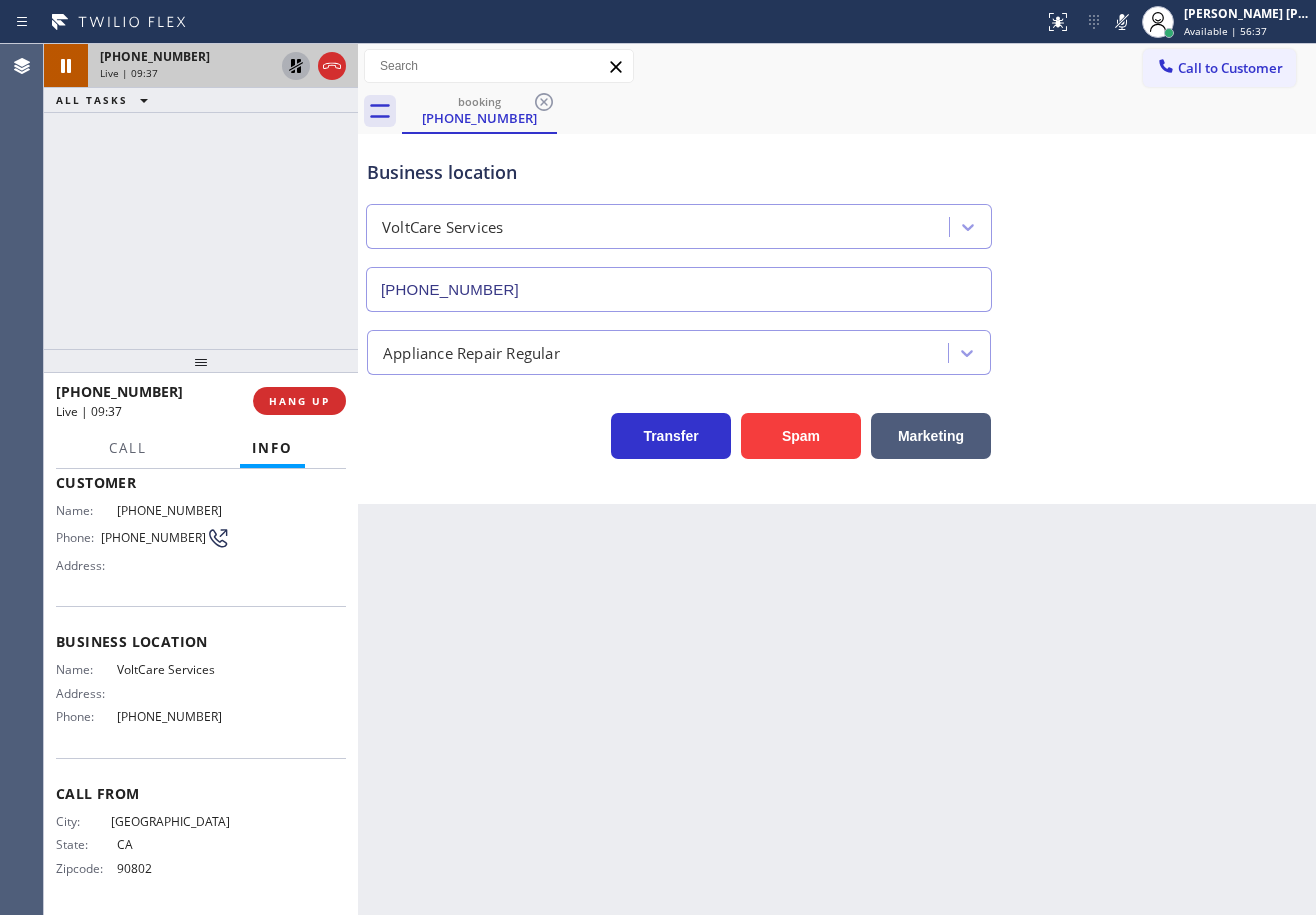 drag, startPoint x: 1143, startPoint y: 18, endPoint x: 1135, endPoint y: 50, distance: 32.984844 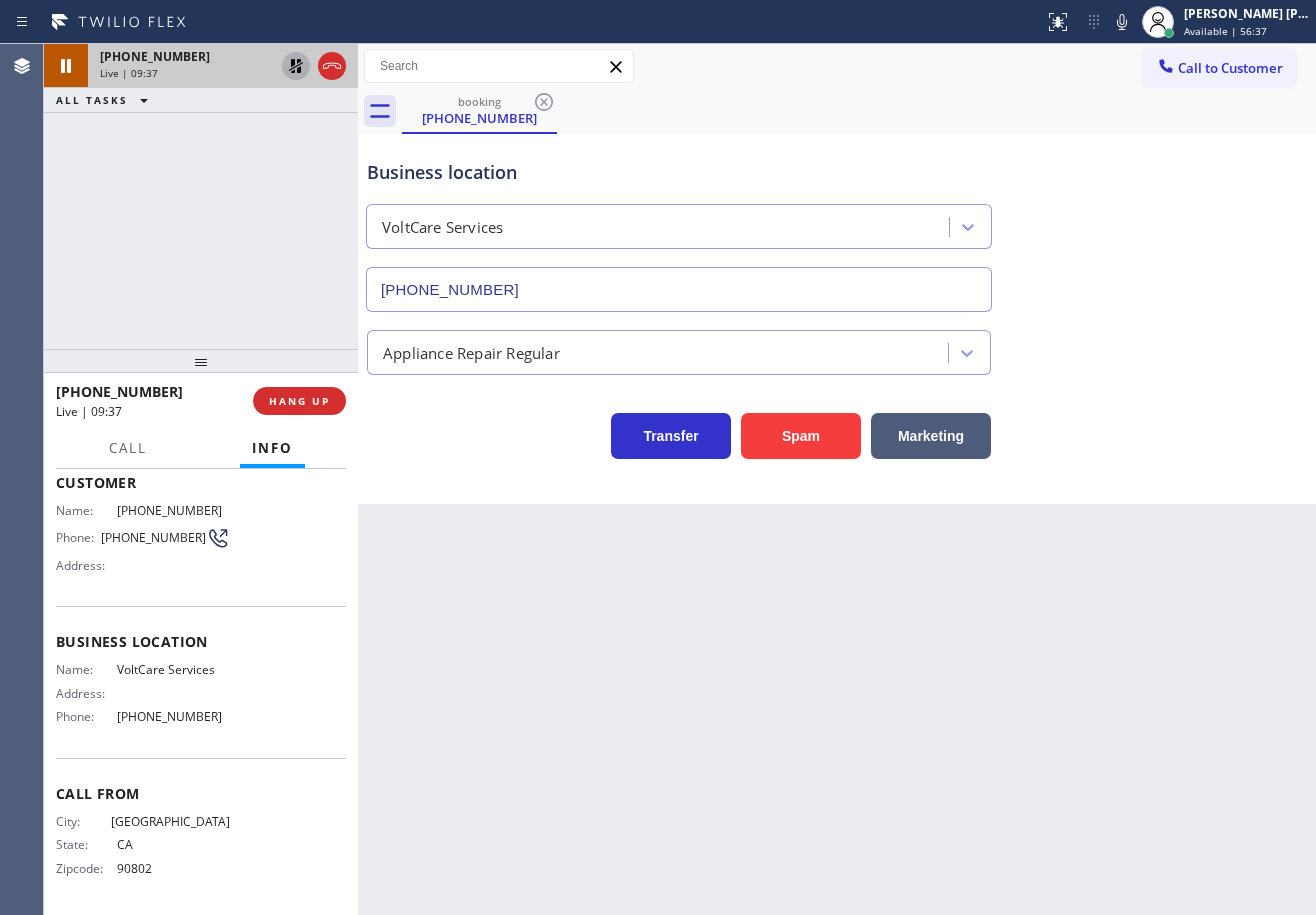 drag, startPoint x: 1135, startPoint y: 50, endPoint x: 866, endPoint y: 70, distance: 269.74246 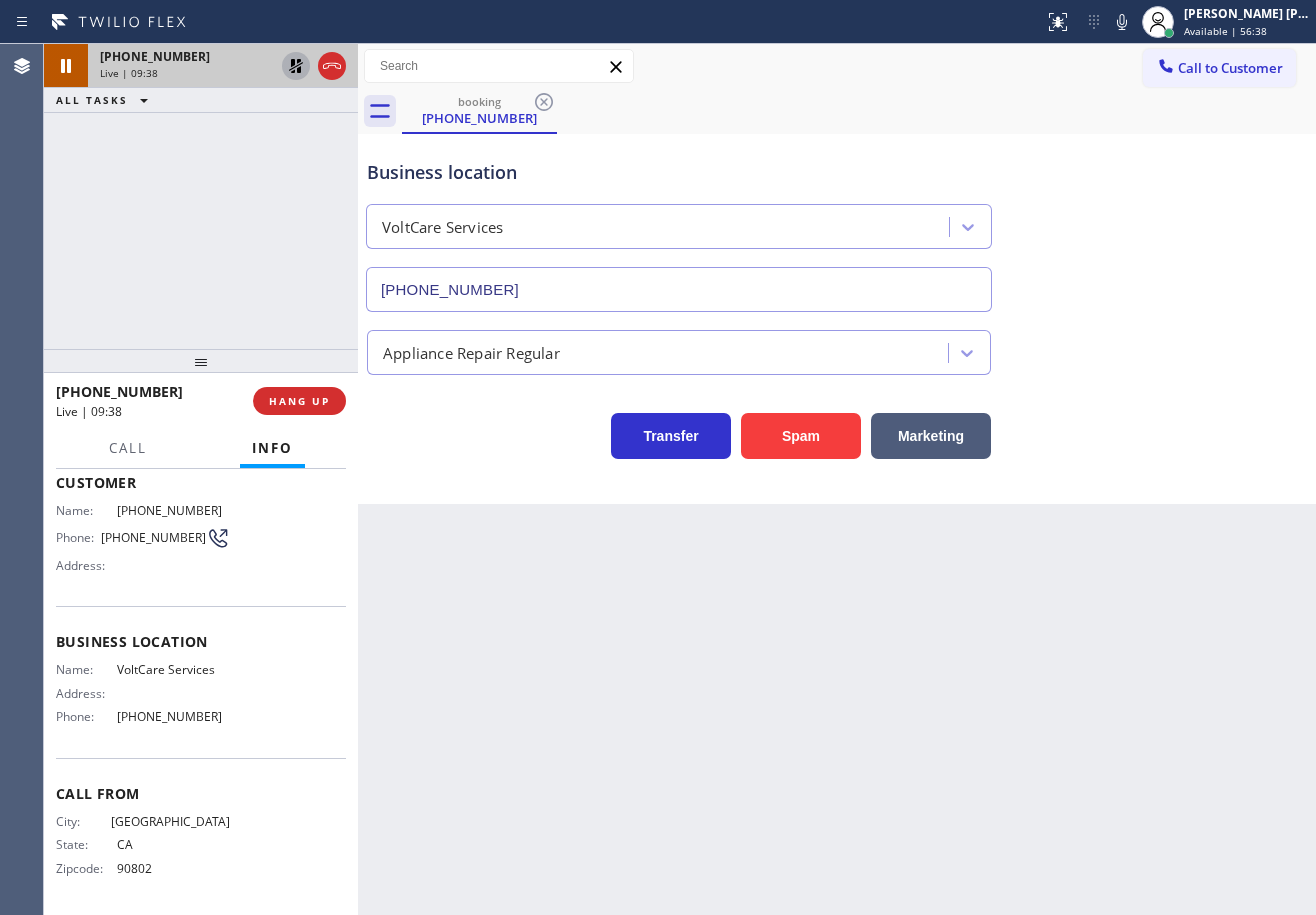 click 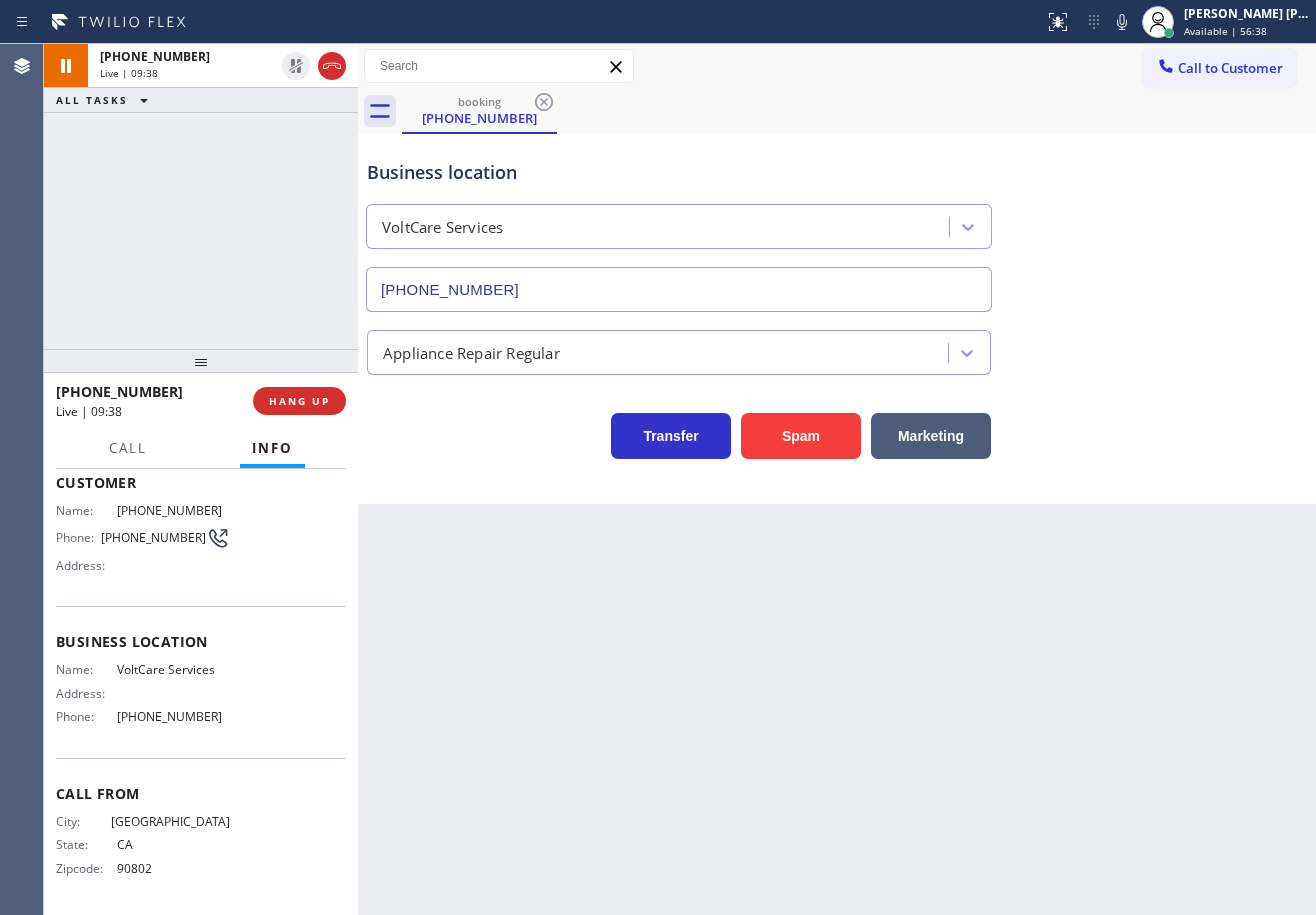 click on "[PHONE_NUMBER] Live | 09:38 ALL TASKS ALL TASKS ACTIVE TASKS TASKS IN WRAP UP" at bounding box center [201, 196] 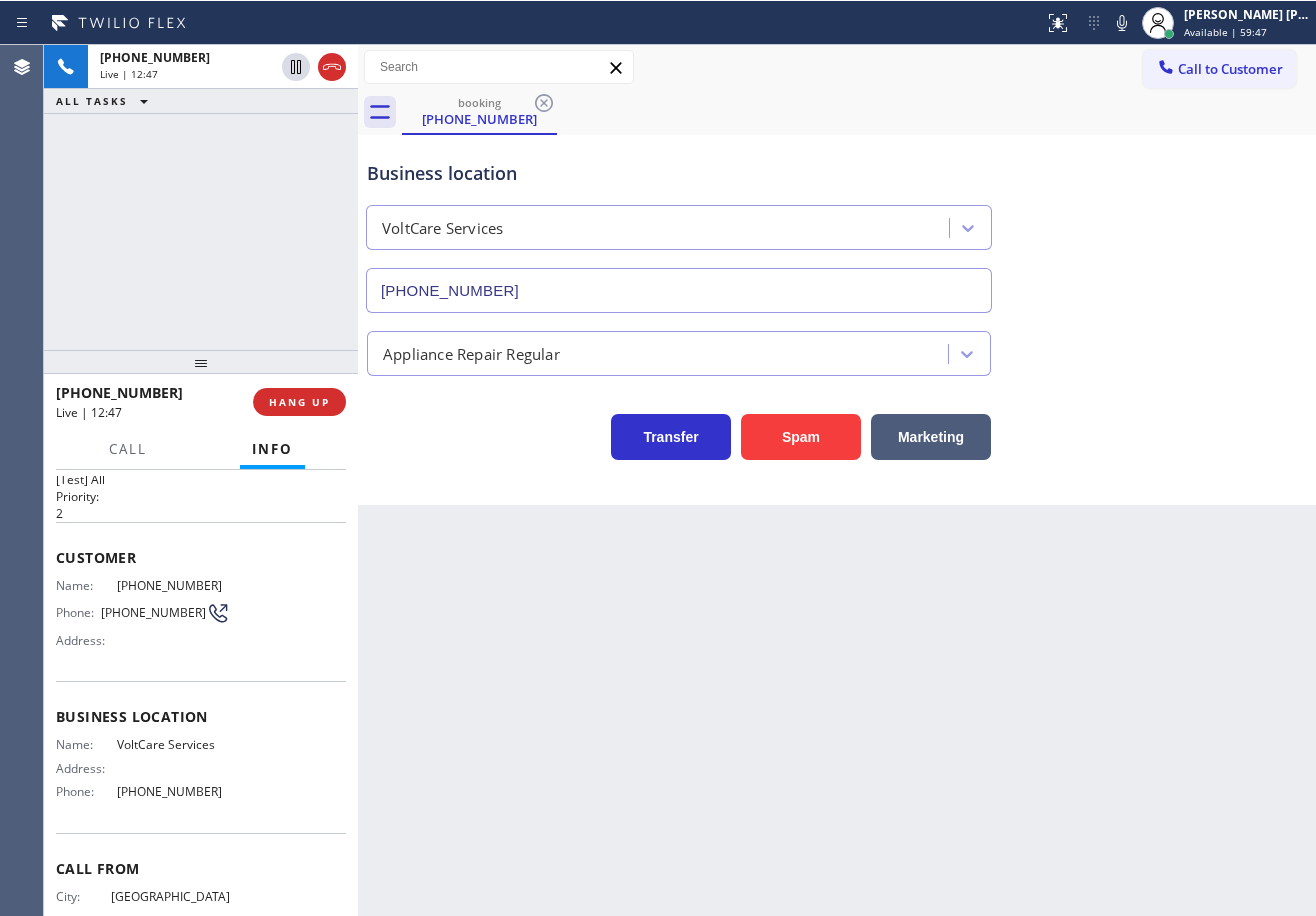 scroll, scrollTop: 0, scrollLeft: 0, axis: both 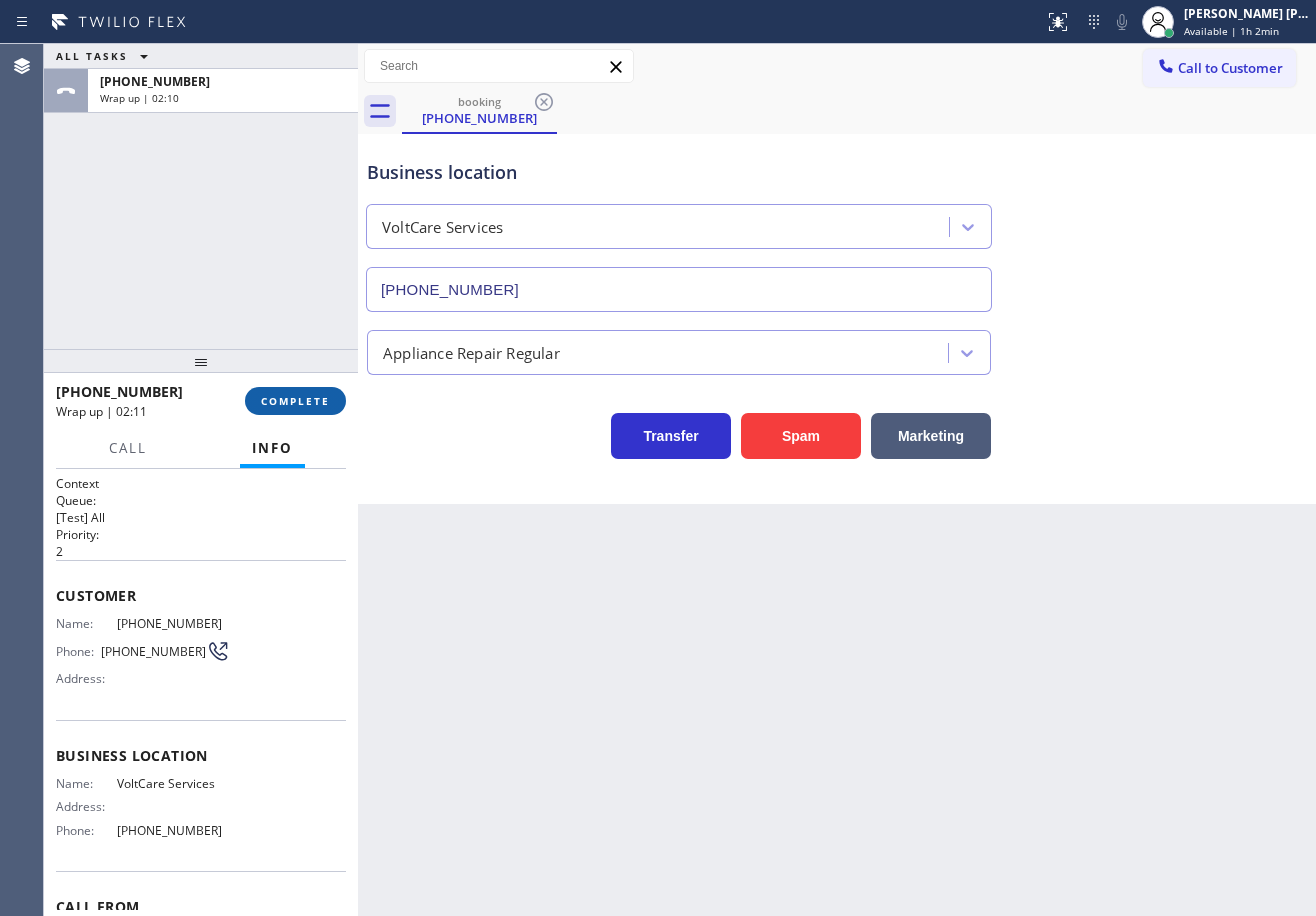 drag, startPoint x: 276, startPoint y: 415, endPoint x: 290, endPoint y: 390, distance: 28.653097 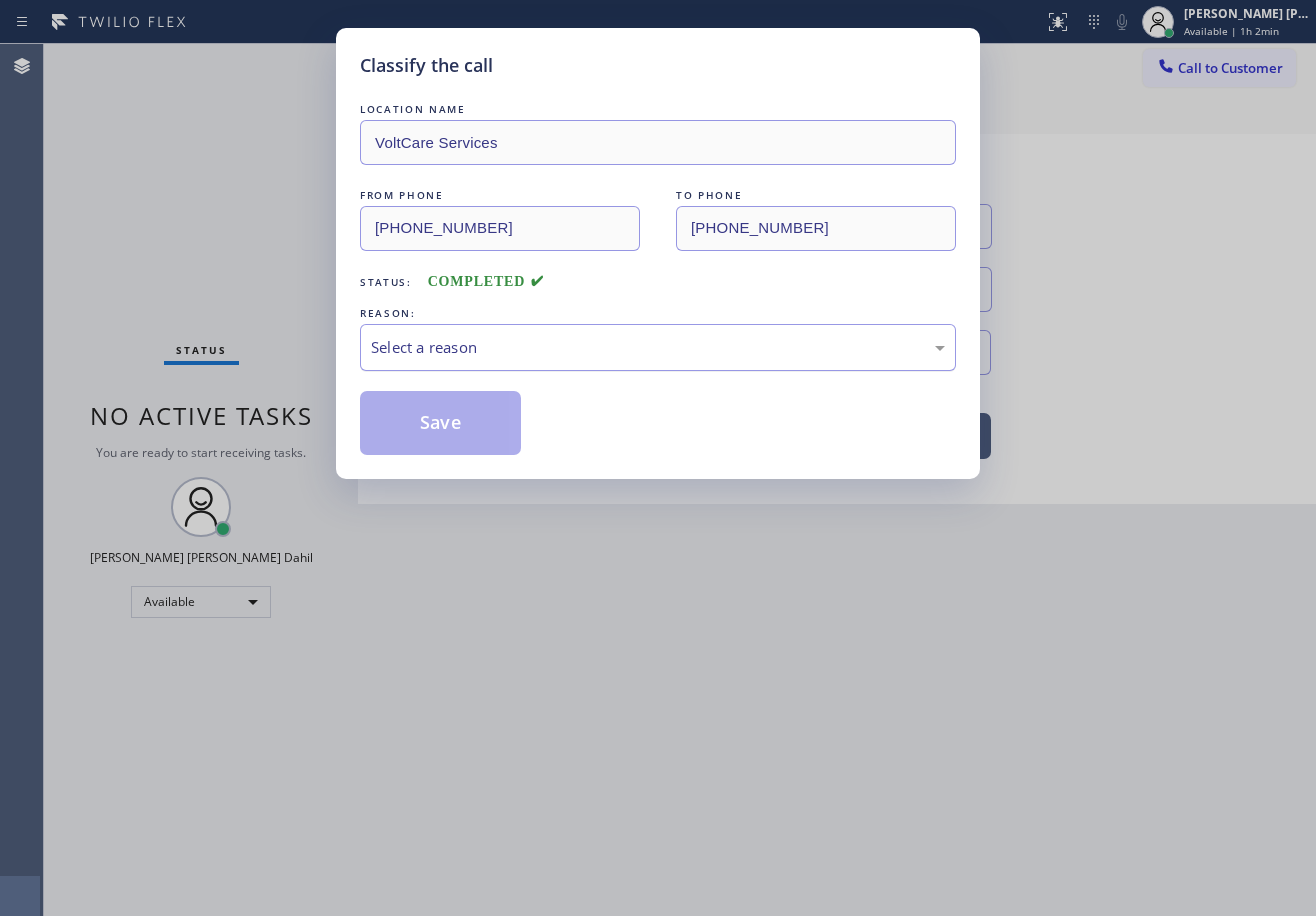 drag, startPoint x: 447, startPoint y: 349, endPoint x: 465, endPoint y: 359, distance: 20.59126 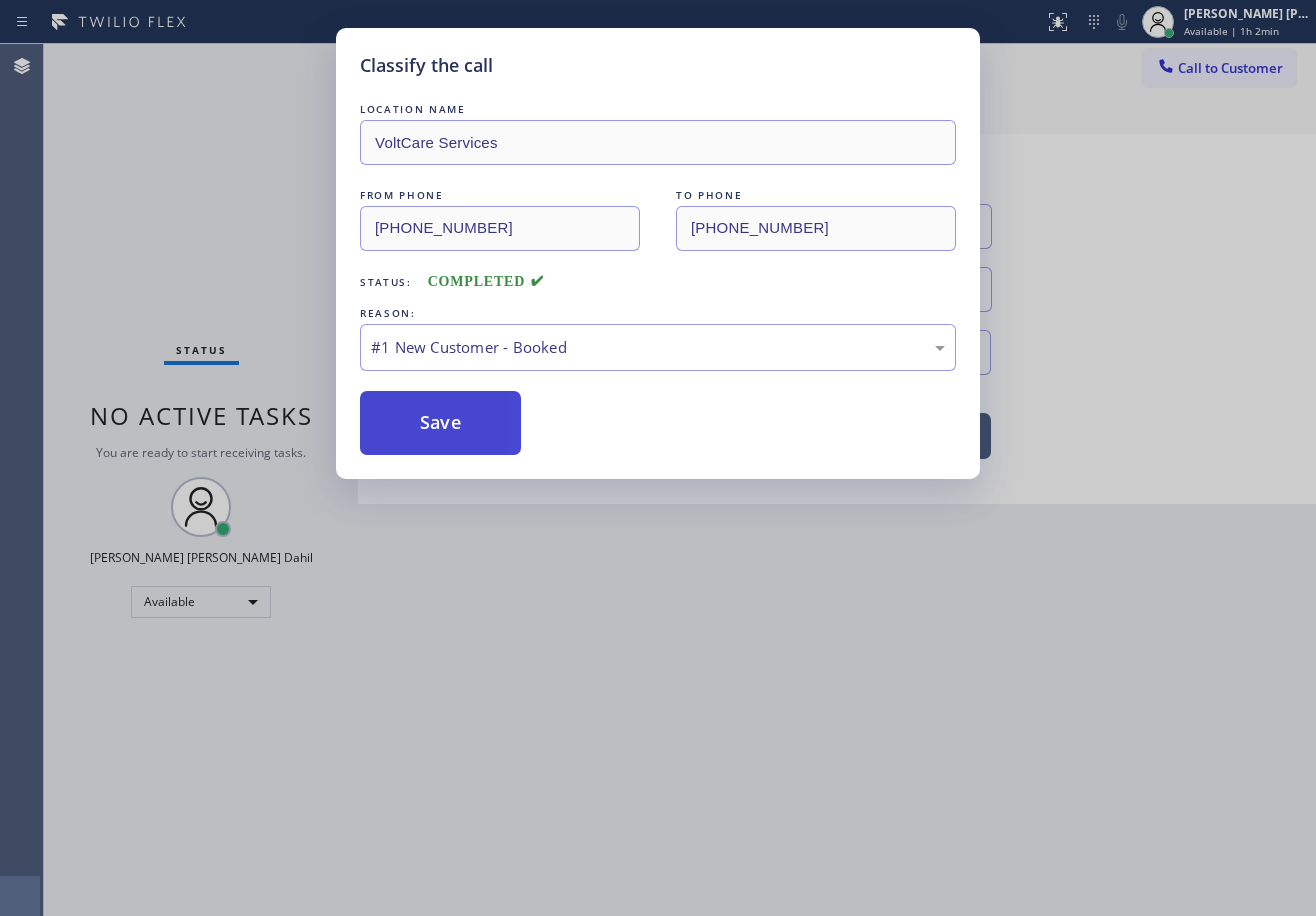 click on "Save" at bounding box center (440, 423) 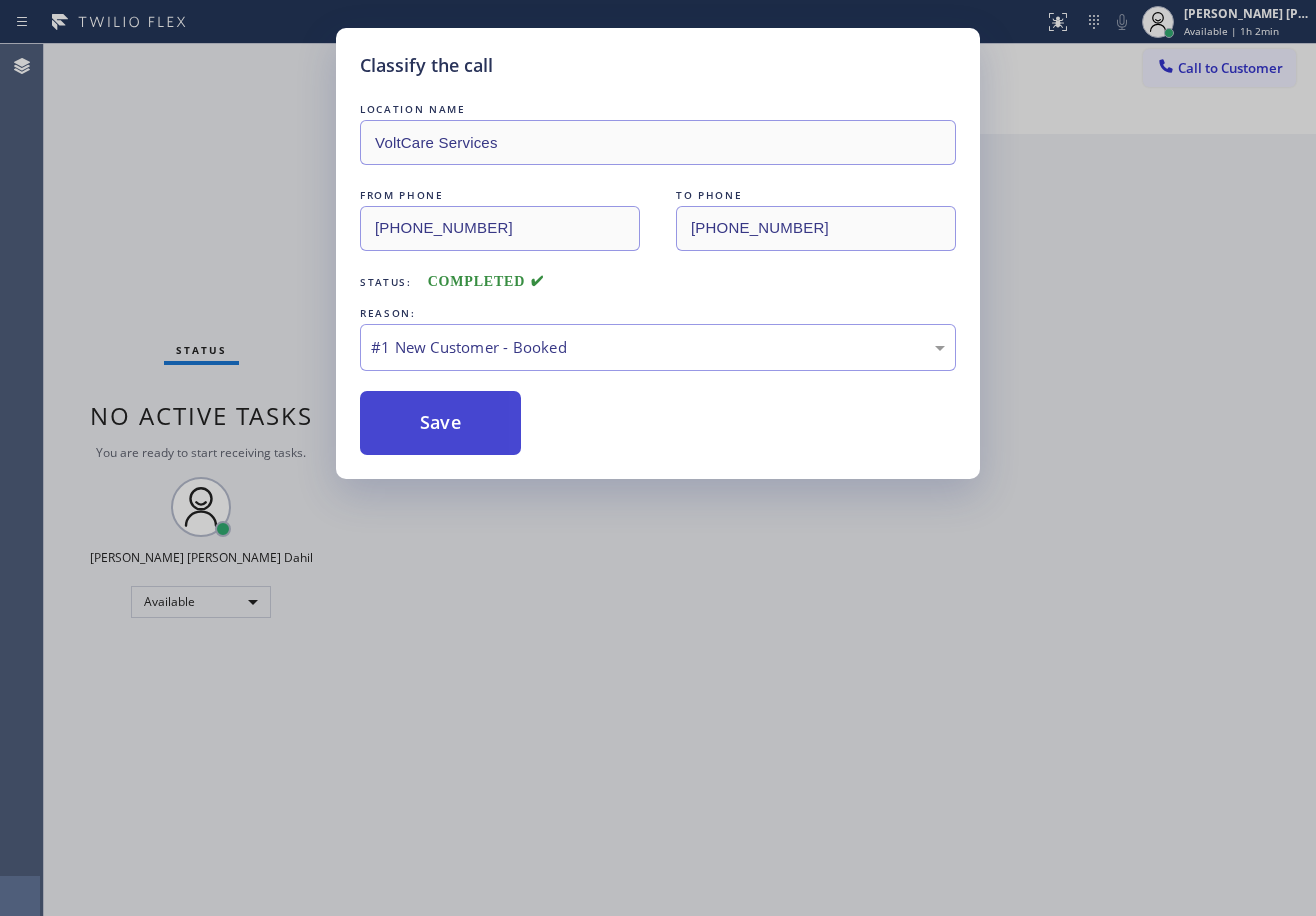 click on "Save" at bounding box center (440, 423) 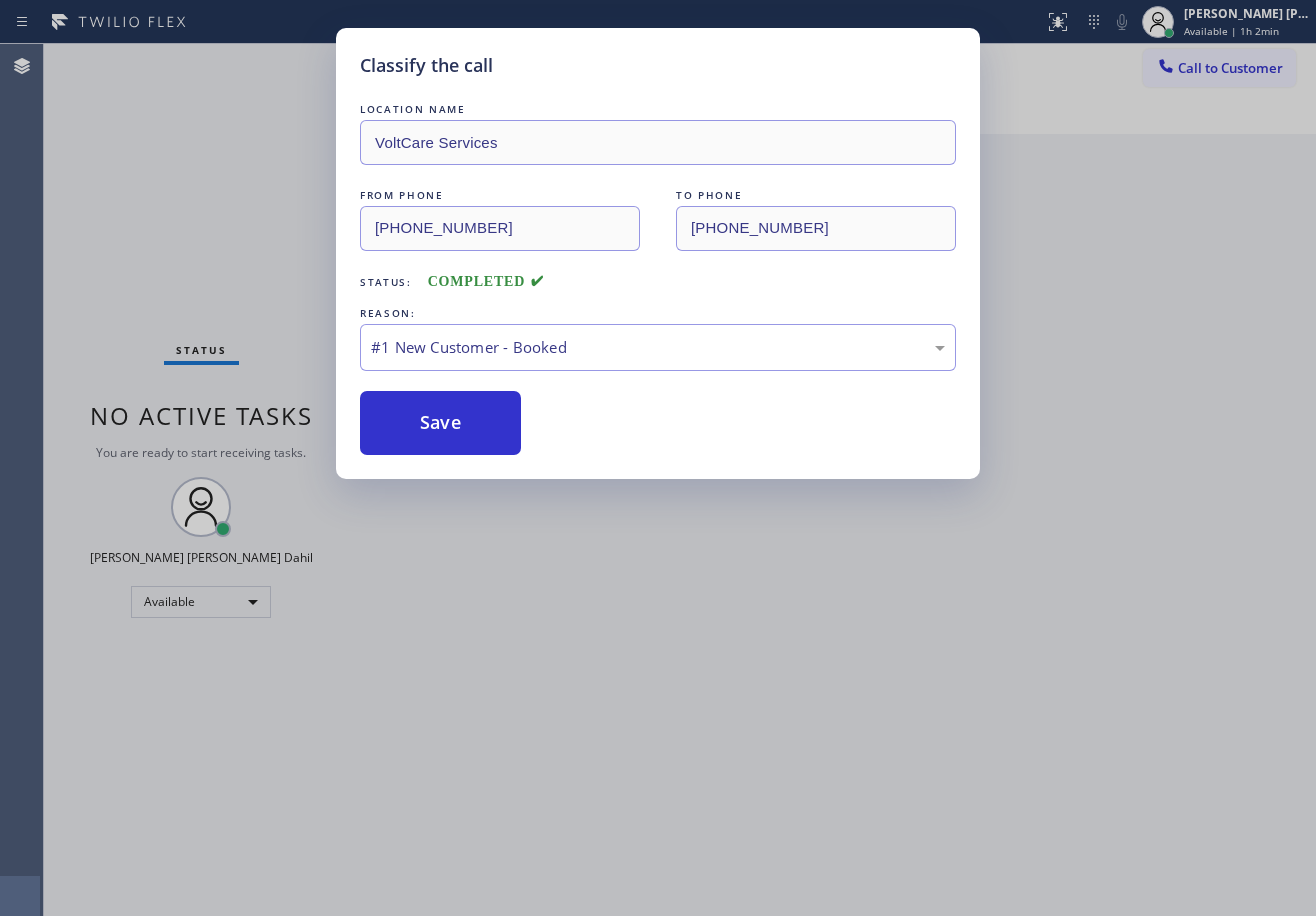 drag, startPoint x: 882, startPoint y: 730, endPoint x: 1162, endPoint y: 790, distance: 286.3564 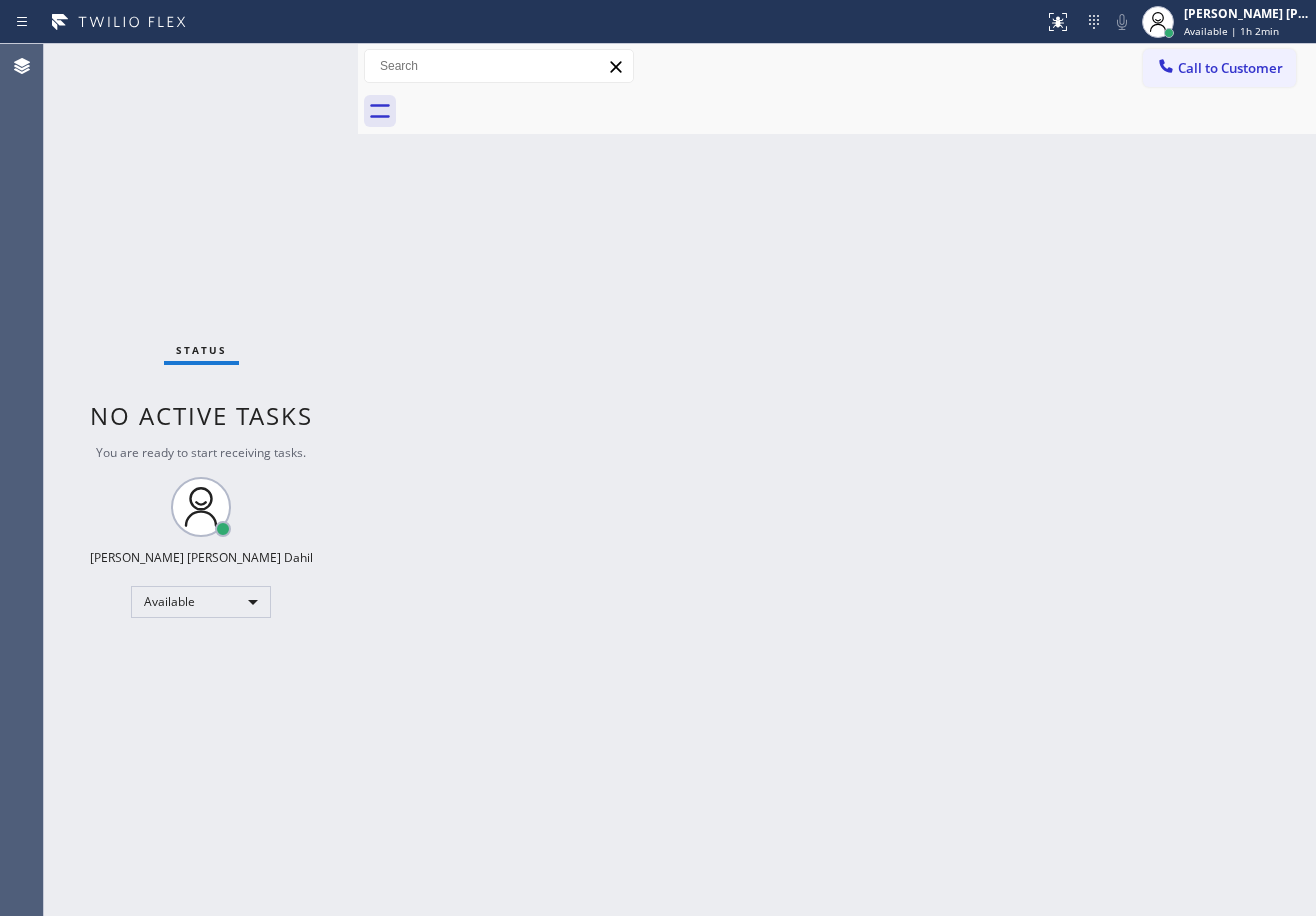 click on "Back to Dashboard Change Sender ID Customers Technicians Select a contact Outbound call Technician Search Technician Your caller id phone number Your caller id phone number Call Technician info Name   Phone none Address none Change Sender ID HVAC [PHONE_NUMBER] 5 Star Appliance [PHONE_NUMBER] Appliance Repair [PHONE_NUMBER] Plumbing [PHONE_NUMBER] Air Duct Cleaning [PHONE_NUMBER]  Electricians [PHONE_NUMBER] Cancel Change Check personal SMS Reset Change No tabs Call to Customer Outbound call Location Search location Your caller id phone number Customer number Call Outbound call Technician Search Technician Your caller id phone number Your caller id phone number Call" at bounding box center [837, 480] 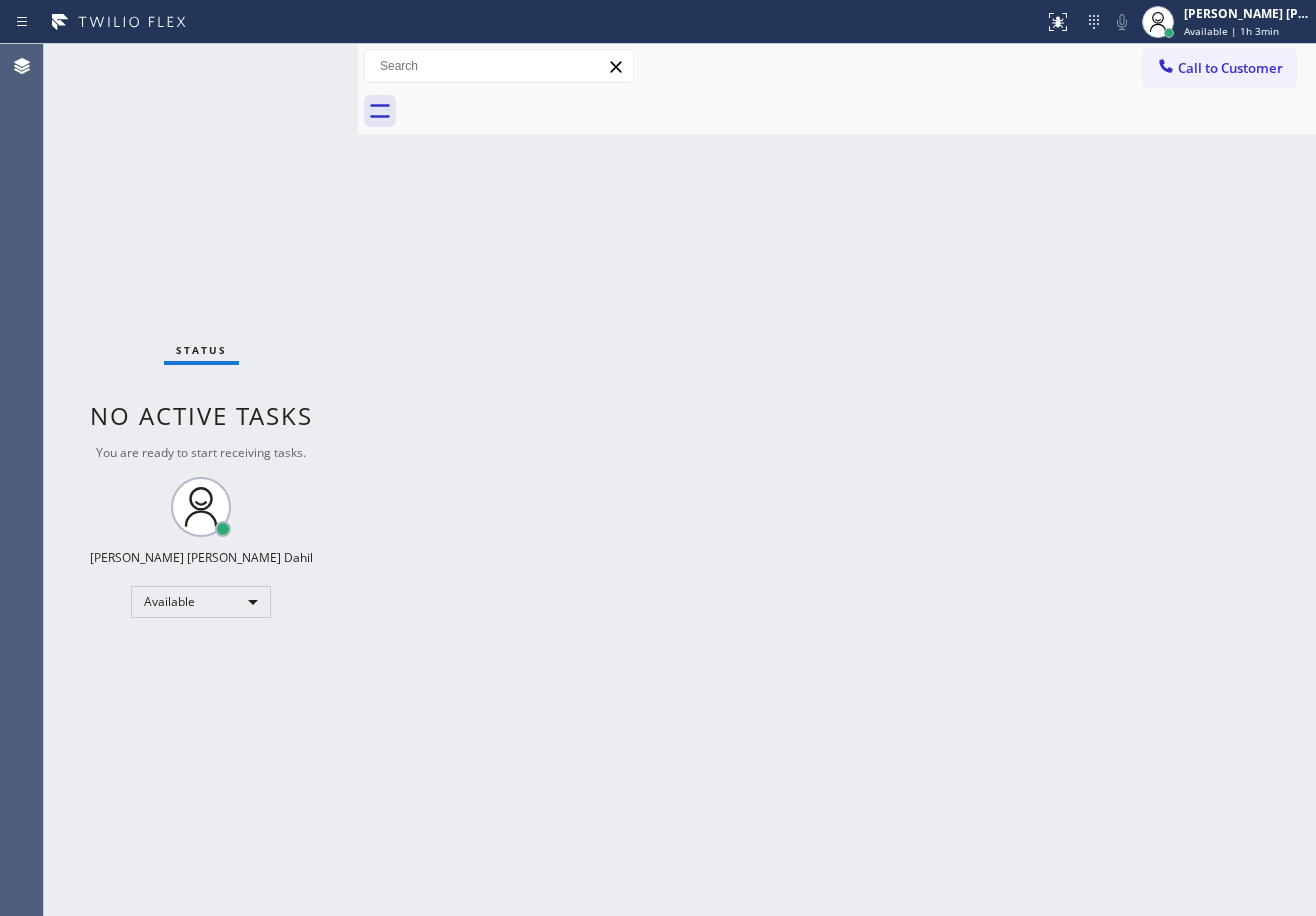 click on "Status   No active tasks     You are ready to start receiving tasks.   [PERSON_NAME] [PERSON_NAME] Dahil Available" at bounding box center [201, 480] 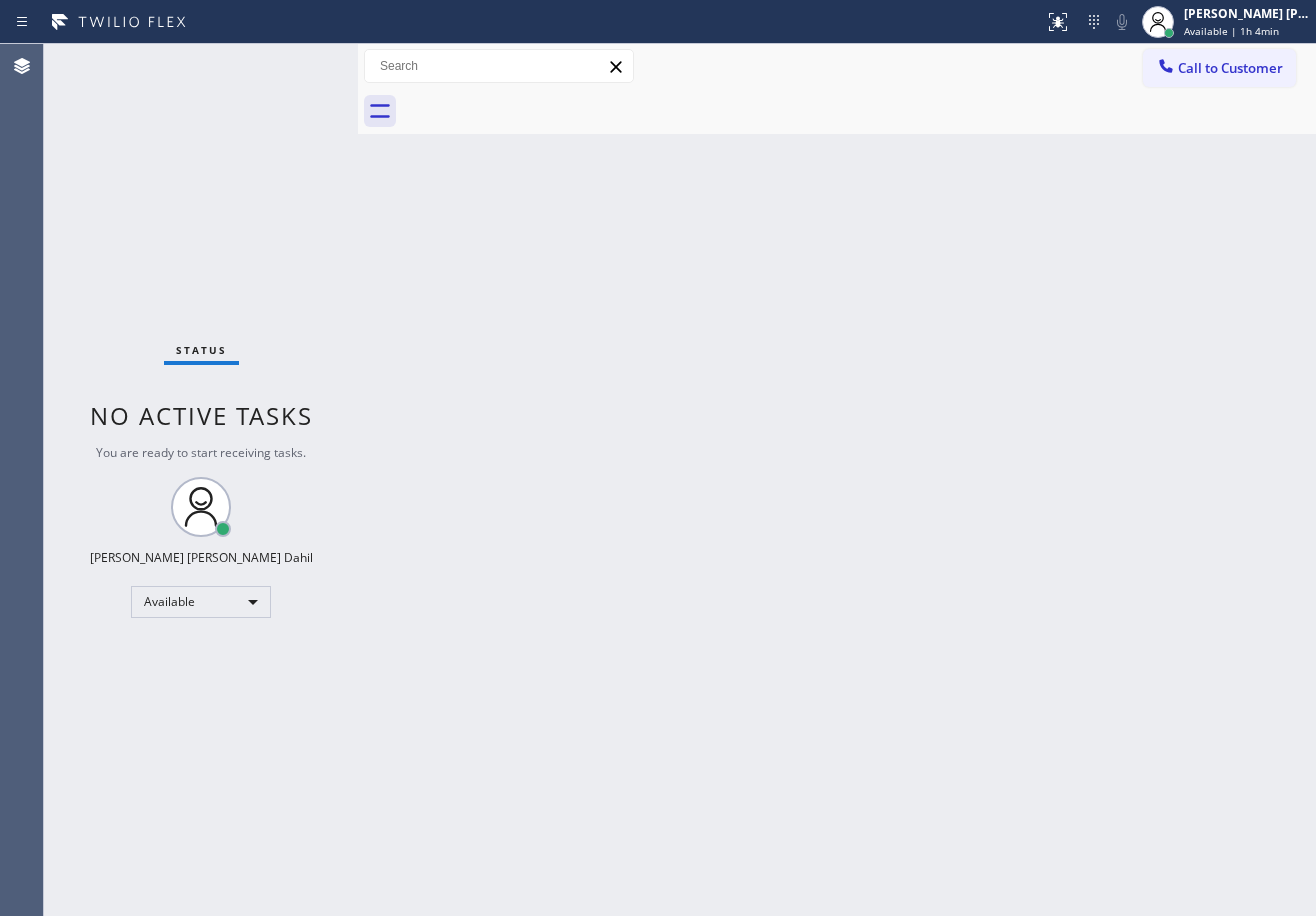 click on "Back to Dashboard Change Sender ID Customers Technicians Select a contact Outbound call Technician Search Technician Your caller id phone number Your caller id phone number Call Technician info Name   Phone none Address none Change Sender ID HVAC [PHONE_NUMBER] 5 Star Appliance [PHONE_NUMBER] Appliance Repair [PHONE_NUMBER] Plumbing [PHONE_NUMBER] Air Duct Cleaning [PHONE_NUMBER]  Electricians [PHONE_NUMBER] Cancel Change Check personal SMS Reset Change No tabs Call to Customer Outbound call Location Search location Your caller id phone number Customer number Call Outbound call Technician Search Technician Your caller id phone number Your caller id phone number Call" at bounding box center (837, 480) 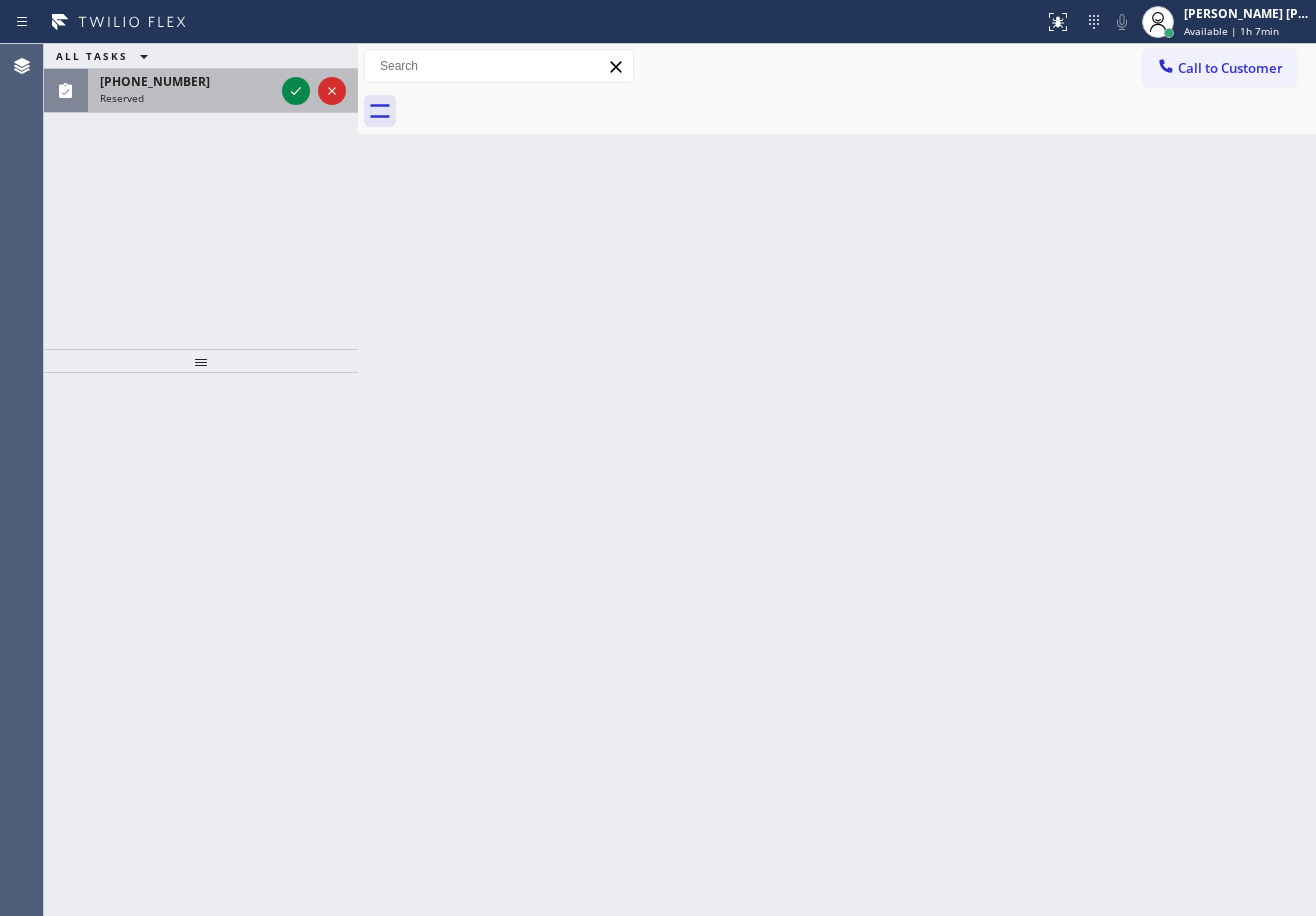 click on "[PHONE_NUMBER] Reserved" at bounding box center [183, 91] 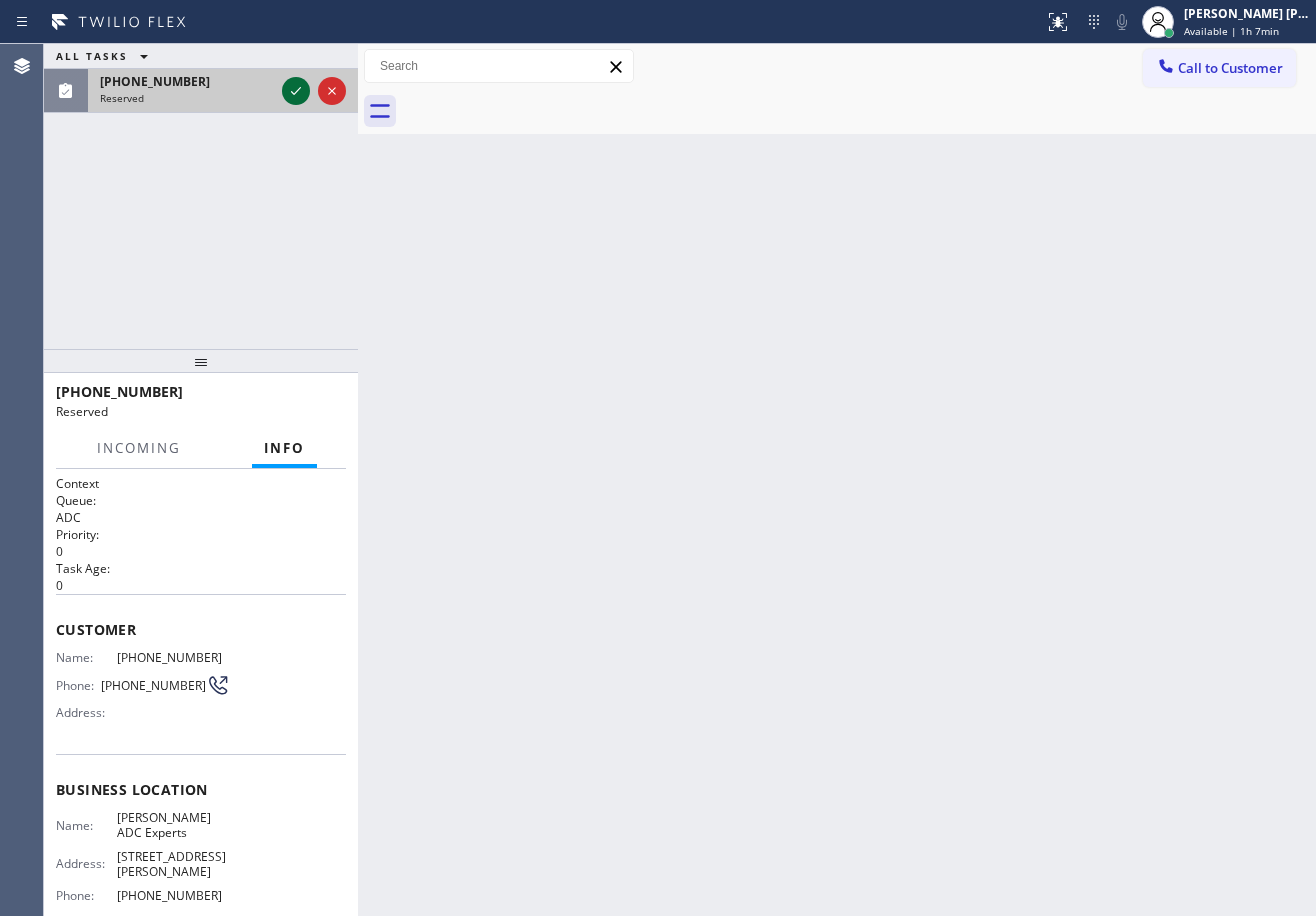 click at bounding box center (296, 91) 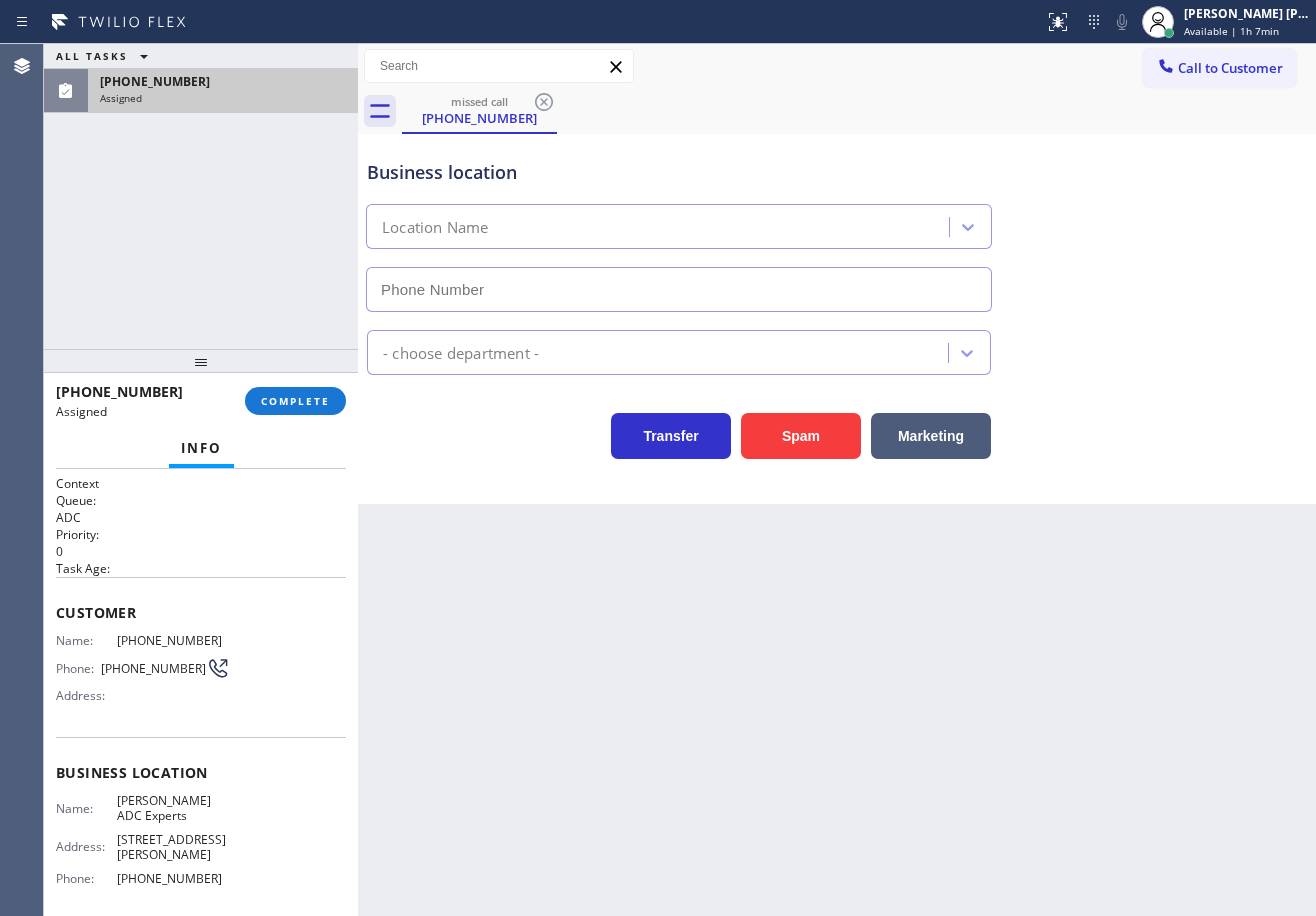 type on "[PHONE_NUMBER]" 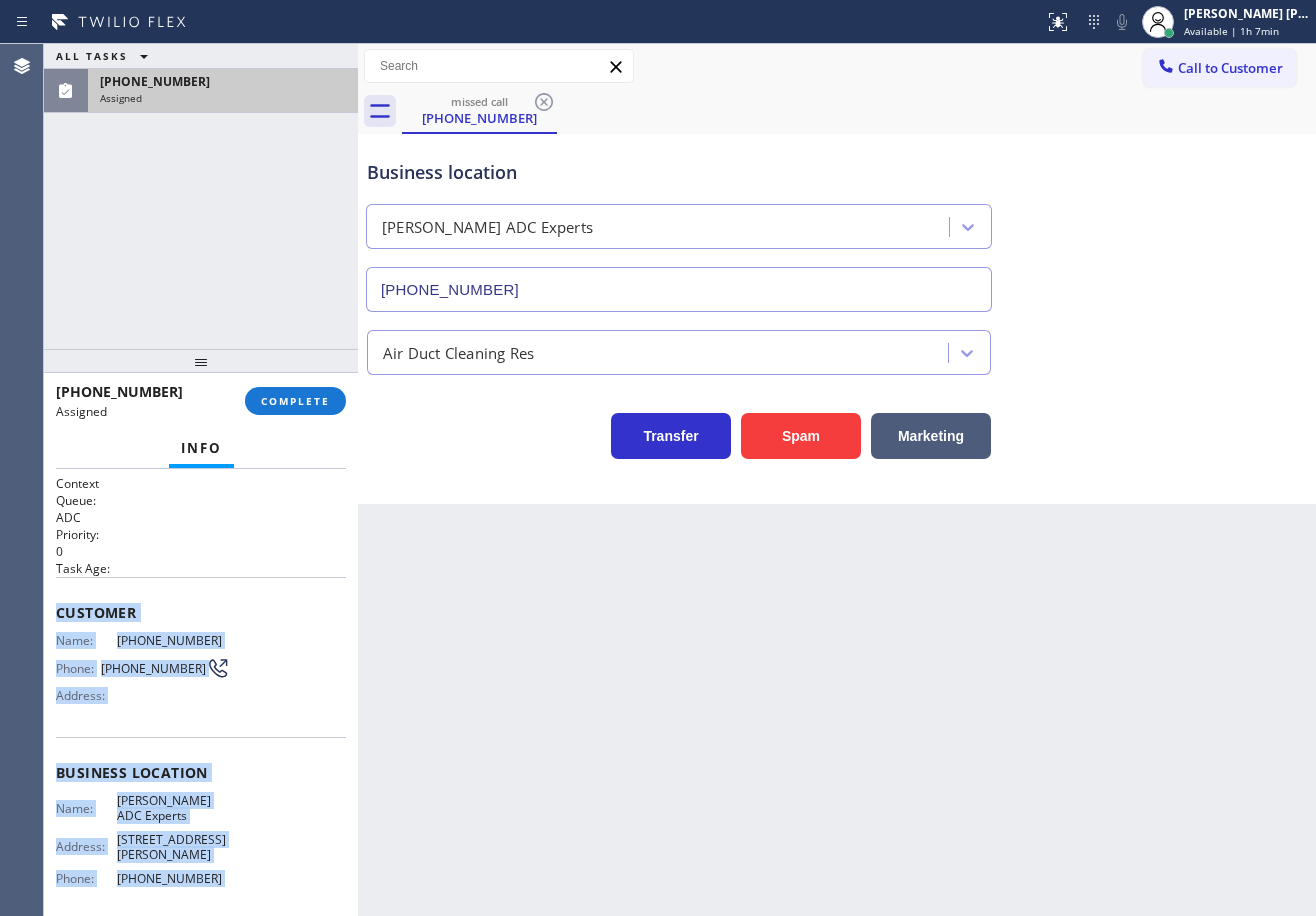 scroll, scrollTop: 145, scrollLeft: 0, axis: vertical 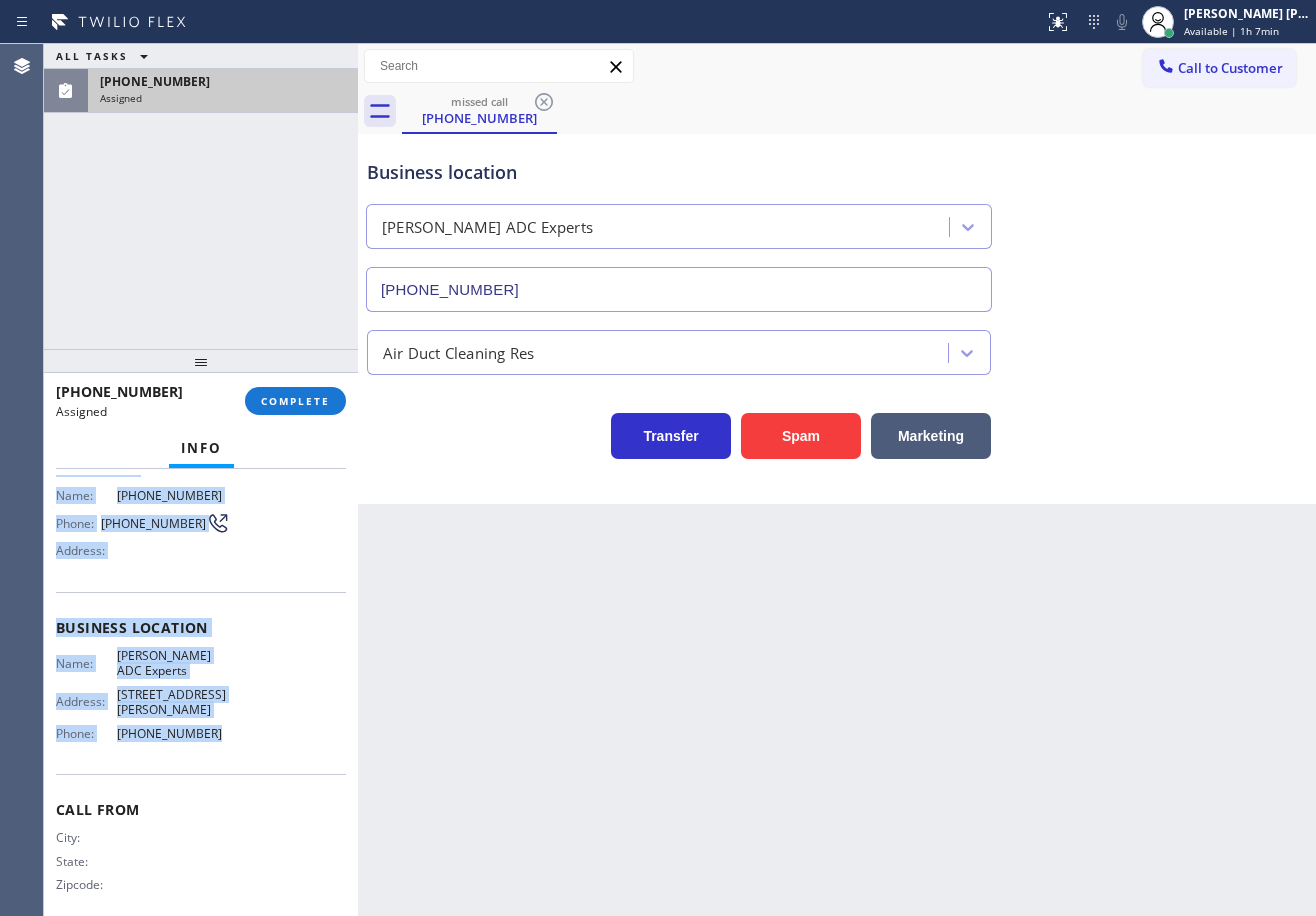 drag, startPoint x: 58, startPoint y: 609, endPoint x: 238, endPoint y: 748, distance: 227.42252 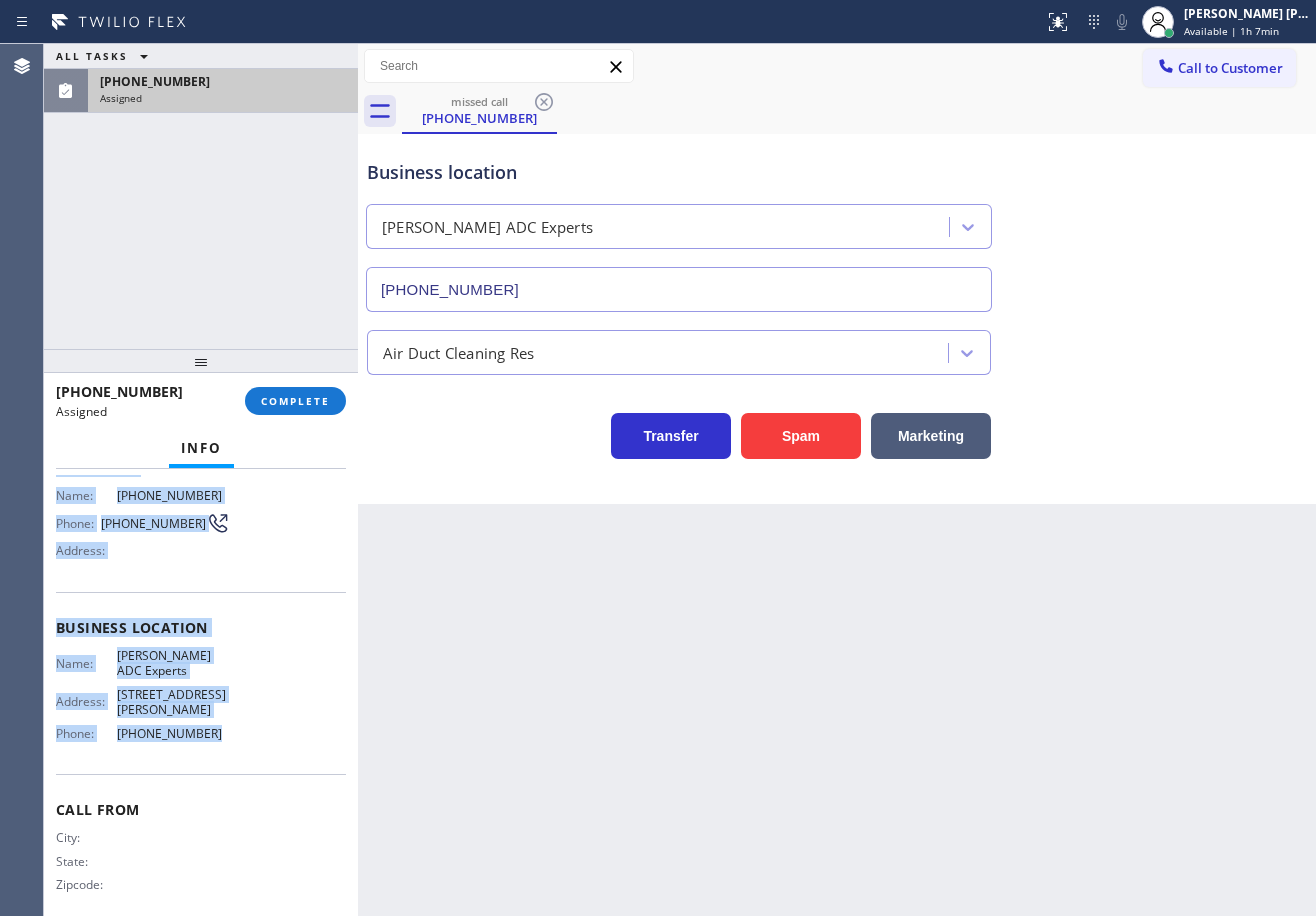 copy on "Customer Name: [PHONE_NUMBER] Phone: [PHONE_NUMBER] Address: Business location Name: [PERSON_NAME] ADC Experts Address: [STREET_ADDRESS][PERSON_NAME]  Phone: [PHONE_NUMBER]" 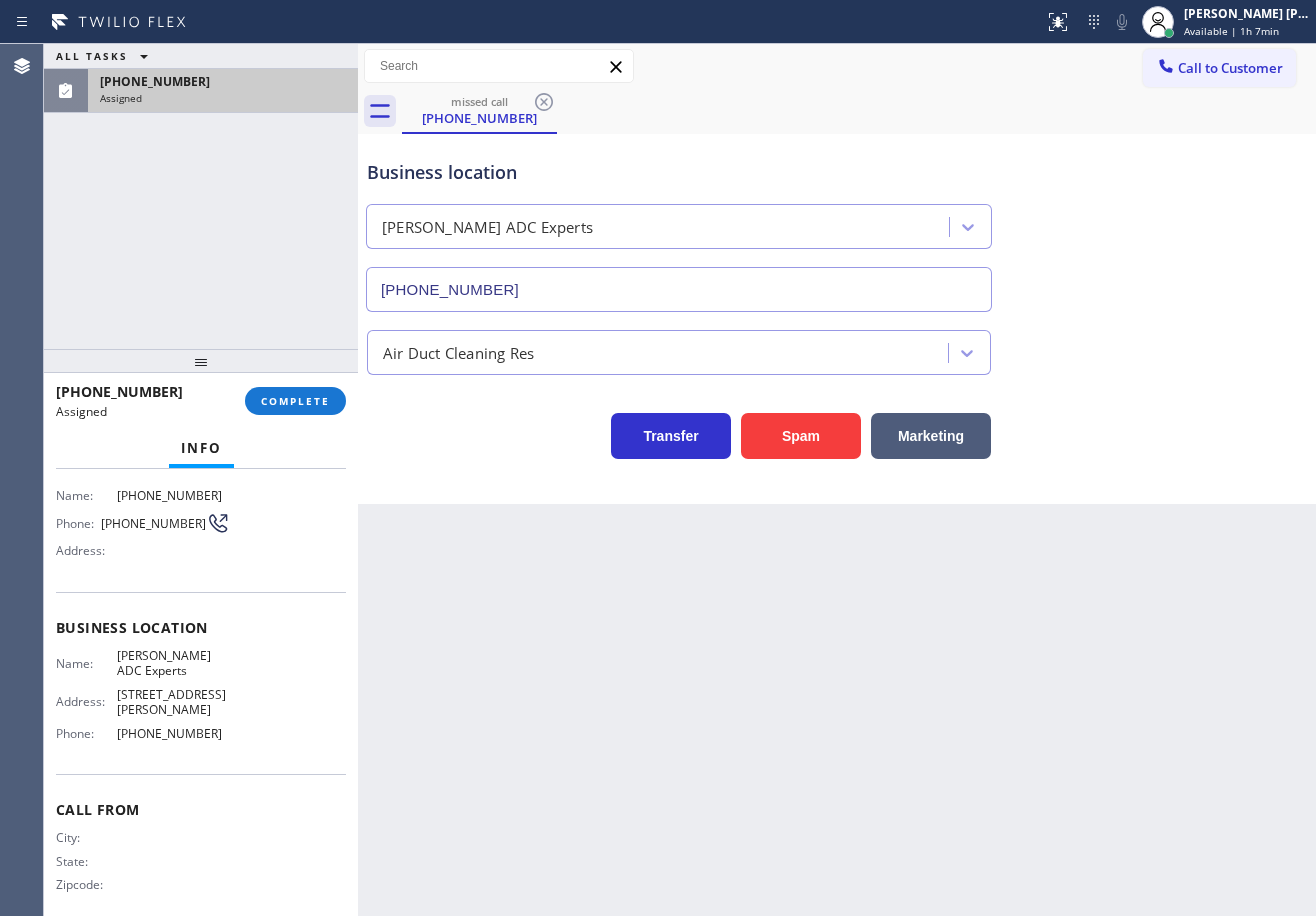 click at bounding box center (201, 361) 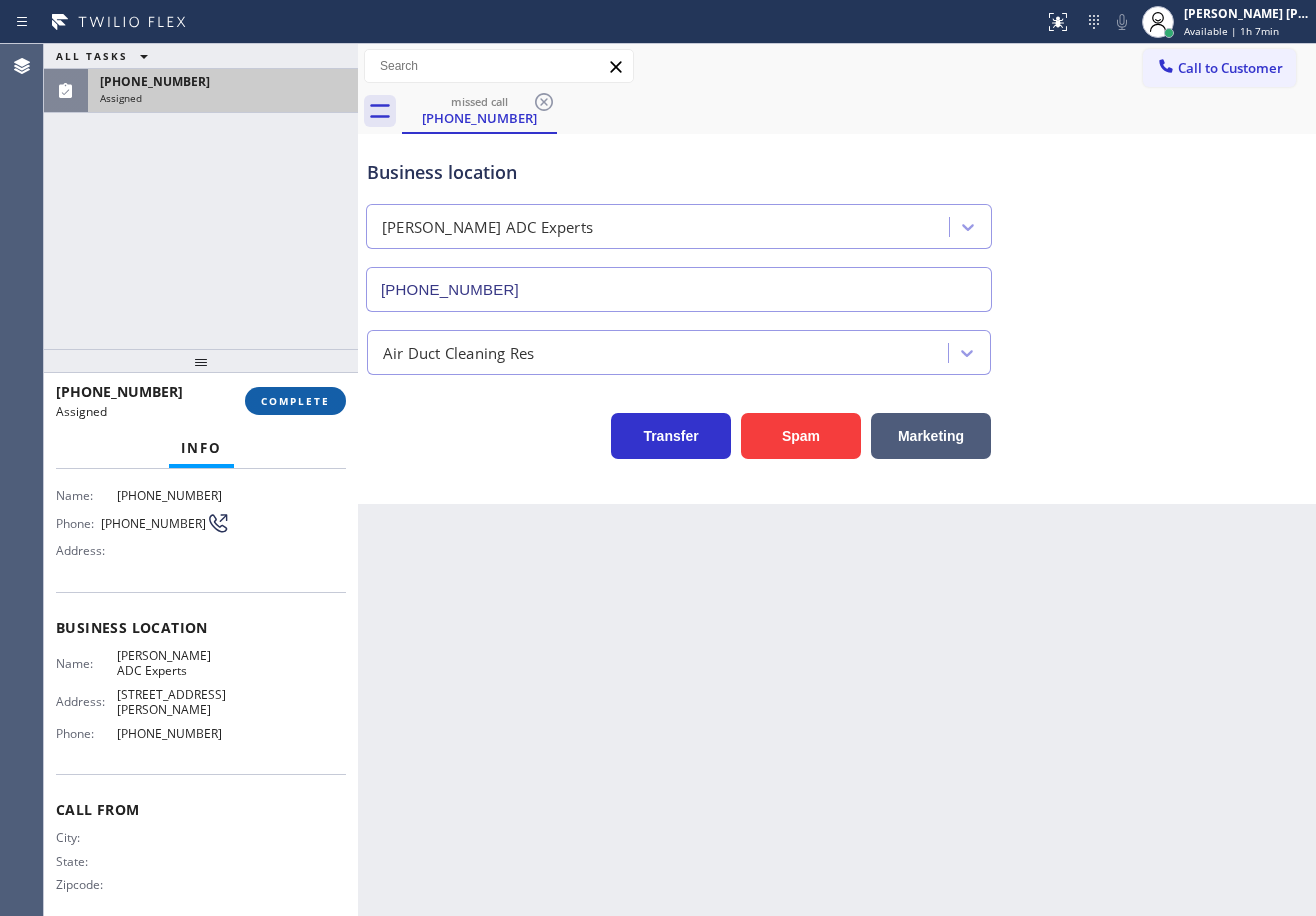 click on "COMPLETE" at bounding box center [295, 401] 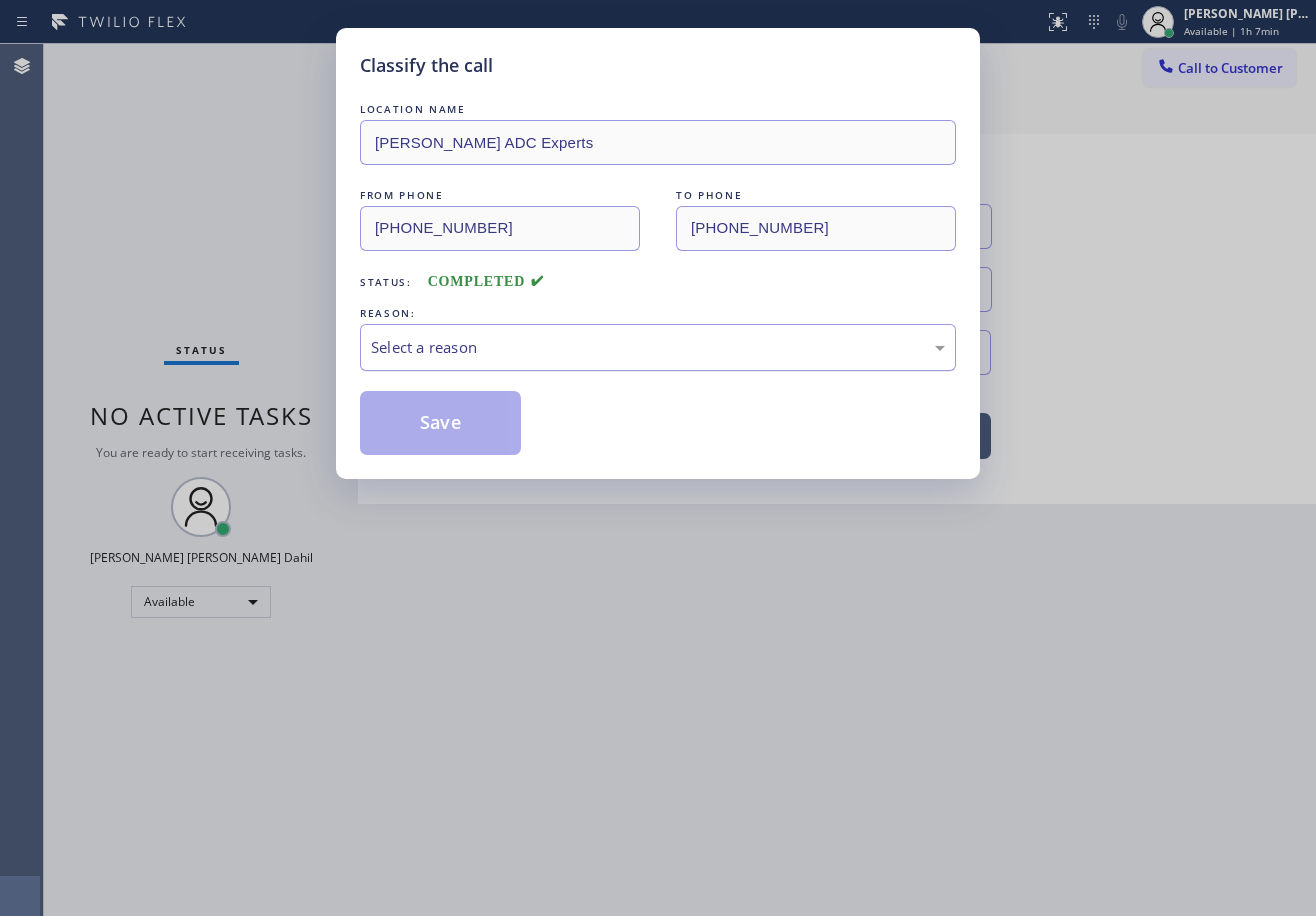 click on "Select a reason" at bounding box center (658, 347) 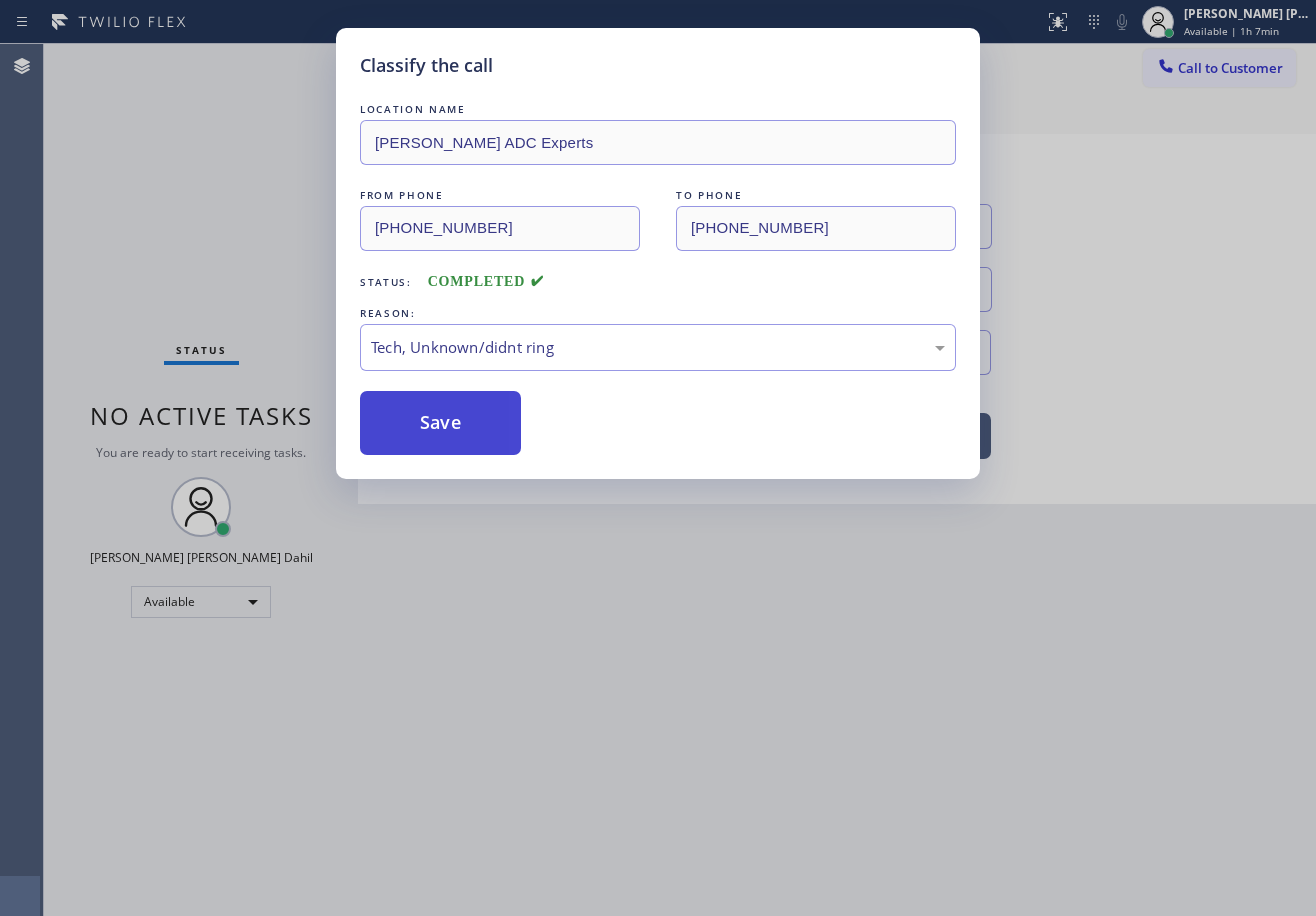 click on "Save" at bounding box center [440, 423] 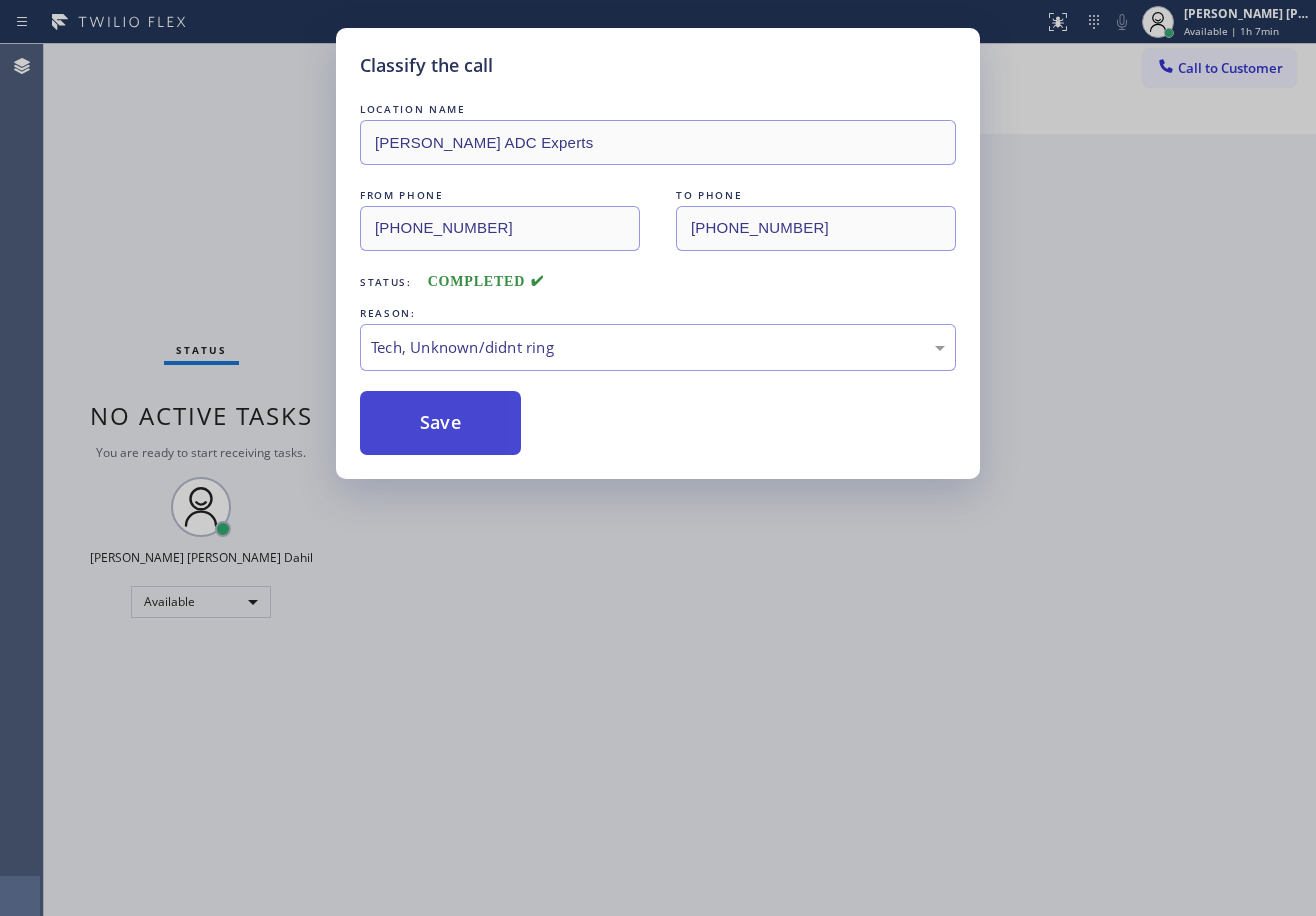 click on "Save" at bounding box center (440, 423) 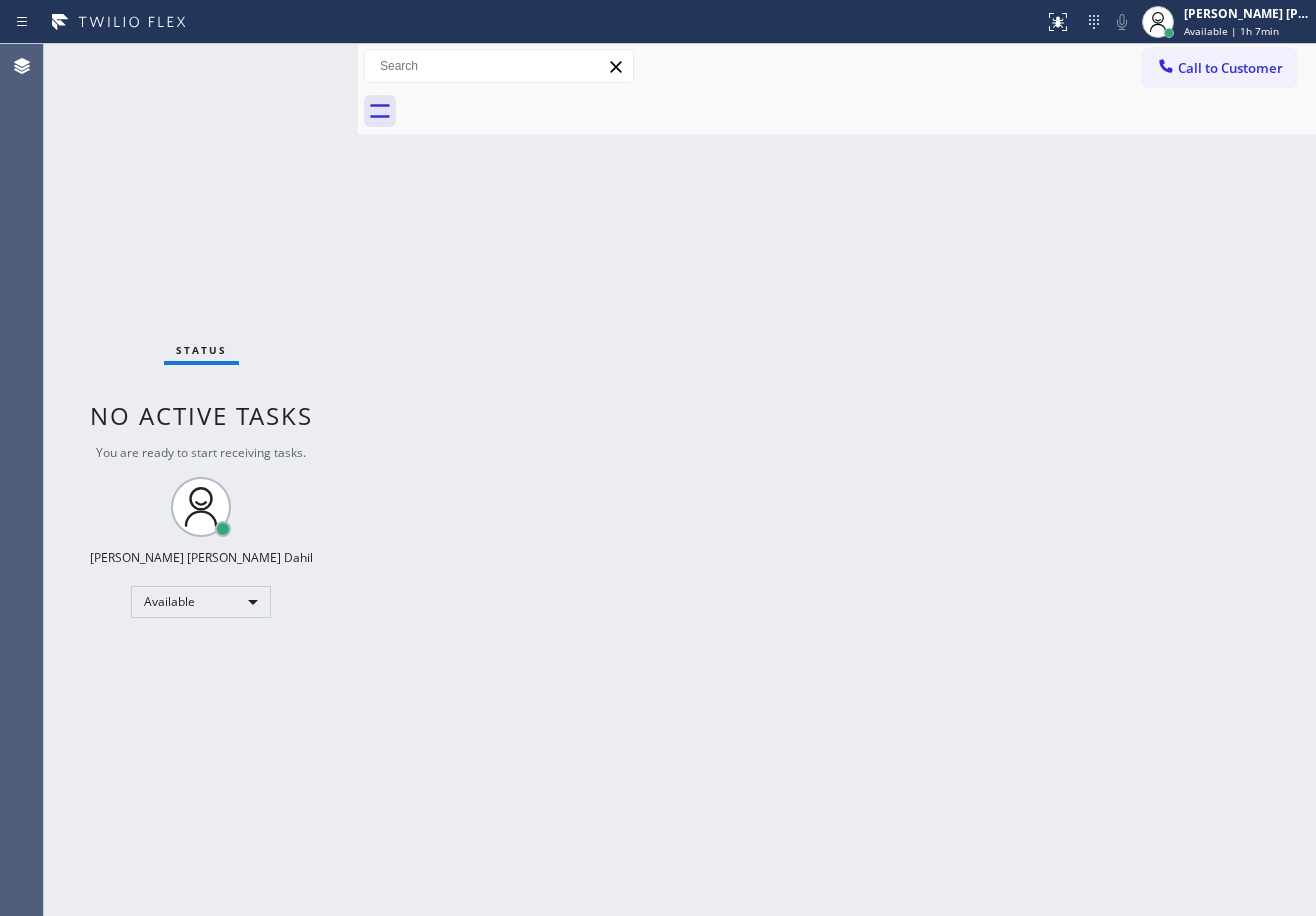 drag, startPoint x: 1205, startPoint y: 71, endPoint x: 1218, endPoint y: 85, distance: 19.104973 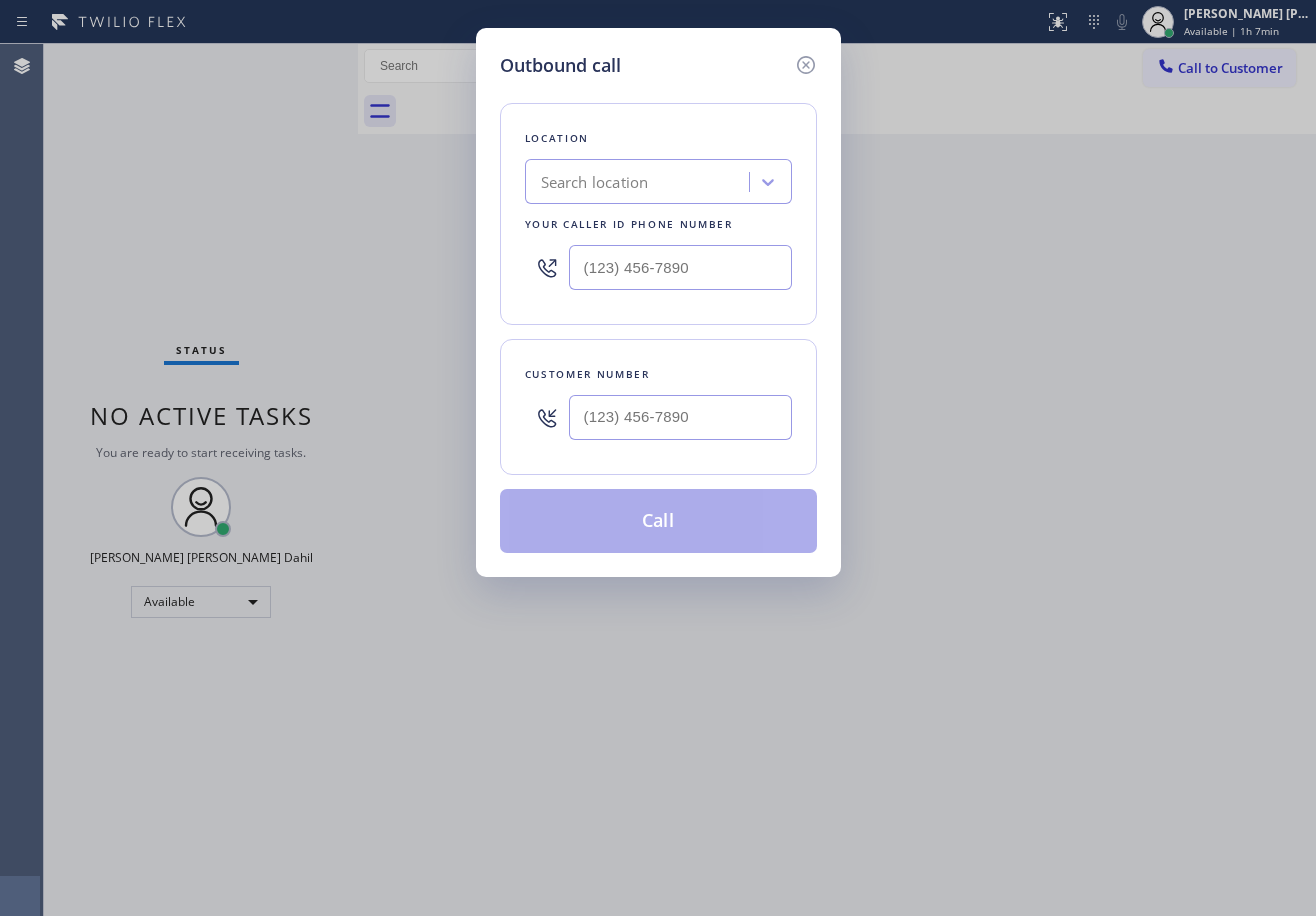 click at bounding box center [680, 417] 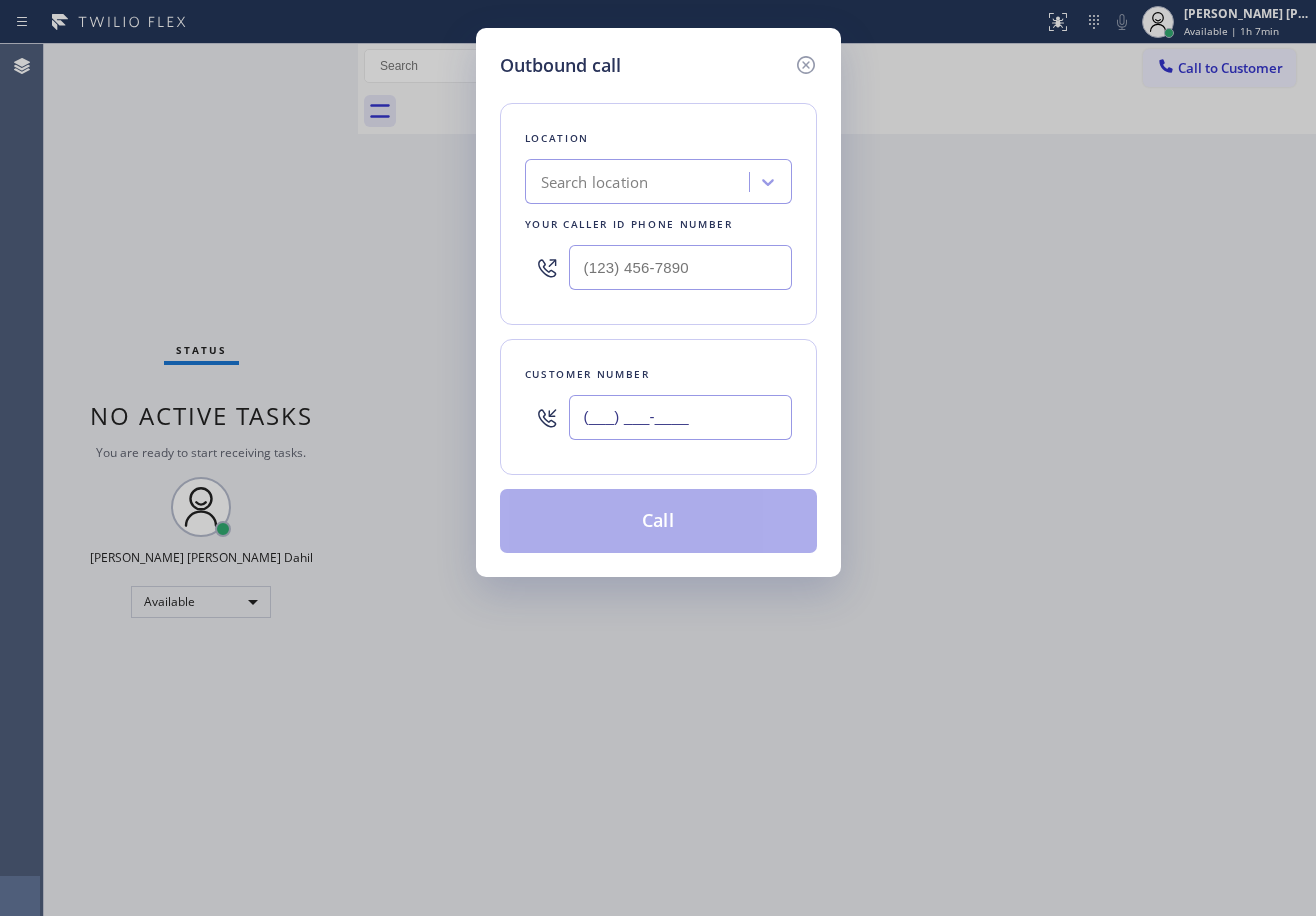 paste on "562) 706-1952" 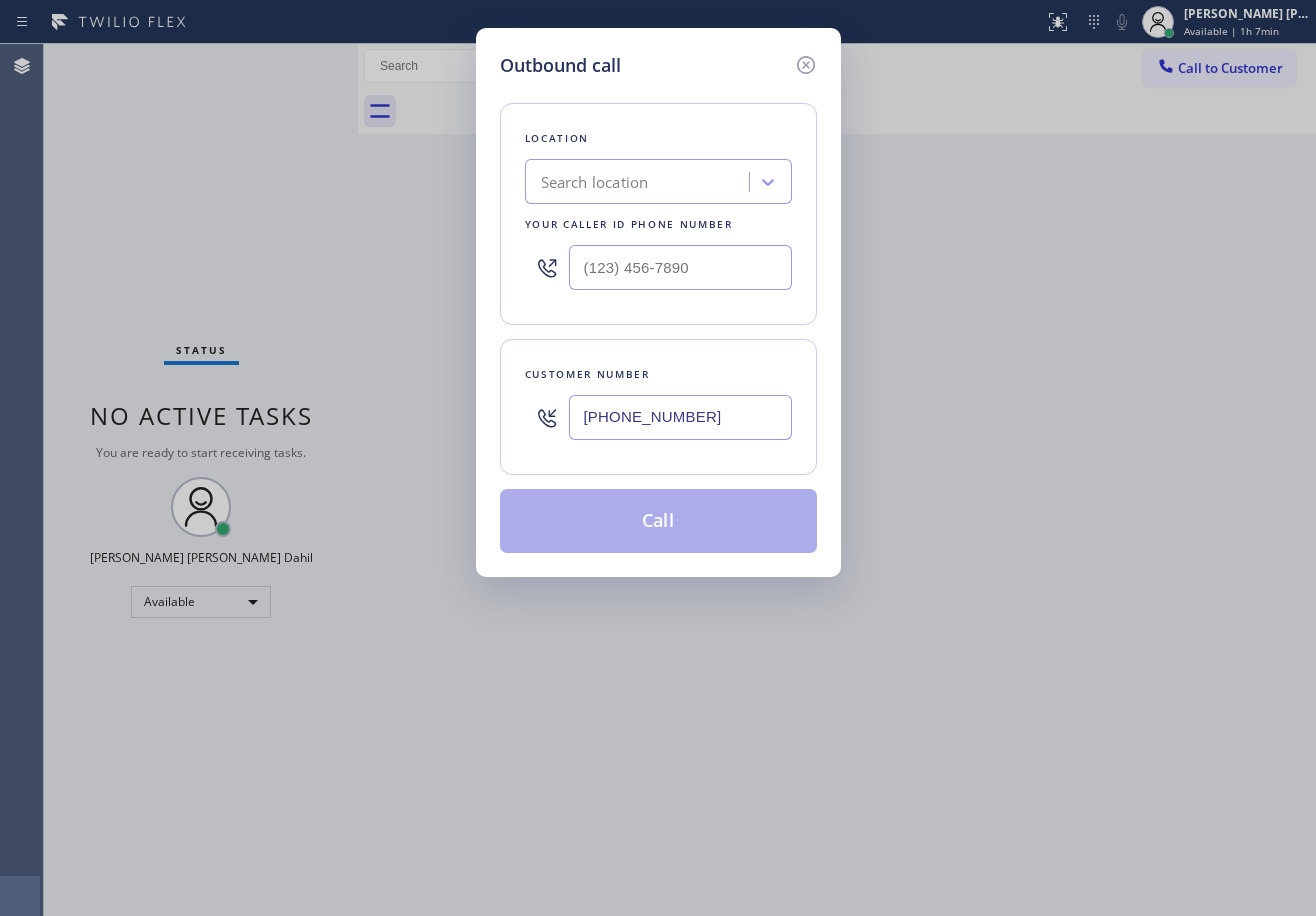 type on "[PHONE_NUMBER]" 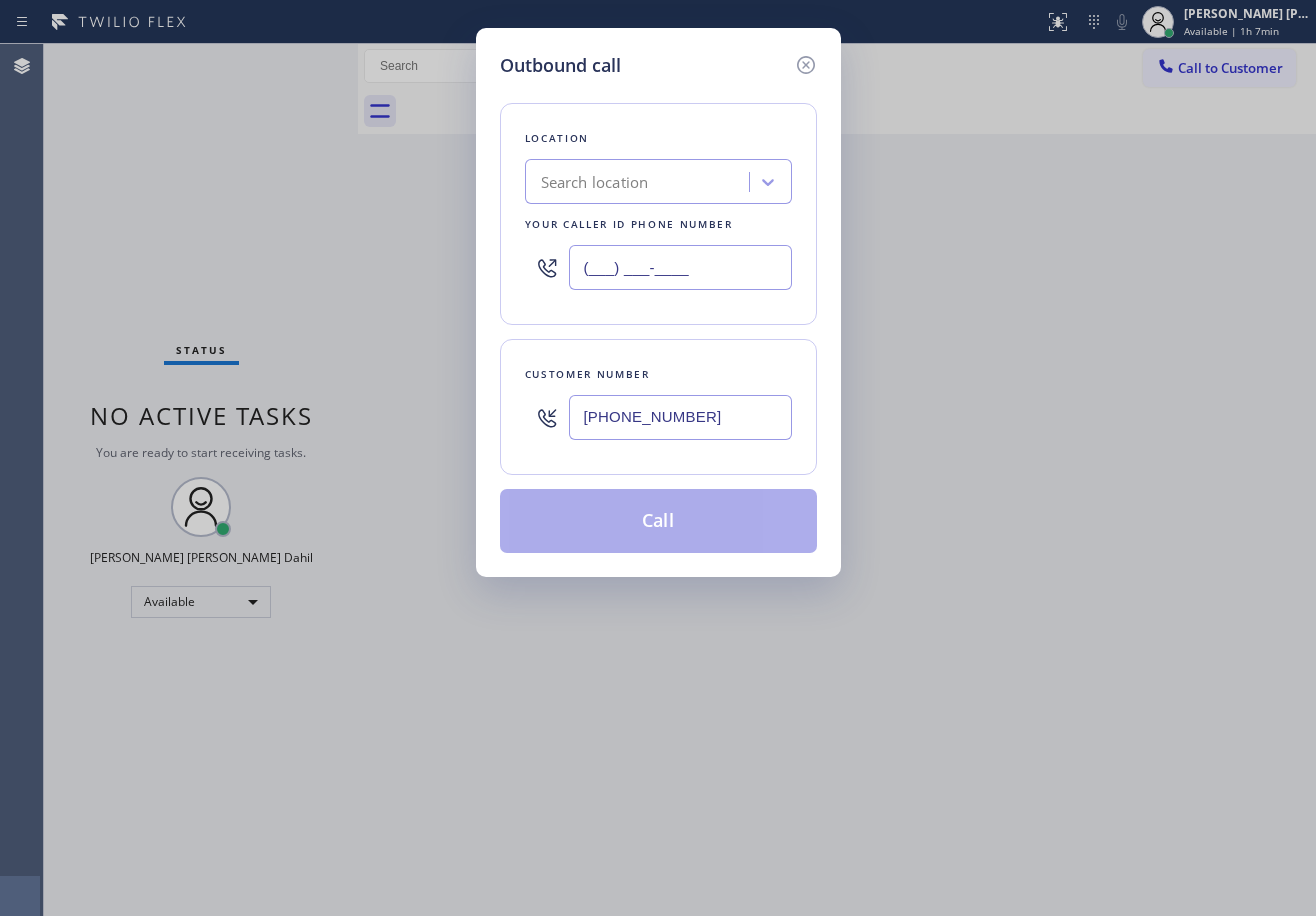 paste on "562) 526-7014" 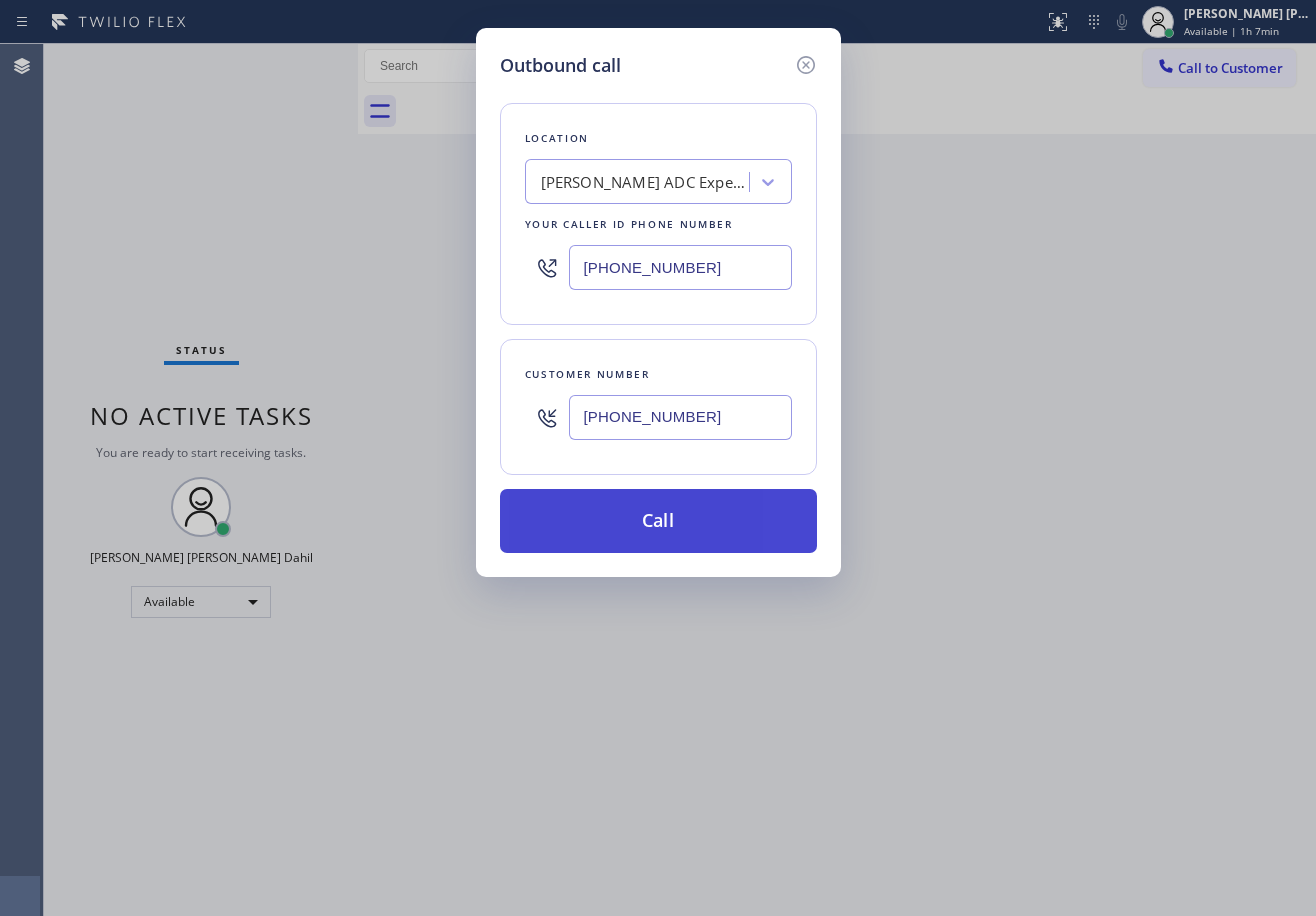 type on "[PHONE_NUMBER]" 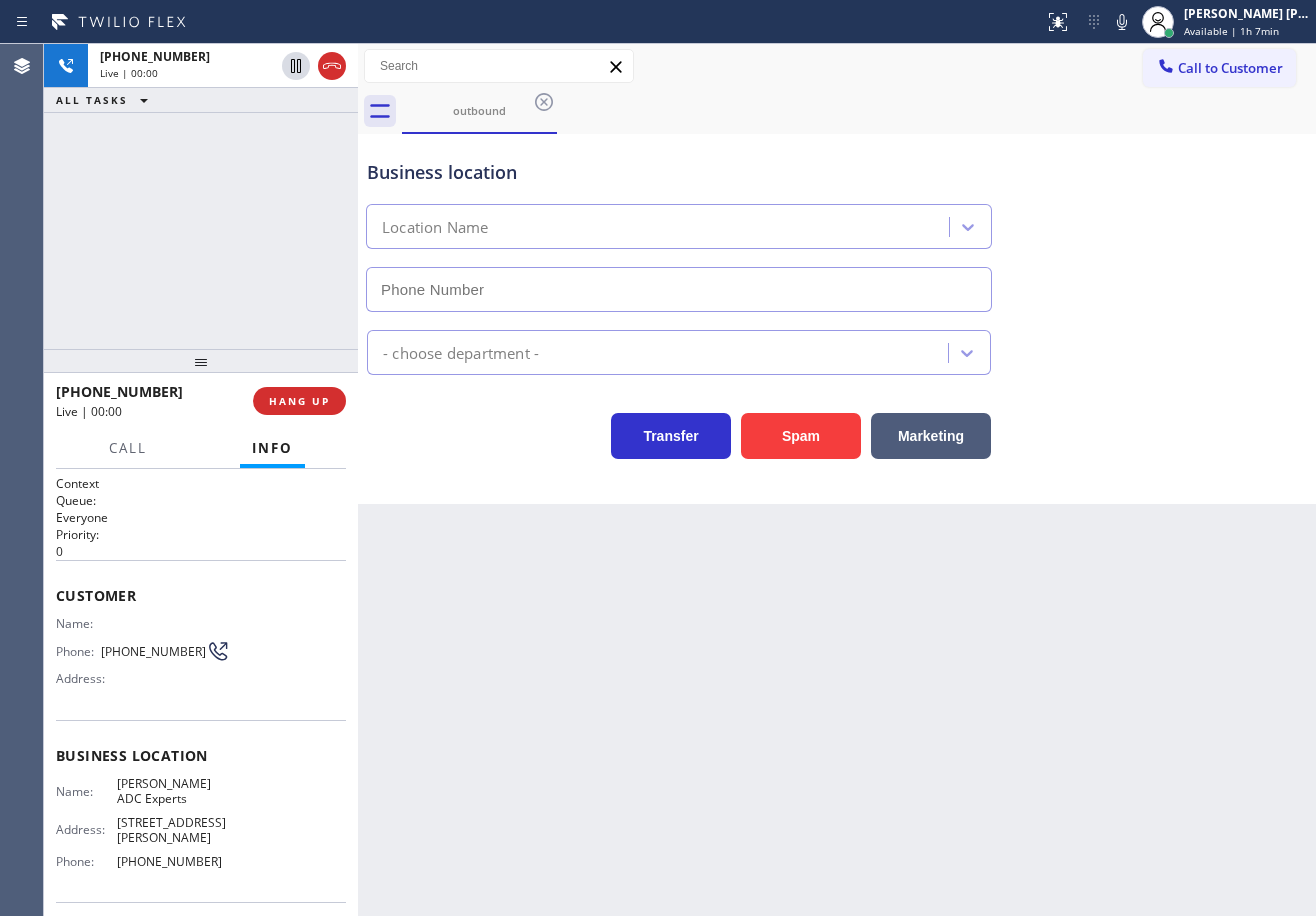 type on "[PHONE_NUMBER]" 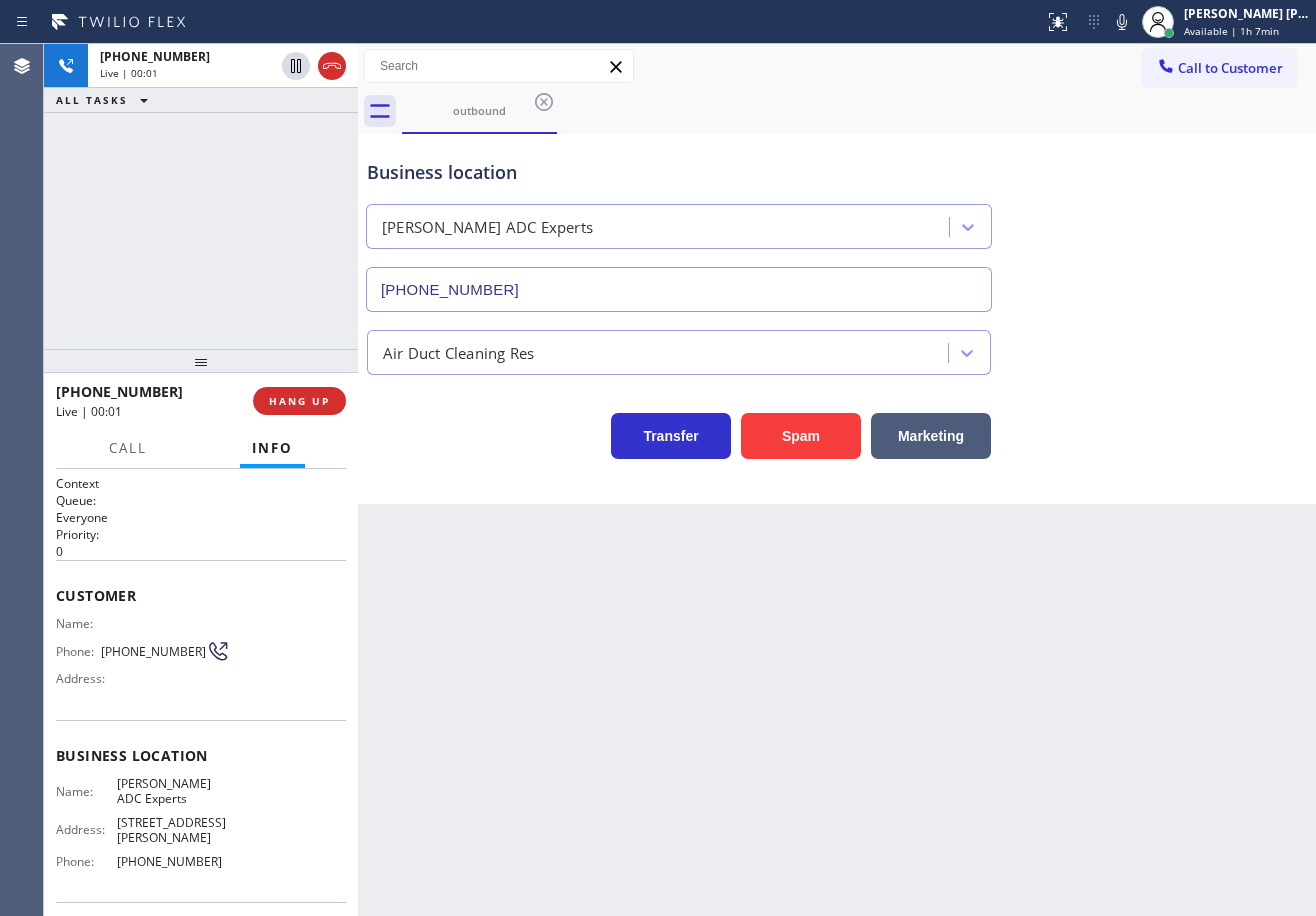 click on "[PHONE_NUMBER] Live | 00:01 ALL TASKS ALL TASKS ACTIVE TASKS TASKS IN WRAP UP" at bounding box center [201, 196] 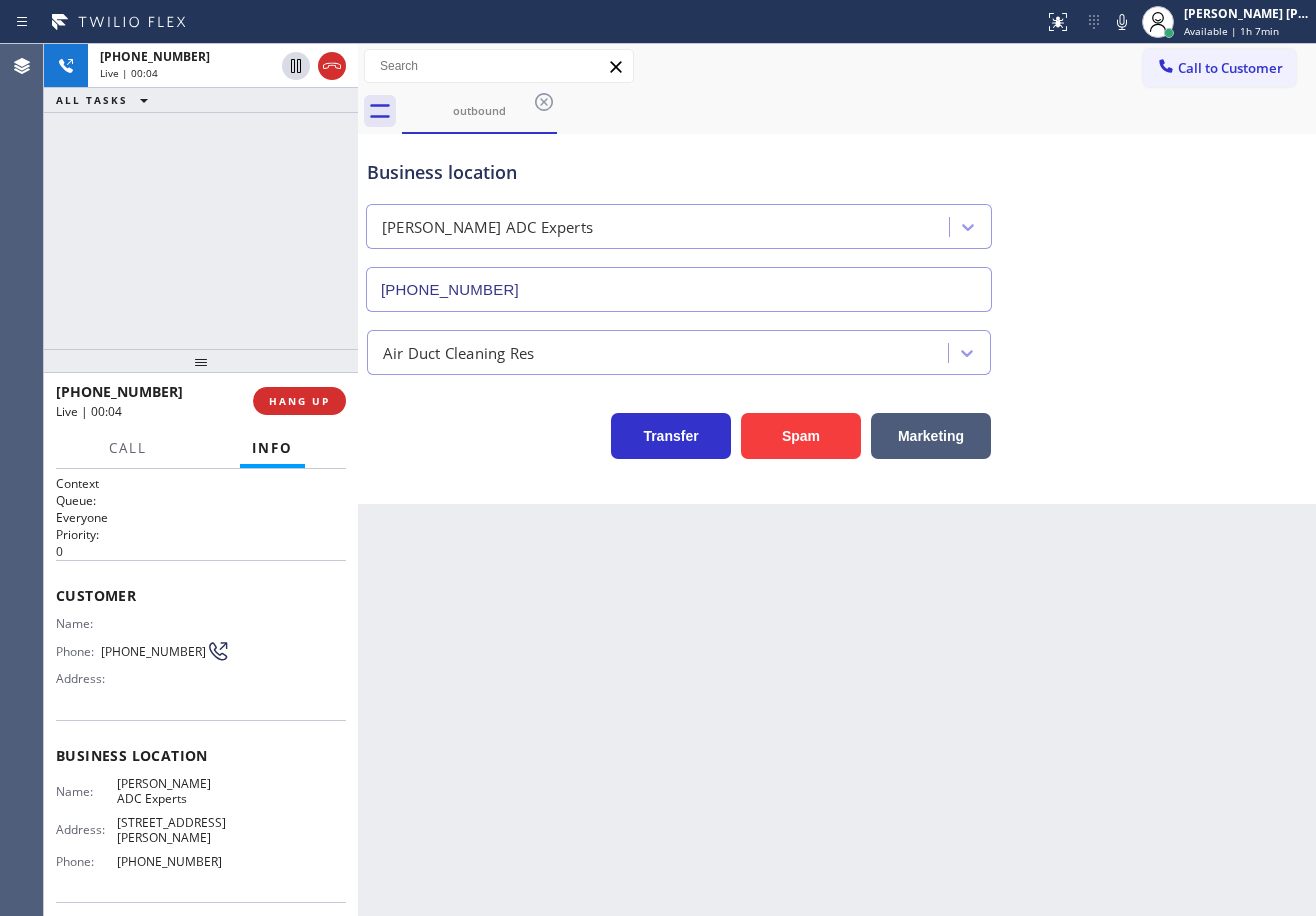 click on "[PHONE_NUMBER] Live | 00:04 HANG UP" at bounding box center (201, 401) 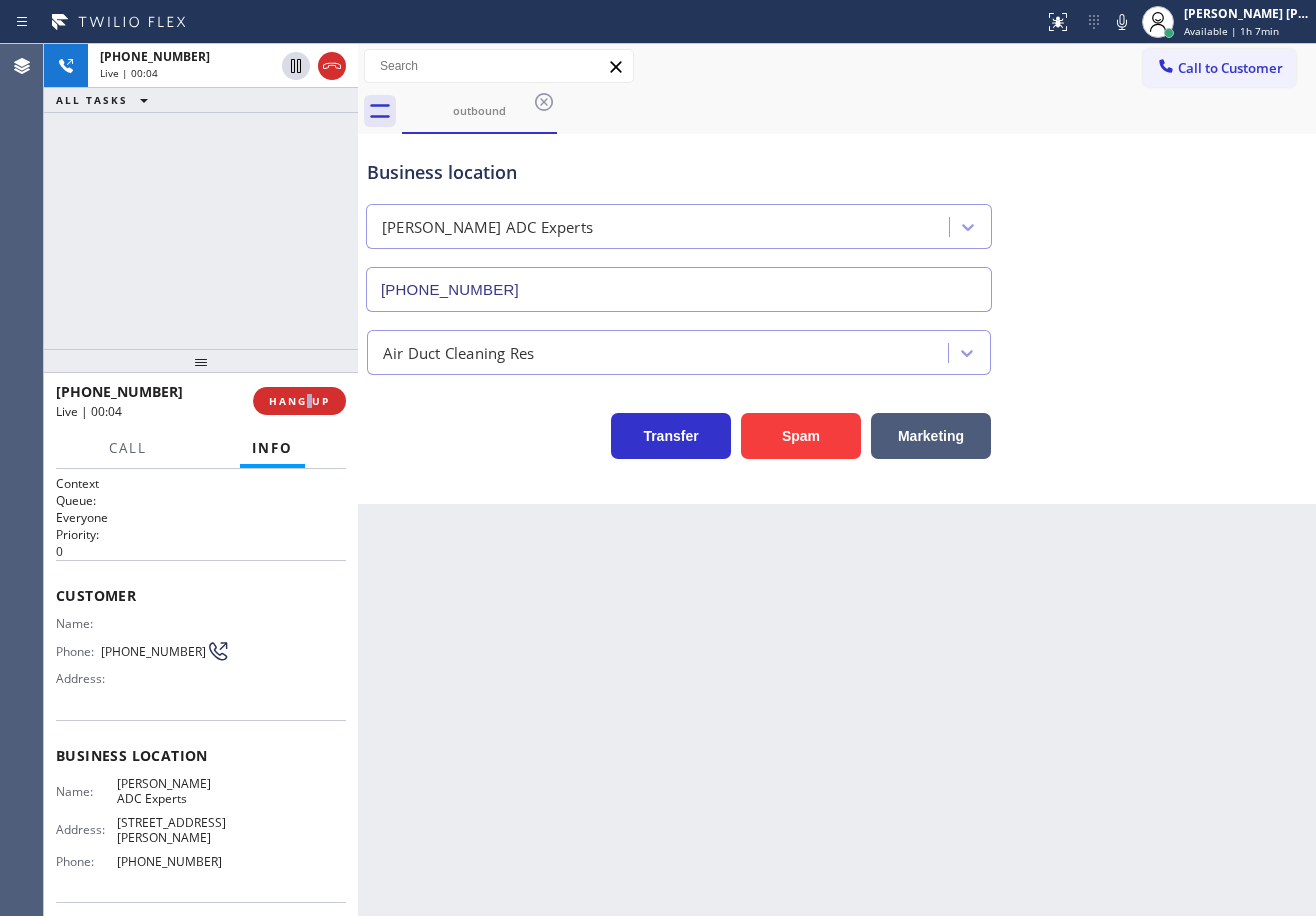 click on "[PHONE_NUMBER] Live | 00:04 HANG UP" at bounding box center [201, 401] 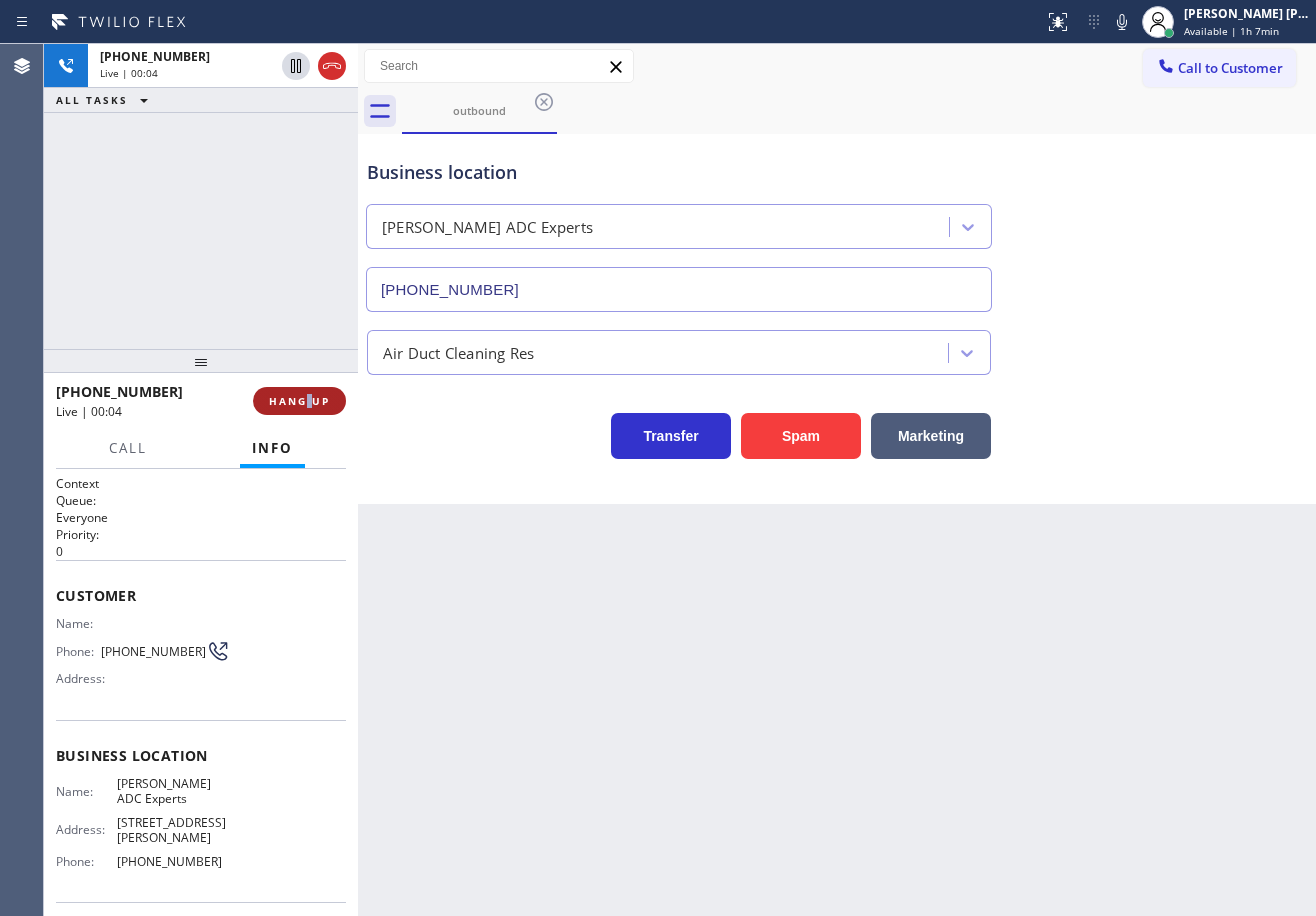 click on "HANG UP" at bounding box center [299, 401] 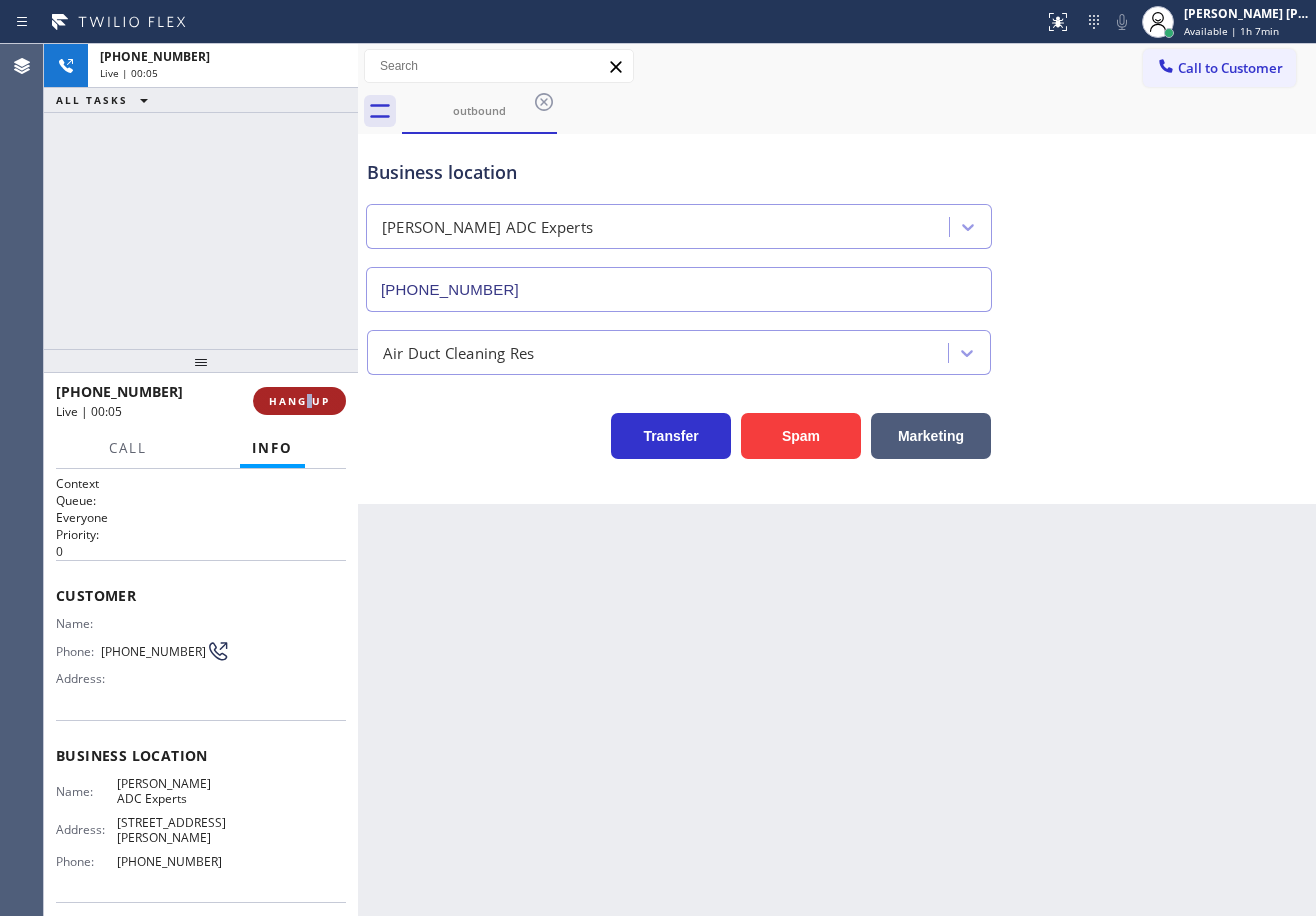 click on "HANG UP" at bounding box center (299, 401) 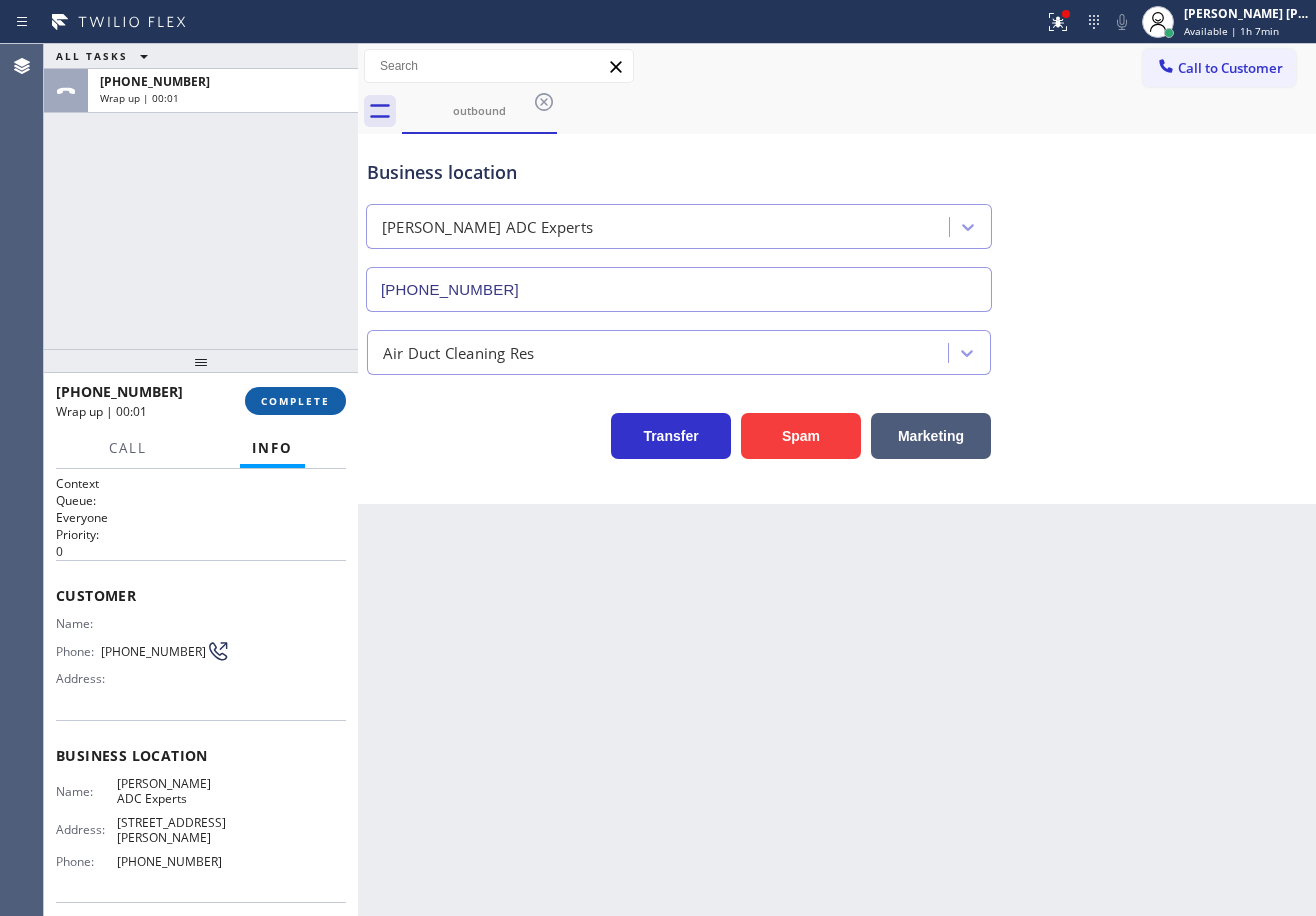 click on "COMPLETE" at bounding box center [295, 401] 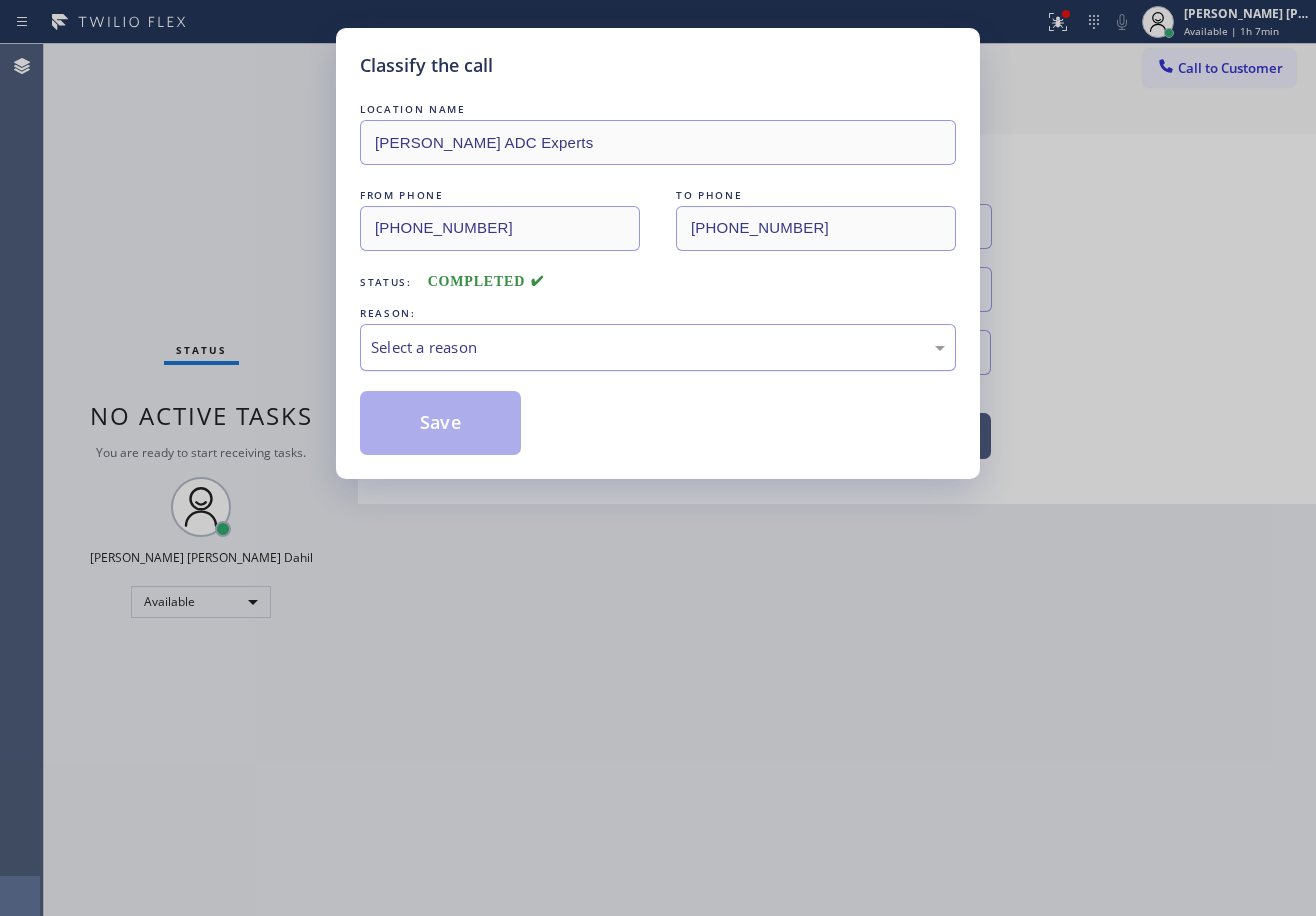 click on "Select a reason" at bounding box center [658, 347] 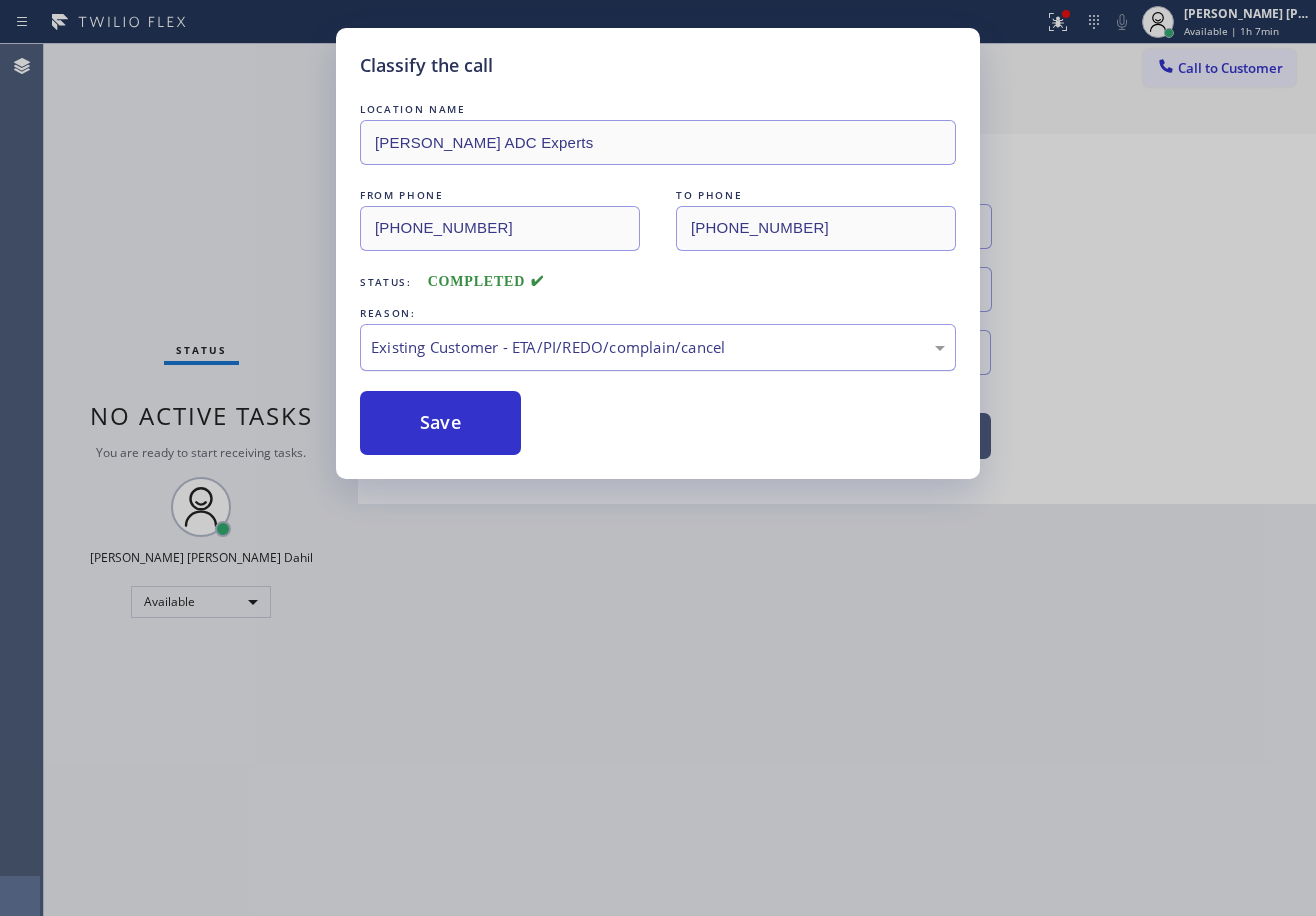 click on "Existing Customer - ETA/PI/REDO/complain/cancel" at bounding box center (658, 347) 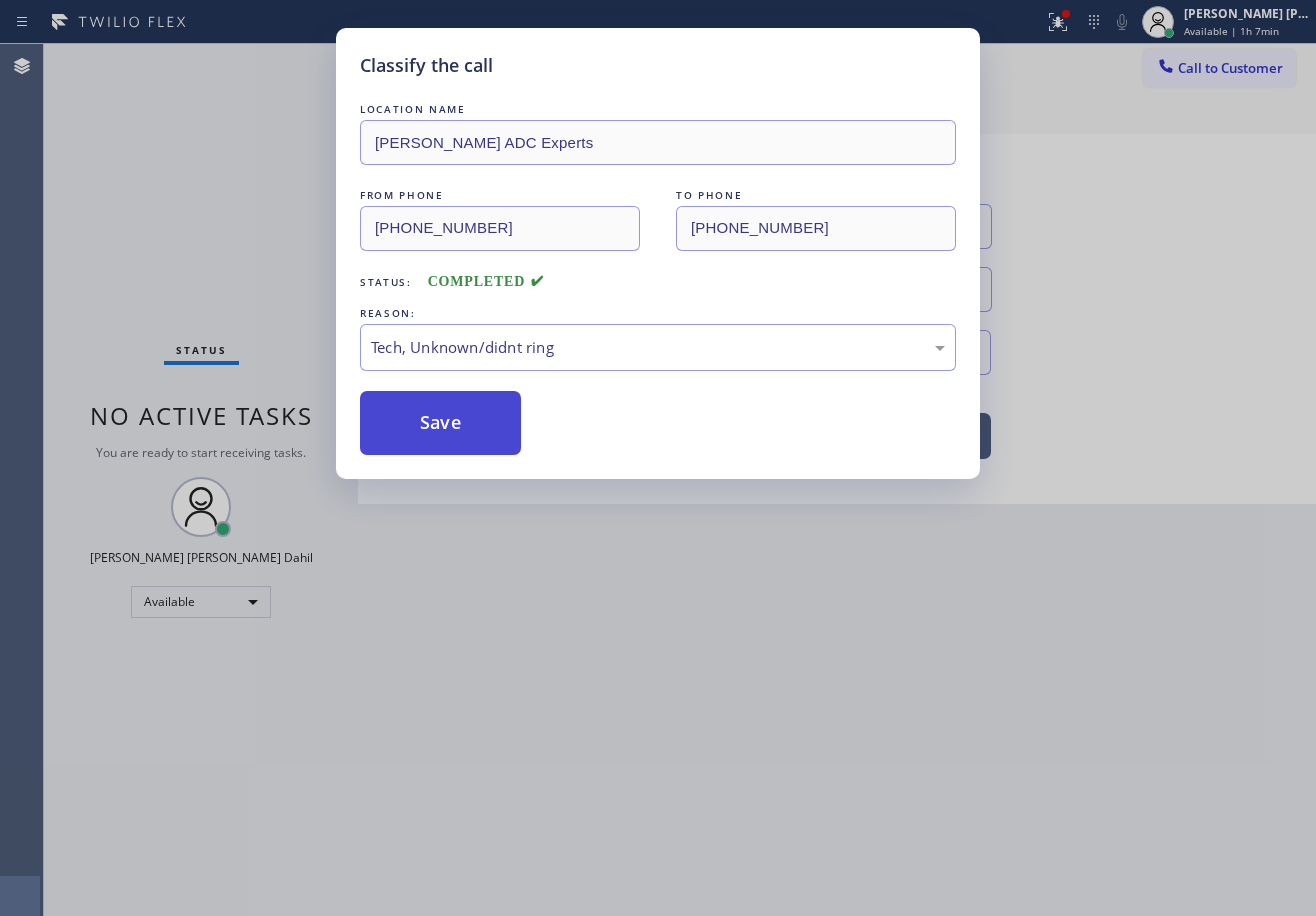 click on "Save" at bounding box center [440, 423] 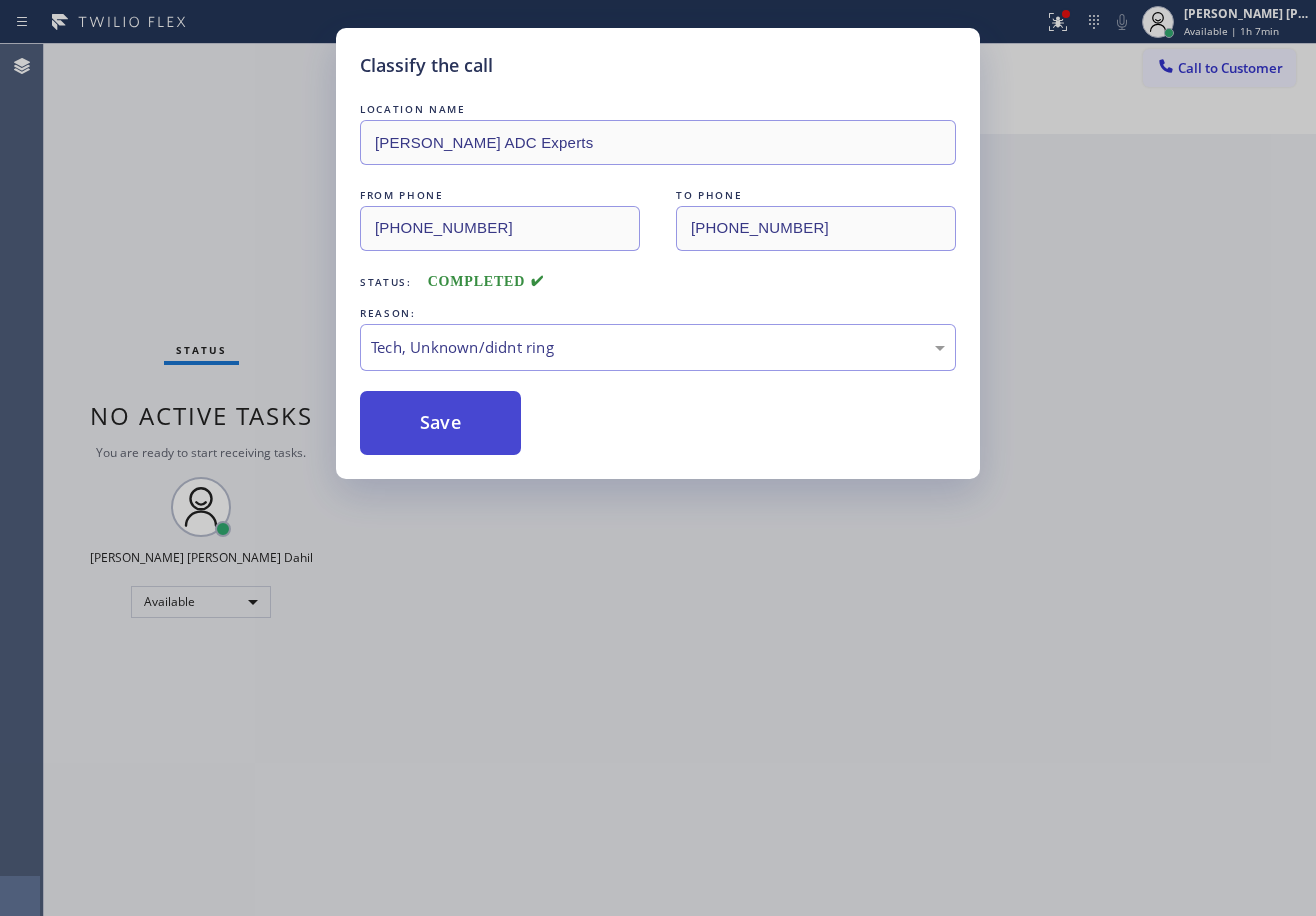 click on "Save" at bounding box center (440, 423) 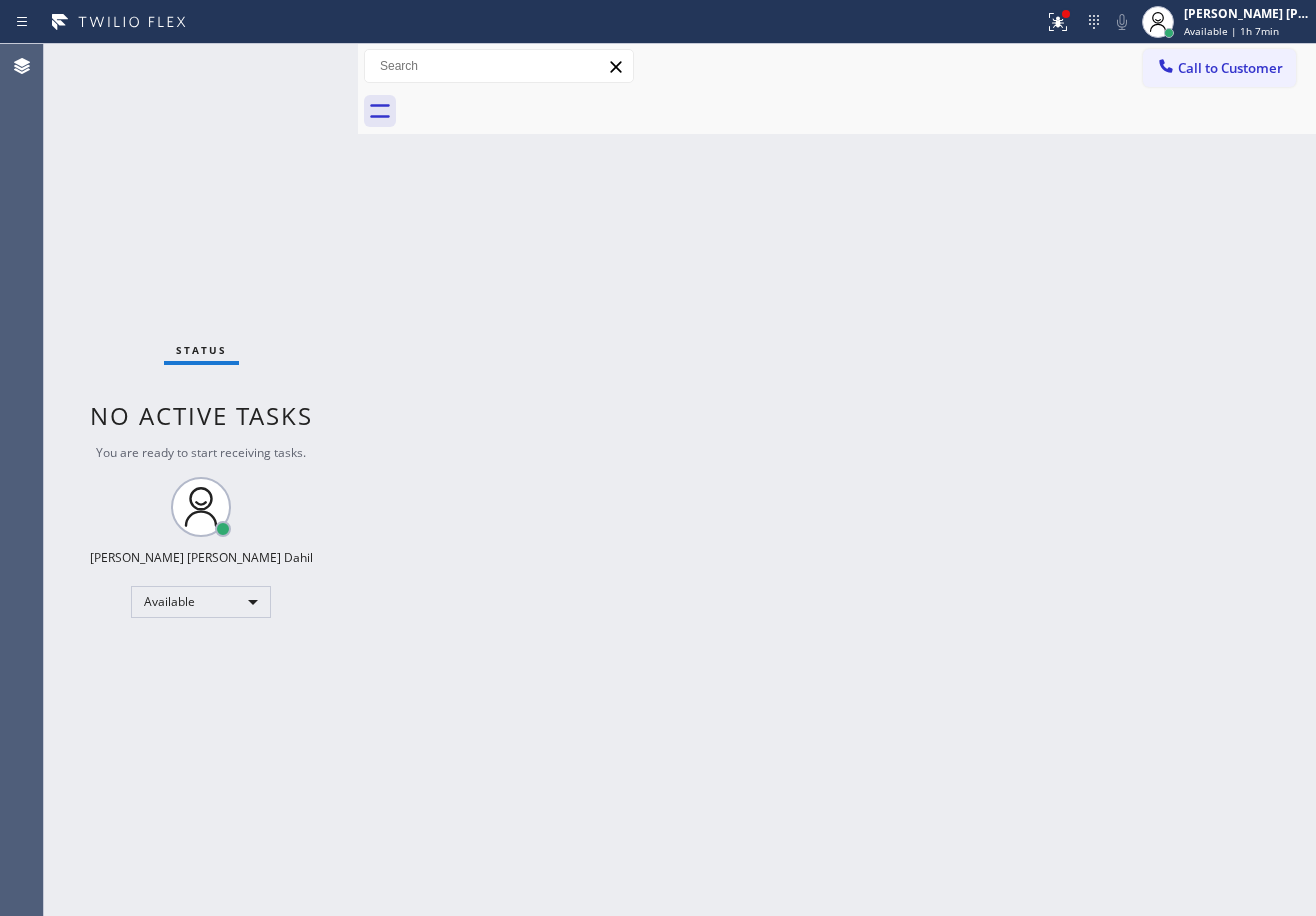 drag, startPoint x: 1069, startPoint y: 15, endPoint x: 1019, endPoint y: 158, distance: 151.48927 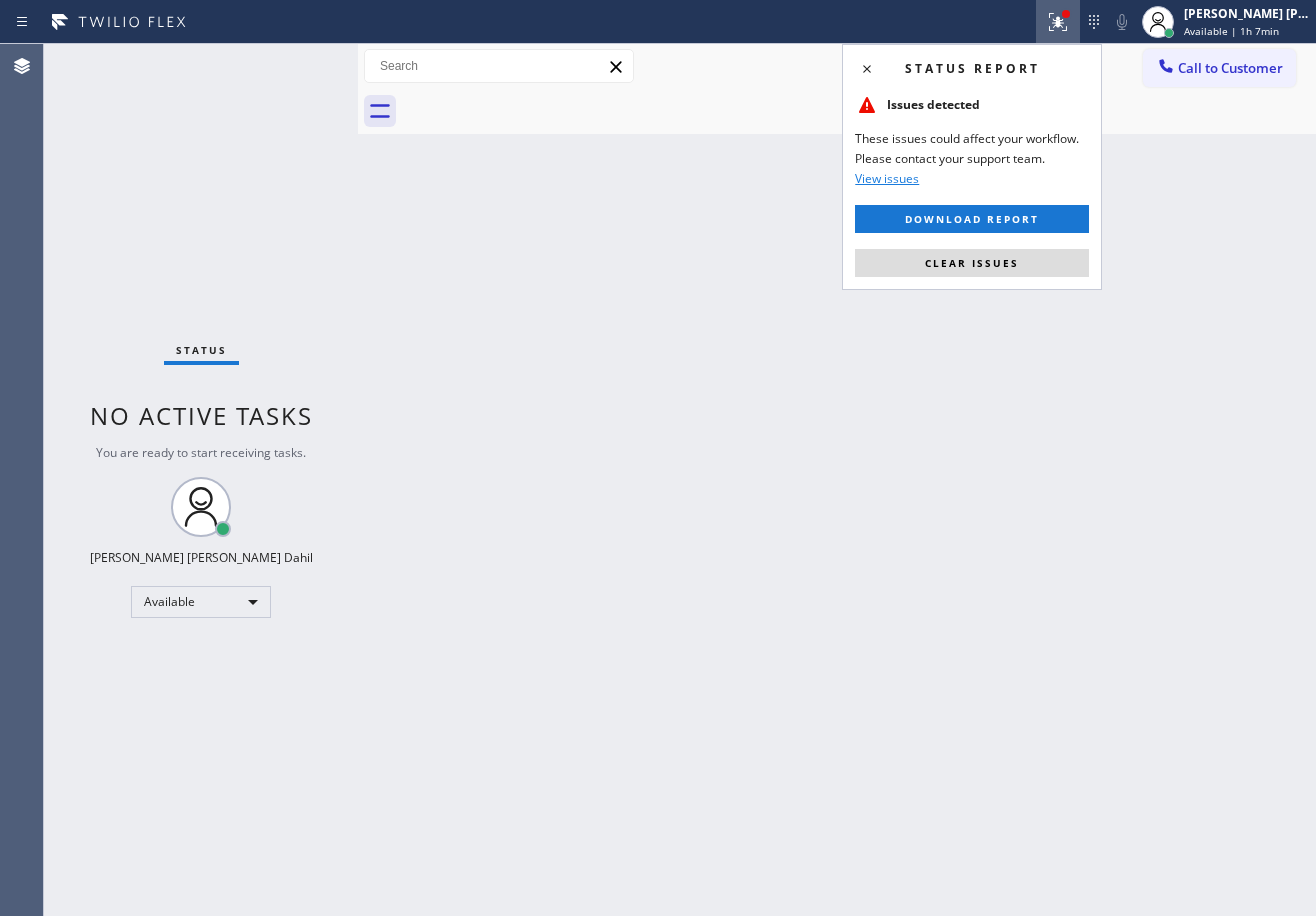click on "Status report Issues detected These issues could affect your workflow. Please contact your support team. View issues Download report Clear issues" at bounding box center (972, 167) 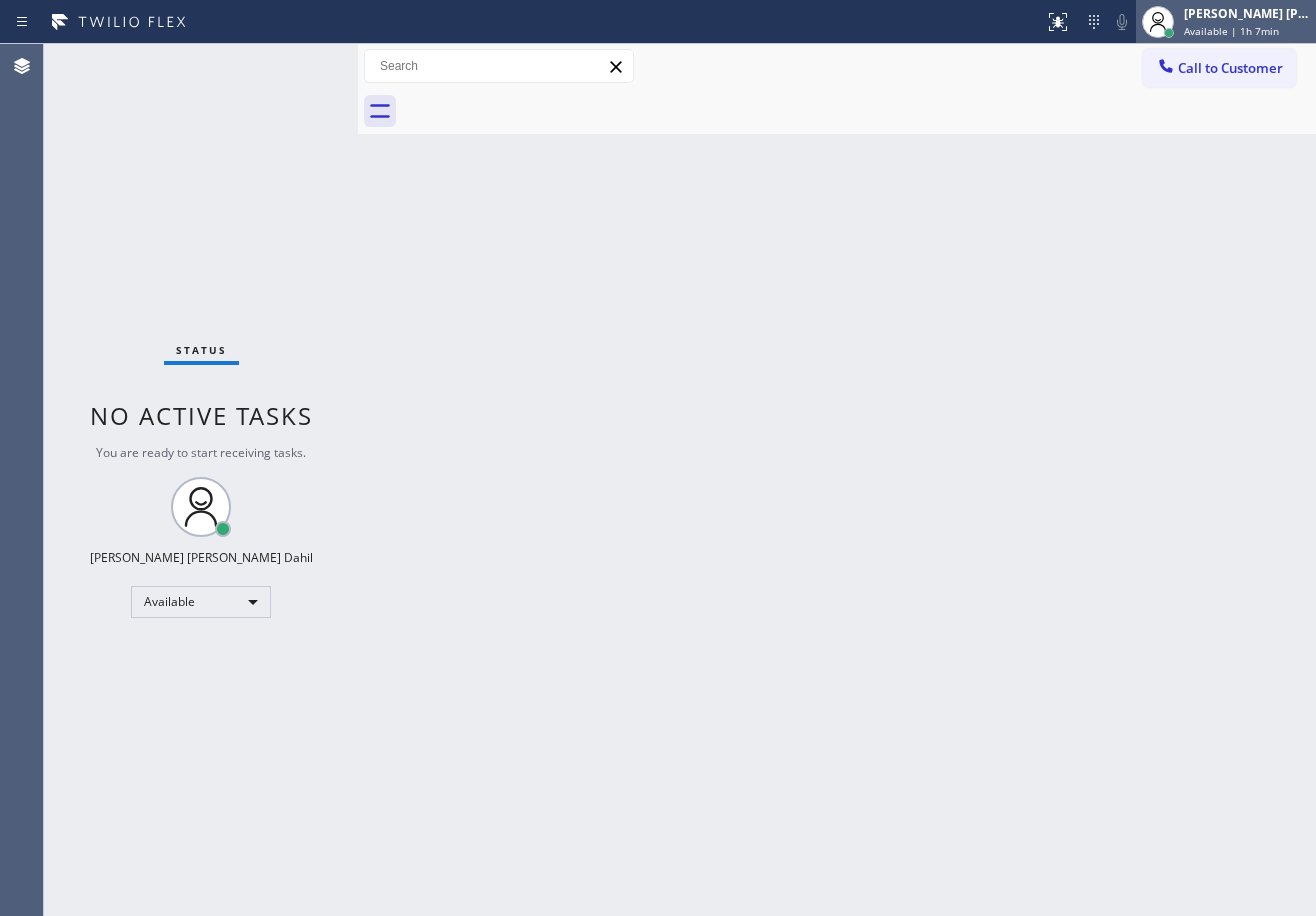 click at bounding box center (1158, 22) 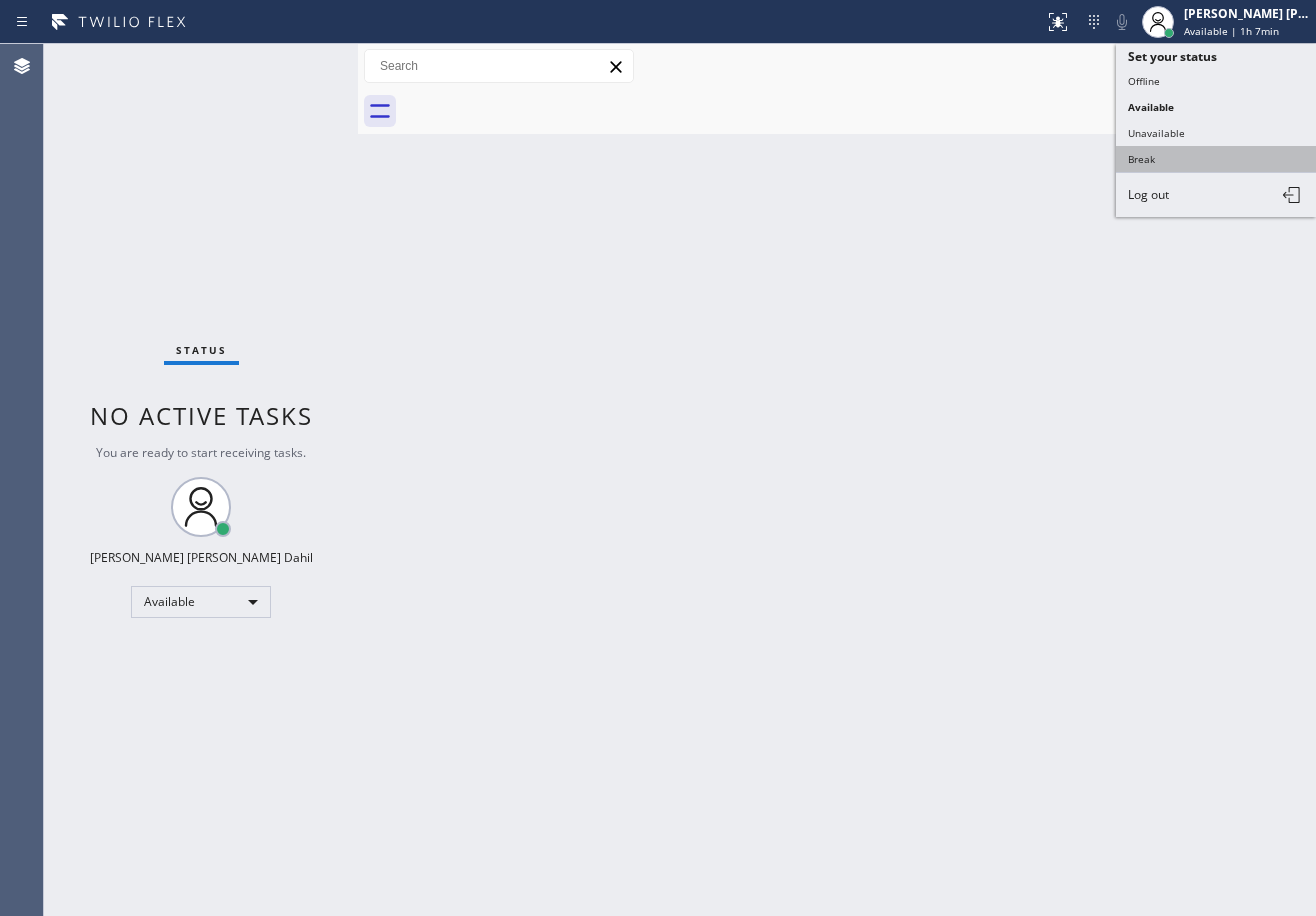 click on "Break" at bounding box center [1216, 159] 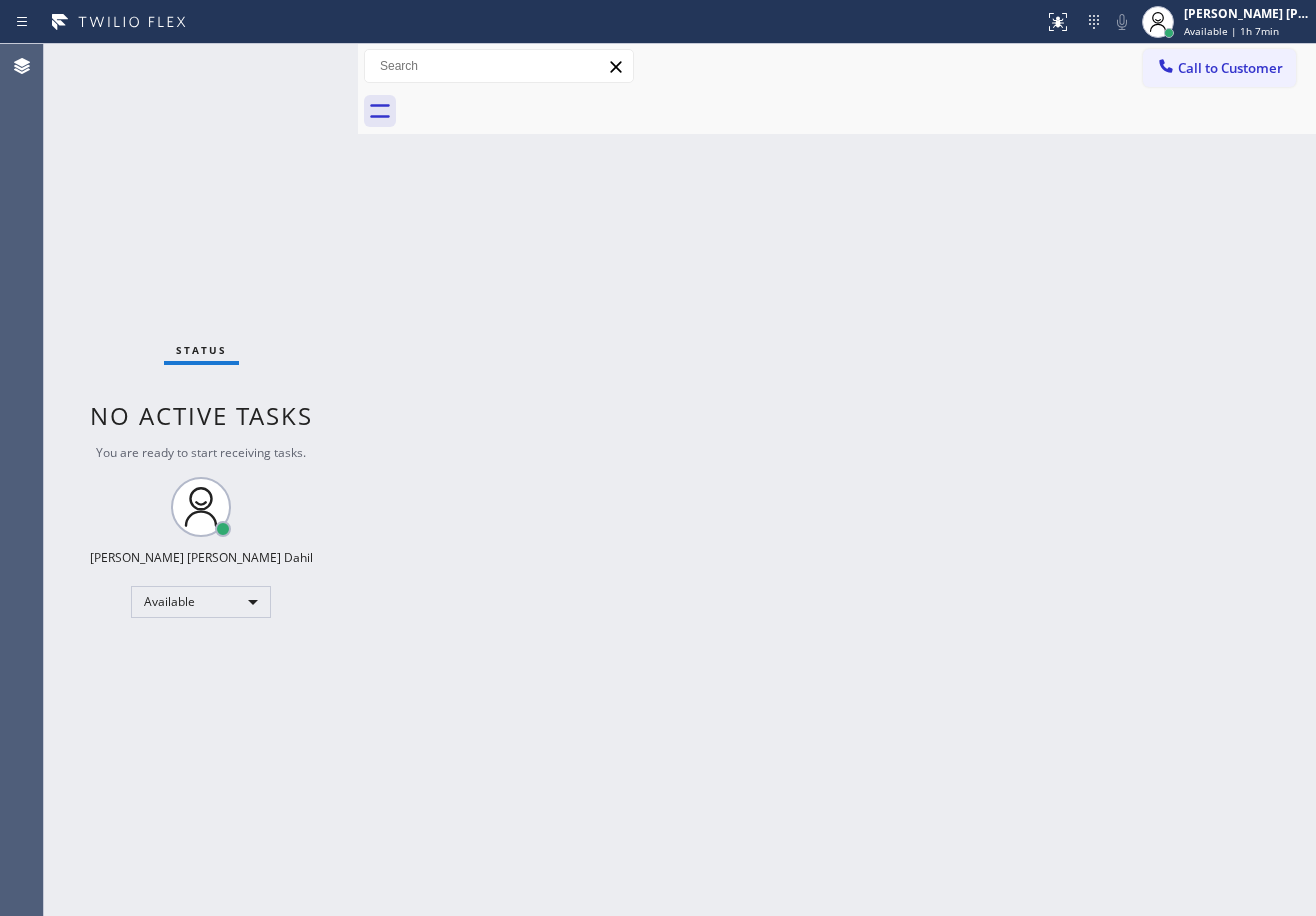 click on "Back to Dashboard Change Sender ID Customers Technicians Select a contact Outbound call Technician Search Technician Your caller id phone number Your caller id phone number Call Technician info Name   Phone none Address none Change Sender ID HVAC [PHONE_NUMBER] 5 Star Appliance [PHONE_NUMBER] Appliance Repair [PHONE_NUMBER] Plumbing [PHONE_NUMBER] Air Duct Cleaning [PHONE_NUMBER]  Electricians [PHONE_NUMBER] Cancel Change Check personal SMS Reset Change No tabs Call to Customer Outbound call Location [PERSON_NAME] ADC Experts Your caller id phone number [PHONE_NUMBER] Customer number Call Outbound call Technician Search Technician Your caller id phone number Your caller id phone number Call" at bounding box center [837, 480] 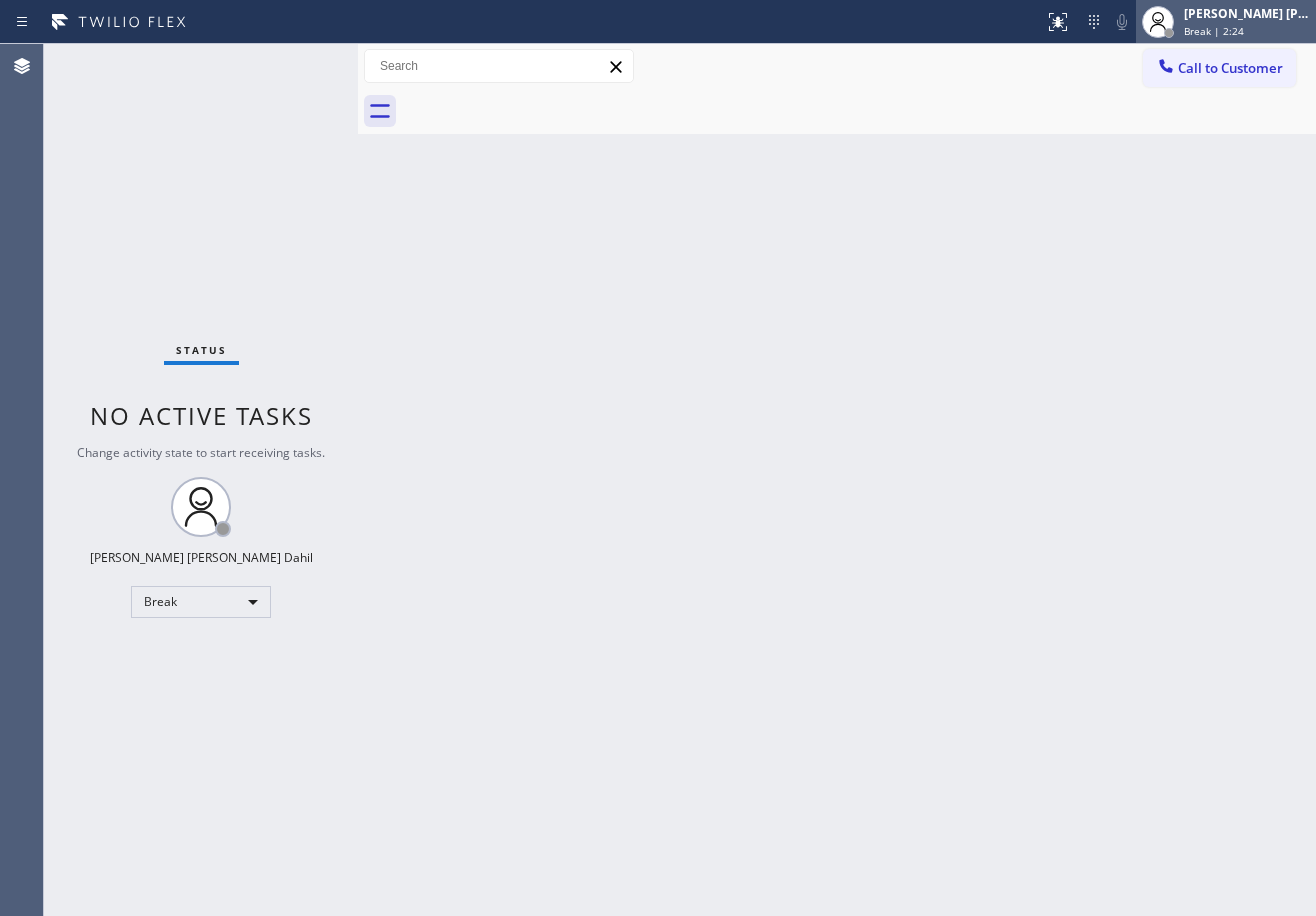 click on "Break | 2:24" at bounding box center (1214, 31) 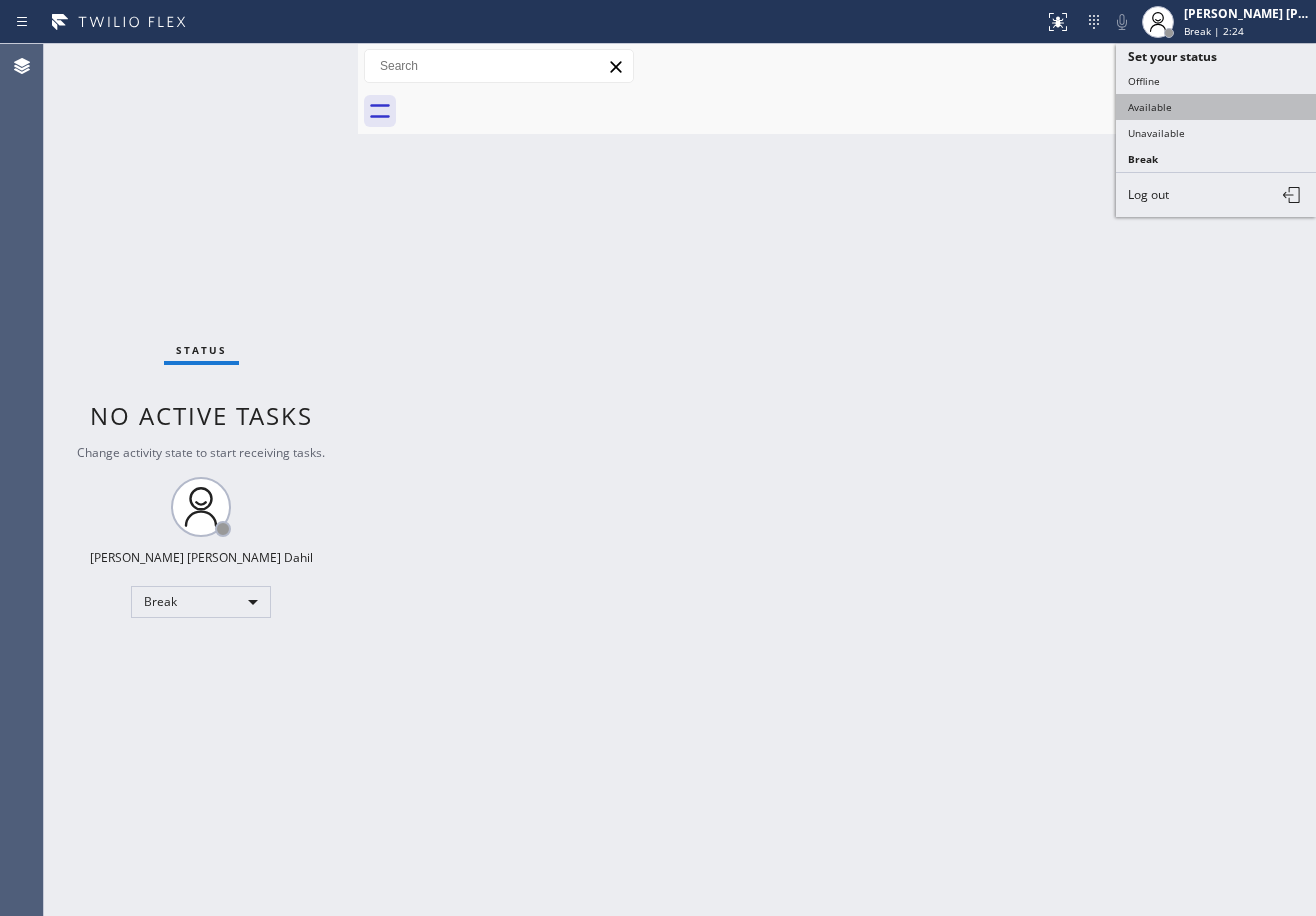 click on "Available" at bounding box center (1216, 107) 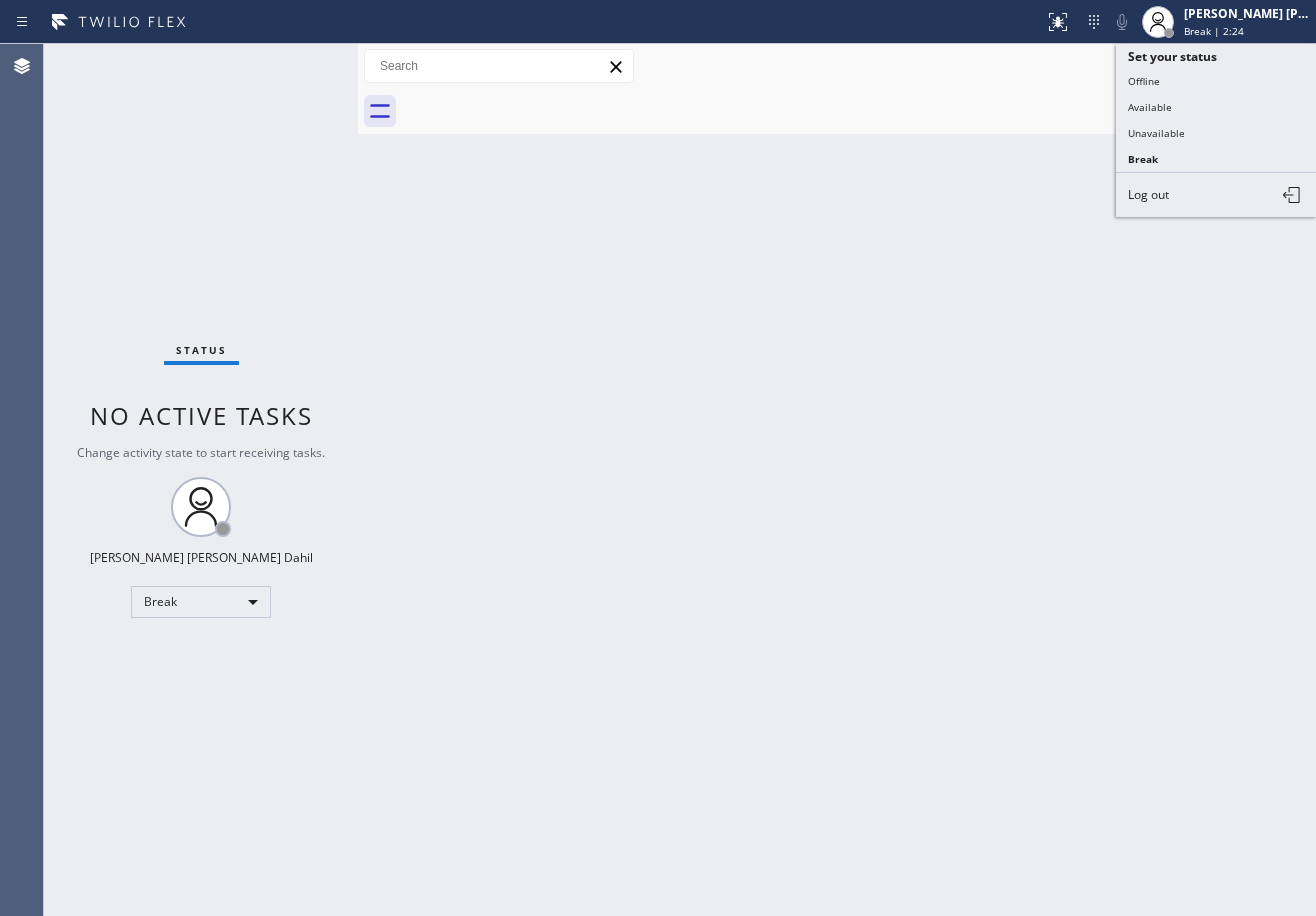 click on "Back to Dashboard Change Sender ID Customers Technicians Select a contact Outbound call Technician Search Technician Your caller id phone number Your caller id phone number Call Technician info Name   Phone none Address none Change Sender ID HVAC [PHONE_NUMBER] 5 Star Appliance [PHONE_NUMBER] Appliance Repair [PHONE_NUMBER] Plumbing [PHONE_NUMBER] Air Duct Cleaning [PHONE_NUMBER]  Electricians [PHONE_NUMBER] Cancel Change Check personal SMS Reset Change No tabs Call to Customer Outbound call Location [PERSON_NAME] ADC Experts Your caller id phone number [PHONE_NUMBER] Customer number Call Outbound call Technician Search Technician Your caller id phone number Your caller id phone number Call" at bounding box center (837, 480) 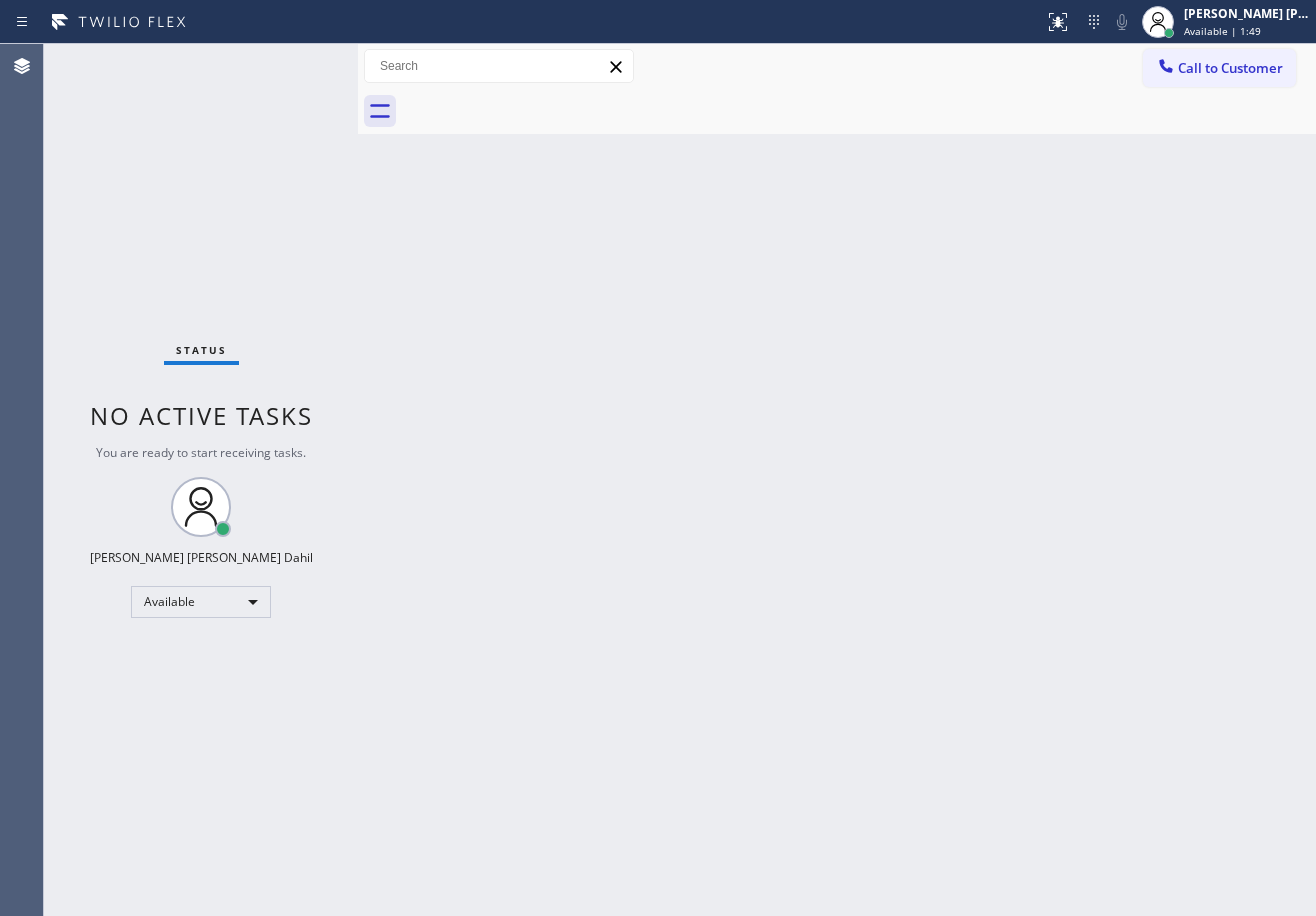 drag, startPoint x: 275, startPoint y: 85, endPoint x: 296, endPoint y: 59, distance: 33.42155 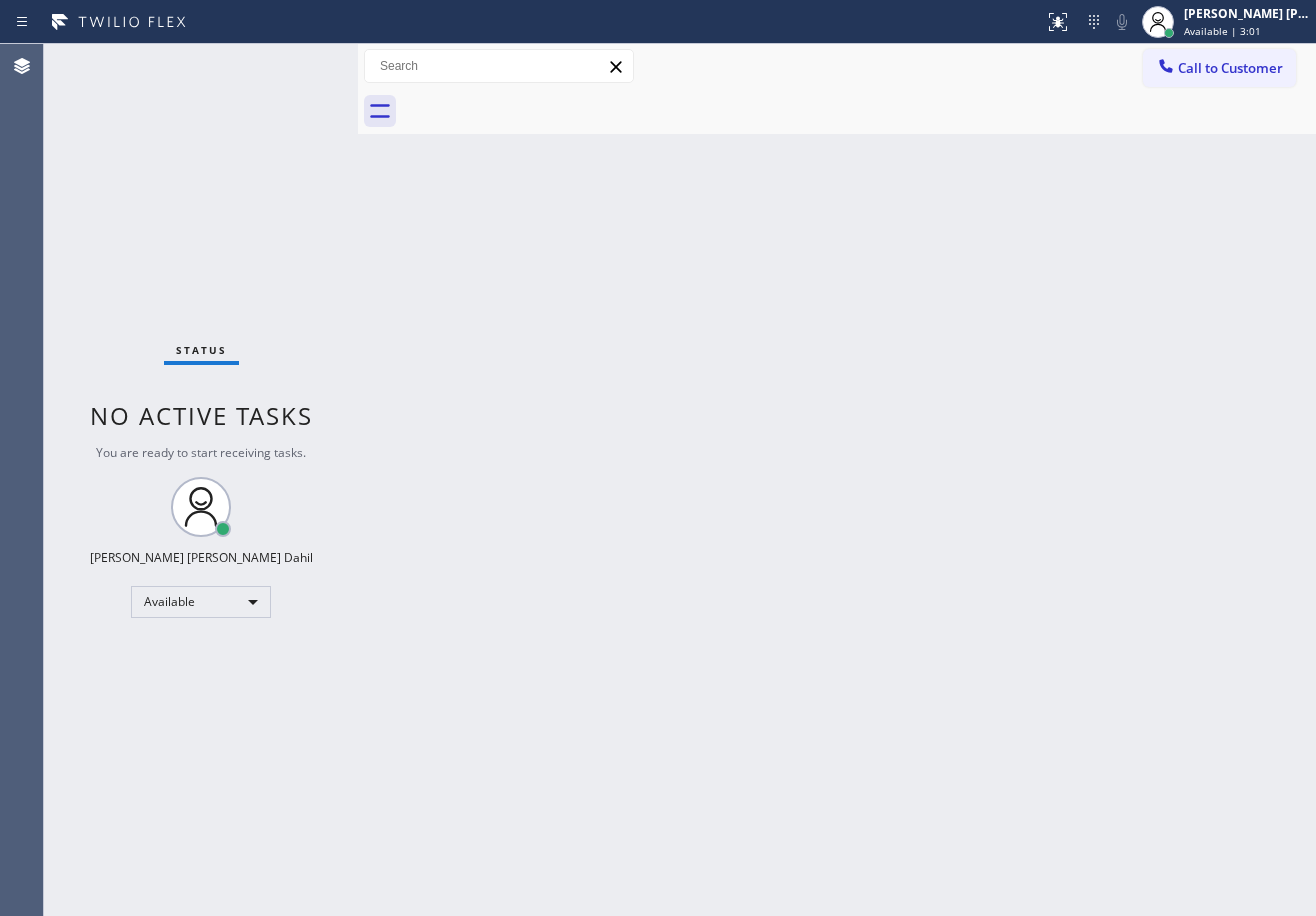 click on "Status   No active tasks     You are ready to start receiving tasks.   [PERSON_NAME] [PERSON_NAME] Dahil Available" at bounding box center (201, 480) 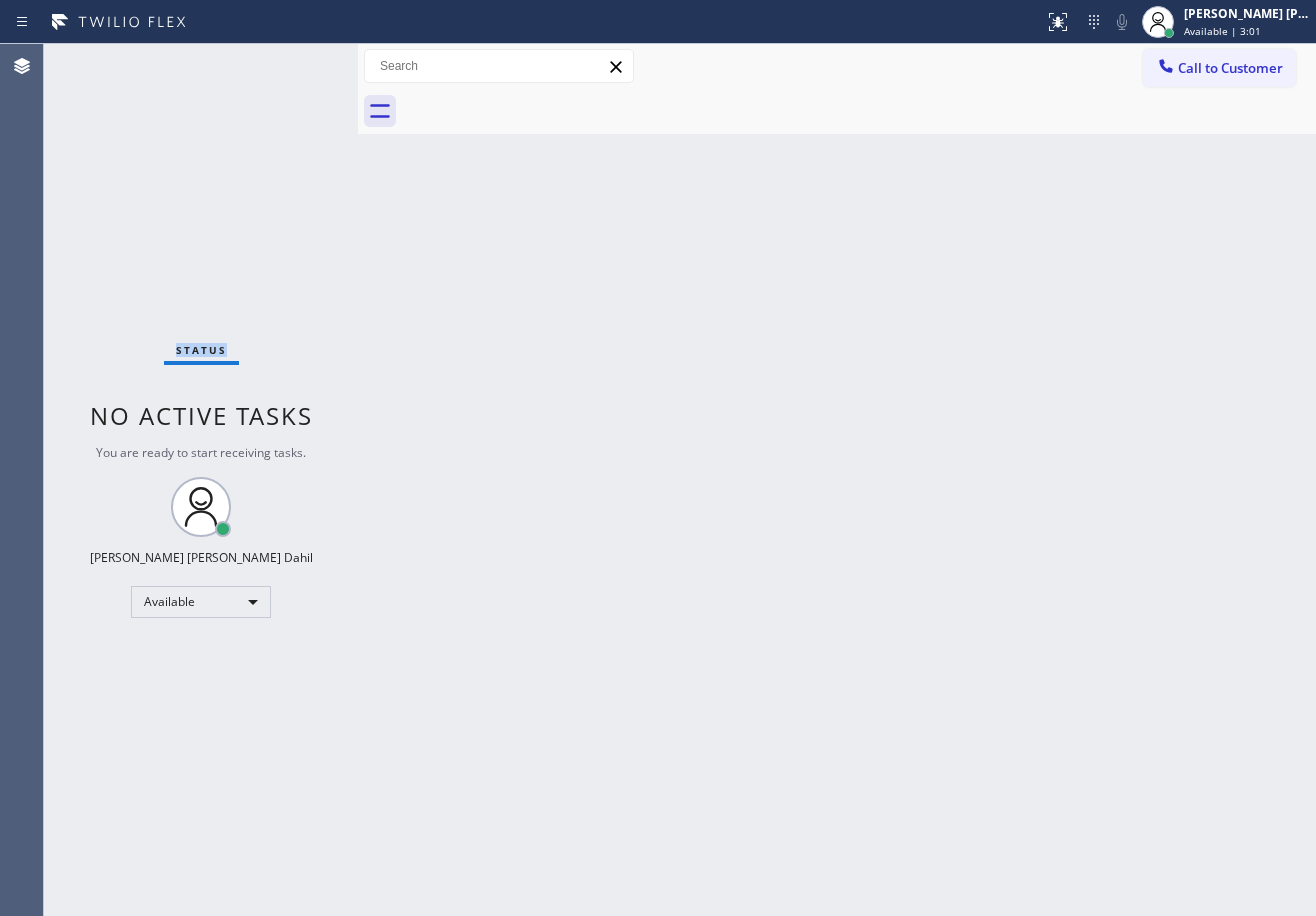click on "Status   No active tasks     You are ready to start receiving tasks.   [PERSON_NAME] [PERSON_NAME] Dahil Available" at bounding box center [201, 480] 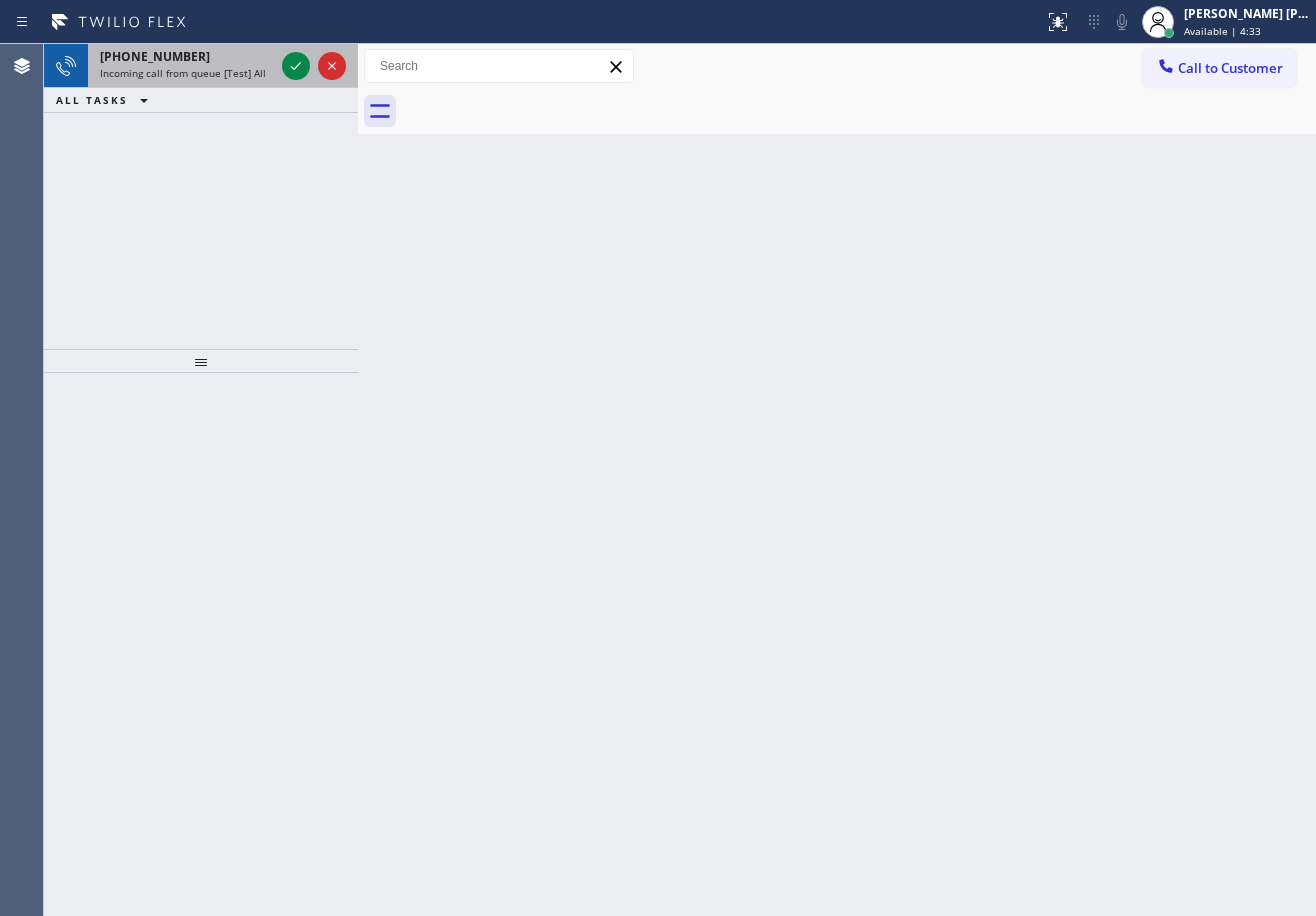drag, startPoint x: 264, startPoint y: 81, endPoint x: 262, endPoint y: 71, distance: 10.198039 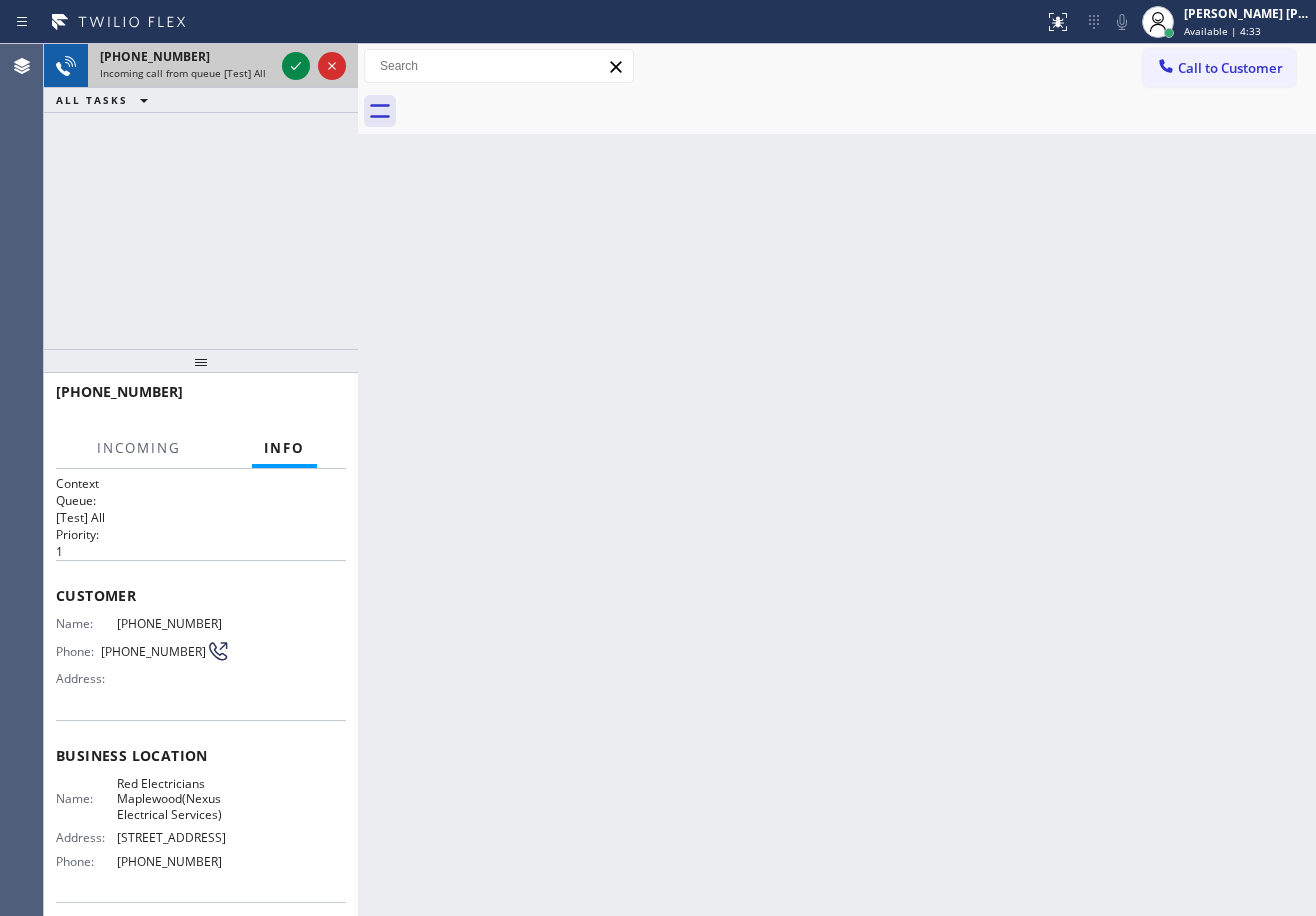 click on "Incoming call from queue [Test] All" at bounding box center (187, 73) 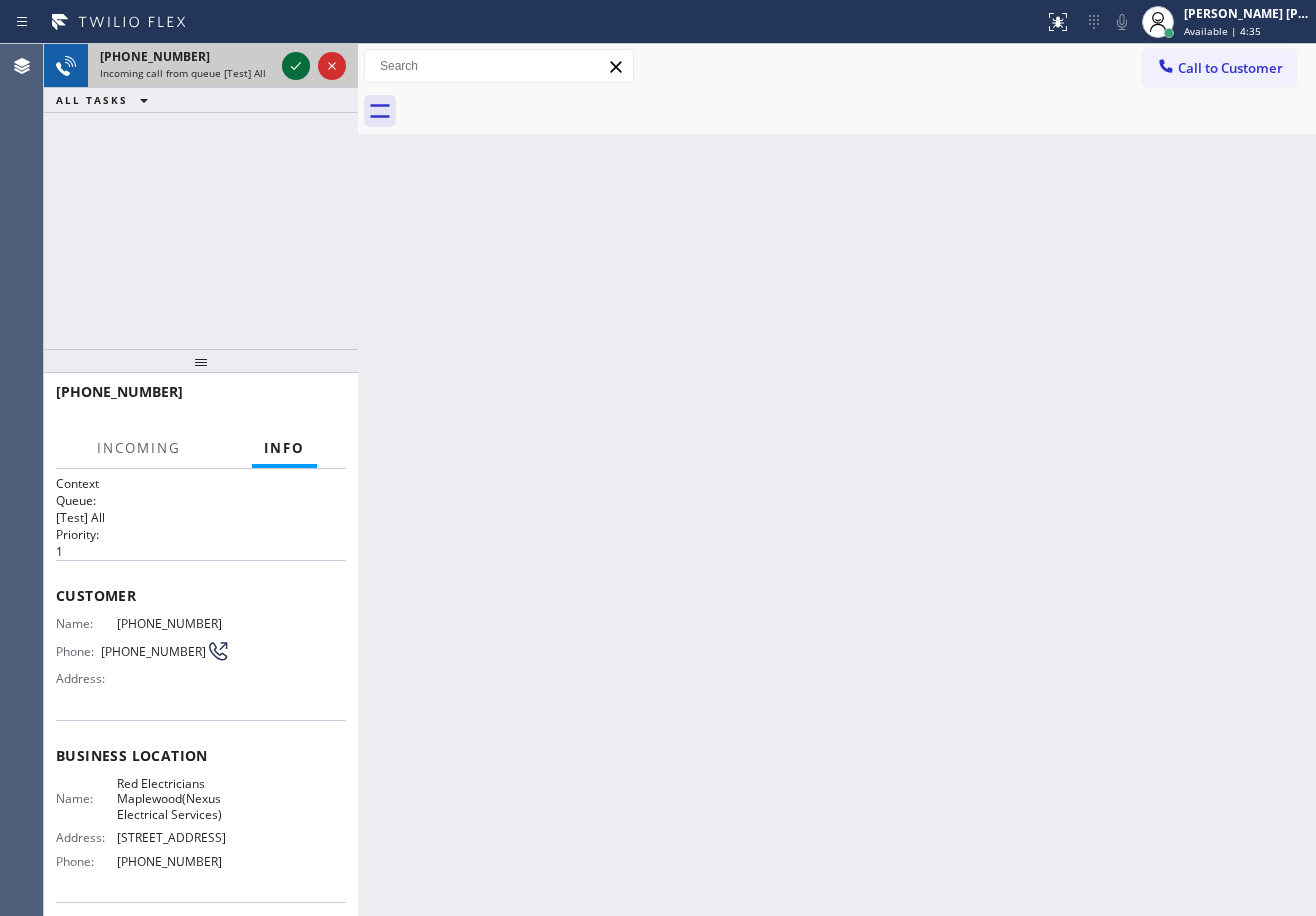 click 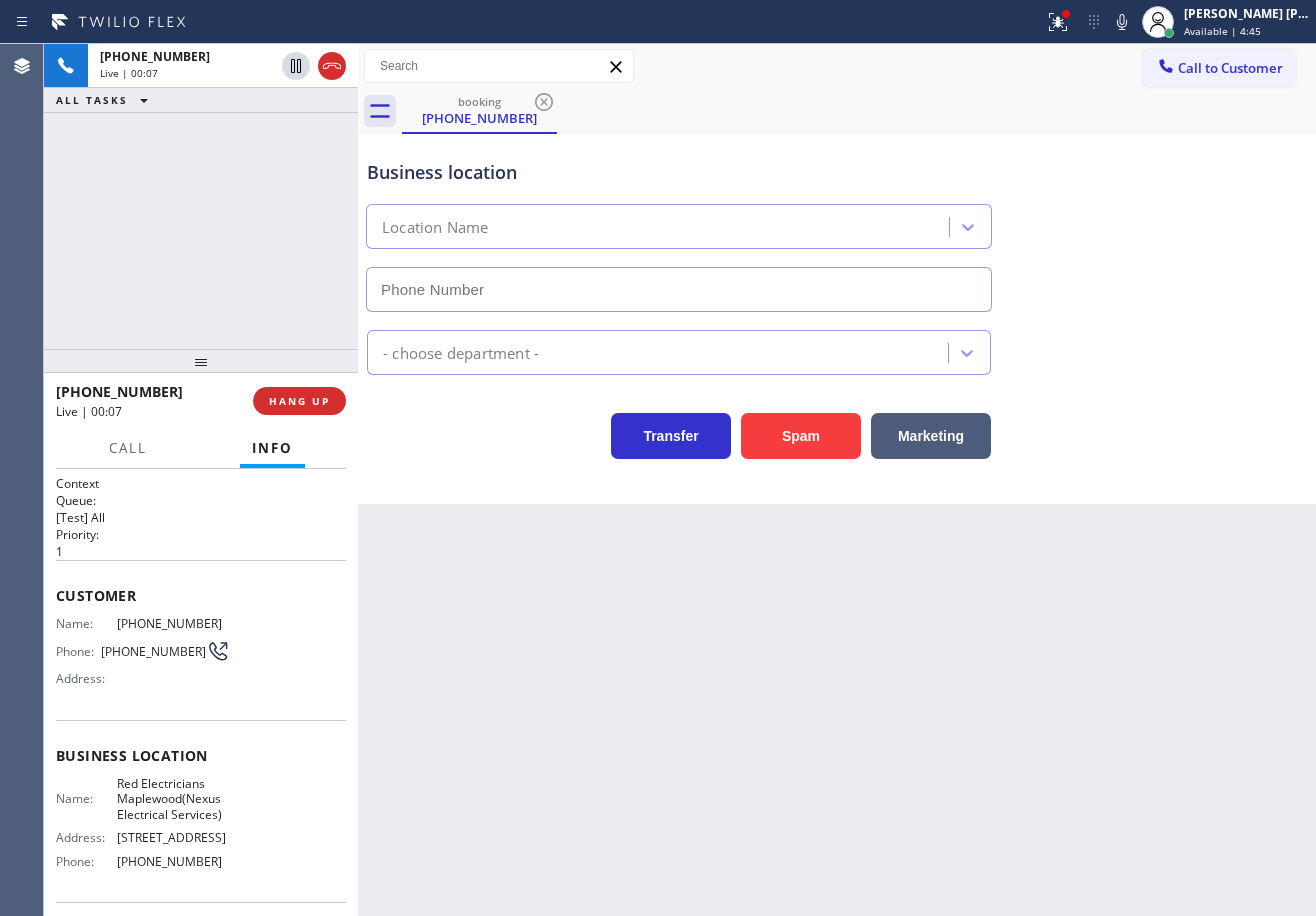 click on "Back to Dashboard Change Sender ID Customers Technicians Select a contact Outbound call Technician Search Technician Your caller id phone number Your caller id phone number Call Technician info Name   Phone none Address none Change Sender ID HVAC [PHONE_NUMBER] 5 Star Appliance [PHONE_NUMBER] Appliance Repair [PHONE_NUMBER] Plumbing [PHONE_NUMBER] Air Duct Cleaning [PHONE_NUMBER]  Electricians [PHONE_NUMBER] Cancel Change Check personal SMS Reset Change booking [PHONE_NUMBER] Call to Customer Outbound call Location [PERSON_NAME] ADC Experts Your caller id phone number [PHONE_NUMBER] Customer number Call Outbound call Technician Search Technician Your caller id phone number Your caller id phone number Call booking [PHONE_NUMBER] Business location Location Name - choose department - Transfer Spam Marketing" at bounding box center [837, 480] 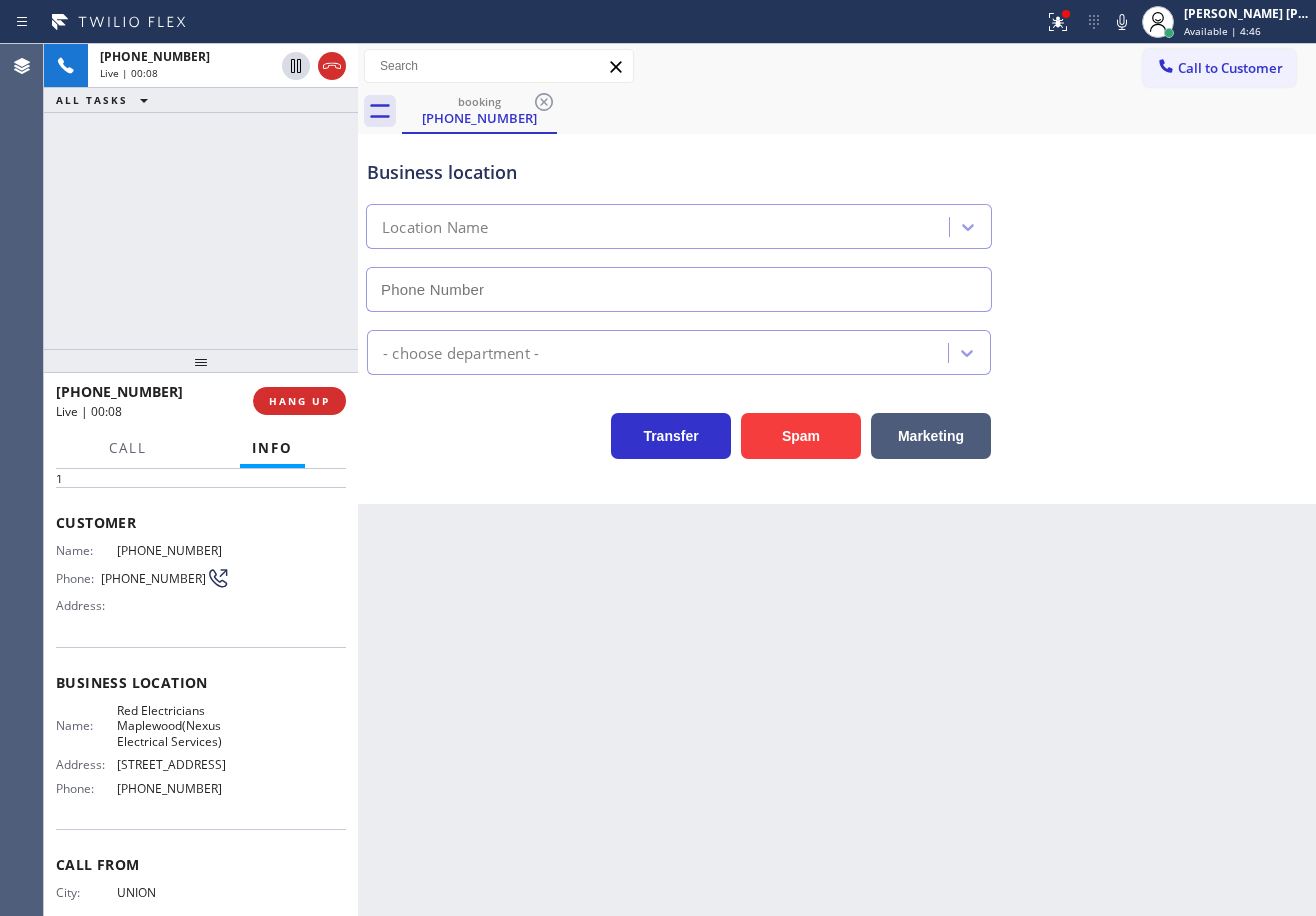 scroll, scrollTop: 0, scrollLeft: 0, axis: both 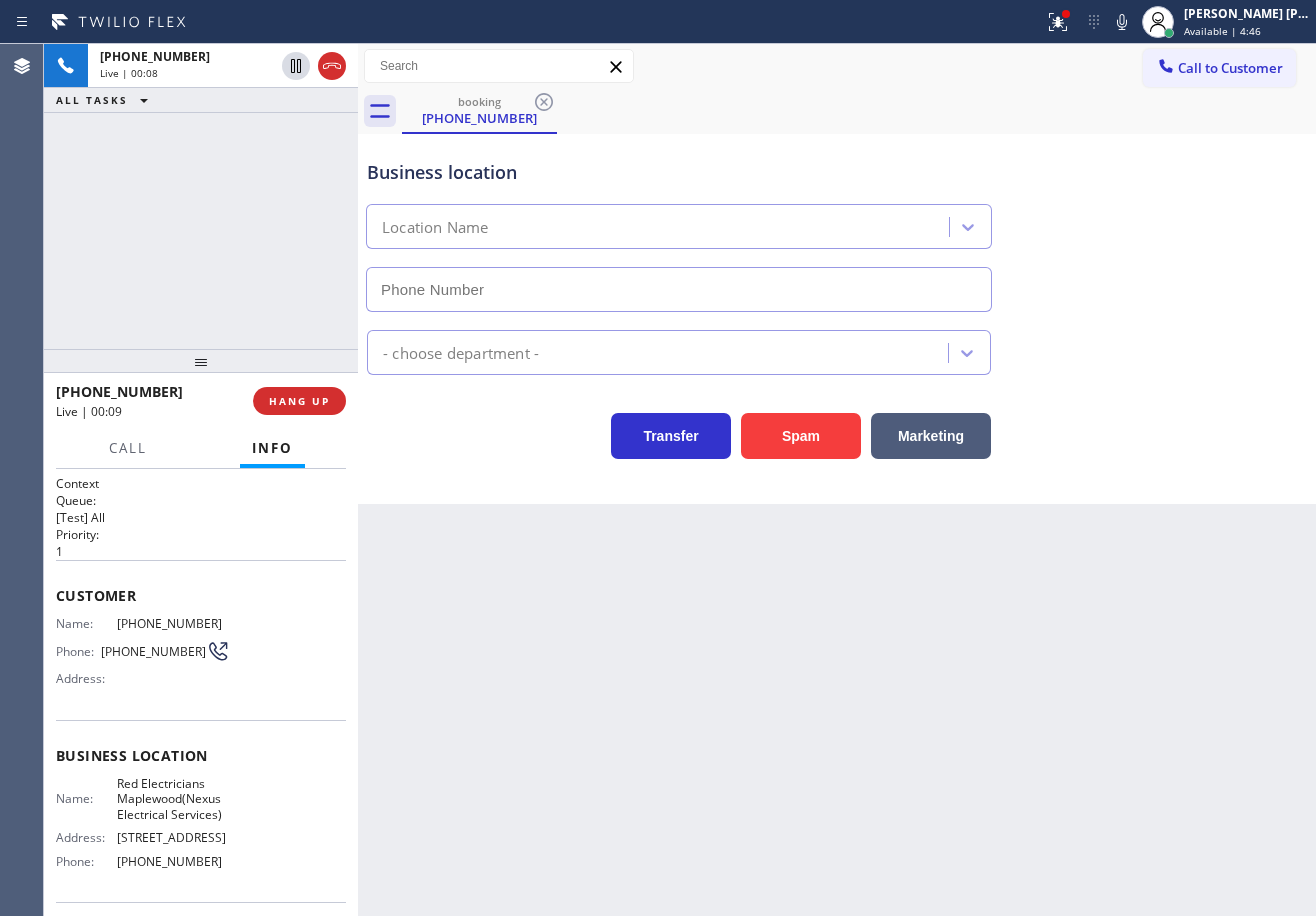 drag, startPoint x: 515, startPoint y: 683, endPoint x: 488, endPoint y: 677, distance: 27.658634 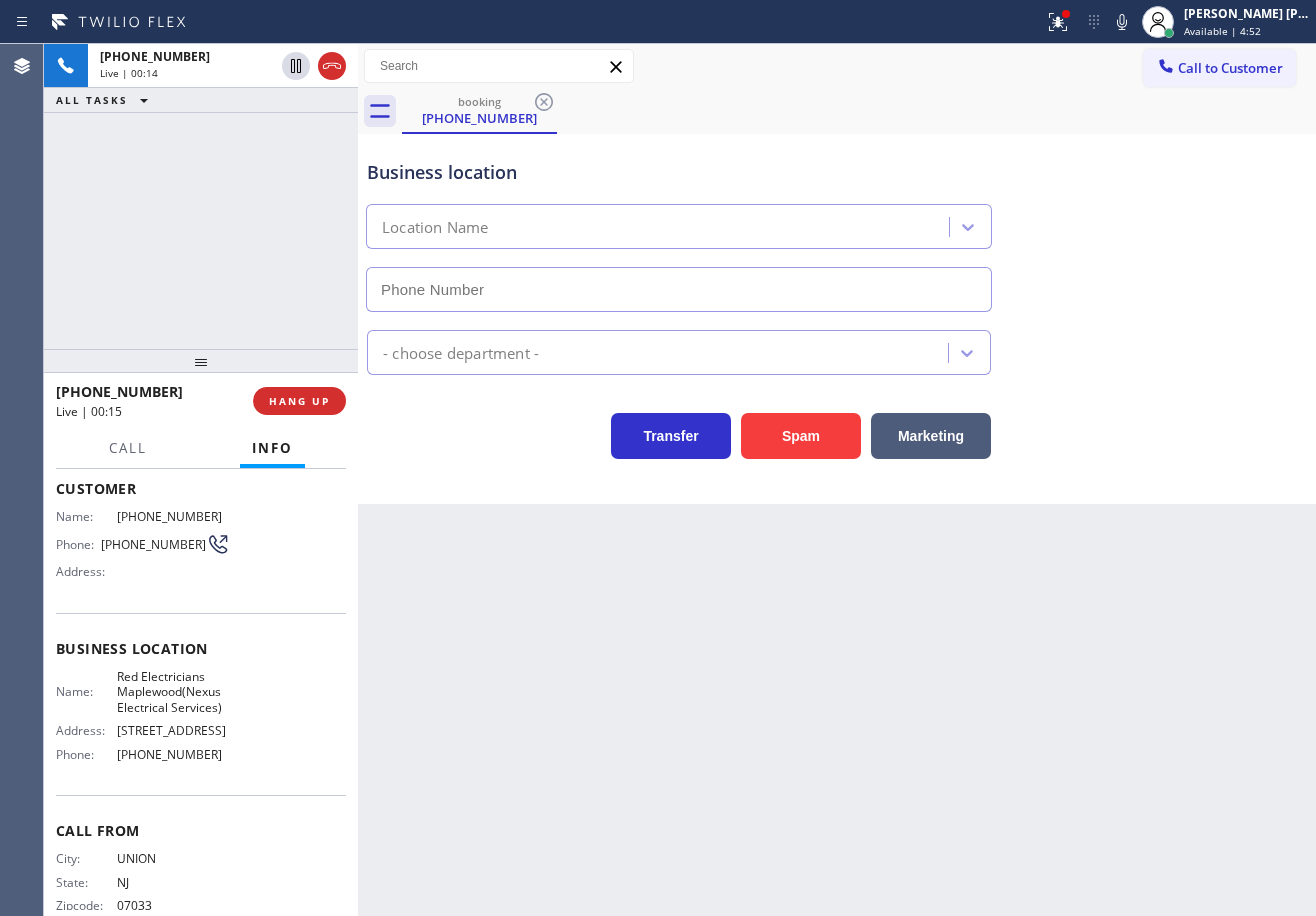 scroll, scrollTop: 0, scrollLeft: 0, axis: both 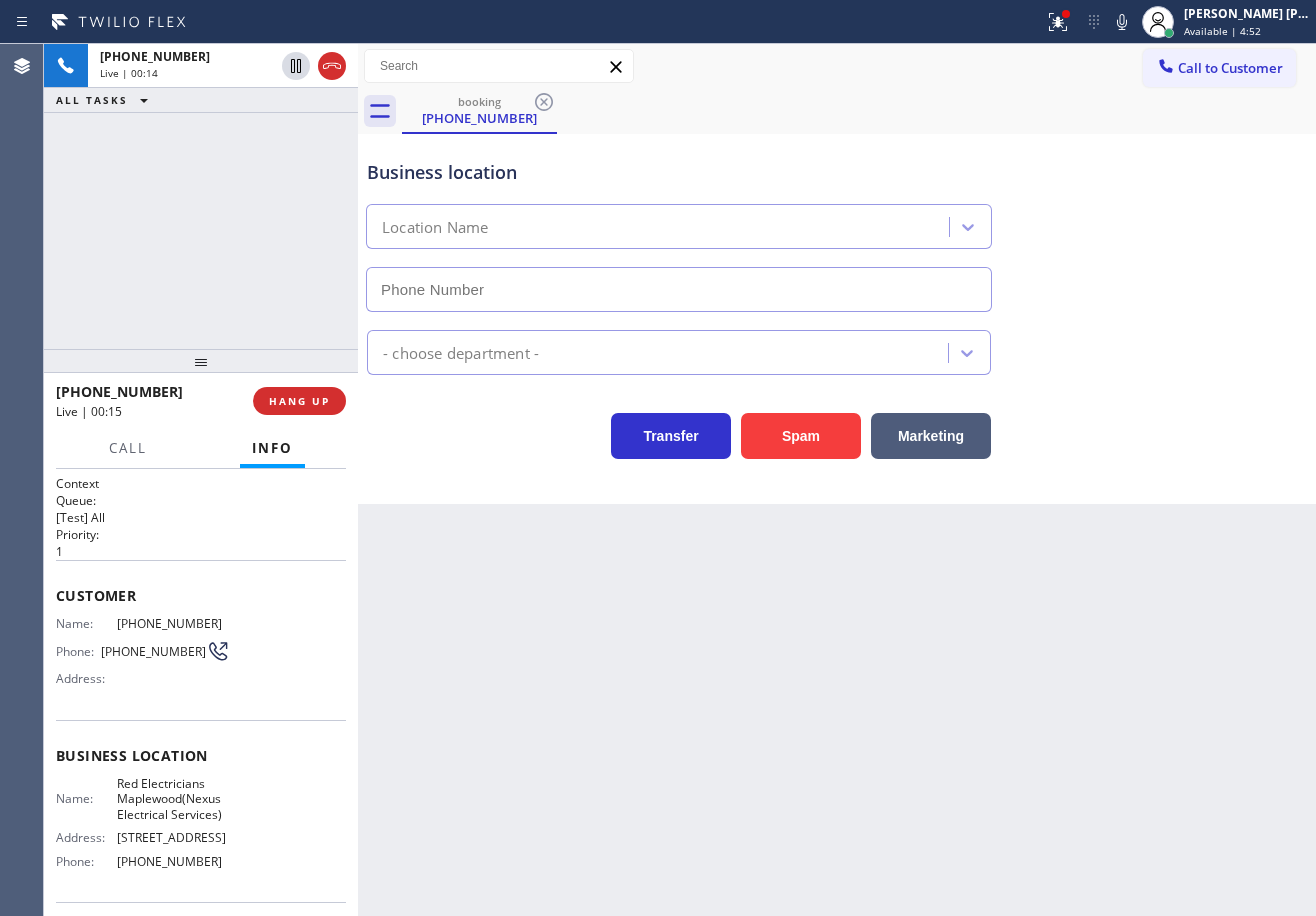click on "Back to Dashboard Change Sender ID Customers Technicians Select a contact Outbound call Technician Search Technician Your caller id phone number Your caller id phone number Call Technician info Name   Phone none Address none Change Sender ID HVAC [PHONE_NUMBER] 5 Star Appliance [PHONE_NUMBER] Appliance Repair [PHONE_NUMBER] Plumbing [PHONE_NUMBER] Air Duct Cleaning [PHONE_NUMBER]  Electricians [PHONE_NUMBER] Cancel Change Check personal SMS Reset Change booking [PHONE_NUMBER] Call to Customer Outbound call Location [PERSON_NAME] ADC Experts Your caller id phone number [PHONE_NUMBER] Customer number Call Outbound call Technician Search Technician Your caller id phone number Your caller id phone number Call booking [PHONE_NUMBER] Business location Location Name - choose department - Transfer Spam Marketing" at bounding box center [837, 480] 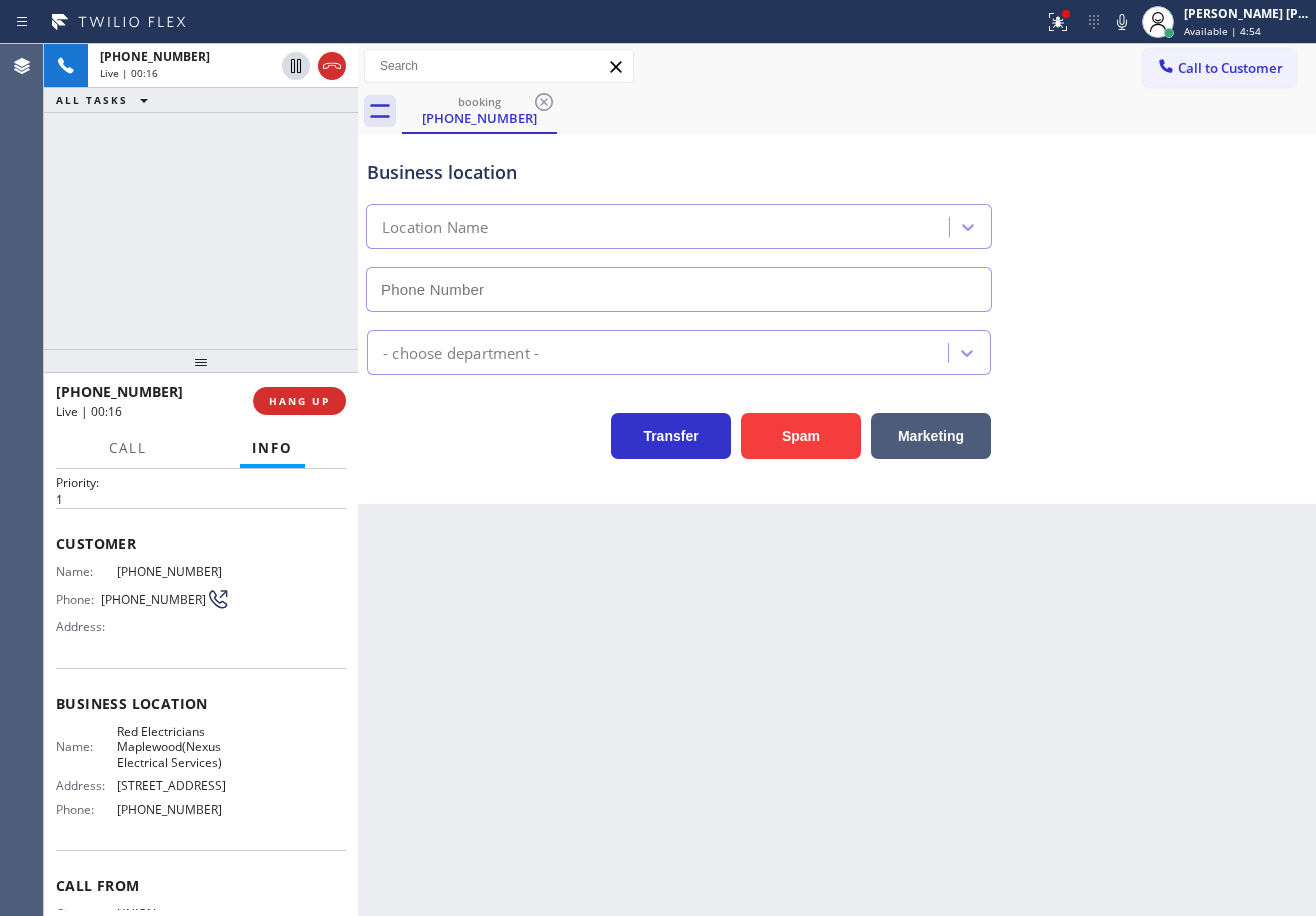 scroll, scrollTop: 0, scrollLeft: 0, axis: both 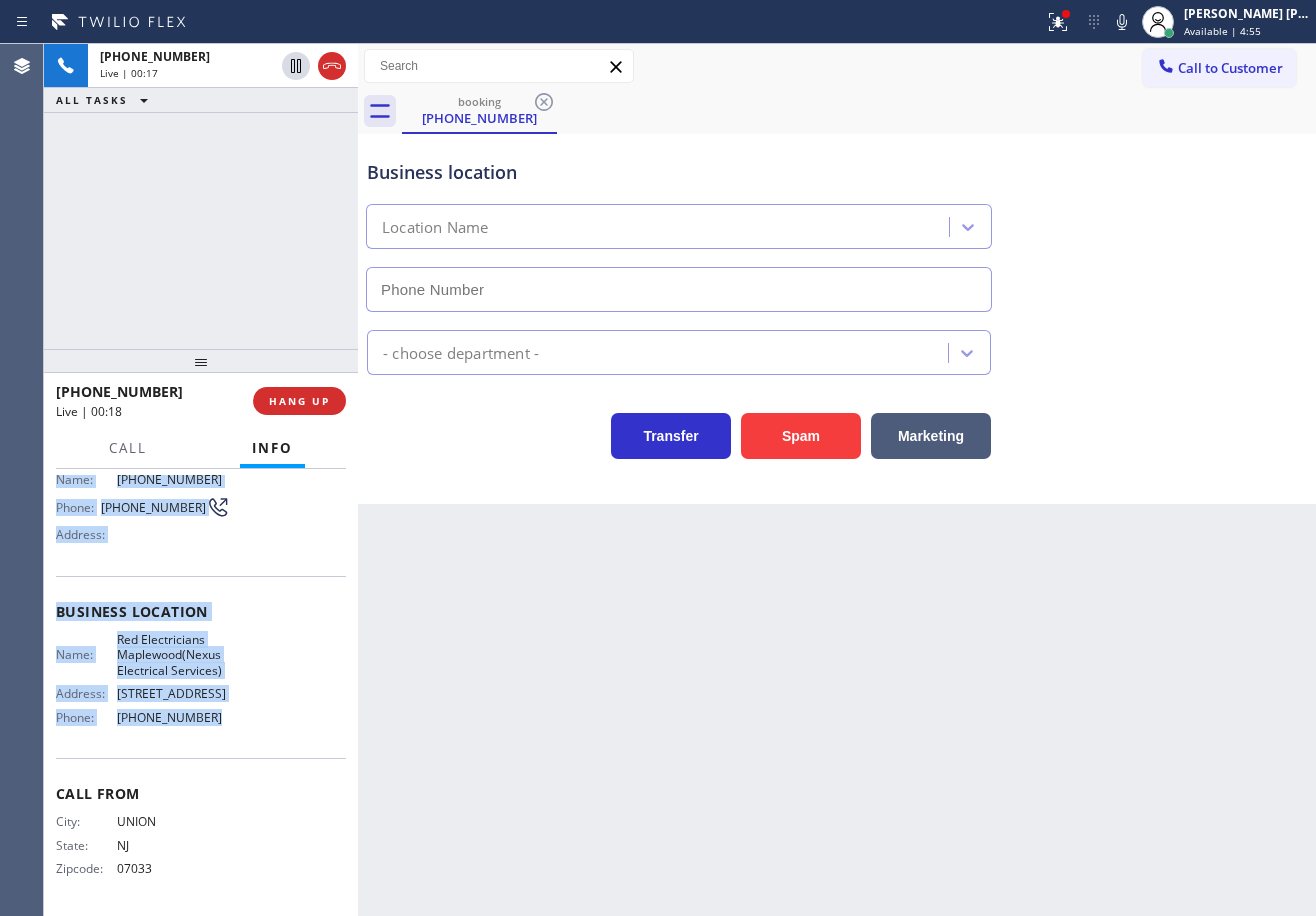 drag, startPoint x: 53, startPoint y: 586, endPoint x: 268, endPoint y: 727, distance: 257.11087 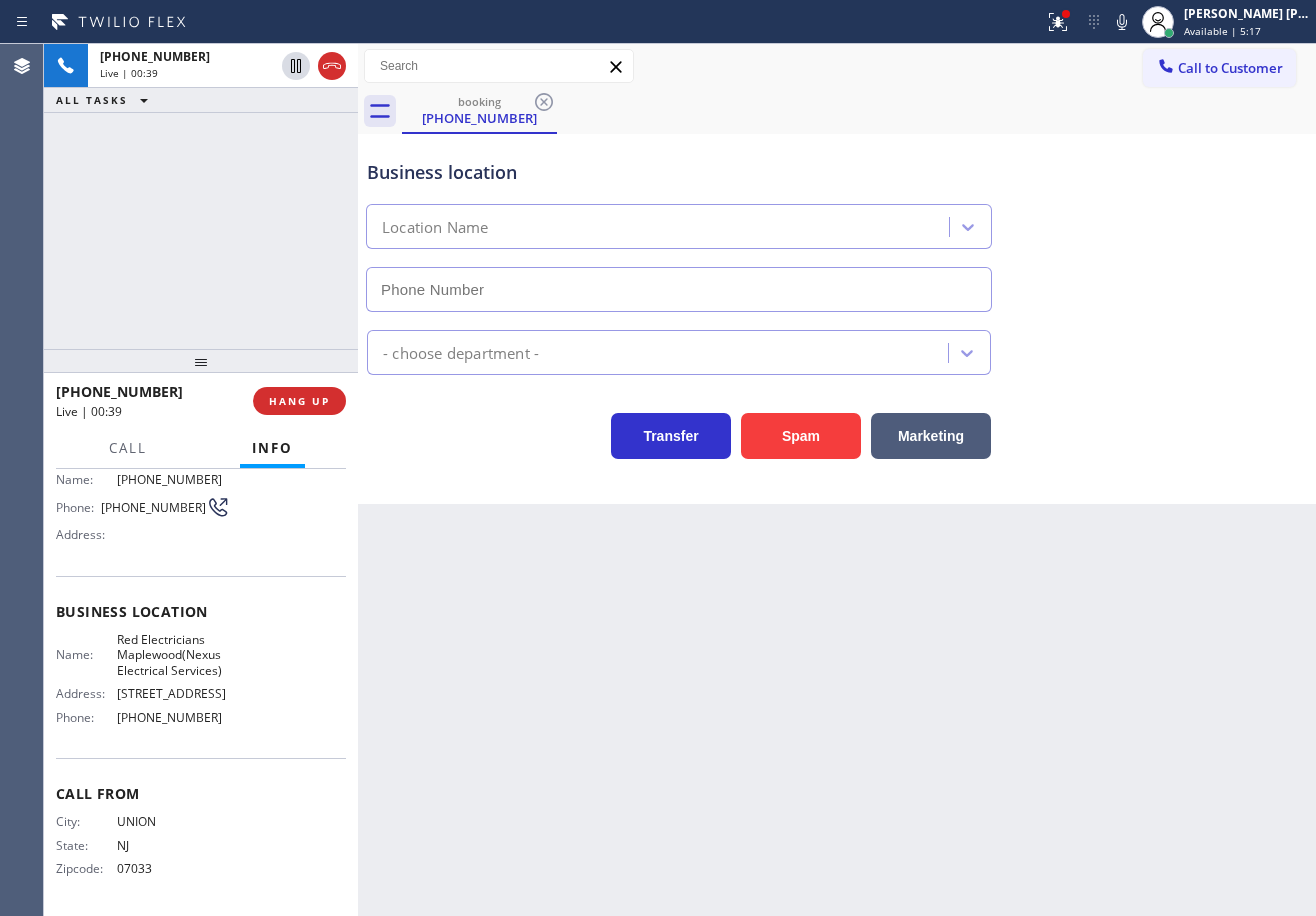 click on "Back to Dashboard Change Sender ID Customers Technicians Select a contact Outbound call Technician Search Technician Your caller id phone number Your caller id phone number Call Technician info Name   Phone none Address none Change Sender ID HVAC [PHONE_NUMBER] 5 Star Appliance [PHONE_NUMBER] Appliance Repair [PHONE_NUMBER] Plumbing [PHONE_NUMBER] Air Duct Cleaning [PHONE_NUMBER]  Electricians [PHONE_NUMBER] Cancel Change Check personal SMS Reset Change booking [PHONE_NUMBER] Call to Customer Outbound call Location [PERSON_NAME] ADC Experts Your caller id phone number [PHONE_NUMBER] Customer number Call Outbound call Technician Search Technician Your caller id phone number Your caller id phone number Call booking [PHONE_NUMBER] Business location Location Name - choose department - Transfer Spam Marketing" at bounding box center (837, 480) 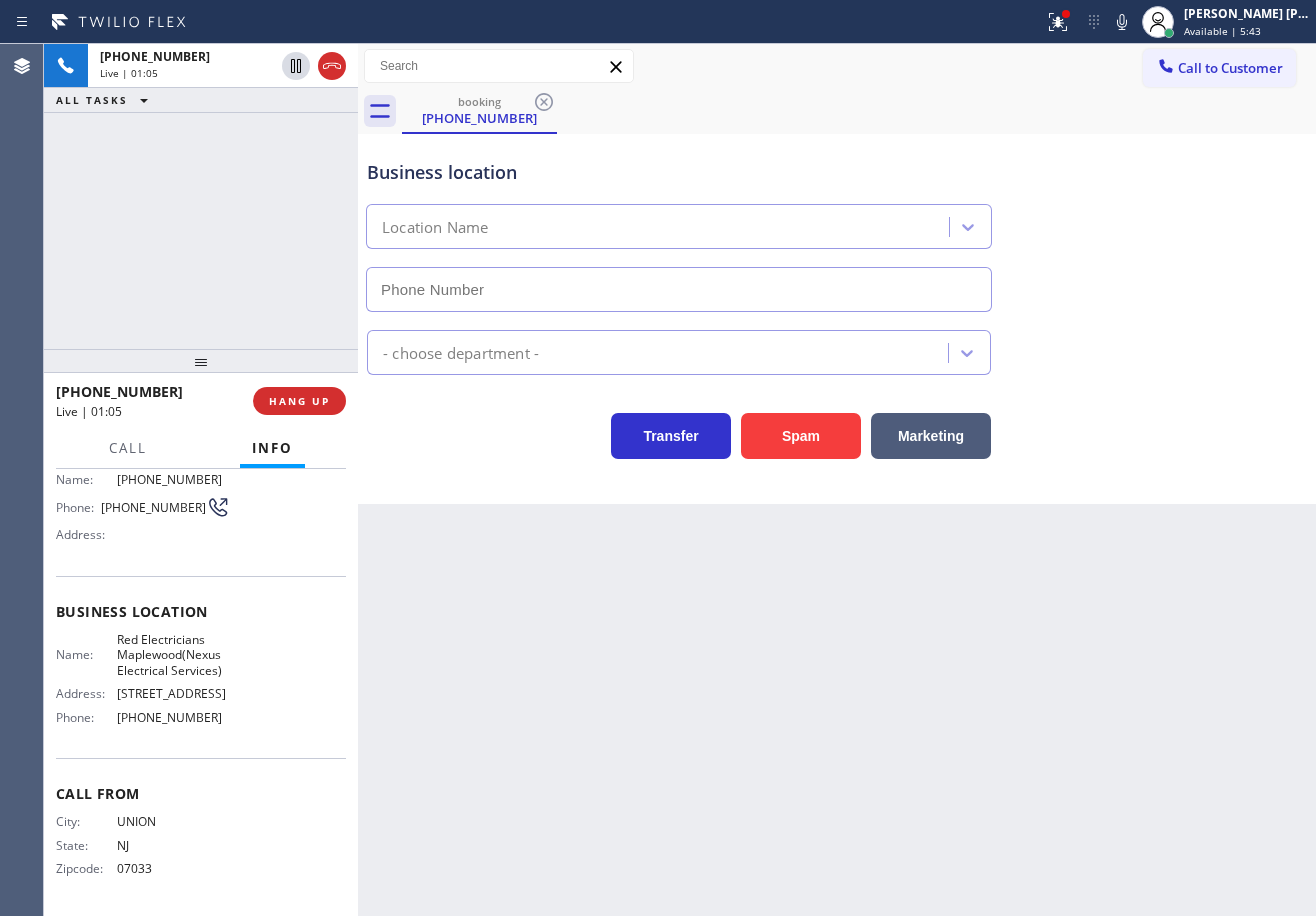 click on "booking [PHONE_NUMBER]" at bounding box center (859, 111) 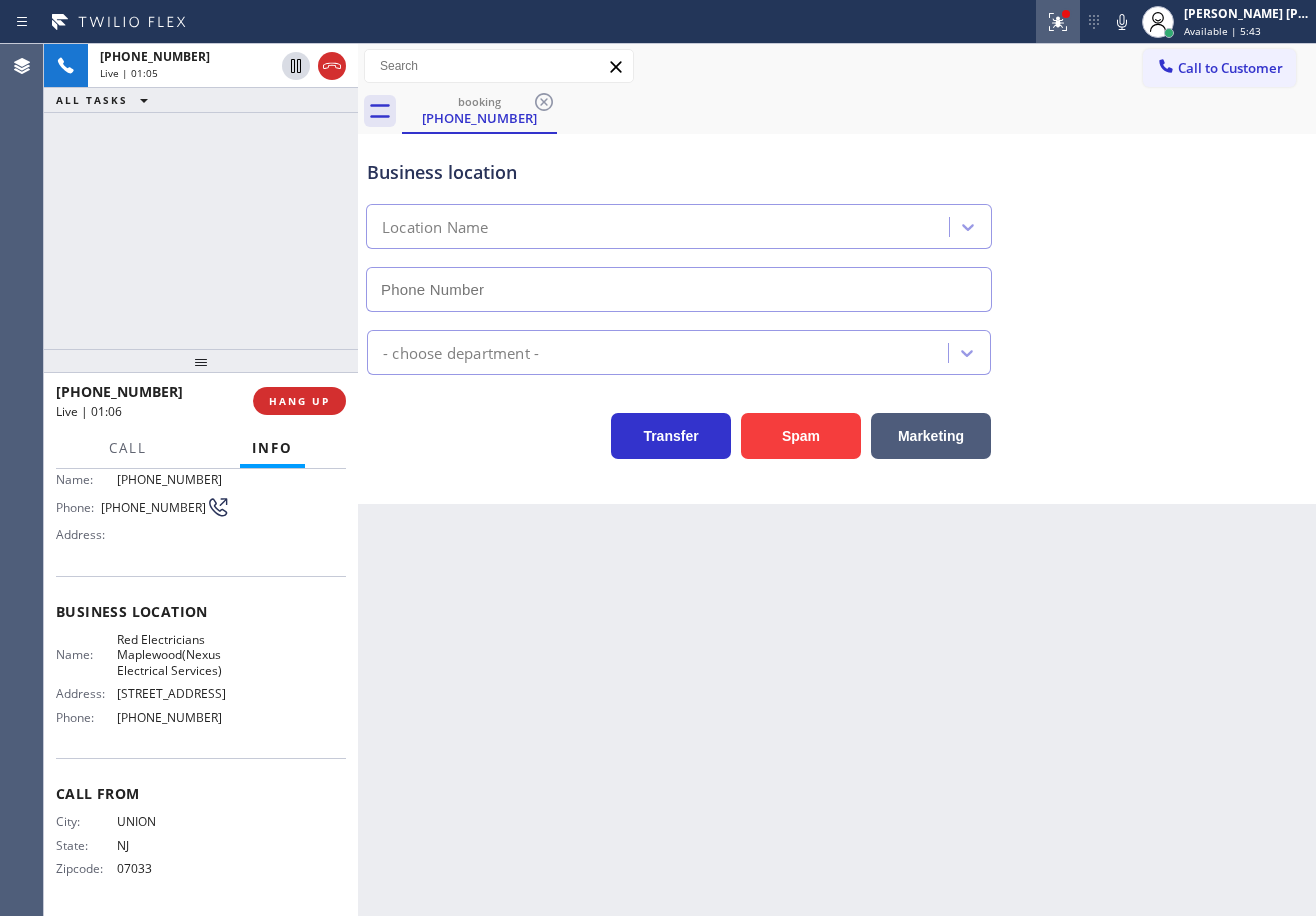 click 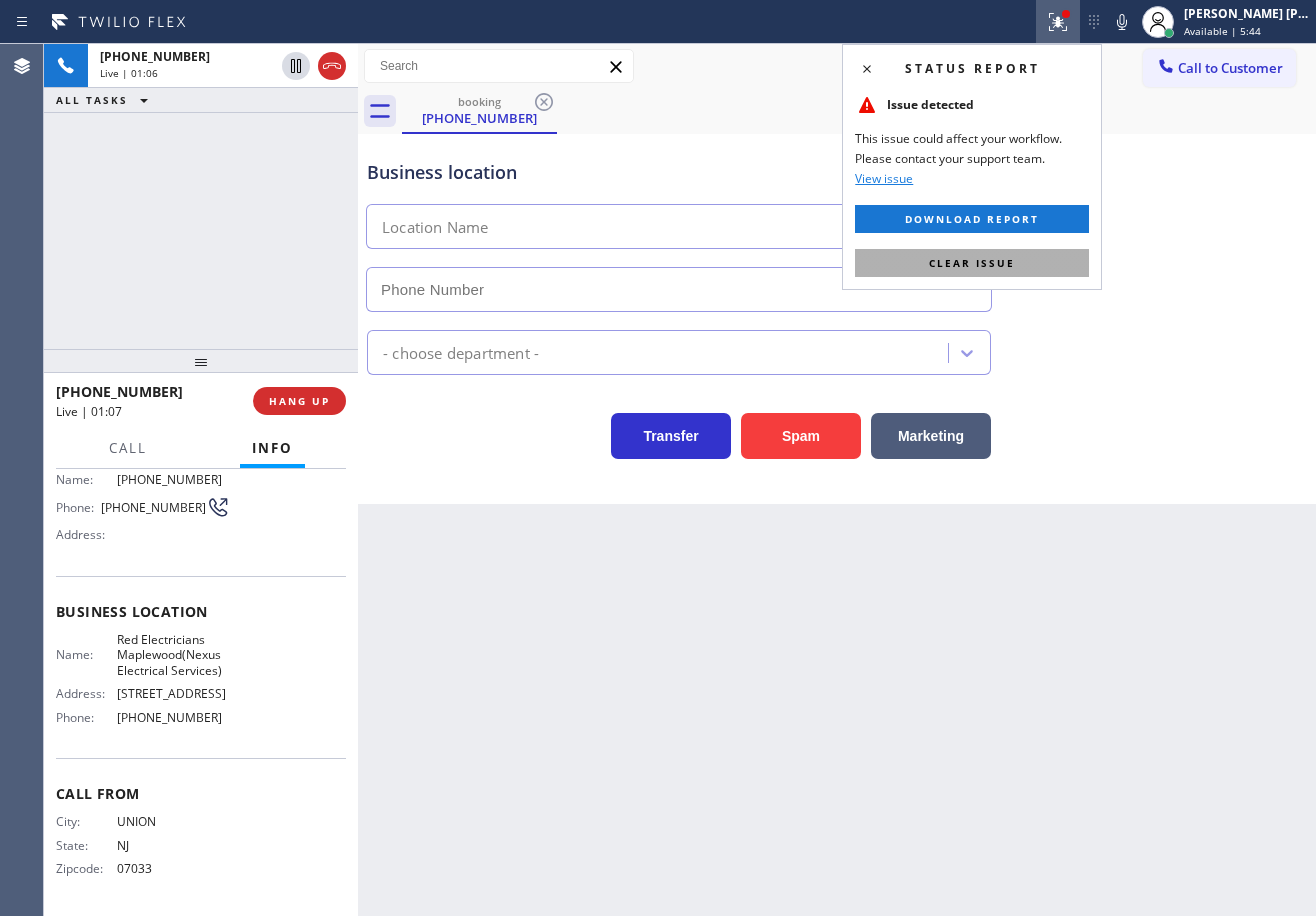 click on "Clear issue" at bounding box center (972, 263) 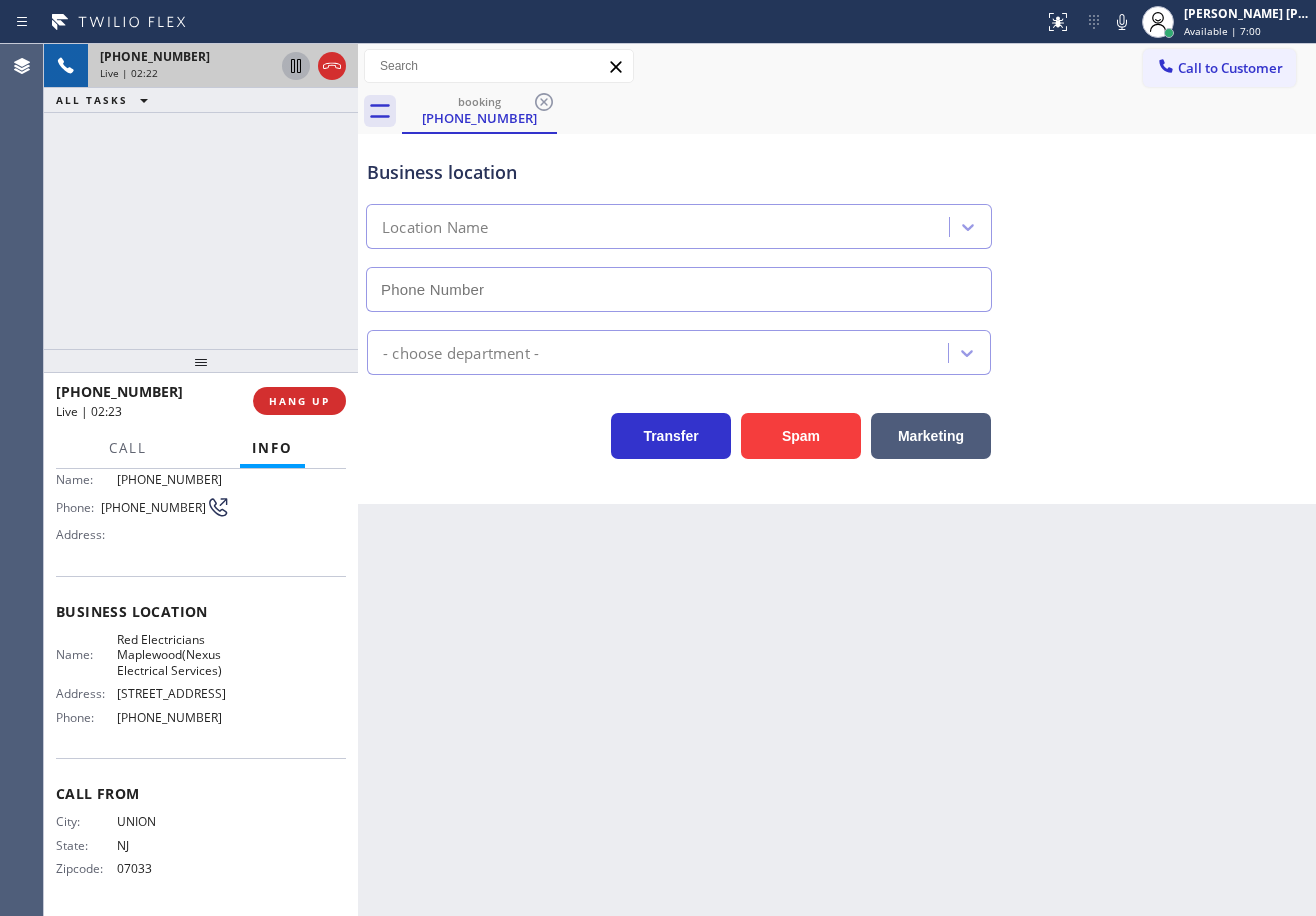click 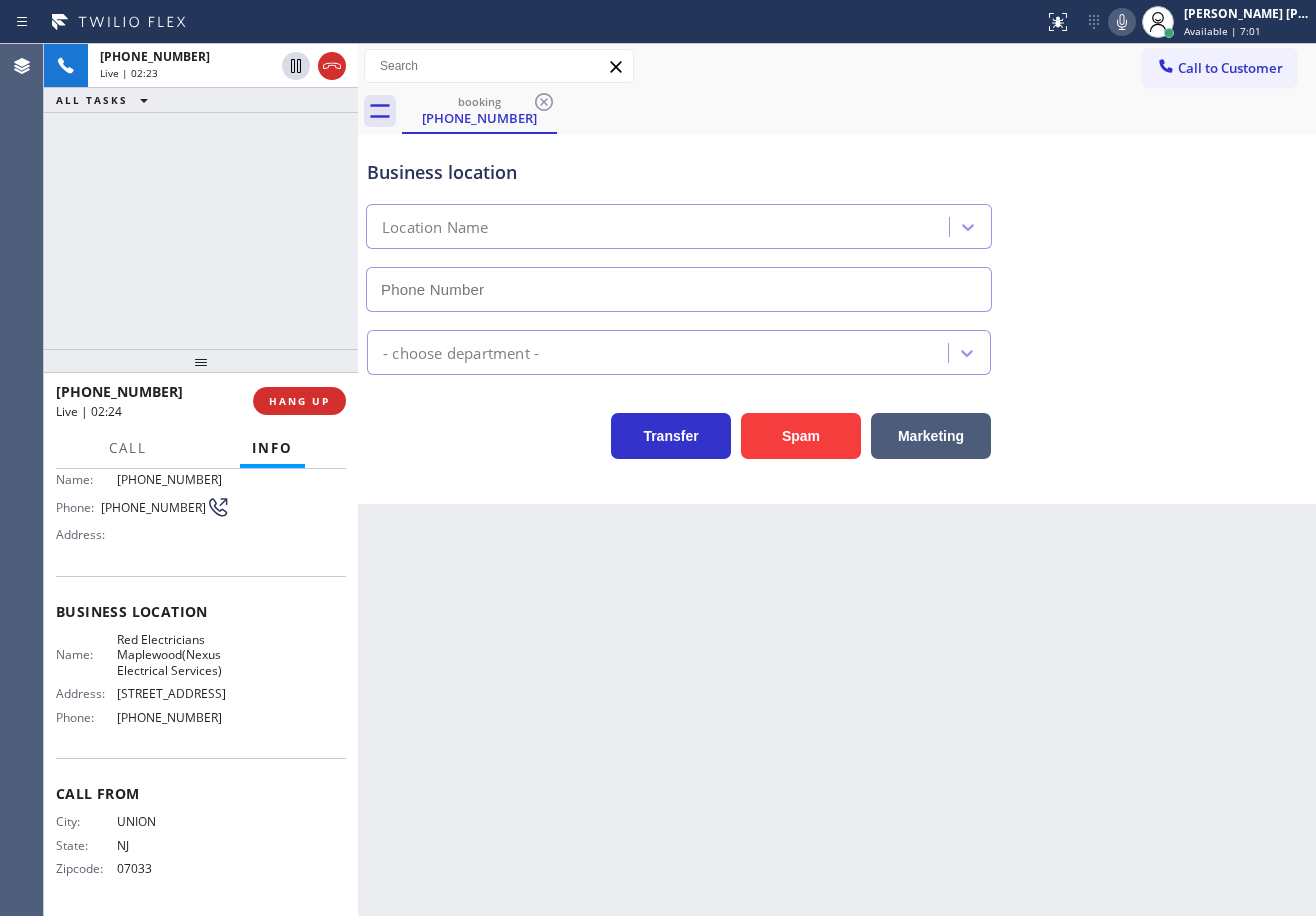 click 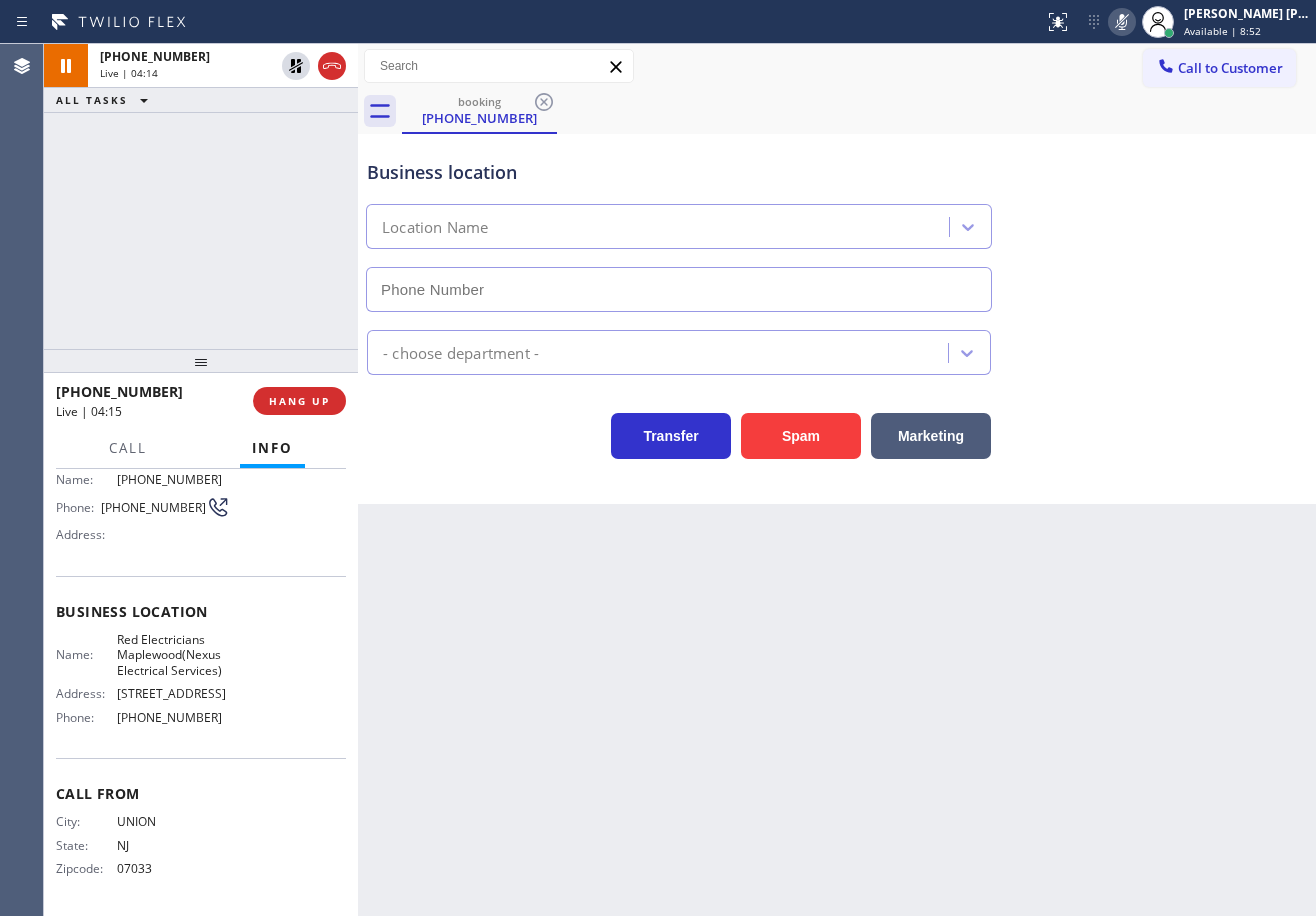 click on "Back to Dashboard Change Sender ID Customers Technicians Select a contact Outbound call Technician Search Technician Your caller id phone number Your caller id phone number Call Technician info Name   Phone none Address none Change Sender ID HVAC [PHONE_NUMBER] 5 Star Appliance [PHONE_NUMBER] Appliance Repair [PHONE_NUMBER] Plumbing [PHONE_NUMBER] Air Duct Cleaning [PHONE_NUMBER]  Electricians [PHONE_NUMBER] Cancel Change Check personal SMS Reset Change booking [PHONE_NUMBER] Call to Customer Outbound call Location [PERSON_NAME] ADC Experts Your caller id phone number [PHONE_NUMBER] Customer number Call Outbound call Technician Search Technician Your caller id phone number Your caller id phone number Call booking [PHONE_NUMBER] Business location Location Name - choose department - Transfer Spam Marketing" at bounding box center [837, 480] 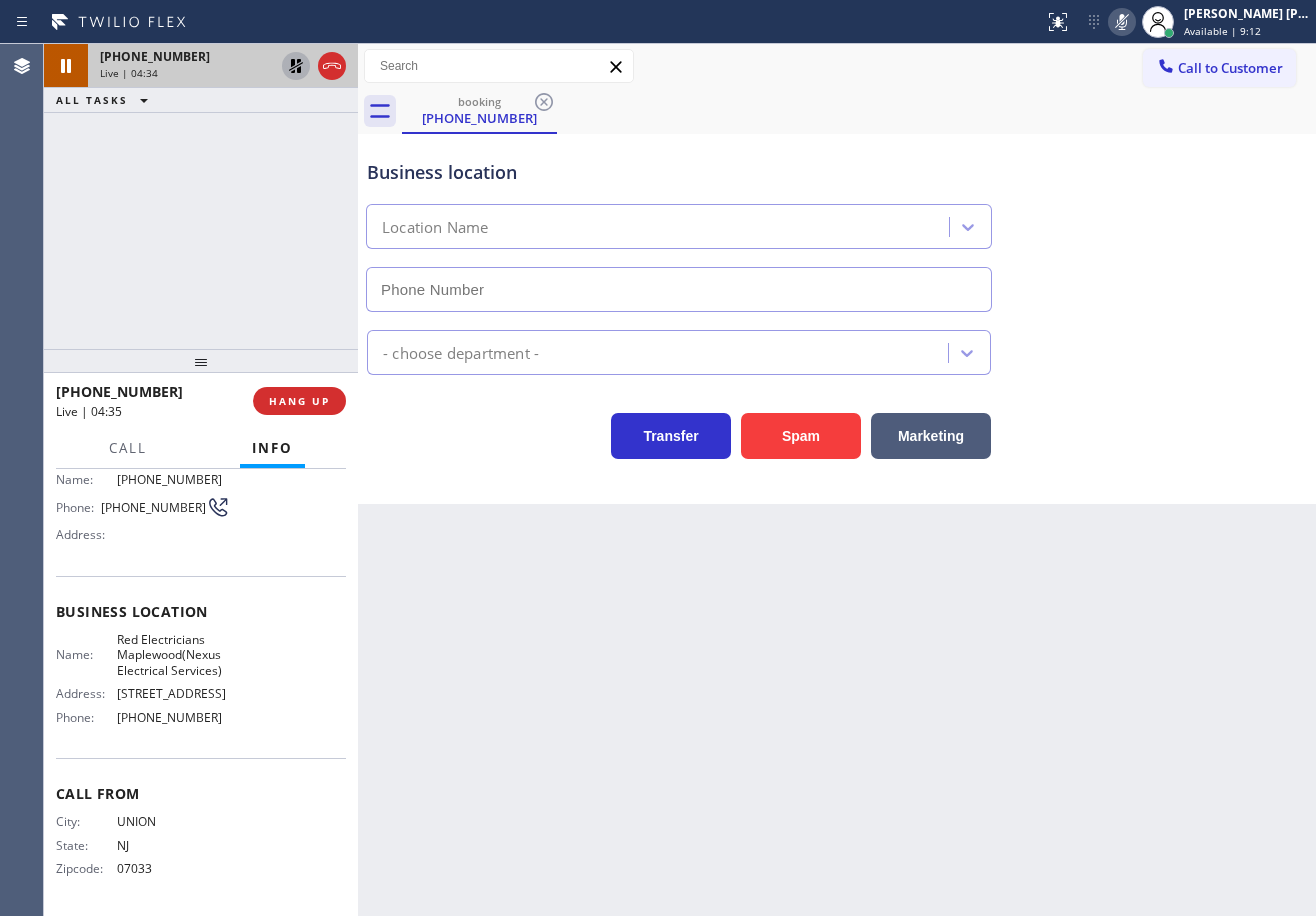 click 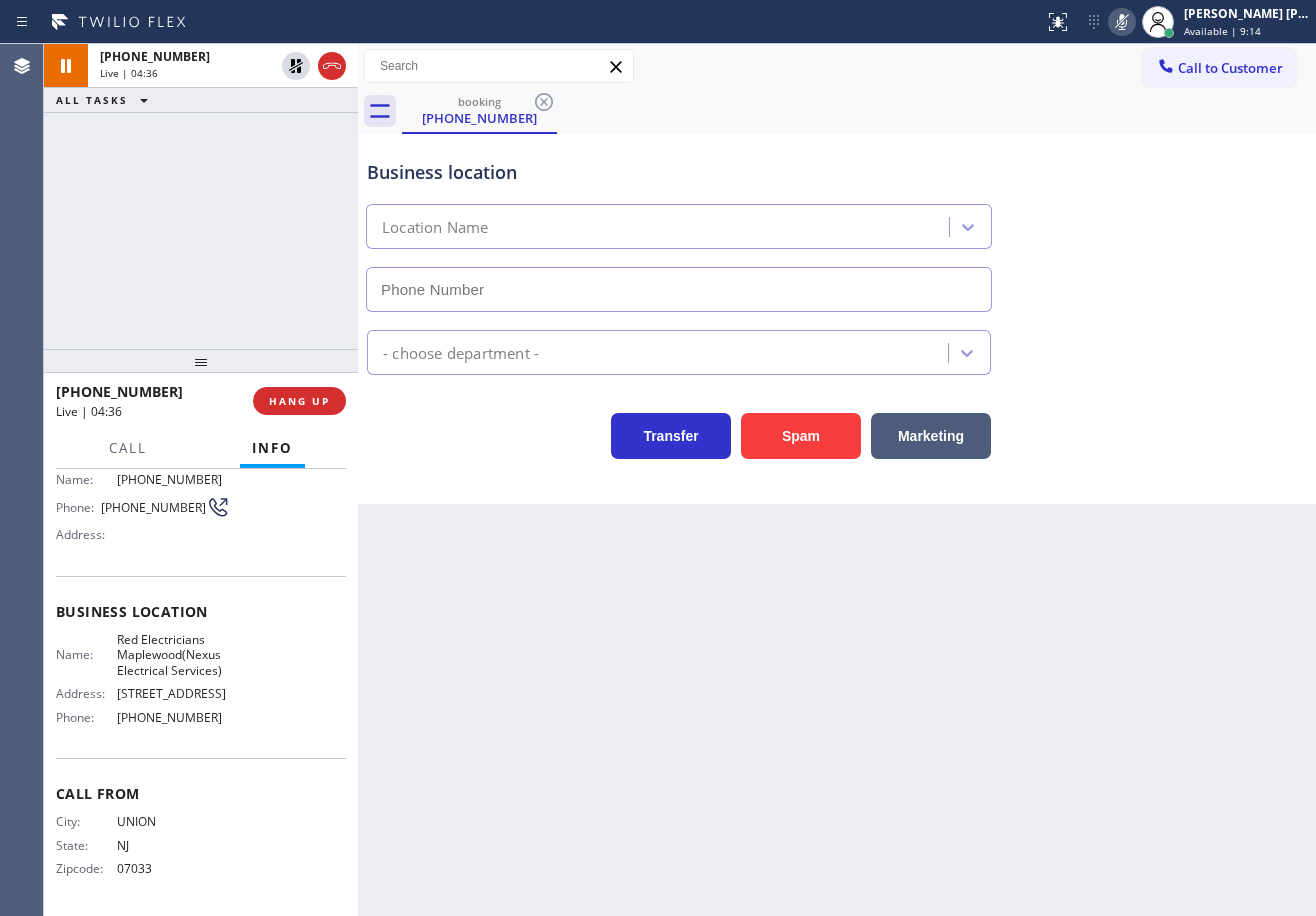 click 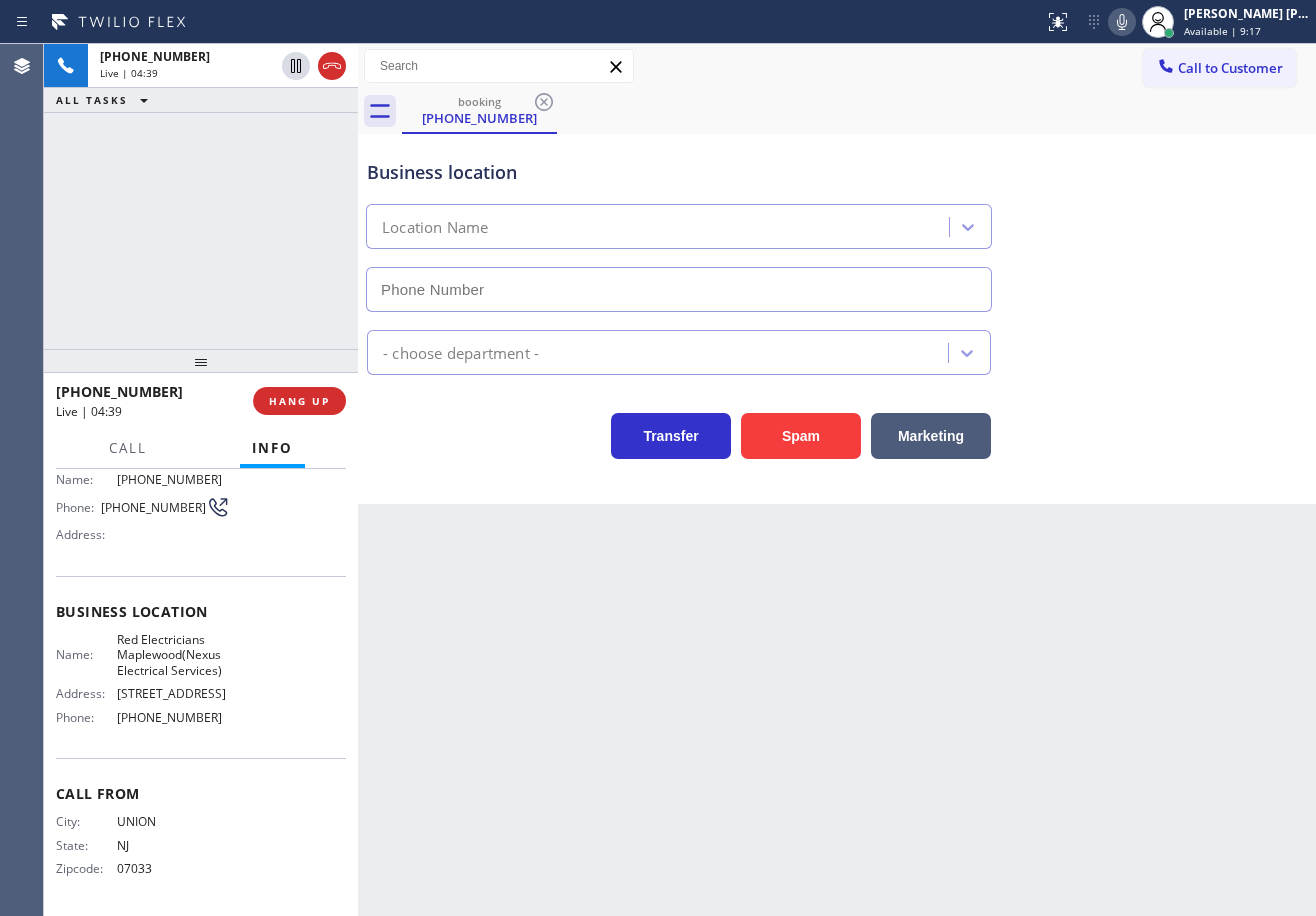 click 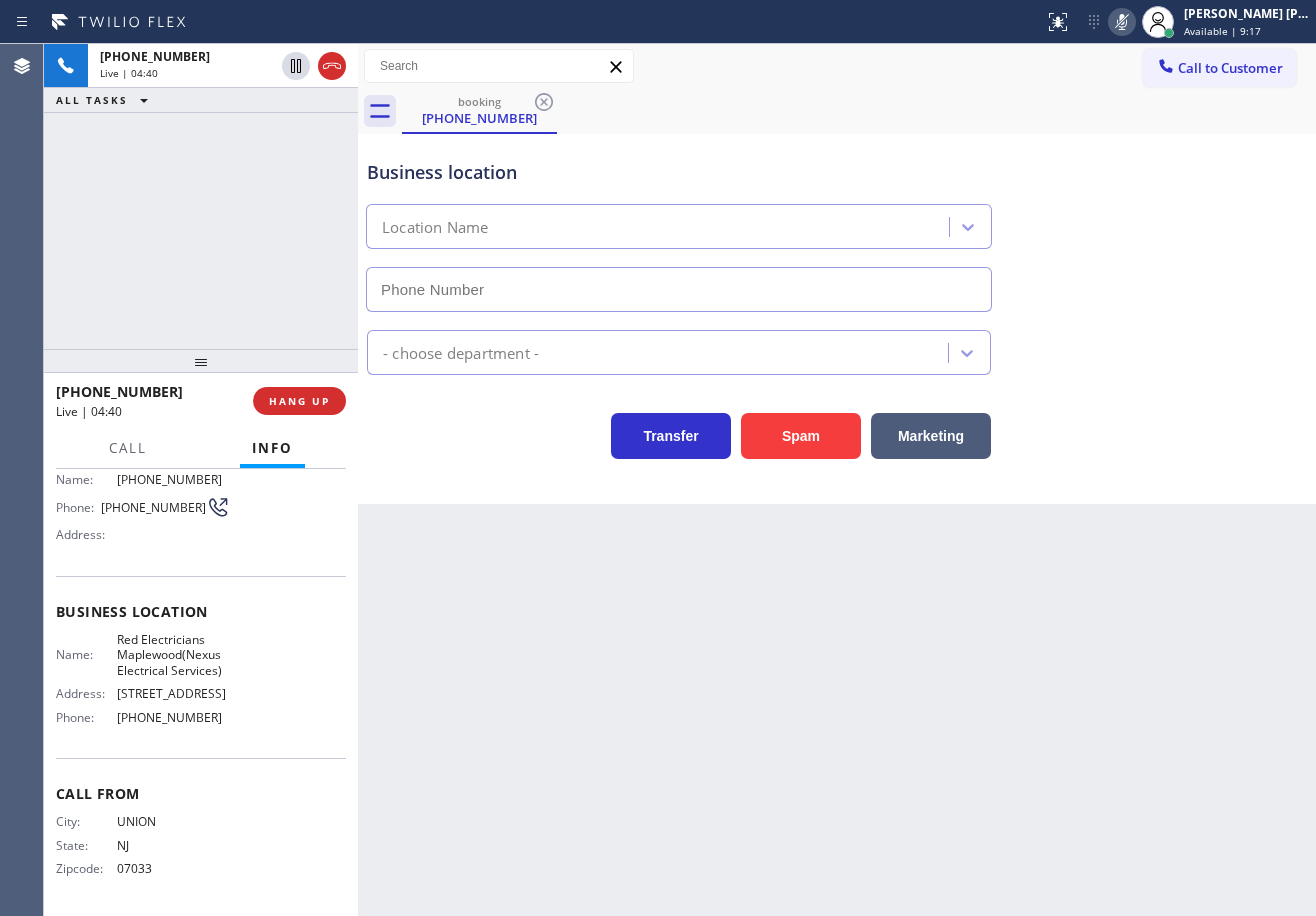 click 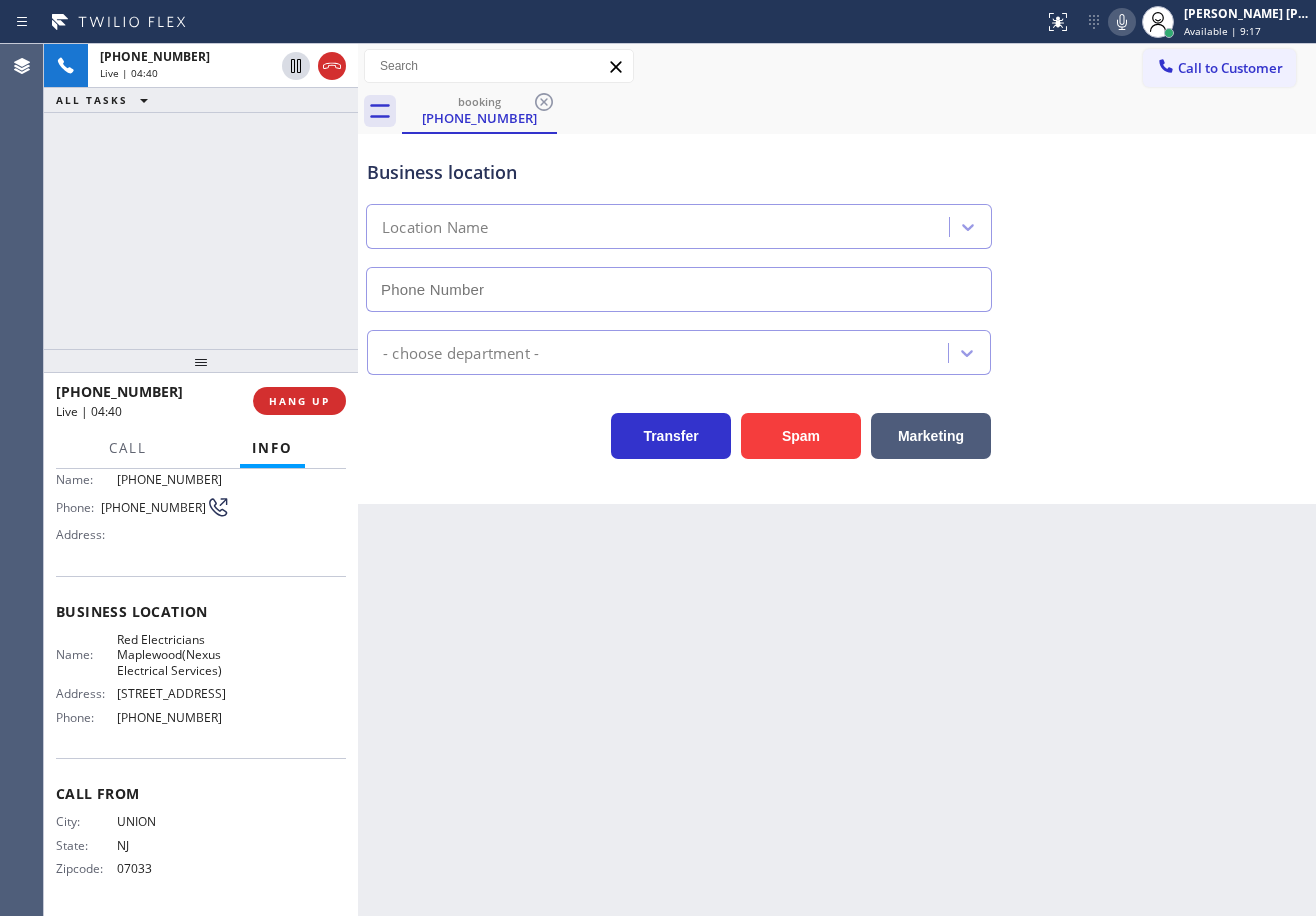 click on "Business location Location Name" at bounding box center (837, 221) 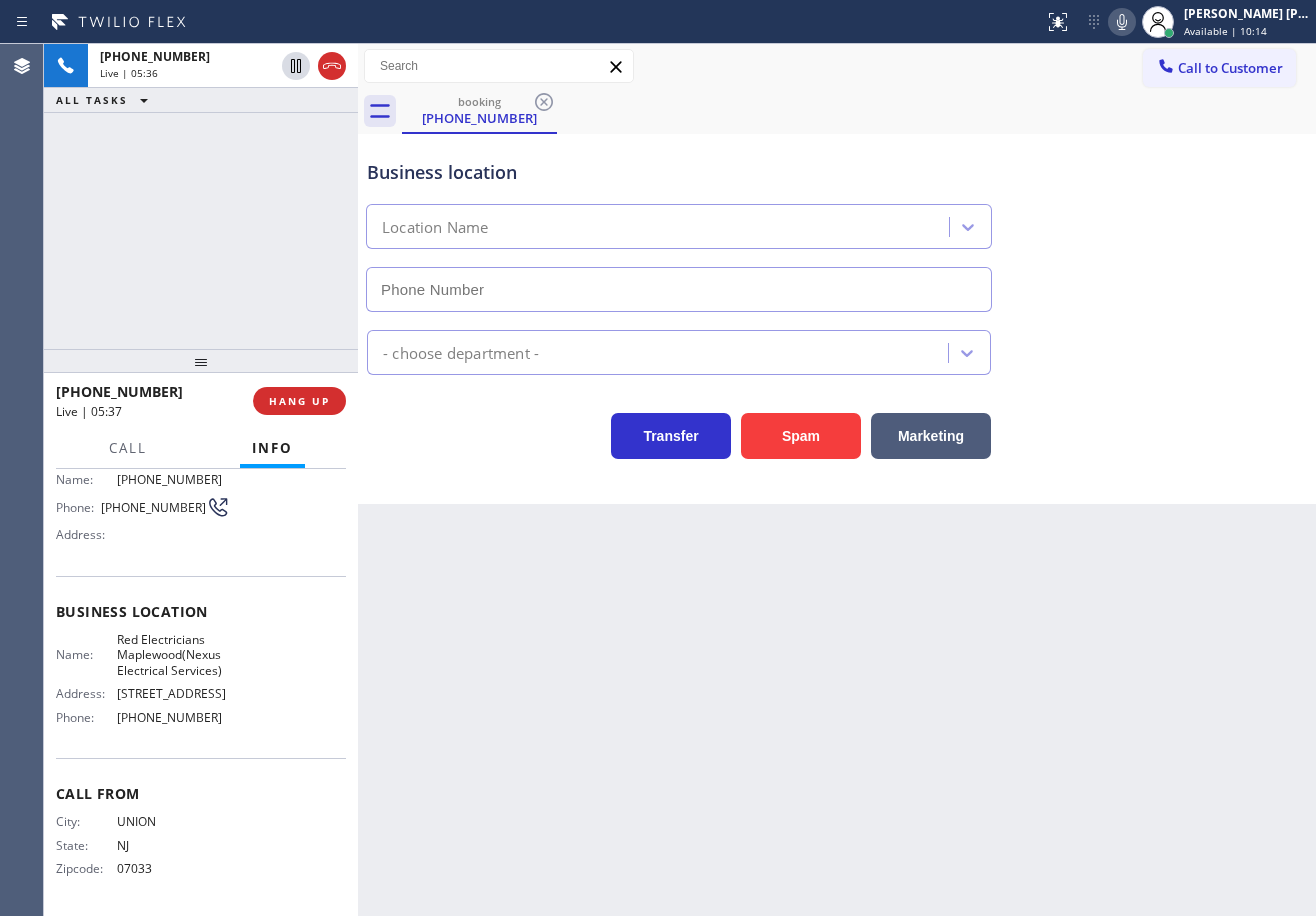 drag, startPoint x: 233, startPoint y: 175, endPoint x: 233, endPoint y: 159, distance: 16 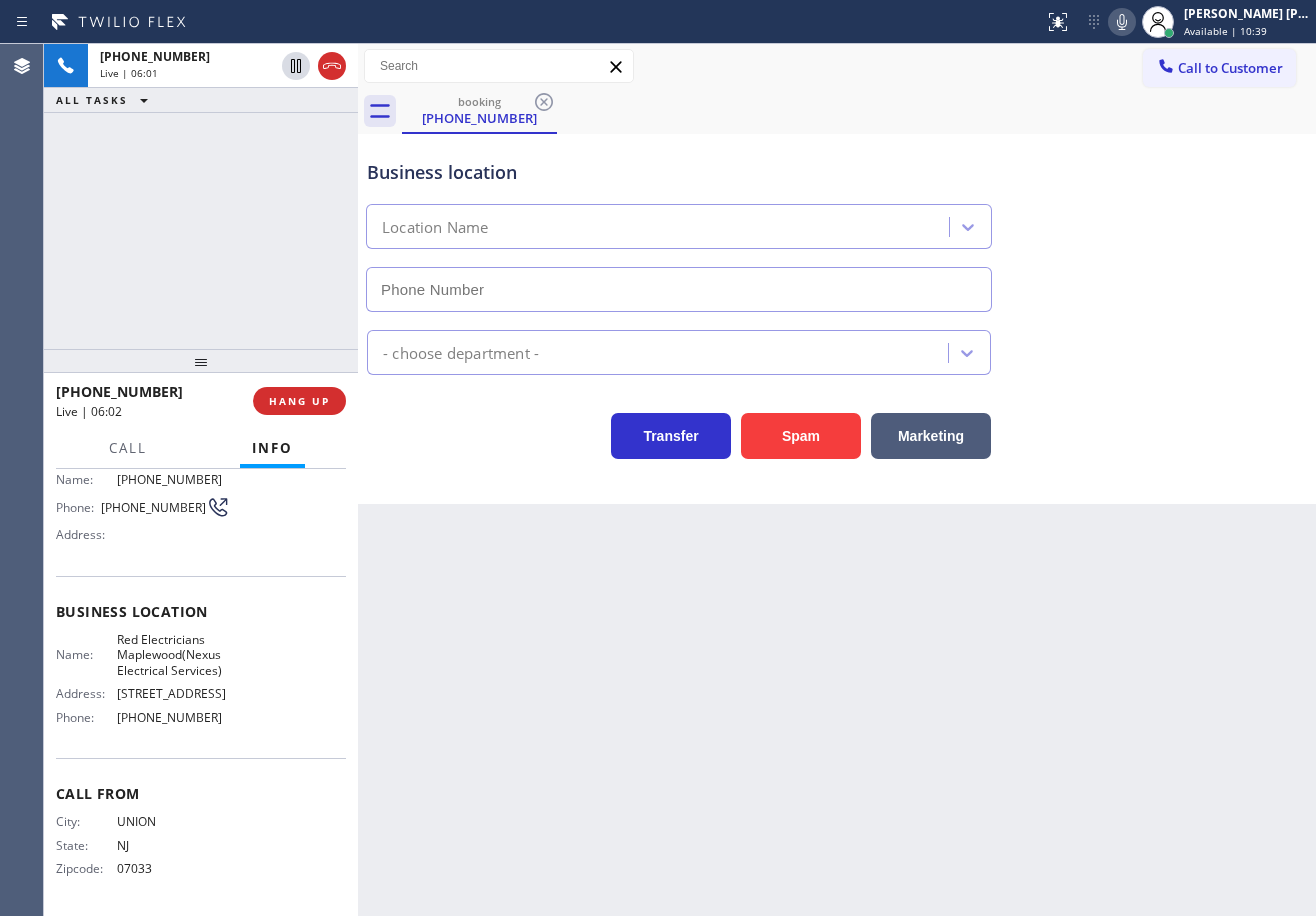 click on "- choose department -" at bounding box center (837, 348) 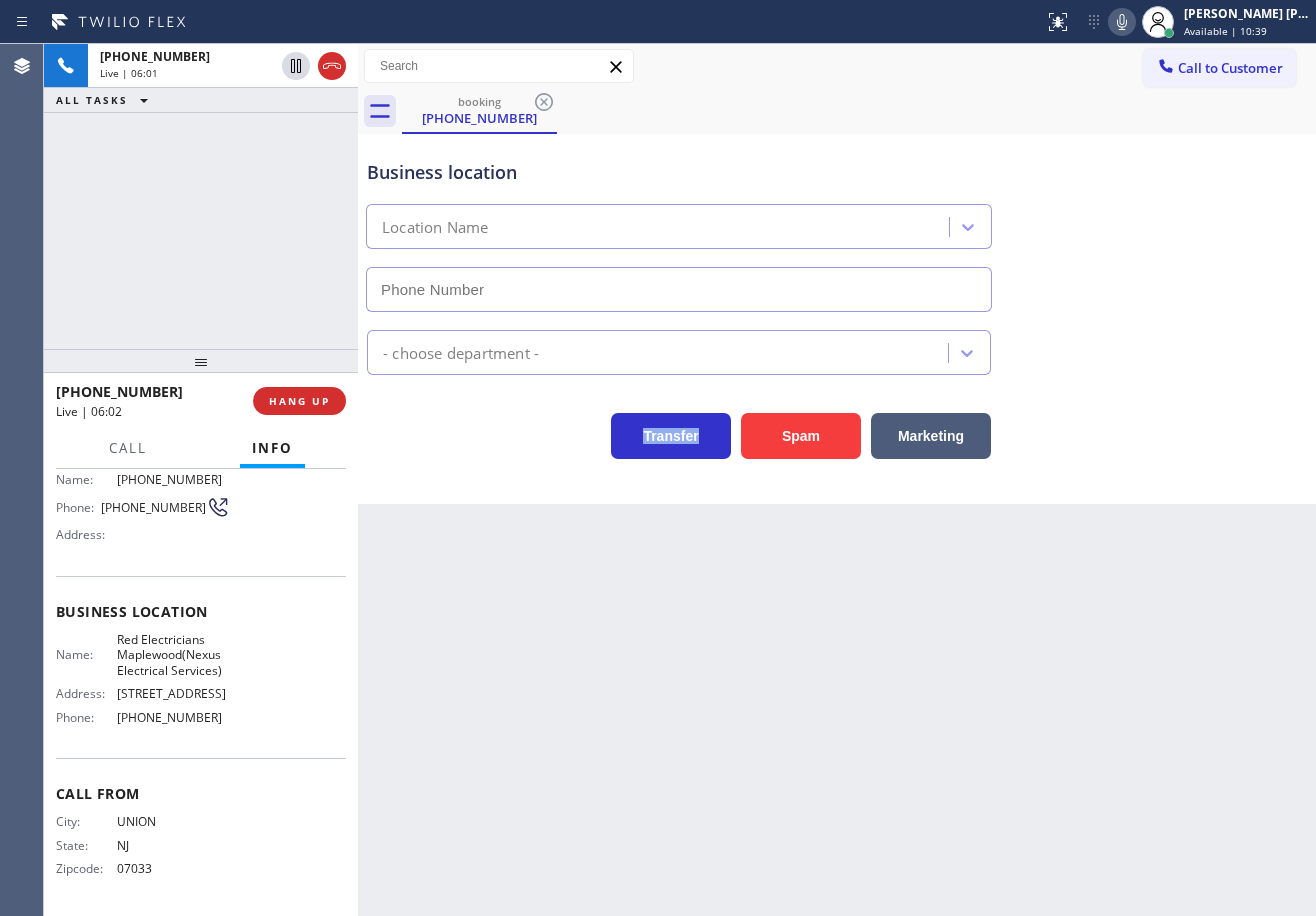 click on "- choose department -" at bounding box center (837, 348) 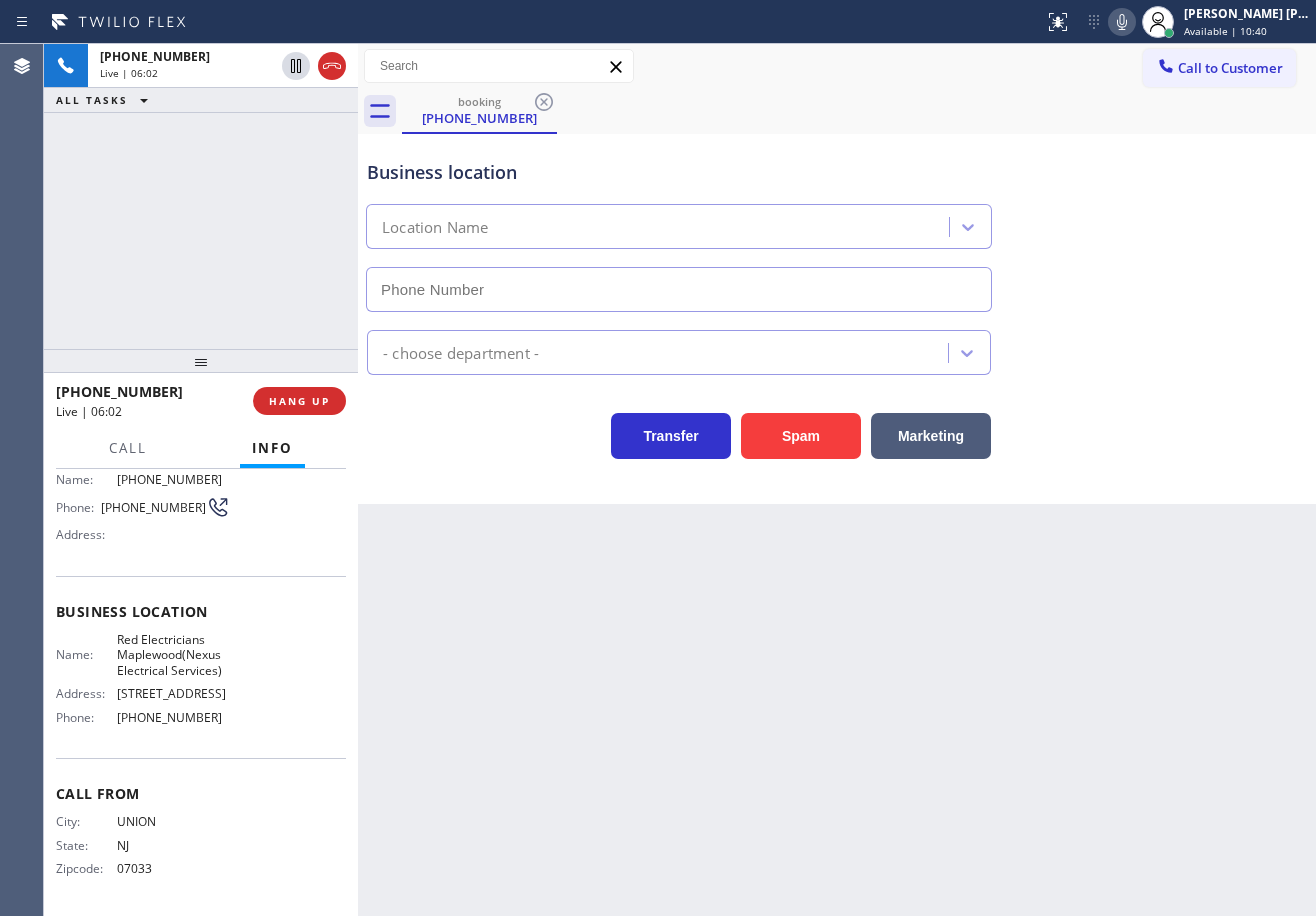 click on "Business location Location Name" at bounding box center (837, 221) 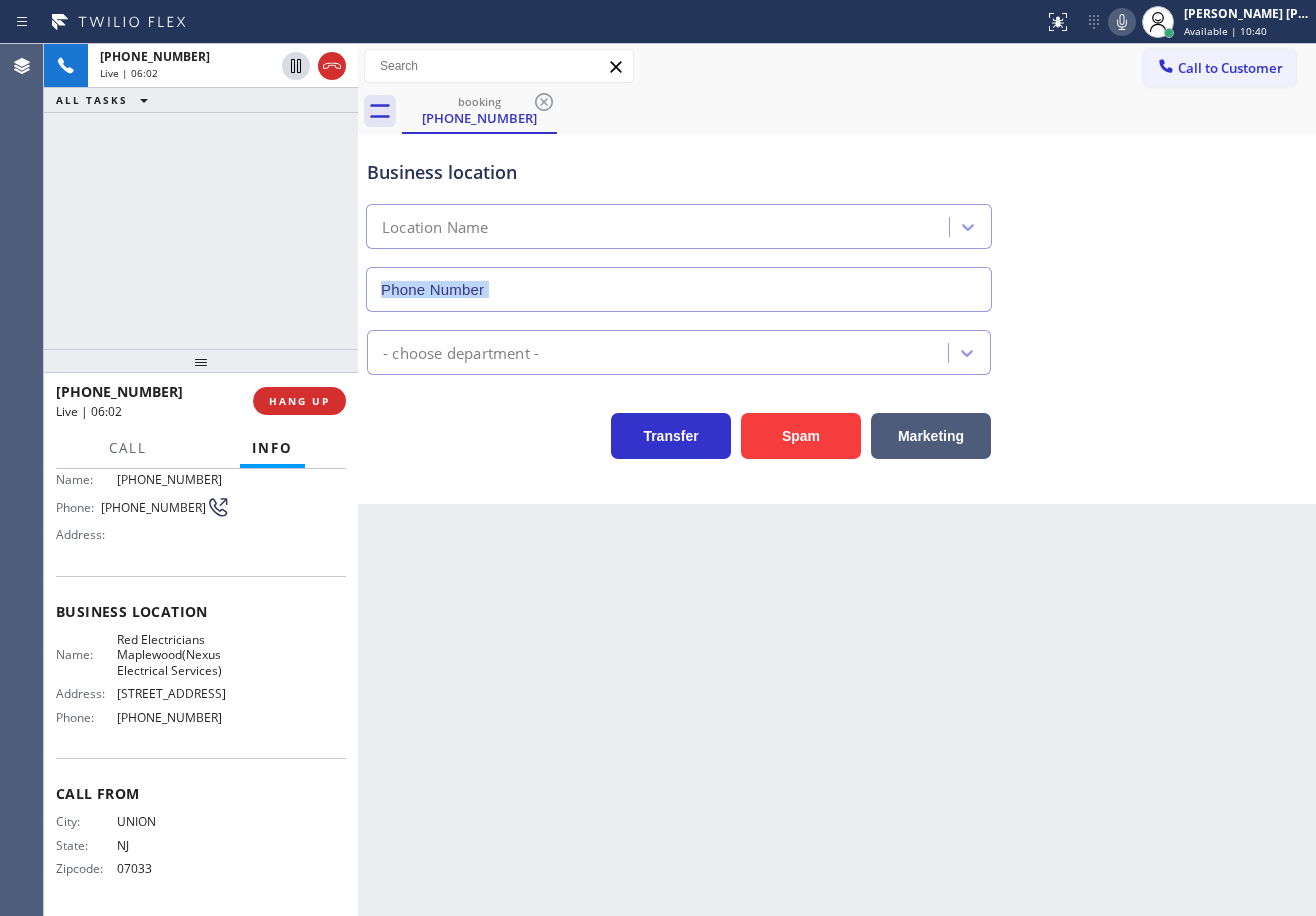 click on "Business location Location Name" at bounding box center (837, 221) 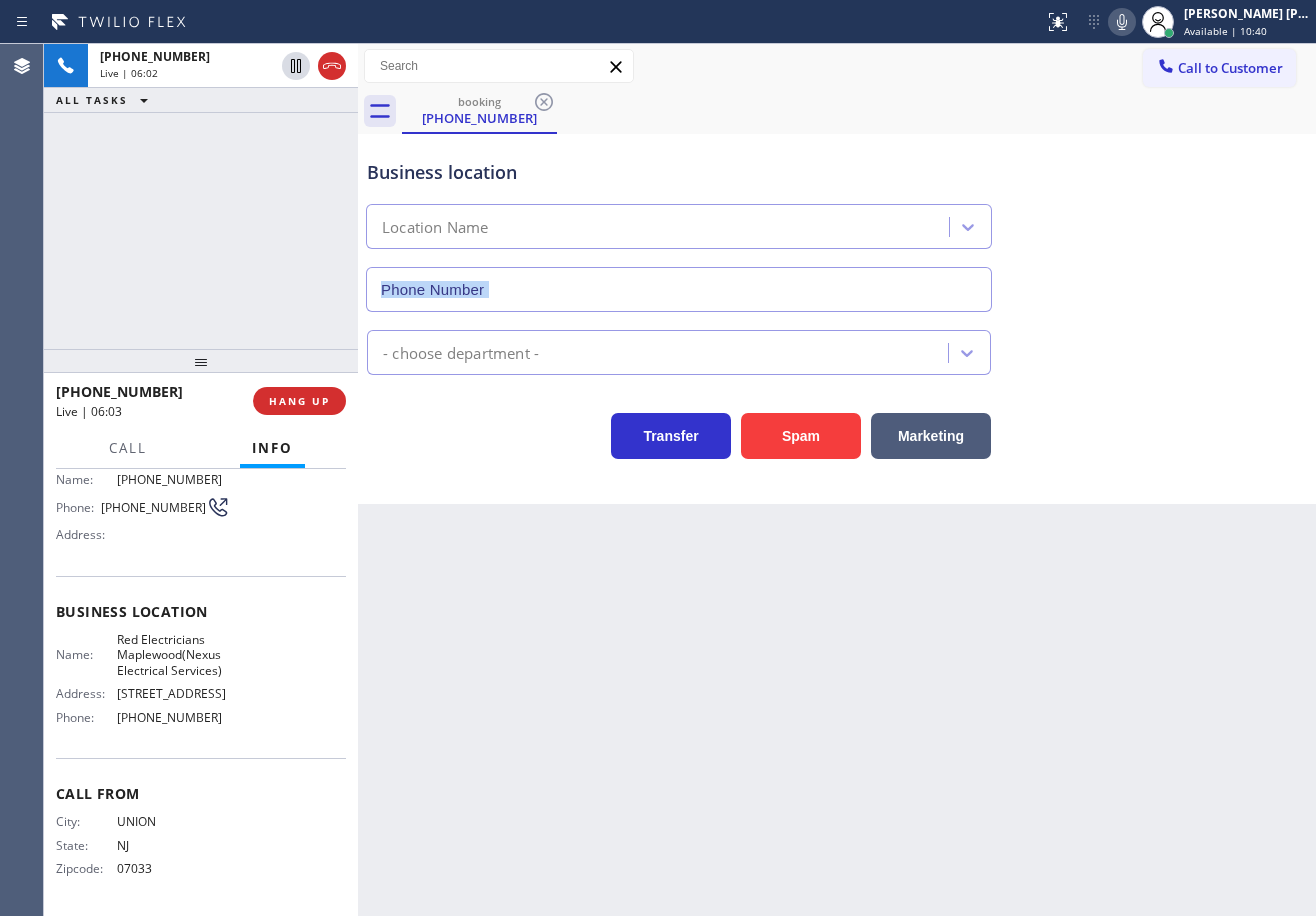 click on "Business location Location Name" at bounding box center (837, 221) 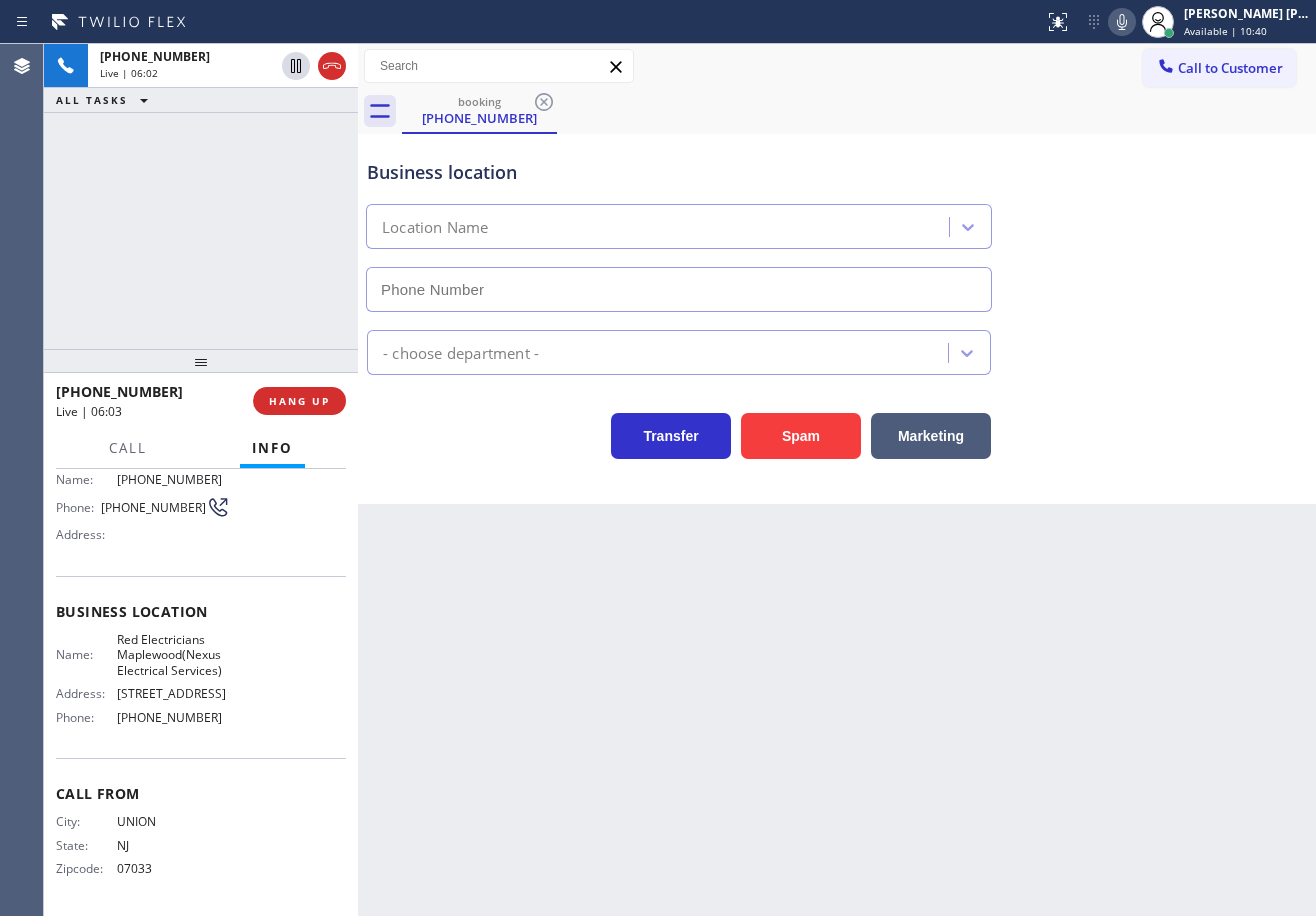click on "Business location Location Name" at bounding box center (837, 221) 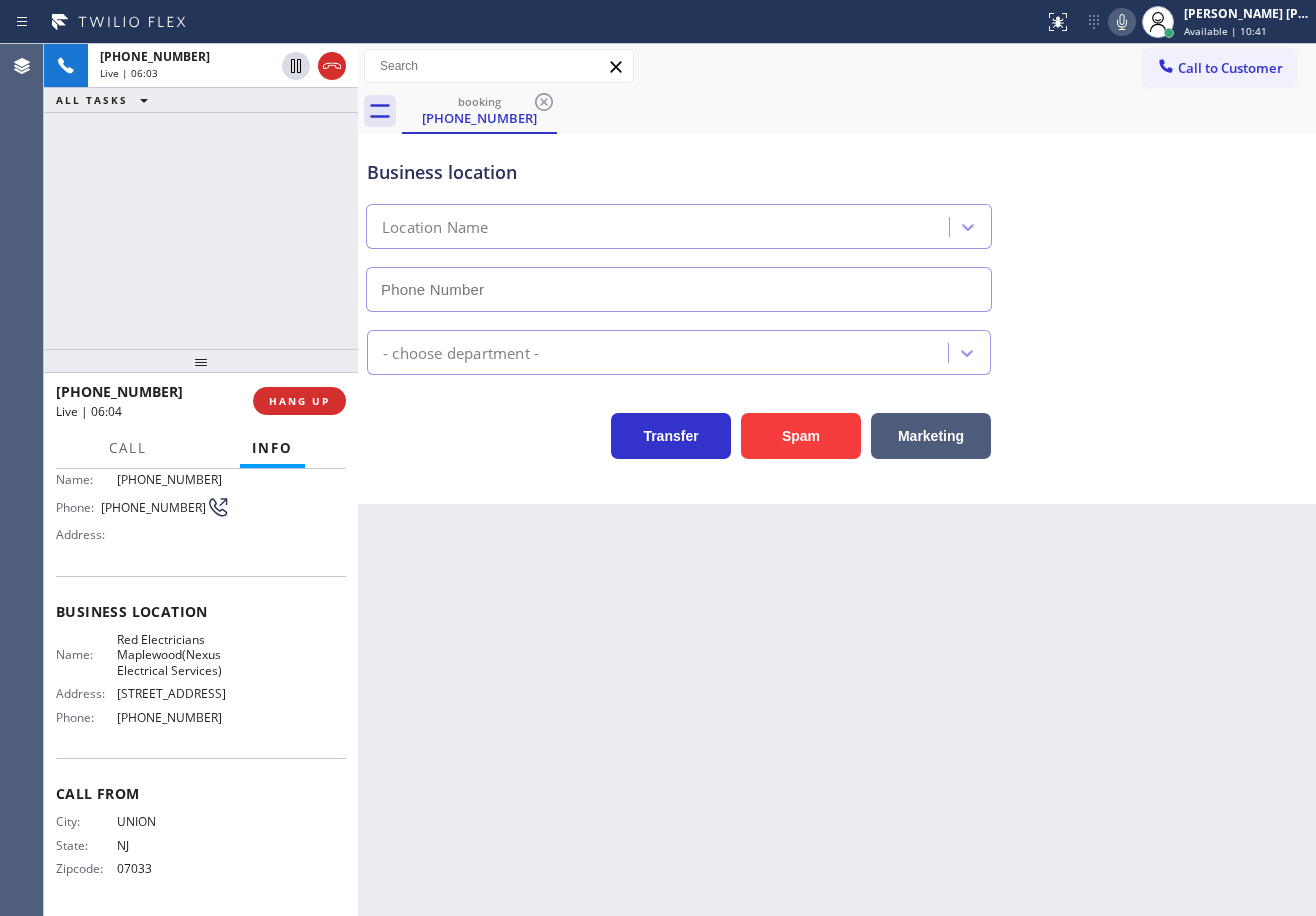 click 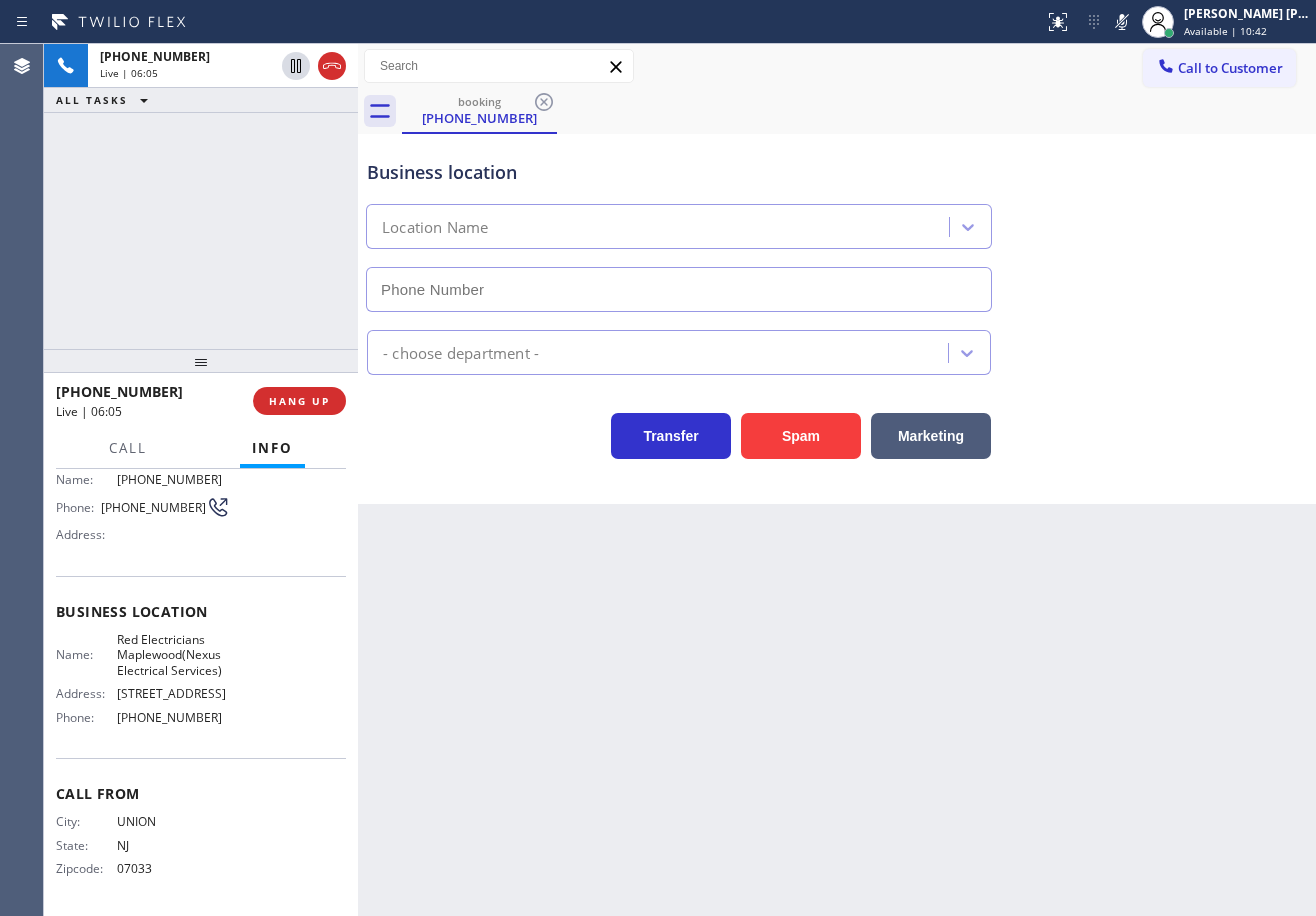 click on "Business location Location Name" at bounding box center [837, 221] 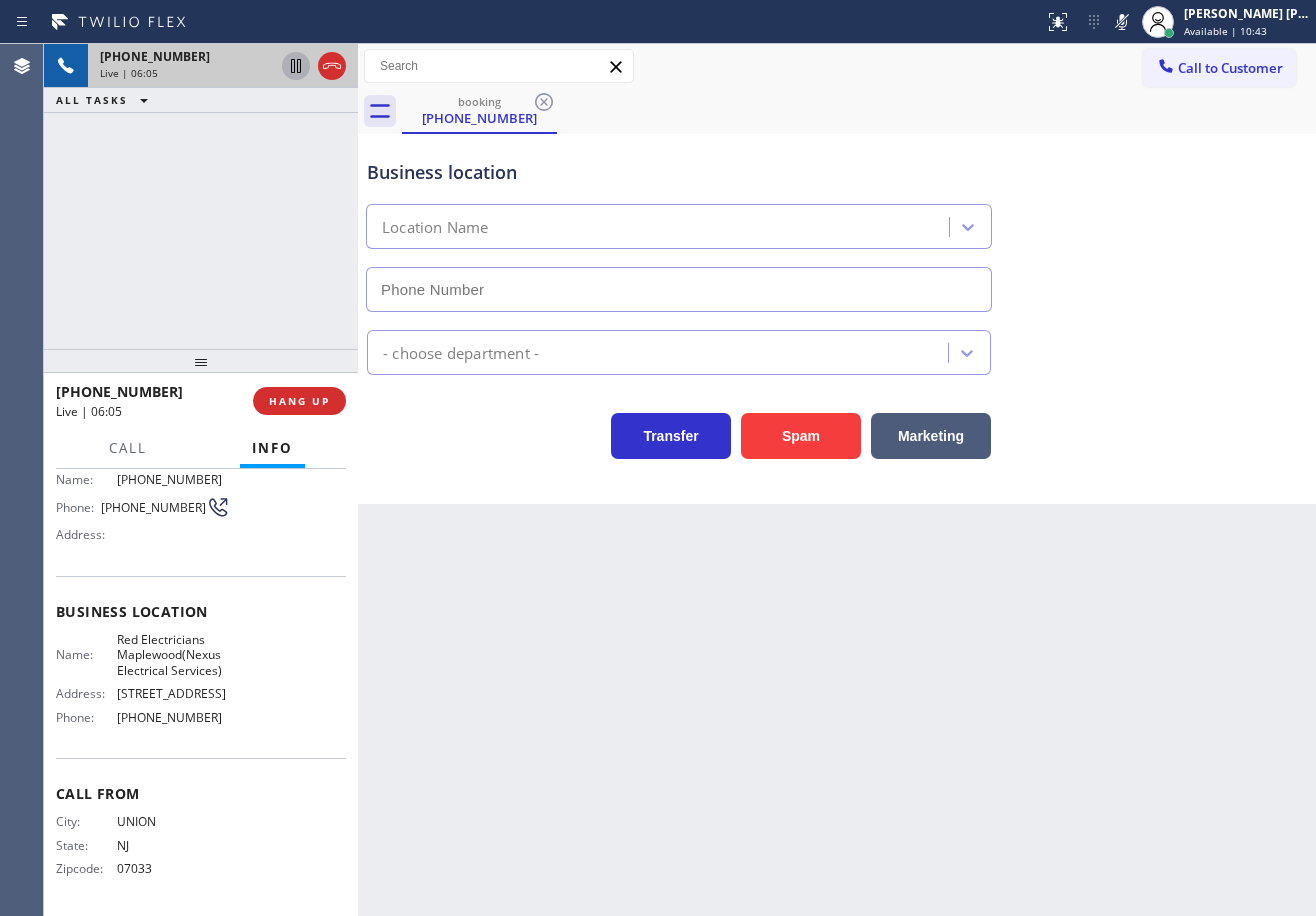 drag, startPoint x: 296, startPoint y: 63, endPoint x: 306, endPoint y: 77, distance: 17.20465 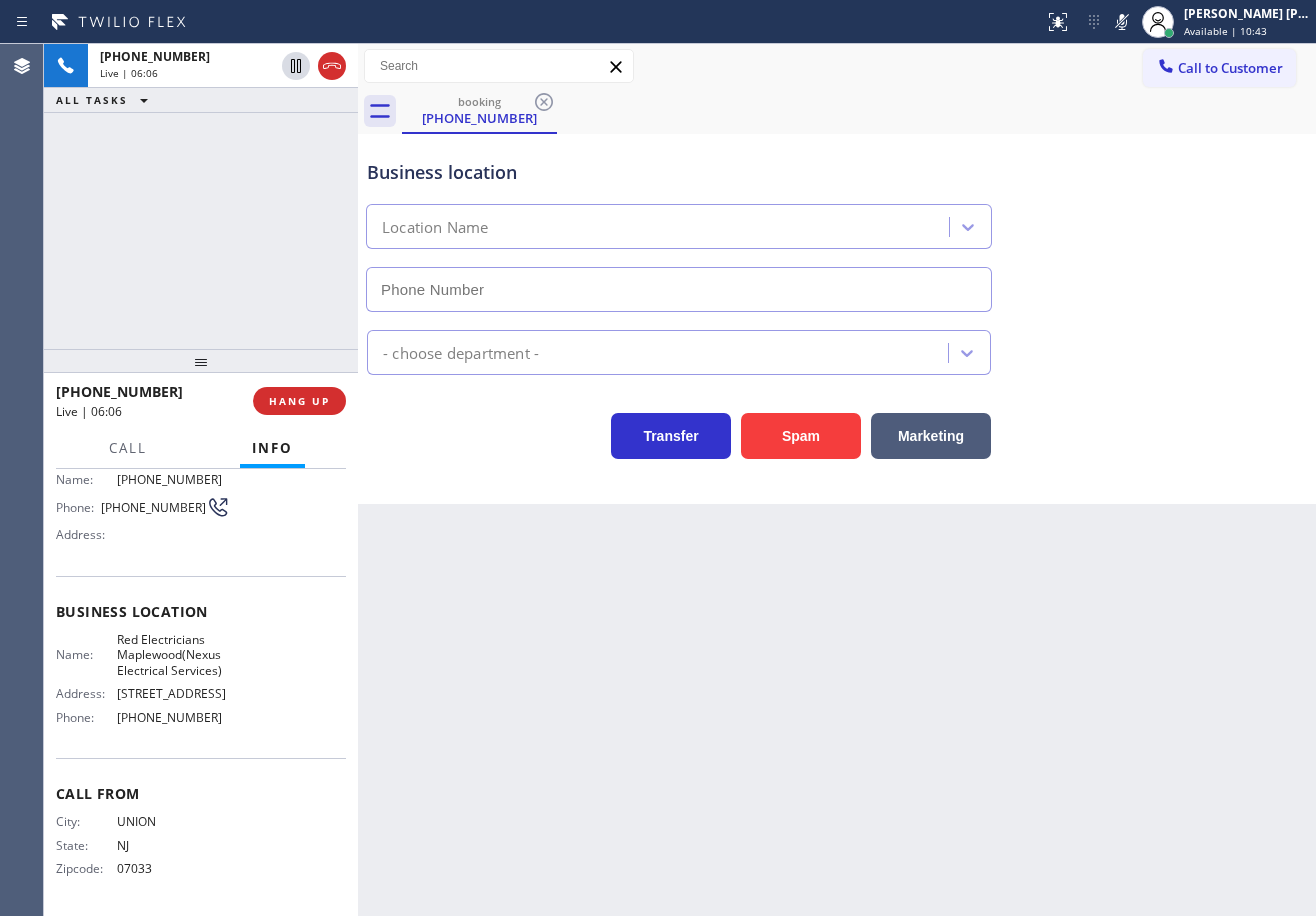 click on "Back to Dashboard Change Sender ID Customers Technicians Select a contact Outbound call Technician Search Technician Your caller id phone number Your caller id phone number Call Technician info Name   Phone none Address none Change Sender ID HVAC [PHONE_NUMBER] 5 Star Appliance [PHONE_NUMBER] Appliance Repair [PHONE_NUMBER] Plumbing [PHONE_NUMBER] Air Duct Cleaning [PHONE_NUMBER]  Electricians [PHONE_NUMBER] Cancel Change Check personal SMS Reset Change booking [PHONE_NUMBER] Call to Customer Outbound call Location [PERSON_NAME] ADC Experts Your caller id phone number [PHONE_NUMBER] Customer number Call Outbound call Technician Search Technician Your caller id phone number Your caller id phone number Call booking [PHONE_NUMBER] Business location Location Name - choose department - Transfer Spam Marketing" at bounding box center (837, 480) 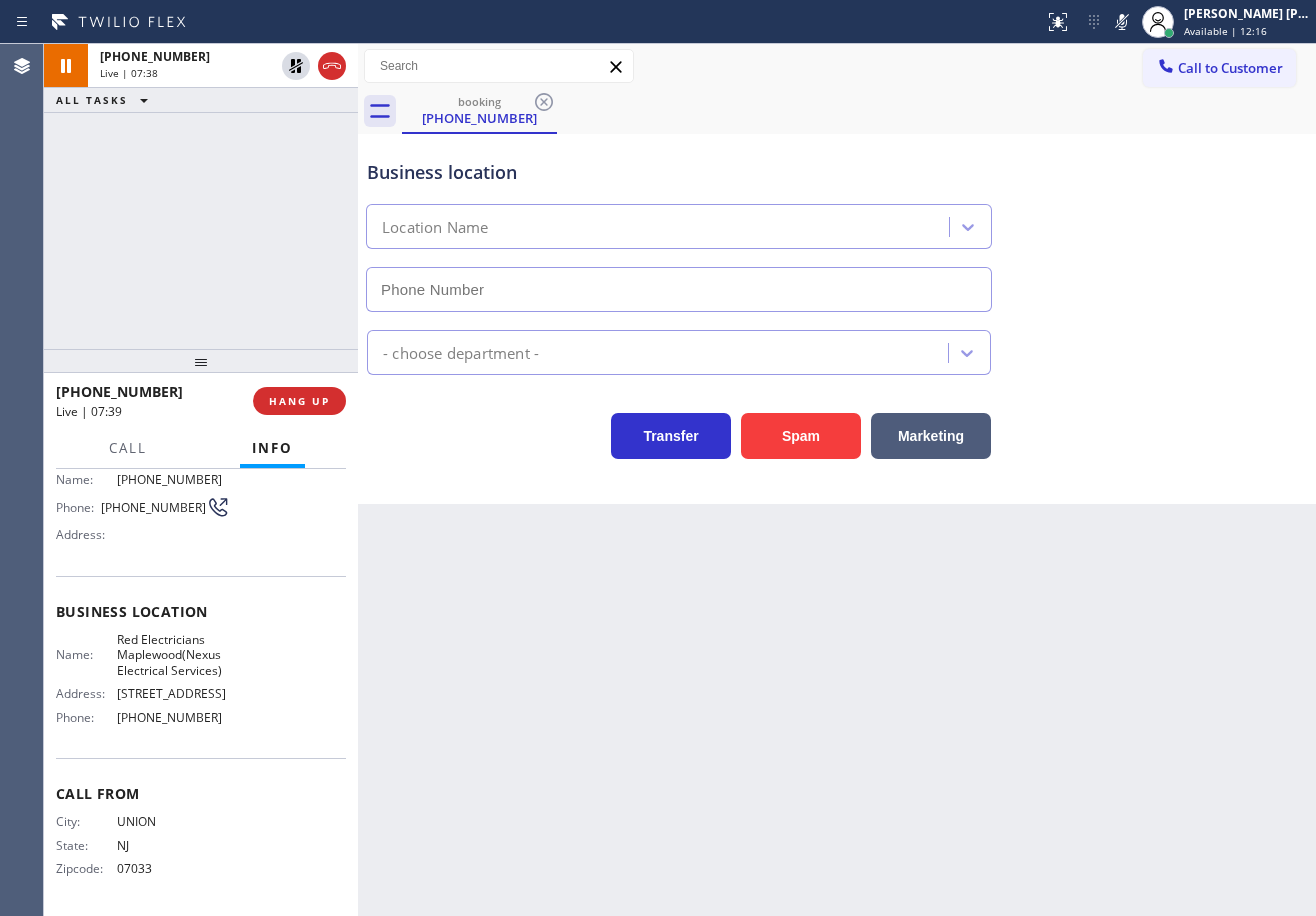click on "[PHONE_NUMBER] Live | 07:38 ALL TASKS ALL TASKS ACTIVE TASKS TASKS IN WRAP UP" at bounding box center (201, 196) 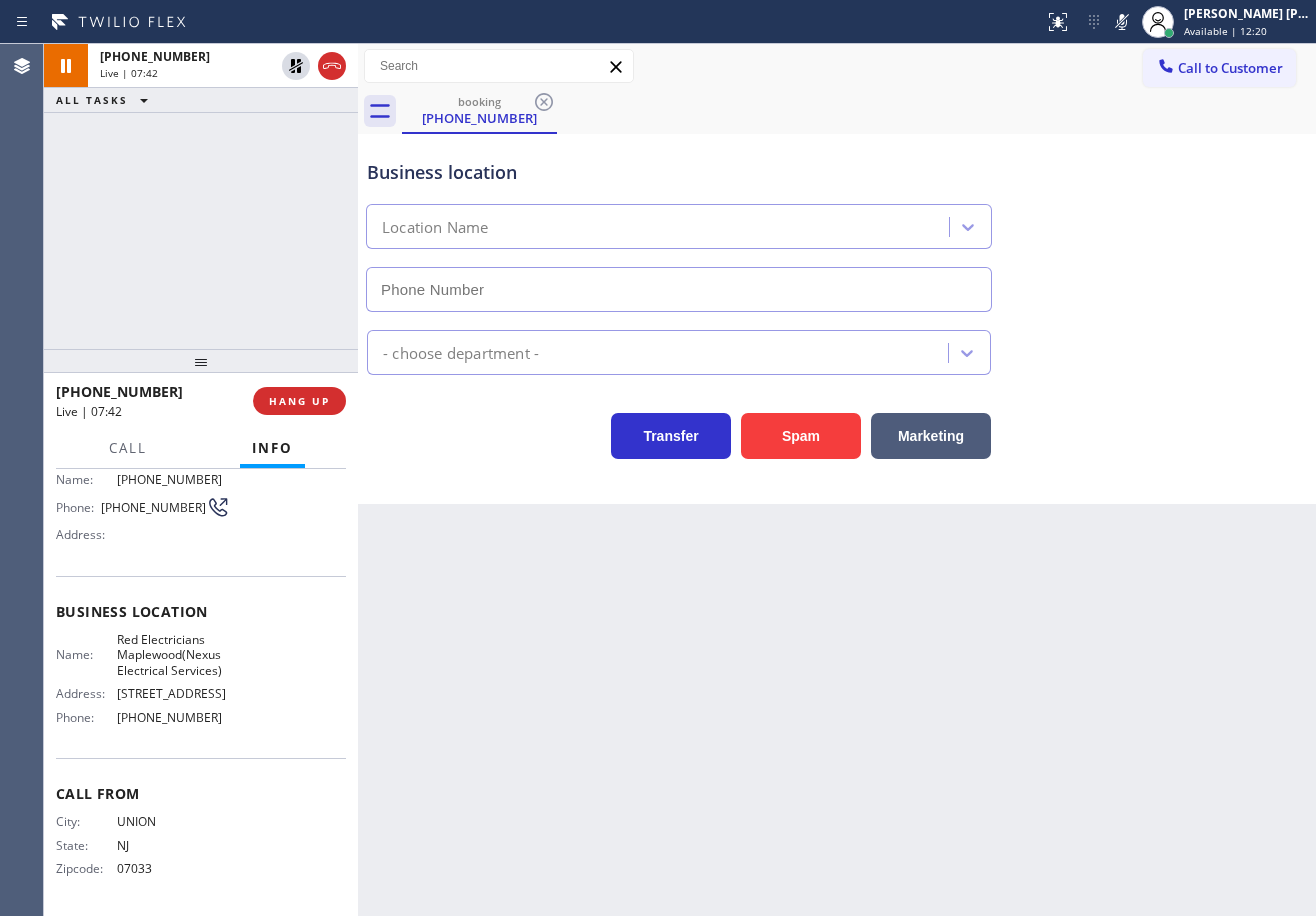 click on "Back to Dashboard Change Sender ID Customers Technicians Select a contact Outbound call Technician Search Technician Your caller id phone number Your caller id phone number Call Technician info Name   Phone none Address none Change Sender ID HVAC [PHONE_NUMBER] 5 Star Appliance [PHONE_NUMBER] Appliance Repair [PHONE_NUMBER] Plumbing [PHONE_NUMBER] Air Duct Cleaning [PHONE_NUMBER]  Electricians [PHONE_NUMBER] Cancel Change Check personal SMS Reset Change booking [PHONE_NUMBER] Call to Customer Outbound call Location [PERSON_NAME] ADC Experts Your caller id phone number [PHONE_NUMBER] Customer number Call Outbound call Technician Search Technician Your caller id phone number Your caller id phone number Call booking [PHONE_NUMBER] Business location Location Name - choose department - Transfer Spam Marketing" at bounding box center [837, 480] 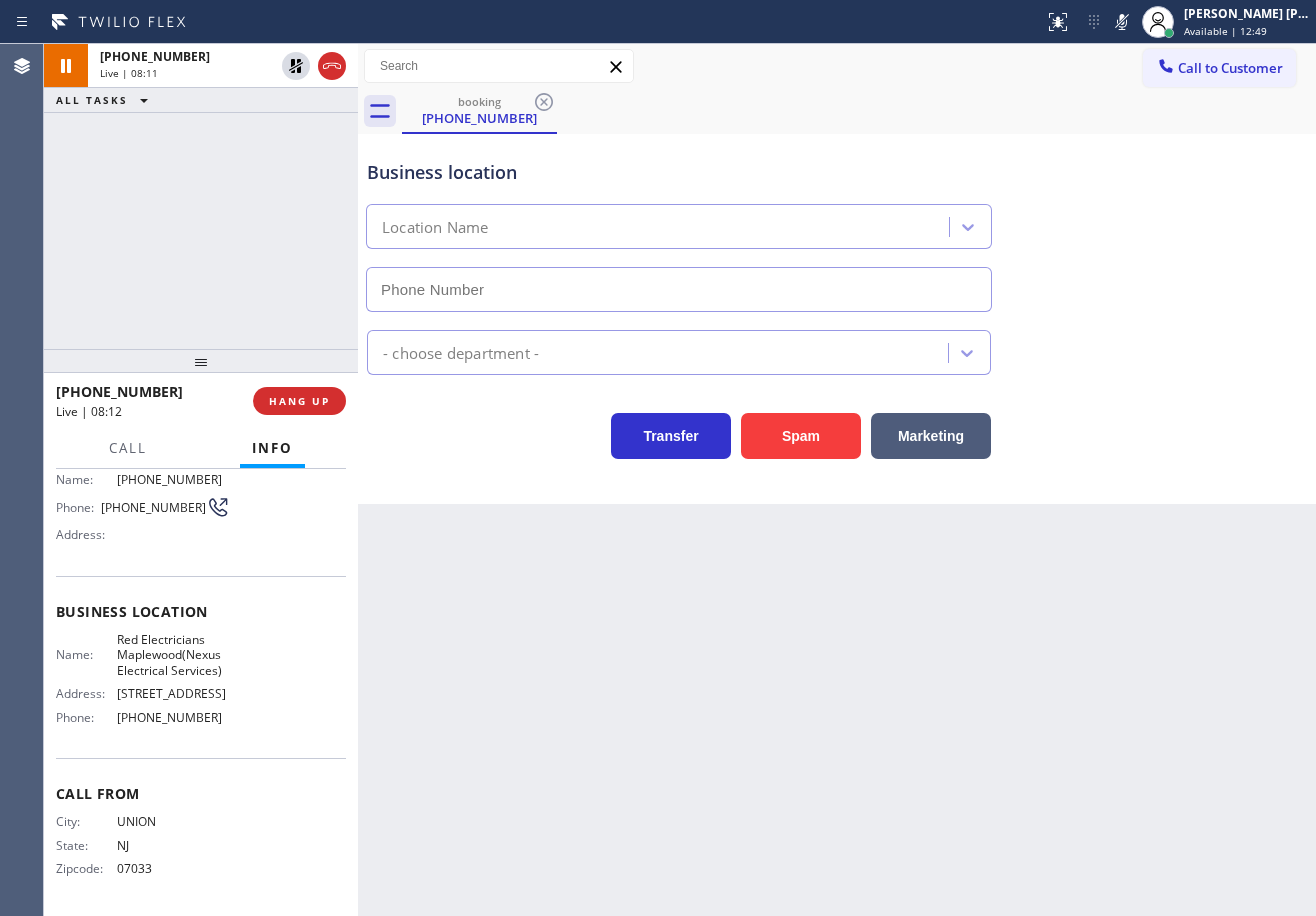 drag, startPoint x: 1103, startPoint y: 110, endPoint x: 1137, endPoint y: 62, distance: 58.821766 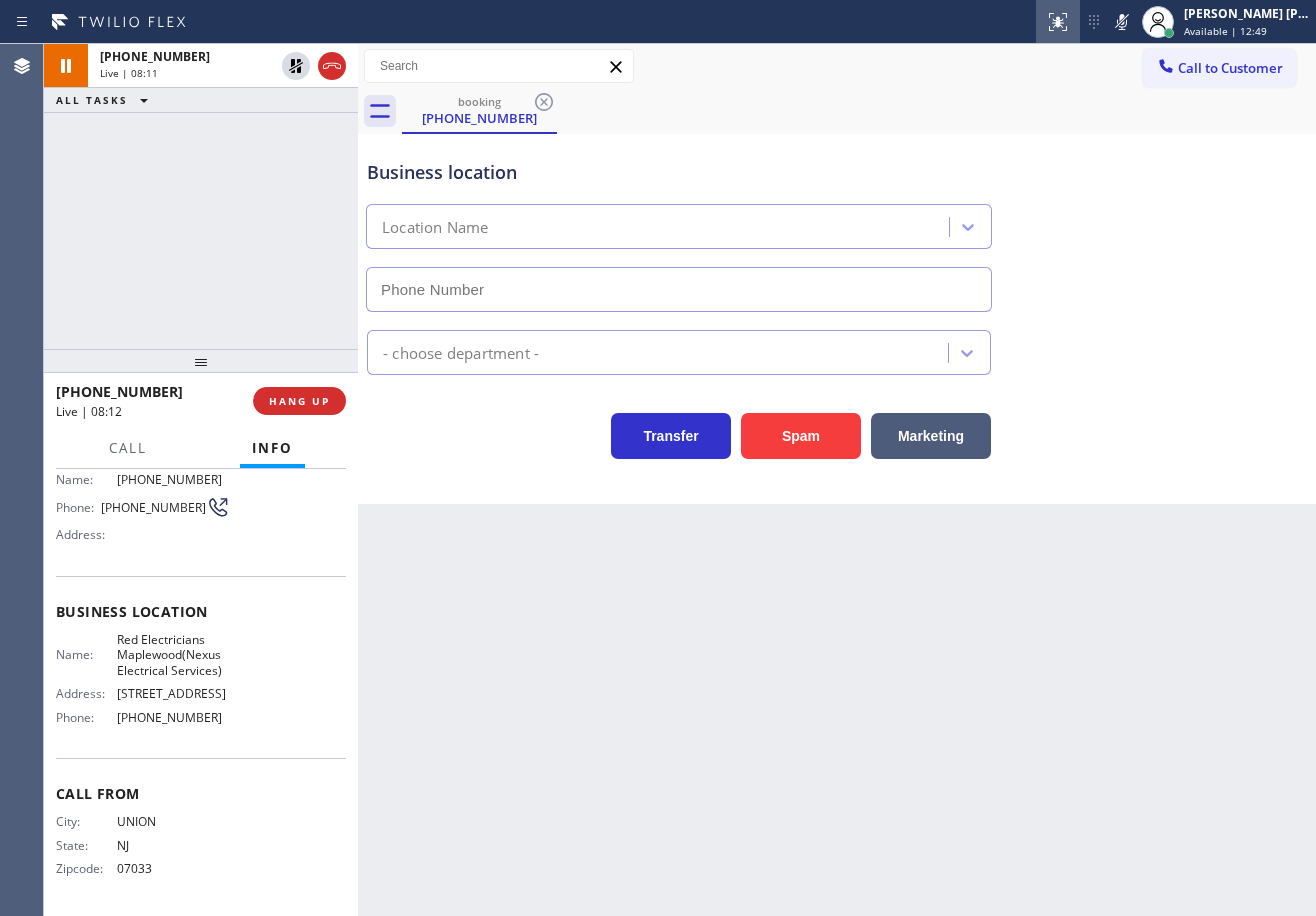click 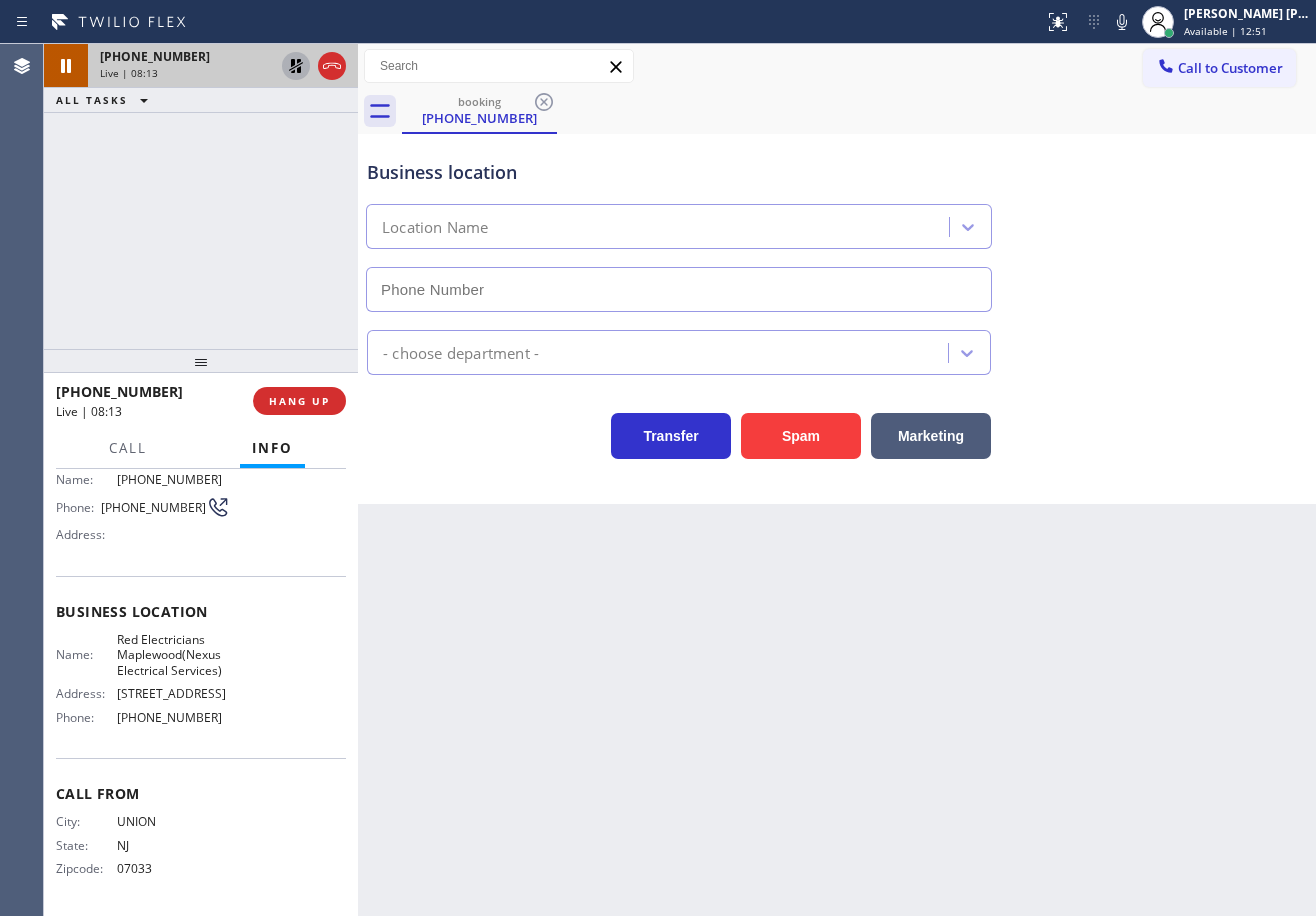 click 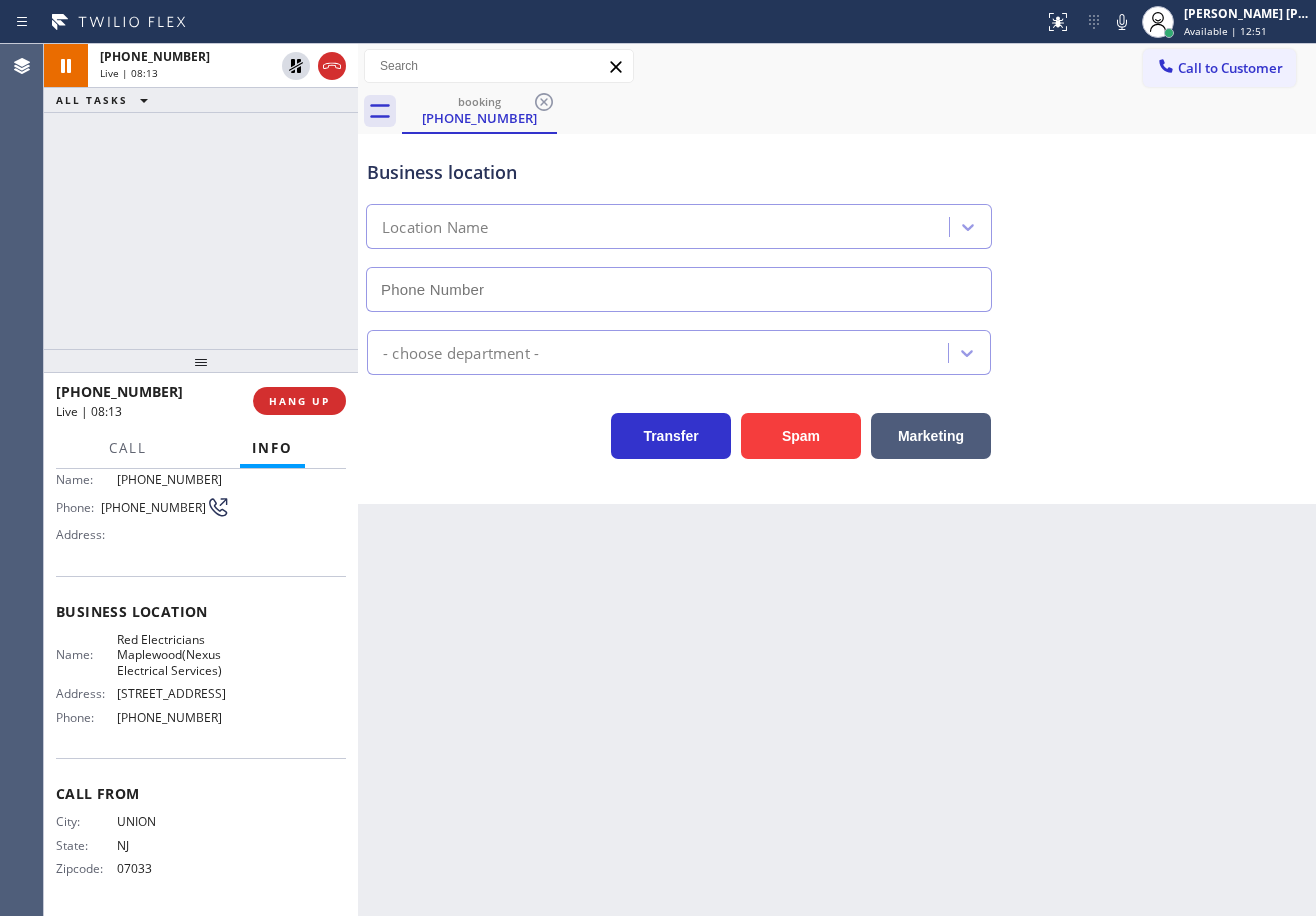click on "[PHONE_NUMBER] Live | 08:13 ALL TASKS ALL TASKS ACTIVE TASKS TASKS IN WRAP UP" at bounding box center [201, 196] 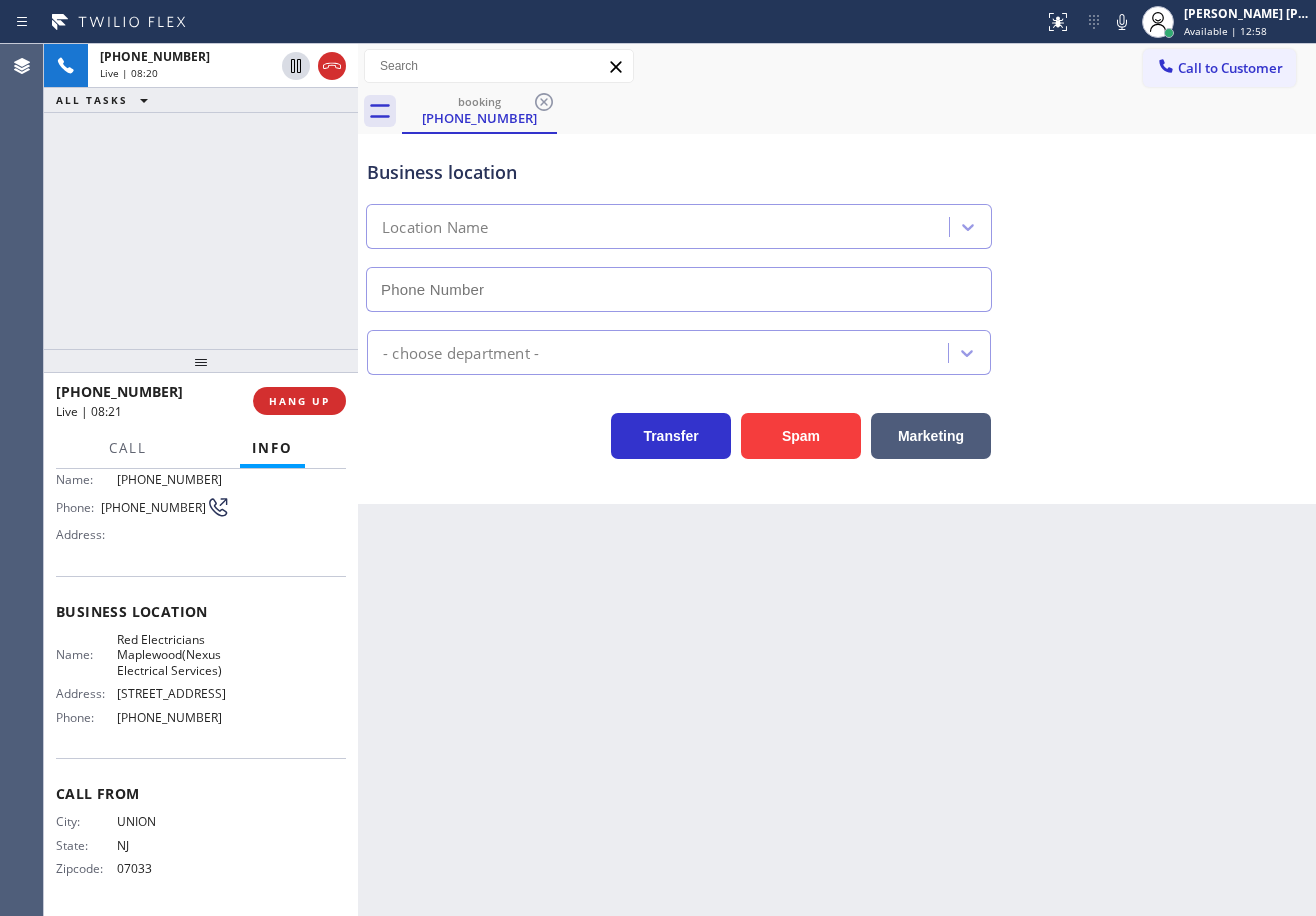 click on "[PHONE_NUMBER] Live | 08:20 ALL TASKS ALL TASKS ACTIVE TASKS TASKS IN WRAP UP" at bounding box center [201, 196] 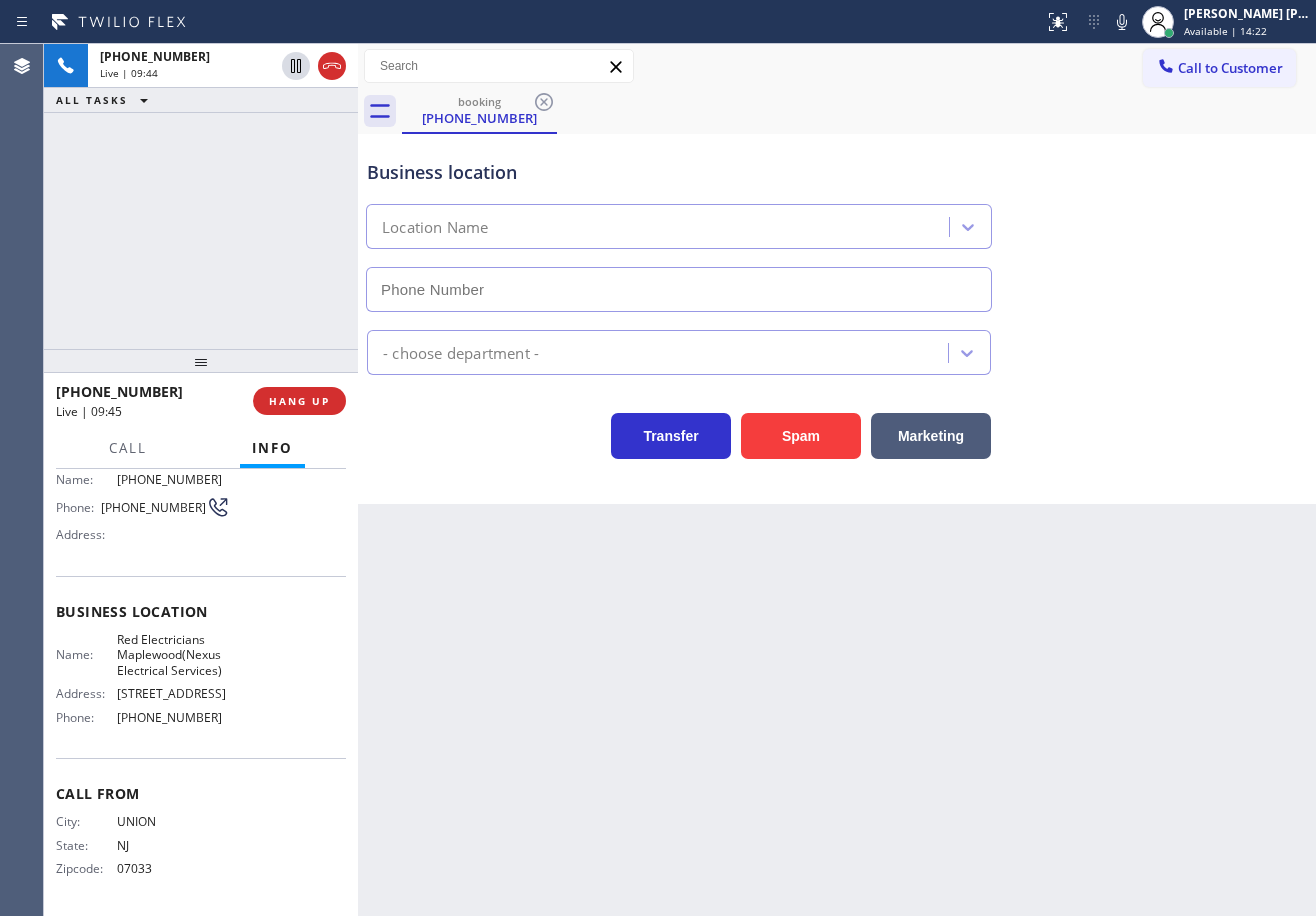 click on "[PHONE_NUMBER] Live | 09:44 ALL TASKS ALL TASKS ACTIVE TASKS TASKS IN WRAP UP" at bounding box center [201, 196] 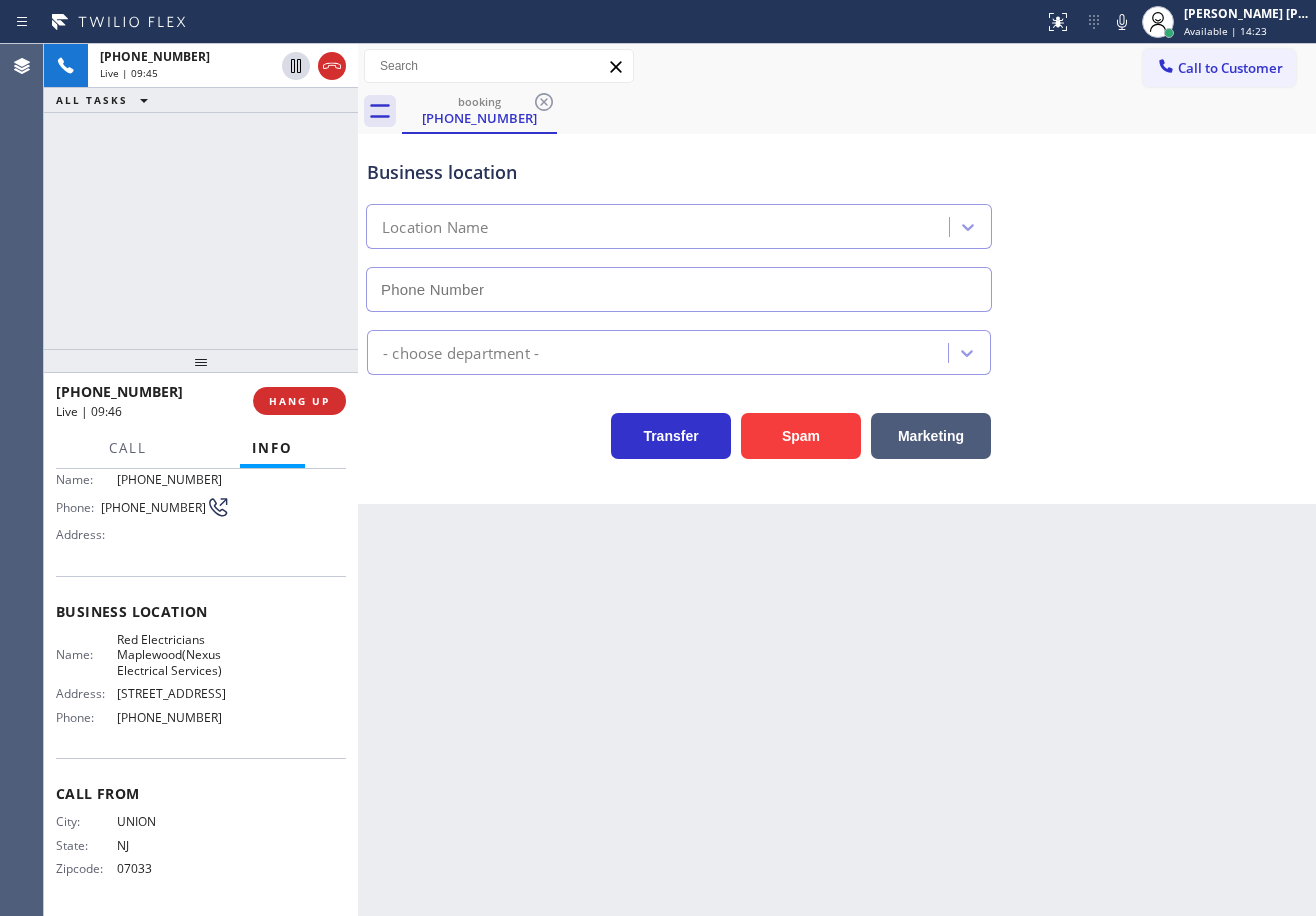 click on "[PHONE_NUMBER] Live | 09:45 ALL TASKS ALL TASKS ACTIVE TASKS TASKS IN WRAP UP" at bounding box center (201, 196) 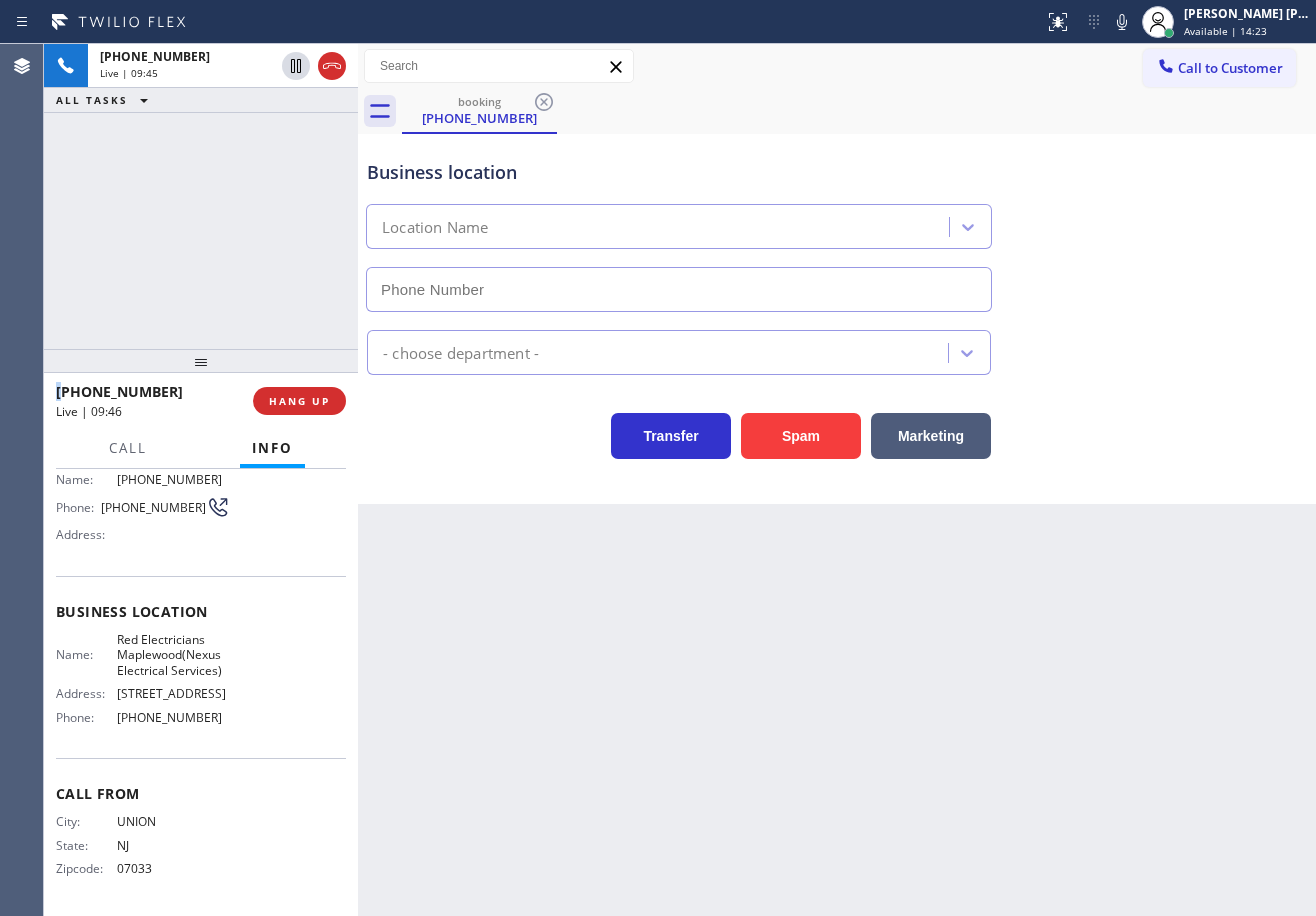 click on "[PHONE_NUMBER] Live | 09:45 ALL TASKS ALL TASKS ACTIVE TASKS TASKS IN WRAP UP" at bounding box center (201, 196) 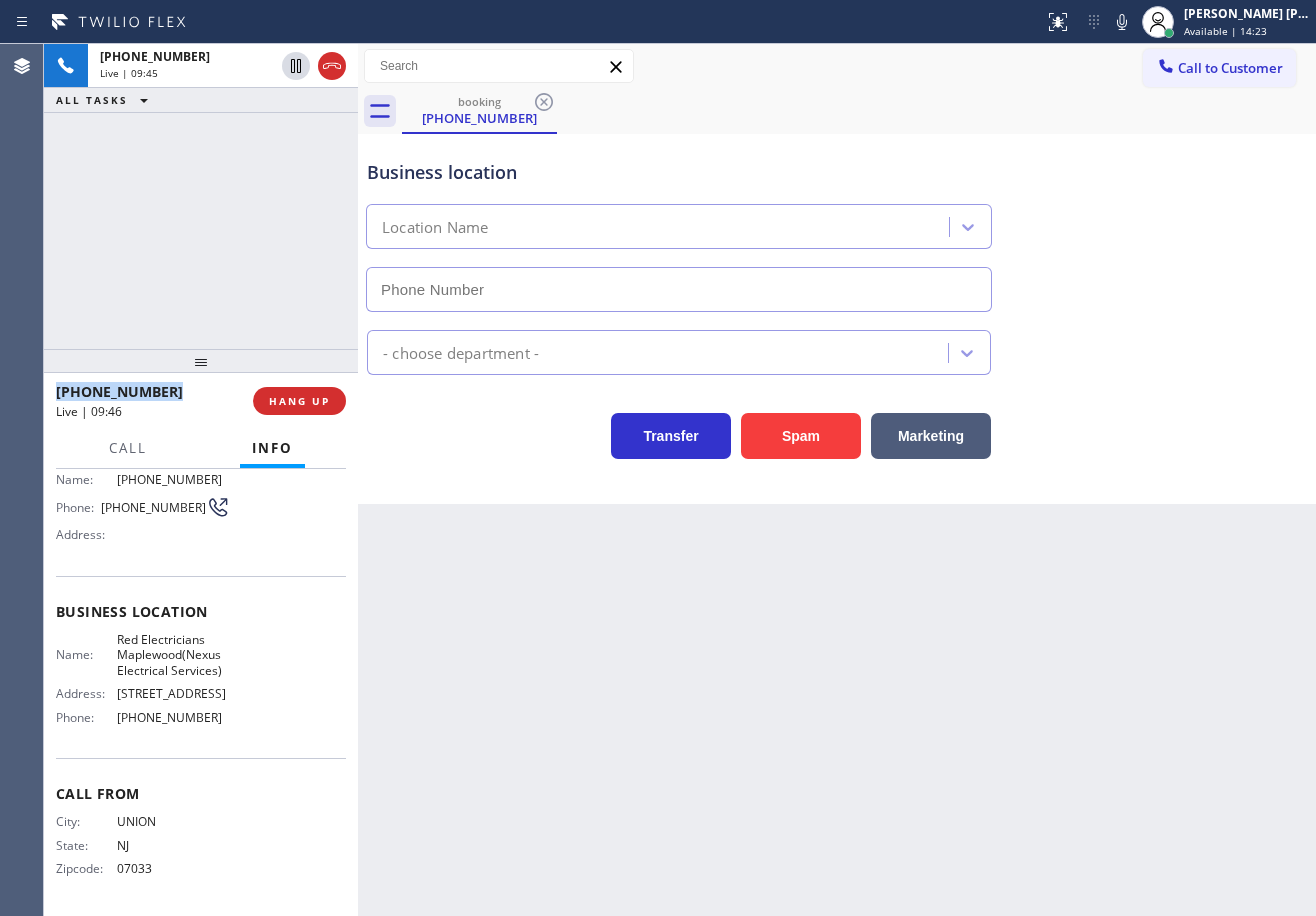 click on "[PHONE_NUMBER] Live | 09:45 ALL TASKS ALL TASKS ACTIVE TASKS TASKS IN WRAP UP" at bounding box center [201, 196] 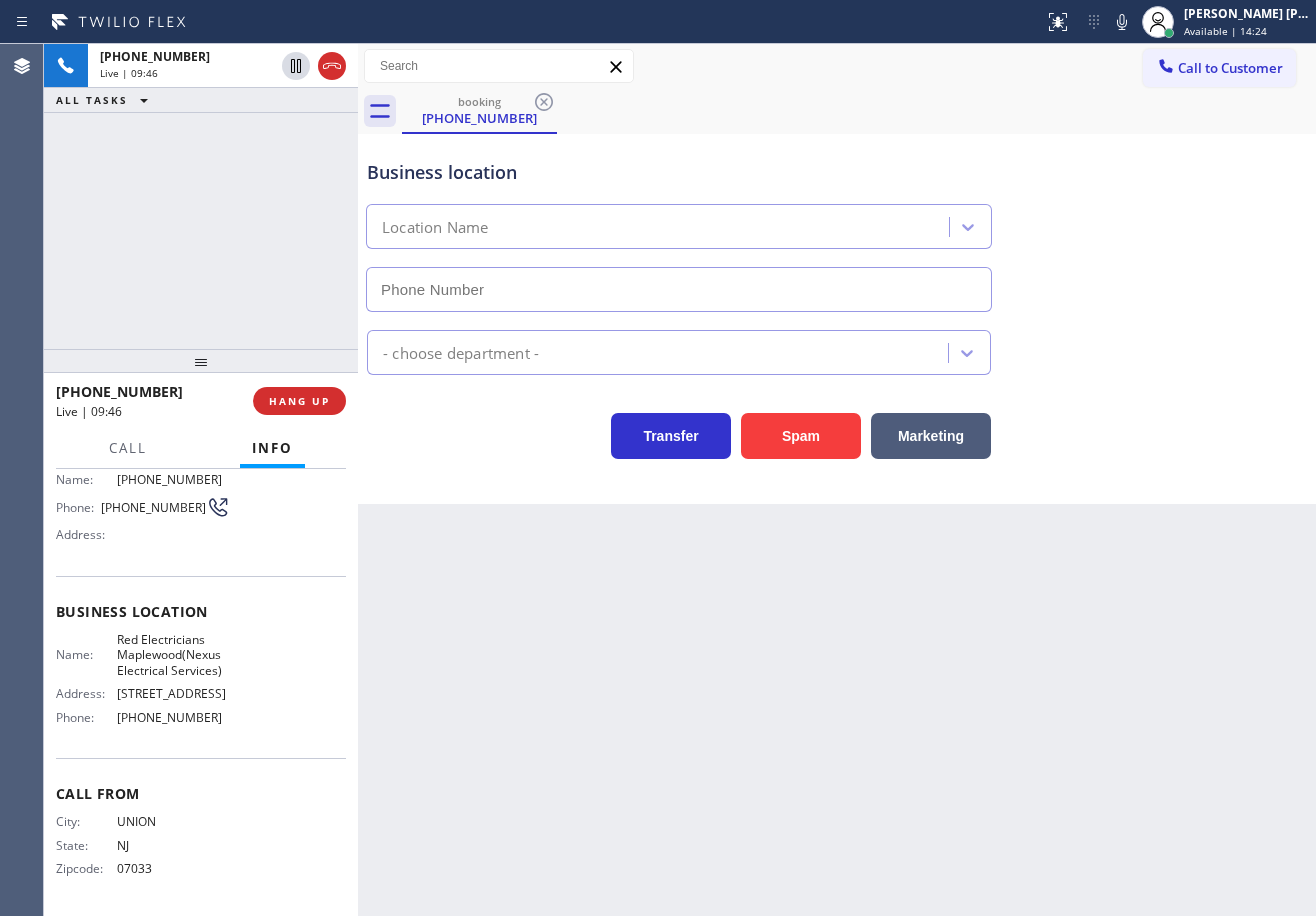 click on "[PHONE_NUMBER] Live | 09:46 ALL TASKS ALL TASKS ACTIVE TASKS TASKS IN WRAP UP" at bounding box center [201, 196] 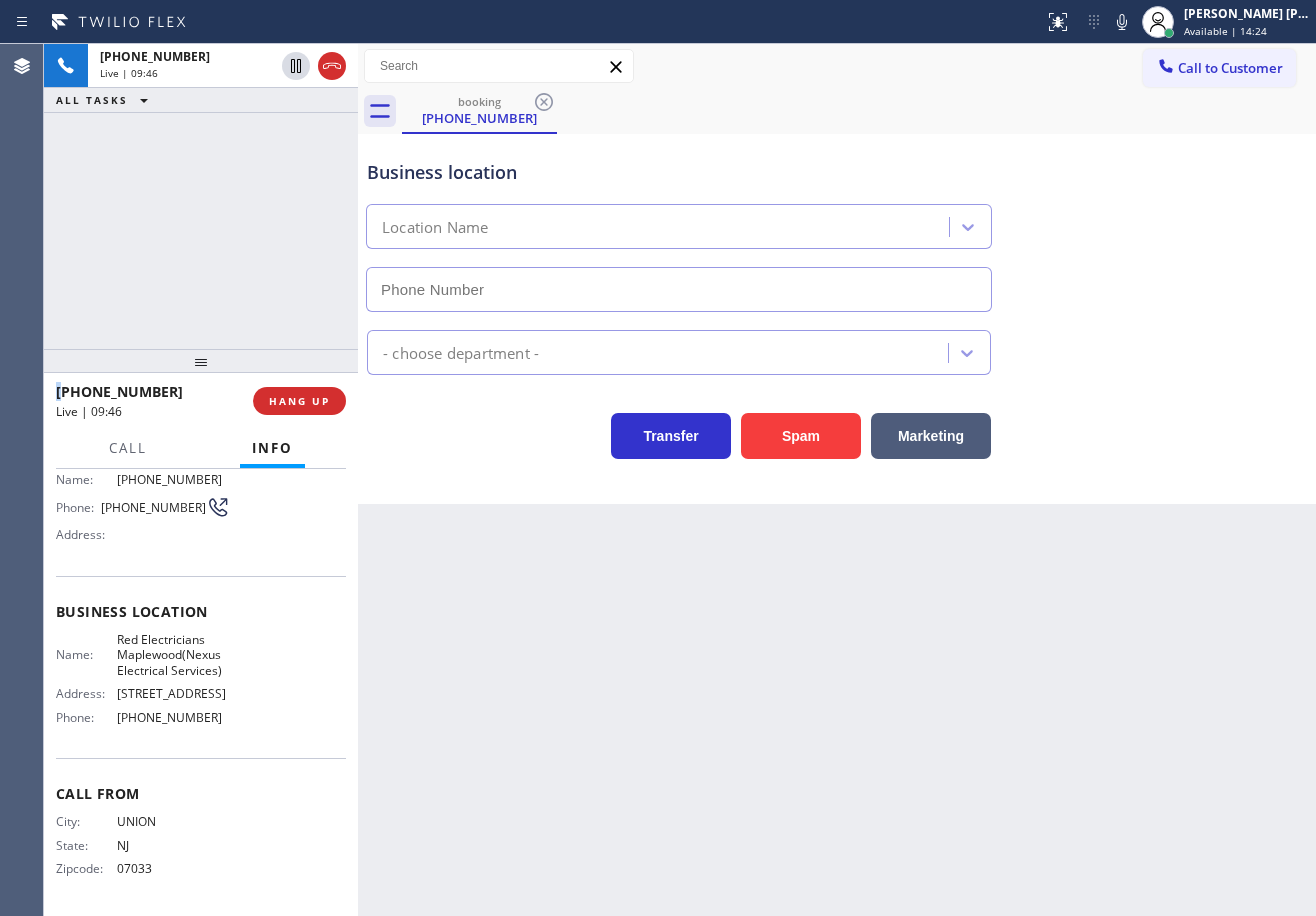 click on "[PHONE_NUMBER] Live | 09:46 ALL TASKS ALL TASKS ACTIVE TASKS TASKS IN WRAP UP" at bounding box center (201, 196) 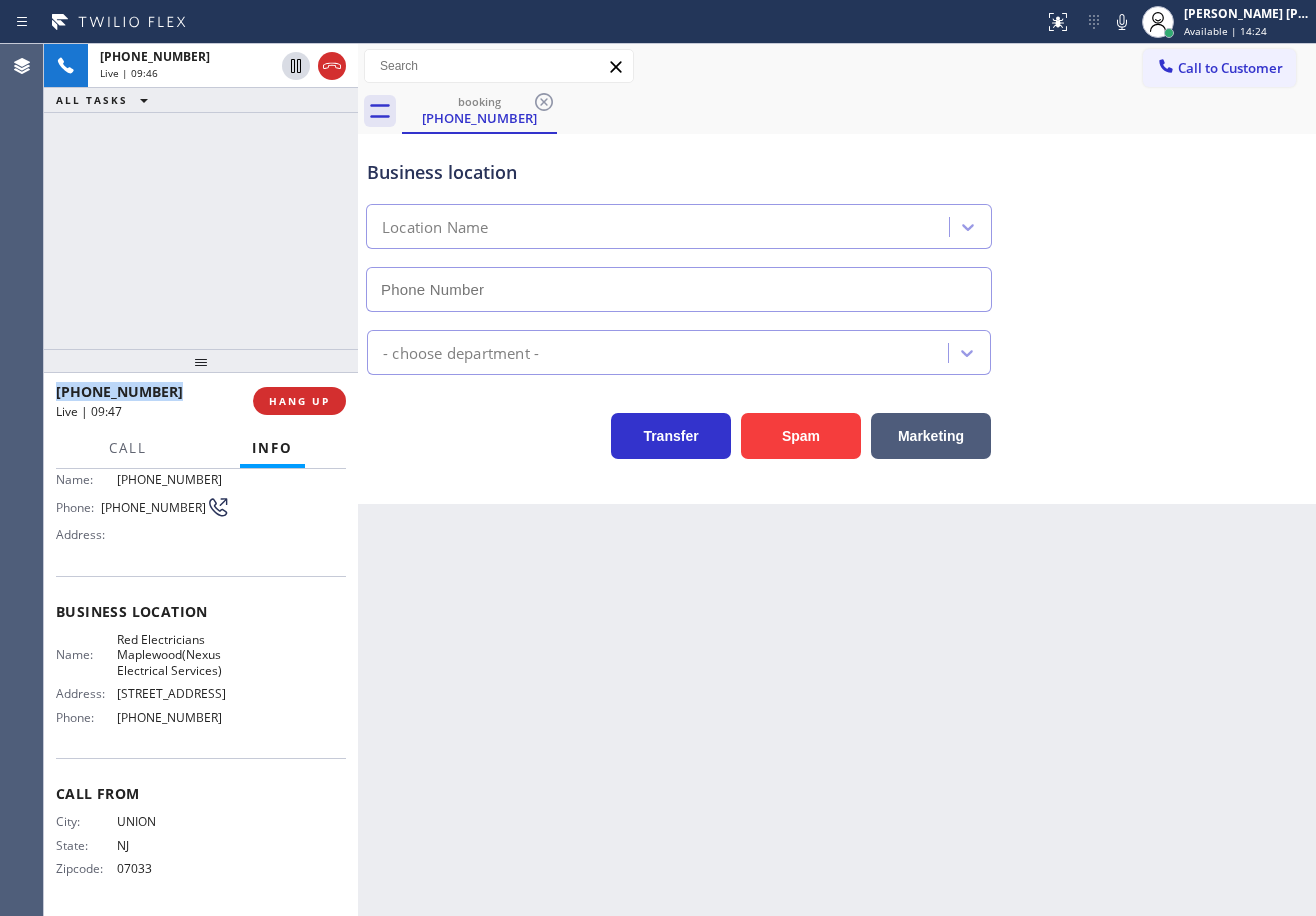 click on "[PHONE_NUMBER] Live | 09:46 ALL TASKS ALL TASKS ACTIVE TASKS TASKS IN WRAP UP" at bounding box center [201, 196] 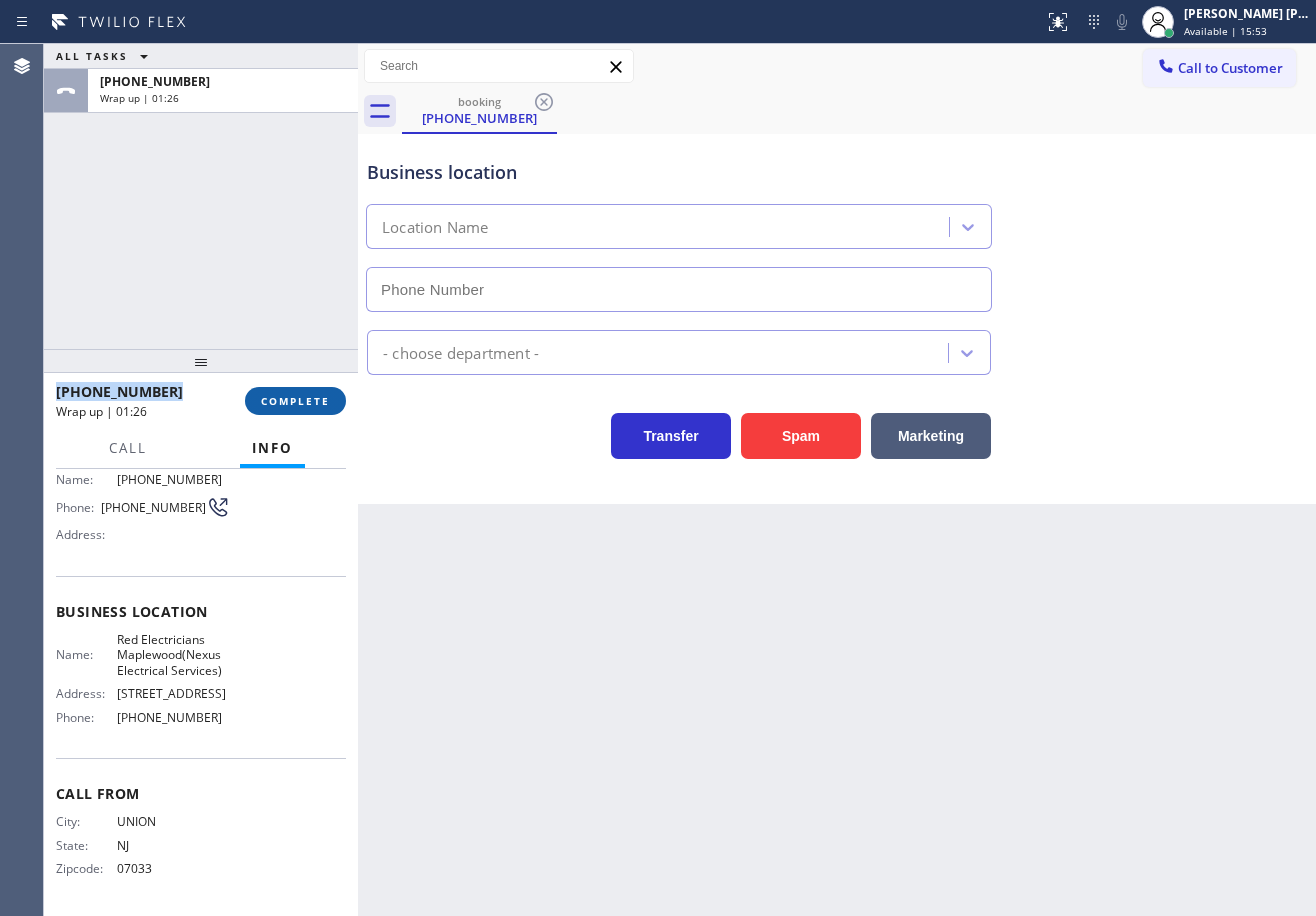 click on "COMPLETE" at bounding box center (295, 401) 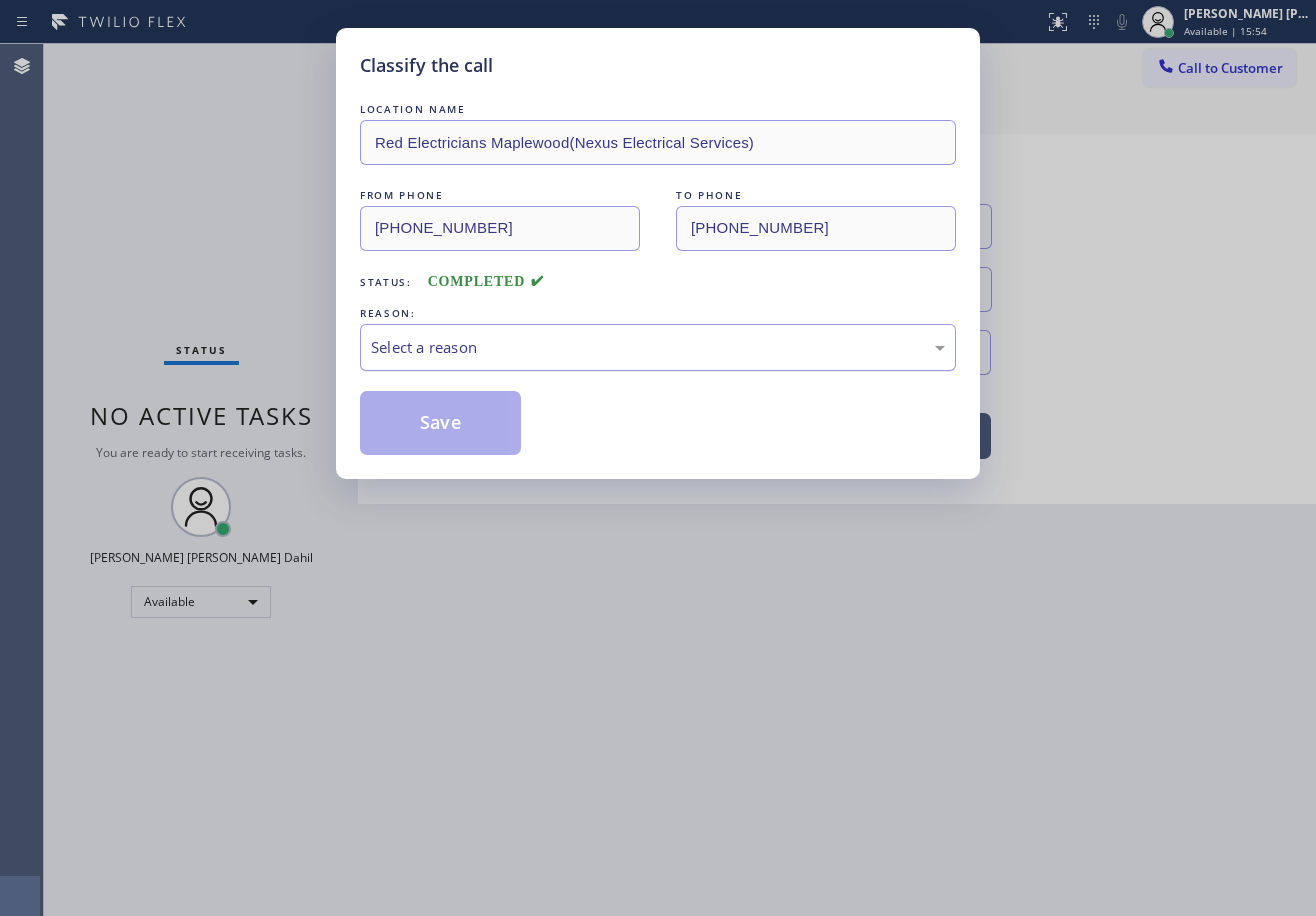 click on "Select a reason" at bounding box center (658, 347) 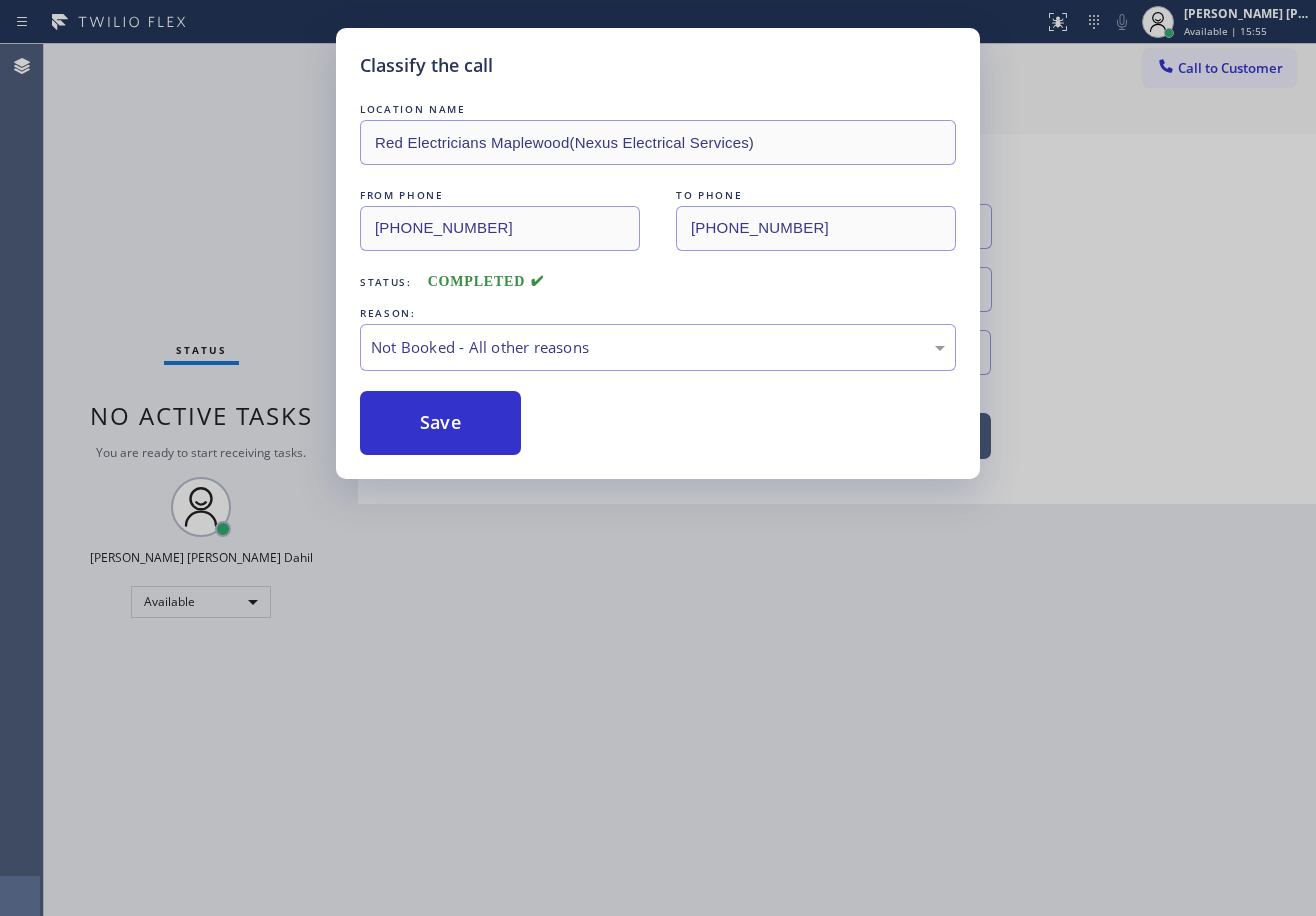 click on "Save" at bounding box center (440, 423) 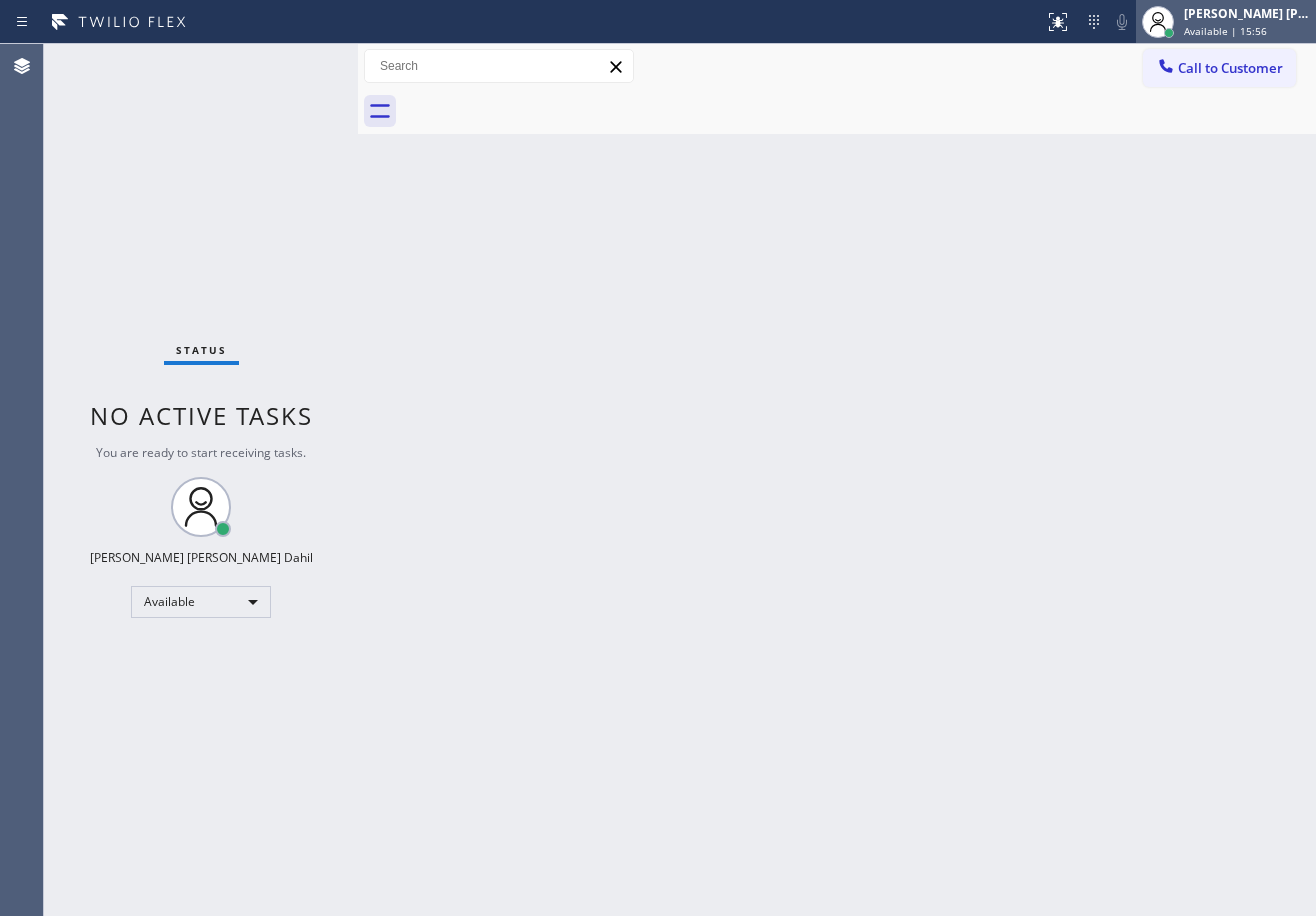 click on "Available | 15:56" at bounding box center [1225, 31] 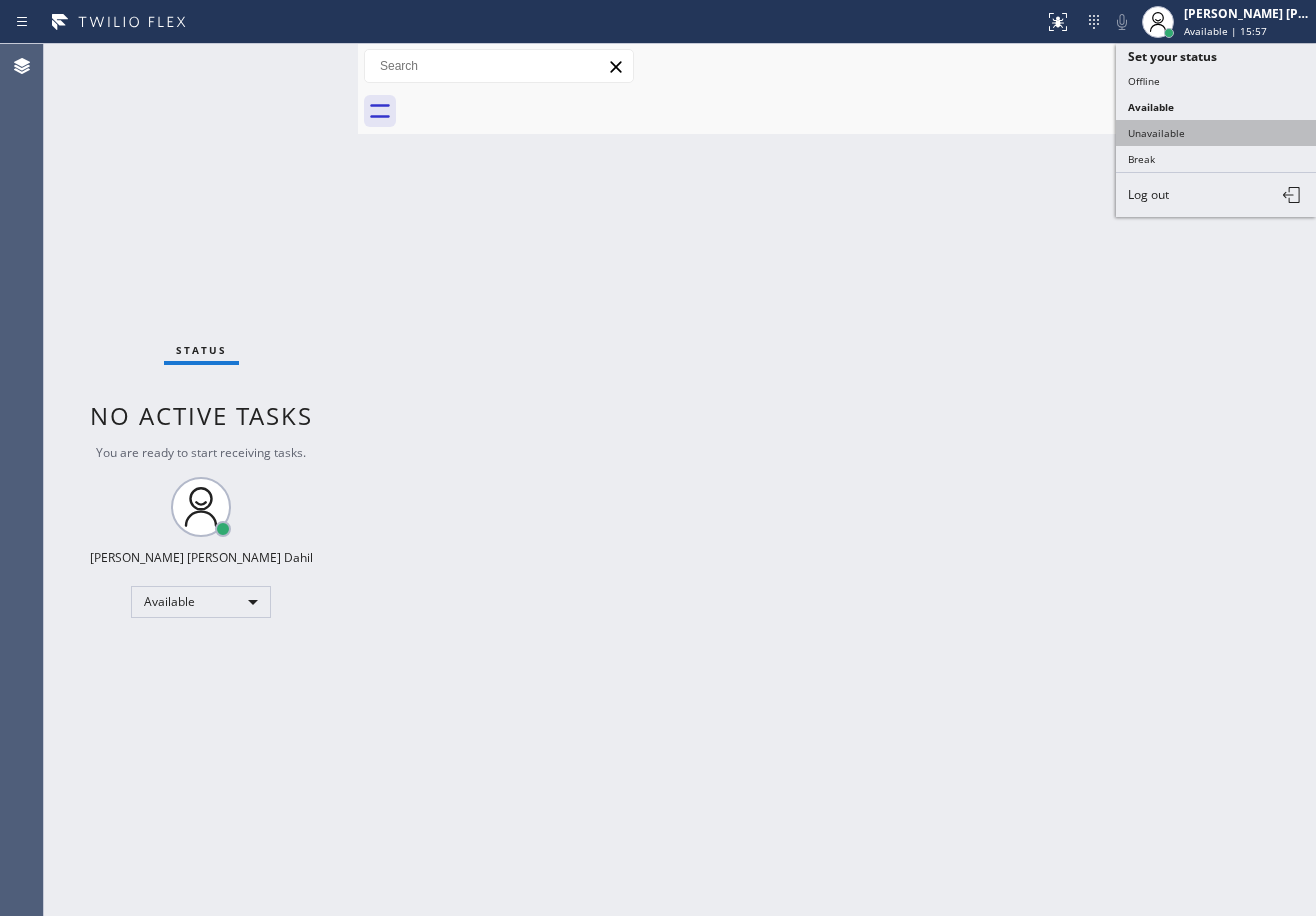 click on "Unavailable" at bounding box center (1216, 133) 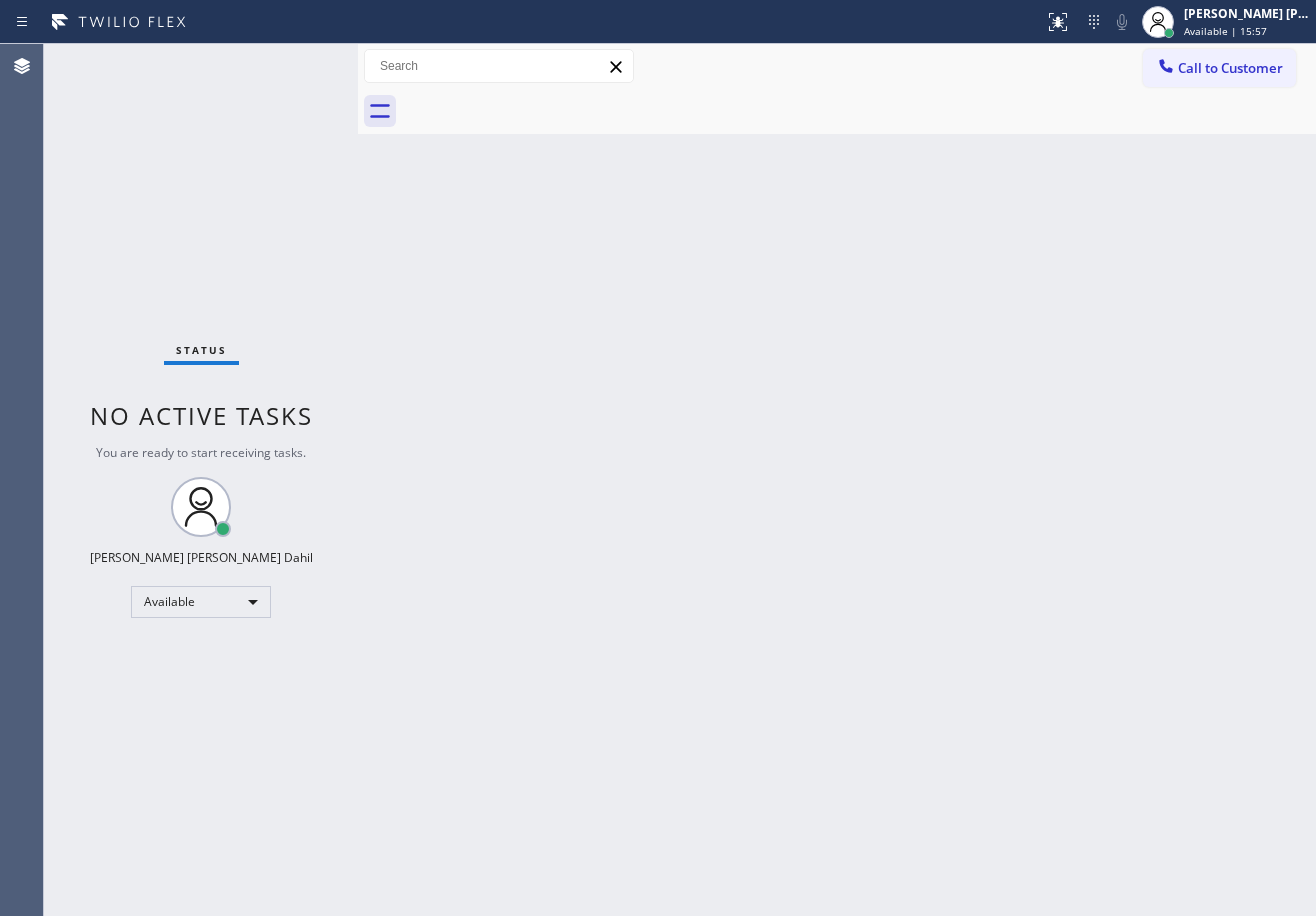 drag, startPoint x: 1077, startPoint y: 339, endPoint x: 1057, endPoint y: 426, distance: 89.26926 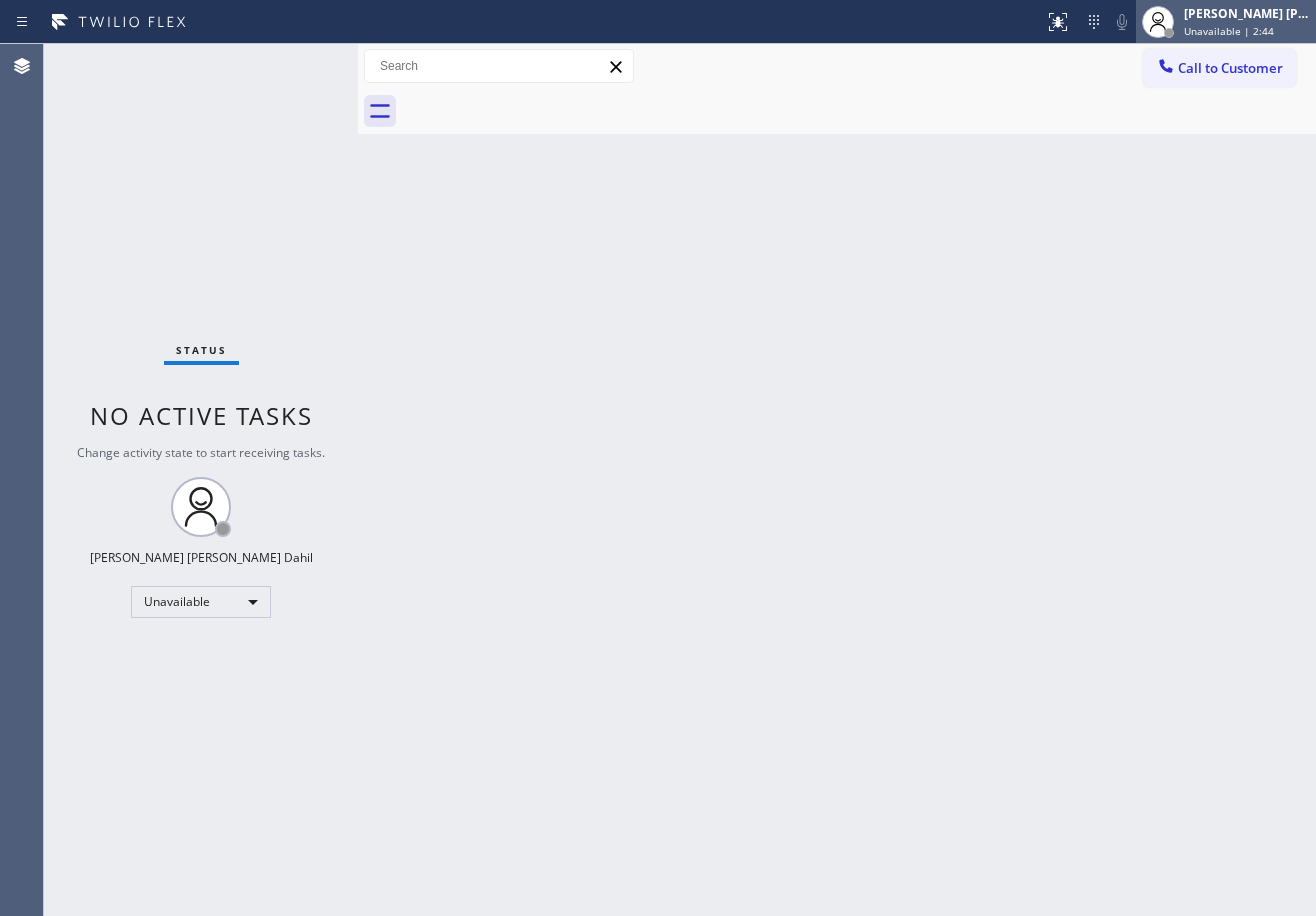 click on "[PERSON_NAME] [PERSON_NAME] Dahil Unavailable | 2:44" at bounding box center [1248, 21] 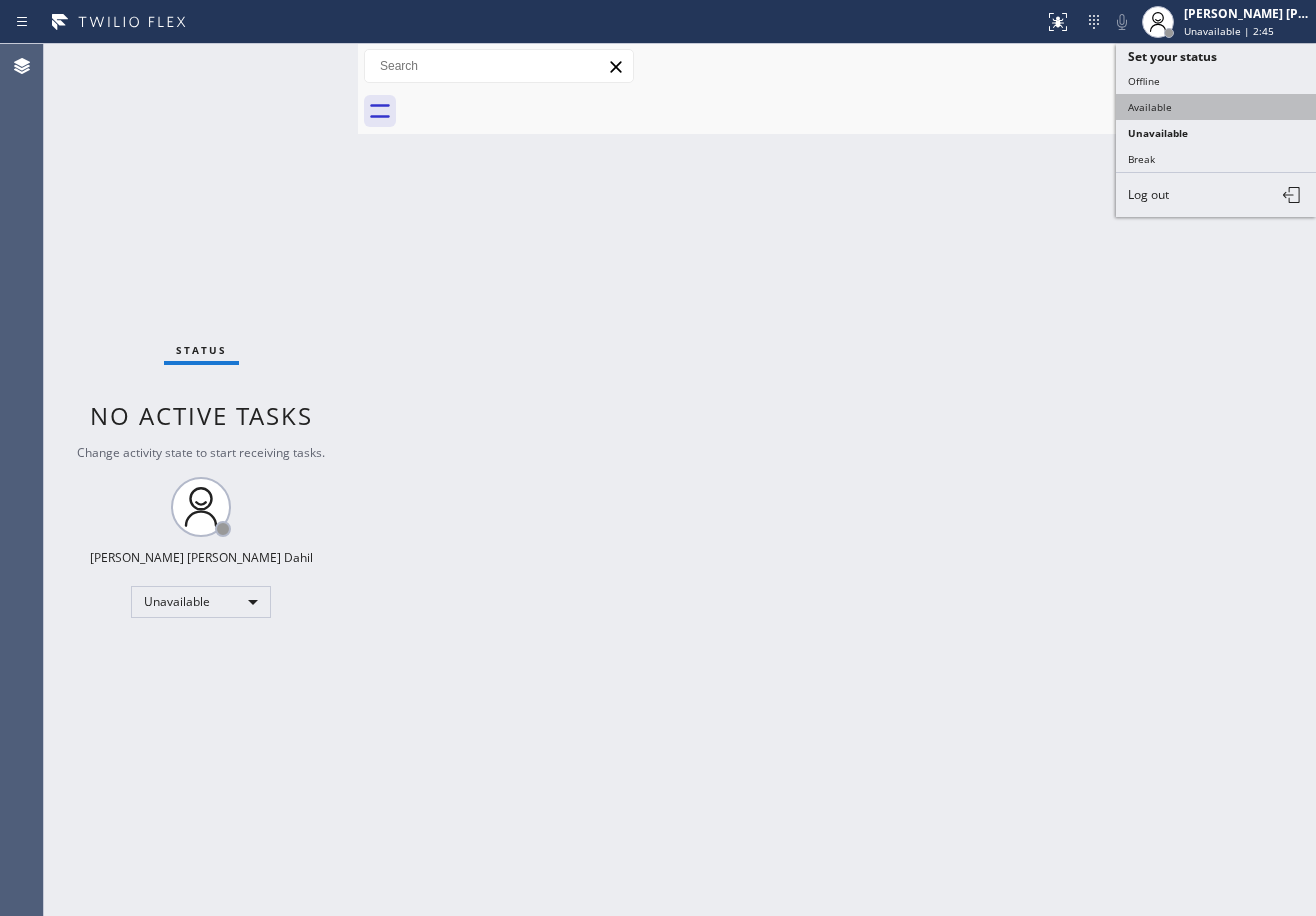 click on "Available" at bounding box center (1216, 107) 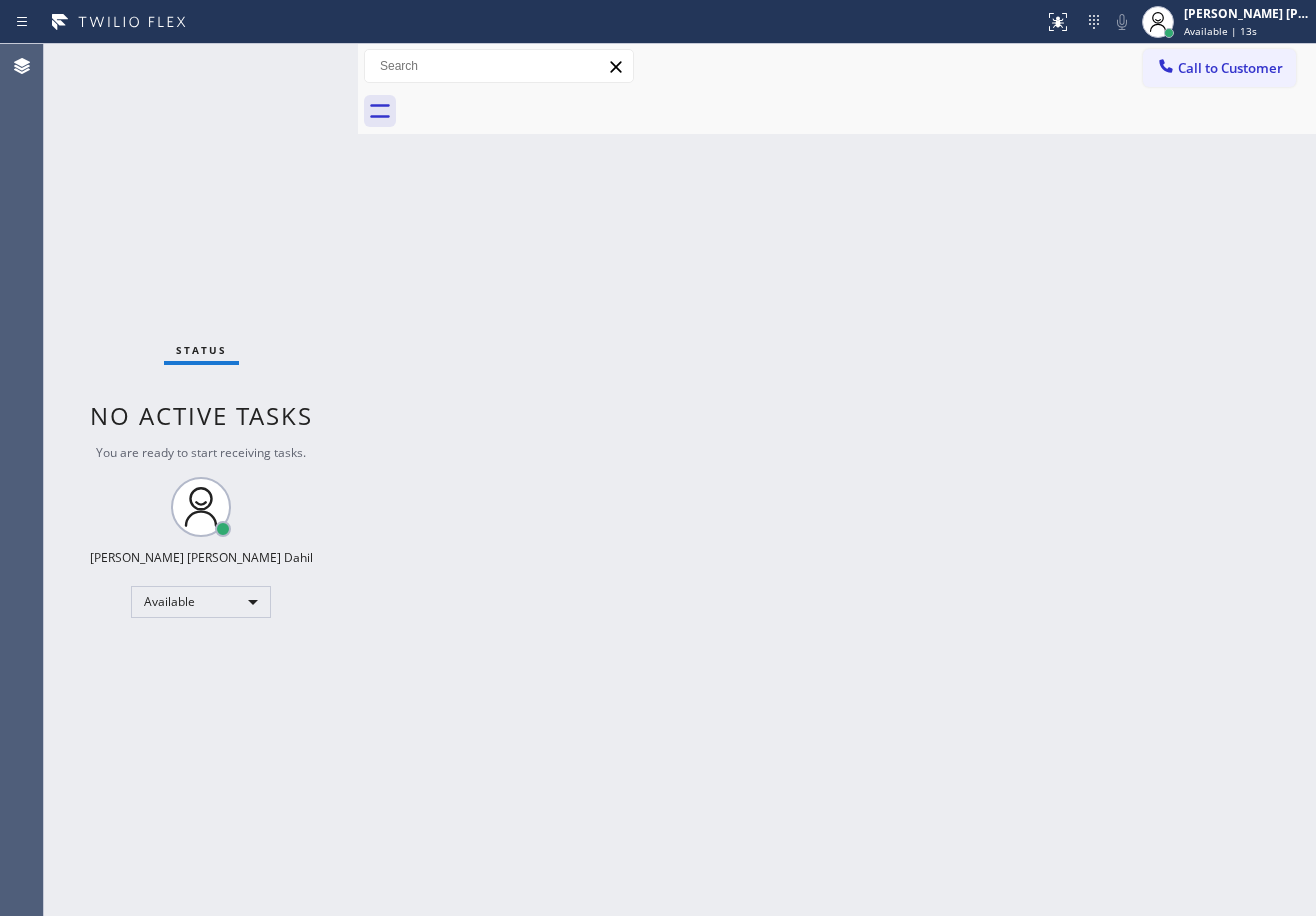 drag, startPoint x: 1102, startPoint y: 637, endPoint x: 1295, endPoint y: 819, distance: 265.27908 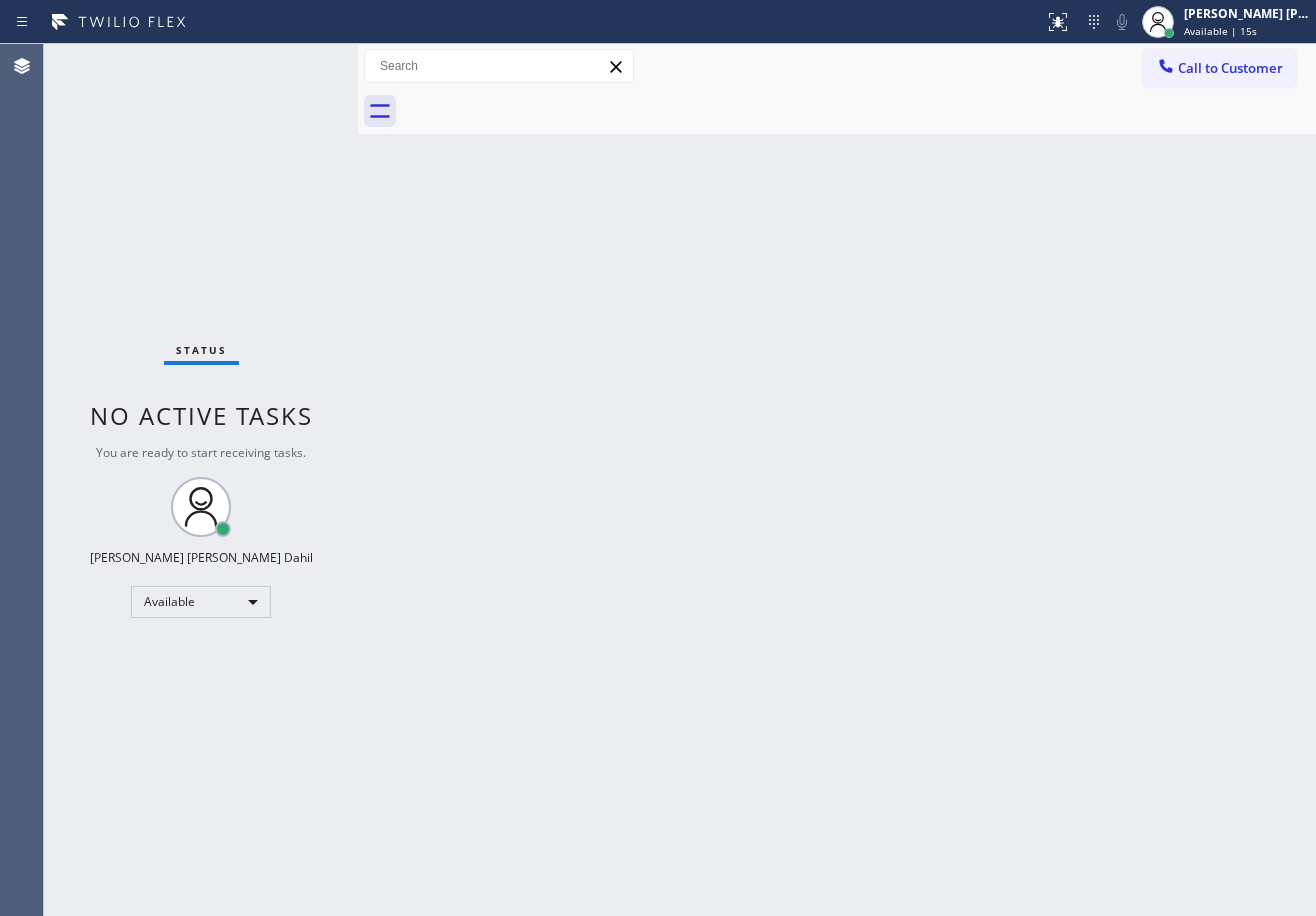 drag, startPoint x: 914, startPoint y: 732, endPoint x: 911, endPoint y: 758, distance: 26.172504 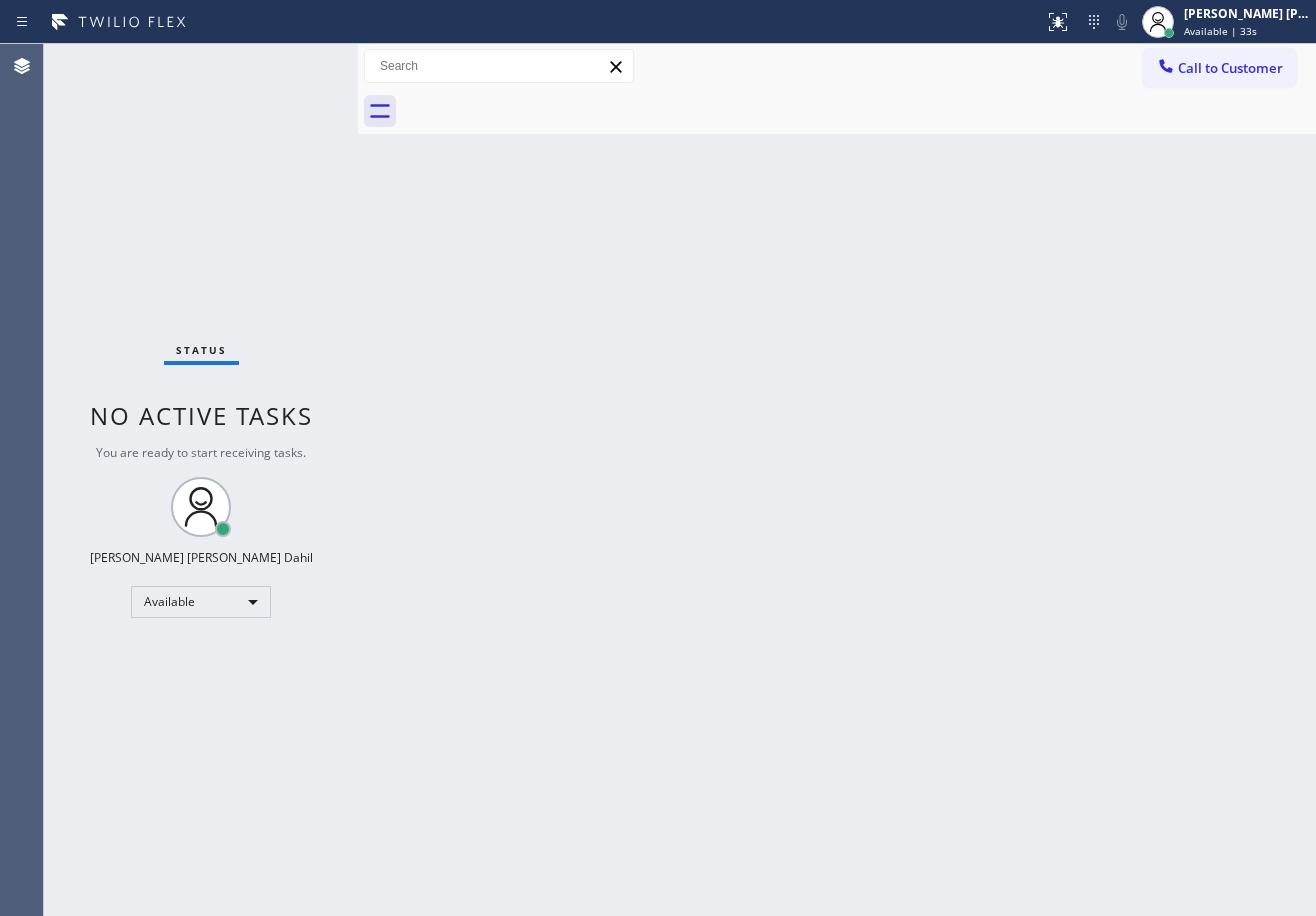 drag, startPoint x: 325, startPoint y: 106, endPoint x: 319, endPoint y: 79, distance: 27.658634 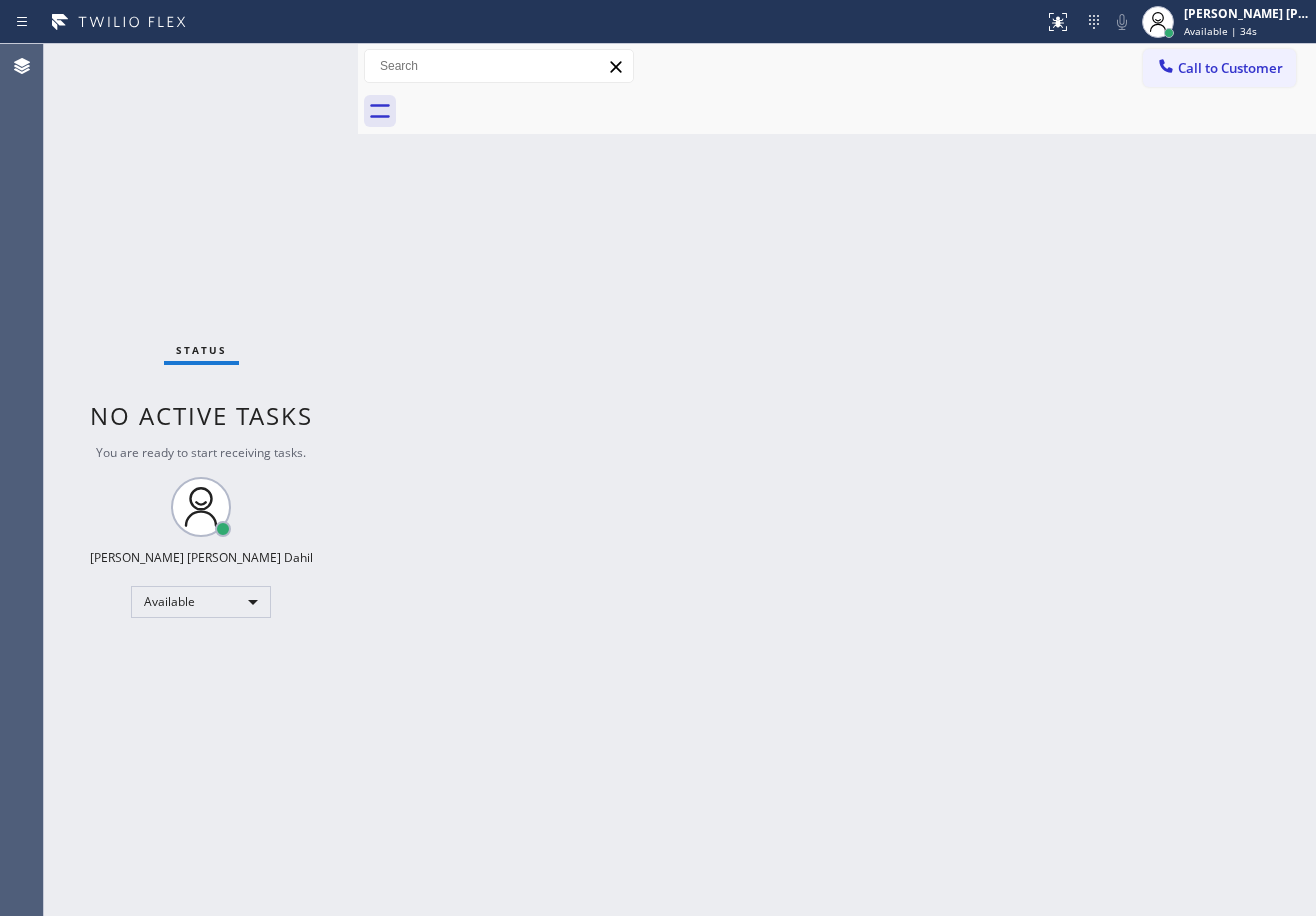 click on "Status   No active tasks     You are ready to start receiving tasks.   [PERSON_NAME] [PERSON_NAME] Dahil Available" at bounding box center (201, 480) 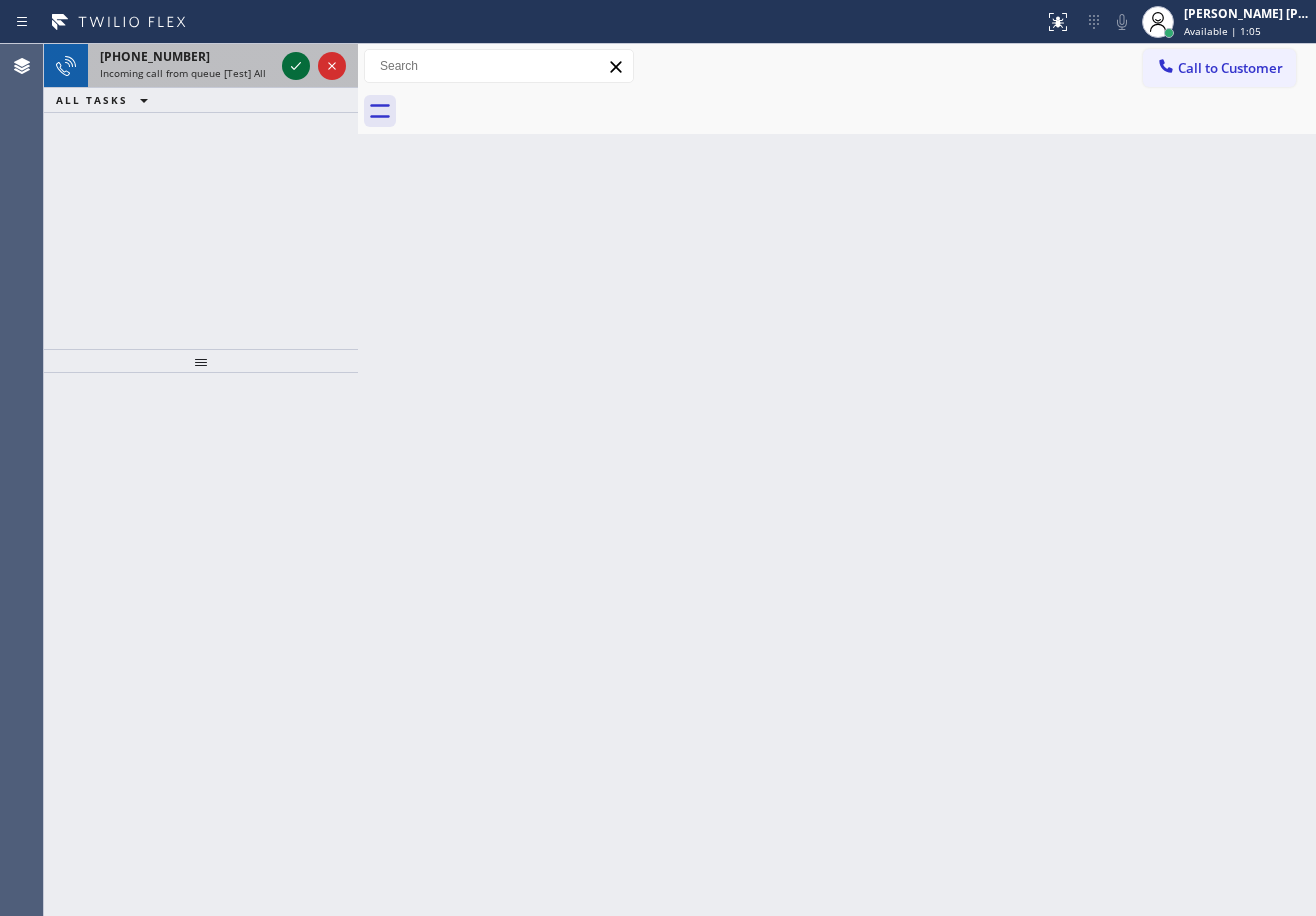 click 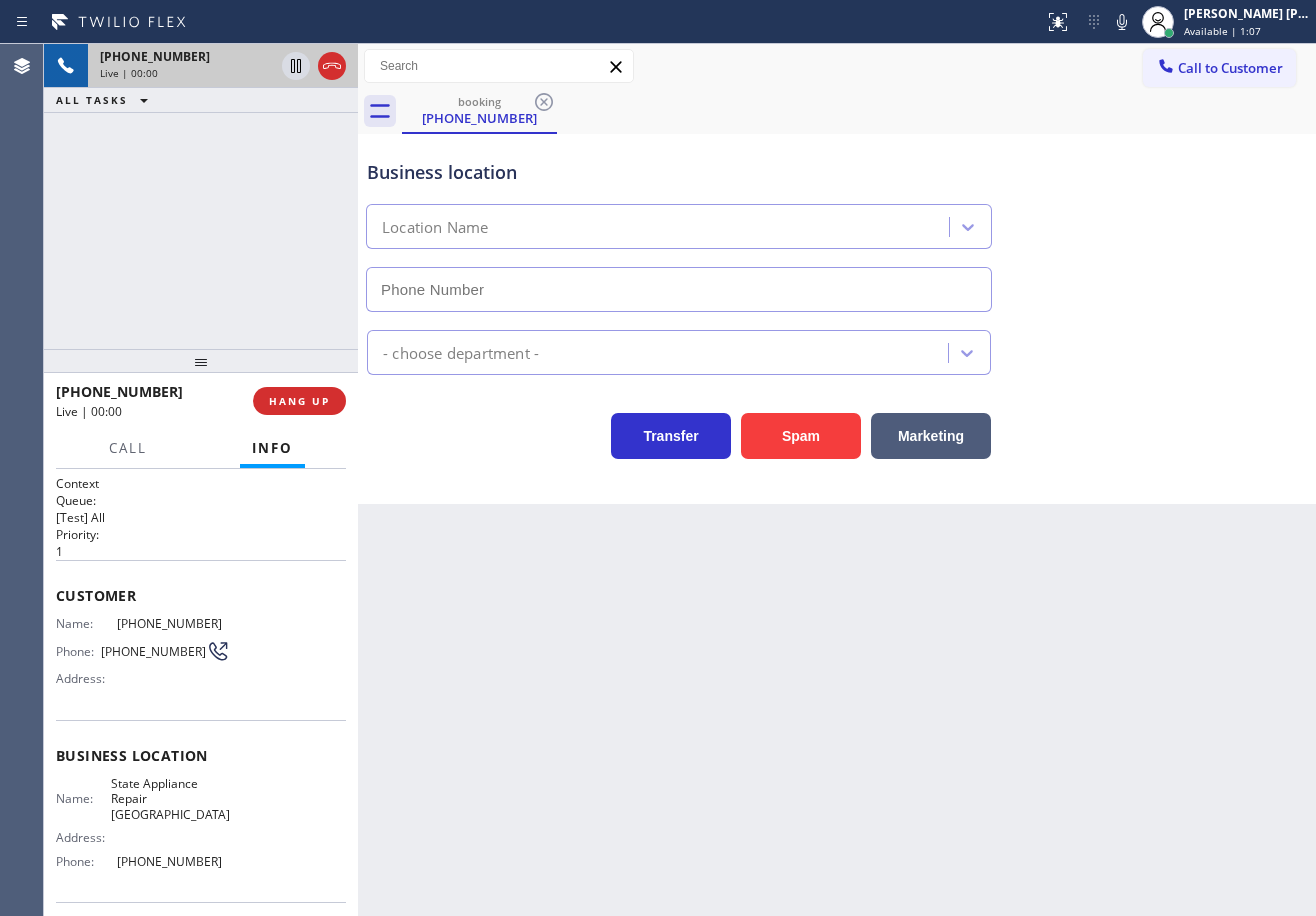 type on "[PHONE_NUMBER]" 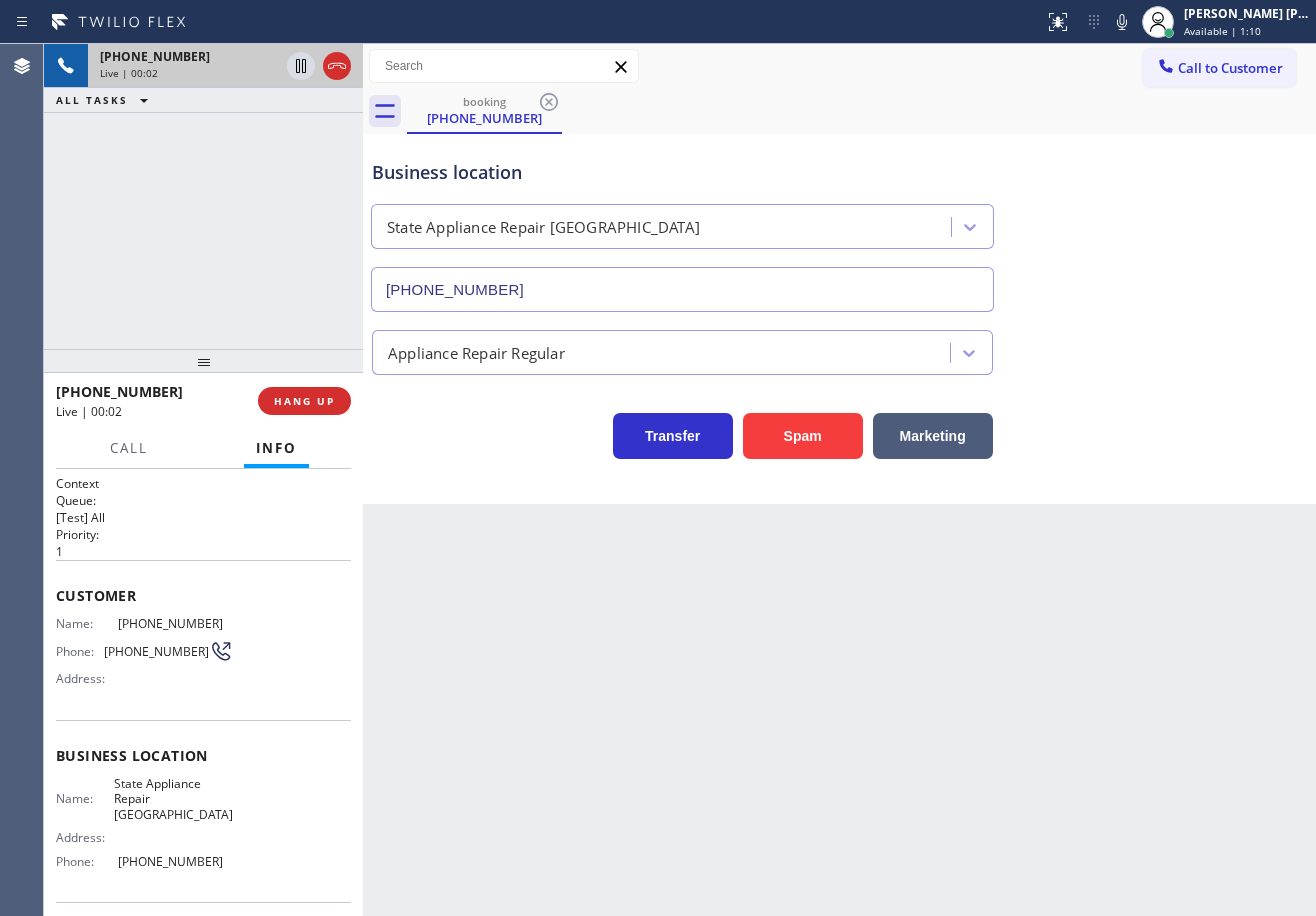 drag, startPoint x: 357, startPoint y: 94, endPoint x: 370, endPoint y: 198, distance: 104.80935 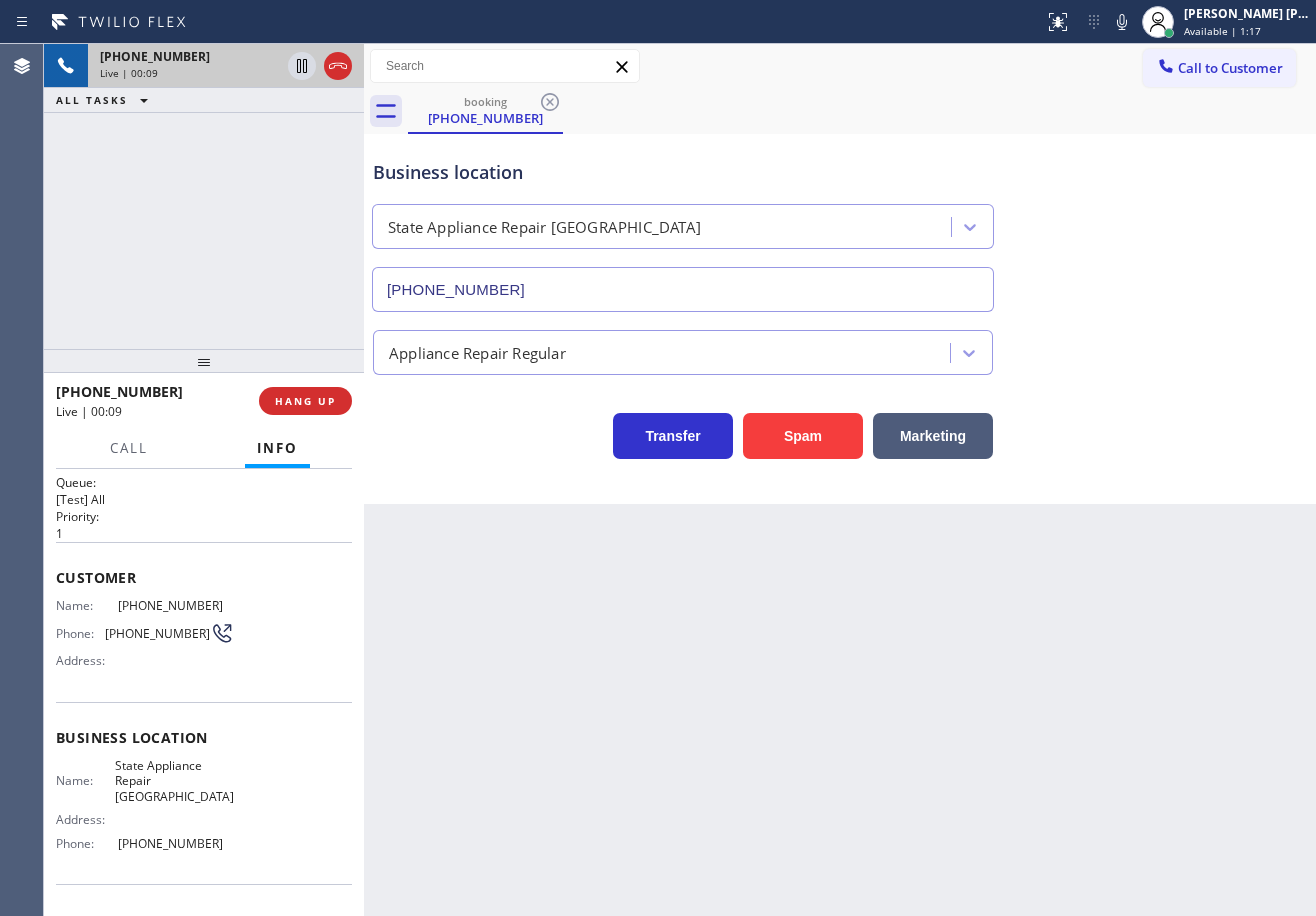 scroll, scrollTop: 0, scrollLeft: 0, axis: both 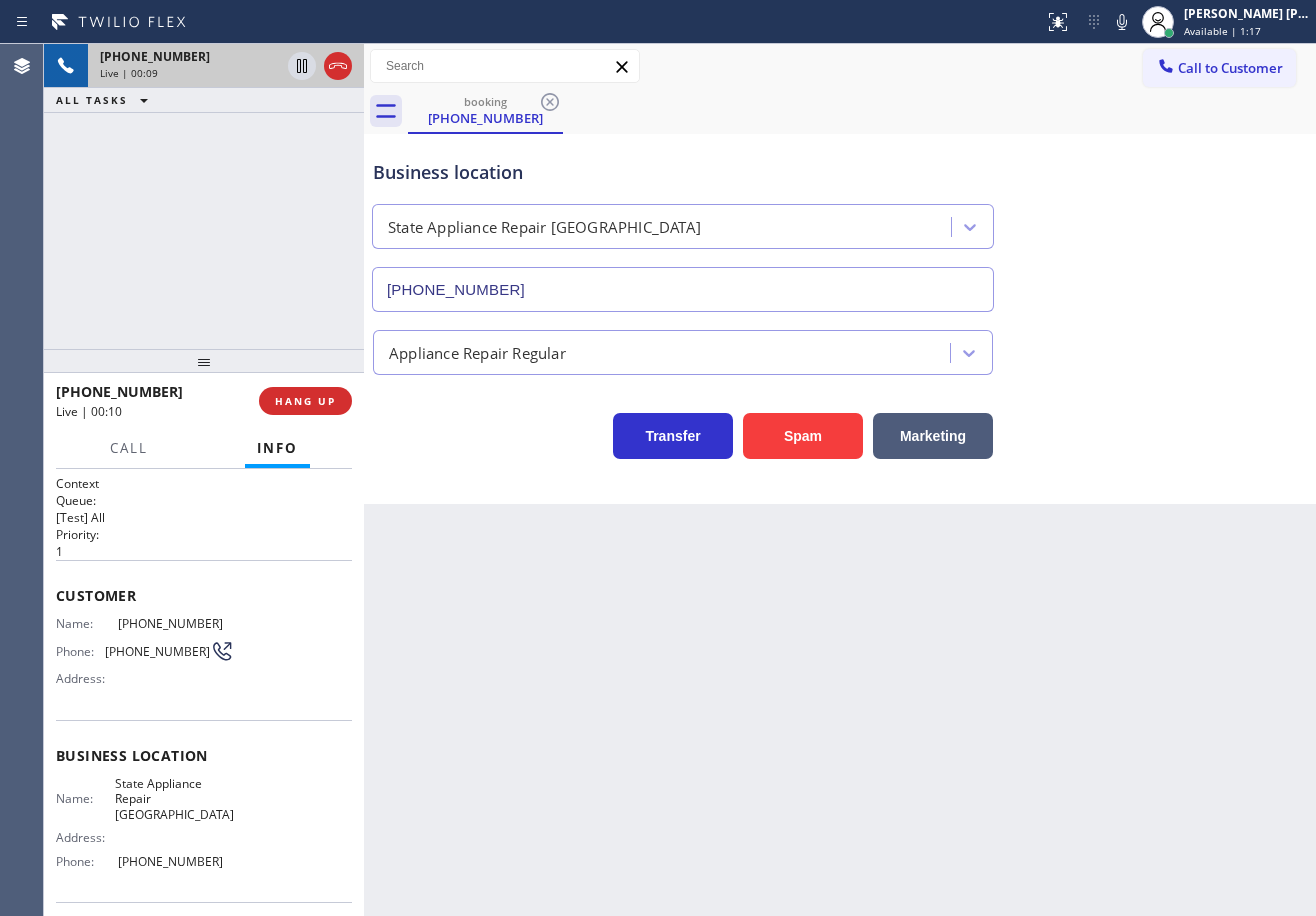 click on "Back to Dashboard Change Sender ID Customers Technicians Select a contact Outbound call Technician Search Technician Your caller id phone number Your caller id phone number Call Technician info Name   Phone none Address none Change Sender ID HVAC [PHONE_NUMBER] 5 Star Appliance [PHONE_NUMBER] Appliance Repair [PHONE_NUMBER] Plumbing [PHONE_NUMBER] Air Duct Cleaning [PHONE_NUMBER]  Electricians [PHONE_NUMBER] Cancel Change Check personal SMS Reset Change booking [PHONE_NUMBER] Call to Customer Outbound call Location [PERSON_NAME] ADC Experts Your caller id phone number [PHONE_NUMBER] Customer number Call Outbound call Technician Search Technician Your caller id phone number Your caller id phone number Call booking [PHONE_NUMBER] Business location State Appliance Repair [GEOGRAPHIC_DATA] [PHONE_NUMBER] Appliance Repair Regular Transfer Spam Marketing" at bounding box center [840, 480] 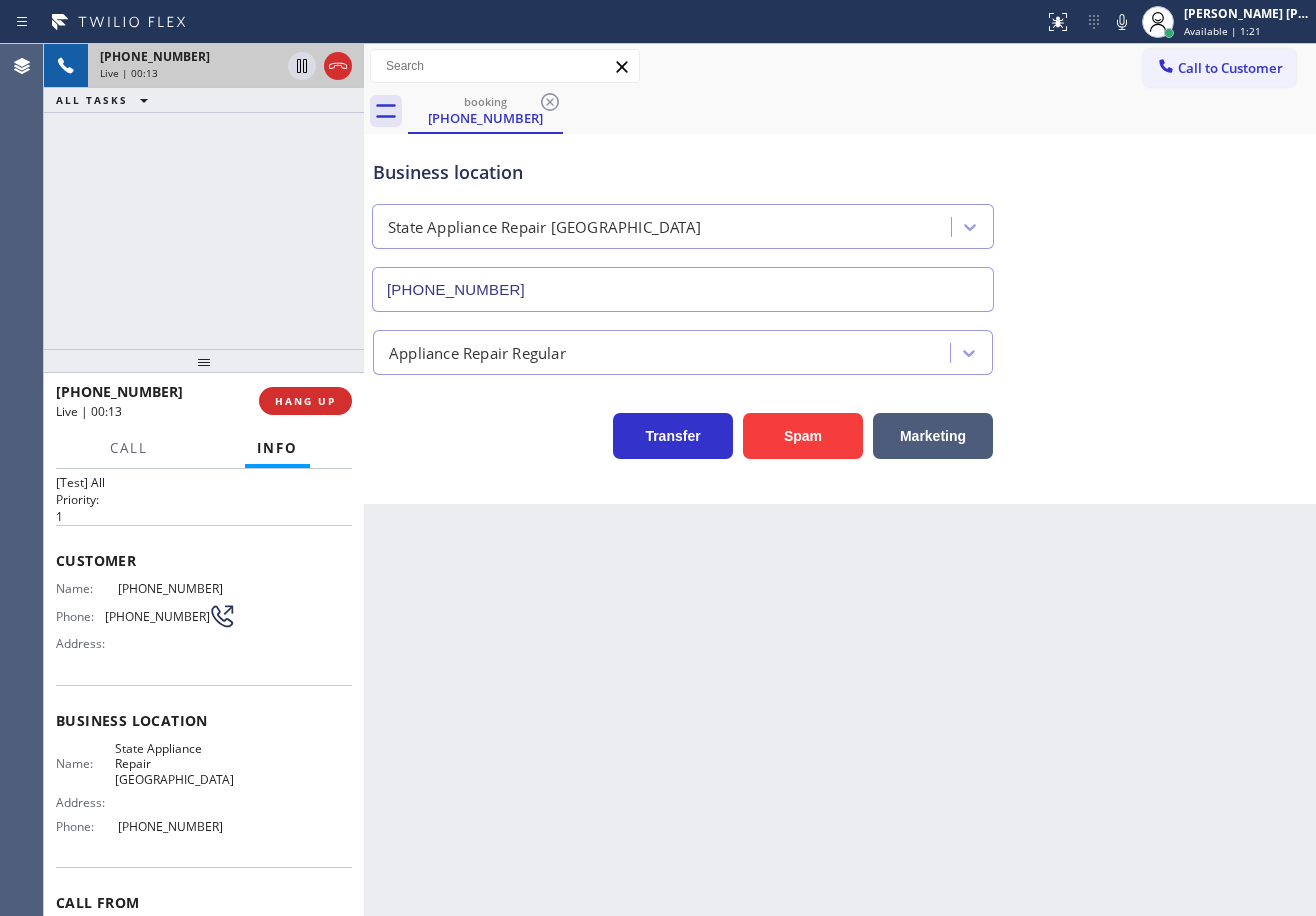 scroll, scrollTop: 0, scrollLeft: 0, axis: both 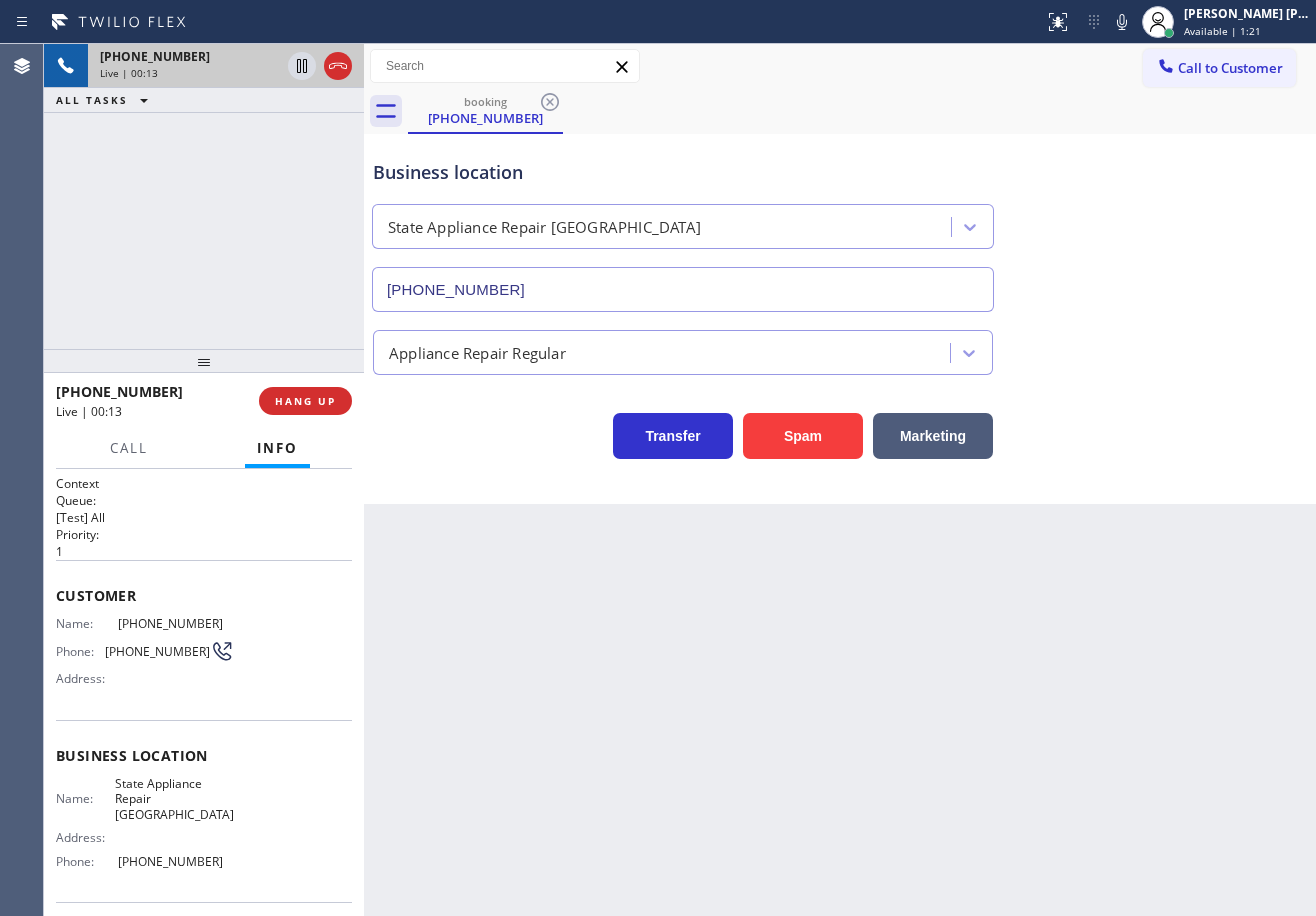 click on "Back to Dashboard Change Sender ID Customers Technicians Select a contact Outbound call Technician Search Technician Your caller id phone number Your caller id phone number Call Technician info Name   Phone none Address none Change Sender ID HVAC [PHONE_NUMBER] 5 Star Appliance [PHONE_NUMBER] Appliance Repair [PHONE_NUMBER] Plumbing [PHONE_NUMBER] Air Duct Cleaning [PHONE_NUMBER]  Electricians [PHONE_NUMBER] Cancel Change Check personal SMS Reset Change booking [PHONE_NUMBER] Call to Customer Outbound call Location [PERSON_NAME] ADC Experts Your caller id phone number [PHONE_NUMBER] Customer number Call Outbound call Technician Search Technician Your caller id phone number Your caller id phone number Call booking [PHONE_NUMBER] Business location State Appliance Repair [GEOGRAPHIC_DATA] [PHONE_NUMBER] Appliance Repair Regular Transfer Spam Marketing" at bounding box center [840, 480] 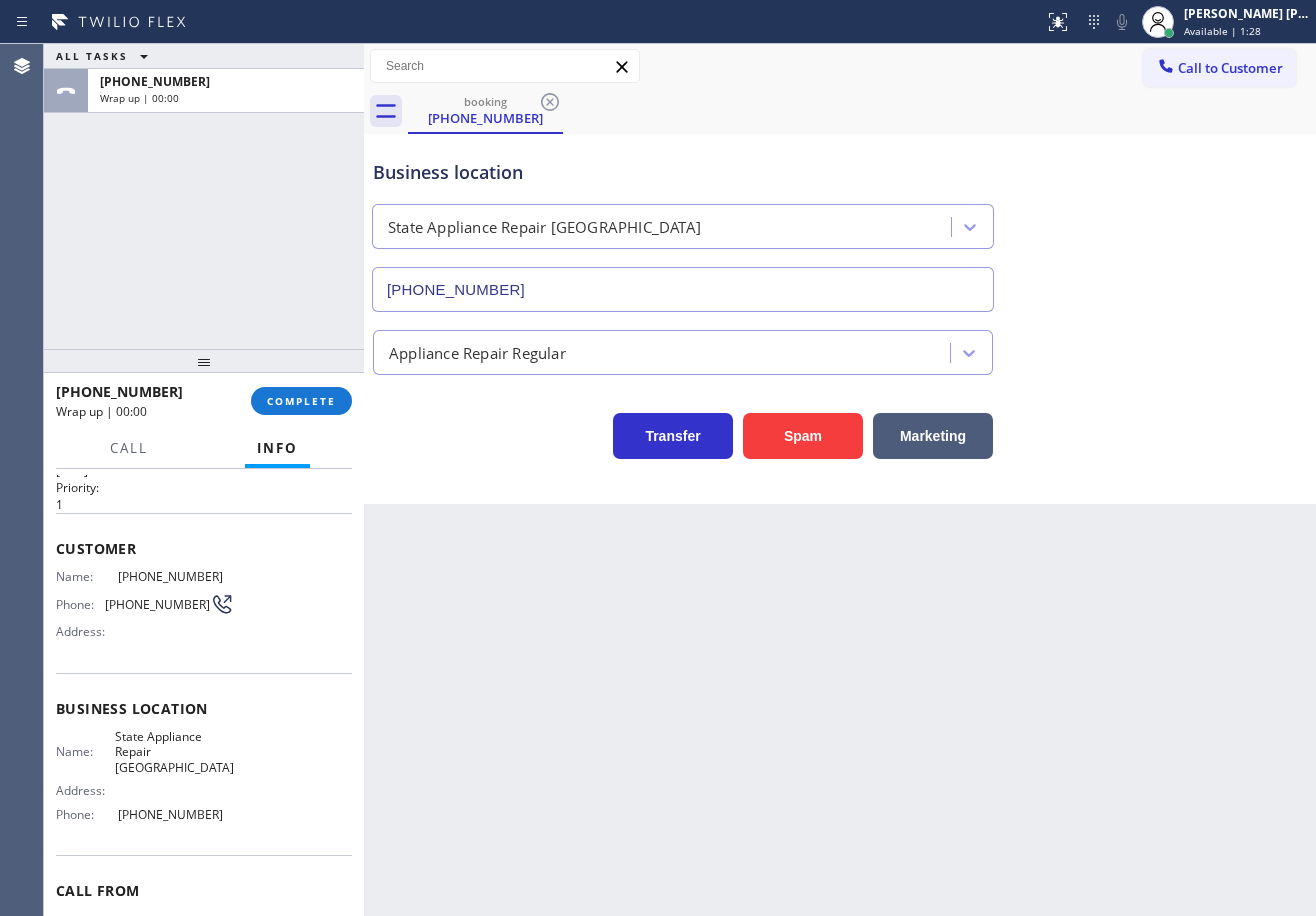 scroll, scrollTop: 0, scrollLeft: 0, axis: both 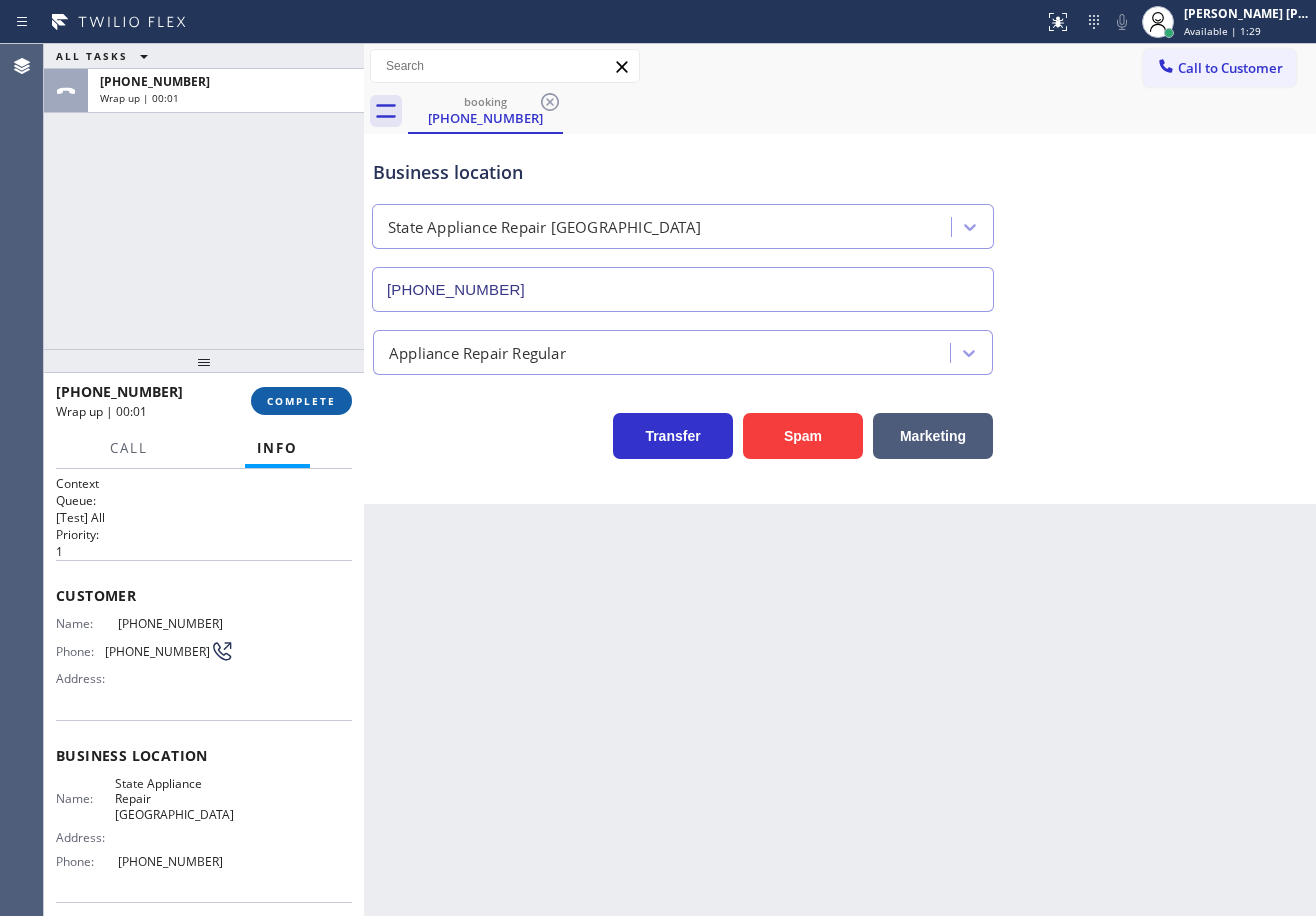 click on "COMPLETE" at bounding box center [301, 401] 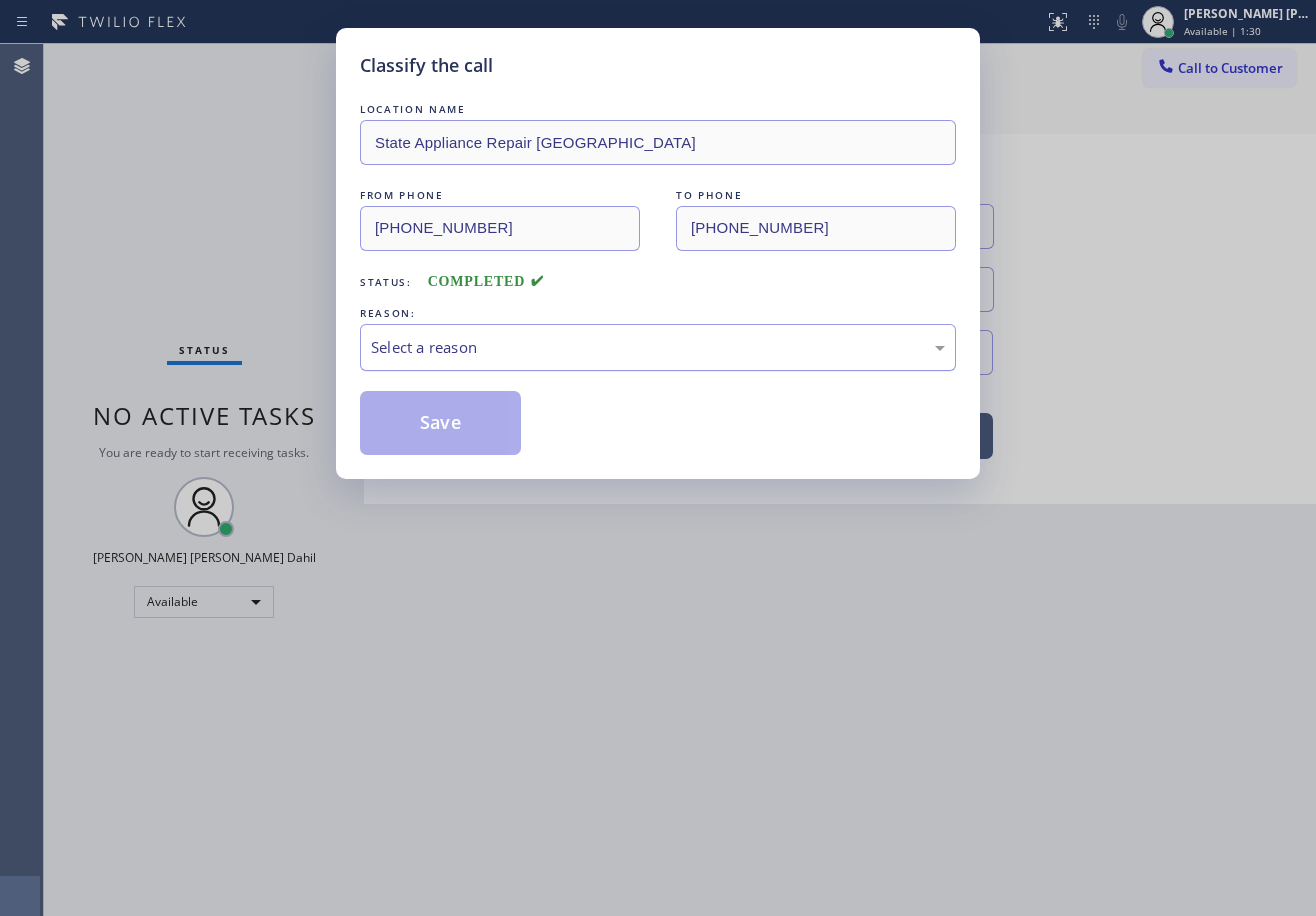click on "Select a reason" at bounding box center (658, 347) 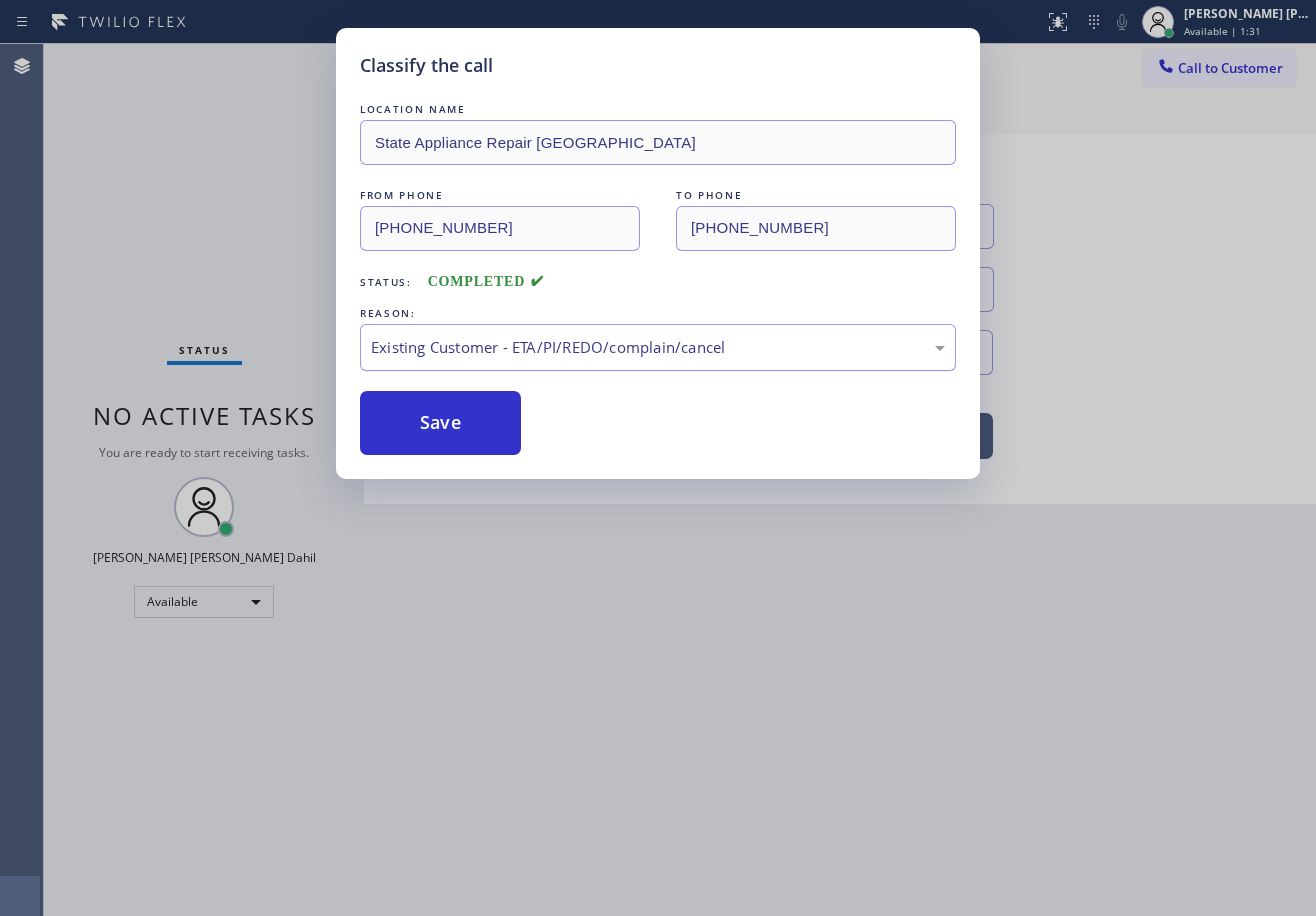 click on "Existing Customer - ETA/PI/REDO/complain/cancel" at bounding box center (658, 347) 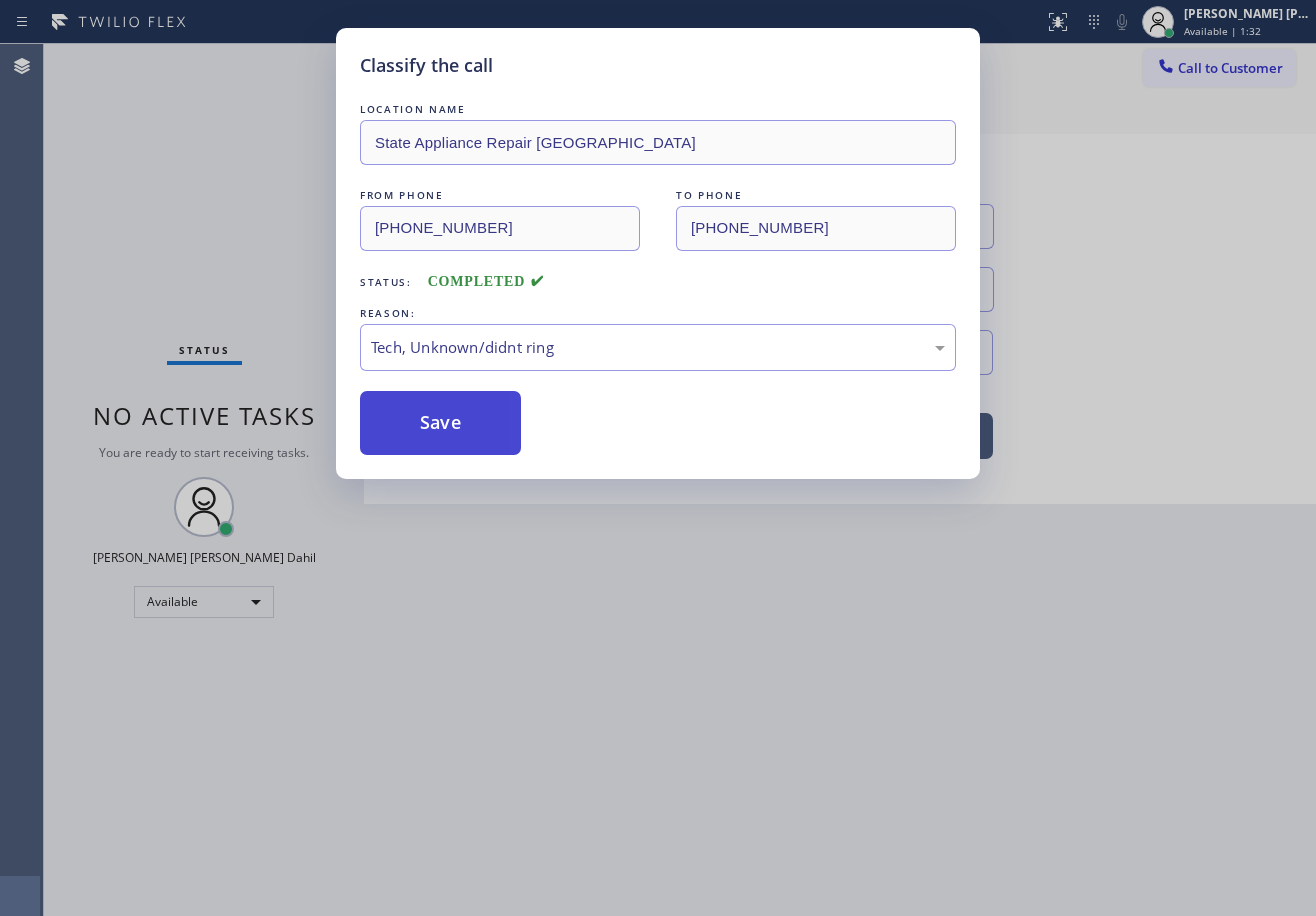 click on "Save" at bounding box center (440, 423) 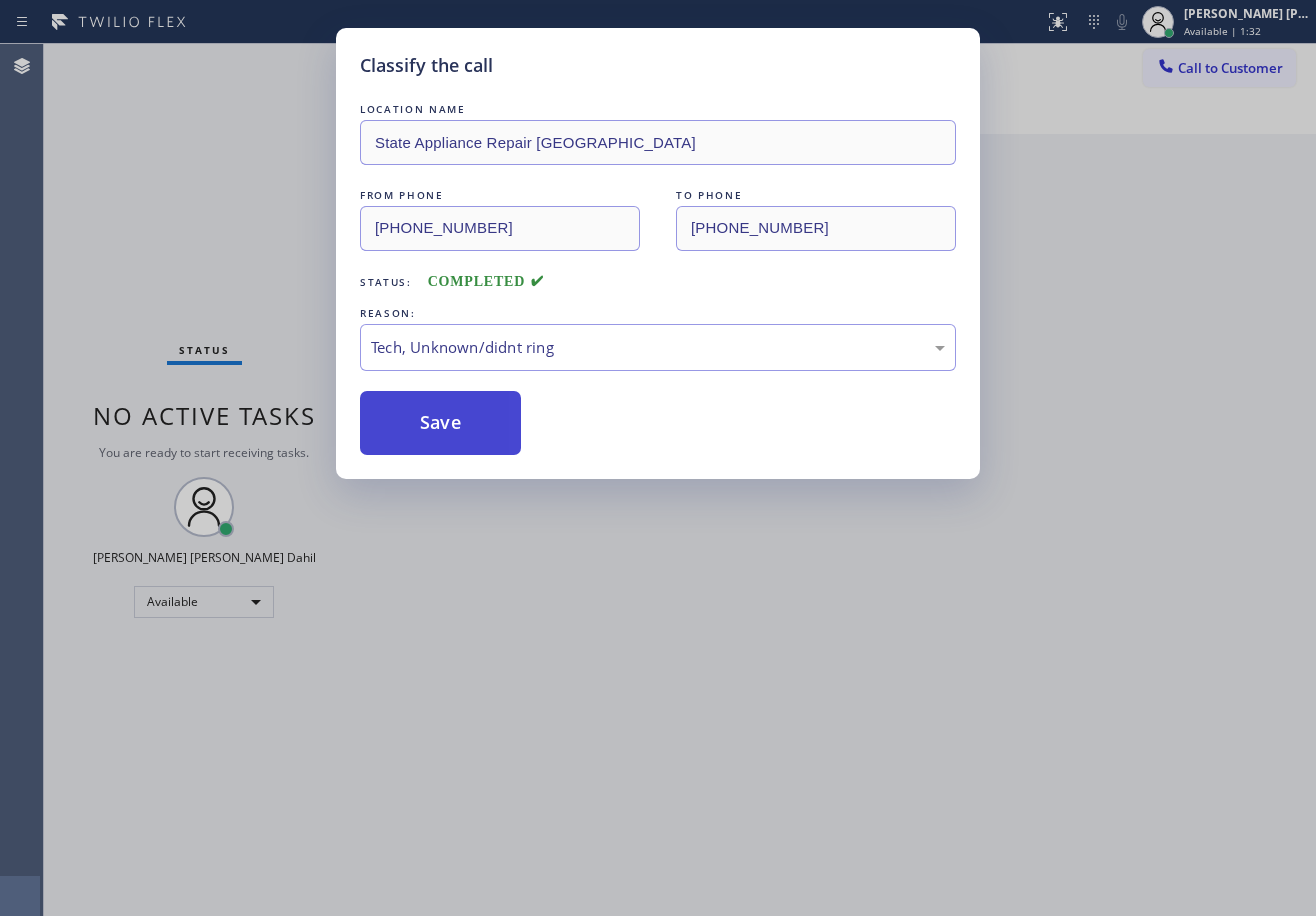 click on "Save" at bounding box center (440, 423) 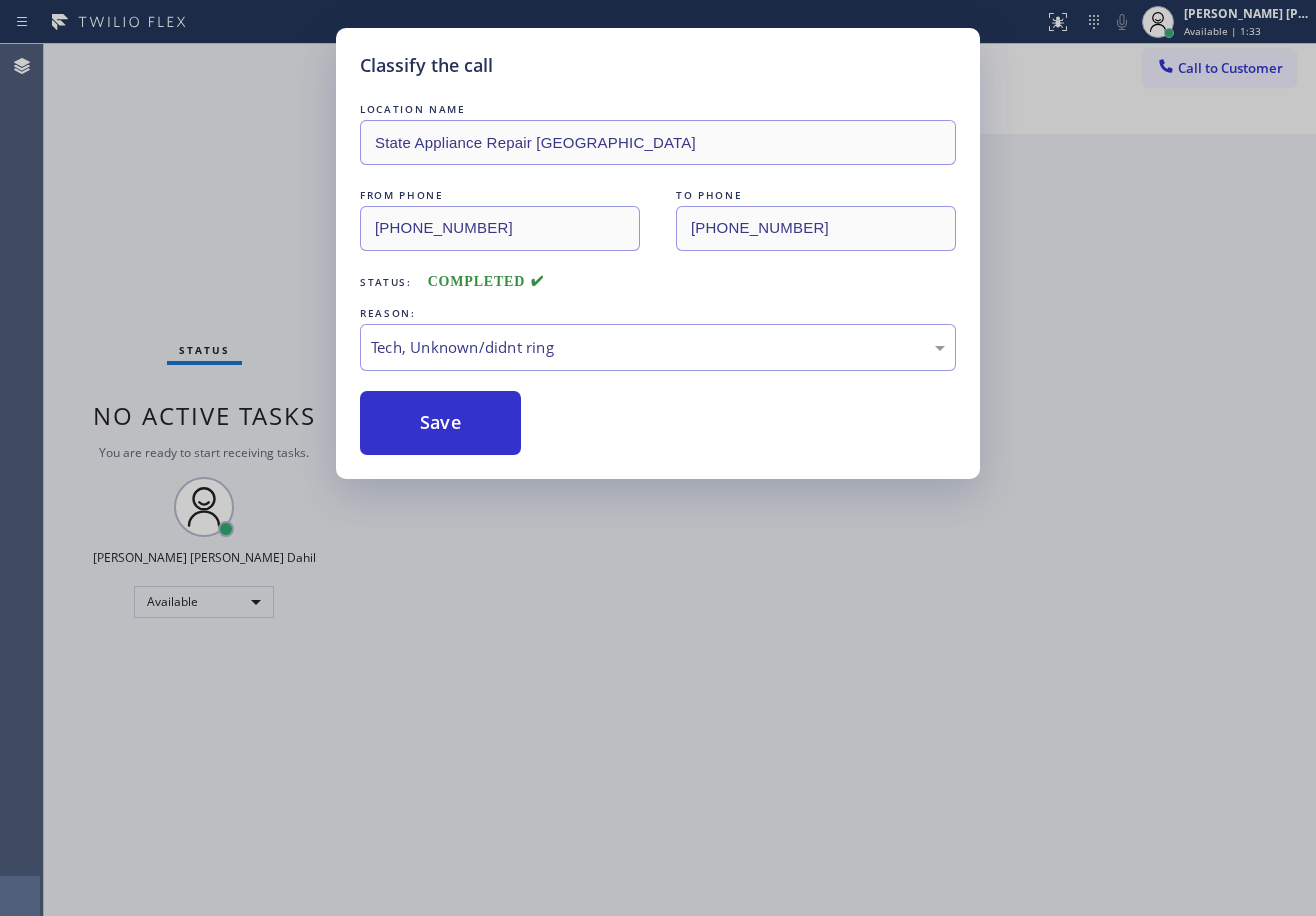 click on "Classify the call LOCATION NAME State Appliance Repair [GEOGRAPHIC_DATA] FROM PHONE [PHONE_NUMBER] TO PHONE [PHONE_NUMBER] Status: COMPLETED REASON: Tech, Unknown/didnt ring Save" at bounding box center [658, 458] 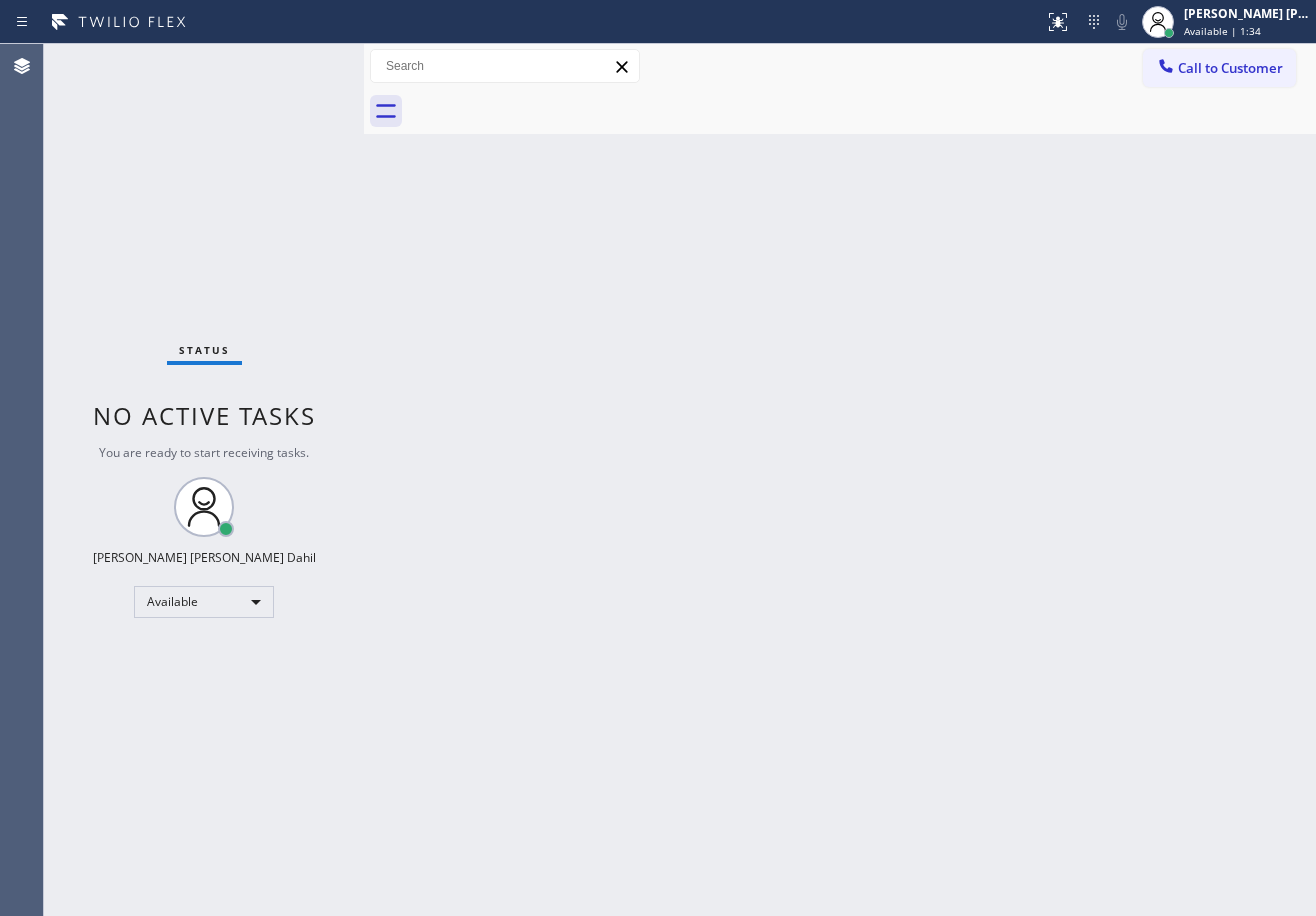 click on "Status   No active tasks     You are ready to start receiving tasks.   [PERSON_NAME] [PERSON_NAME] Dahil Available" at bounding box center [204, 480] 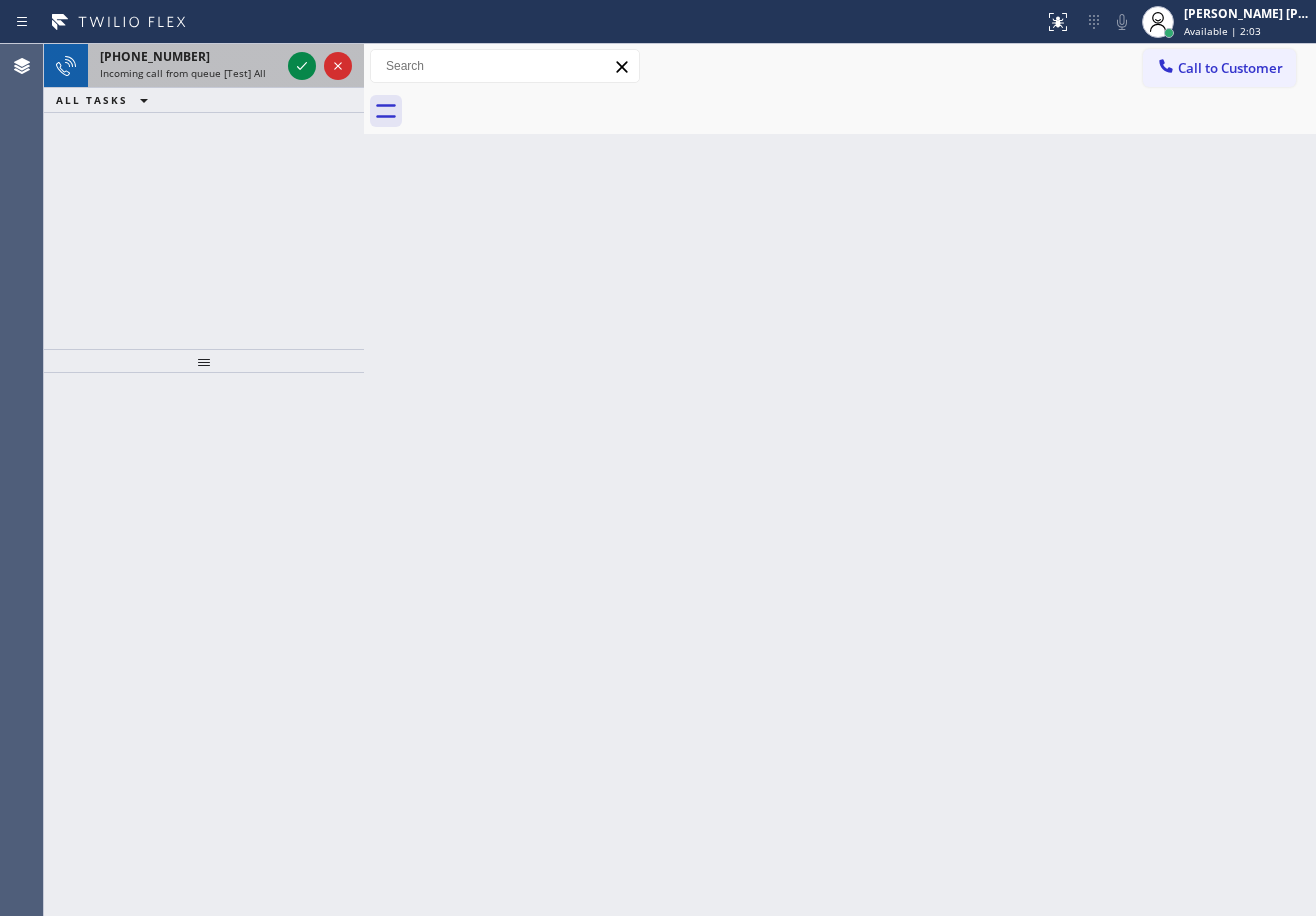 click on "[PHONE_NUMBER]" at bounding box center (190, 56) 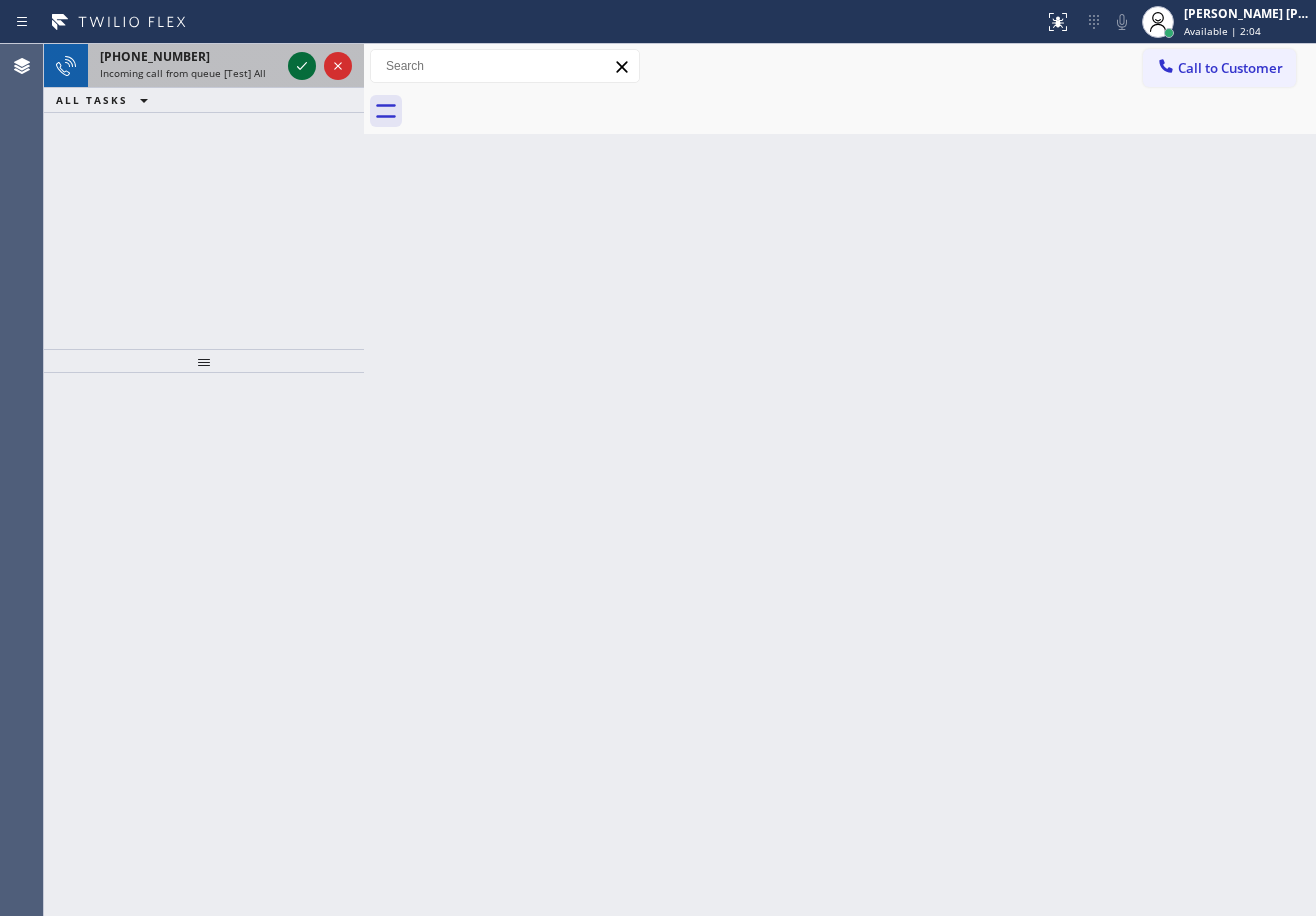 click 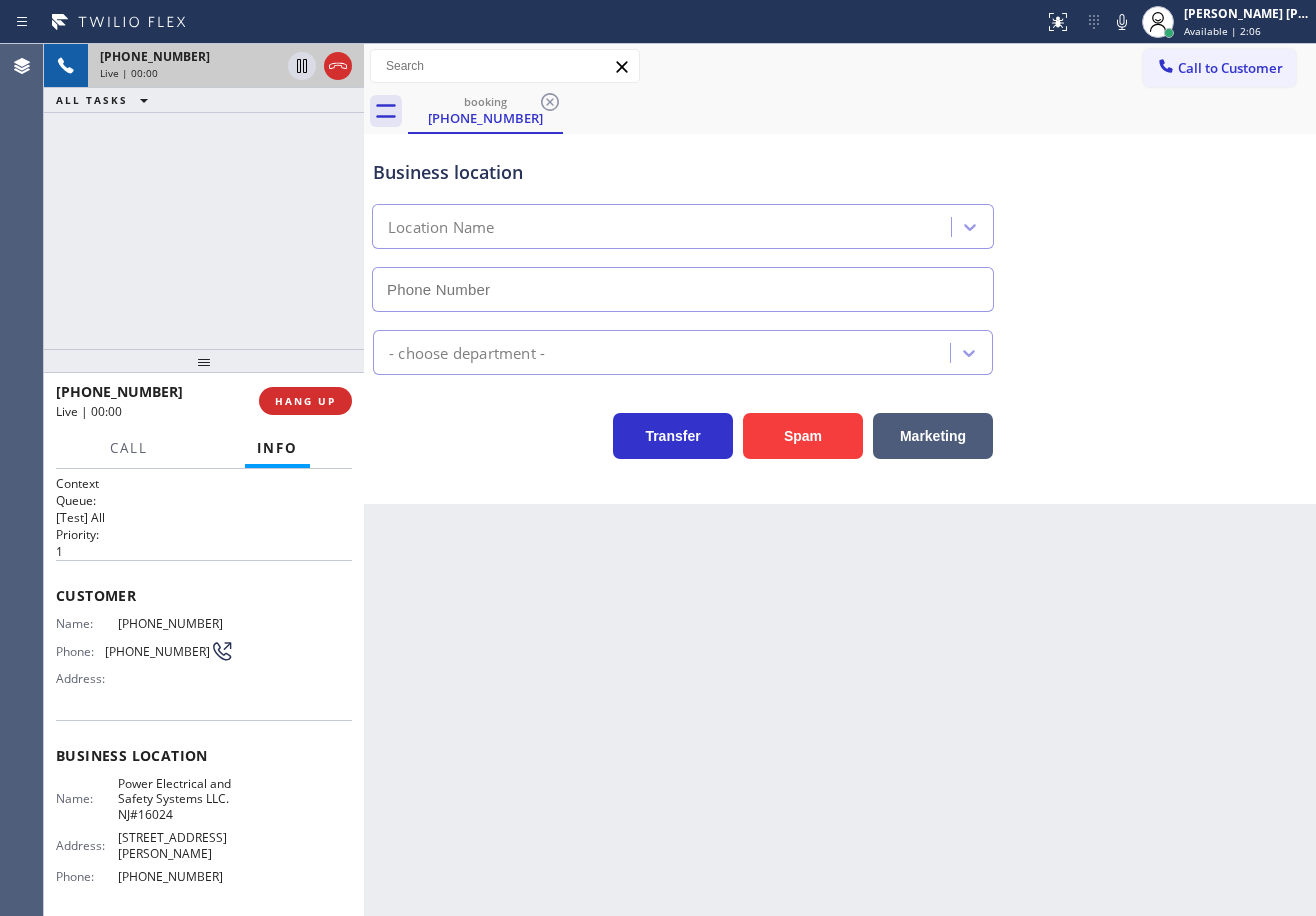 type on "[PHONE_NUMBER]" 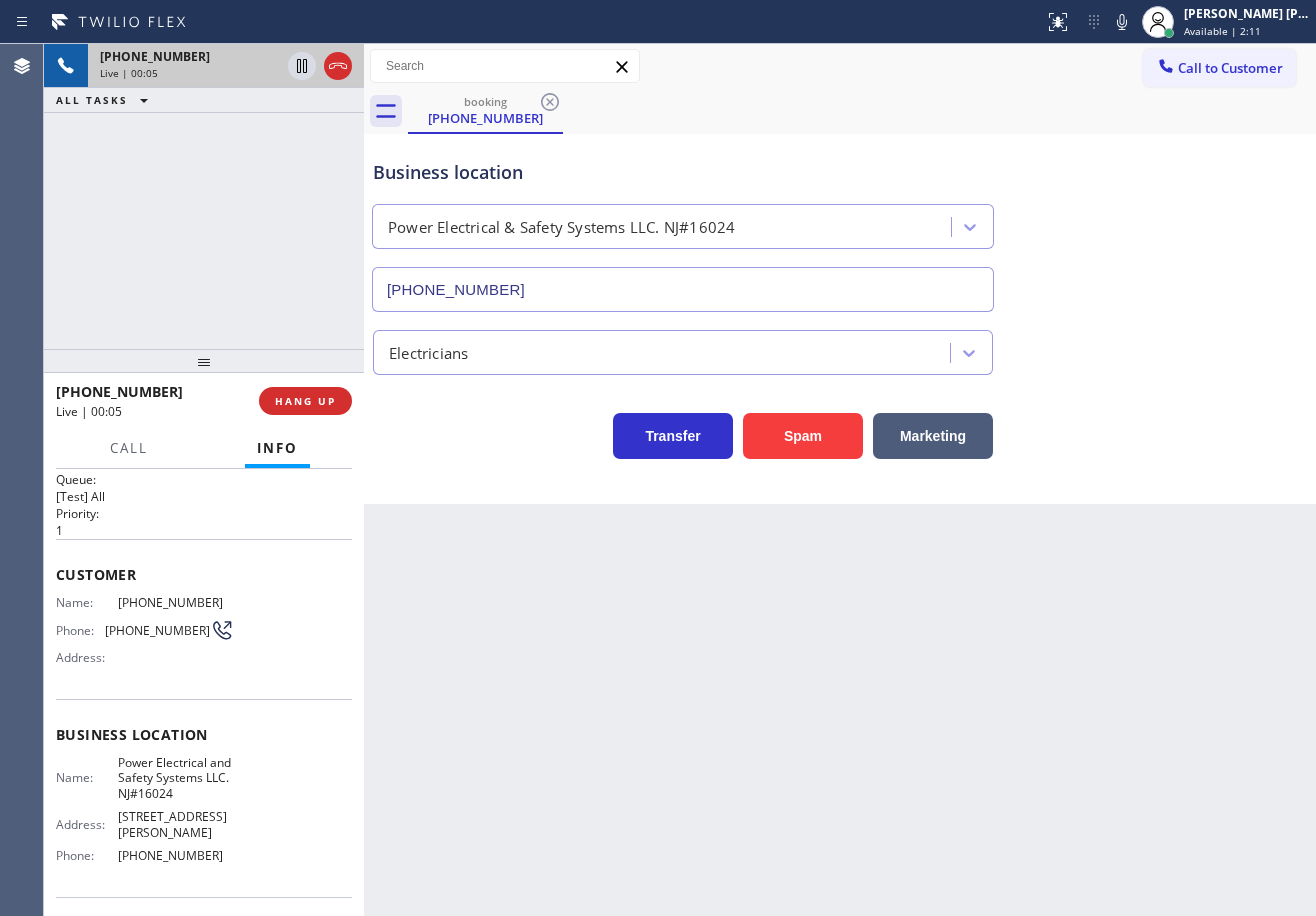 scroll, scrollTop: 205, scrollLeft: 0, axis: vertical 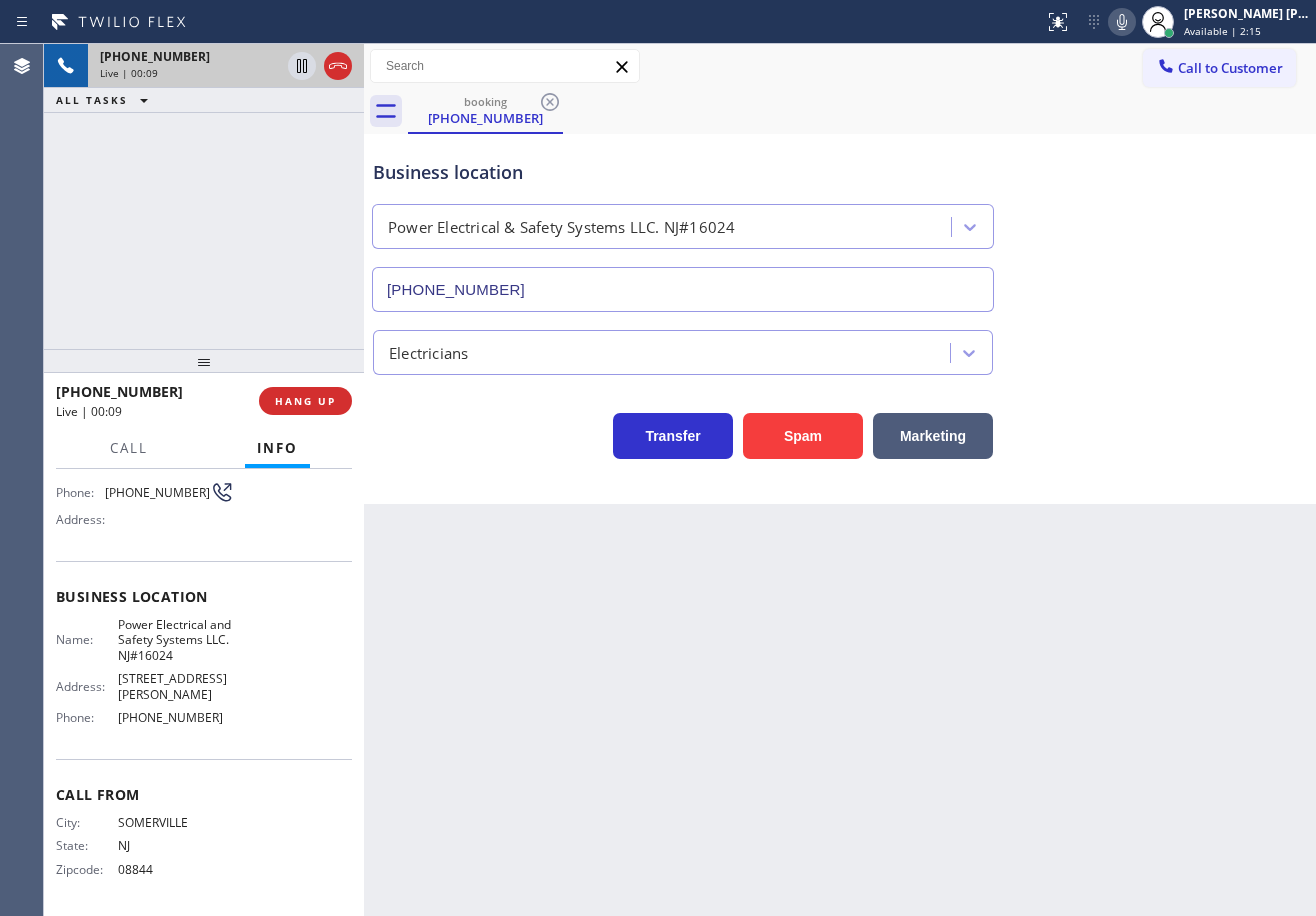 click 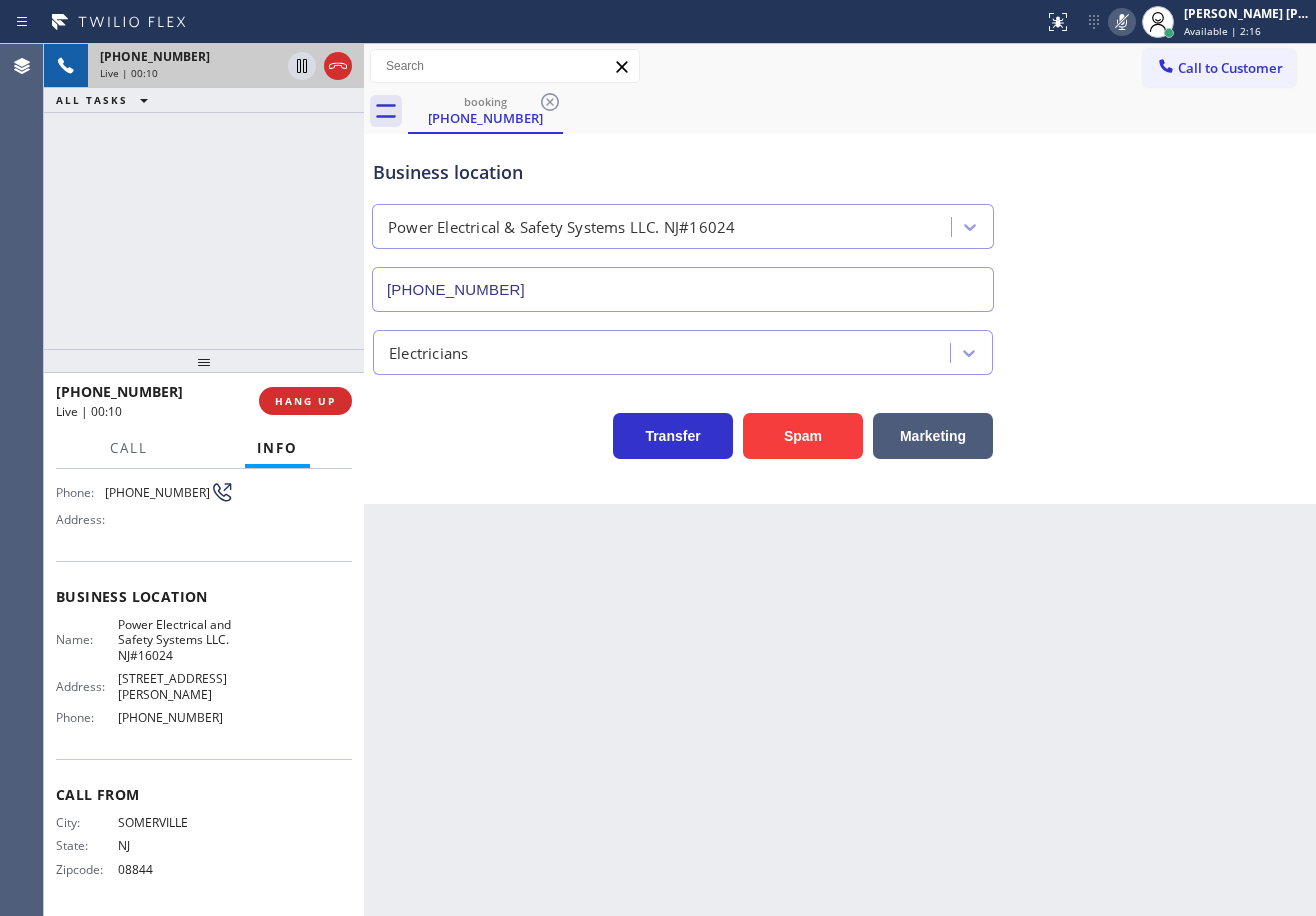 click 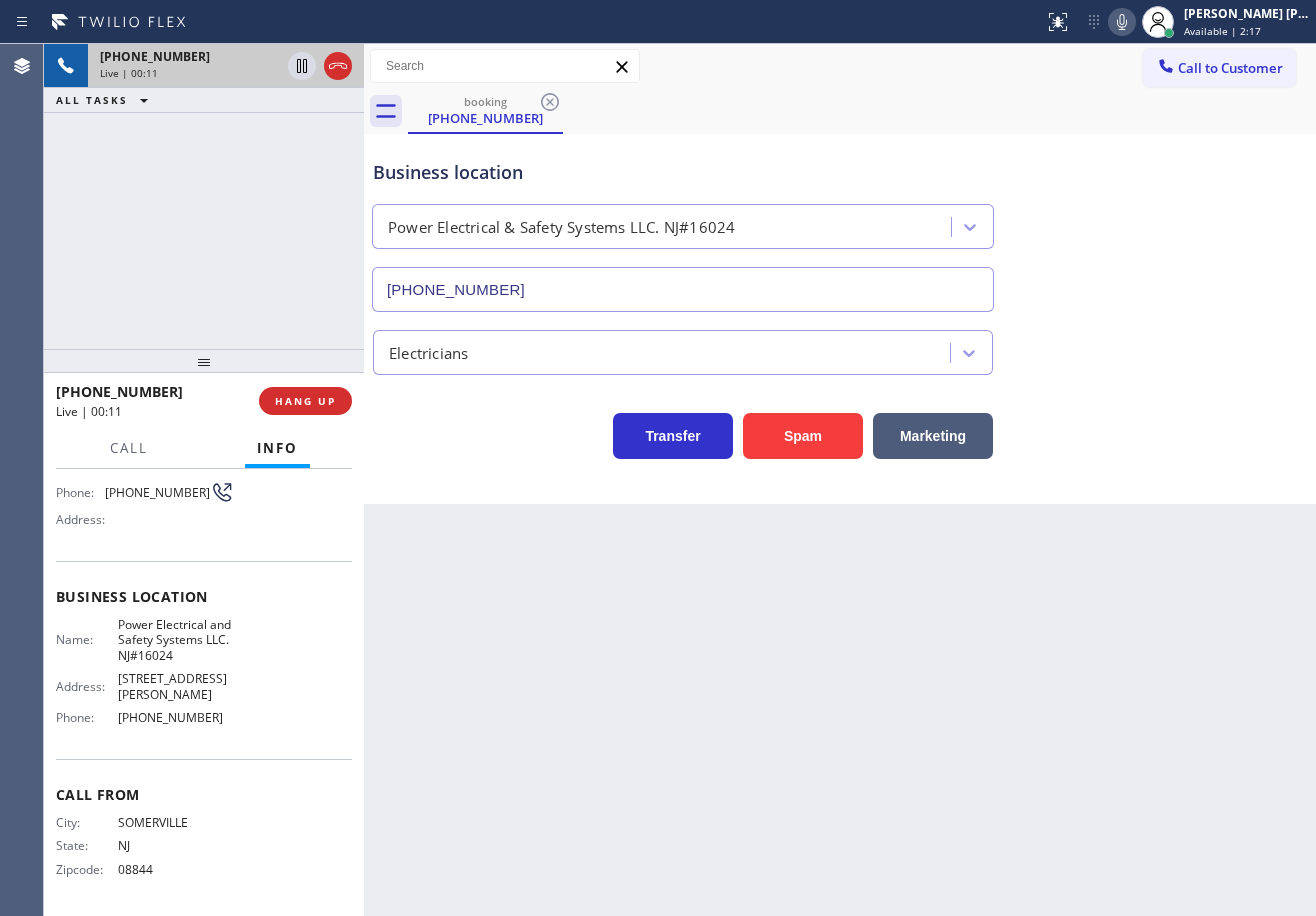 click on "Business location Power Electrical & Safety Systems LLC. NJ#[PHONE_NUMBER]" at bounding box center (840, 221) 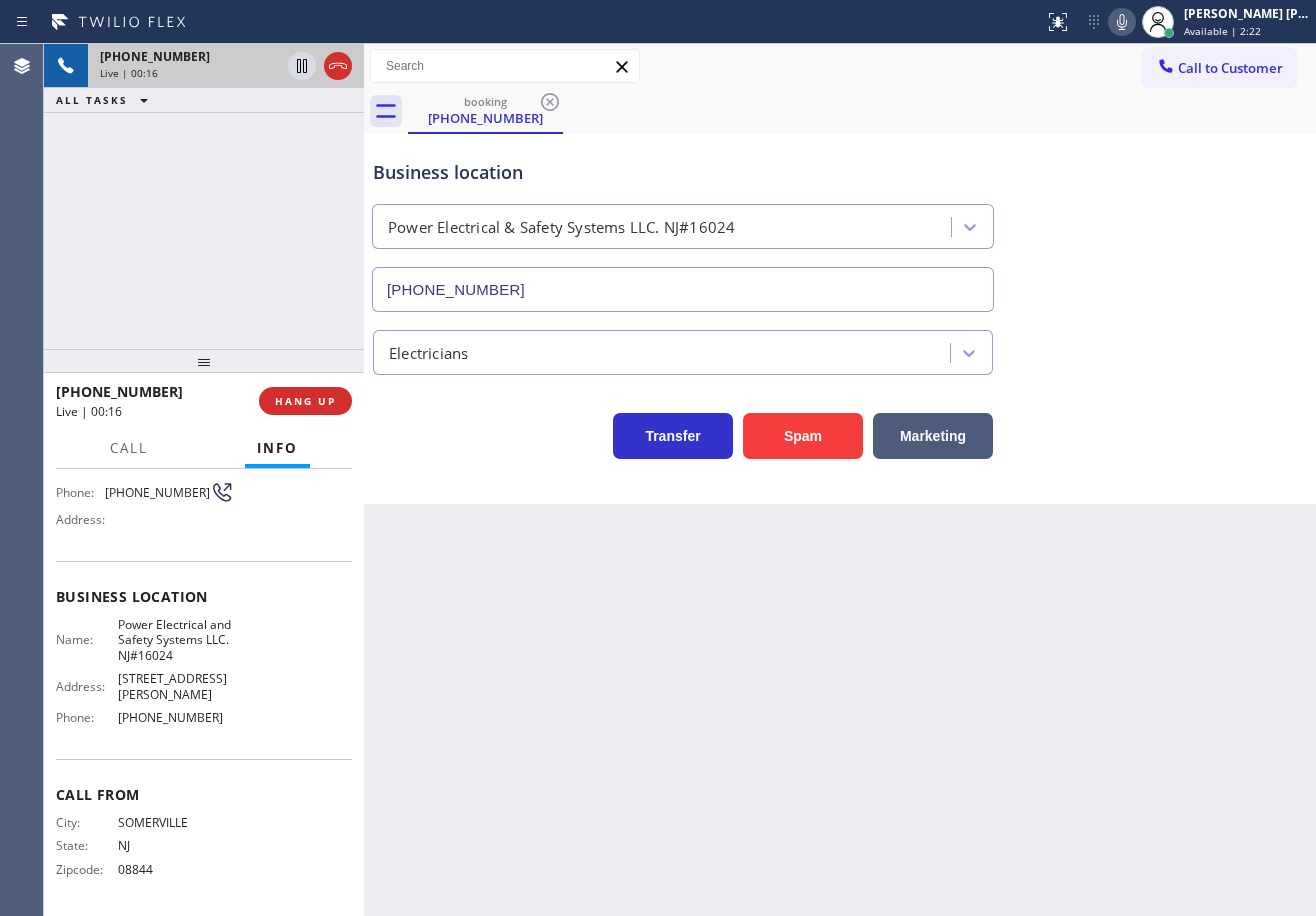 scroll, scrollTop: 0, scrollLeft: 0, axis: both 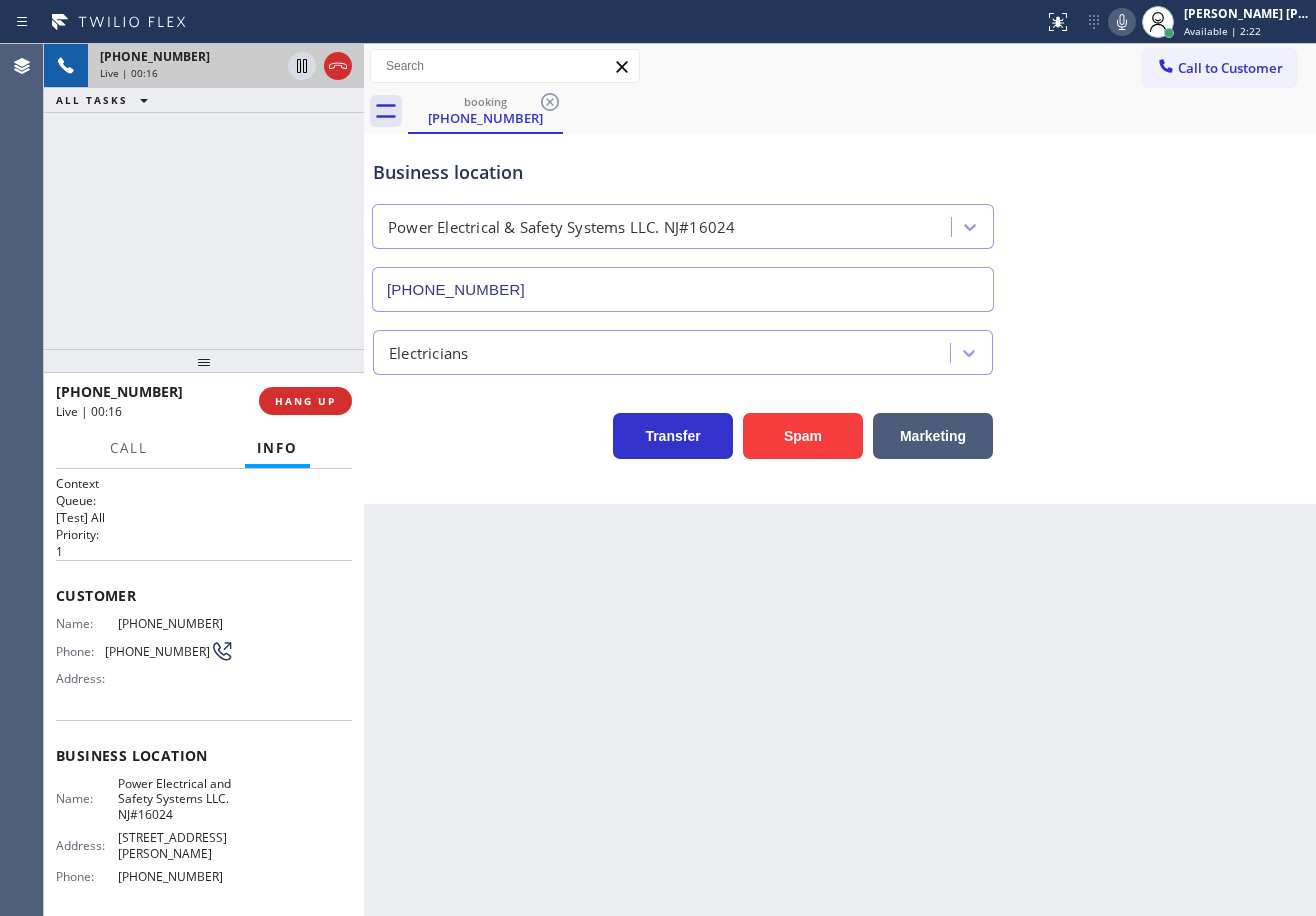 drag, startPoint x: 517, startPoint y: 699, endPoint x: 253, endPoint y: 667, distance: 265.9323 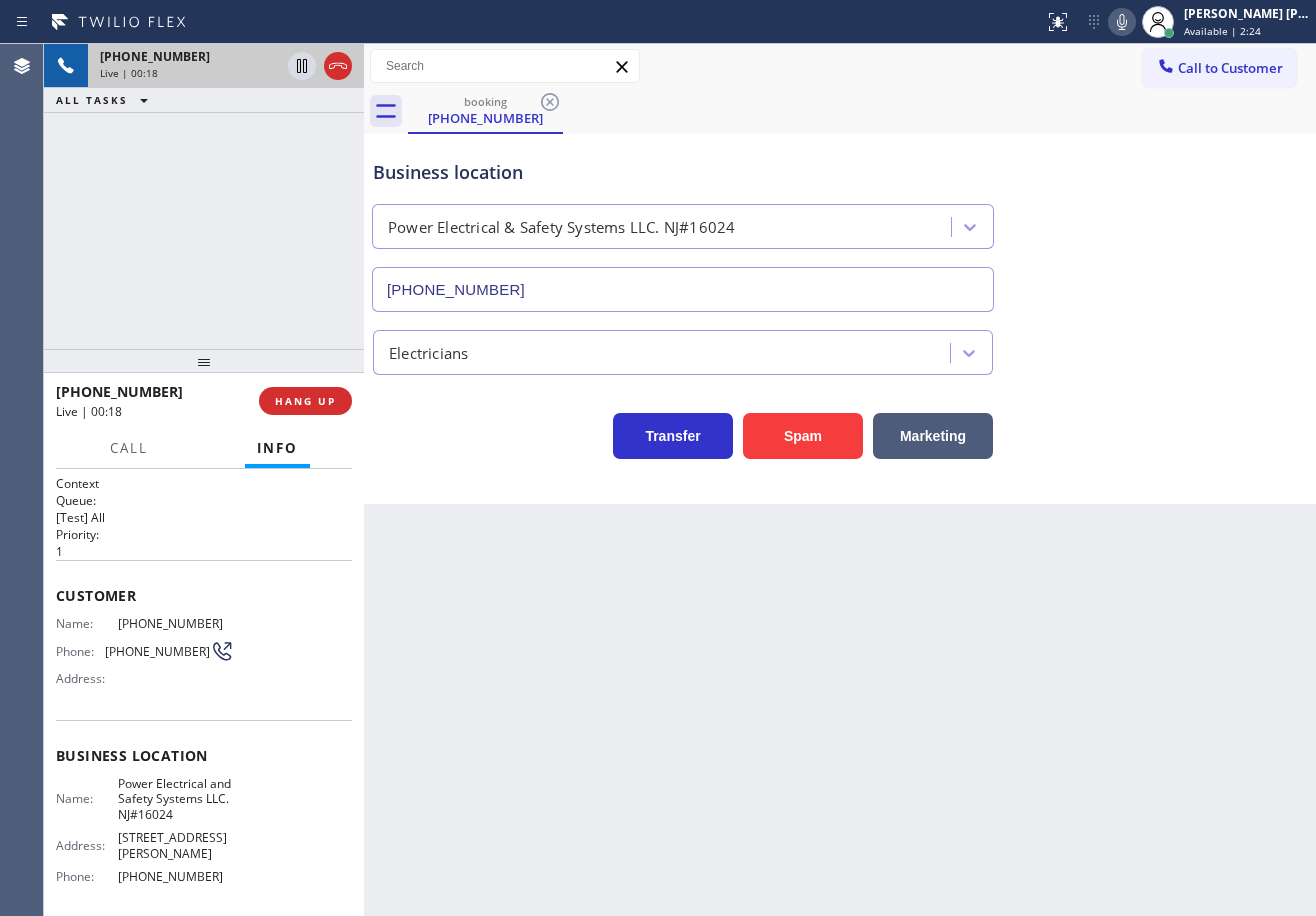 scroll, scrollTop: 206, scrollLeft: 0, axis: vertical 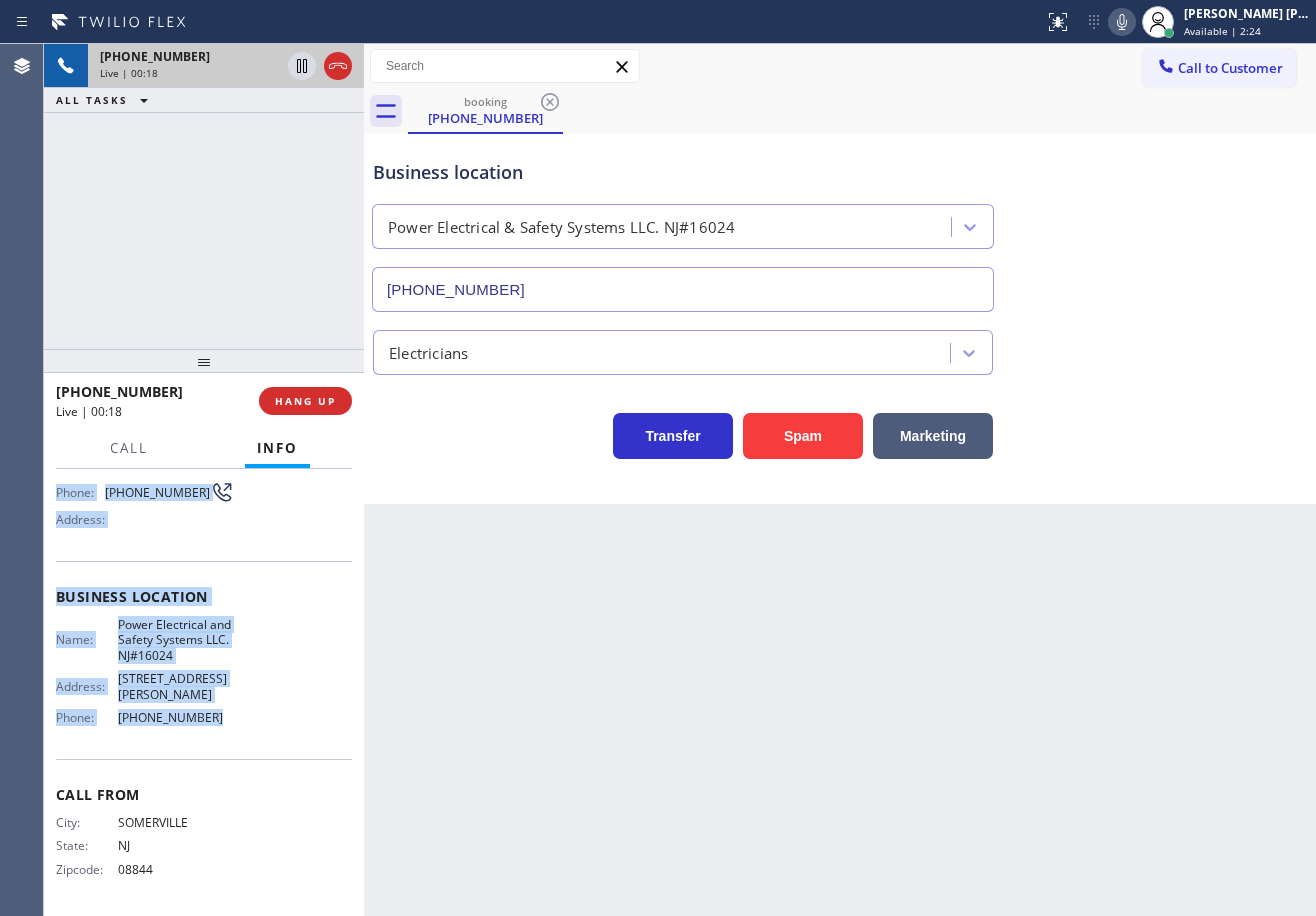 drag, startPoint x: 52, startPoint y: 589, endPoint x: 236, endPoint y: 719, distance: 225.29092 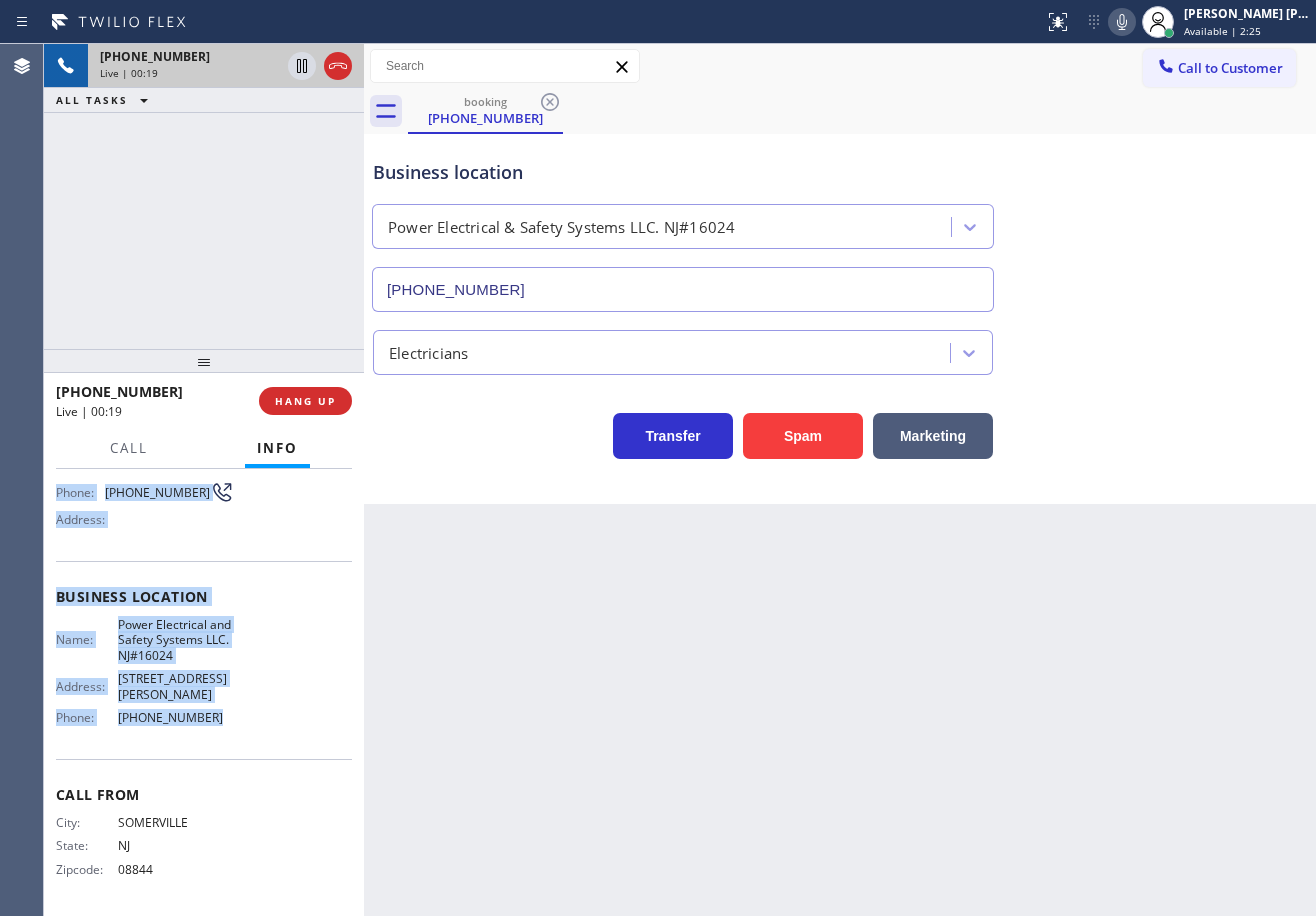 copy on "Customer Name: [PHONE_NUMBER] Phone: [PHONE_NUMBER] Address: Business location Name: Power Electrical  and  Safety Systems LLC. [GEOGRAPHIC_DATA]#16024 Address: [STREET_ADDRESS][PERSON_NAME]  Phone: [PHONE_NUMBER]" 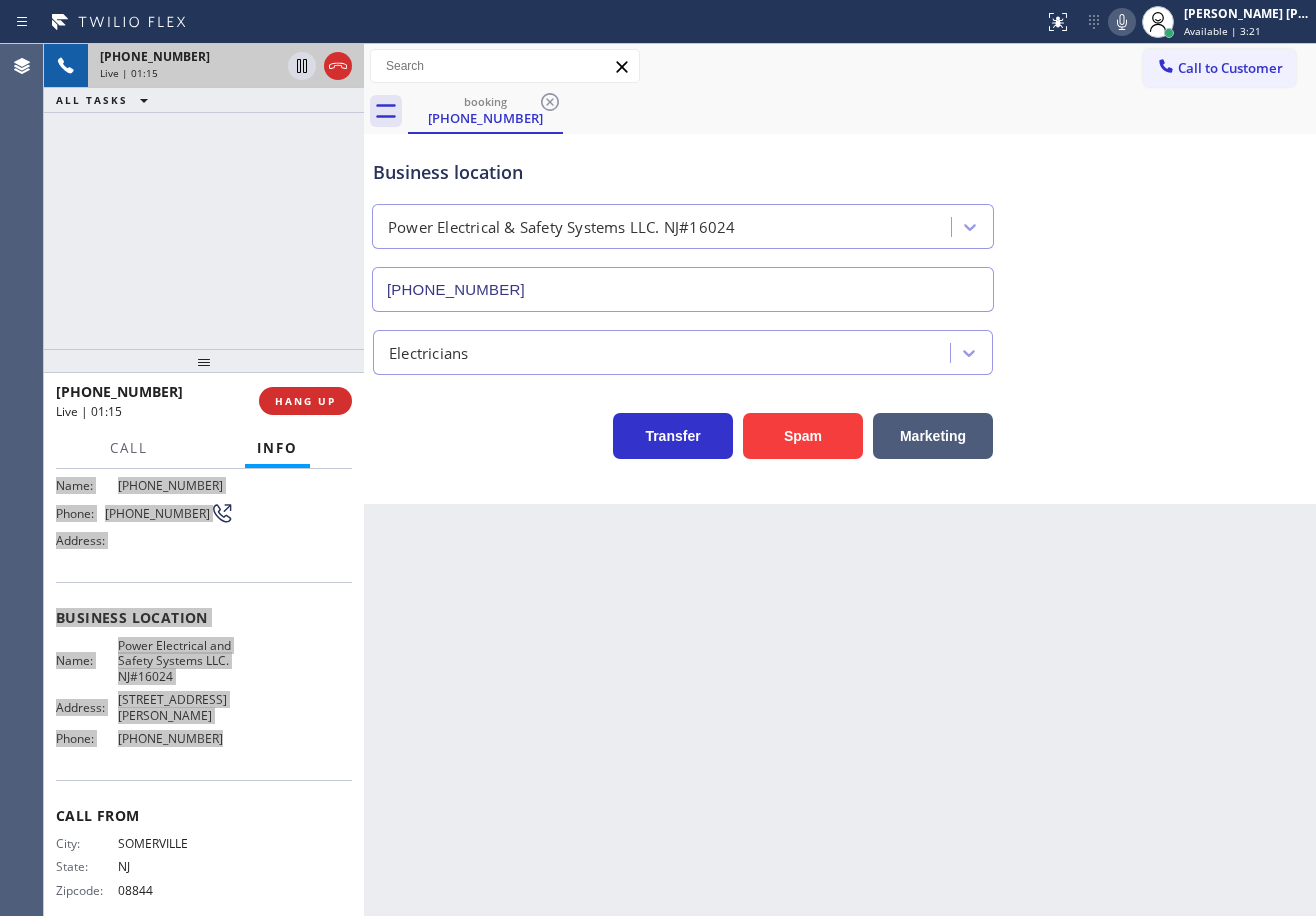 scroll, scrollTop: 0, scrollLeft: 0, axis: both 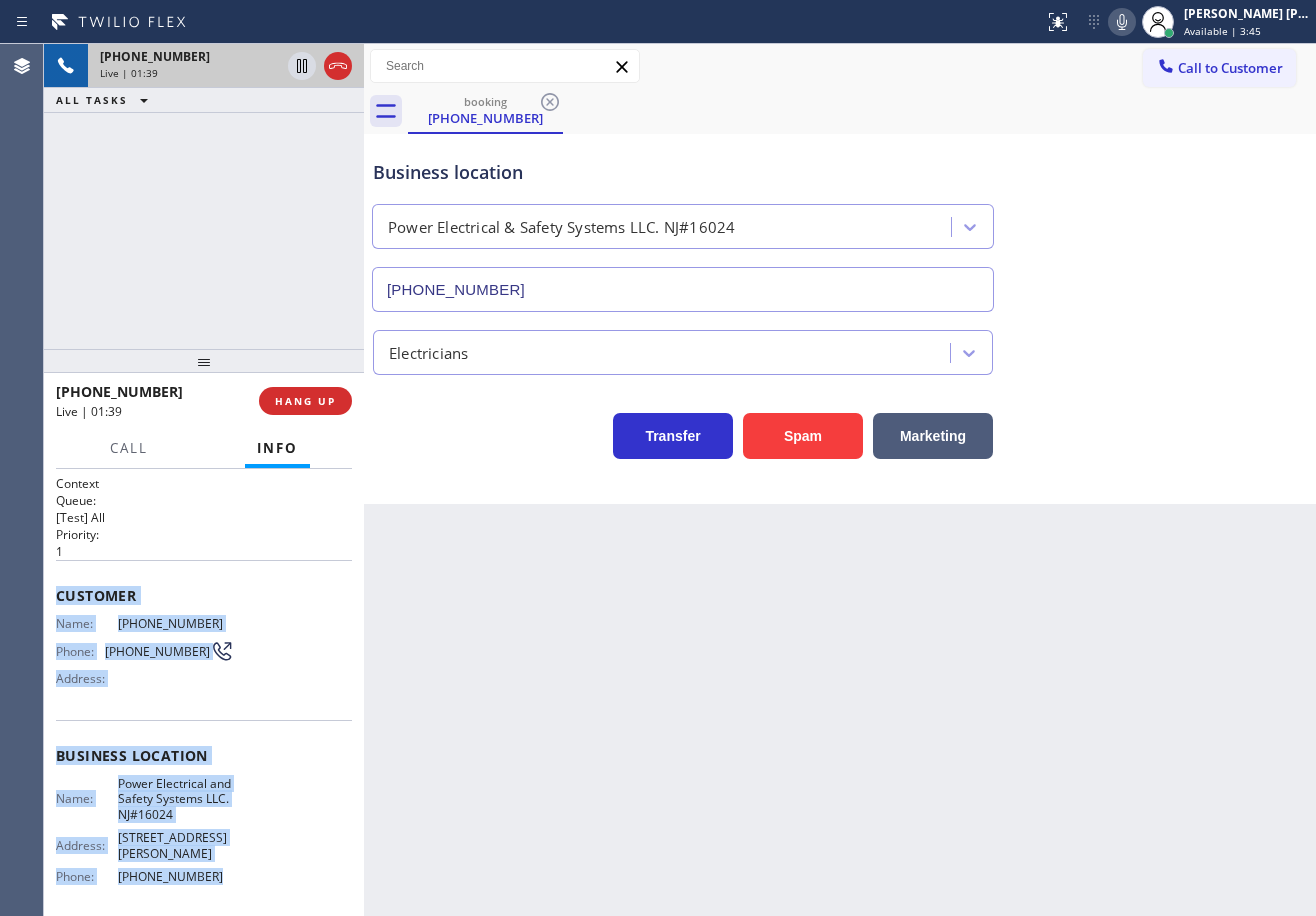 click 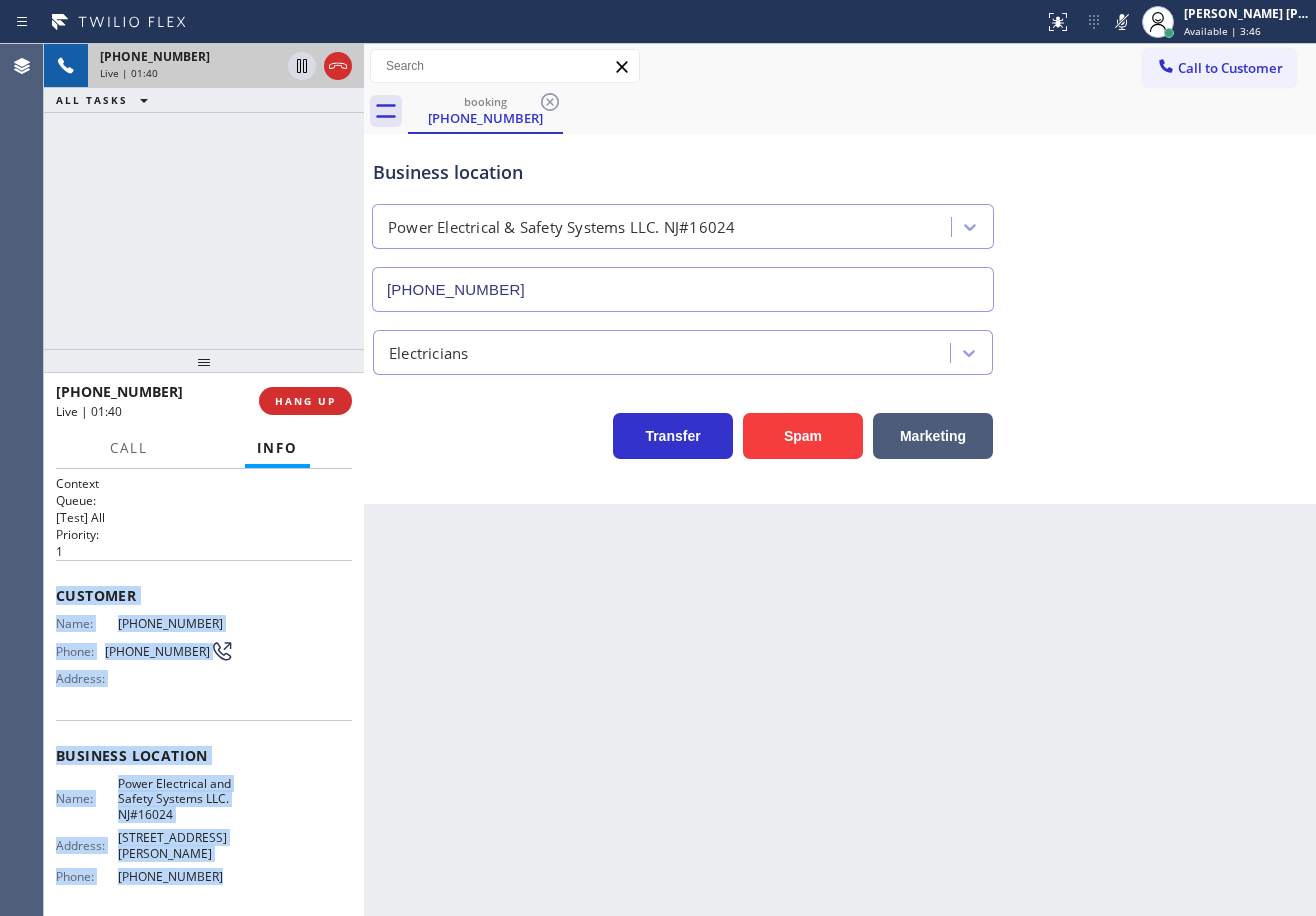 drag, startPoint x: 1144, startPoint y: 24, endPoint x: 1130, endPoint y: 59, distance: 37.696156 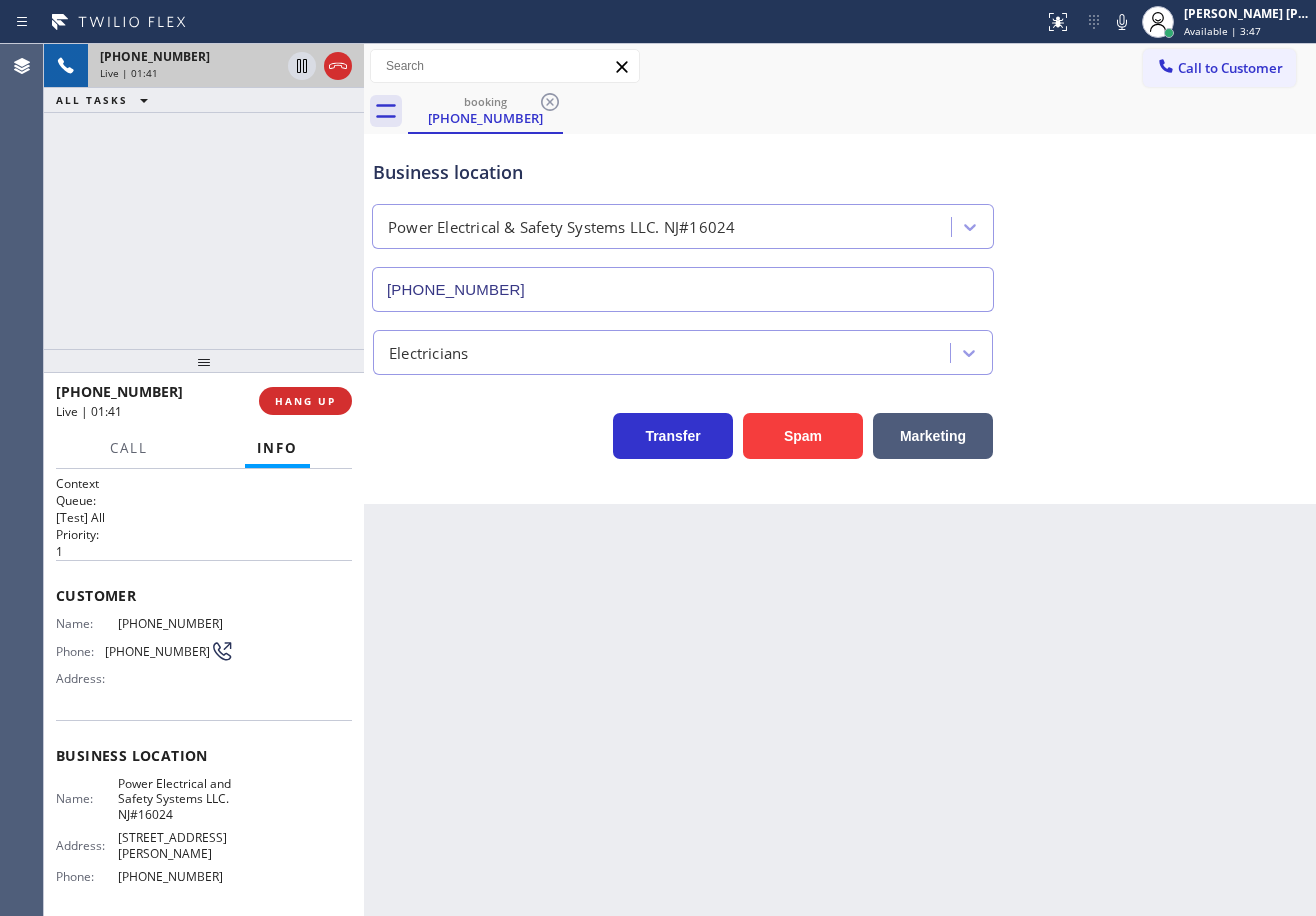 click on "Business location Power Electrical & Safety Systems LLC. NJ#[PHONE_NUMBER]" at bounding box center (840, 221) 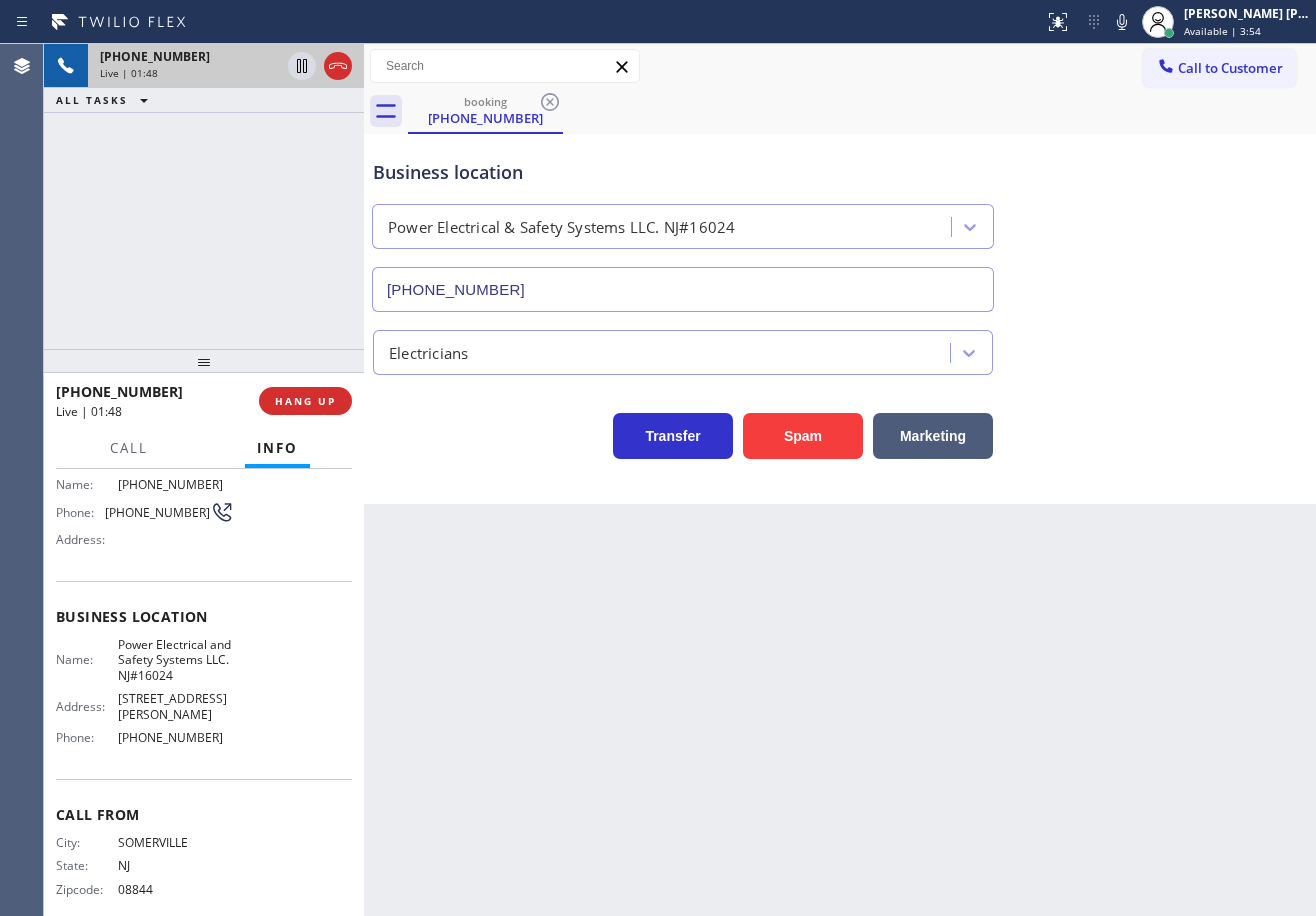 scroll, scrollTop: 5, scrollLeft: 0, axis: vertical 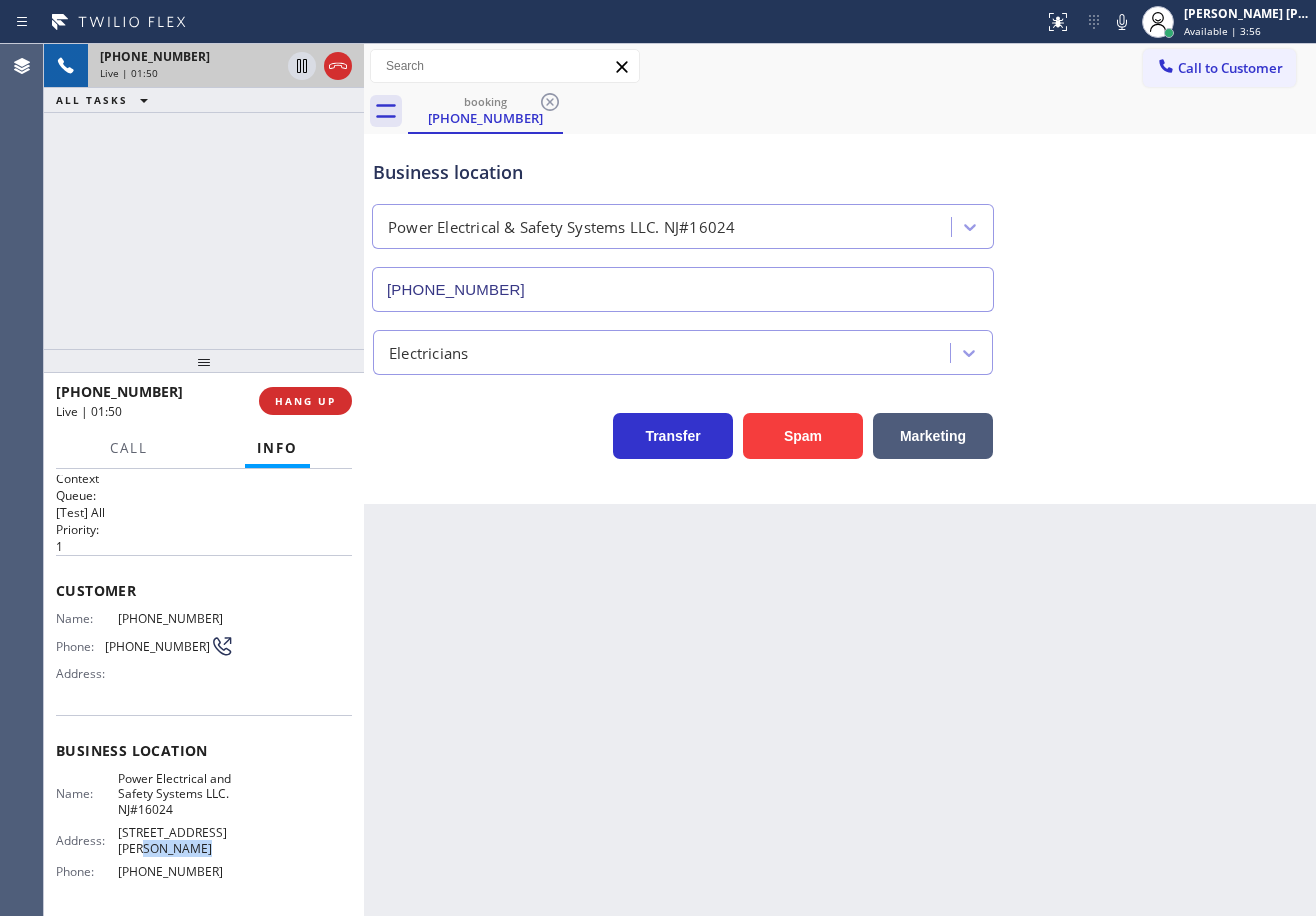 drag, startPoint x: 215, startPoint y: 849, endPoint x: 130, endPoint y: 856, distance: 85.28775 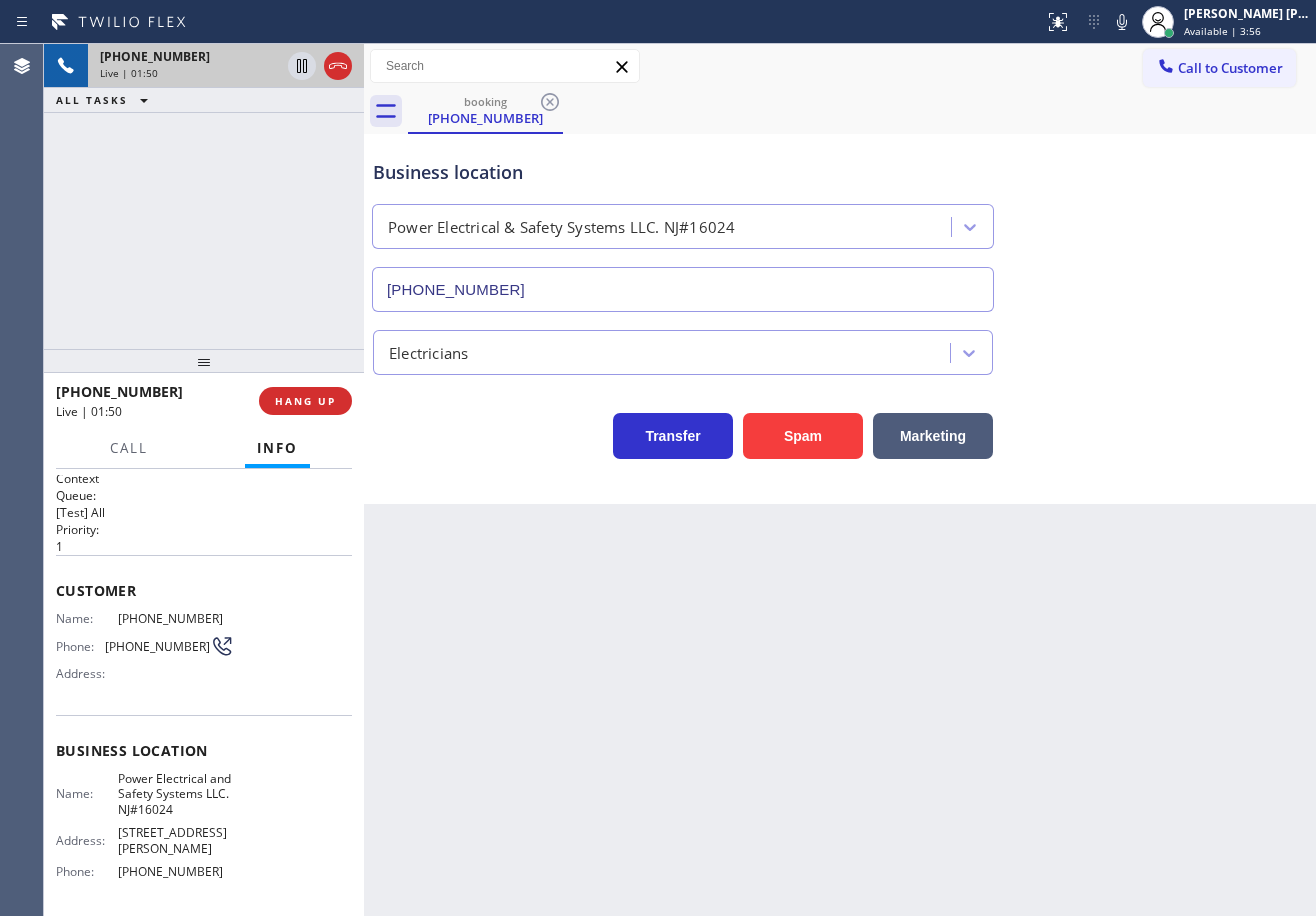 drag, startPoint x: 685, startPoint y: 805, endPoint x: 165, endPoint y: 849, distance: 521.8582 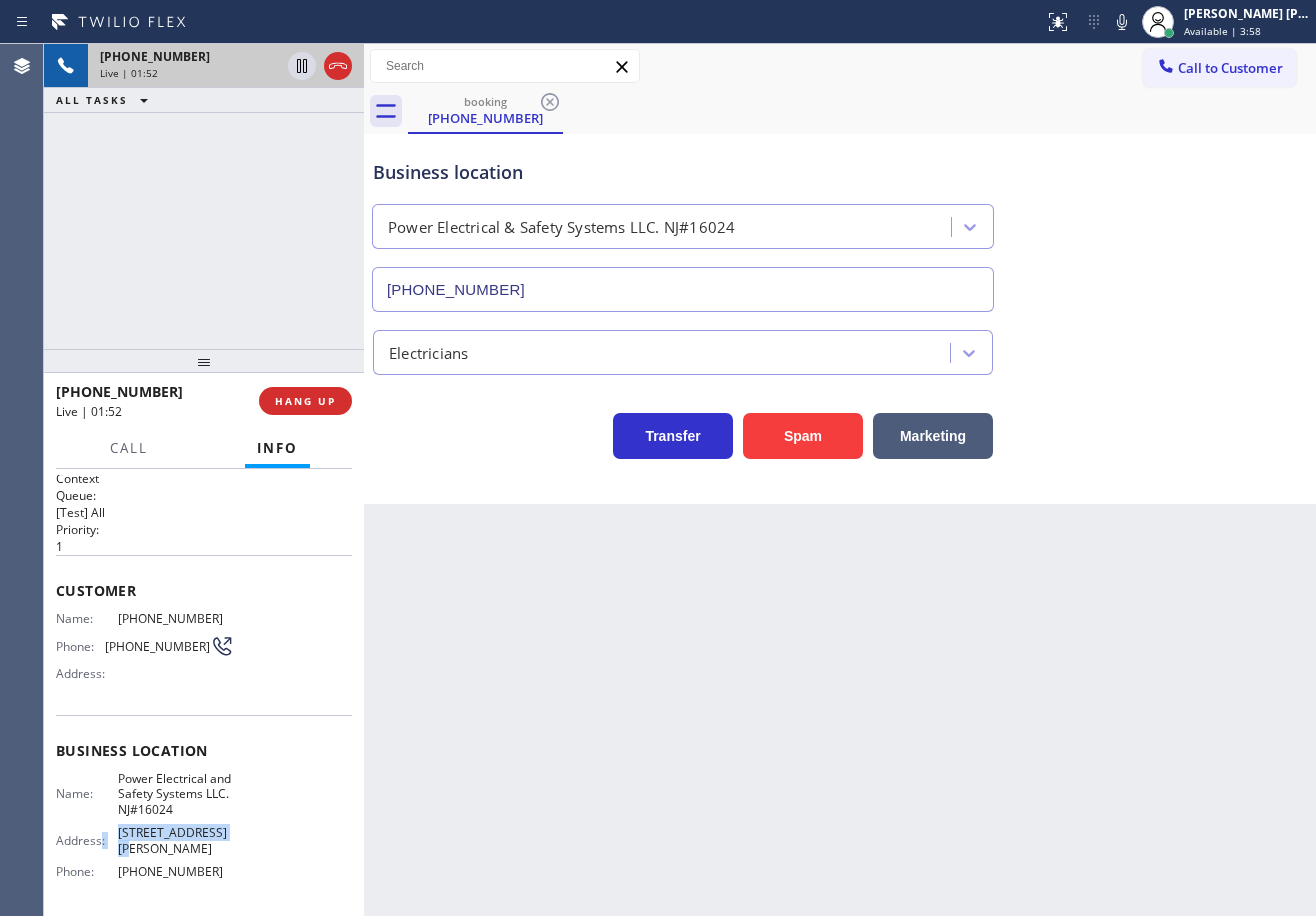 drag, startPoint x: 102, startPoint y: 844, endPoint x: 124, endPoint y: 845, distance: 22.022715 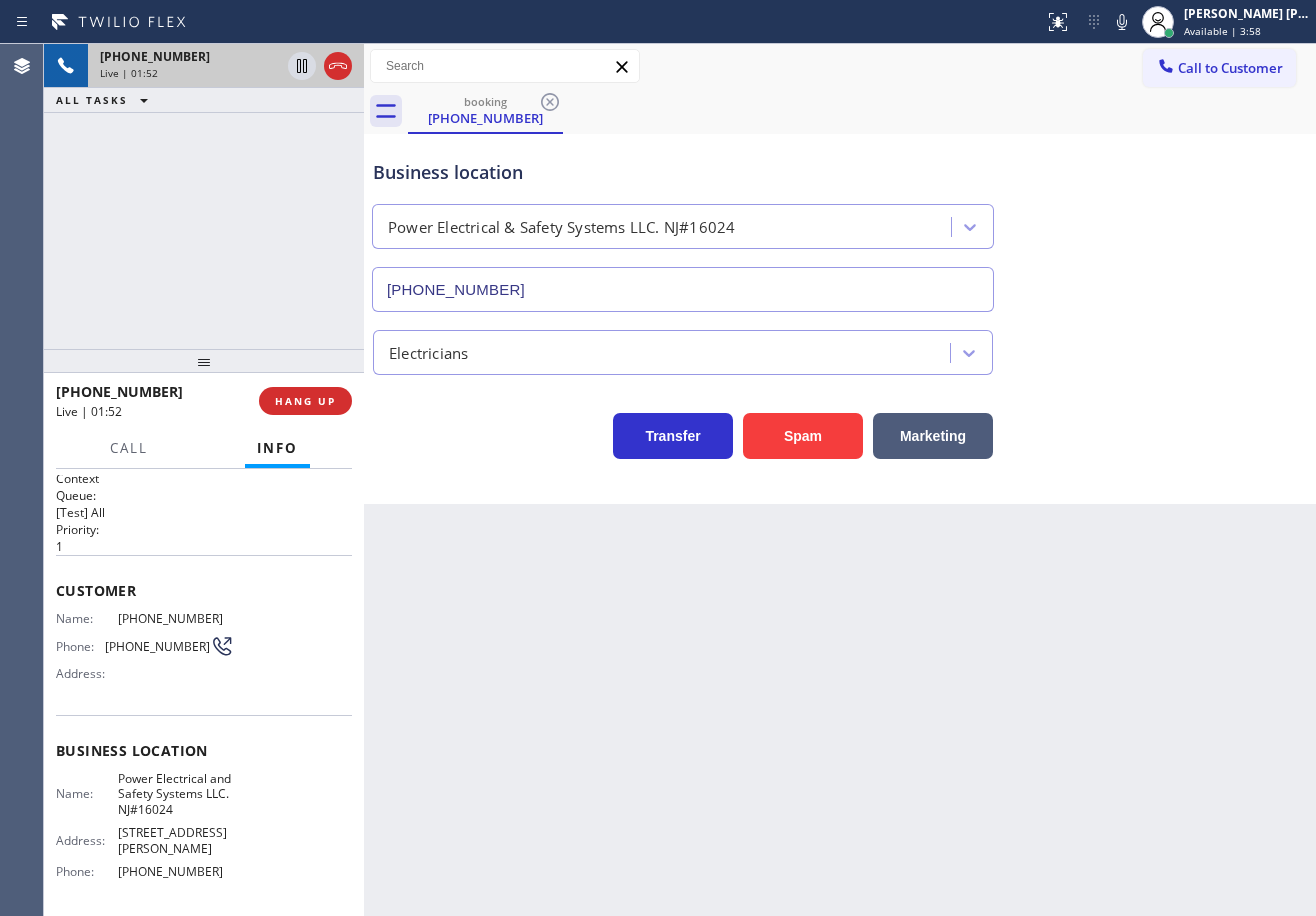 click on "Back to Dashboard Change Sender ID Customers Technicians Select a contact Outbound call Technician Search Technician Your caller id phone number Your caller id phone number Call Technician info Name   Phone none Address none Change Sender ID HVAC [PHONE_NUMBER] 5 Star Appliance [PHONE_NUMBER] Appliance Repair [PHONE_NUMBER] Plumbing [PHONE_NUMBER] Air Duct Cleaning [PHONE_NUMBER]  Electricians [PHONE_NUMBER] Cancel Change Check personal SMS Reset Change booking [PHONE_NUMBER] Call to Customer Outbound call Location [PERSON_NAME] ADC Experts Your caller id phone number [PHONE_NUMBER] Customer number Call Outbound call Technician Search Technician Your caller id phone number Your caller id phone number Call booking [PHONE_NUMBER] Business location Power Electrical & Safety Systems LLC. NJ#[PHONE_NUMBER] Electricians Transfer Spam Marketing" at bounding box center [840, 480] 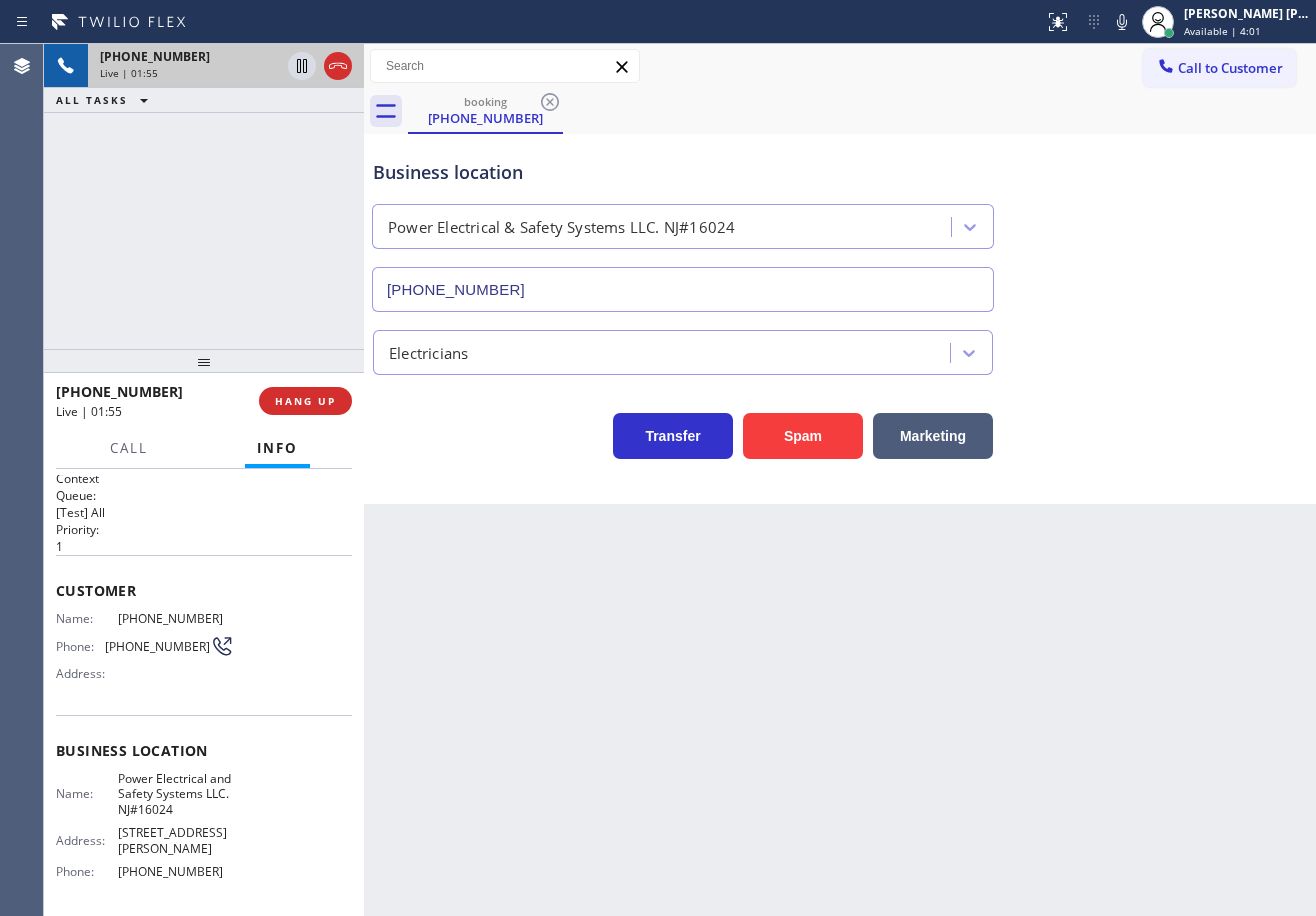 drag, startPoint x: 117, startPoint y: 846, endPoint x: 184, endPoint y: 861, distance: 68.65858 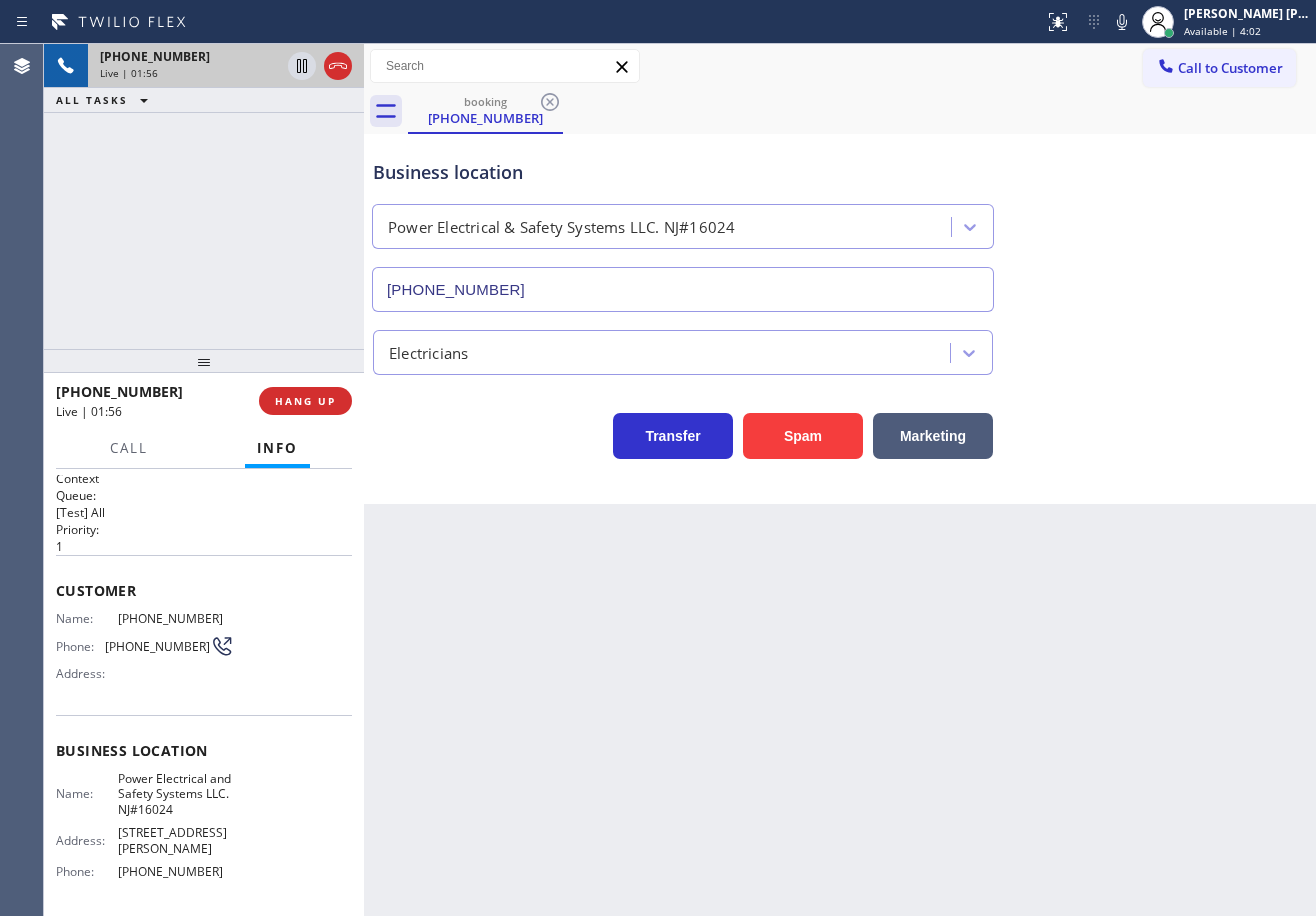 click on "Back to Dashboard Change Sender ID Customers Technicians Select a contact Outbound call Technician Search Technician Your caller id phone number Your caller id phone number Call Technician info Name   Phone none Address none Change Sender ID HVAC [PHONE_NUMBER] 5 Star Appliance [PHONE_NUMBER] Appliance Repair [PHONE_NUMBER] Plumbing [PHONE_NUMBER] Air Duct Cleaning [PHONE_NUMBER]  Electricians [PHONE_NUMBER] Cancel Change Check personal SMS Reset Change booking [PHONE_NUMBER] Call to Customer Outbound call Location [PERSON_NAME] ADC Experts Your caller id phone number [PHONE_NUMBER] Customer number Call Outbound call Technician Search Technician Your caller id phone number Your caller id phone number Call booking [PHONE_NUMBER] Business location Power Electrical & Safety Systems LLC. NJ#[PHONE_NUMBER] Electricians Transfer Spam Marketing" at bounding box center [840, 480] 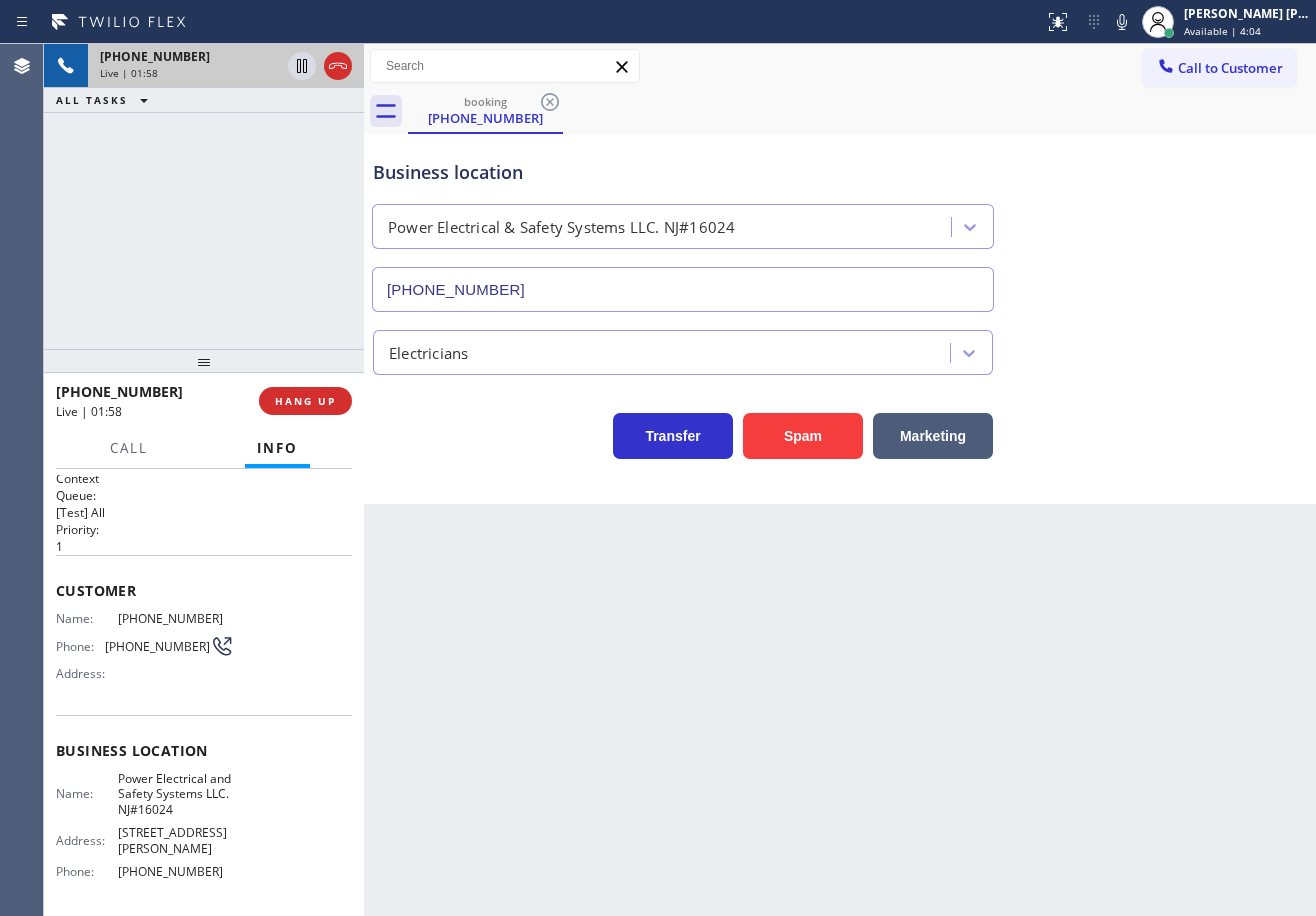 drag, startPoint x: 115, startPoint y: 844, endPoint x: 188, endPoint y: 859, distance: 74.52516 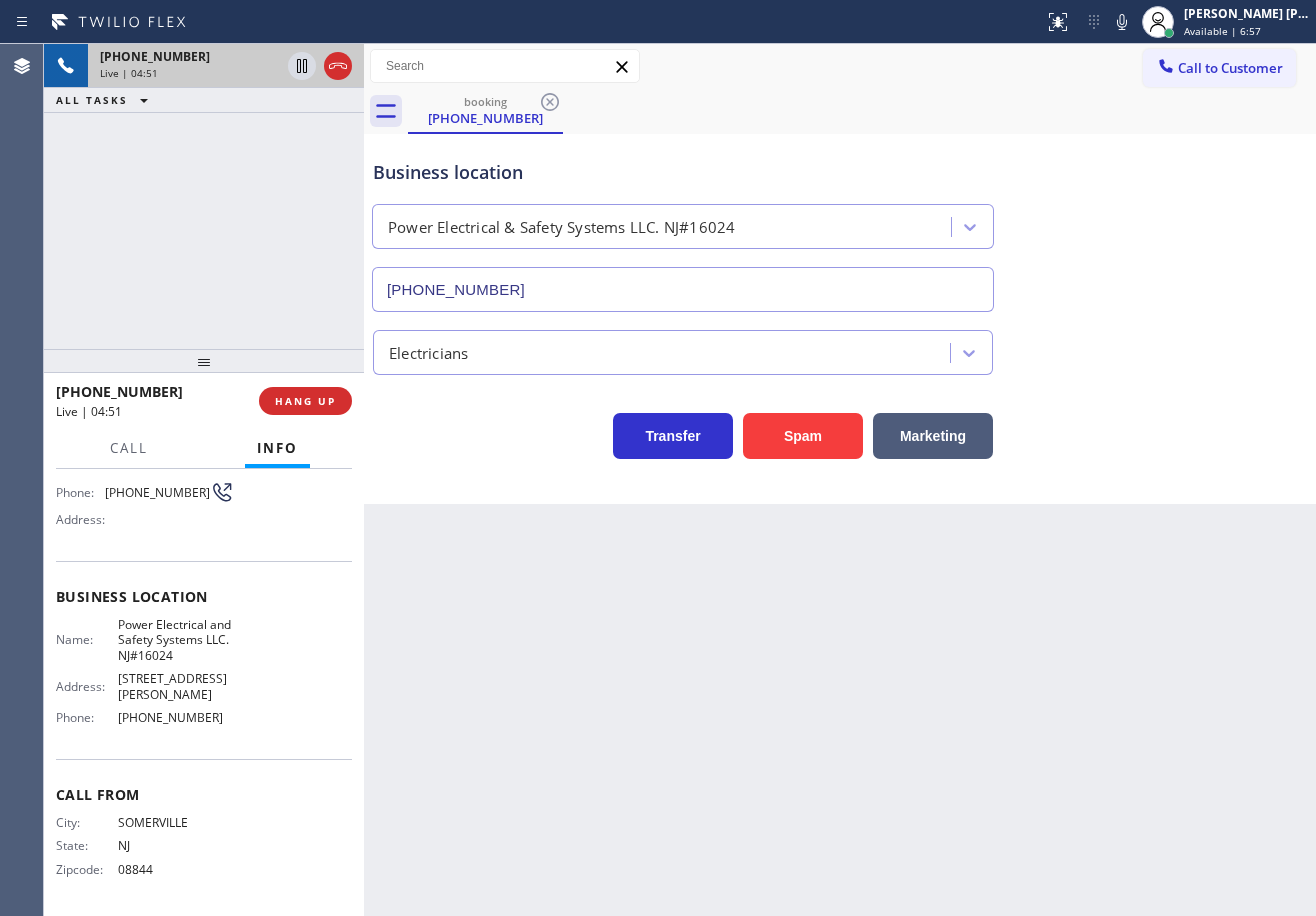 scroll, scrollTop: 205, scrollLeft: 0, axis: vertical 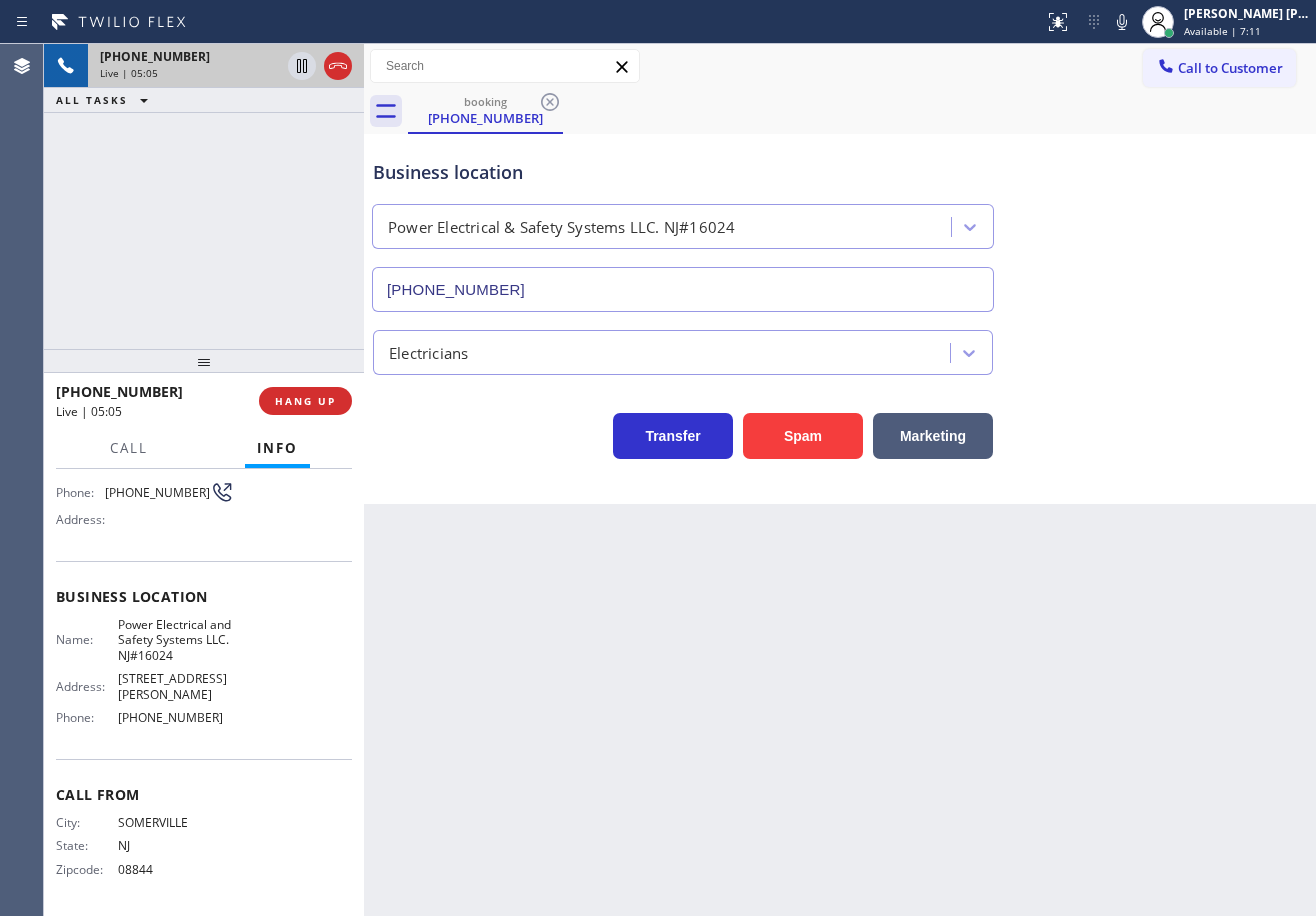 click on "Electricians" at bounding box center (840, 348) 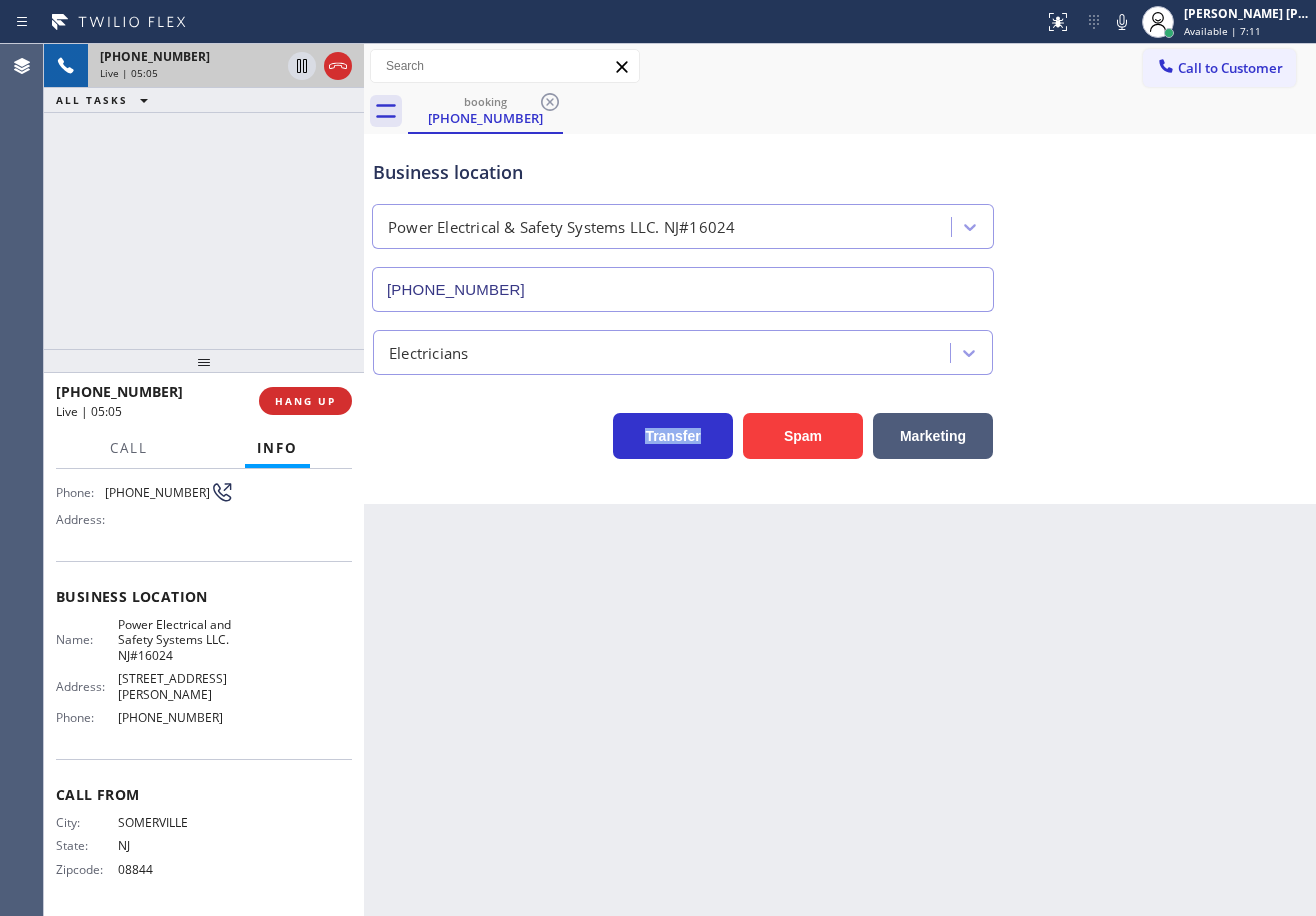 click on "Electricians" at bounding box center (840, 348) 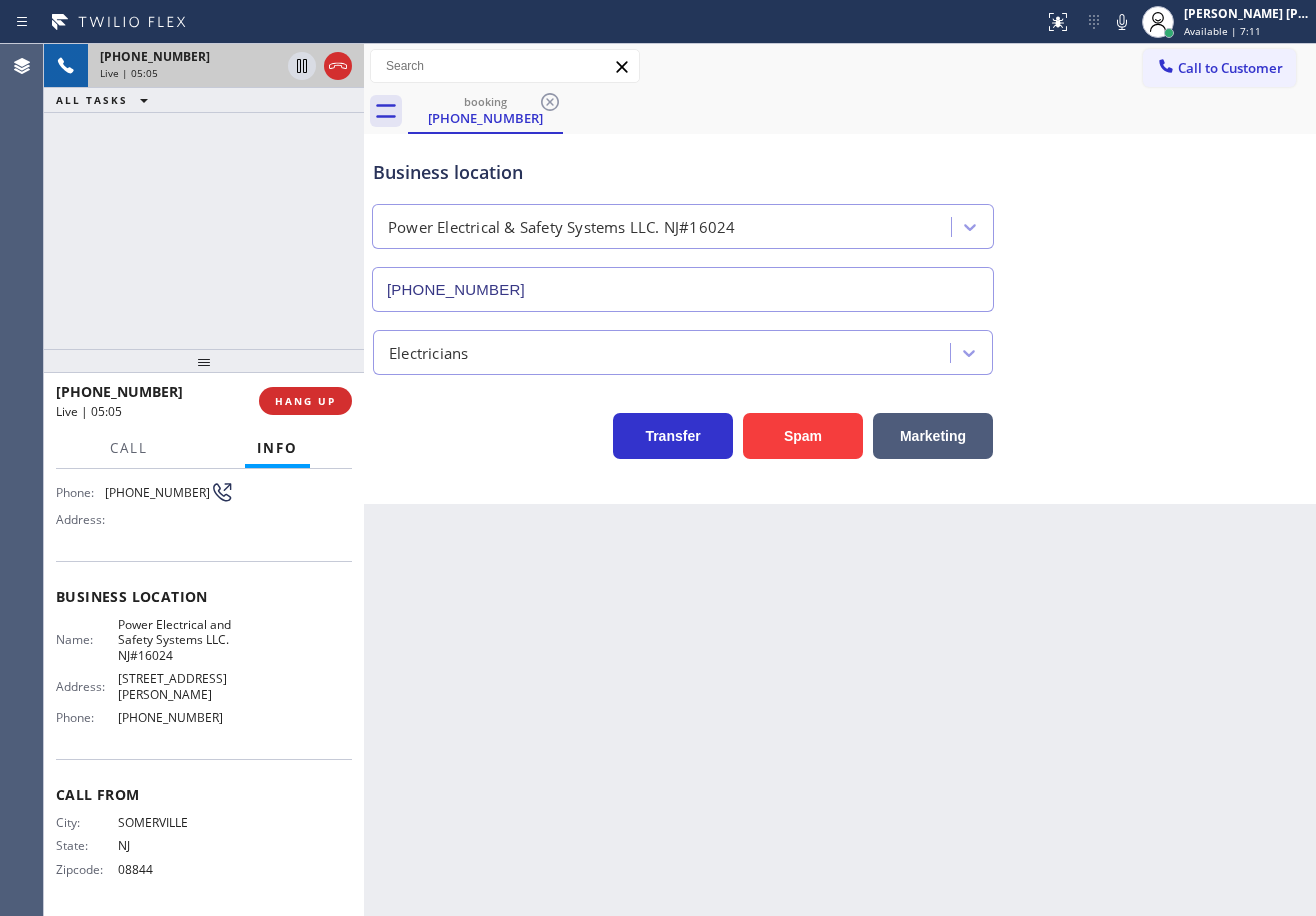 click on "Electricians" at bounding box center [840, 348] 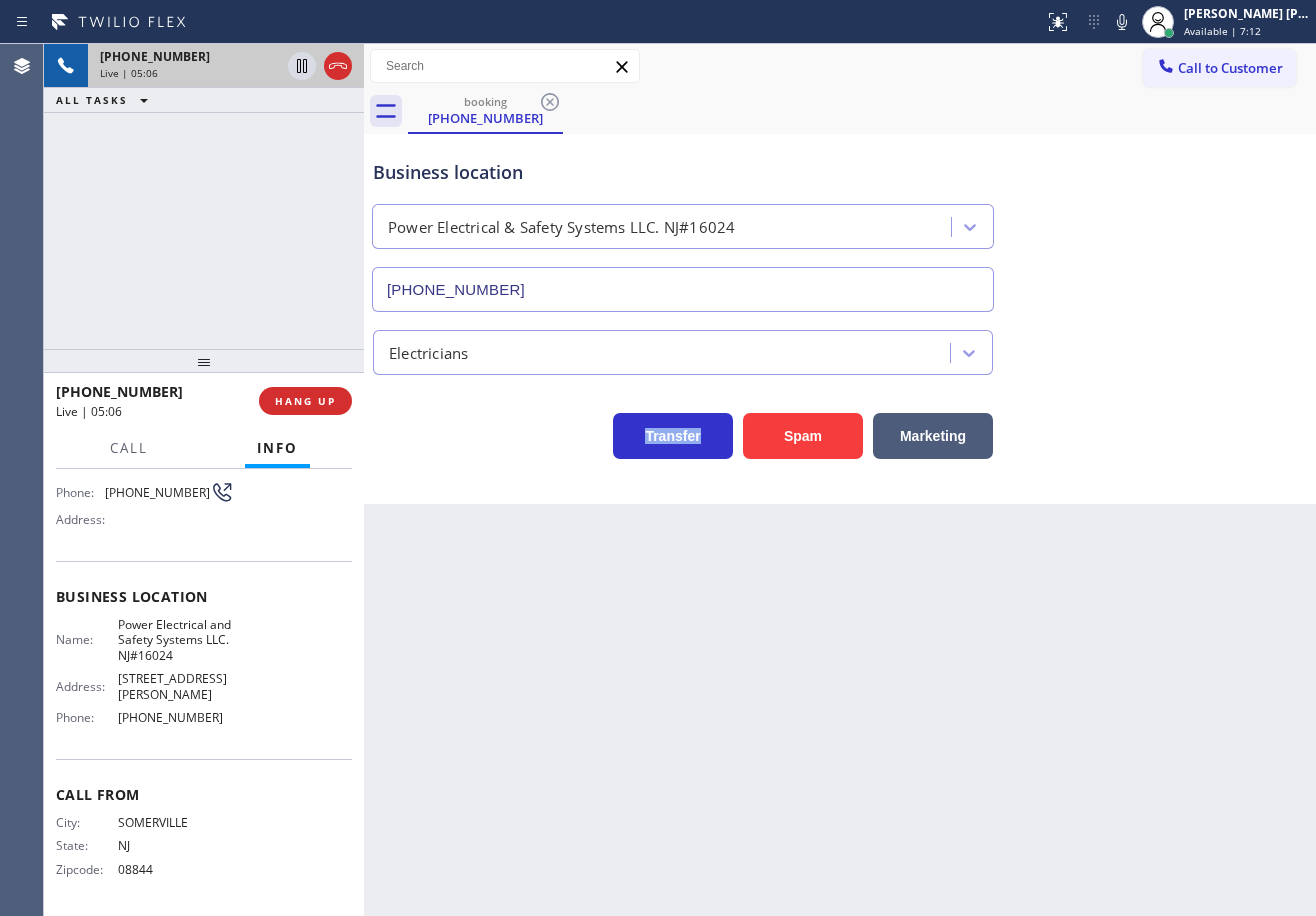 click on "Electricians" at bounding box center (840, 348) 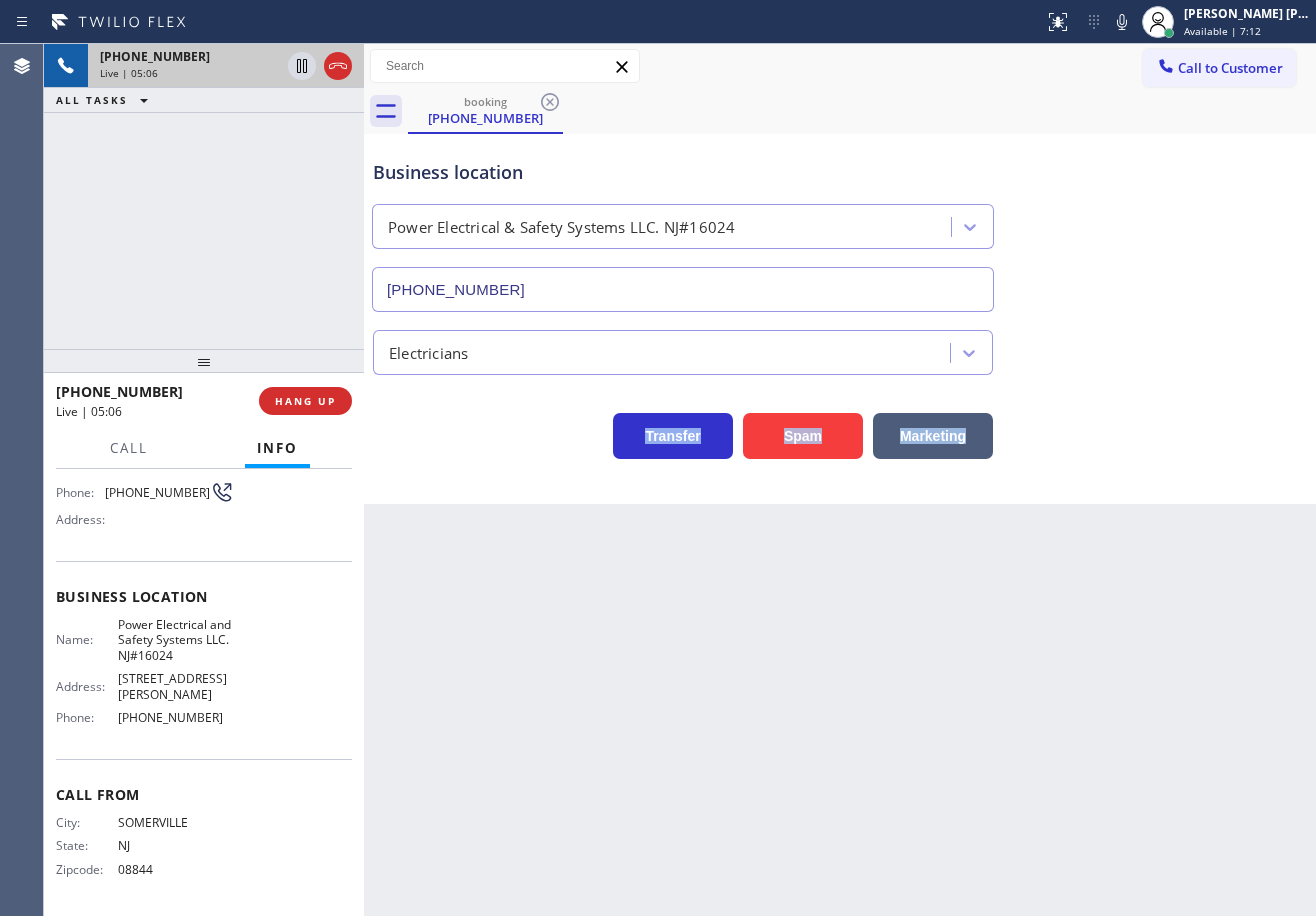 click on "Electricians" at bounding box center (840, 348) 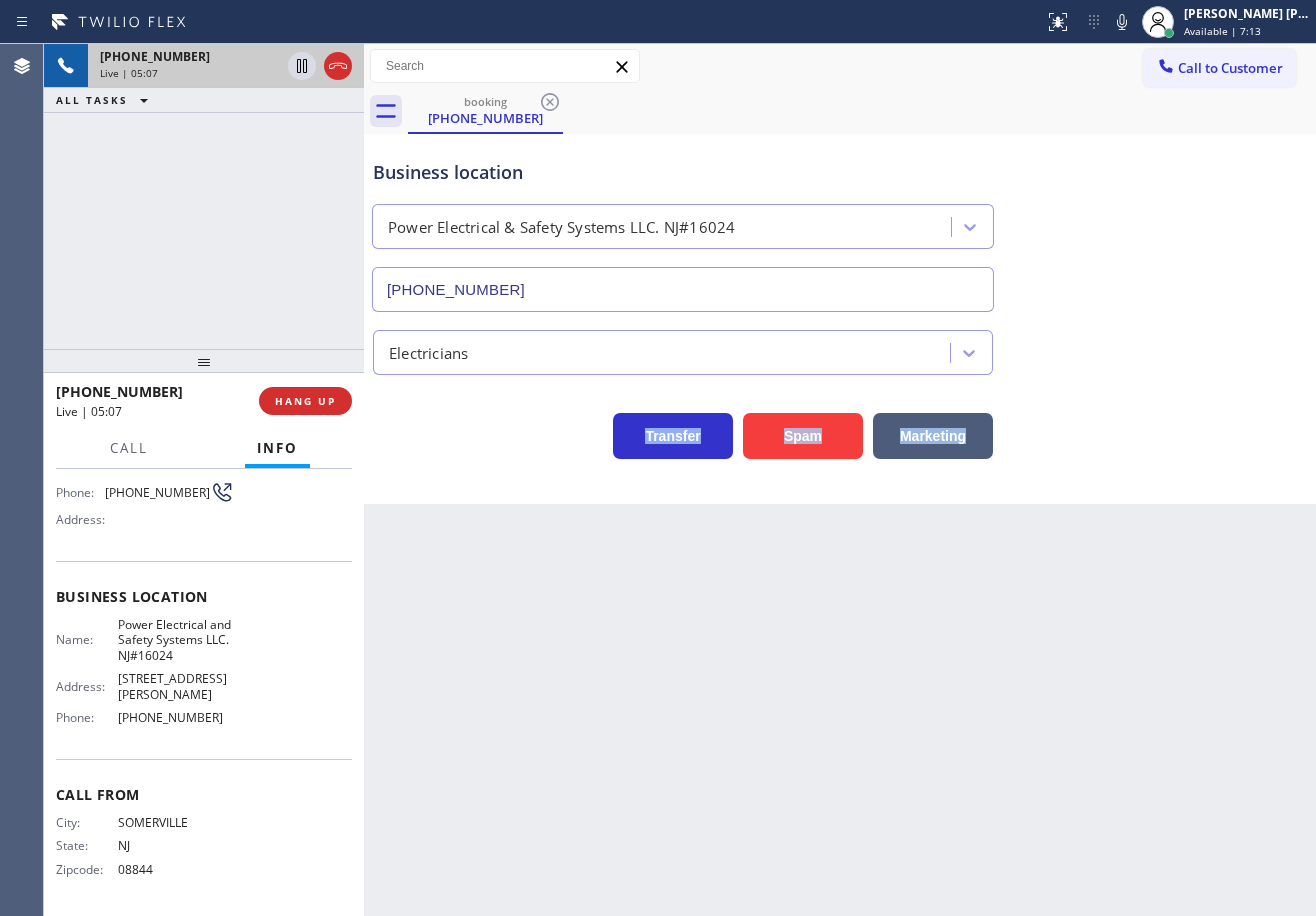 click on "Electricians" at bounding box center [840, 348] 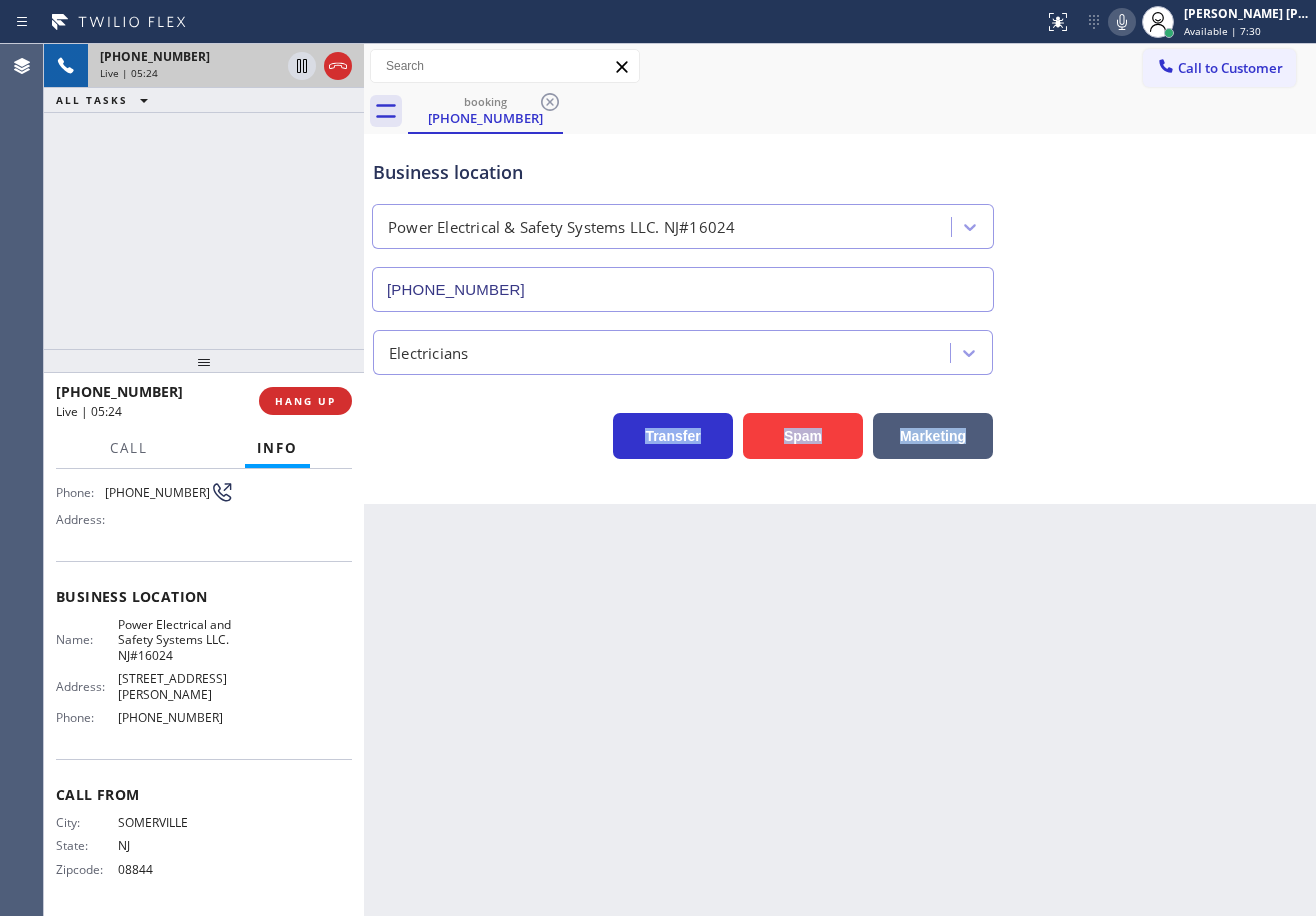 click 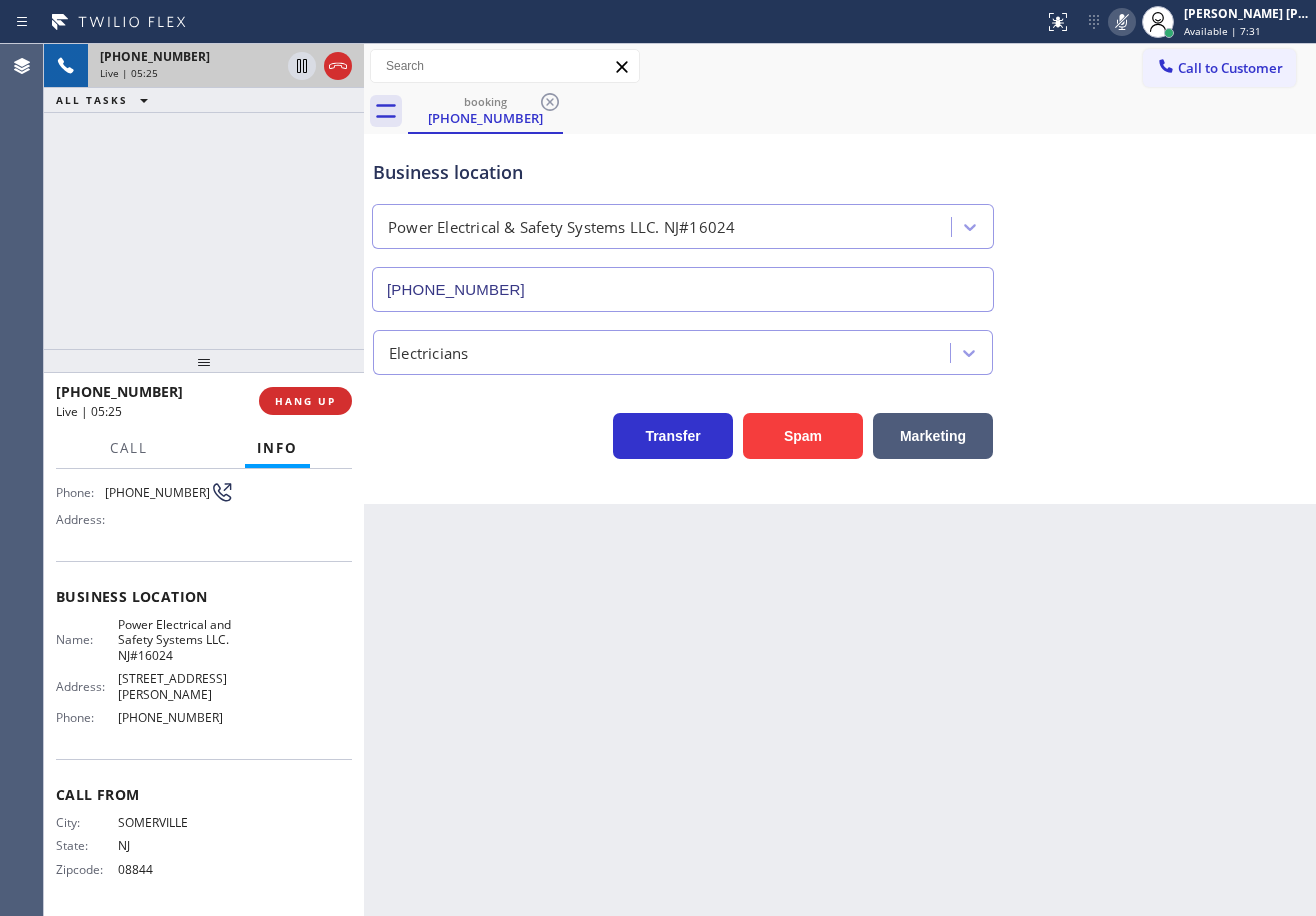 click on "Business location Power Electrical & Safety Systems LLC. NJ#[PHONE_NUMBER]" at bounding box center (840, 221) 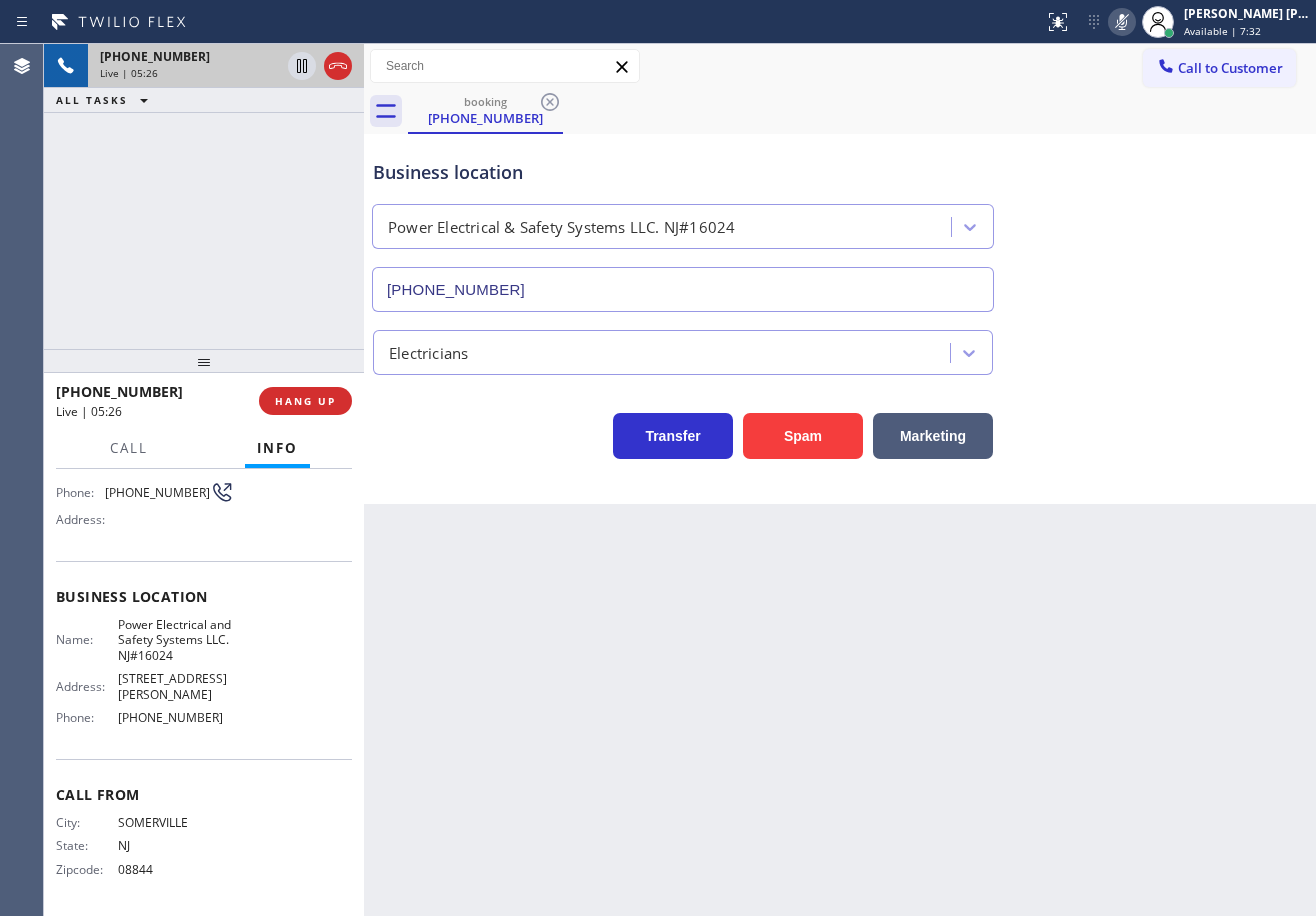 click 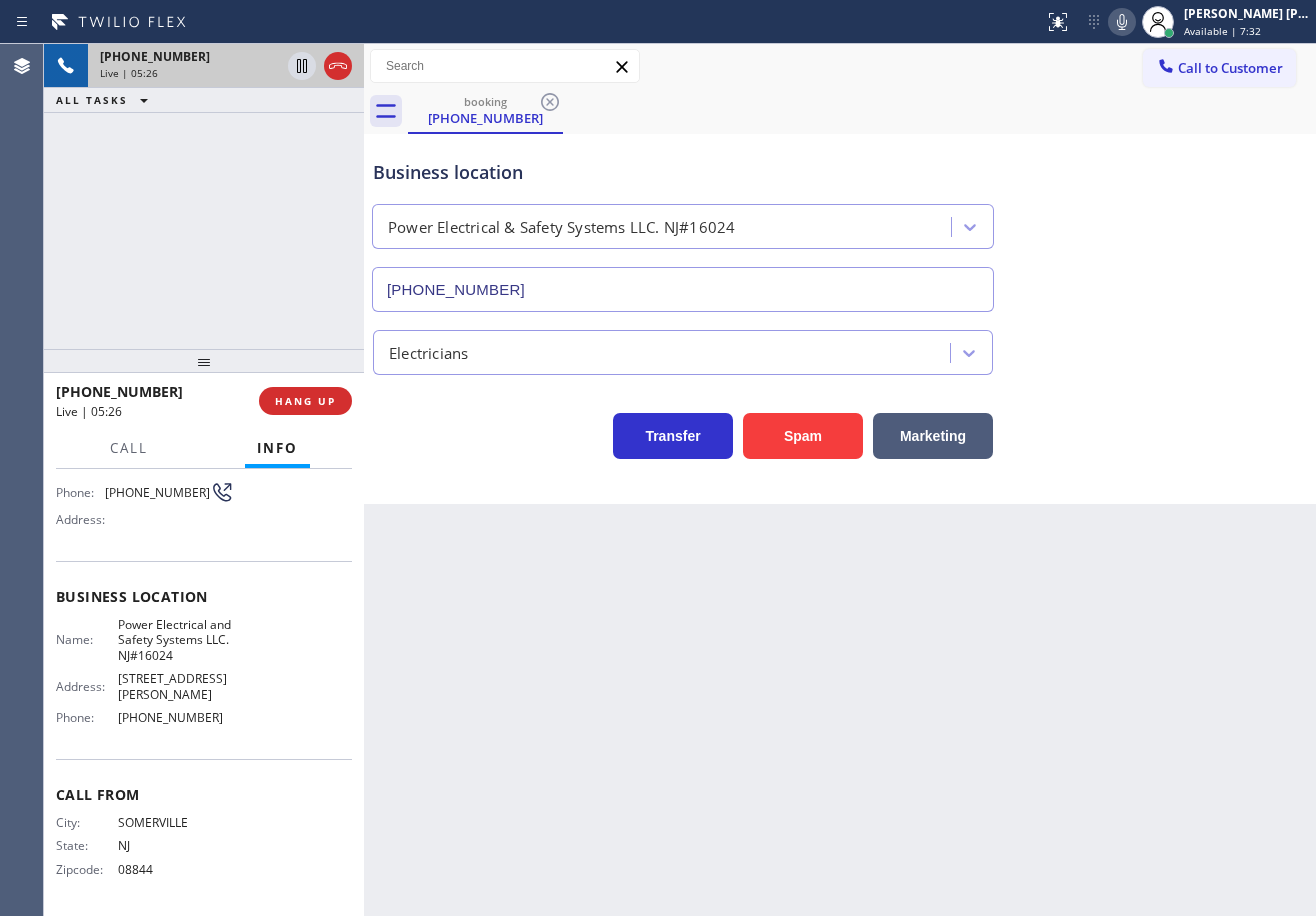 click on "Business location Power Electrical & Safety Systems LLC. NJ#[PHONE_NUMBER]" at bounding box center (840, 221) 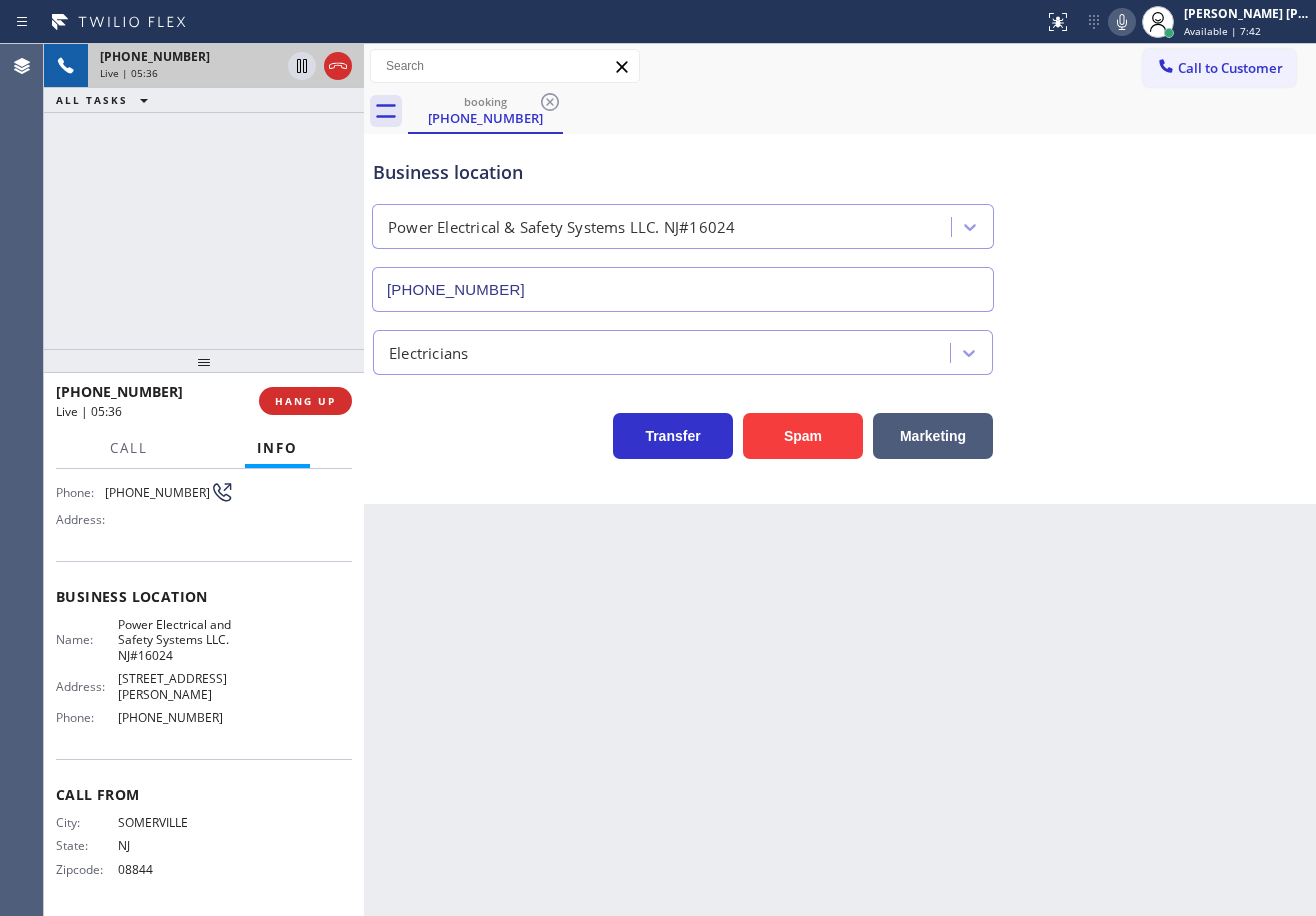 click on "Electricians" at bounding box center (840, 348) 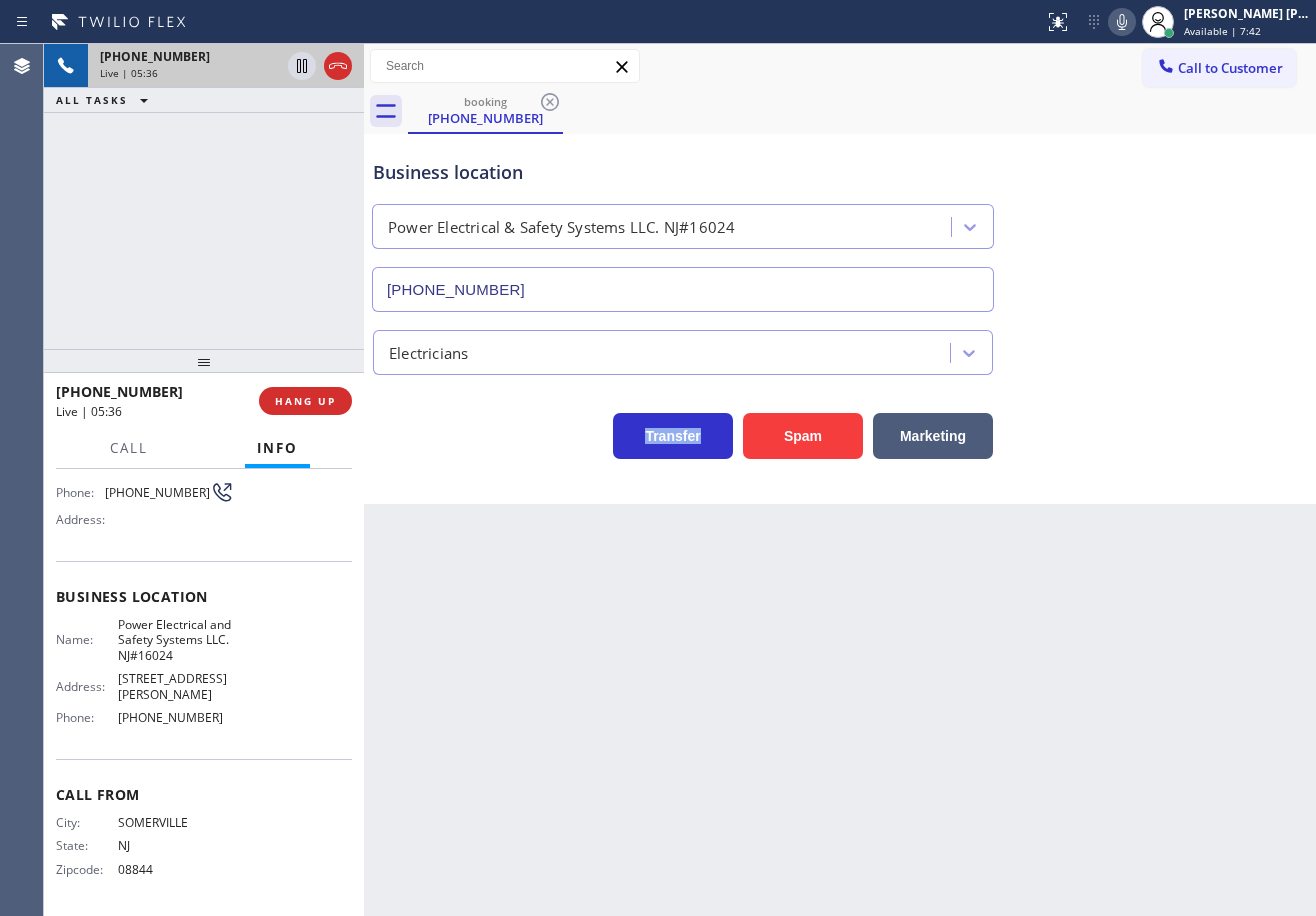 click on "Electricians" at bounding box center (840, 348) 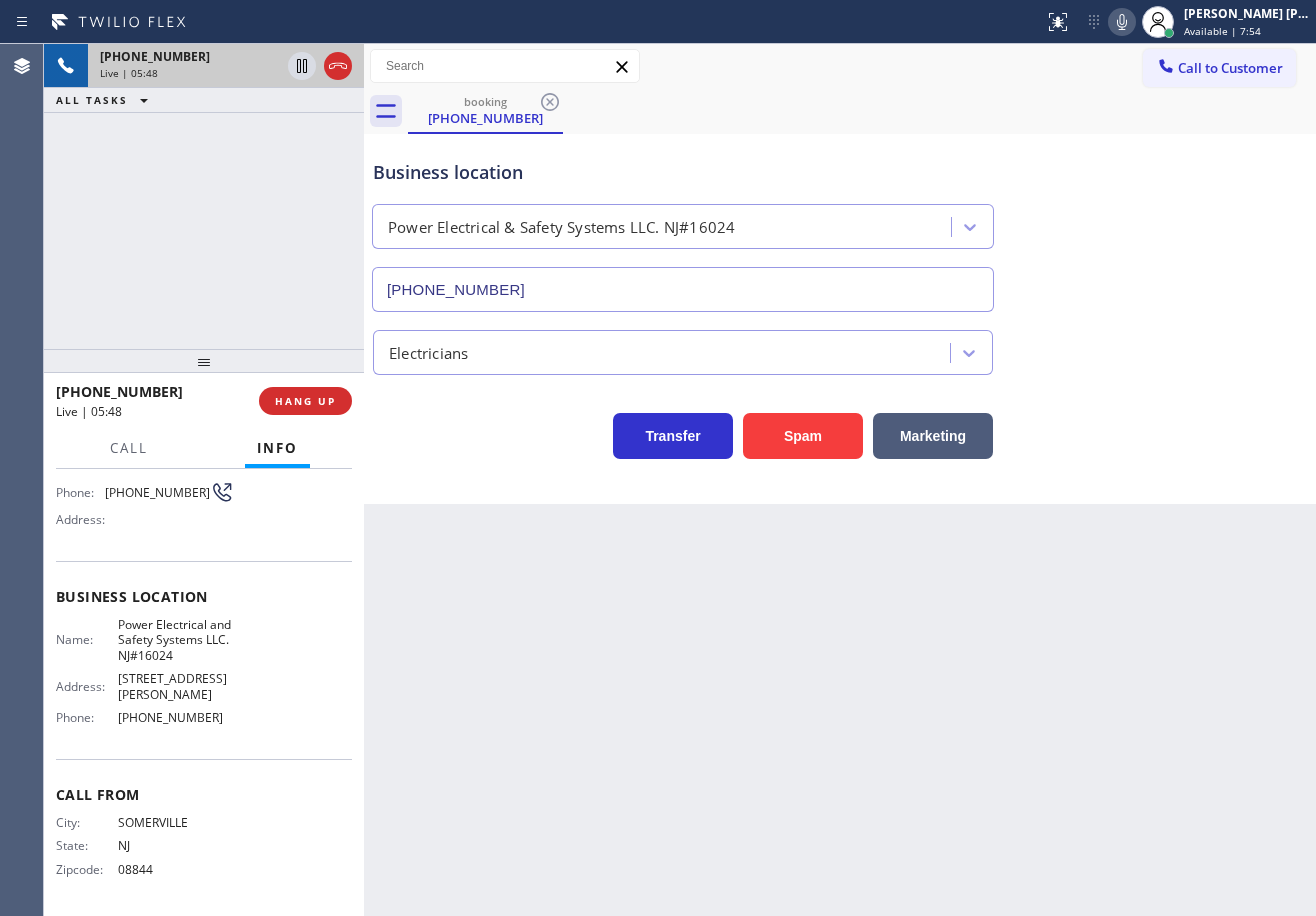 click on "Transfer Spam Marketing" at bounding box center (840, 427) 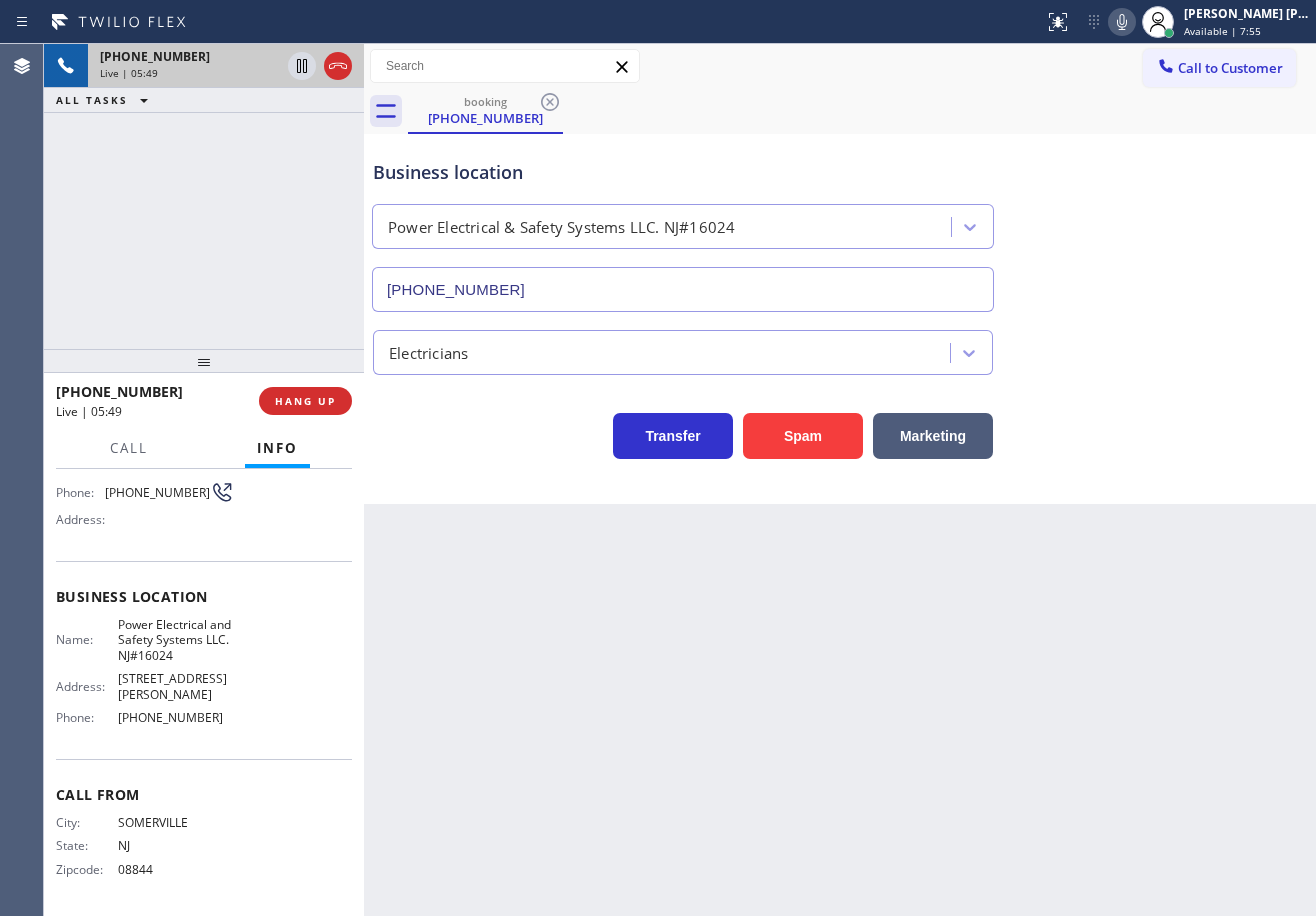 click on "Business location Power Electrical & Safety Systems LLC. NJ#[PHONE_NUMBER]" at bounding box center [840, 221] 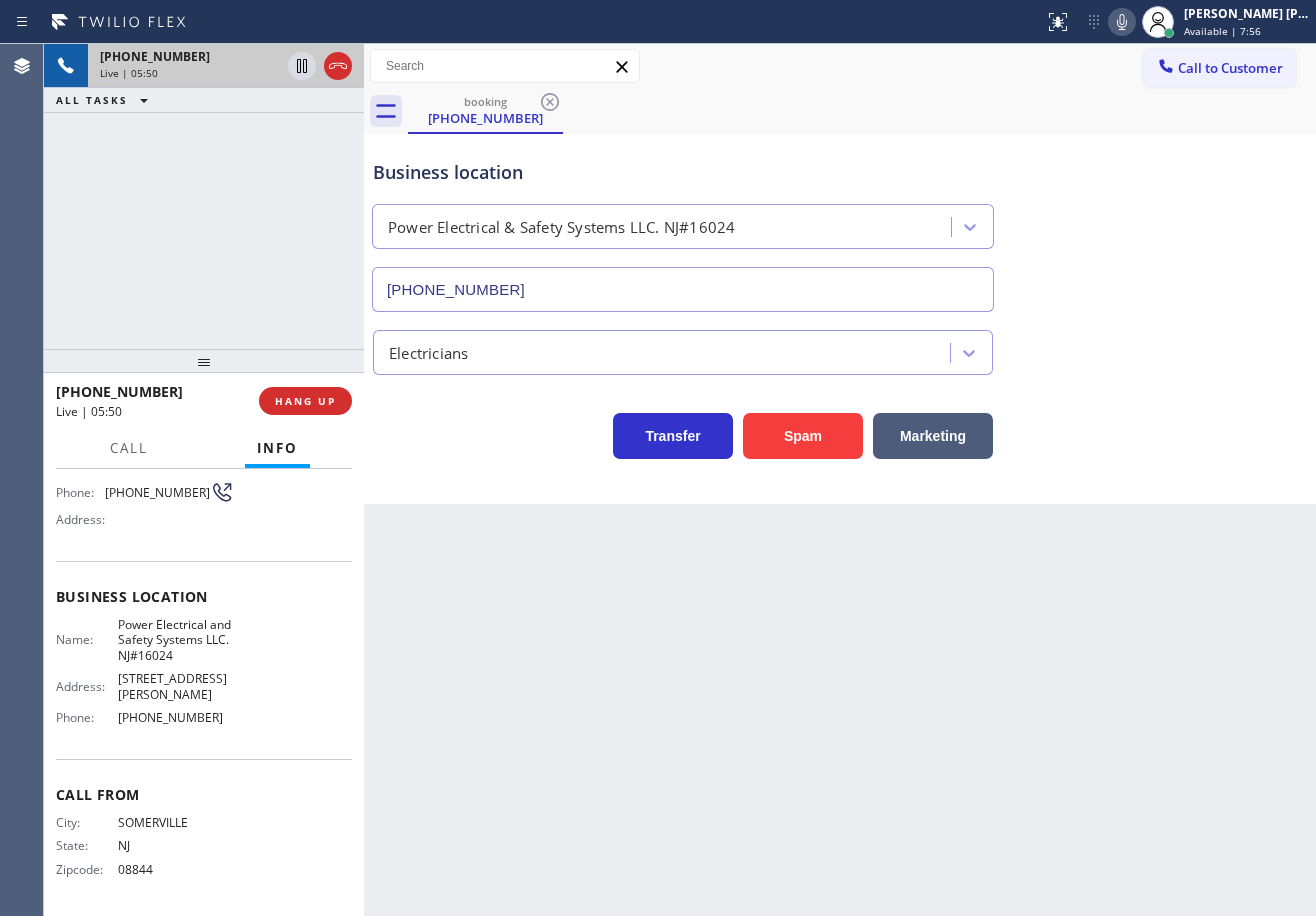 click 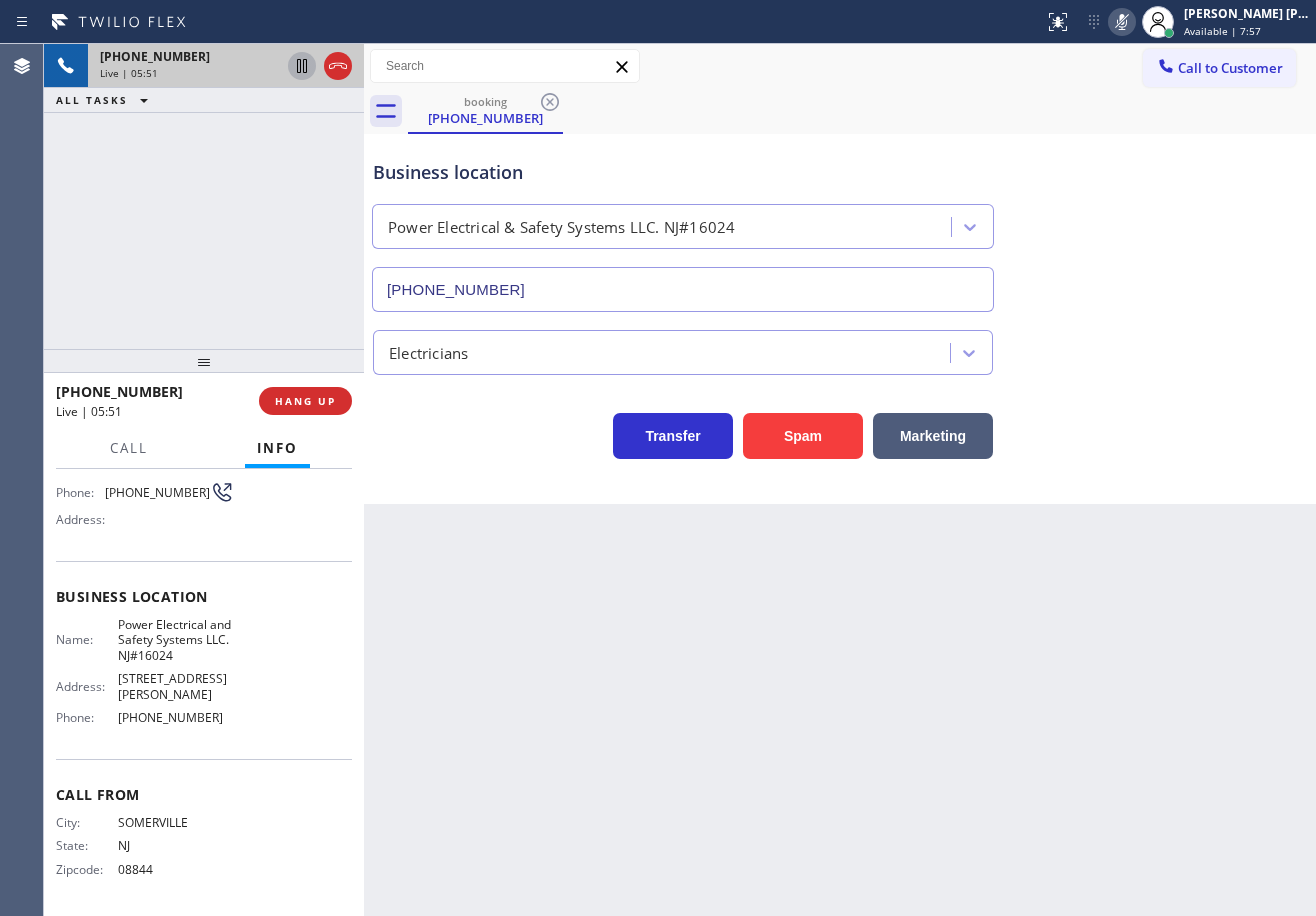 click 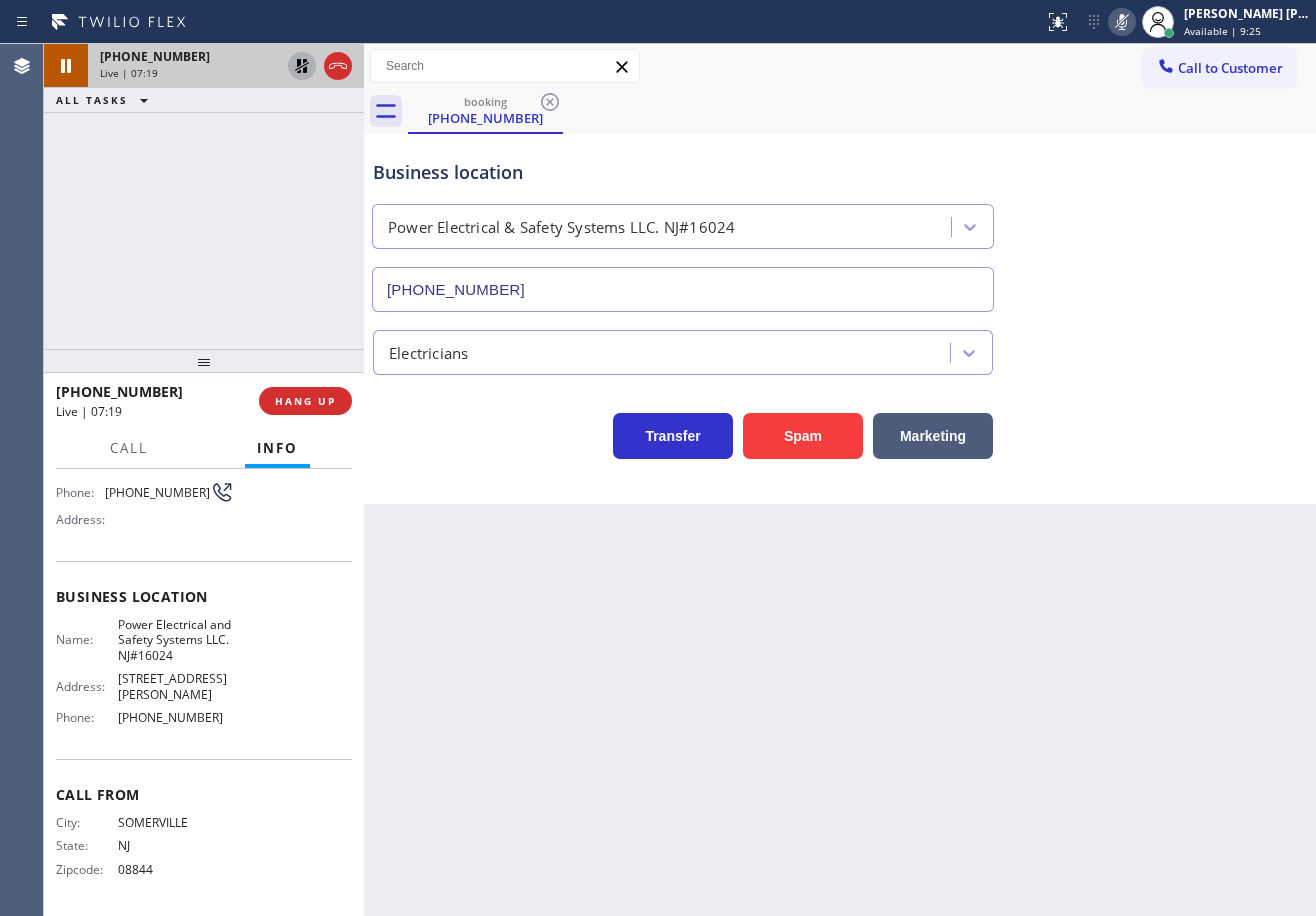 click on "Transfer Spam Marketing" at bounding box center (840, 427) 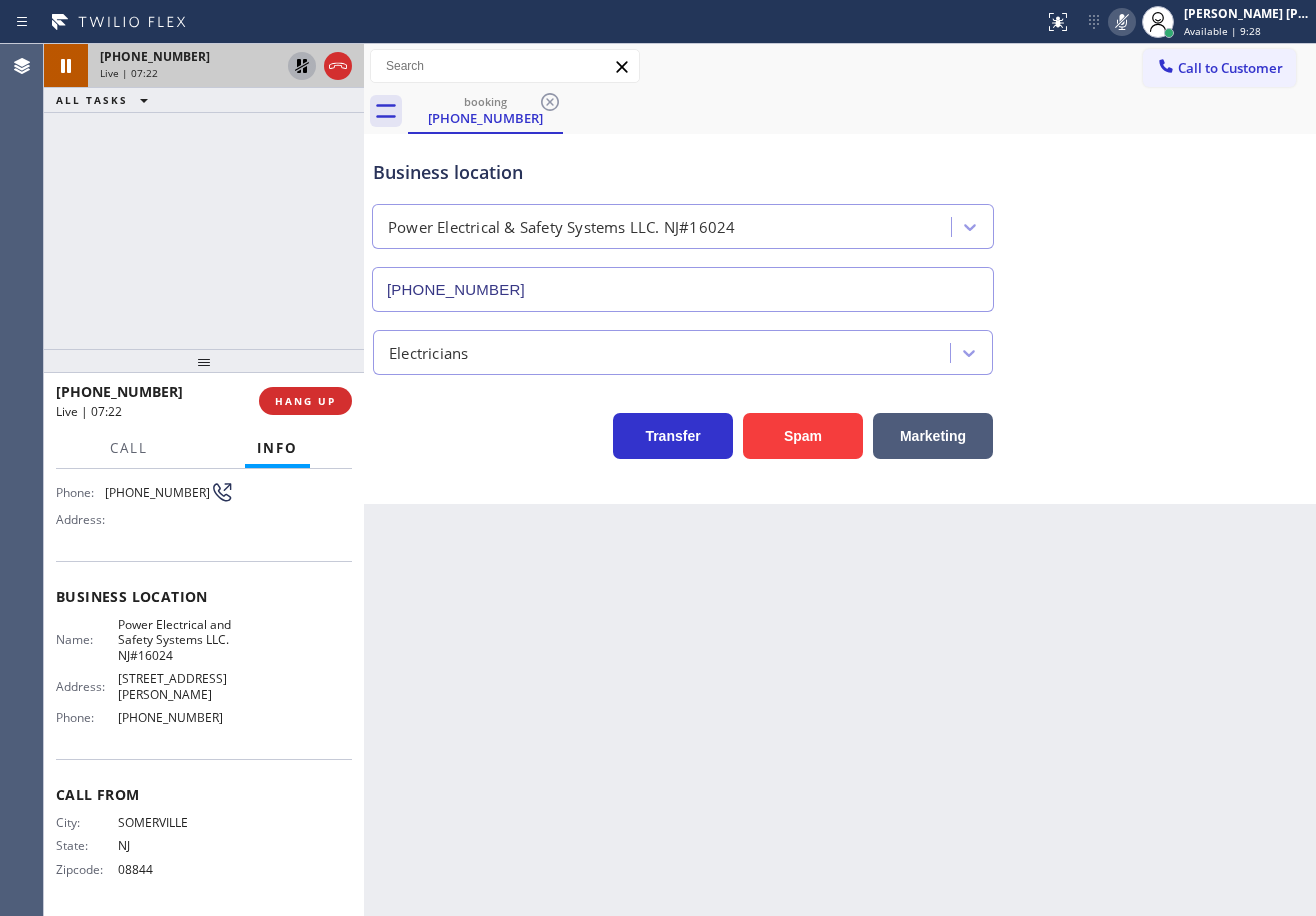 click on "booking [PHONE_NUMBER]" at bounding box center (862, 111) 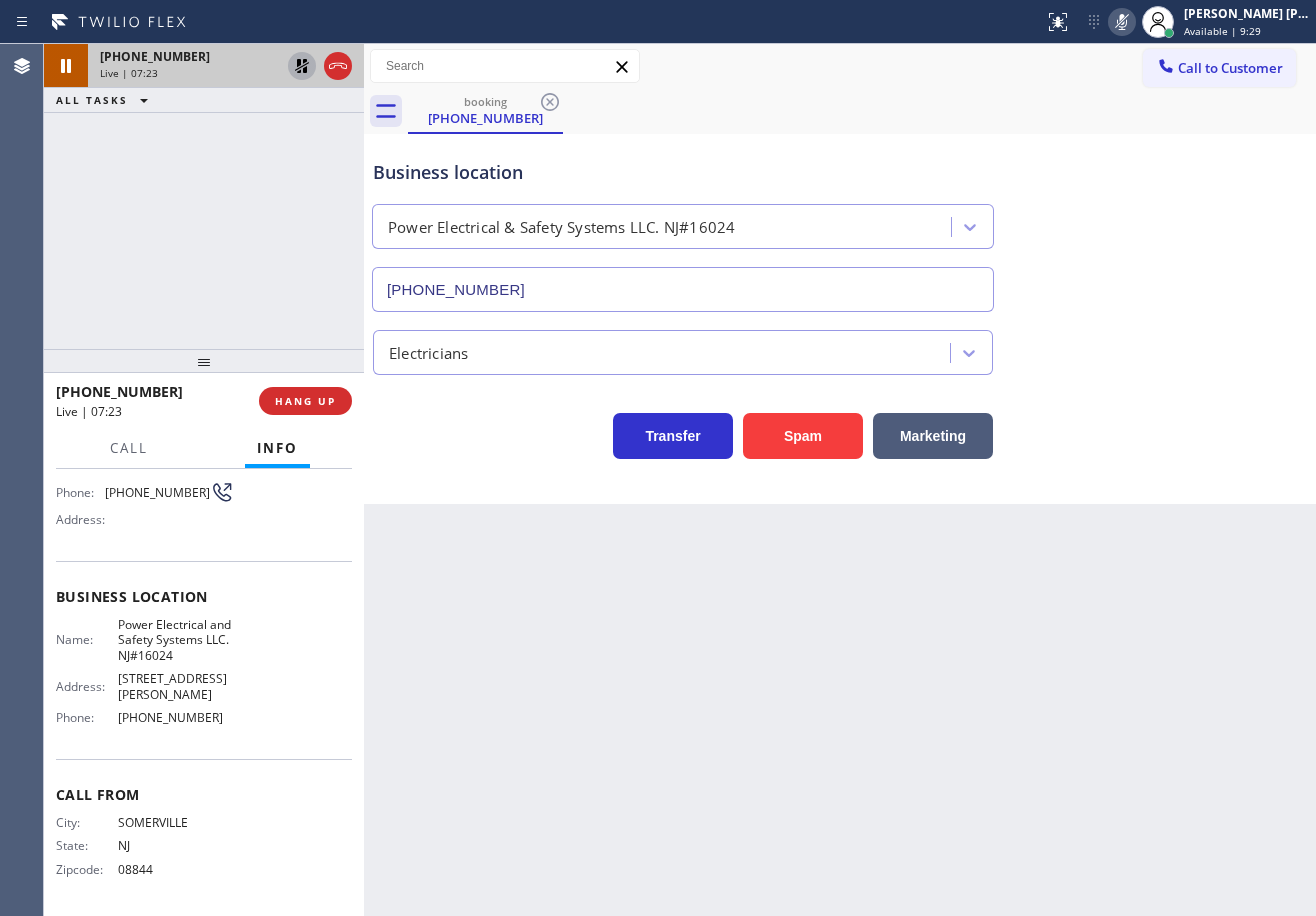 click 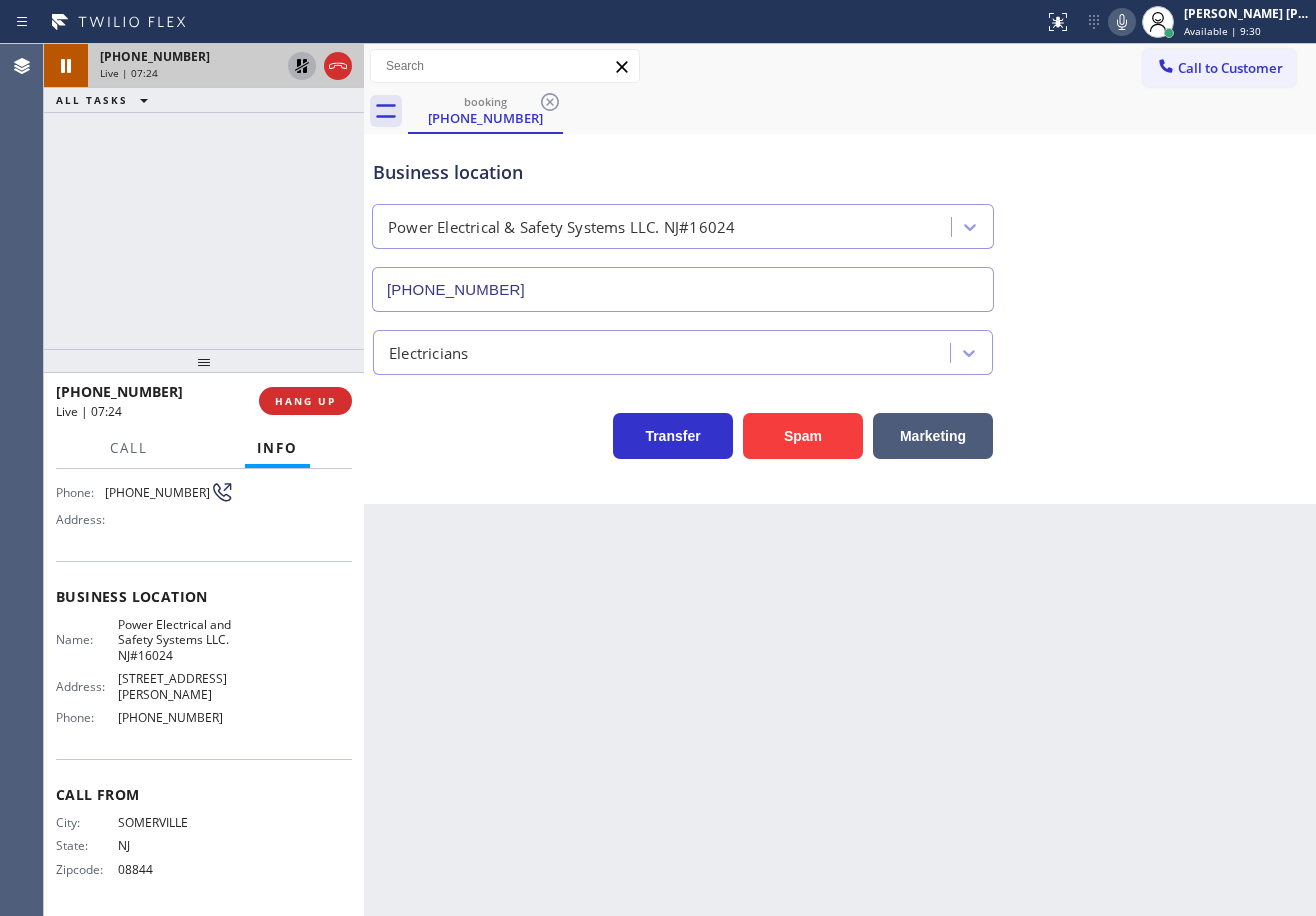 click 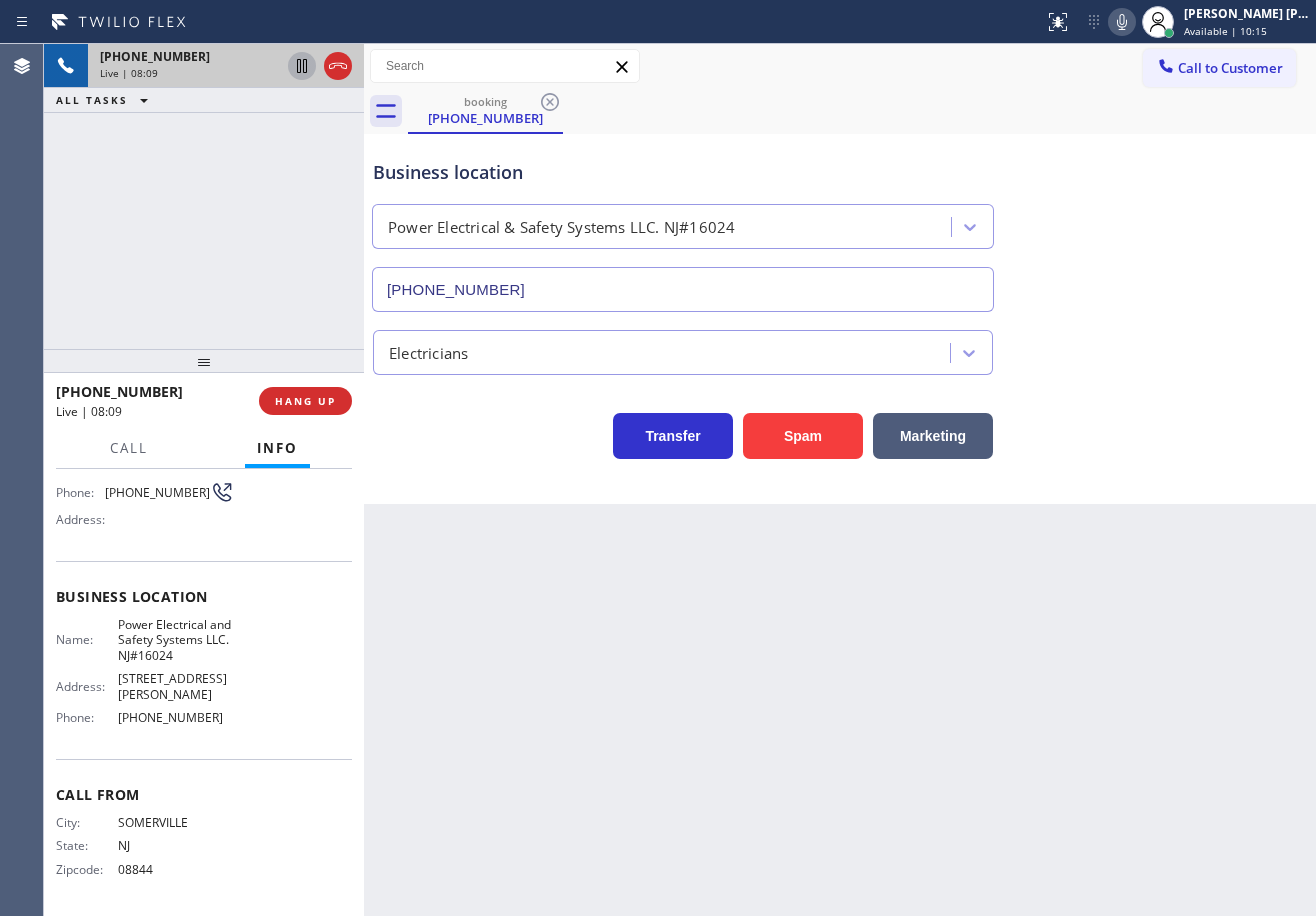 click 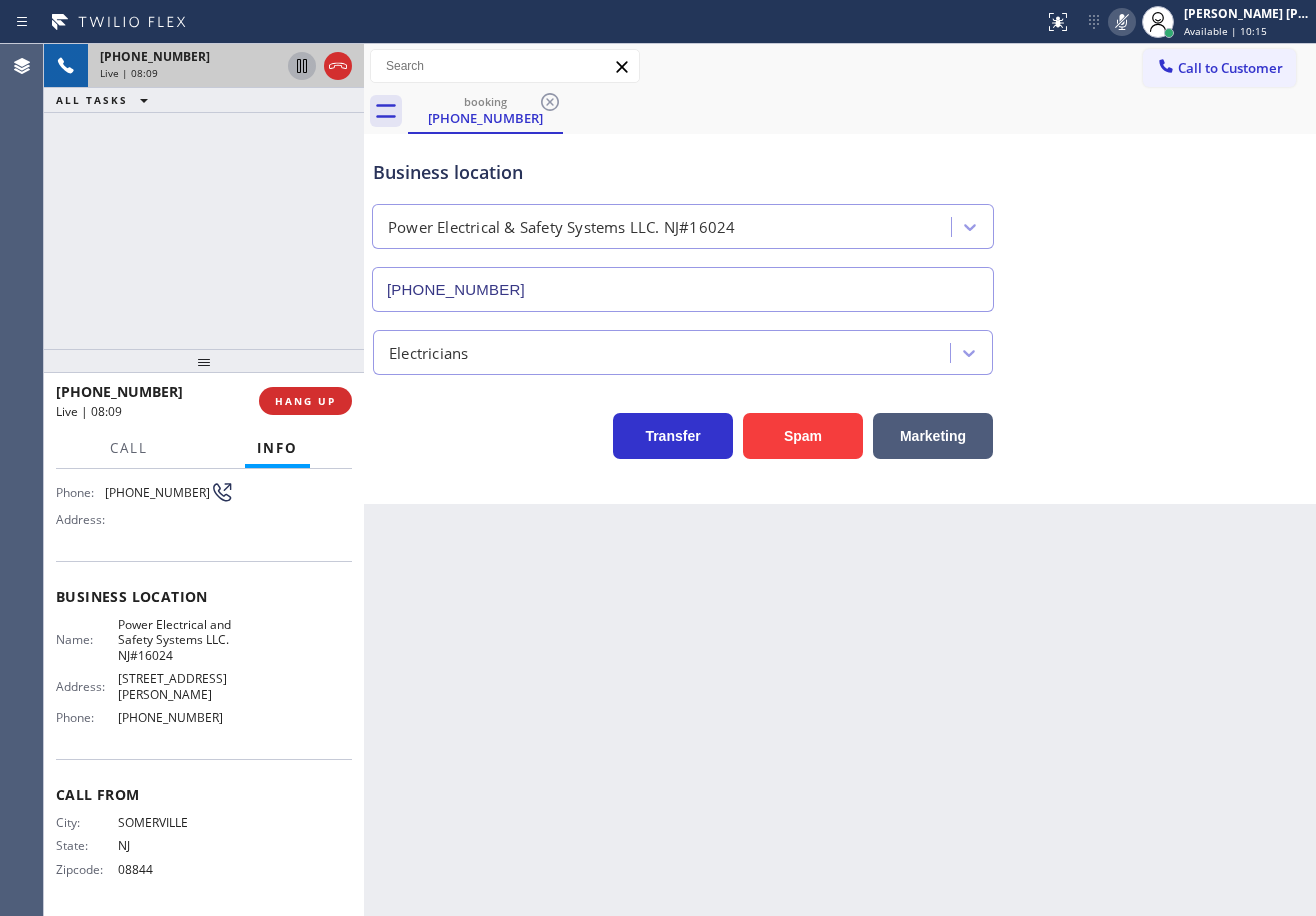 click 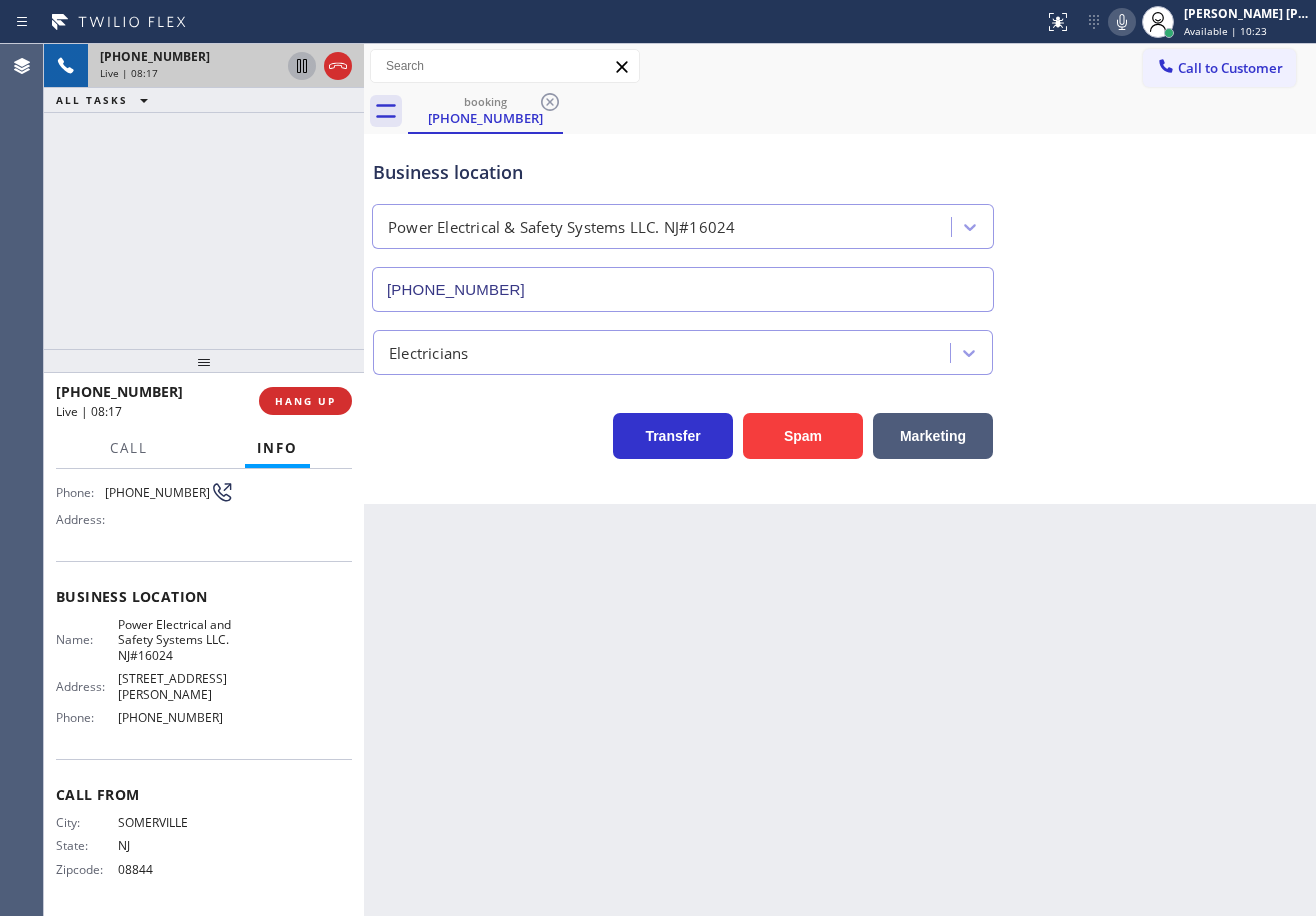 click on "Back to Dashboard Change Sender ID Customers Technicians Select a contact Outbound call Technician Search Technician Your caller id phone number Your caller id phone number Call Technician info Name   Phone none Address none Change Sender ID HVAC [PHONE_NUMBER] 5 Star Appliance [PHONE_NUMBER] Appliance Repair [PHONE_NUMBER] Plumbing [PHONE_NUMBER] Air Duct Cleaning [PHONE_NUMBER]  Electricians [PHONE_NUMBER] Cancel Change Check personal SMS Reset Change booking [PHONE_NUMBER] Call to Customer Outbound call Location [PERSON_NAME] ADC Experts Your caller id phone number [PHONE_NUMBER] Customer number Call Outbound call Technician Search Technician Your caller id phone number Your caller id phone number Call booking [PHONE_NUMBER] Business location Power Electrical & Safety Systems LLC. NJ#[PHONE_NUMBER] Electricians Transfer Spam Marketing" at bounding box center [840, 480] 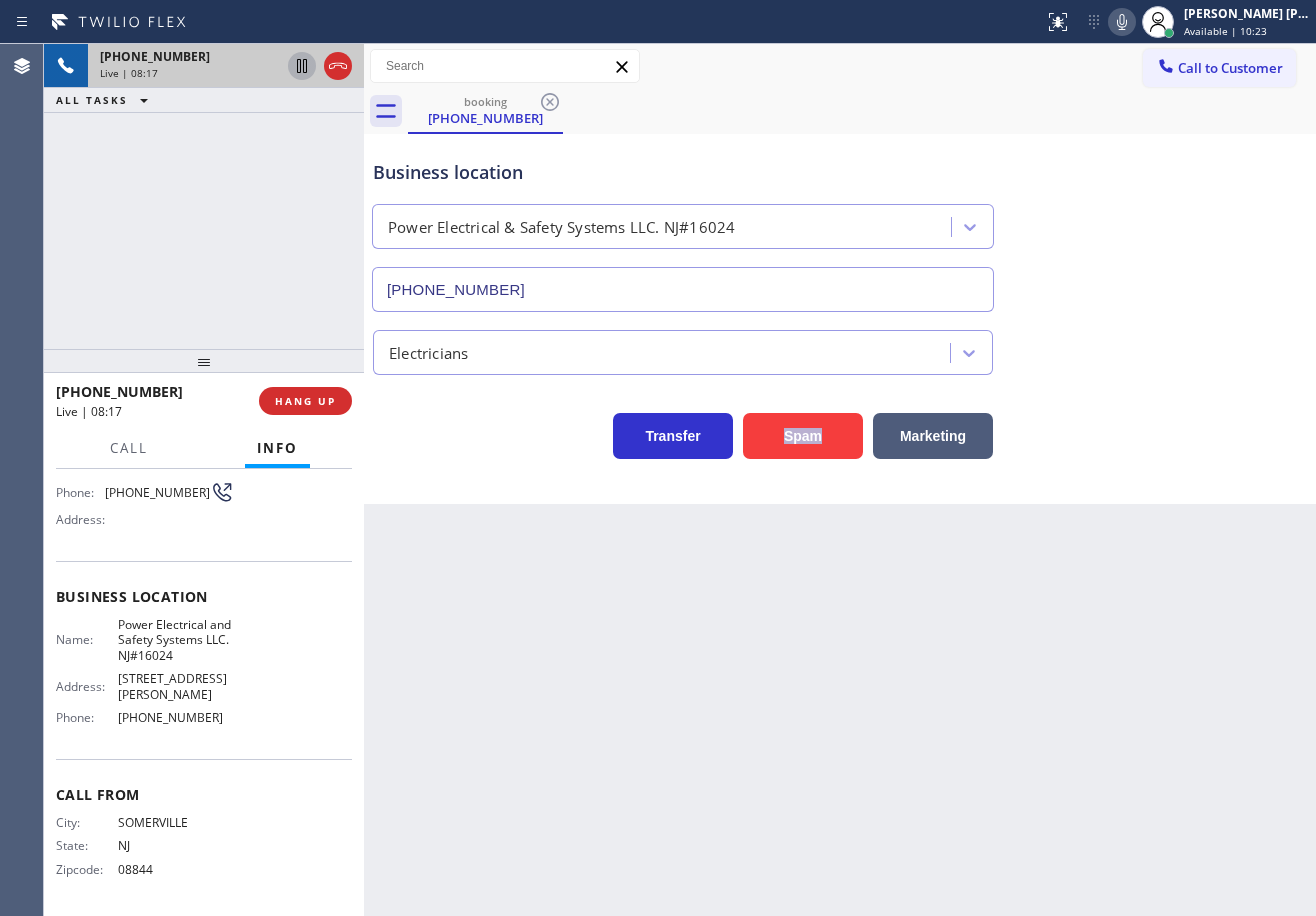 click on "Back to Dashboard Change Sender ID Customers Technicians Select a contact Outbound call Technician Search Technician Your caller id phone number Your caller id phone number Call Technician info Name   Phone none Address none Change Sender ID HVAC [PHONE_NUMBER] 5 Star Appliance [PHONE_NUMBER] Appliance Repair [PHONE_NUMBER] Plumbing [PHONE_NUMBER] Air Duct Cleaning [PHONE_NUMBER]  Electricians [PHONE_NUMBER] Cancel Change Check personal SMS Reset Change booking [PHONE_NUMBER] Call to Customer Outbound call Location [PERSON_NAME] ADC Experts Your caller id phone number [PHONE_NUMBER] Customer number Call Outbound call Technician Search Technician Your caller id phone number Your caller id phone number Call booking [PHONE_NUMBER] Business location Power Electrical & Safety Systems LLC. NJ#[PHONE_NUMBER] Electricians Transfer Spam Marketing" at bounding box center [840, 480] 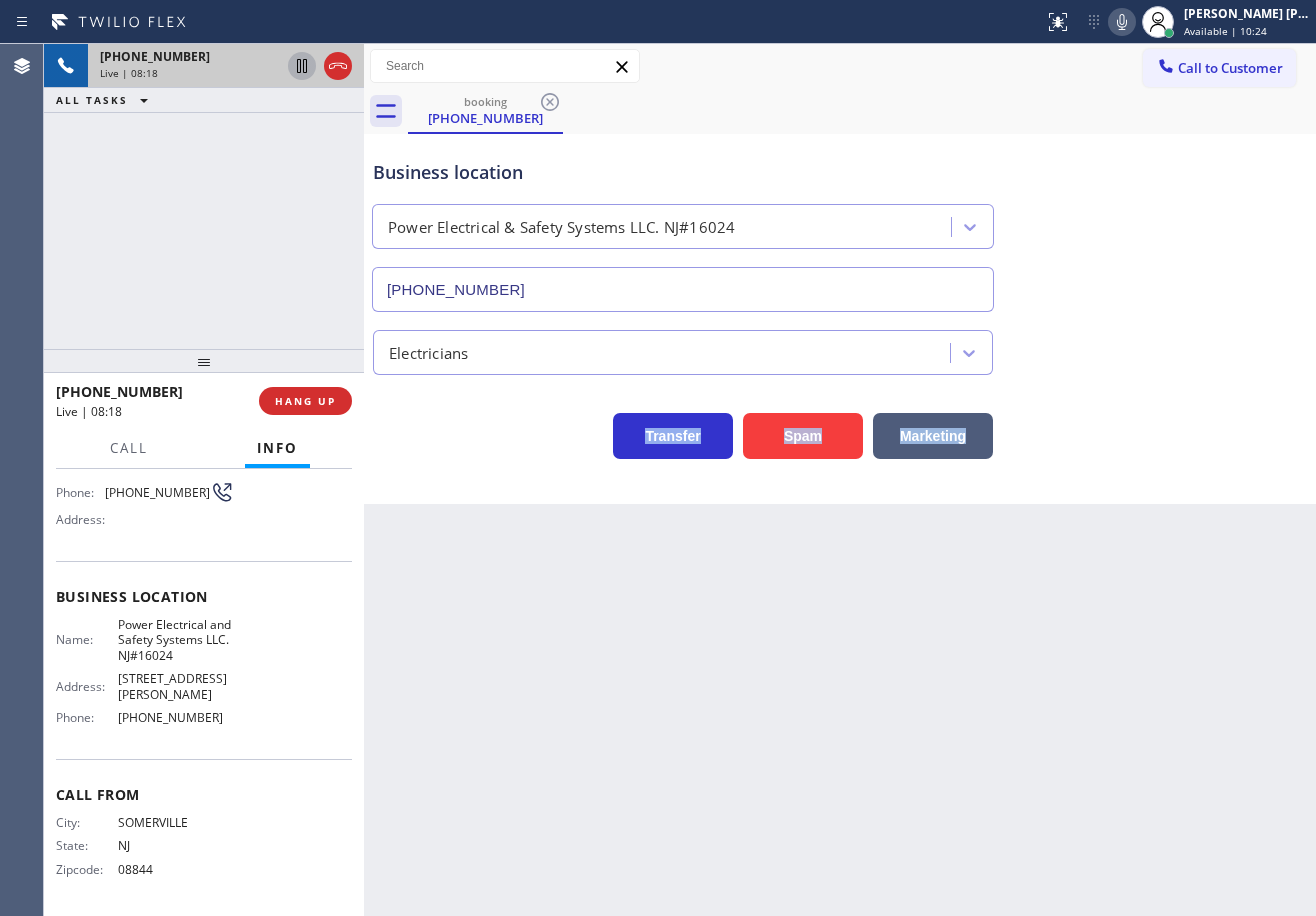 click on "Back to Dashboard Change Sender ID Customers Technicians Select a contact Outbound call Technician Search Technician Your caller id phone number Your caller id phone number Call Technician info Name   Phone none Address none Change Sender ID HVAC [PHONE_NUMBER] 5 Star Appliance [PHONE_NUMBER] Appliance Repair [PHONE_NUMBER] Plumbing [PHONE_NUMBER] Air Duct Cleaning [PHONE_NUMBER]  Electricians [PHONE_NUMBER] Cancel Change Check personal SMS Reset Change booking [PHONE_NUMBER] Call to Customer Outbound call Location [PERSON_NAME] ADC Experts Your caller id phone number [PHONE_NUMBER] Customer number Call Outbound call Technician Search Technician Your caller id phone number Your caller id phone number Call booking [PHONE_NUMBER] Business location Power Electrical & Safety Systems LLC. NJ#[PHONE_NUMBER] Electricians Transfer Spam Marketing" at bounding box center [840, 480] 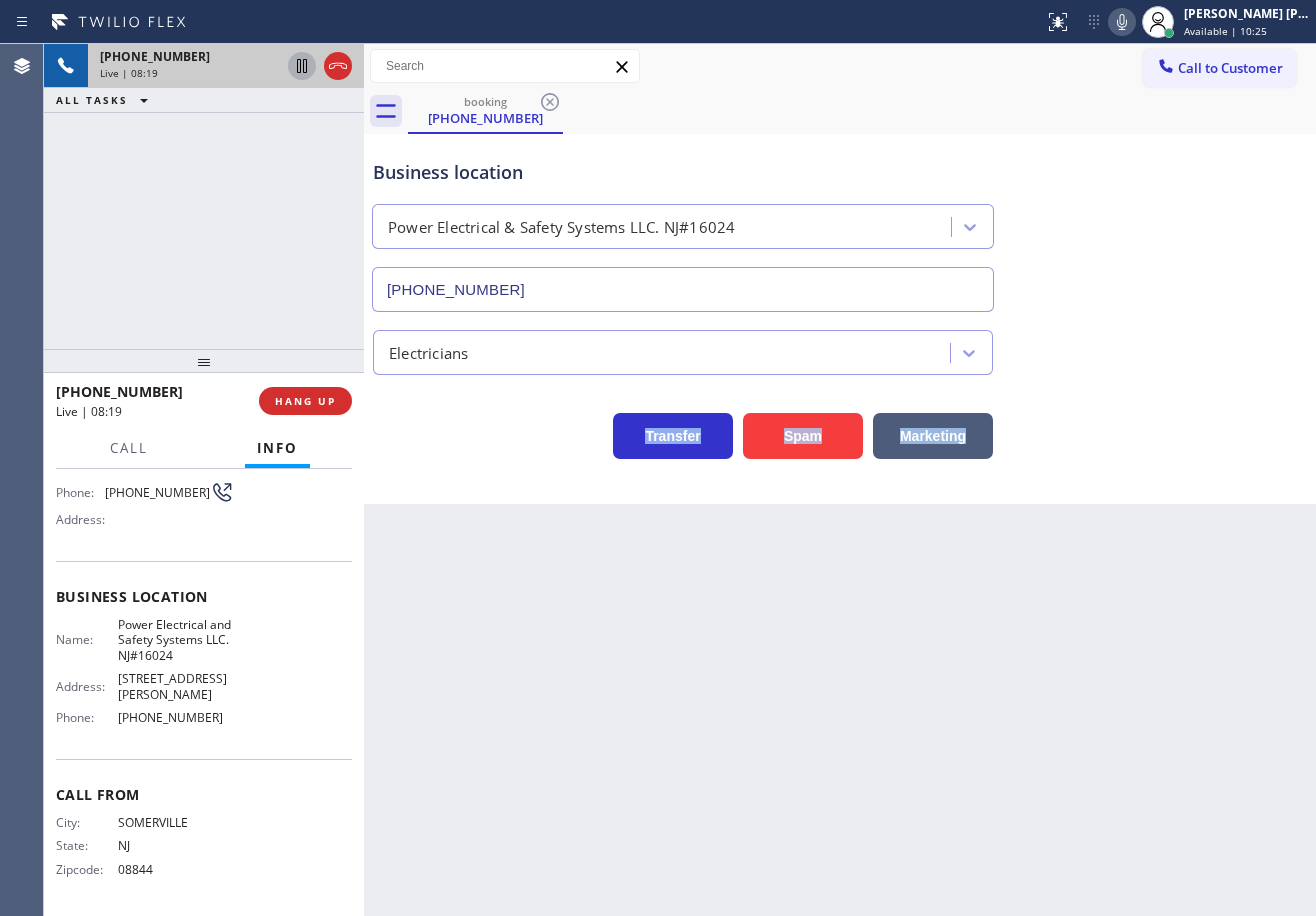 click on "Back to Dashboard Change Sender ID Customers Technicians Select a contact Outbound call Technician Search Technician Your caller id phone number Your caller id phone number Call Technician info Name   Phone none Address none Change Sender ID HVAC [PHONE_NUMBER] 5 Star Appliance [PHONE_NUMBER] Appliance Repair [PHONE_NUMBER] Plumbing [PHONE_NUMBER] Air Duct Cleaning [PHONE_NUMBER]  Electricians [PHONE_NUMBER] Cancel Change Check personal SMS Reset Change booking [PHONE_NUMBER] Call to Customer Outbound call Location [PERSON_NAME] ADC Experts Your caller id phone number [PHONE_NUMBER] Customer number Call Outbound call Technician Search Technician Your caller id phone number Your caller id phone number Call booking [PHONE_NUMBER] Business location Power Electrical & Safety Systems LLC. NJ#[PHONE_NUMBER] Electricians Transfer Spam Marketing" at bounding box center (840, 480) 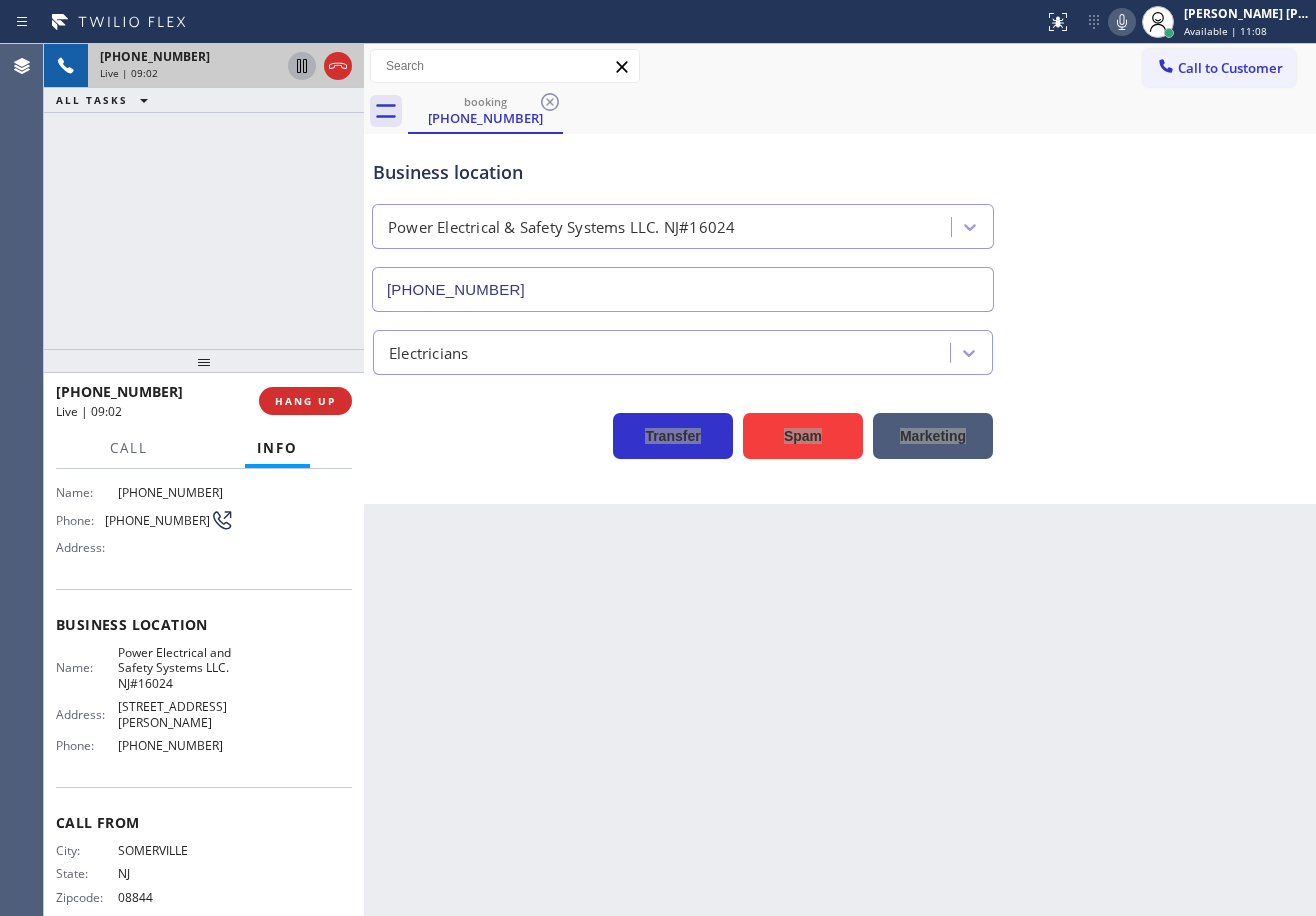 scroll, scrollTop: 0, scrollLeft: 0, axis: both 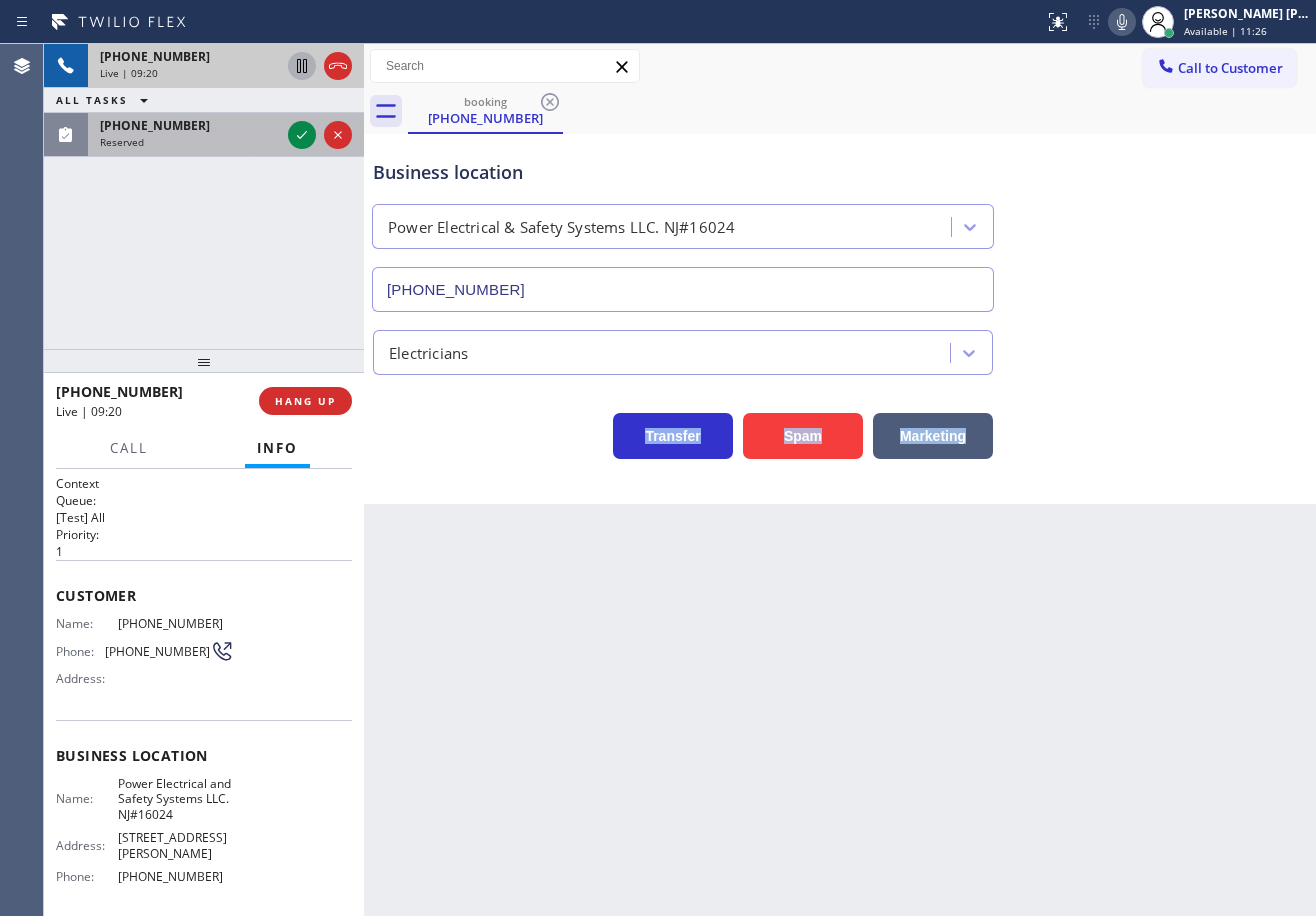 click on "Reserved" at bounding box center (190, 142) 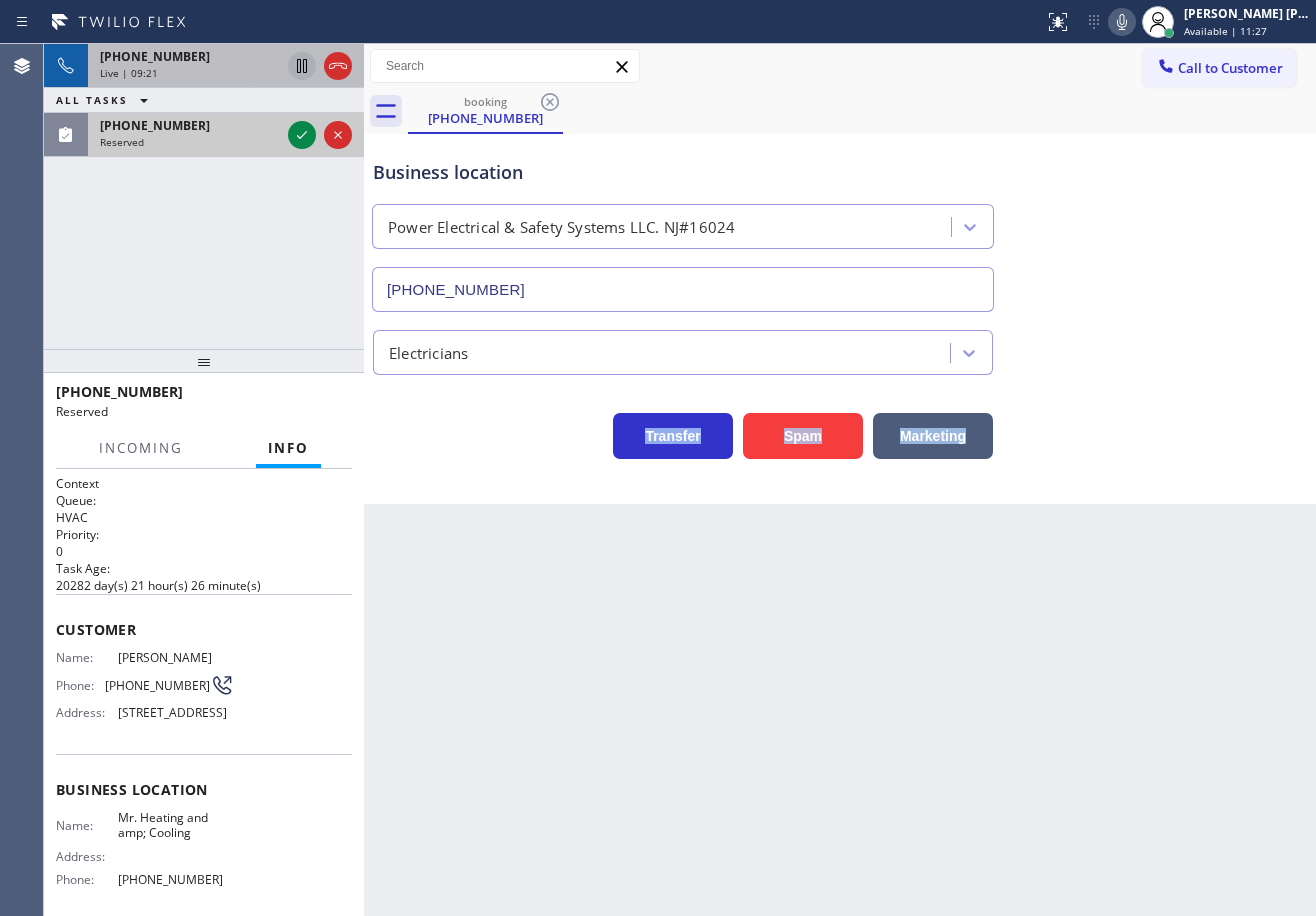 click on "Reserved" at bounding box center [190, 142] 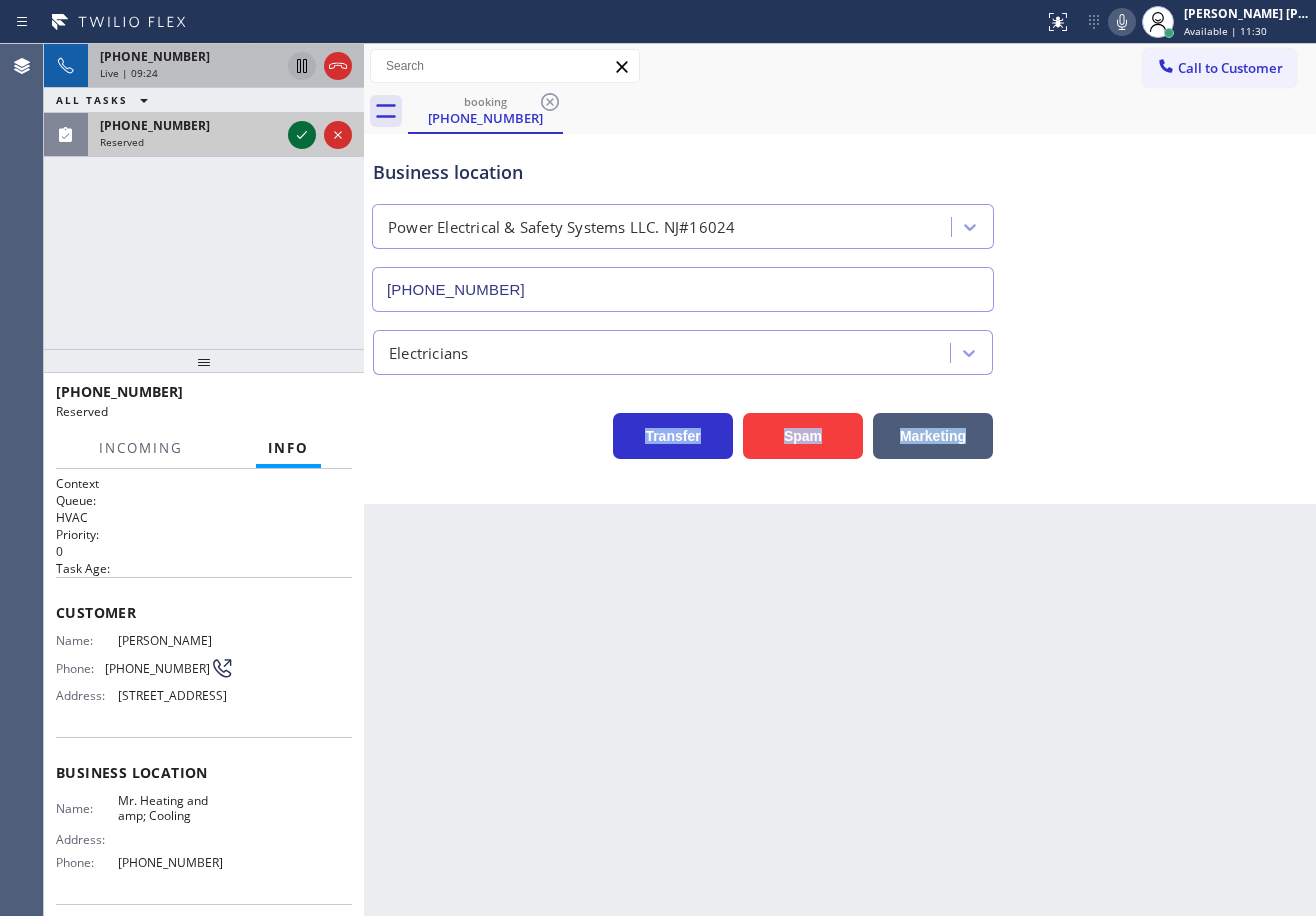click 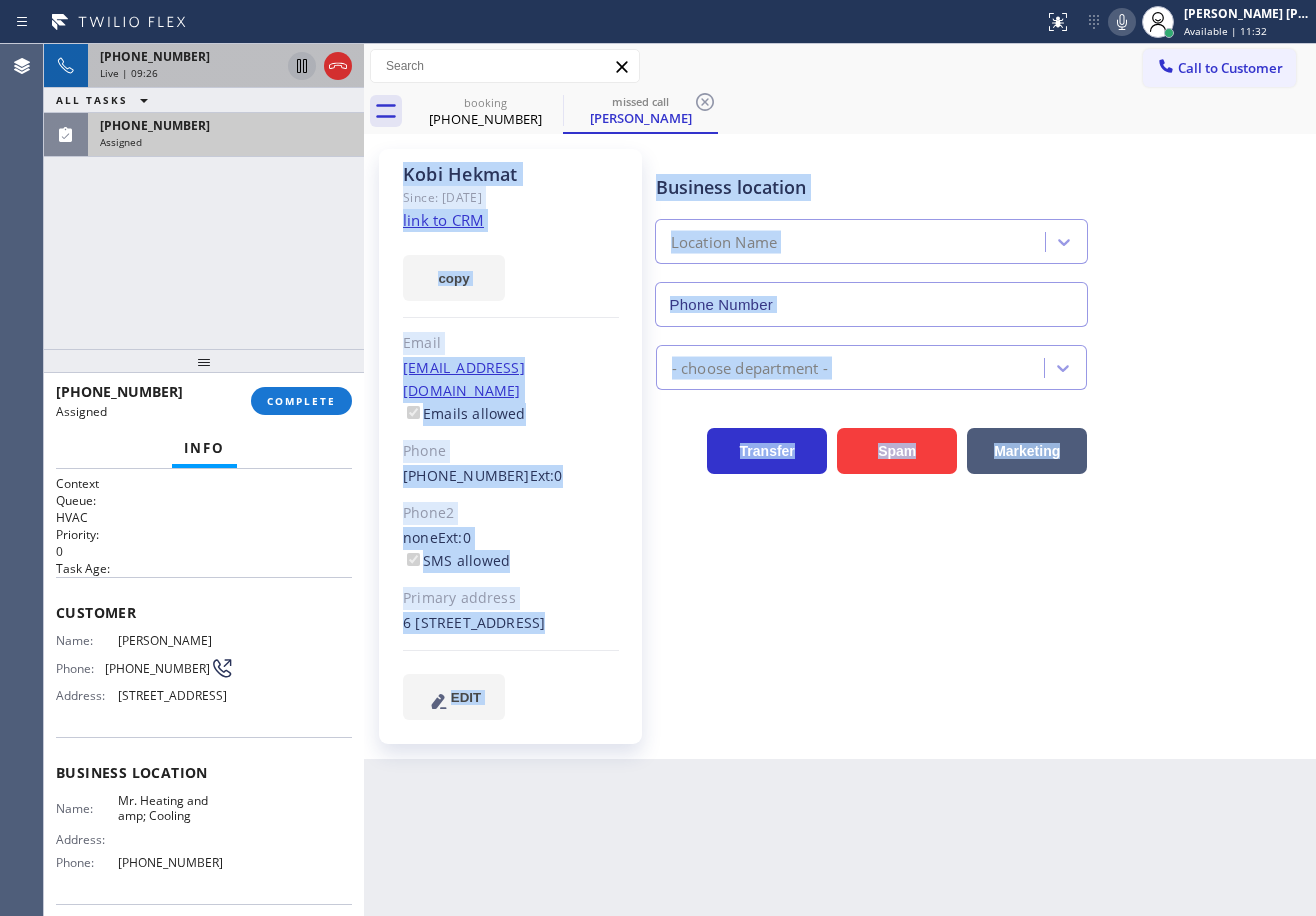 type on "[PHONE_NUMBER]" 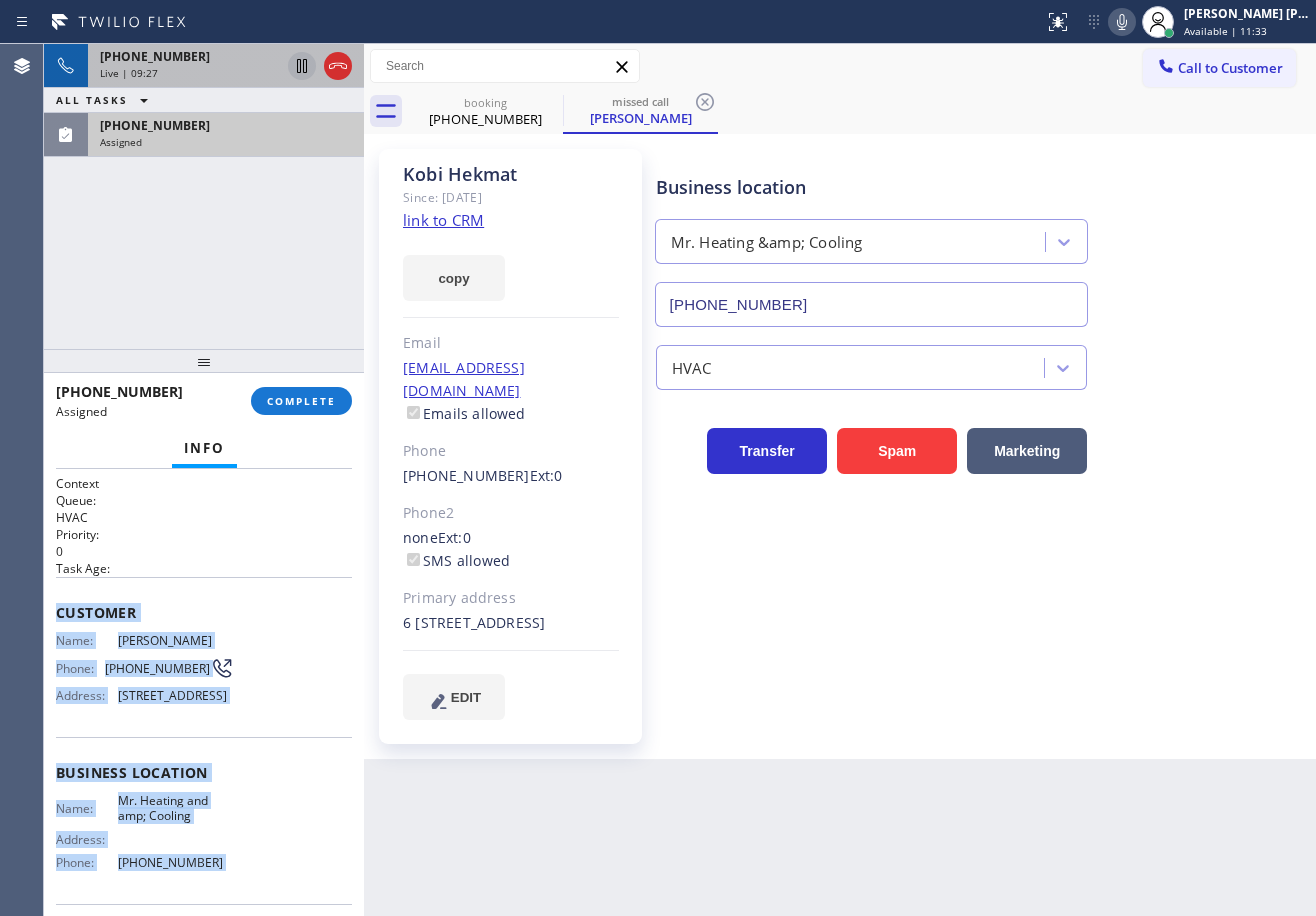 scroll, scrollTop: 176, scrollLeft: 0, axis: vertical 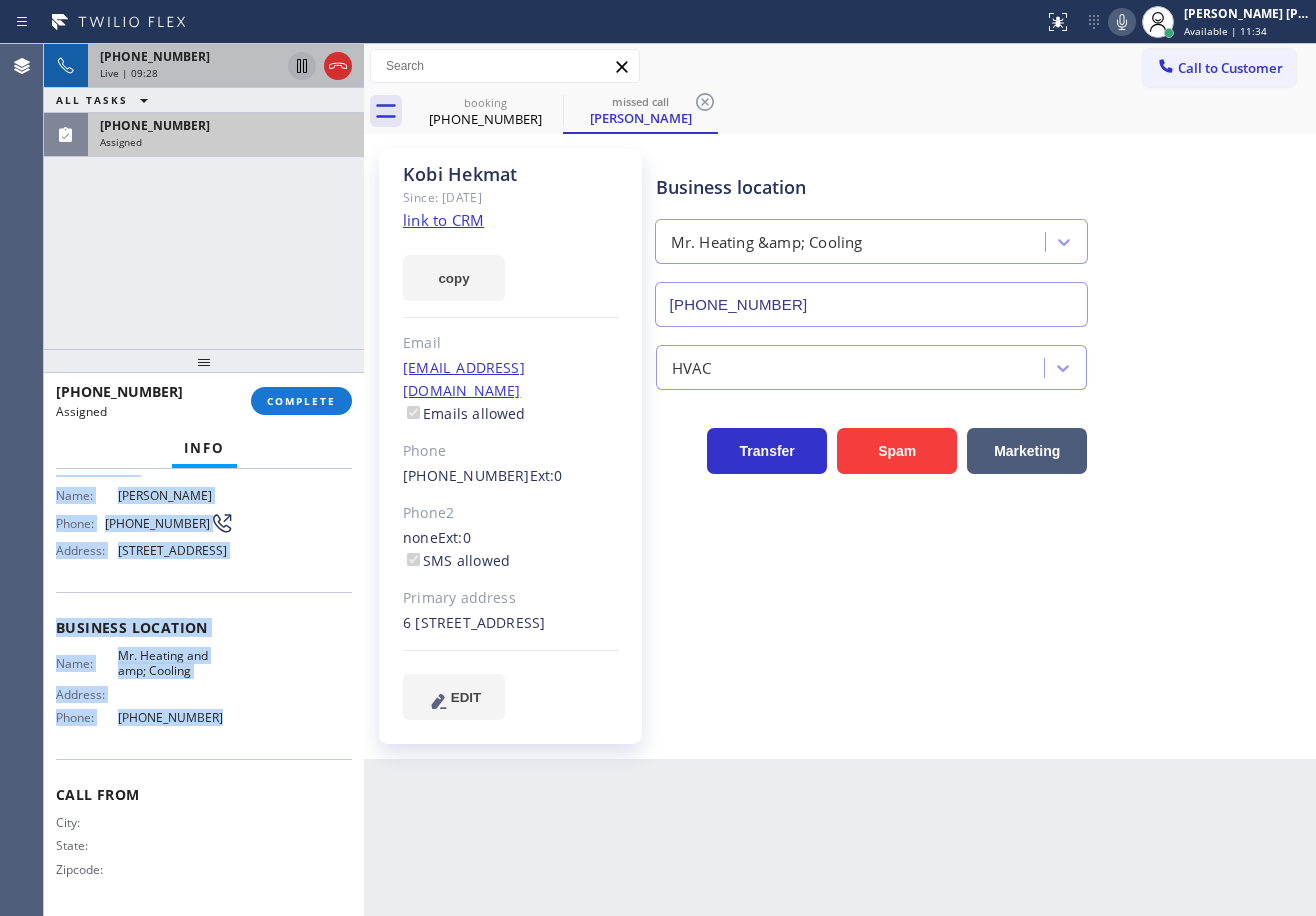 drag, startPoint x: 54, startPoint y: 609, endPoint x: 247, endPoint y: 733, distance: 229.4014 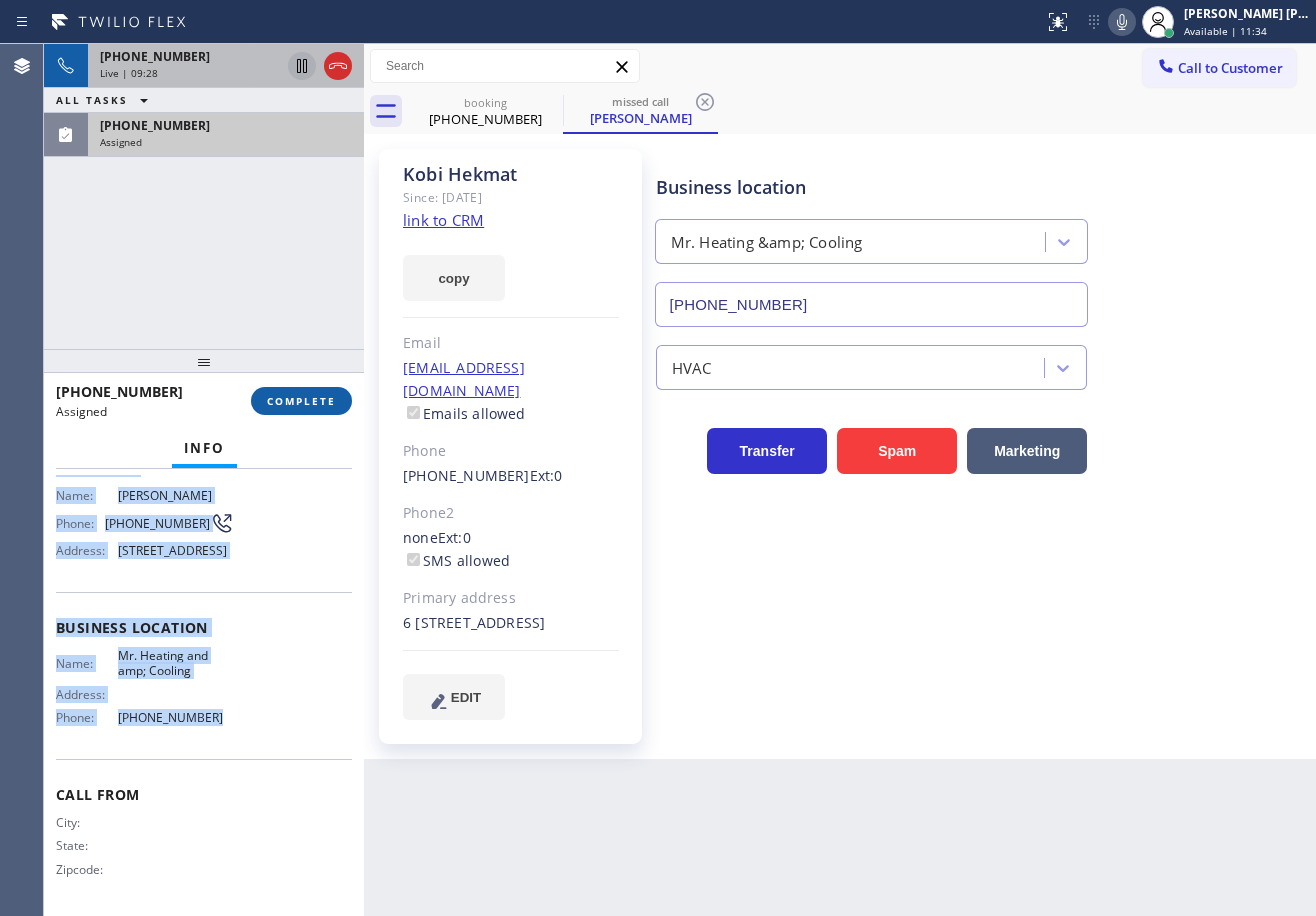 click on "COMPLETE" at bounding box center [301, 401] 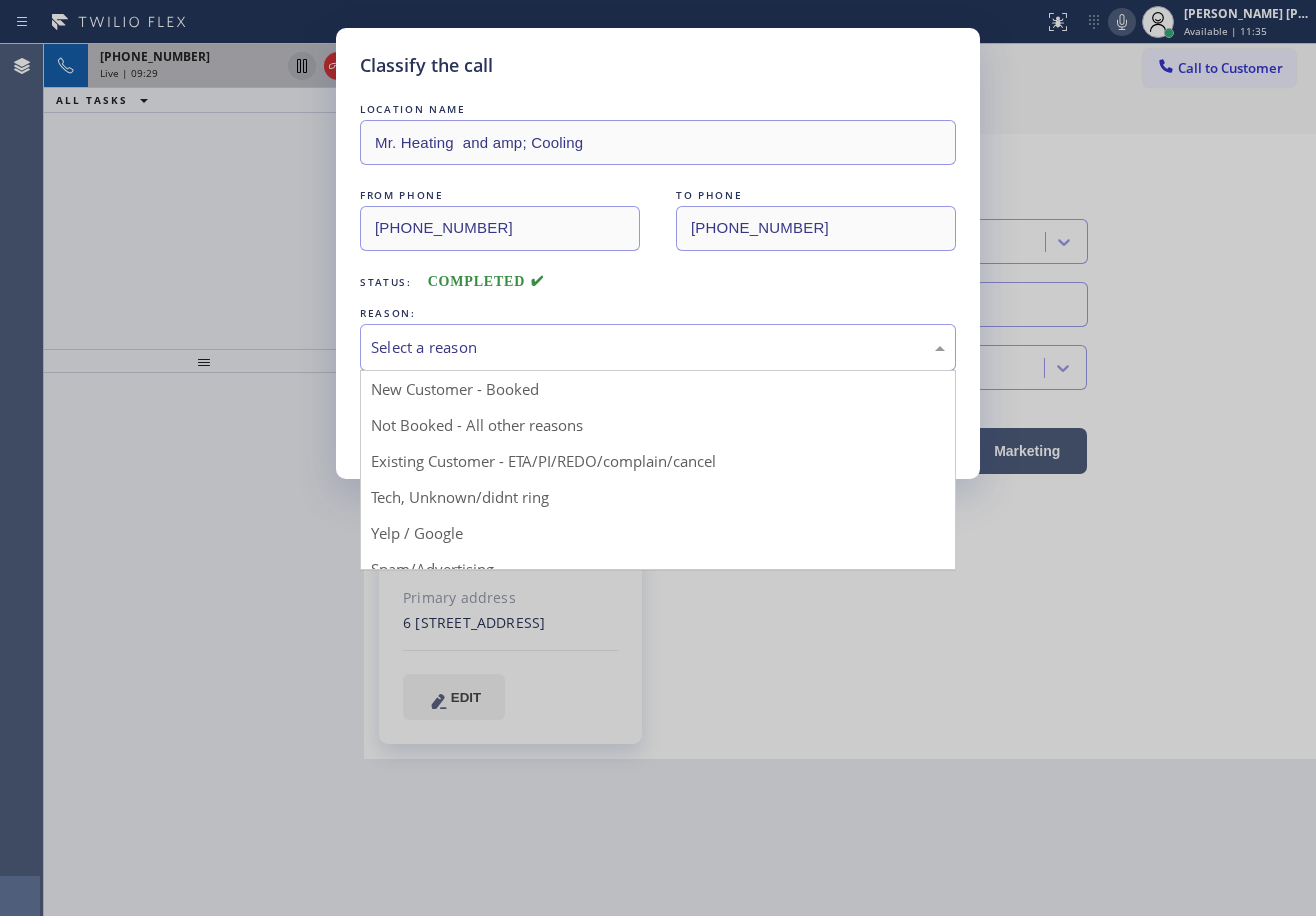 click on "Select a reason" at bounding box center (658, 347) 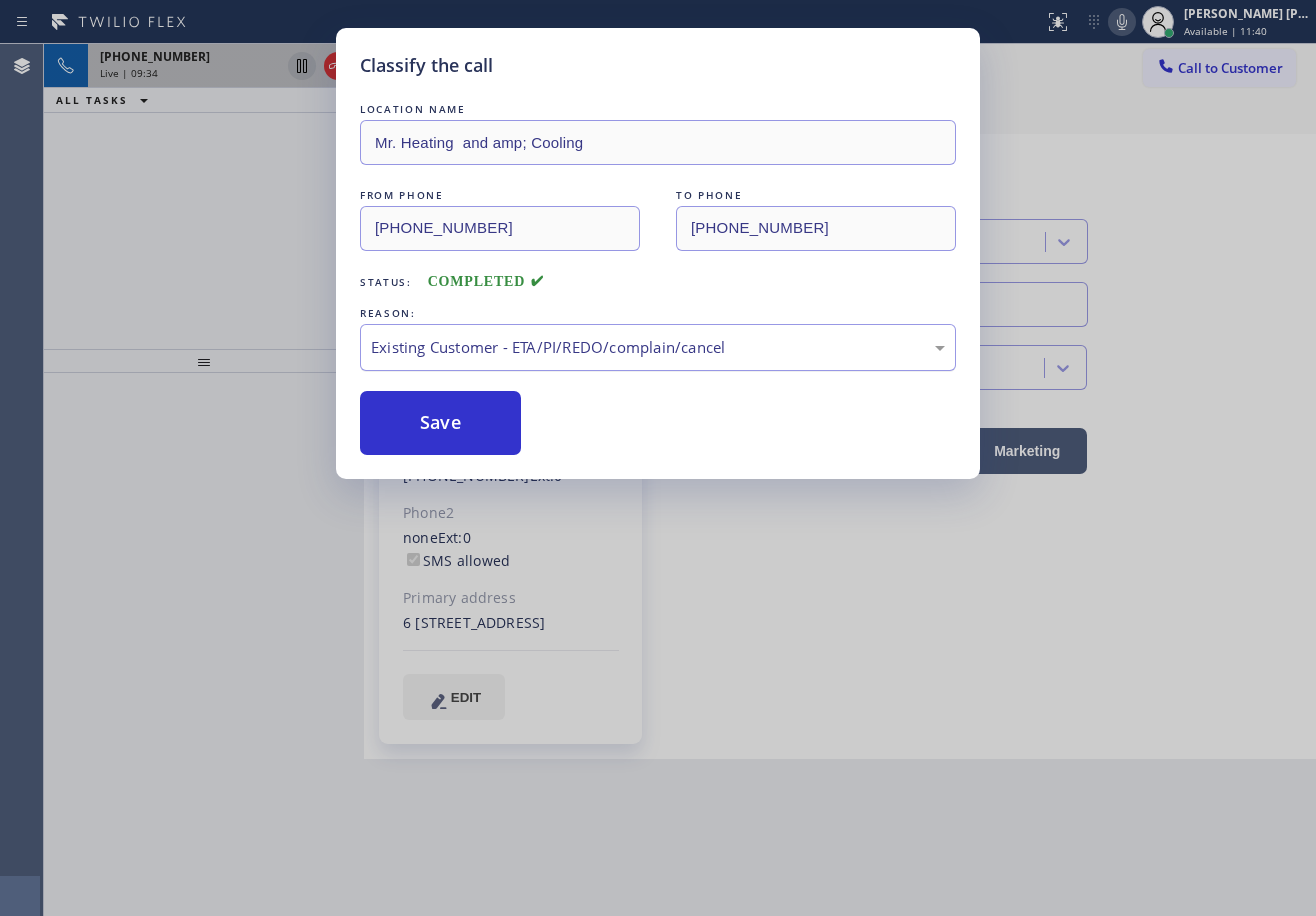 click on "Existing Customer - ETA/PI/REDO/complain/cancel" at bounding box center [658, 347] 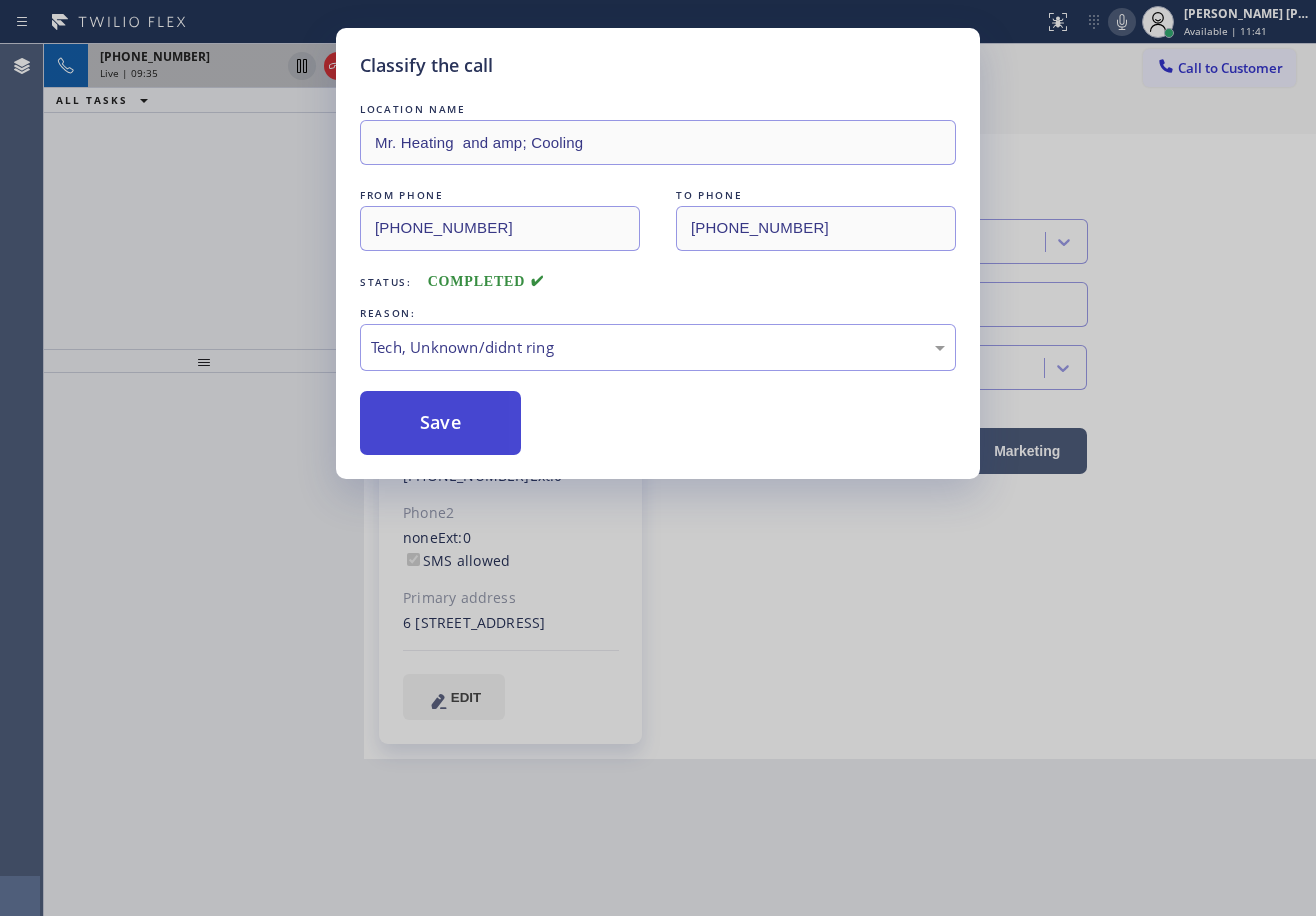click on "Save" at bounding box center (440, 423) 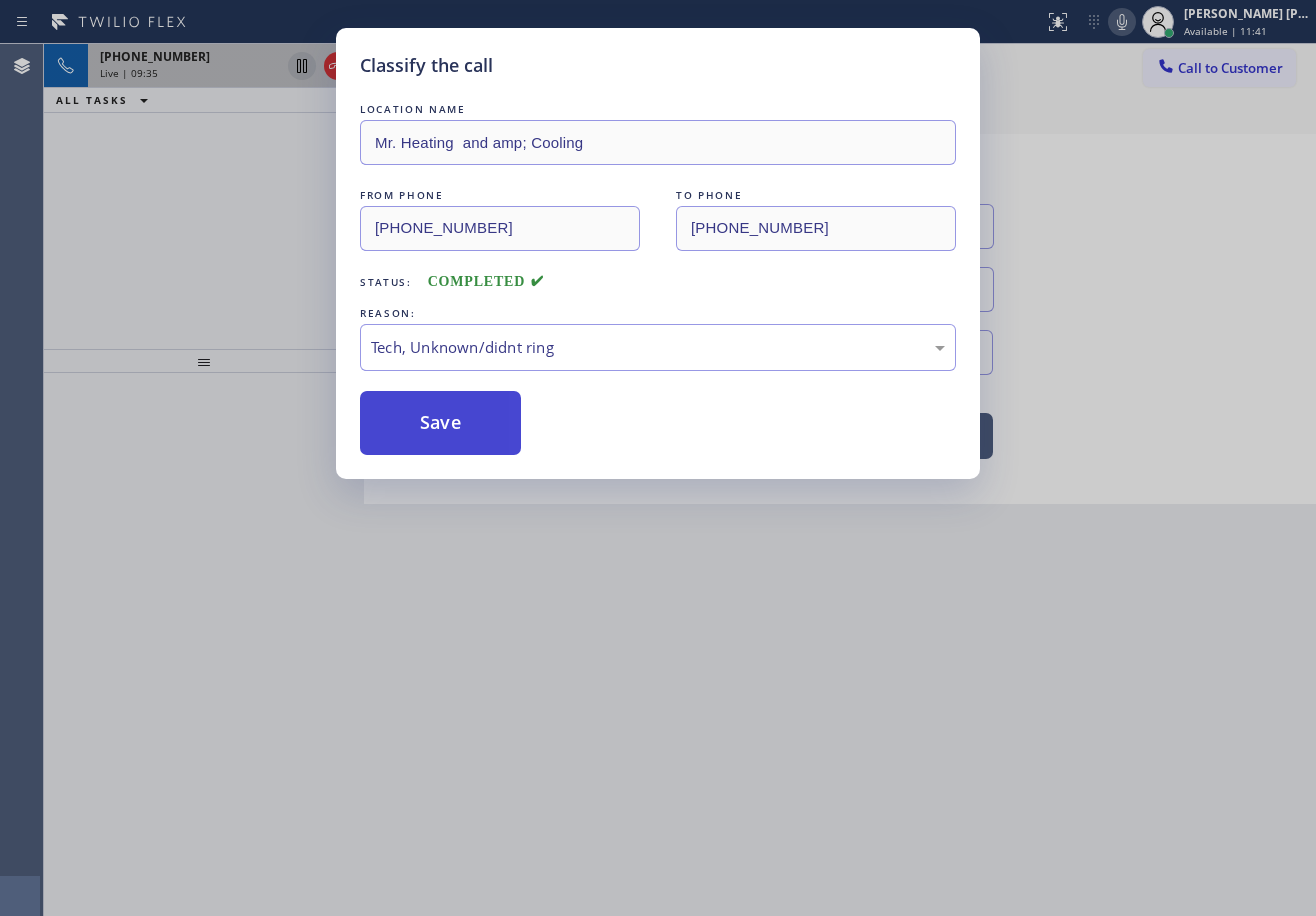 click on "Save" at bounding box center [440, 423] 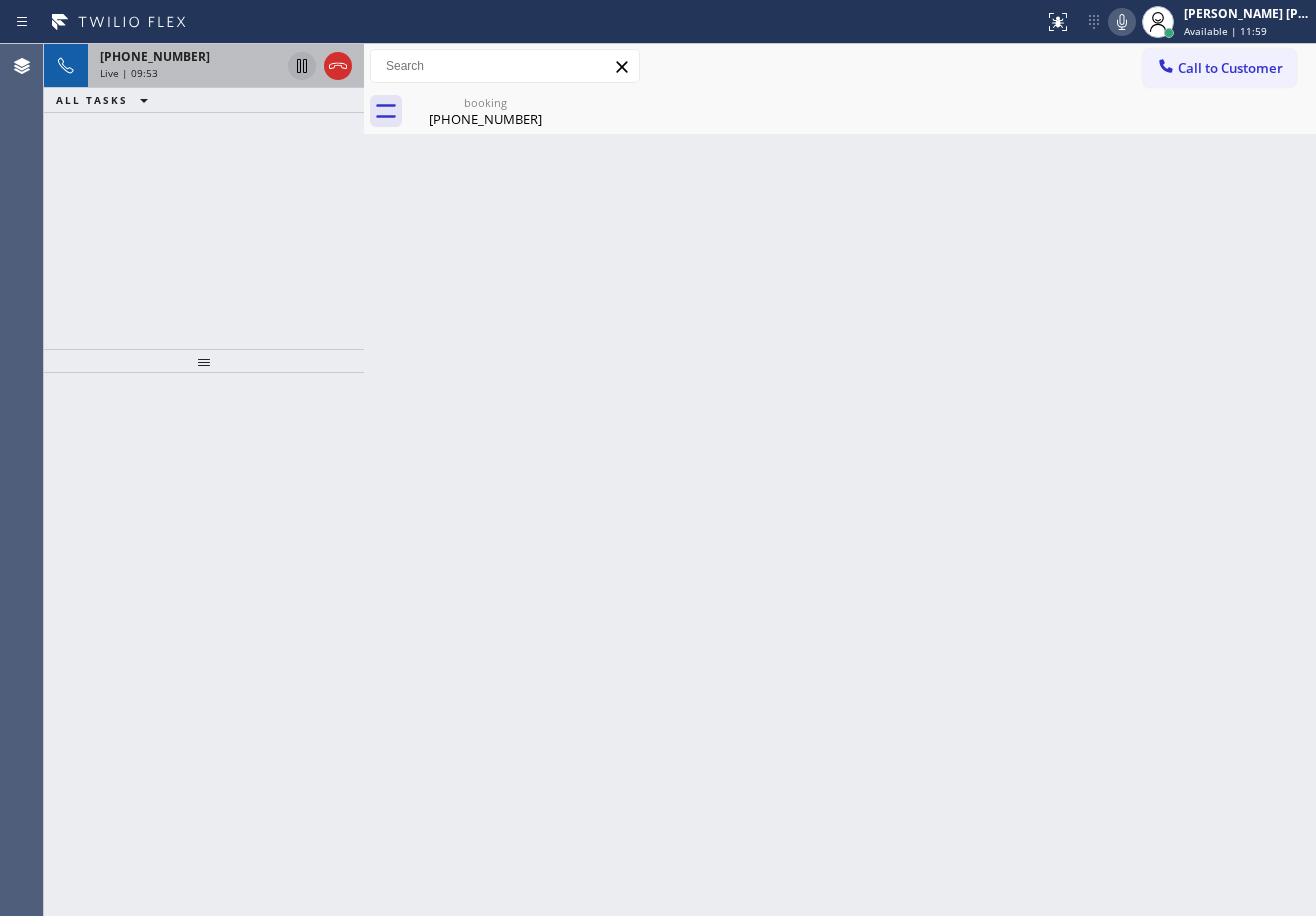click on "Live | 09:53" at bounding box center [190, 73] 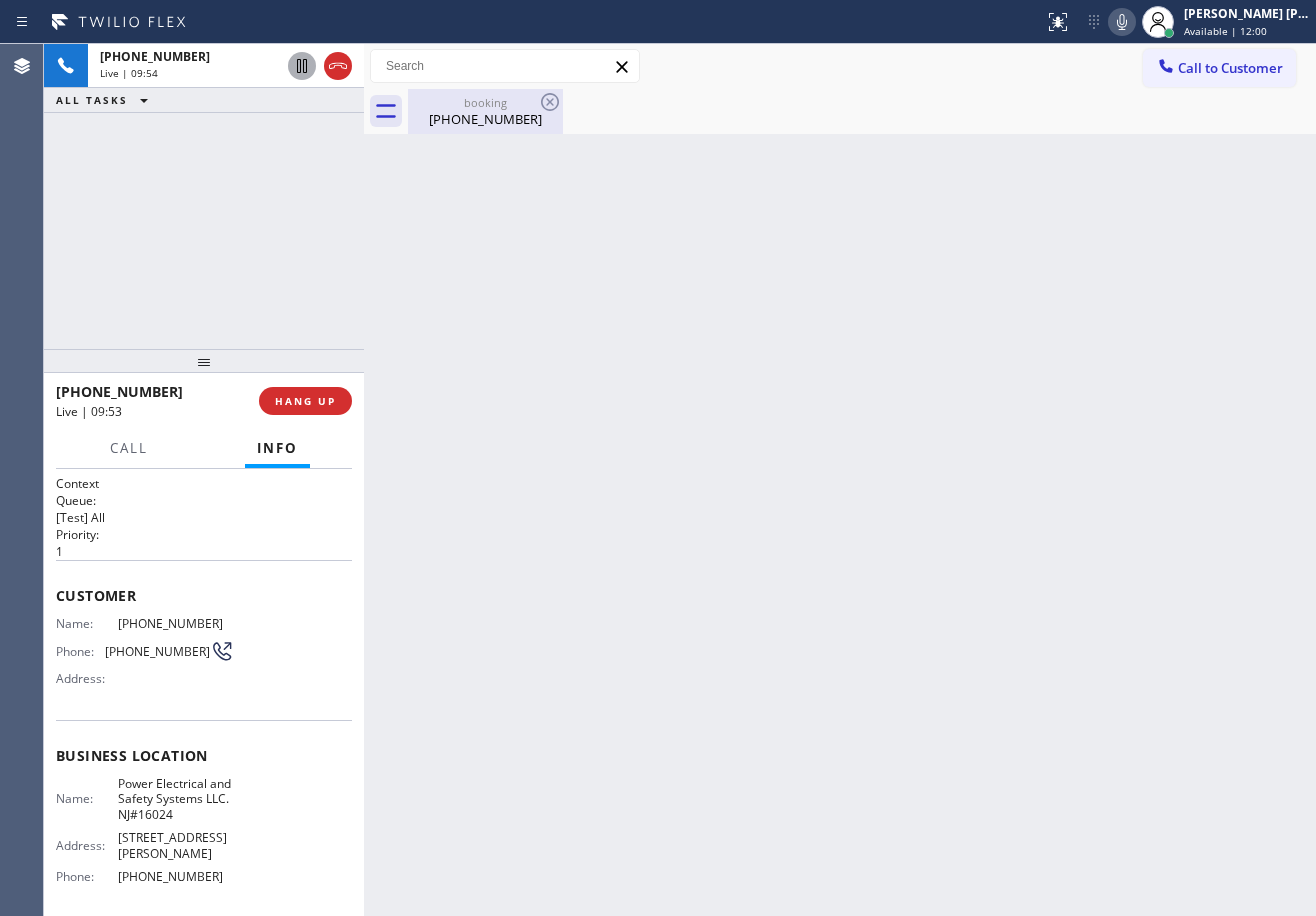click on "[PHONE_NUMBER]" at bounding box center [485, 119] 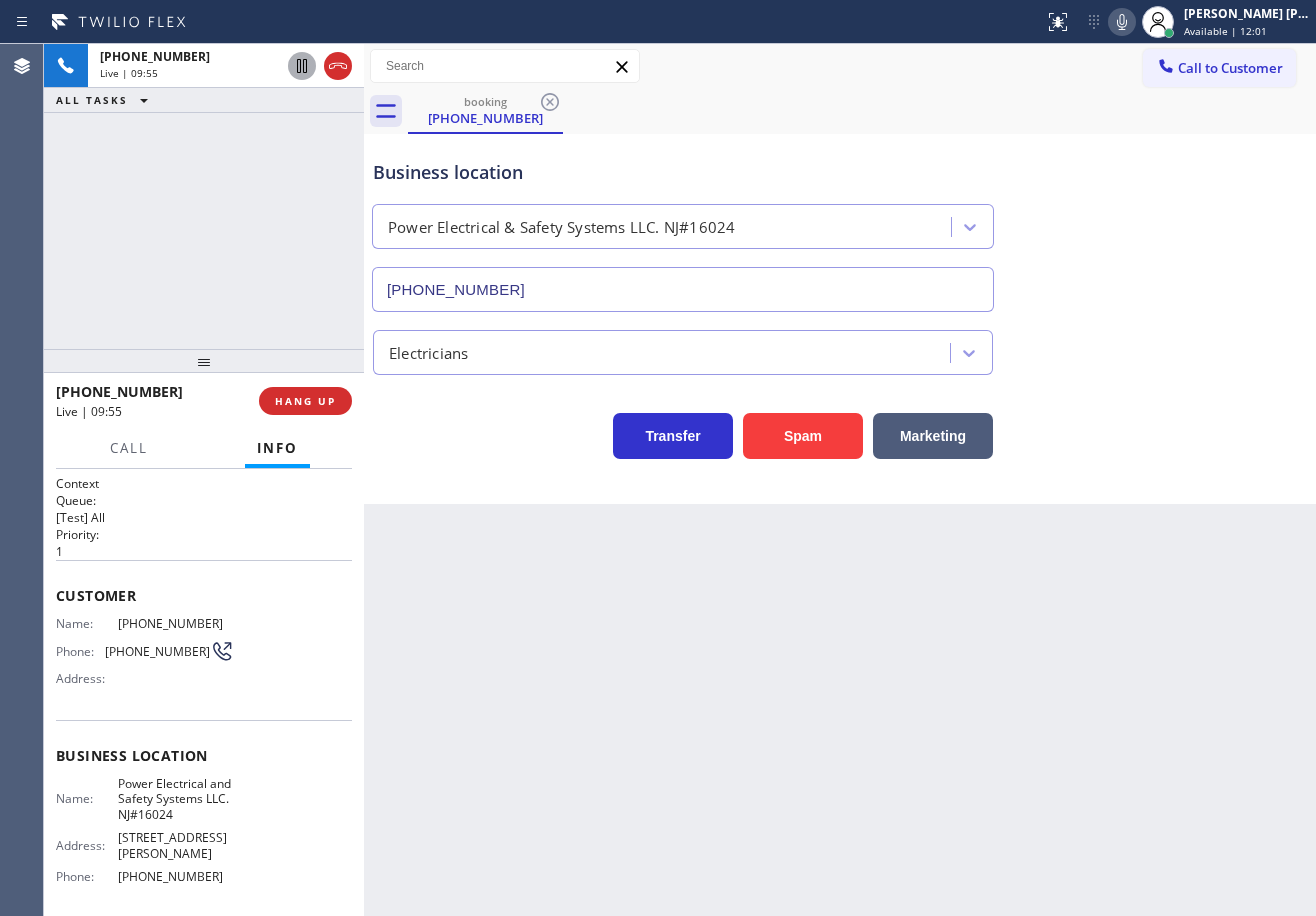 click 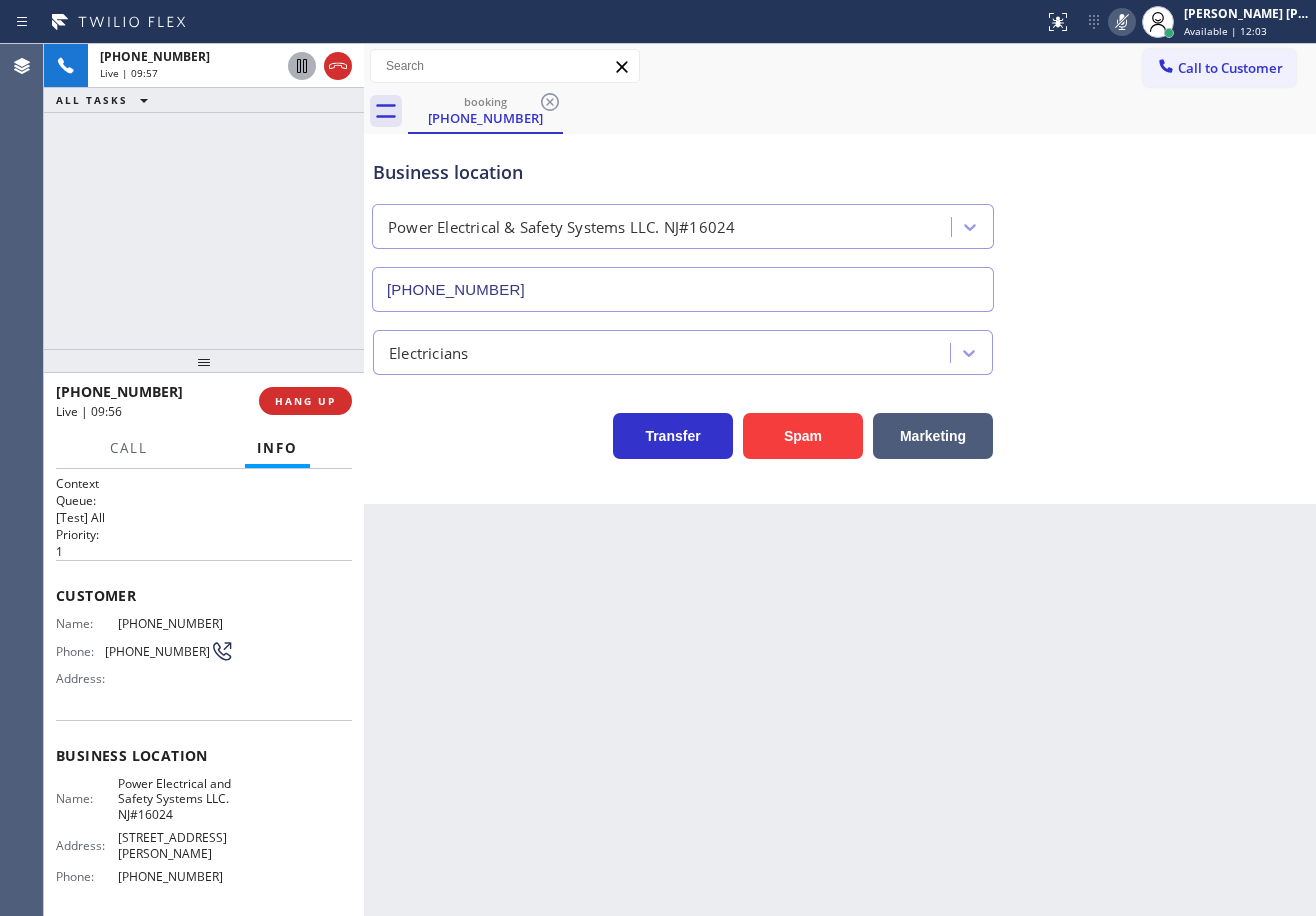 drag, startPoint x: 1144, startPoint y: 24, endPoint x: 1144, endPoint y: 131, distance: 107 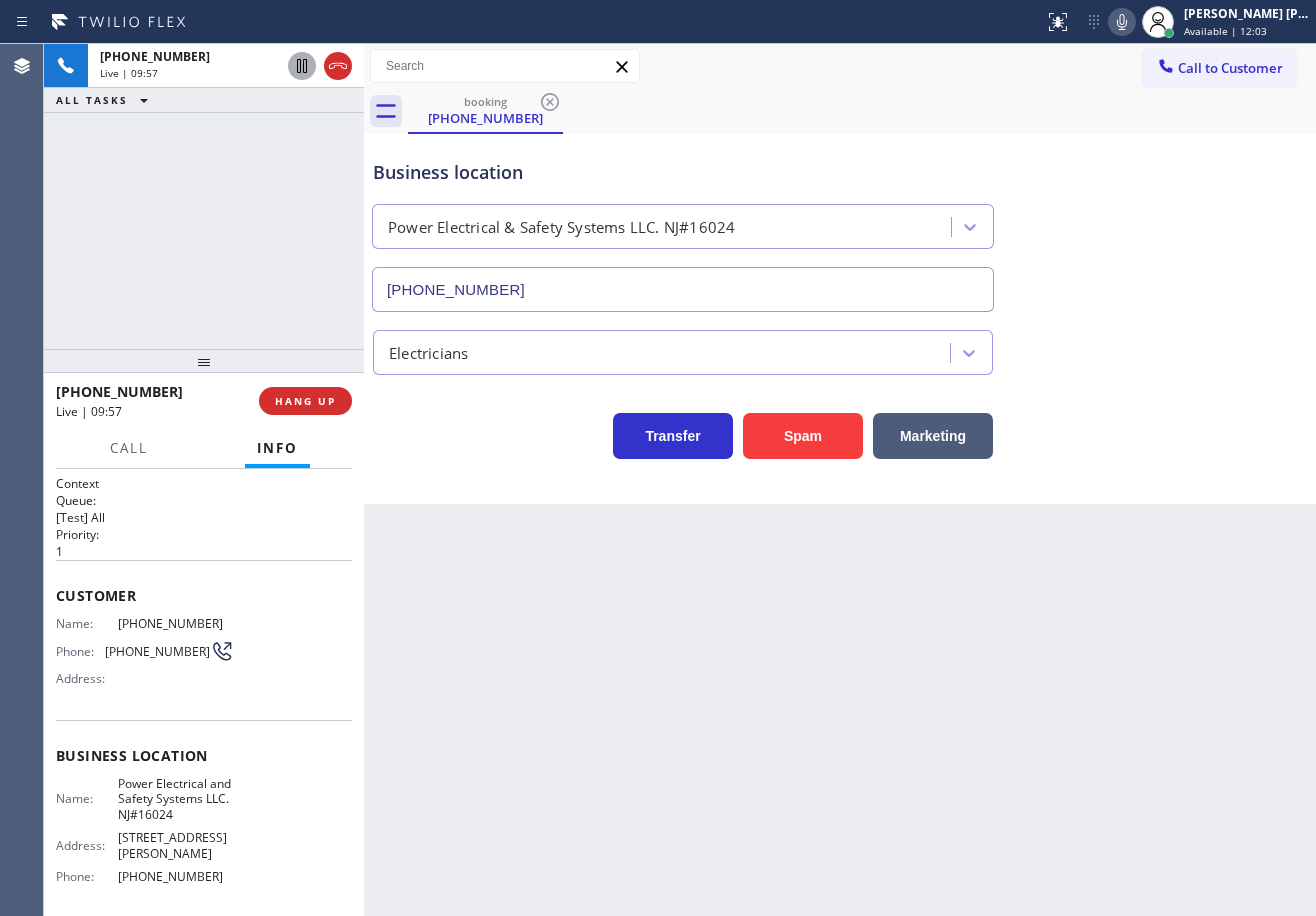 drag, startPoint x: 1160, startPoint y: 275, endPoint x: 1162, endPoint y: 286, distance: 11.18034 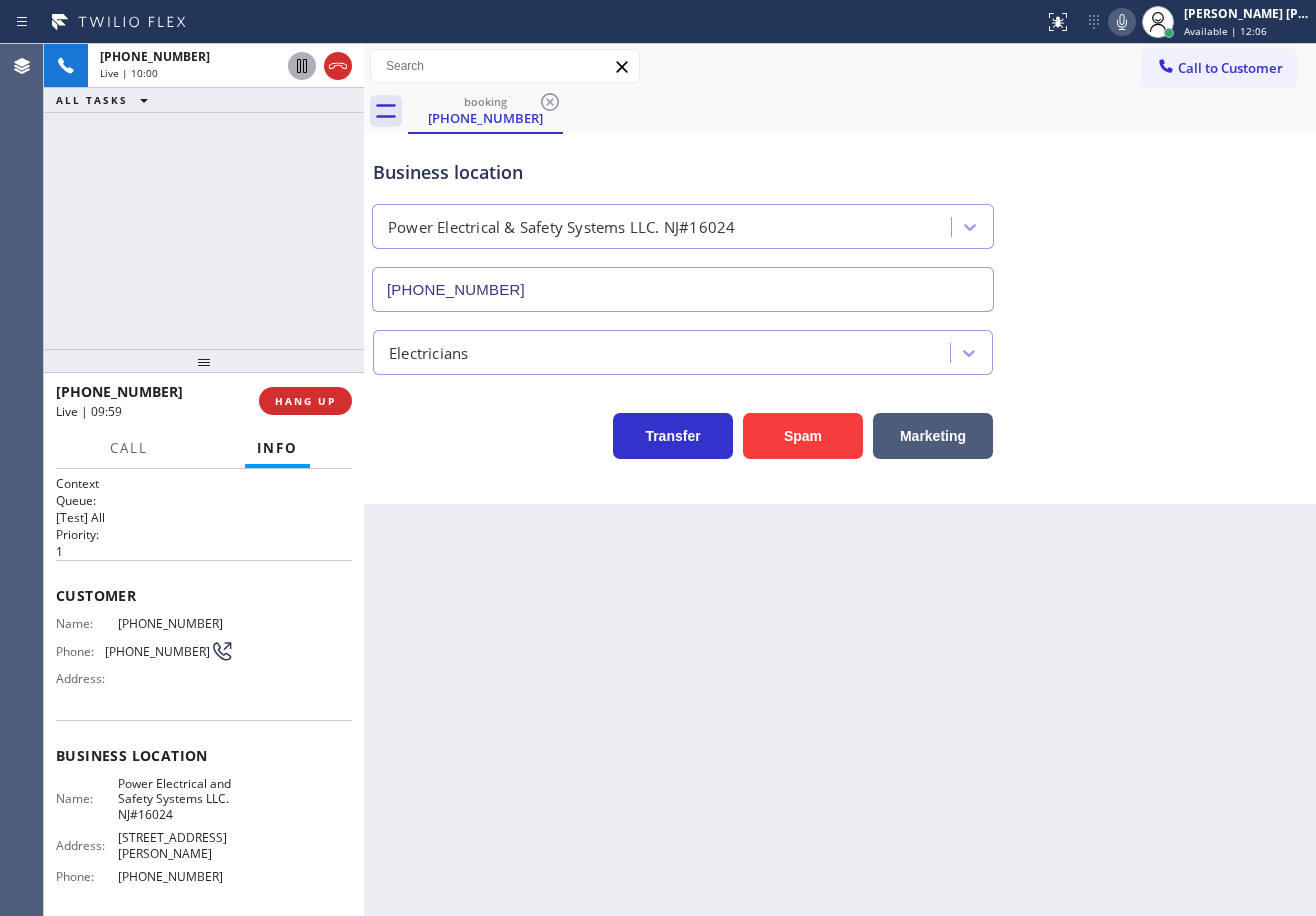 click on "Electricians" at bounding box center (840, 348) 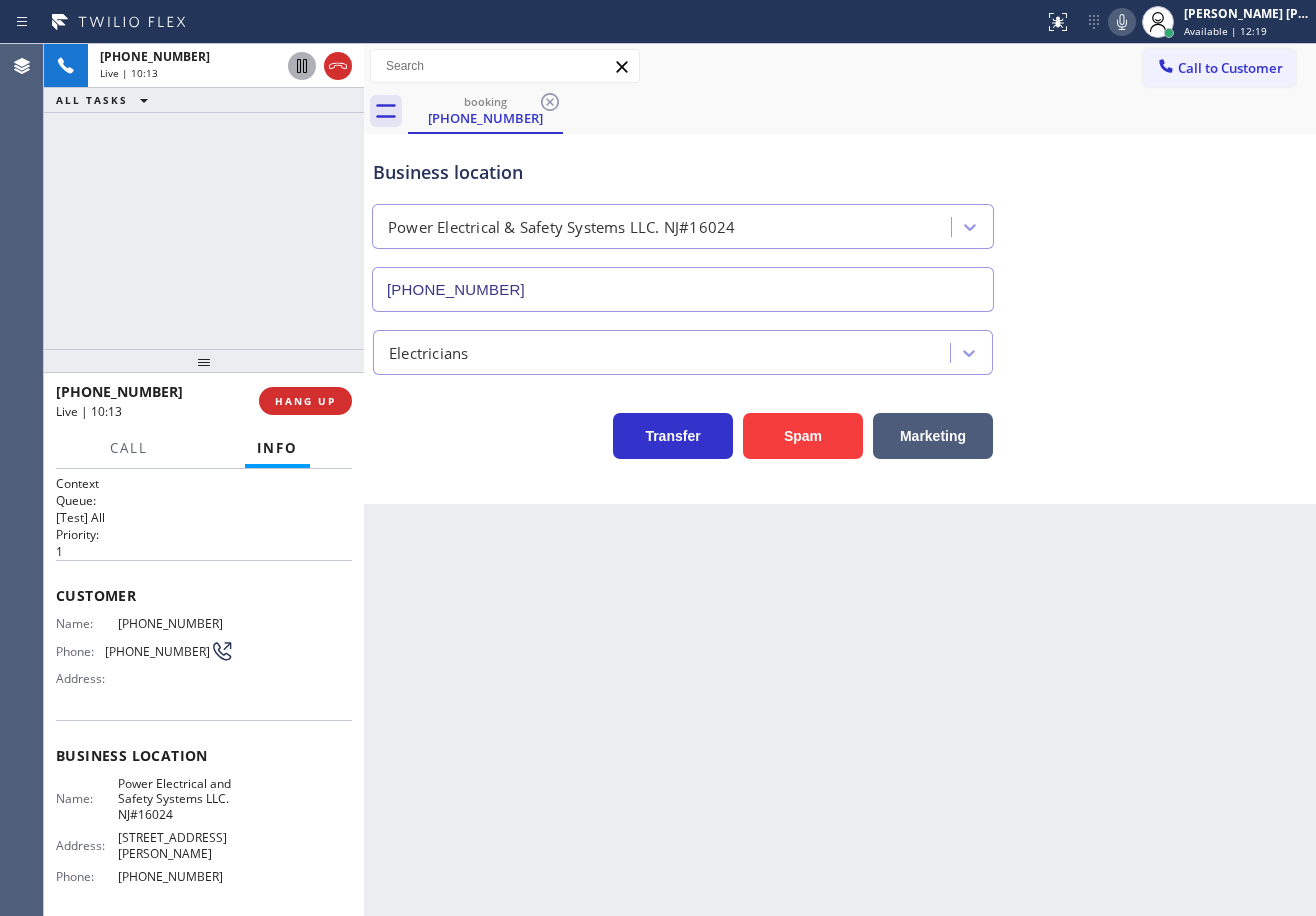 click on "Electricians" at bounding box center (840, 348) 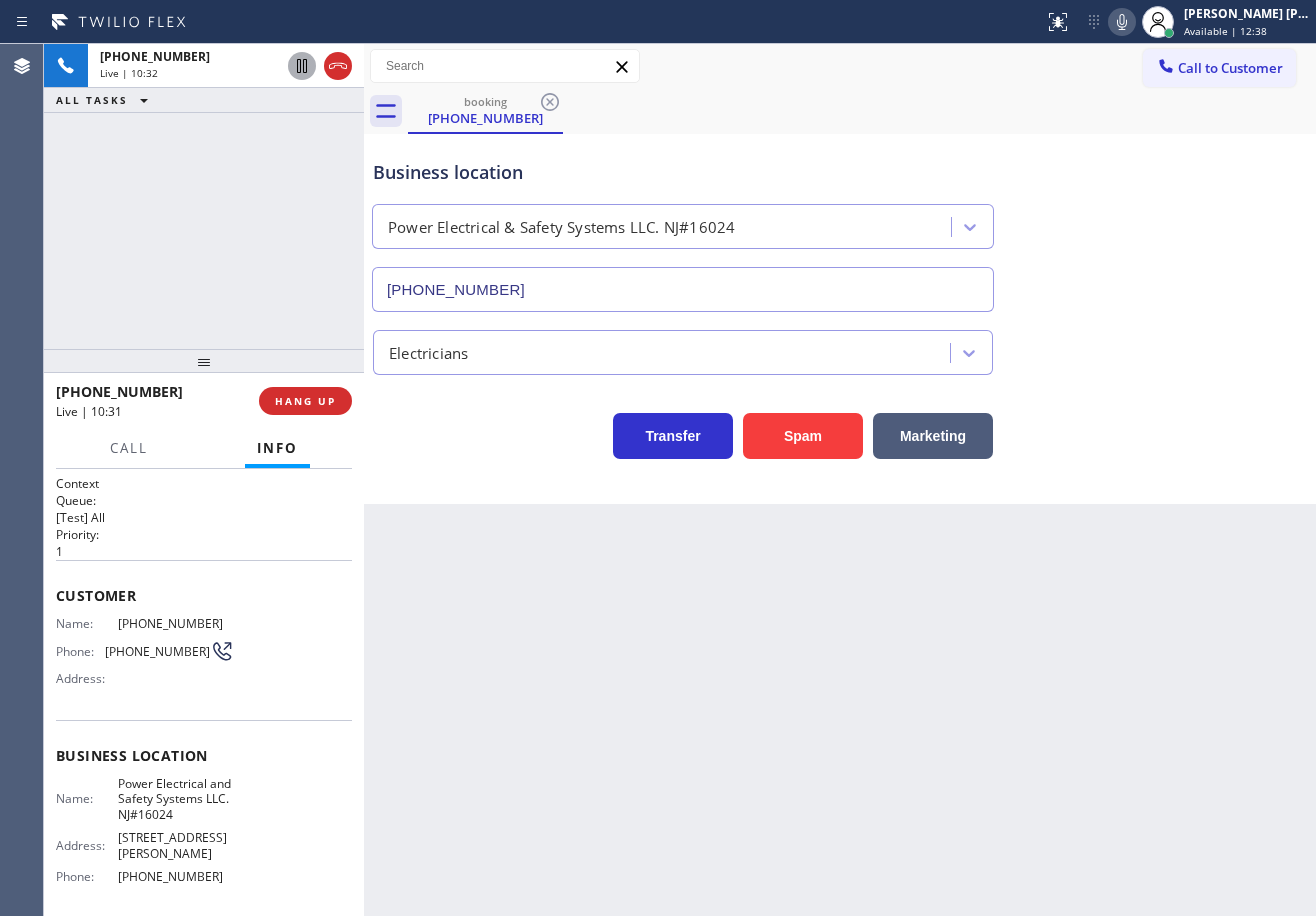 click on "Transfer Spam Marketing" at bounding box center (840, 417) 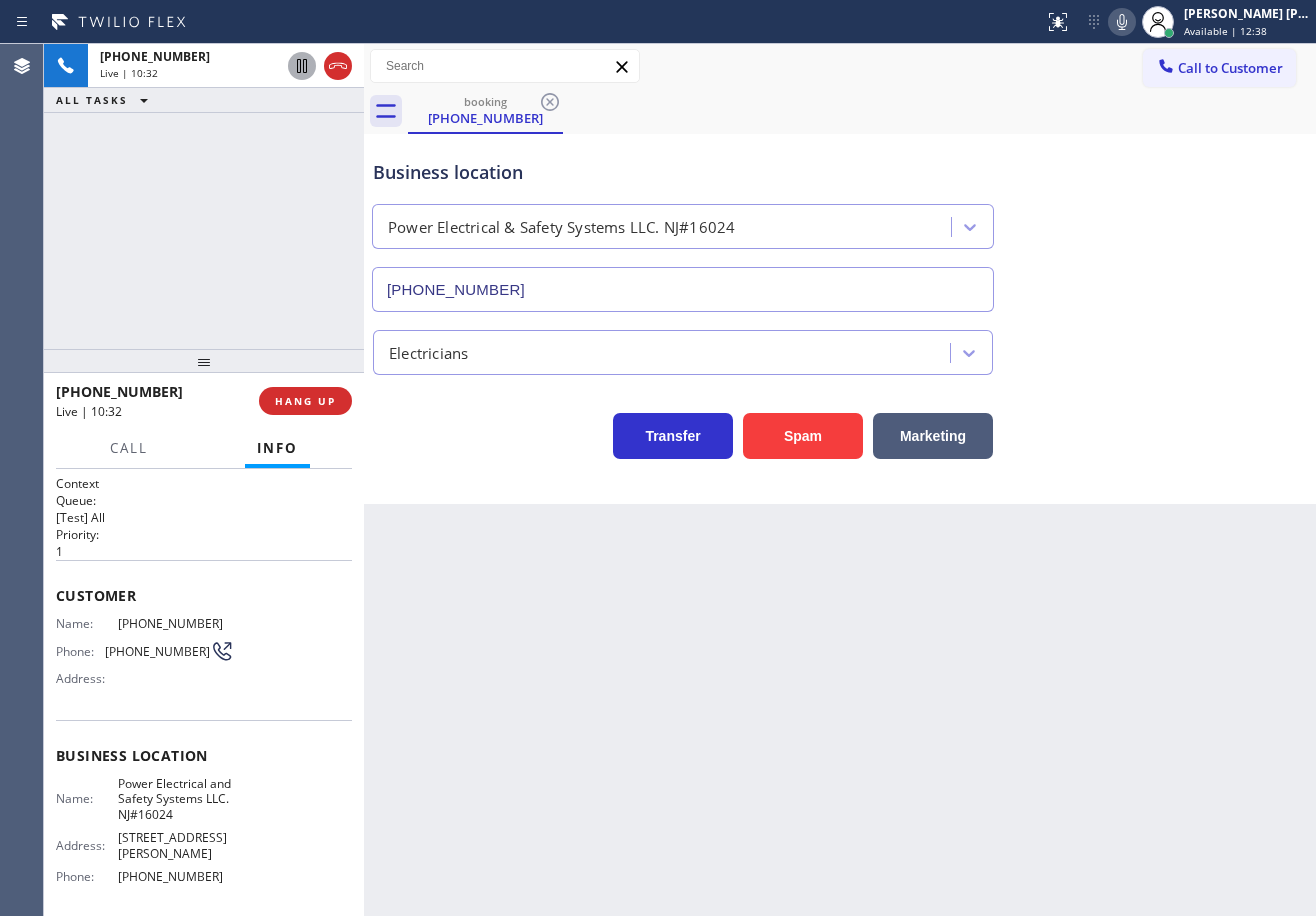 click on "Transfer Spam Marketing" at bounding box center [840, 417] 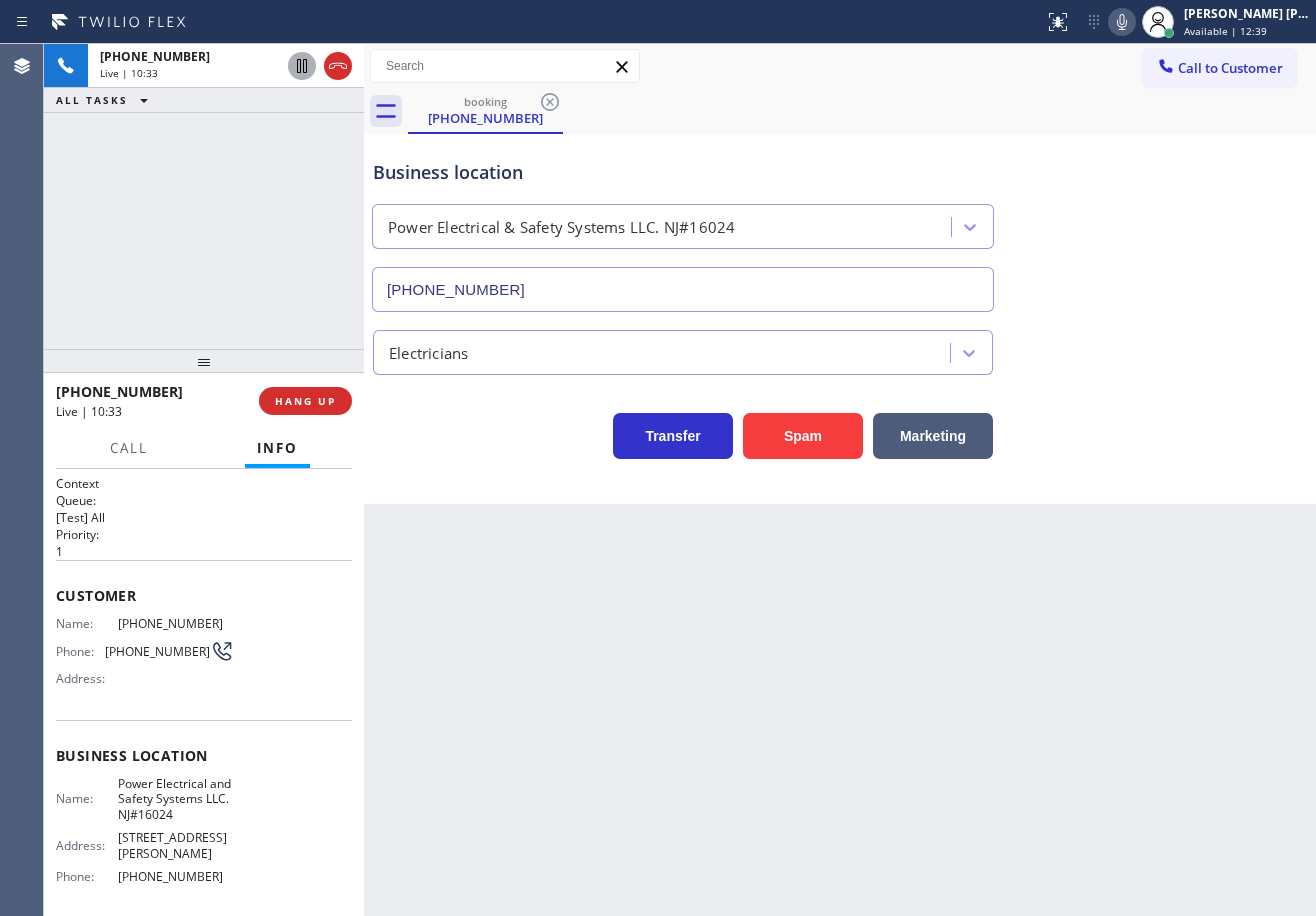 click on "Transfer Spam Marketing" at bounding box center (840, 427) 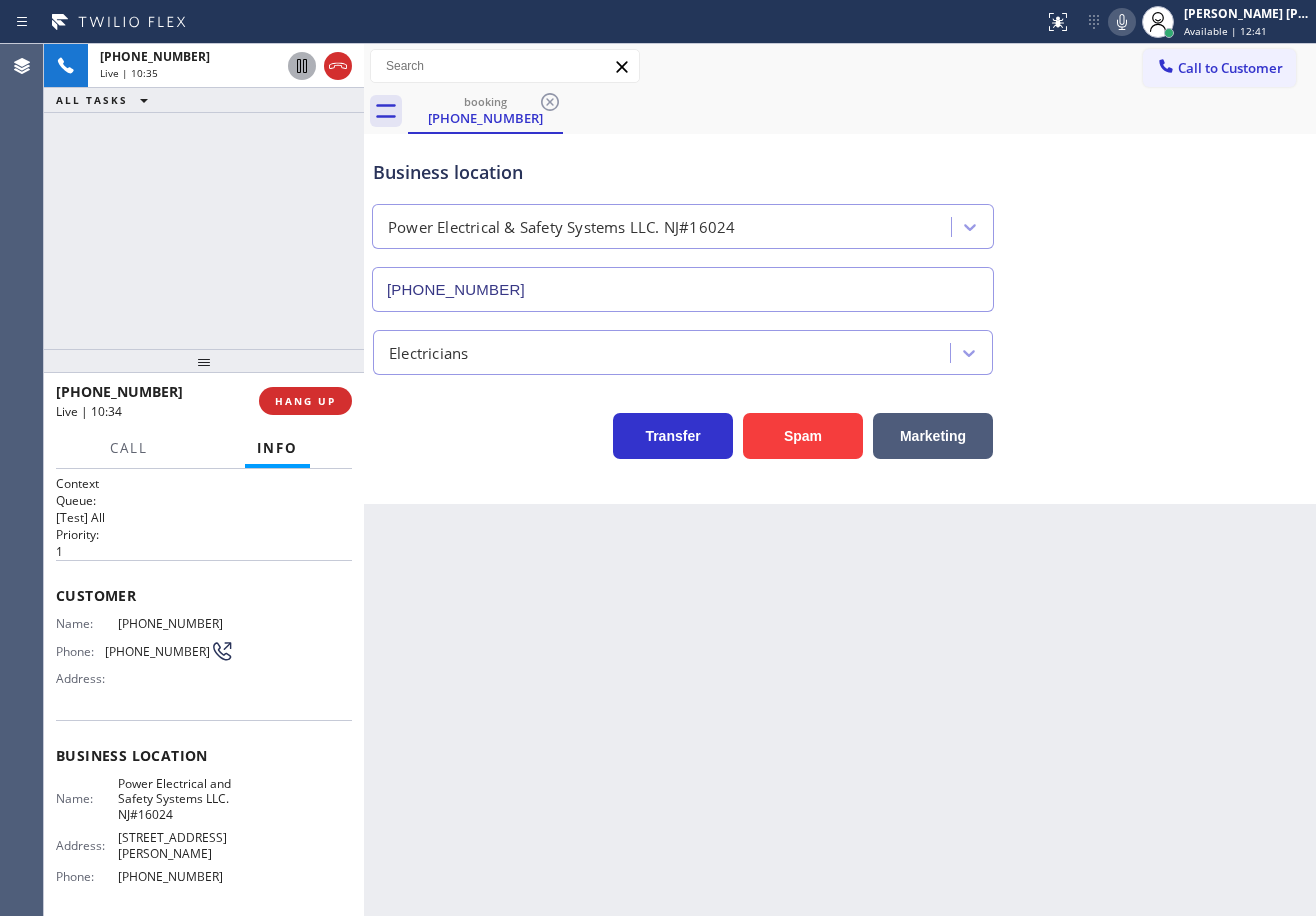 click on "Transfer Spam Marketing" at bounding box center (840, 427) 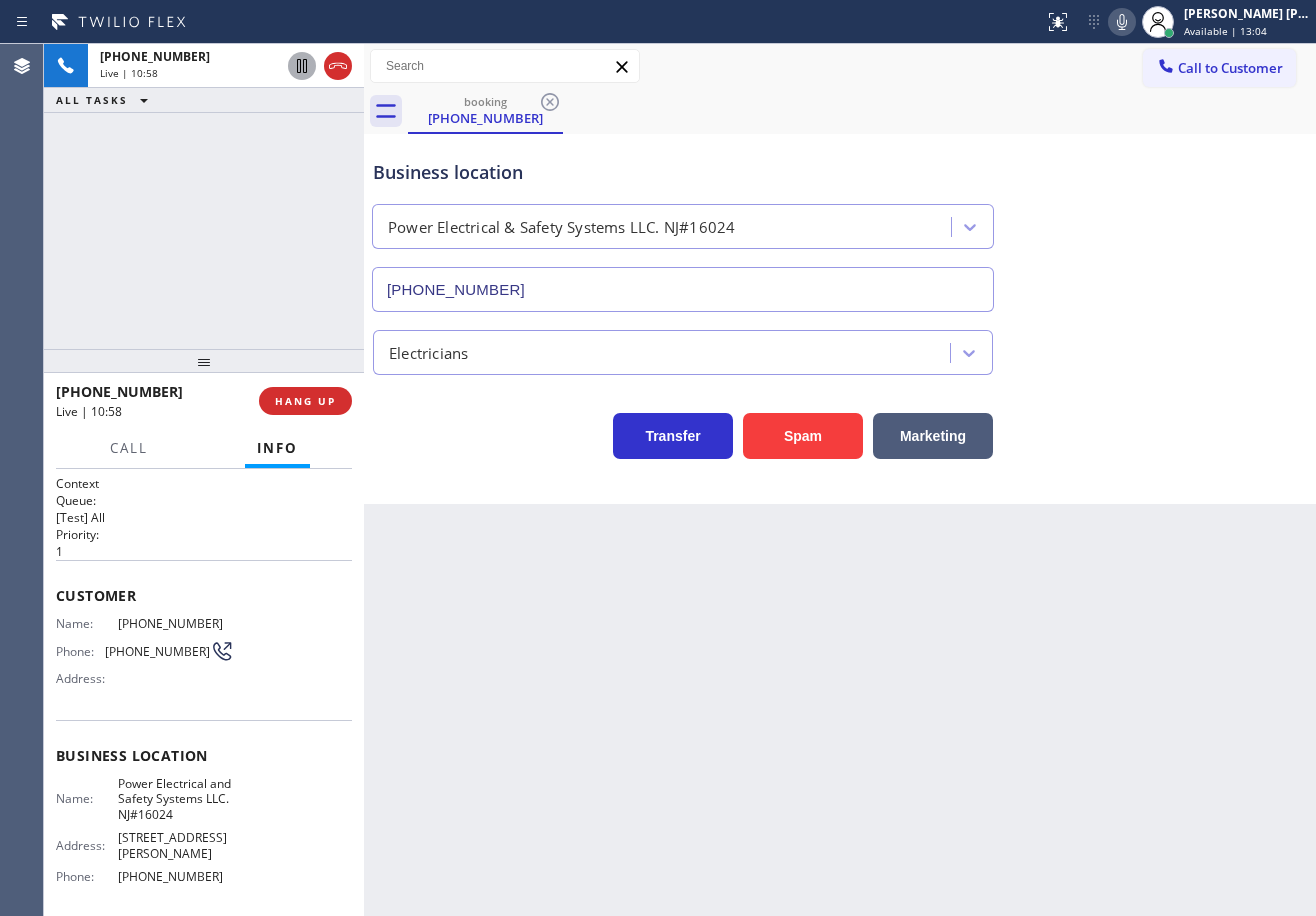 click on "Transfer Spam Marketing" at bounding box center [840, 427] 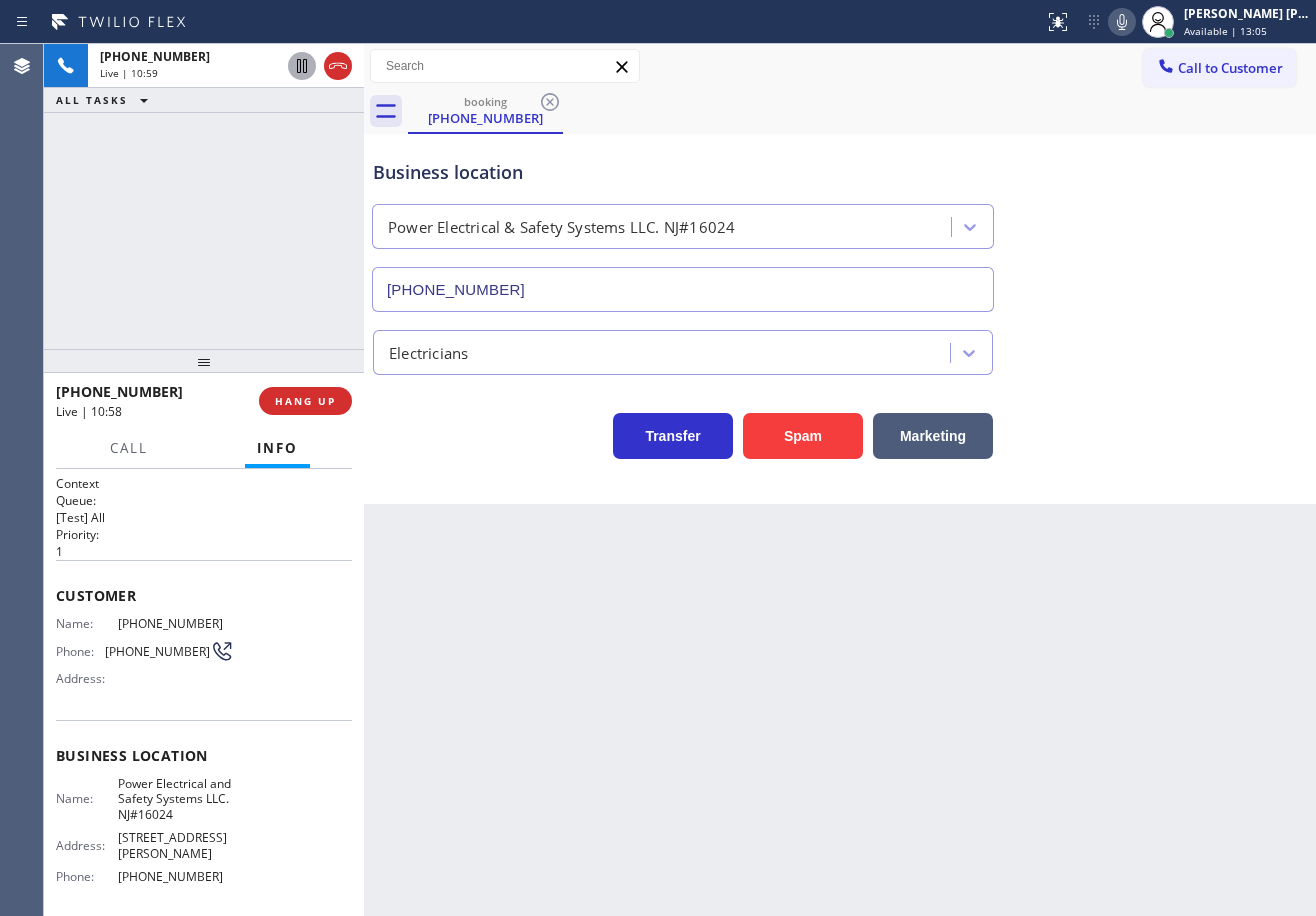 click on "Business location Power Electrical & Safety Systems LLC. NJ#[PHONE_NUMBER] Electricians Transfer Spam Marketing" at bounding box center (840, 319) 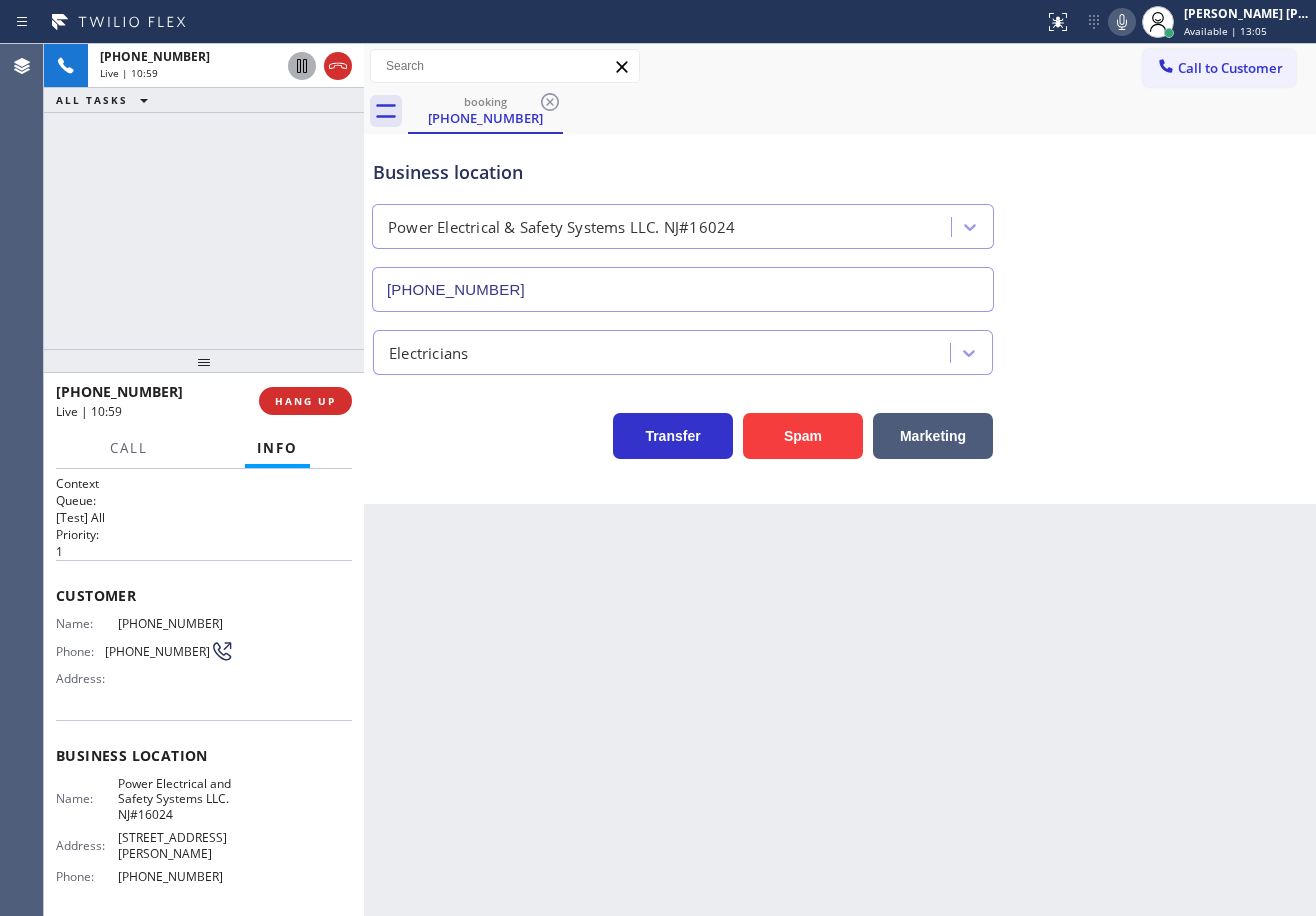 click on "Back to Dashboard Change Sender ID Customers Technicians Select a contact Outbound call Technician Search Technician Your caller id phone number Your caller id phone number Call Technician info Name   Phone none Address none Change Sender ID HVAC [PHONE_NUMBER] 5 Star Appliance [PHONE_NUMBER] Appliance Repair [PHONE_NUMBER] Plumbing [PHONE_NUMBER] Air Duct Cleaning [PHONE_NUMBER]  Electricians [PHONE_NUMBER] Cancel Change Check personal SMS Reset Change booking [PHONE_NUMBER] Call to Customer Outbound call Location [PERSON_NAME] ADC Experts Your caller id phone number [PHONE_NUMBER] Customer number Call Outbound call Technician Search Technician Your caller id phone number Your caller id phone number Call booking [PHONE_NUMBER] Business location Power Electrical & Safety Systems LLC. NJ#[PHONE_NUMBER] Electricians Transfer Spam Marketing" at bounding box center (840, 480) 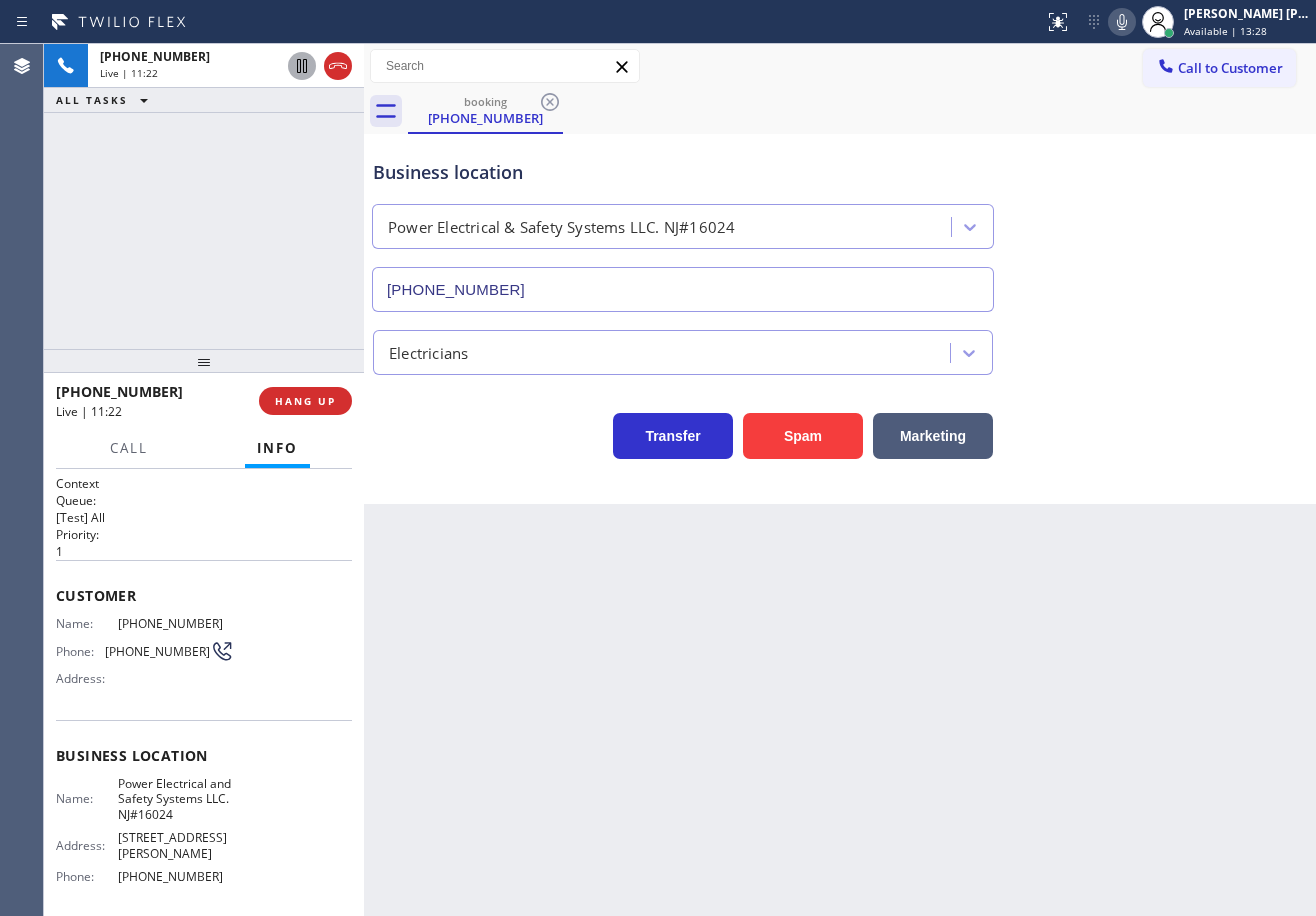 click on "Electricians" at bounding box center [840, 348] 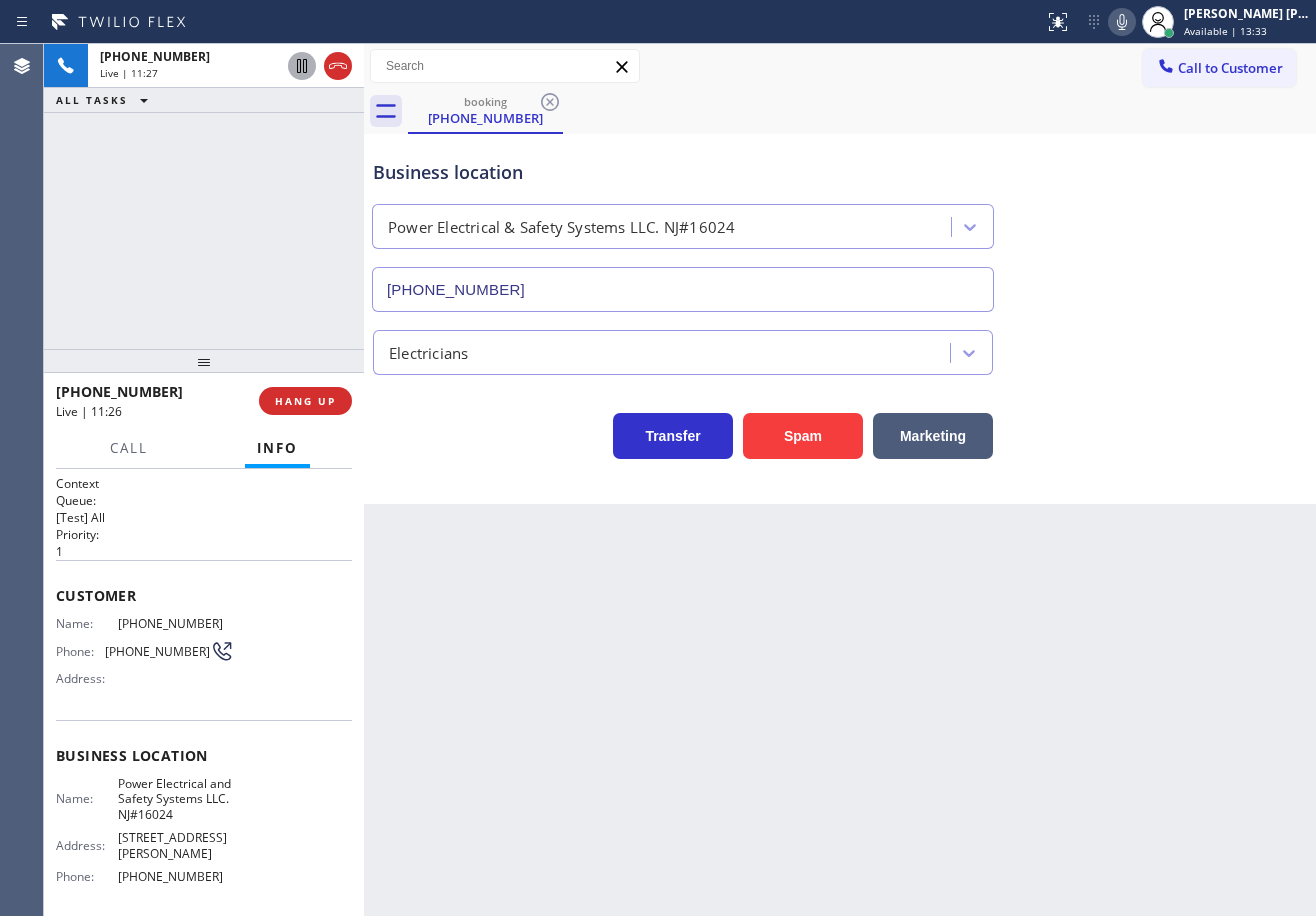 click 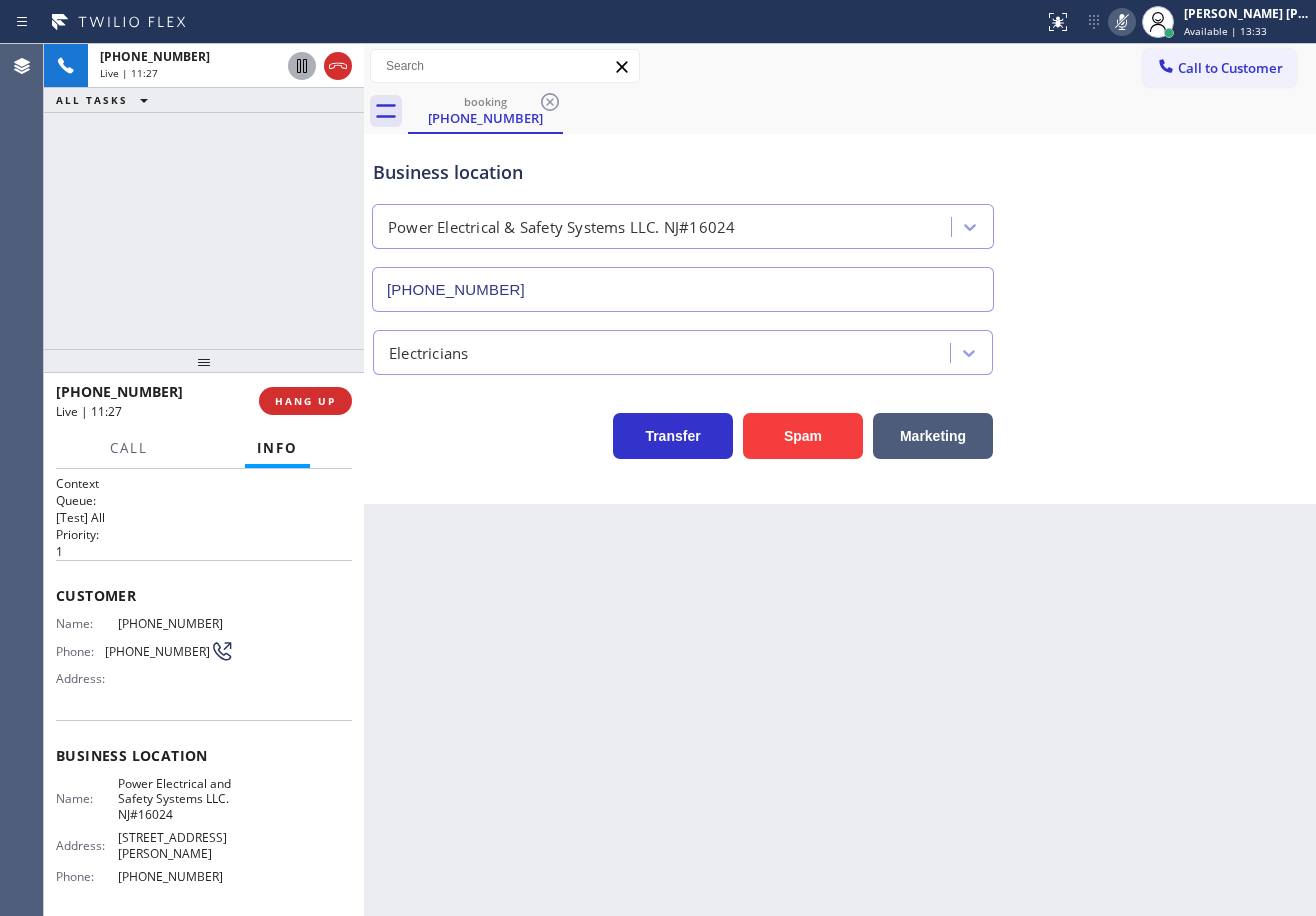 click on "Call to Customer Outbound call Location [PERSON_NAME] ADC Experts Your caller id phone number [PHONE_NUMBER] Customer number Call Outbound call Technician Search Technician Your caller id phone number Your caller id phone number Call" at bounding box center (840, 66) 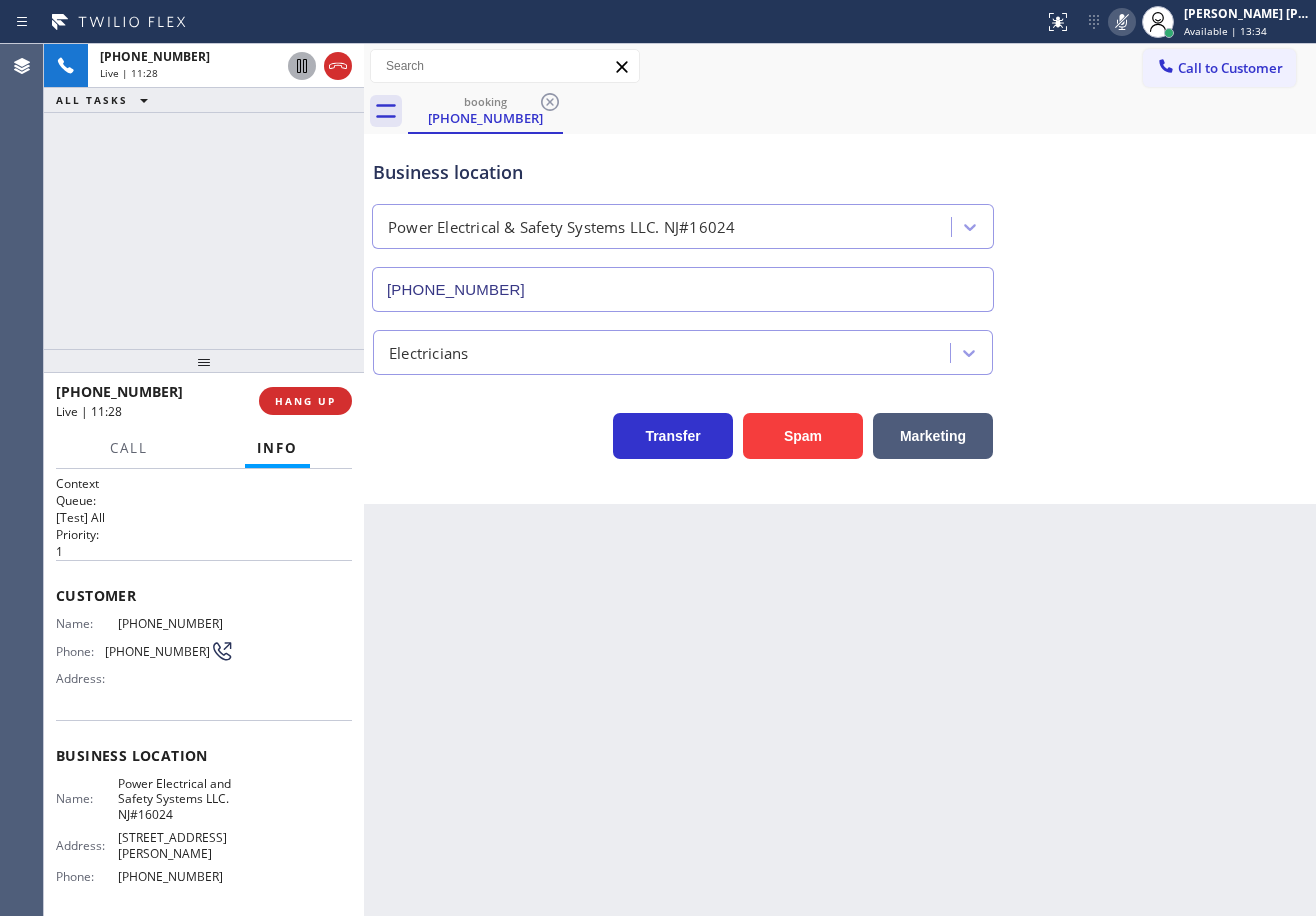 click 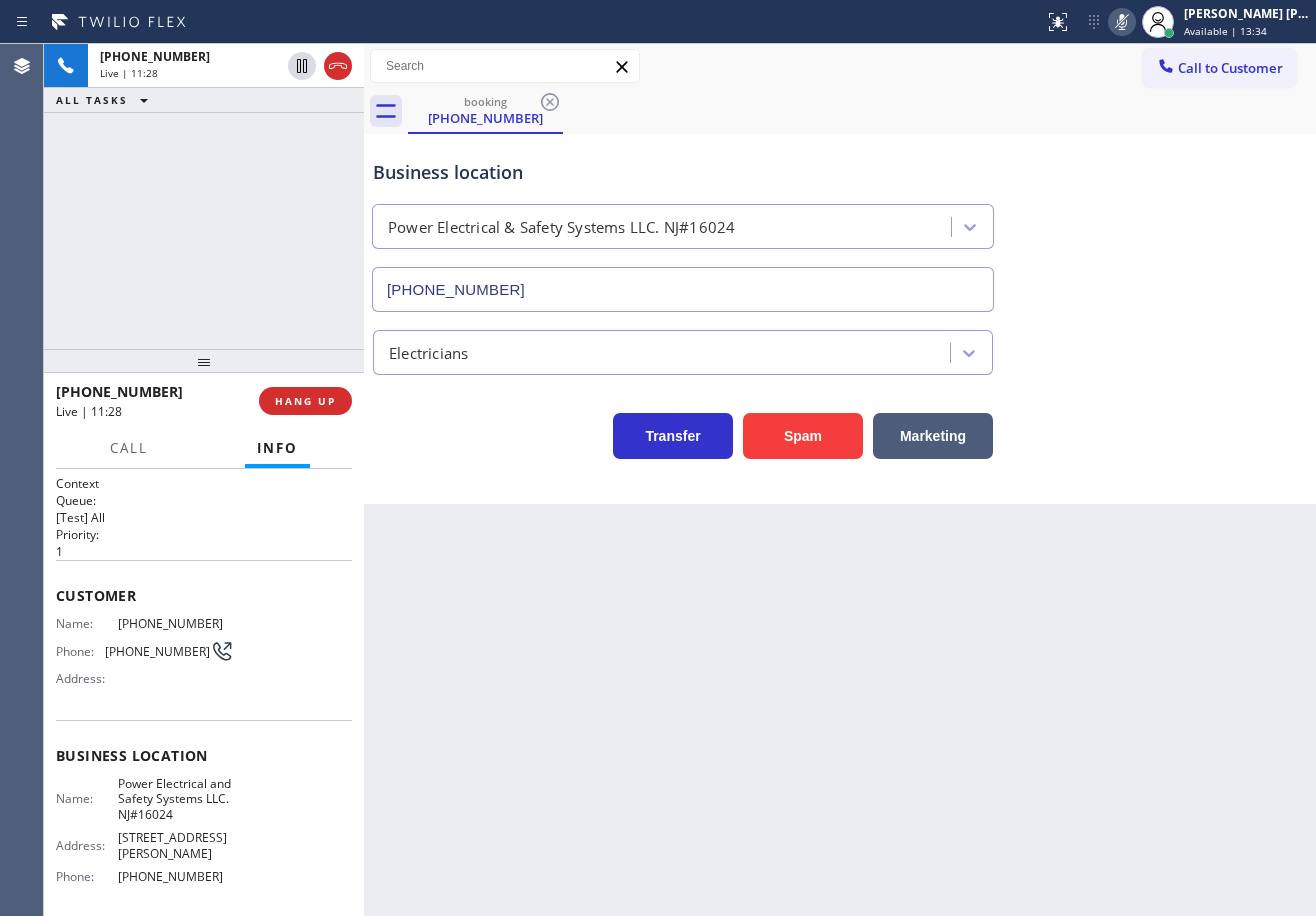 click on "[PHONE_NUMBER] Live | 11:28 ALL TASKS ALL TASKS ACTIVE TASKS TASKS IN WRAP UP" at bounding box center [204, 196] 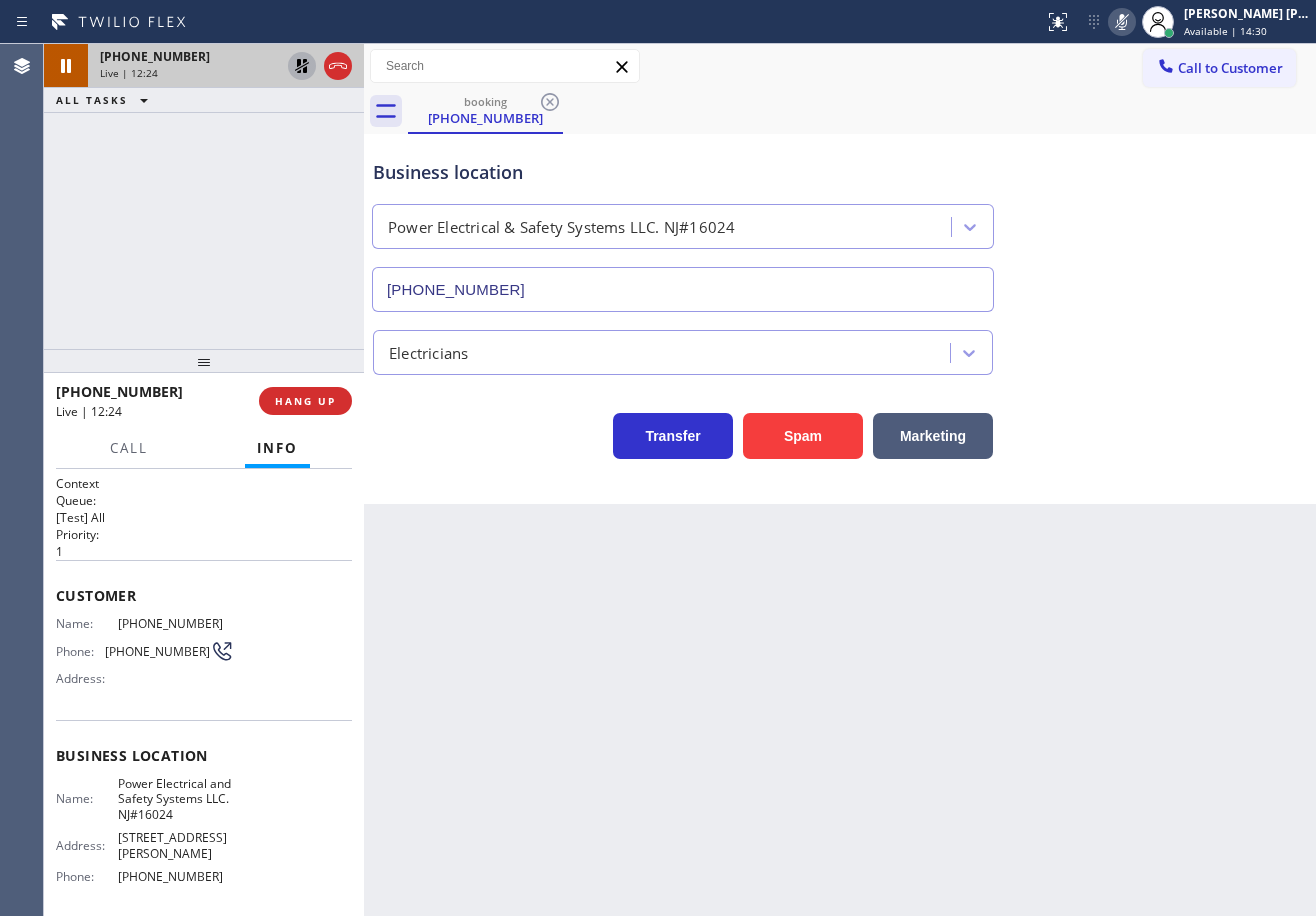 click 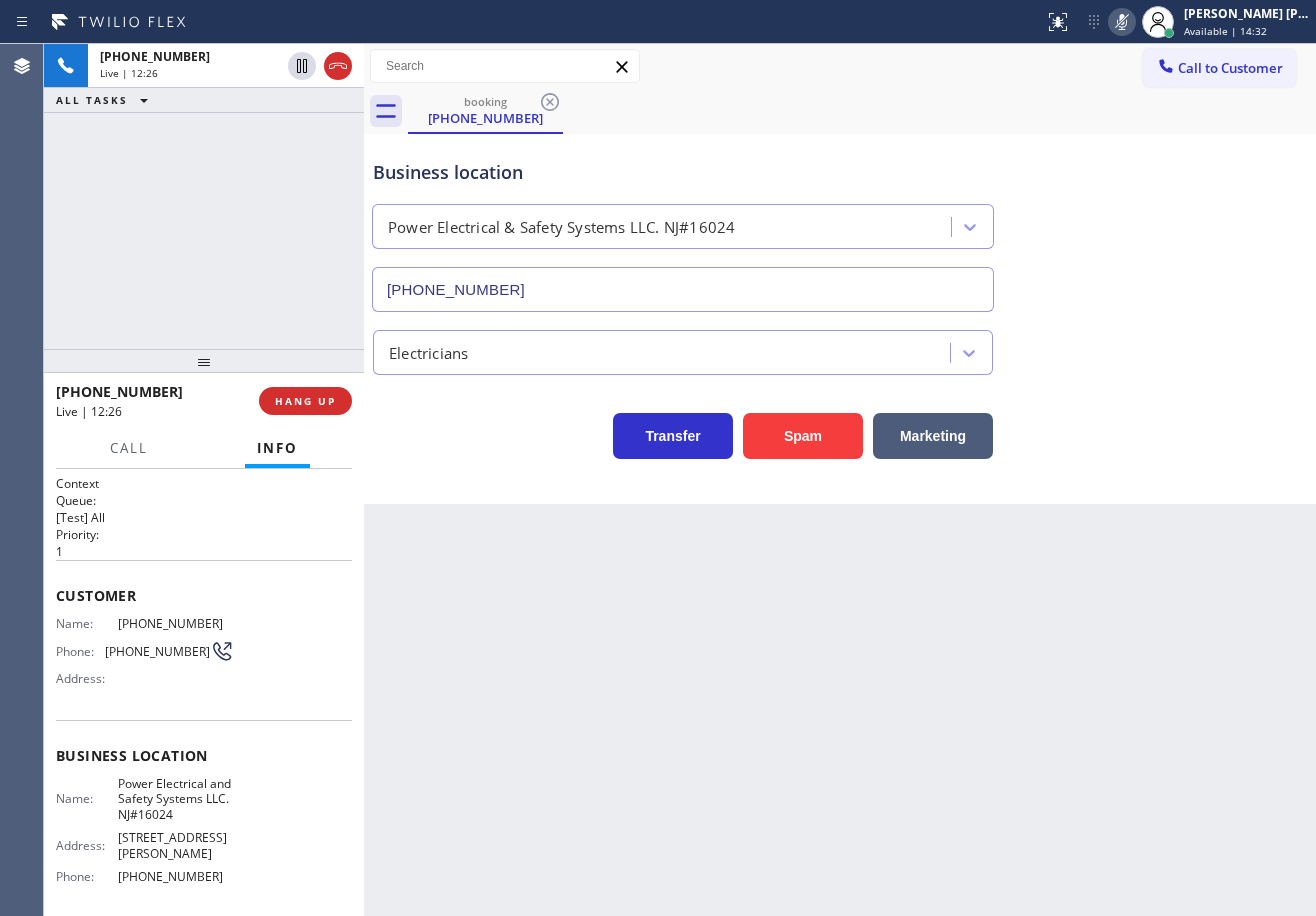 click 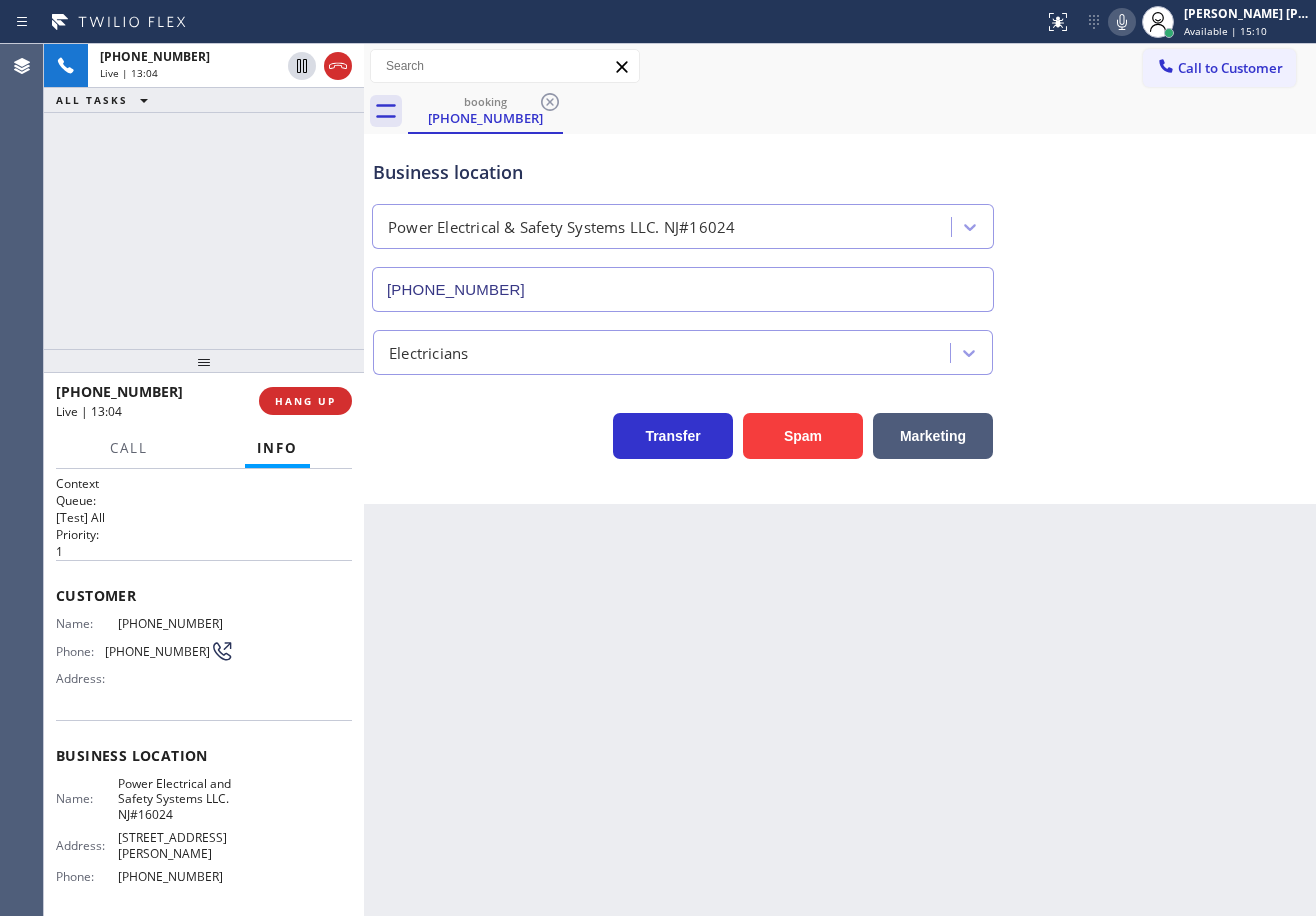 click on "[PHONE_NUMBER] Live | 13:04 ALL TASKS ALL TASKS ACTIVE TASKS TASKS IN WRAP UP" at bounding box center [204, 196] 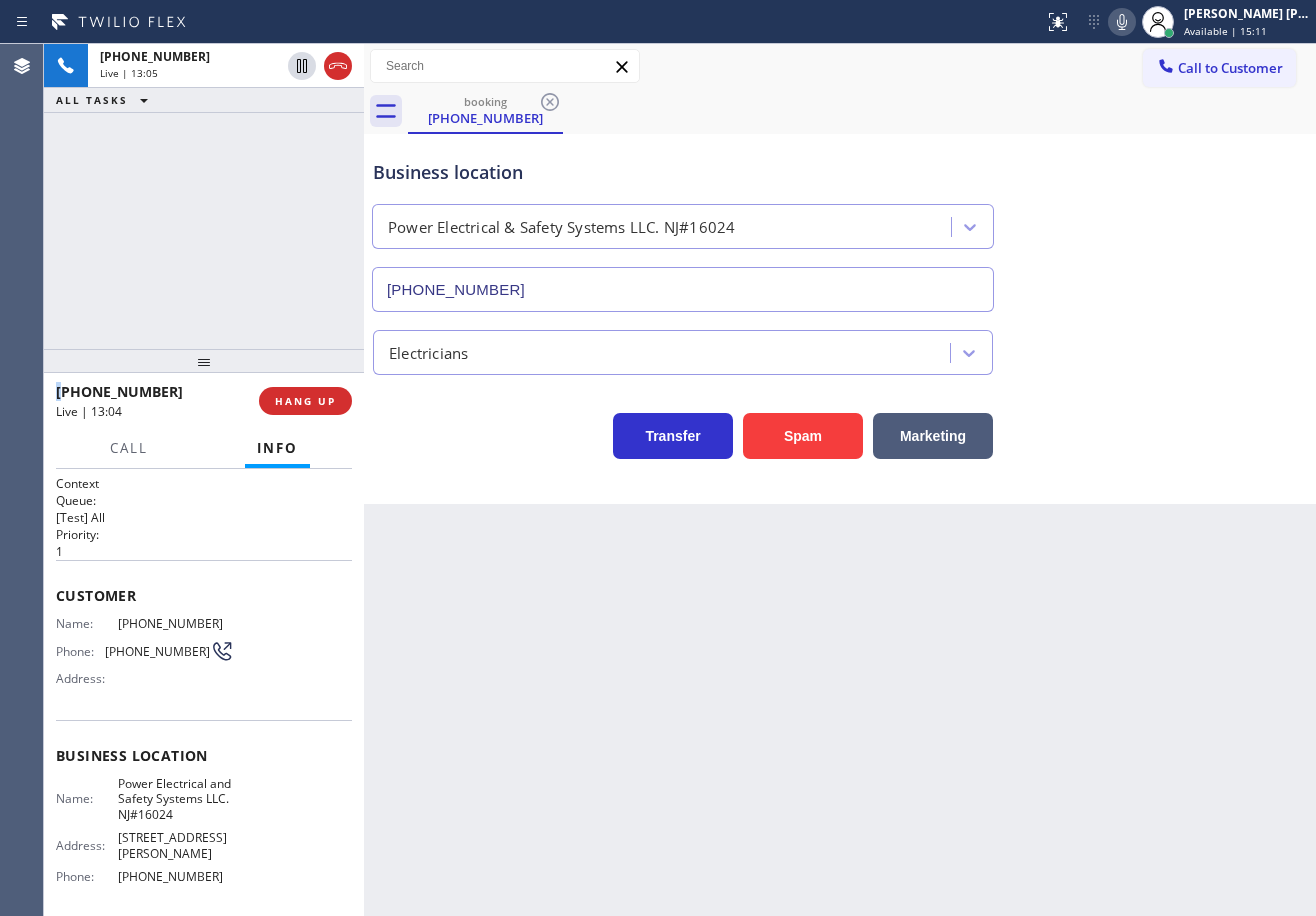 drag, startPoint x: 198, startPoint y: 222, endPoint x: 226, endPoint y: 200, distance: 35.608986 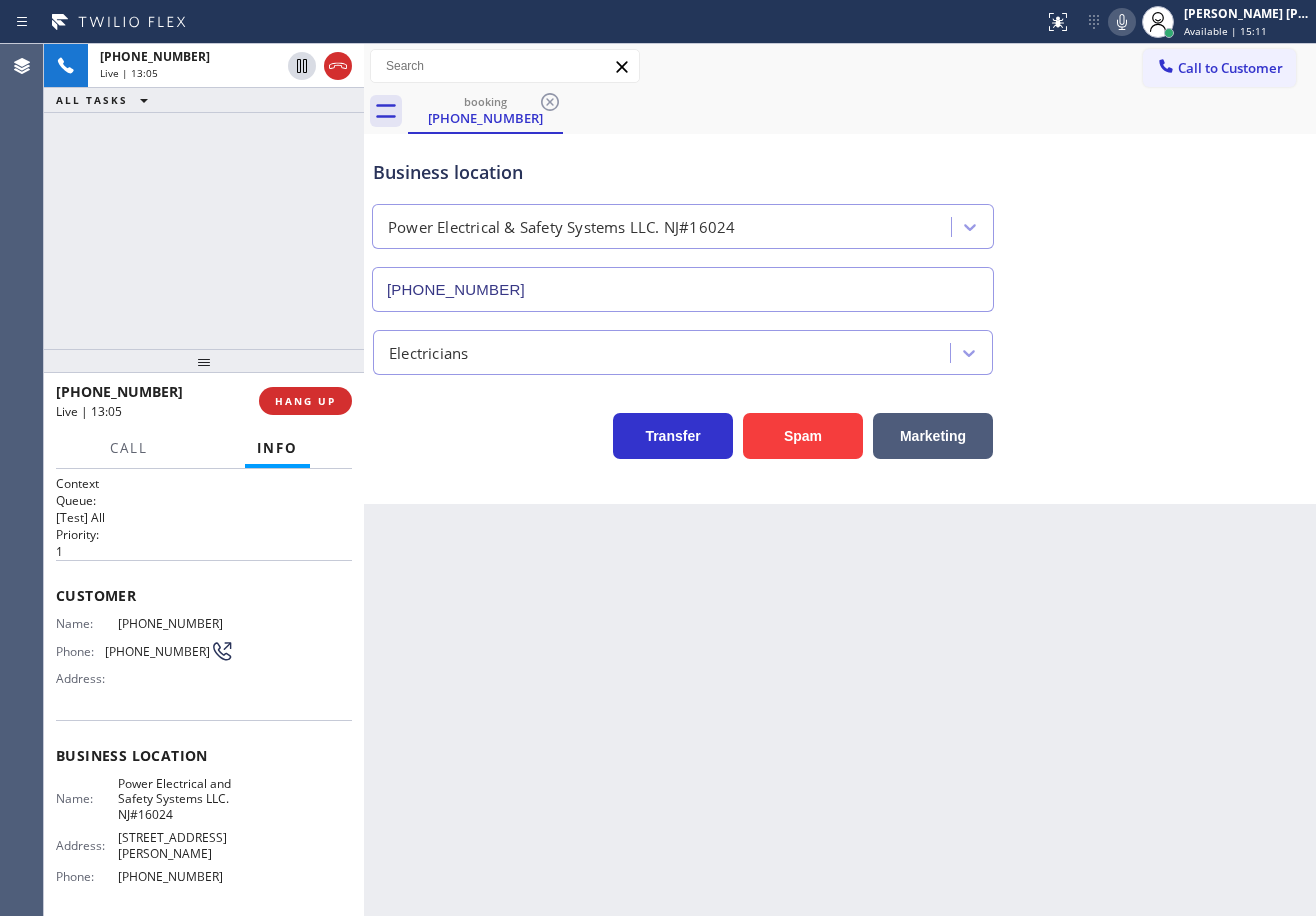 click on "[PHONE_NUMBER] Live | 13:05 ALL TASKS ALL TASKS ACTIVE TASKS TASKS IN WRAP UP" at bounding box center (204, 196) 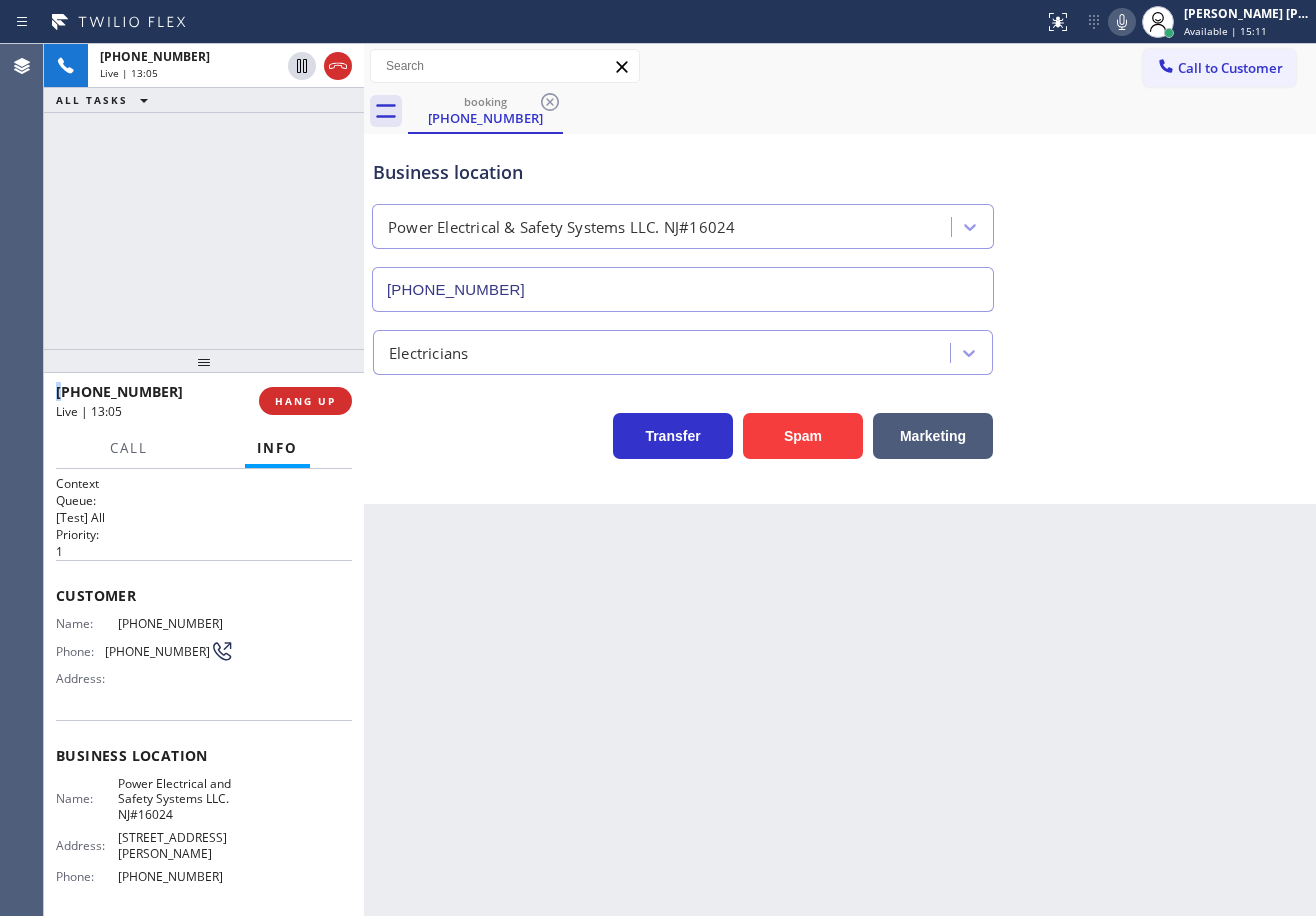 click on "[PHONE_NUMBER] Live | 13:05 ALL TASKS ALL TASKS ACTIVE TASKS TASKS IN WRAP UP" at bounding box center [204, 196] 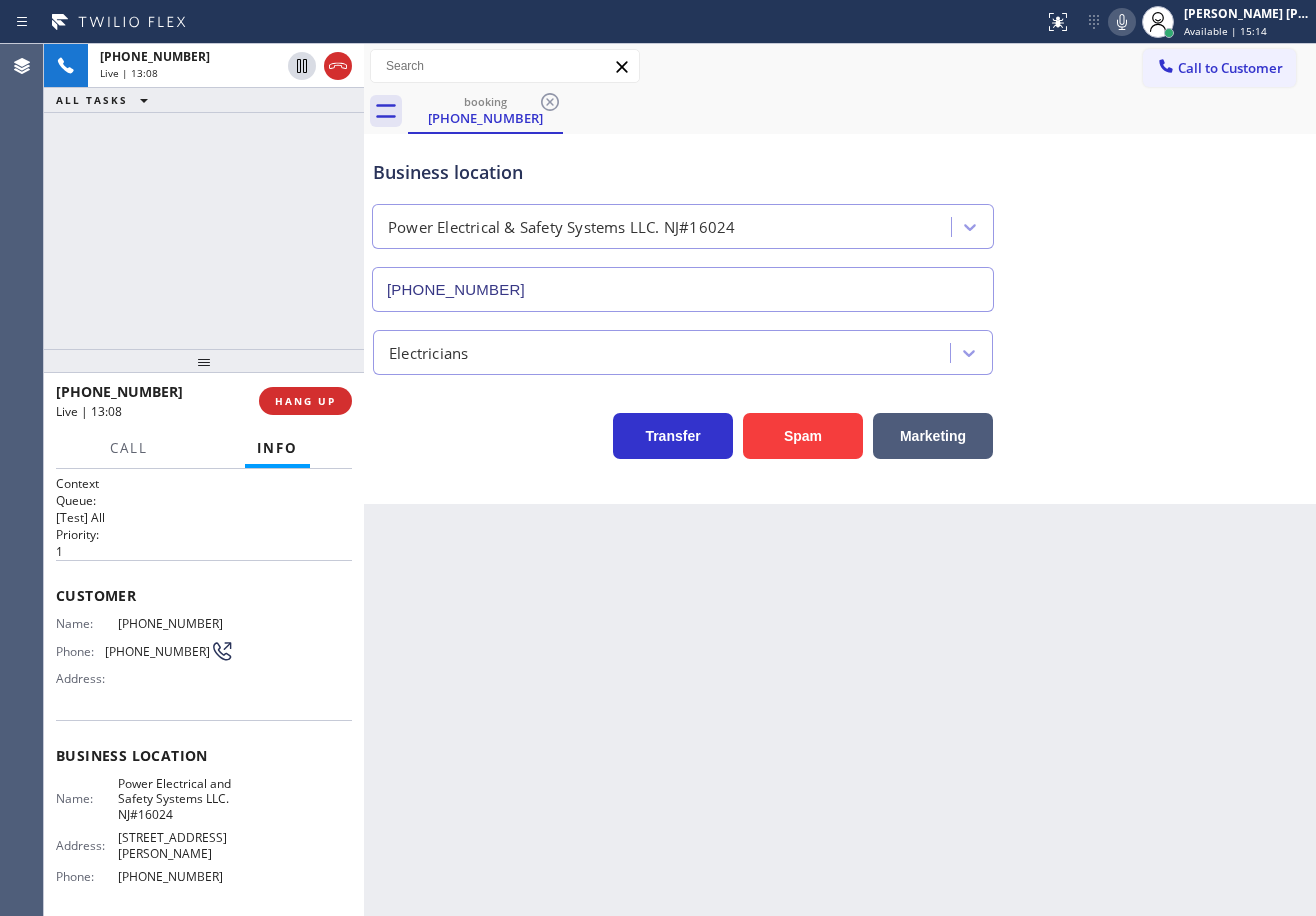click on "[PHONE_NUMBER] Live | 13:08 ALL TASKS ALL TASKS ACTIVE TASKS TASKS IN WRAP UP" at bounding box center (204, 196) 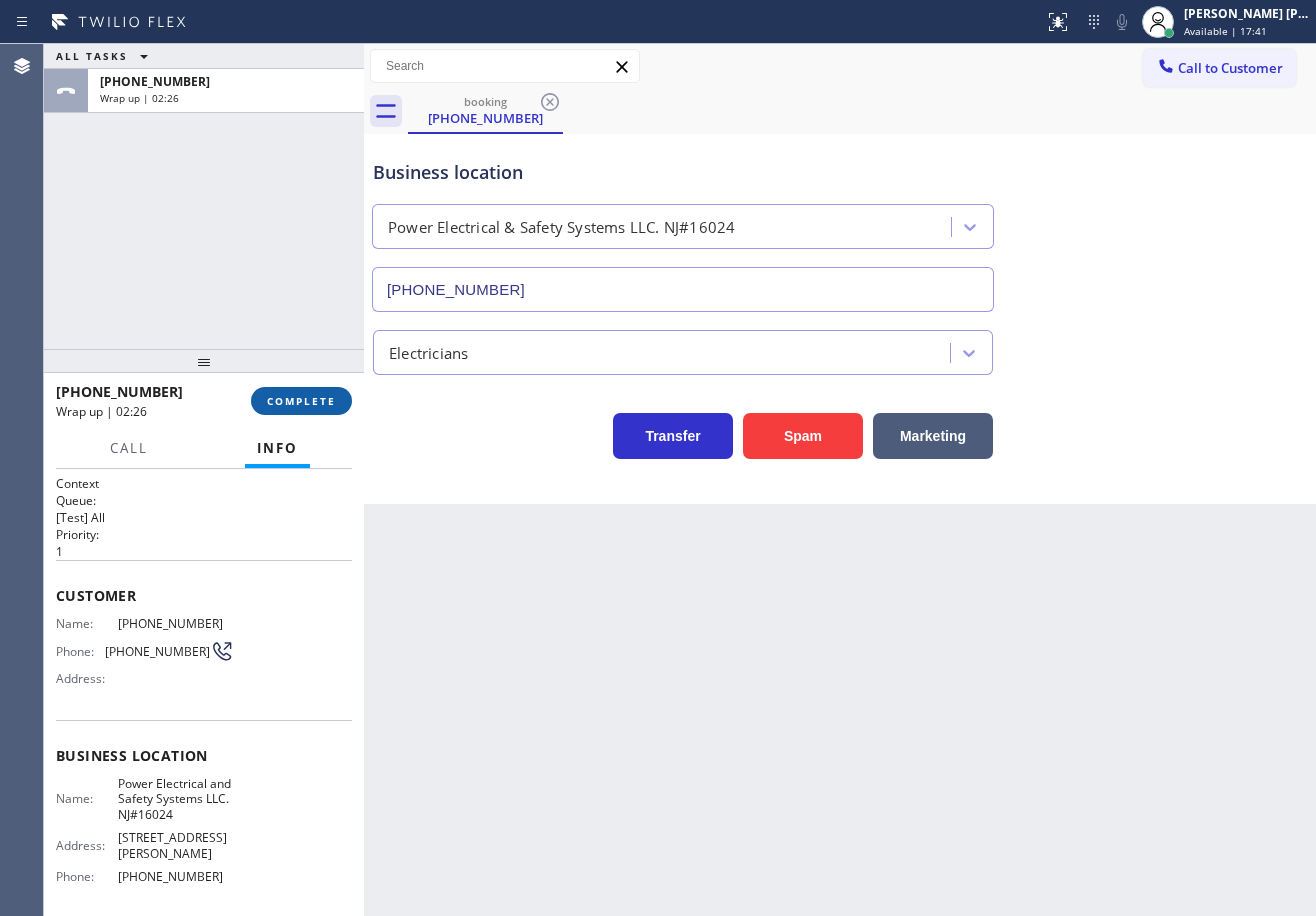drag, startPoint x: 307, startPoint y: 380, endPoint x: 306, endPoint y: 407, distance: 27.018513 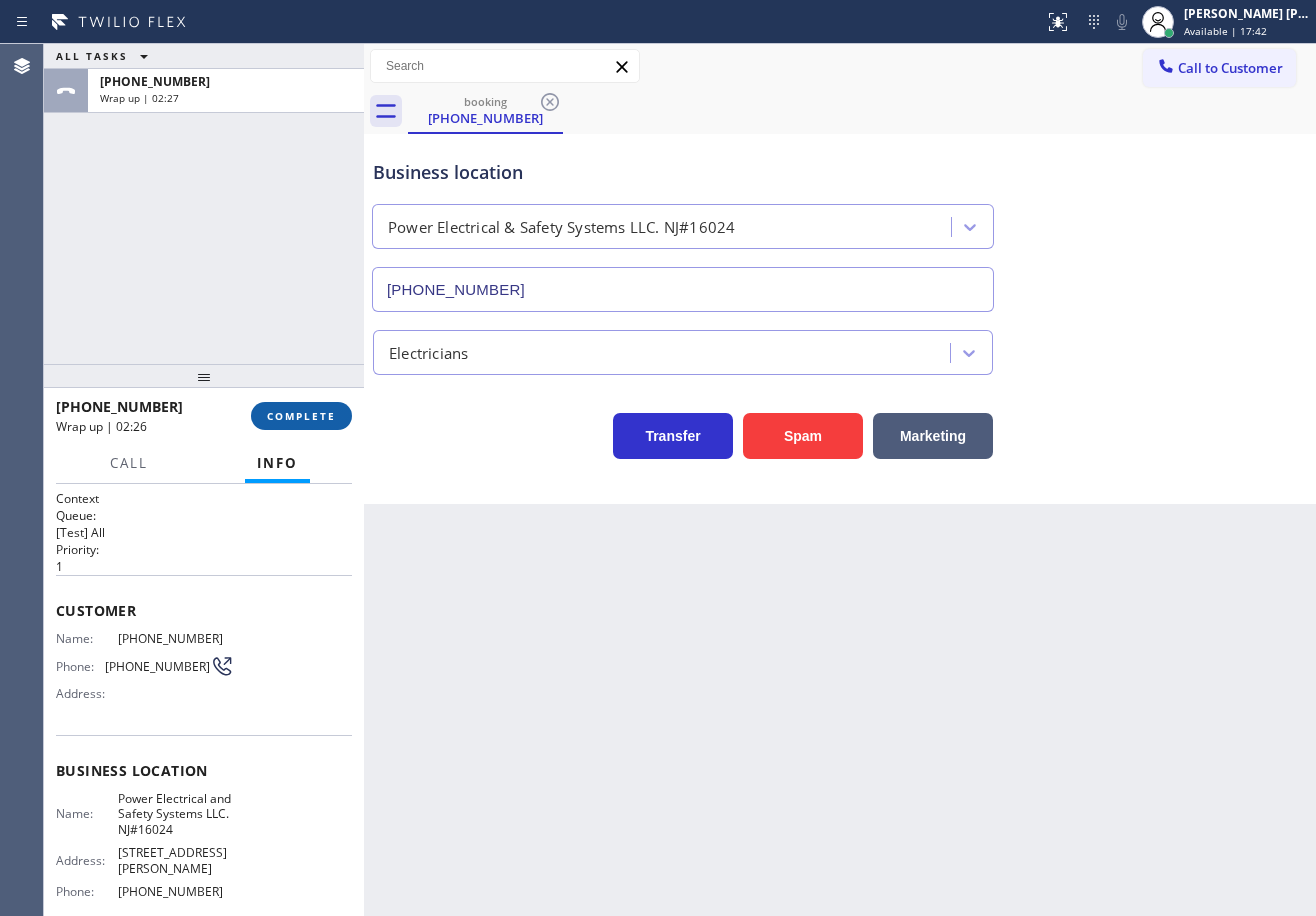 click on "COMPLETE" at bounding box center [301, 416] 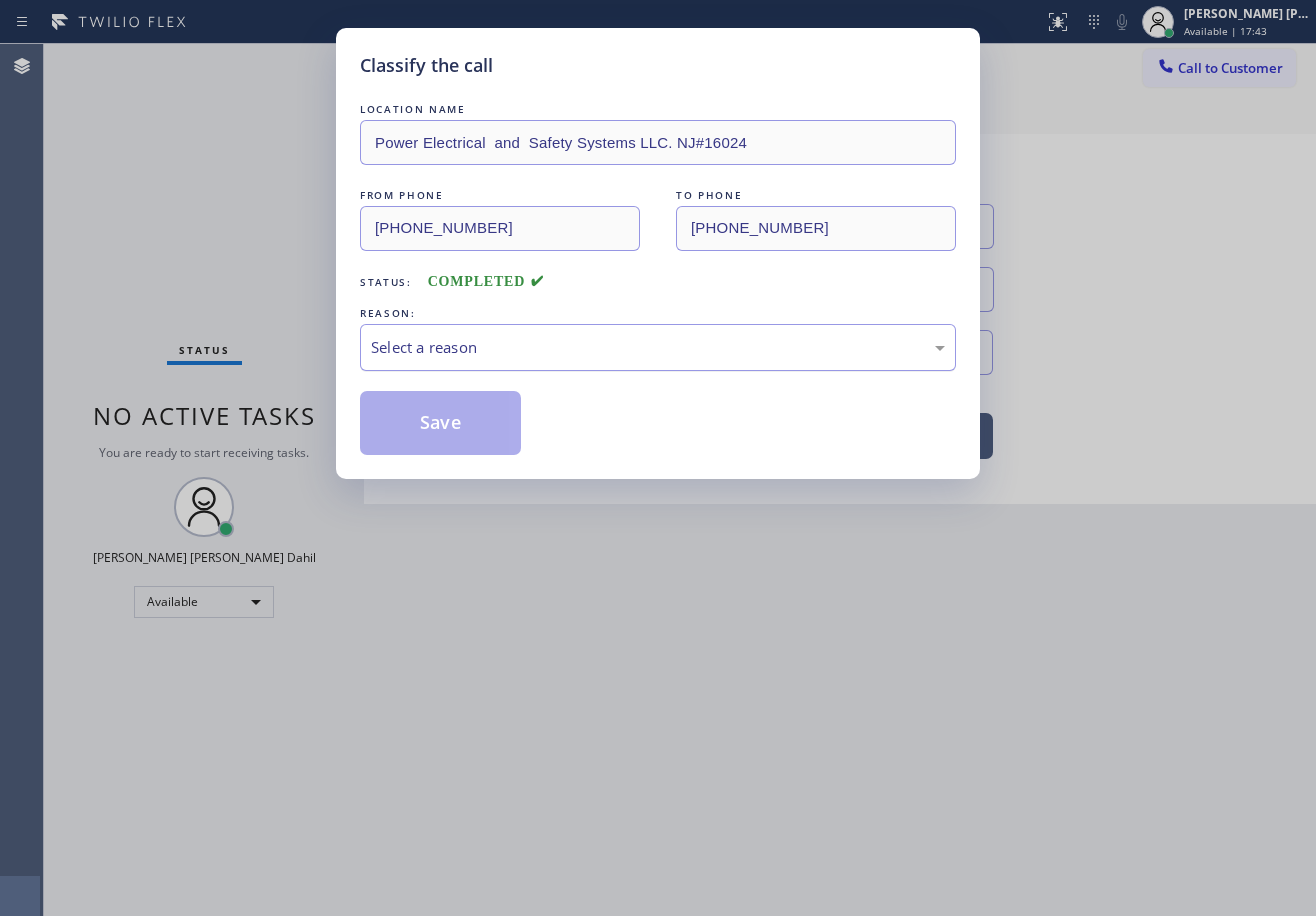 click on "Select a reason" at bounding box center [658, 347] 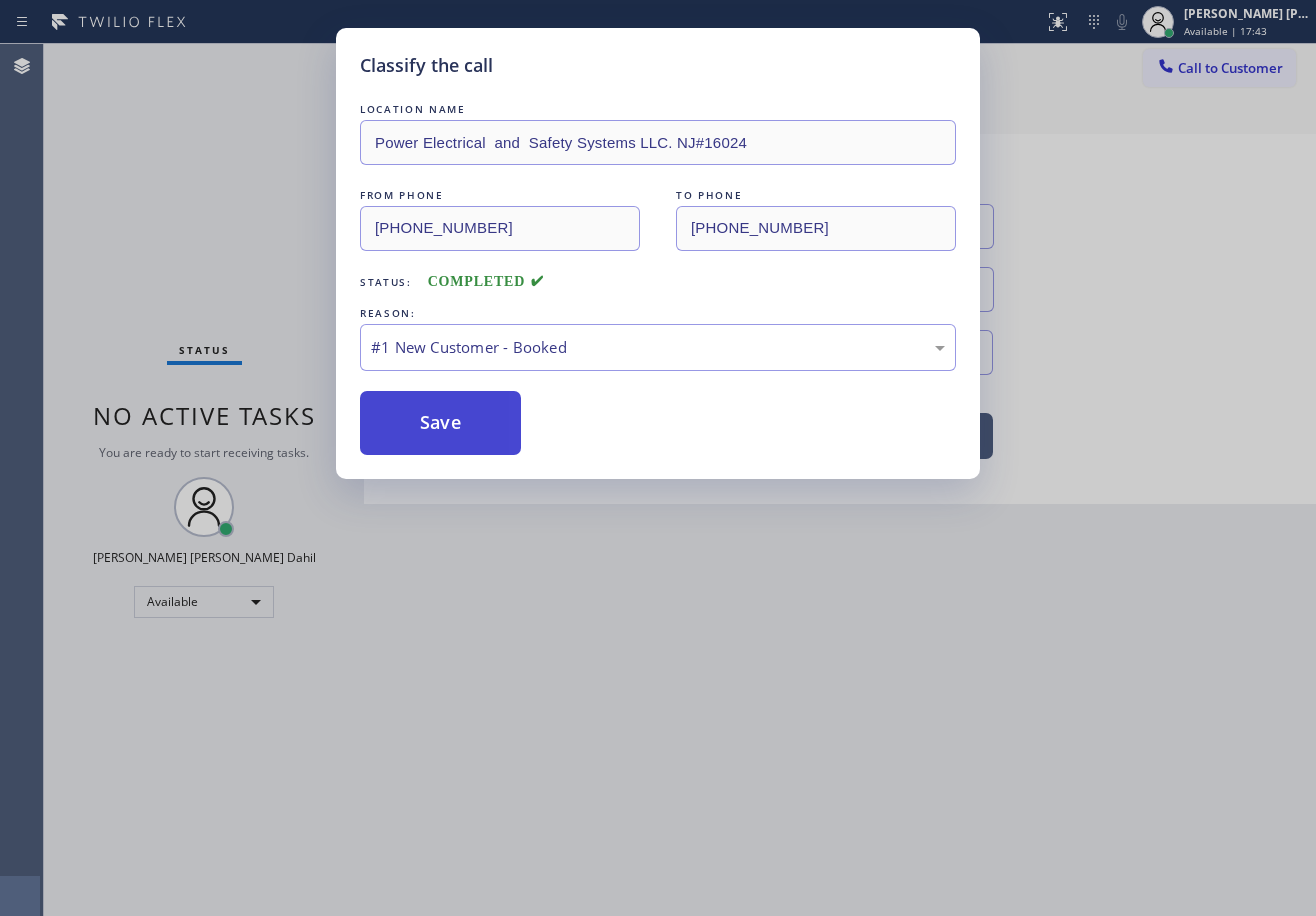 click on "Save" at bounding box center [440, 423] 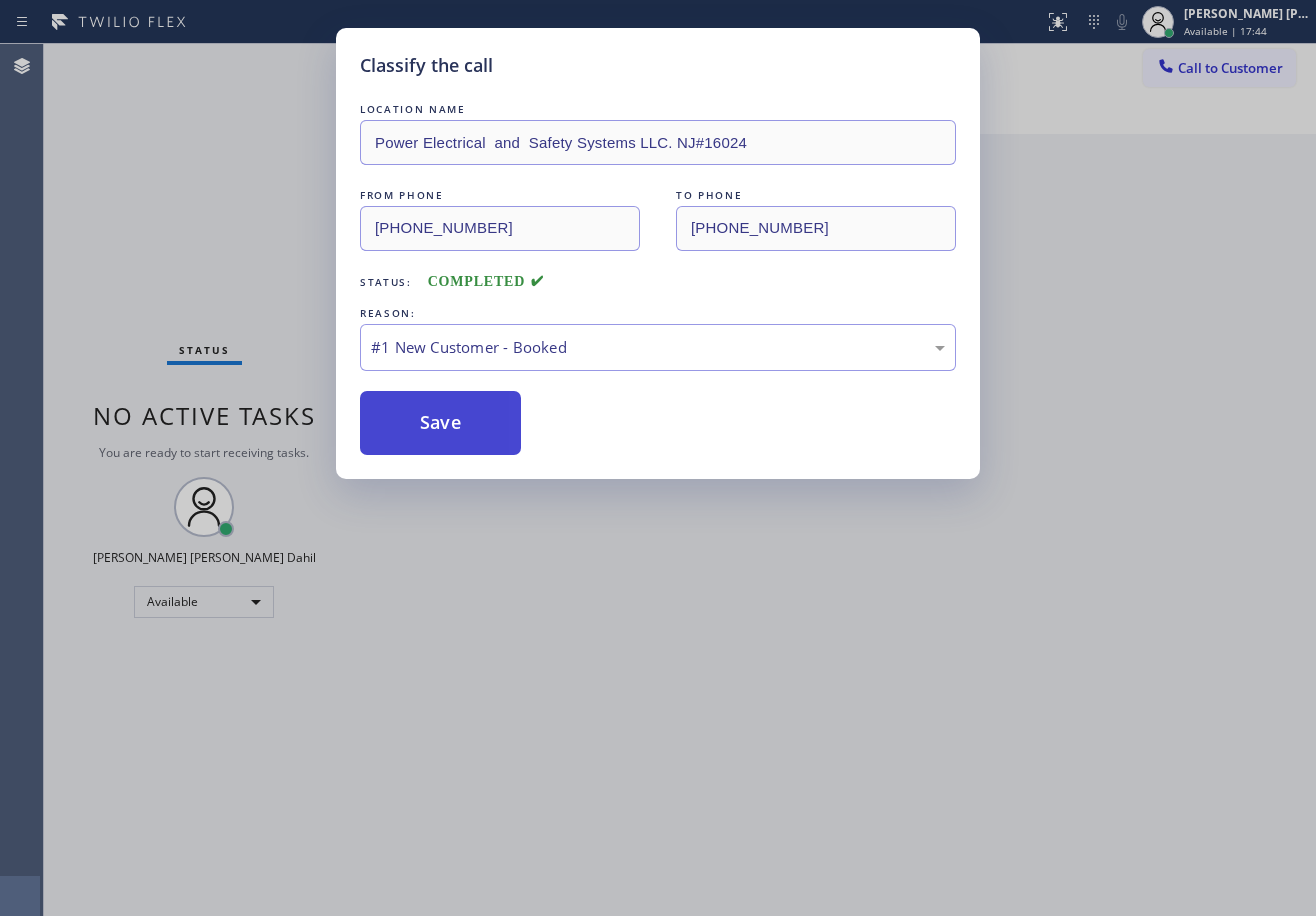 click on "Save" at bounding box center [440, 423] 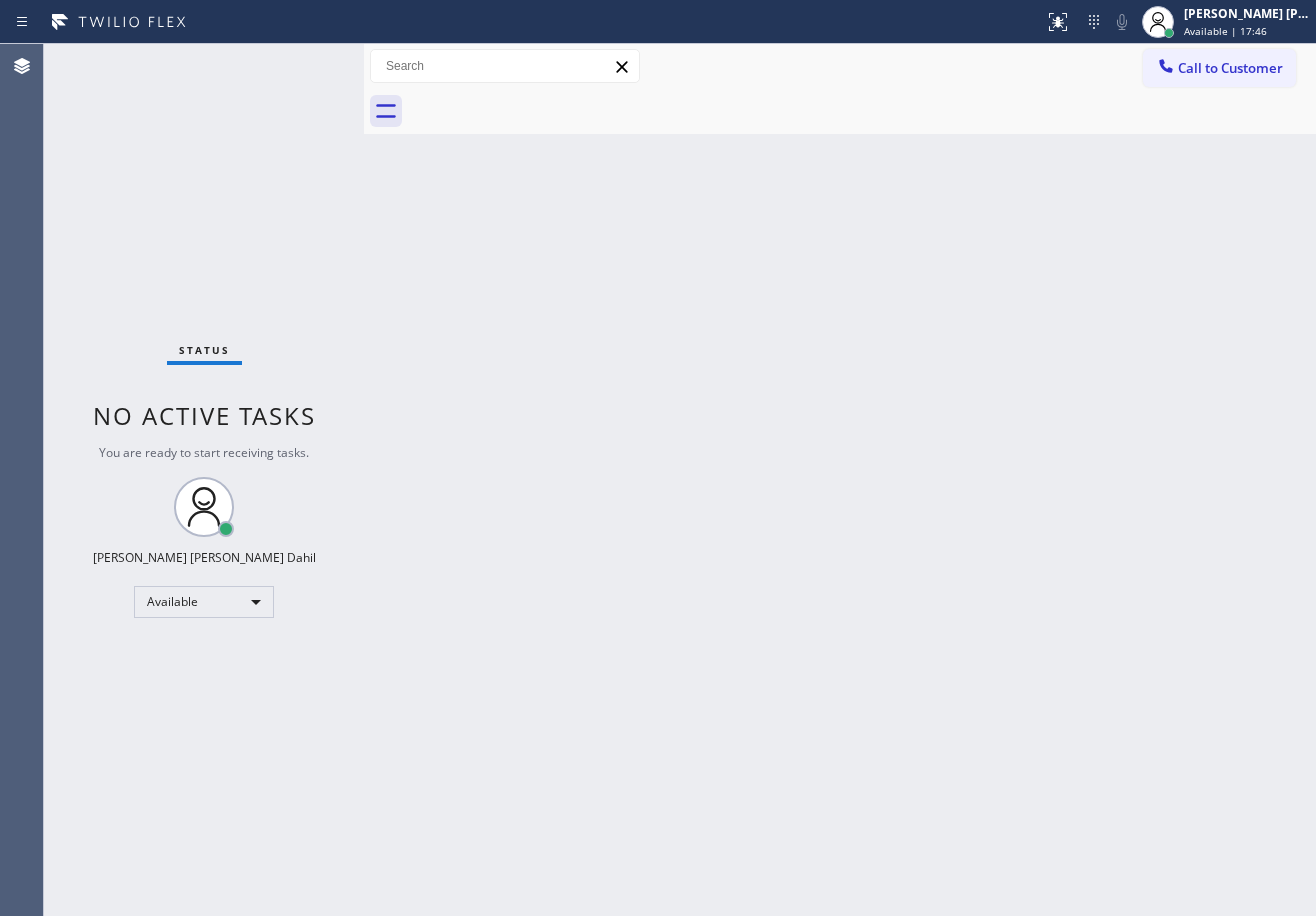 click on "Back to Dashboard Change Sender ID Customers Technicians Select a contact Outbound call Technician Search Technician Your caller id phone number Your caller id phone number Call Technician info Name   Phone none Address none Change Sender ID HVAC [PHONE_NUMBER] 5 Star Appliance [PHONE_NUMBER] Appliance Repair [PHONE_NUMBER] Plumbing [PHONE_NUMBER] Air Duct Cleaning [PHONE_NUMBER]  Electricians [PHONE_NUMBER] Cancel Change Check personal SMS Reset Change No tabs Call to Customer Outbound call Location [PERSON_NAME] ADC Experts Your caller id phone number [PHONE_NUMBER] Customer number Call Outbound call Technician Search Technician Your caller id phone number Your caller id phone number Call" at bounding box center [840, 480] 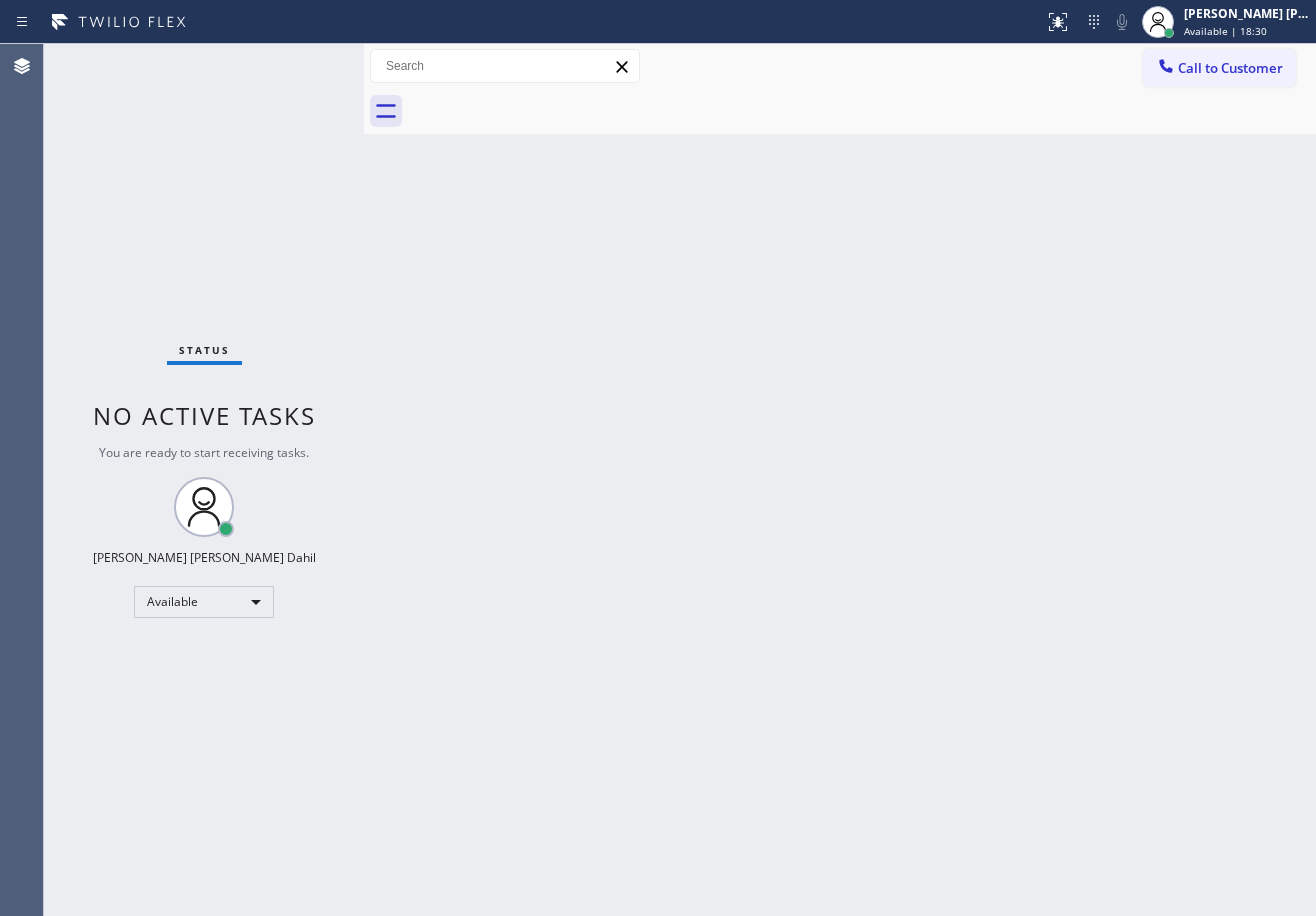 click on "Status   No active tasks     You are ready to start receiving tasks.   [PERSON_NAME] [PERSON_NAME] Dahil Available" at bounding box center (204, 480) 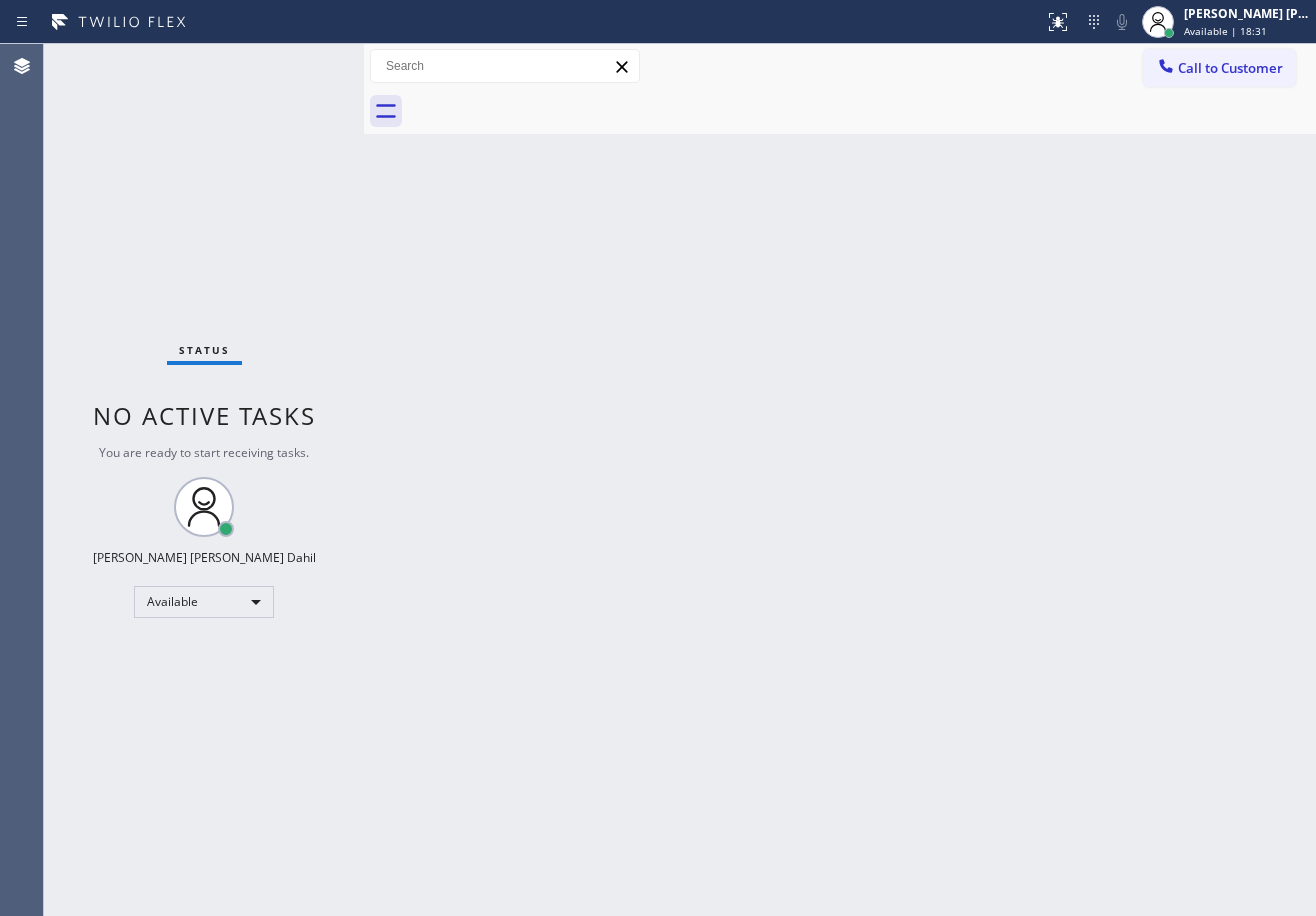 click on "Status   No active tasks     You are ready to start receiving tasks.   [PERSON_NAME] [PERSON_NAME] Dahil Available" at bounding box center (204, 480) 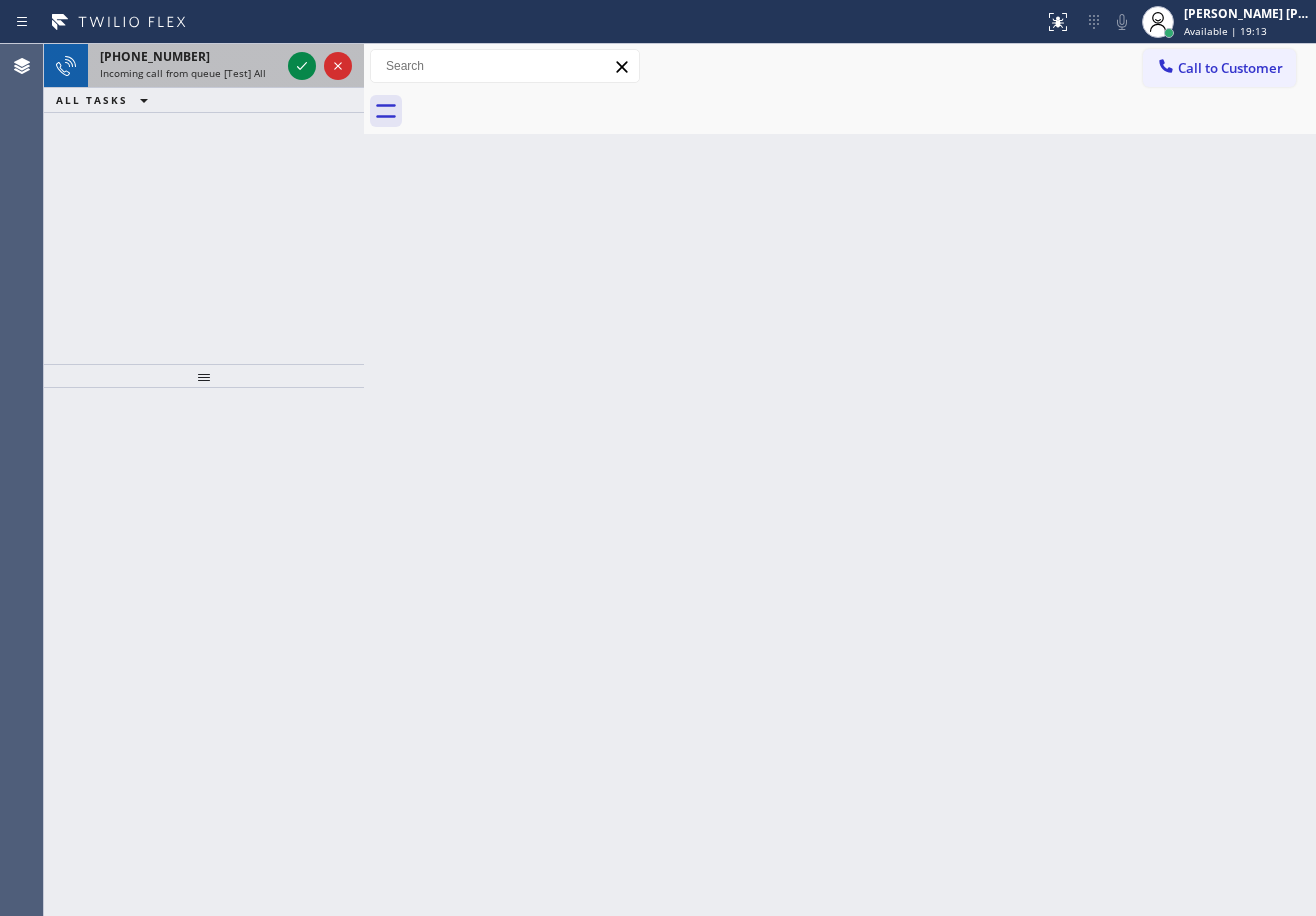 click on "[PHONE_NUMBER]" at bounding box center [190, 56] 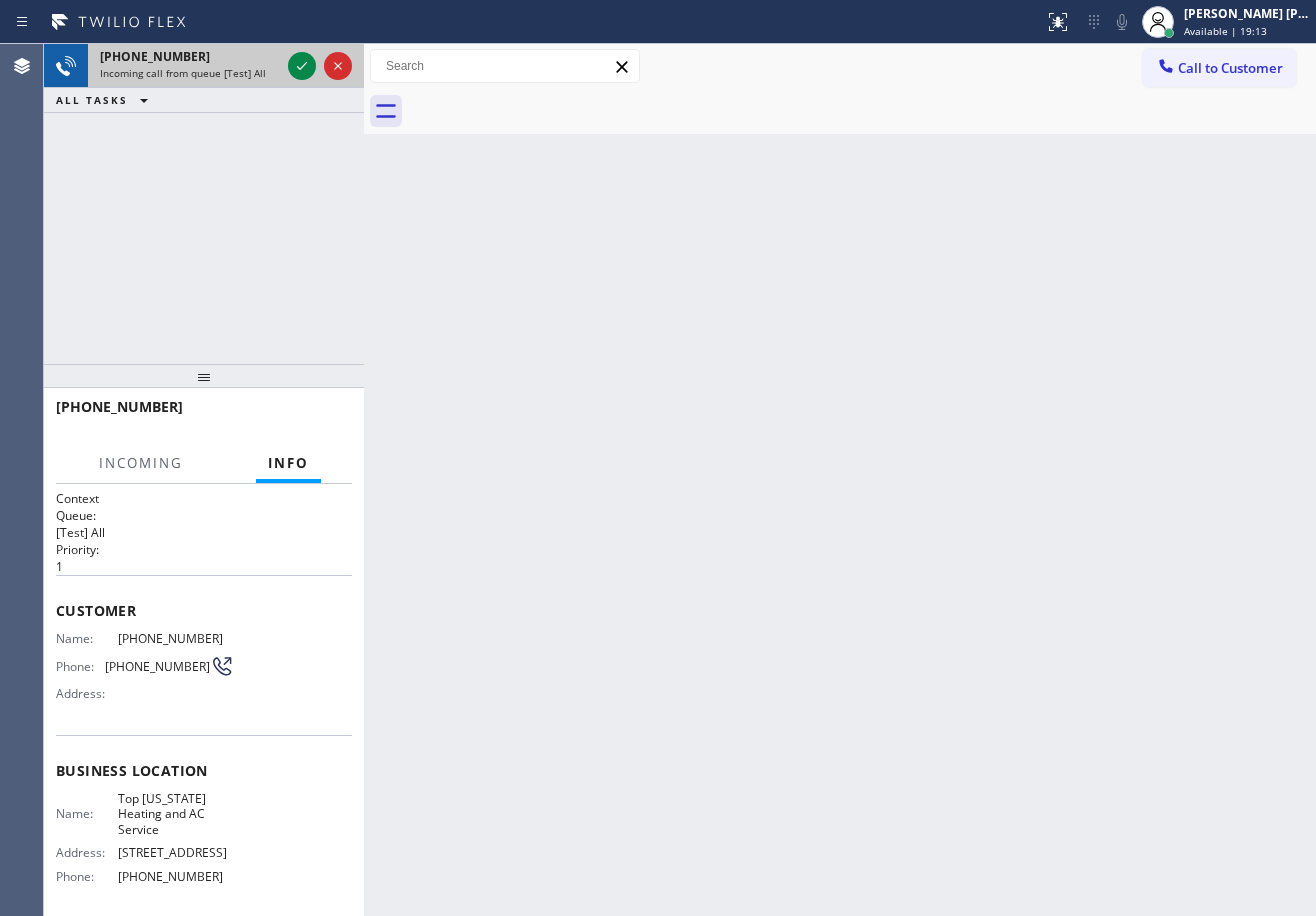 click on "[PHONE_NUMBER]" at bounding box center (190, 56) 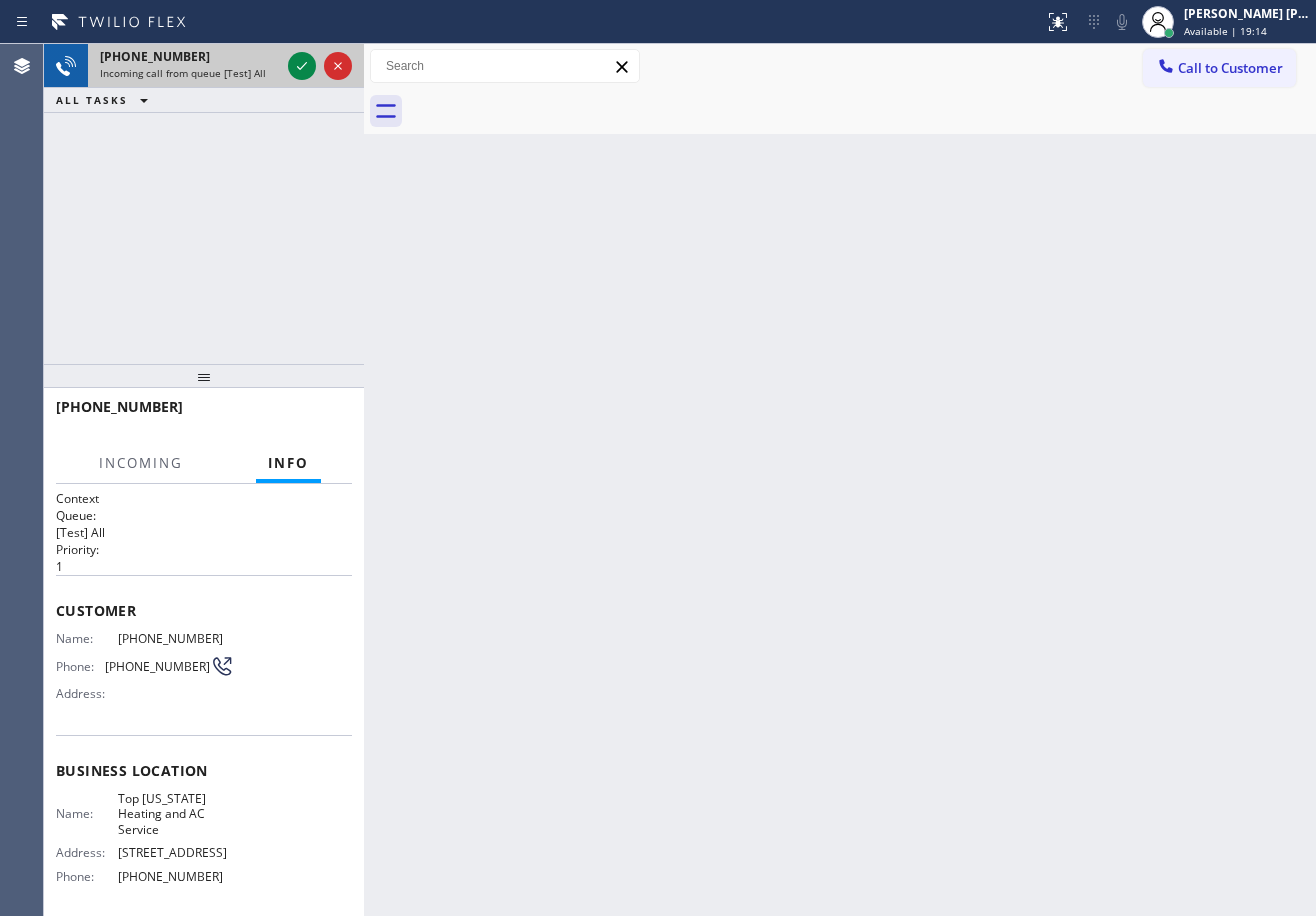 click on "[PHONE_NUMBER]" at bounding box center [190, 56] 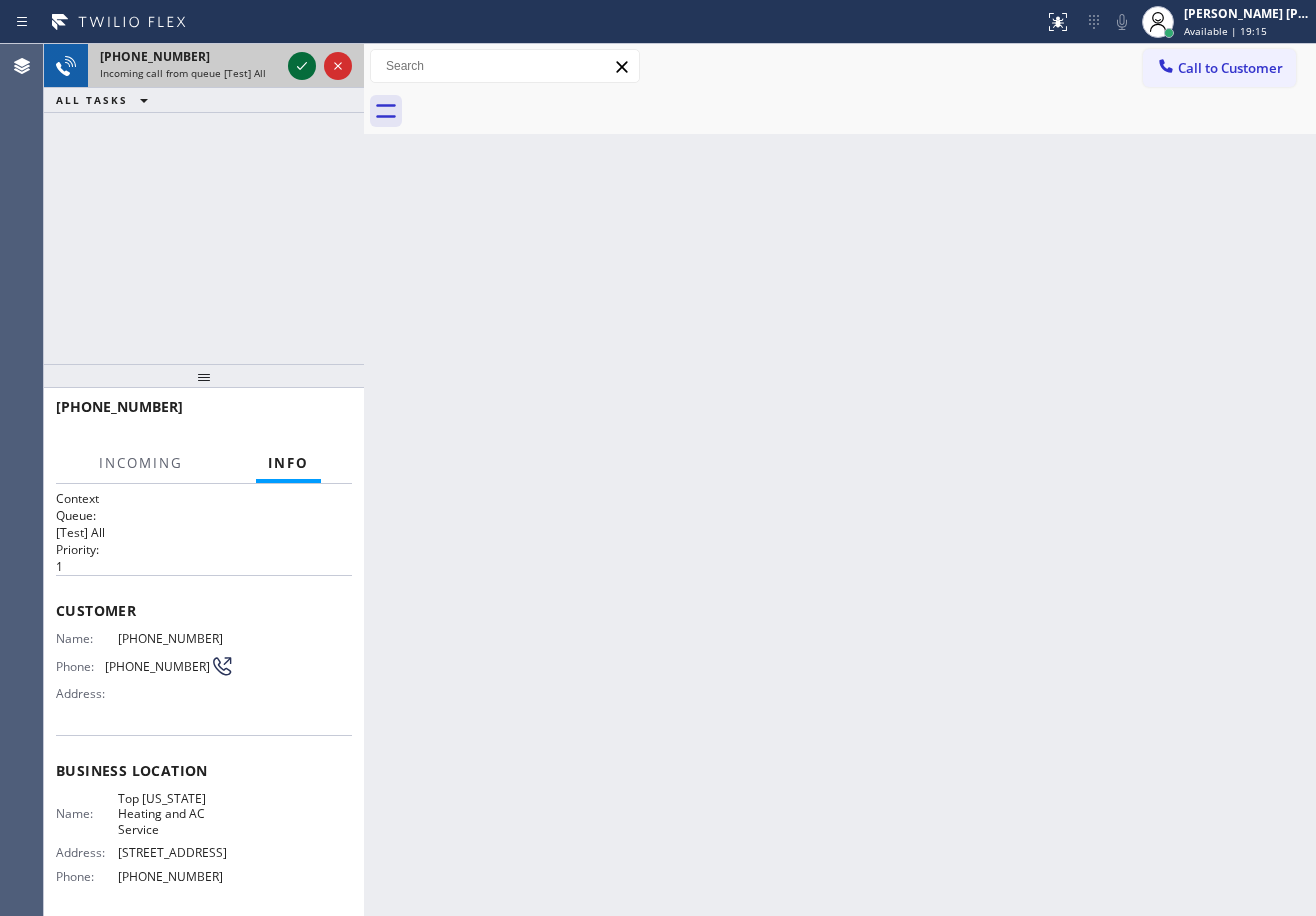 click 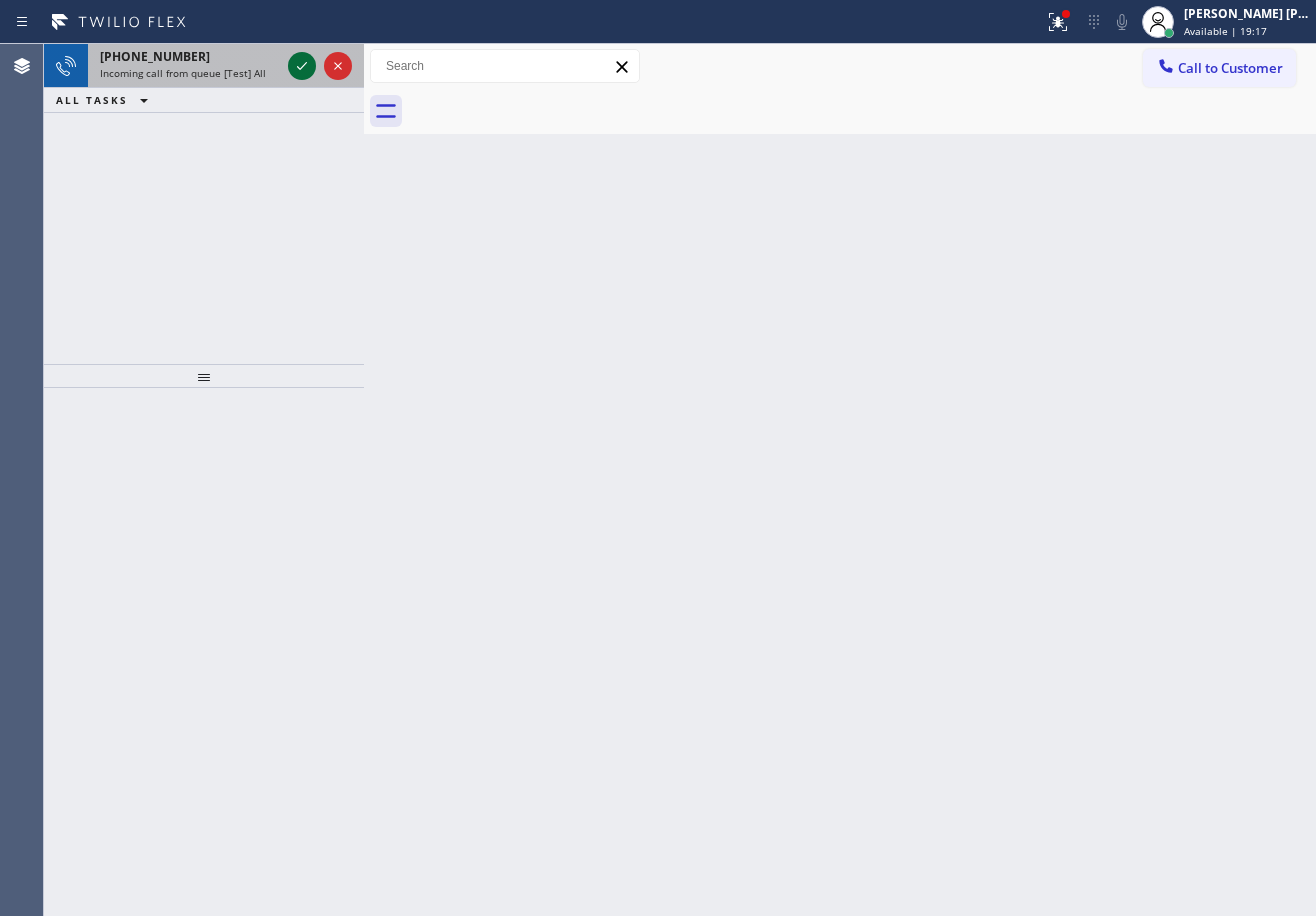 click 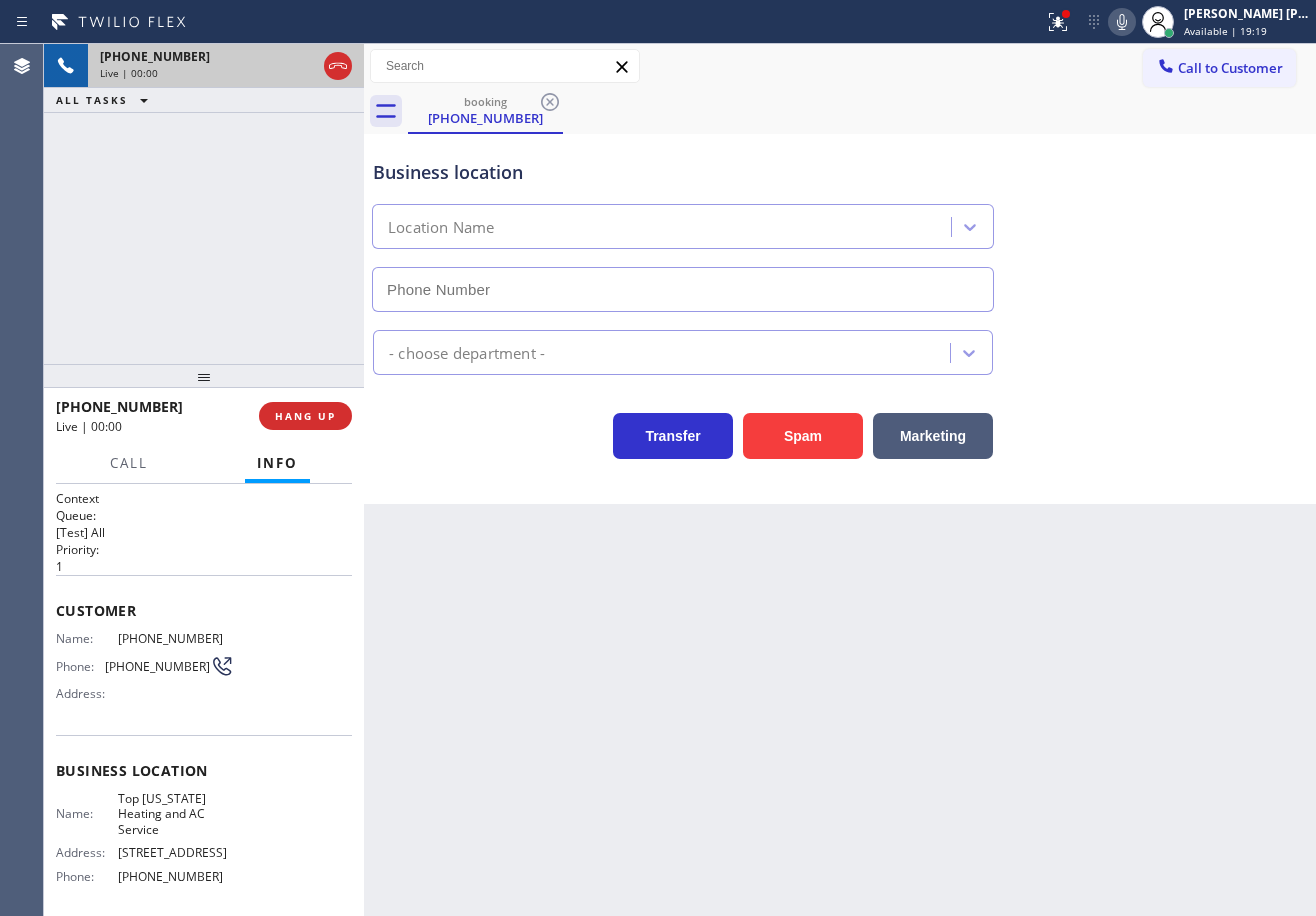 type on "[PHONE_NUMBER]" 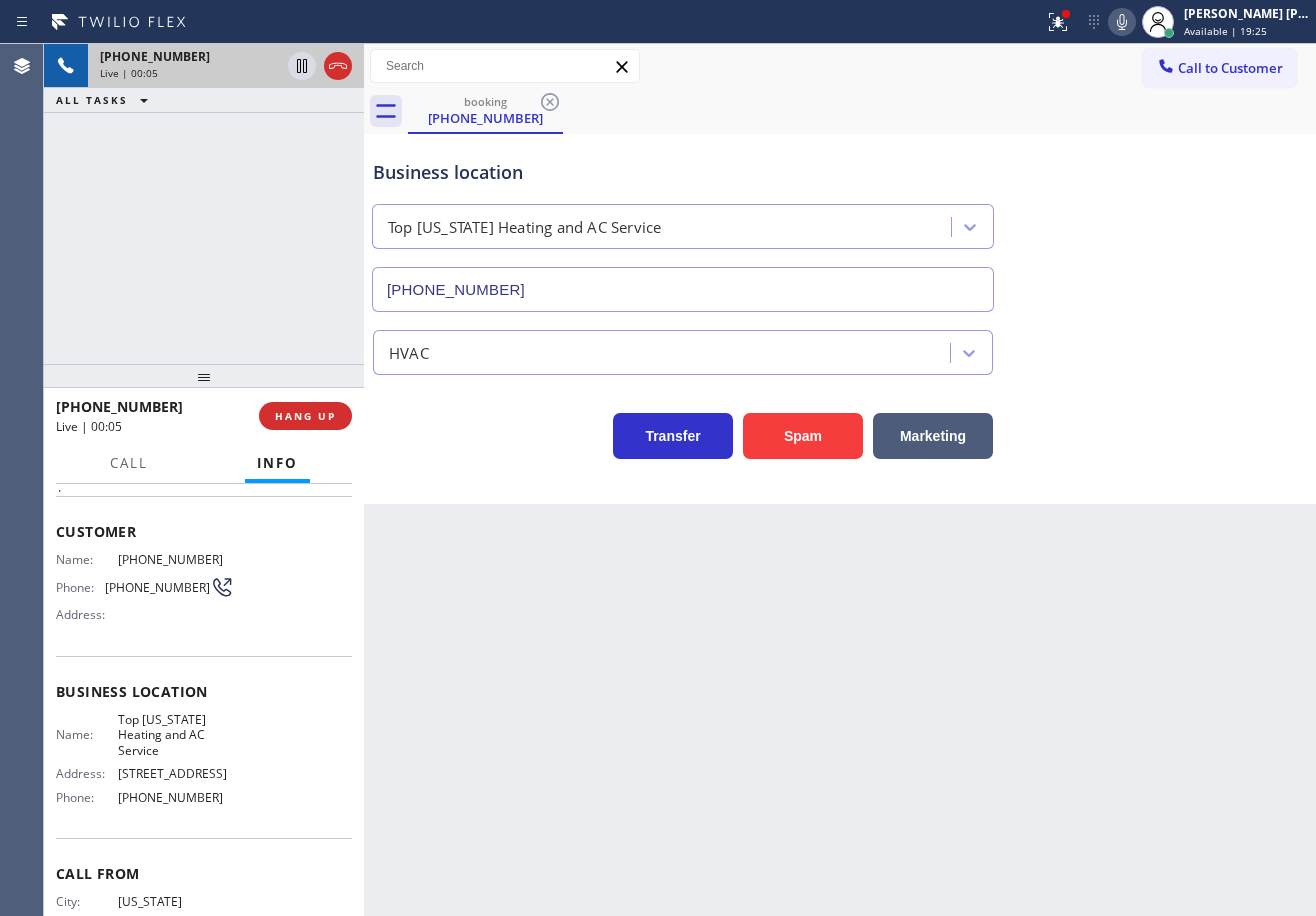 scroll, scrollTop: 0, scrollLeft: 0, axis: both 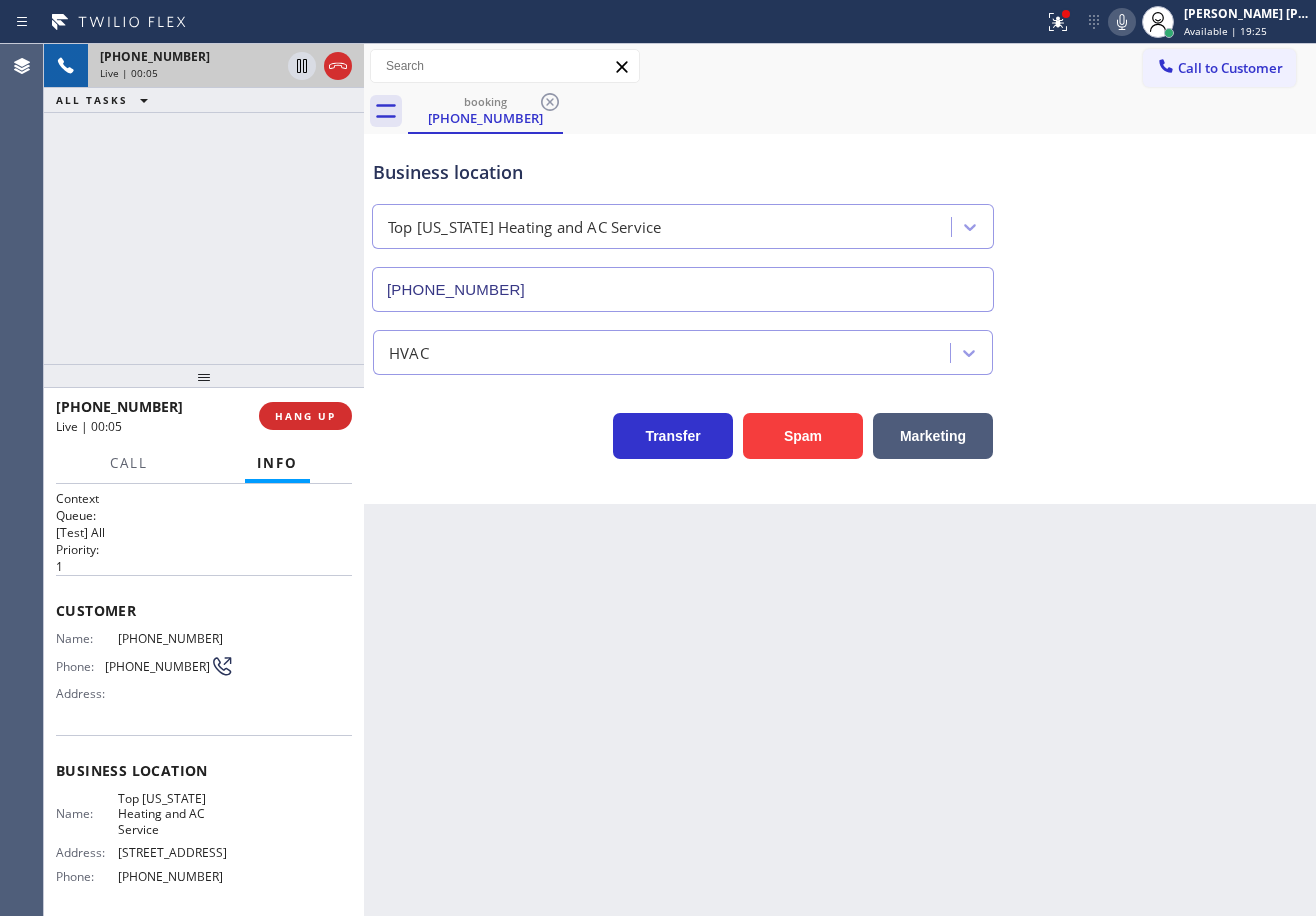click on "Back to Dashboard Change Sender ID Customers Technicians Select a contact Outbound call Technician Search Technician Your caller id phone number Your caller id phone number Call Technician info Name   Phone none Address none Change Sender ID HVAC [PHONE_NUMBER] 5 Star Appliance [PHONE_NUMBER] Appliance Repair [PHONE_NUMBER] Plumbing [PHONE_NUMBER] Air Duct Cleaning [PHONE_NUMBER]  Electricians [PHONE_NUMBER] Cancel Change Check personal SMS Reset Change booking [PHONE_NUMBER] Call to Customer Outbound call Location [PERSON_NAME] ADC Experts Your caller id phone number [PHONE_NUMBER] Customer number Call Outbound call Technician Search Technician Your caller id phone number Your caller id phone number Call booking [PHONE_NUMBER] Business location Top [US_STATE] Heating and AC Service [PHONE_NUMBER] HVAC Transfer Spam Marketing" at bounding box center [840, 480] 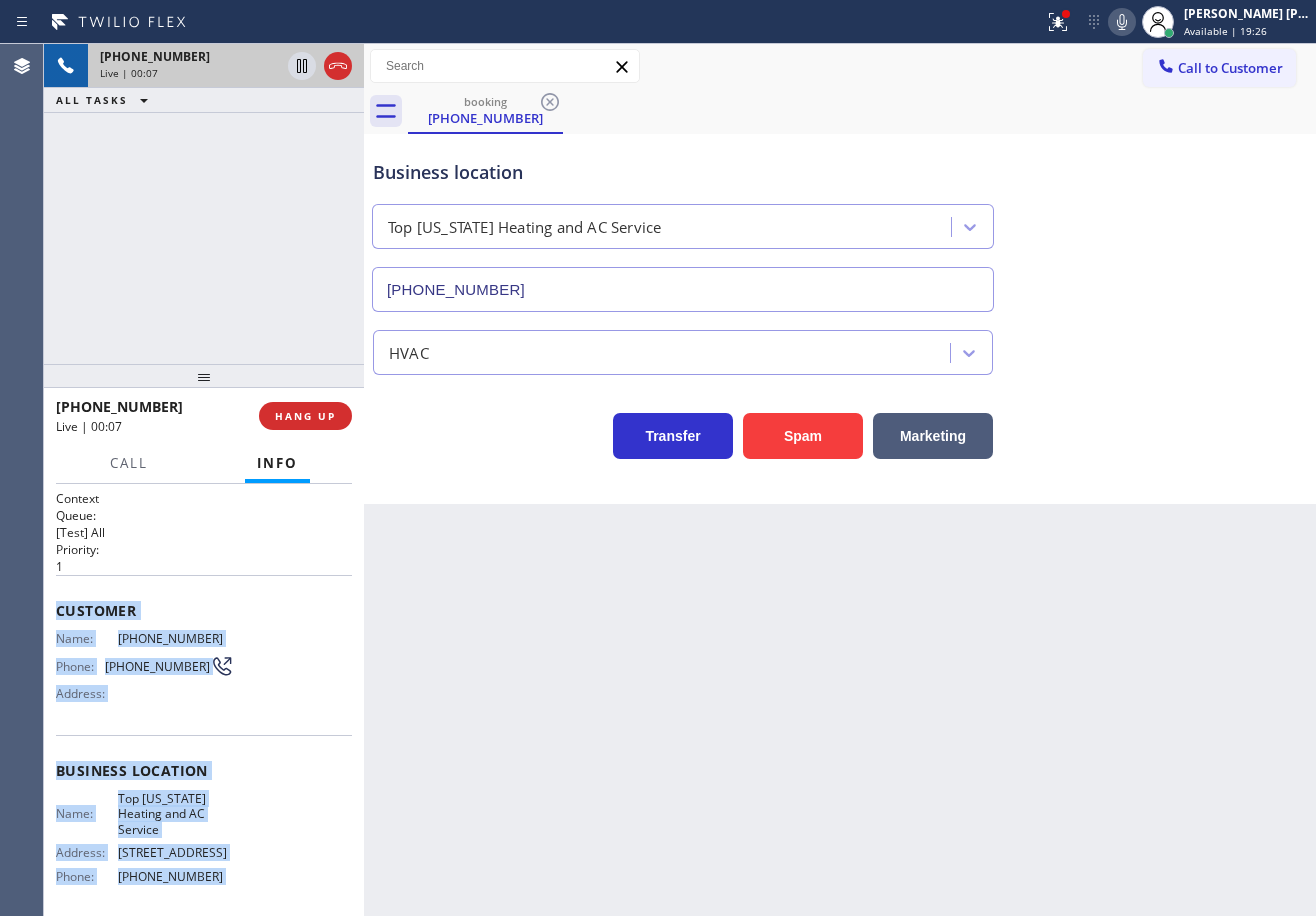 scroll, scrollTop: 159, scrollLeft: 0, axis: vertical 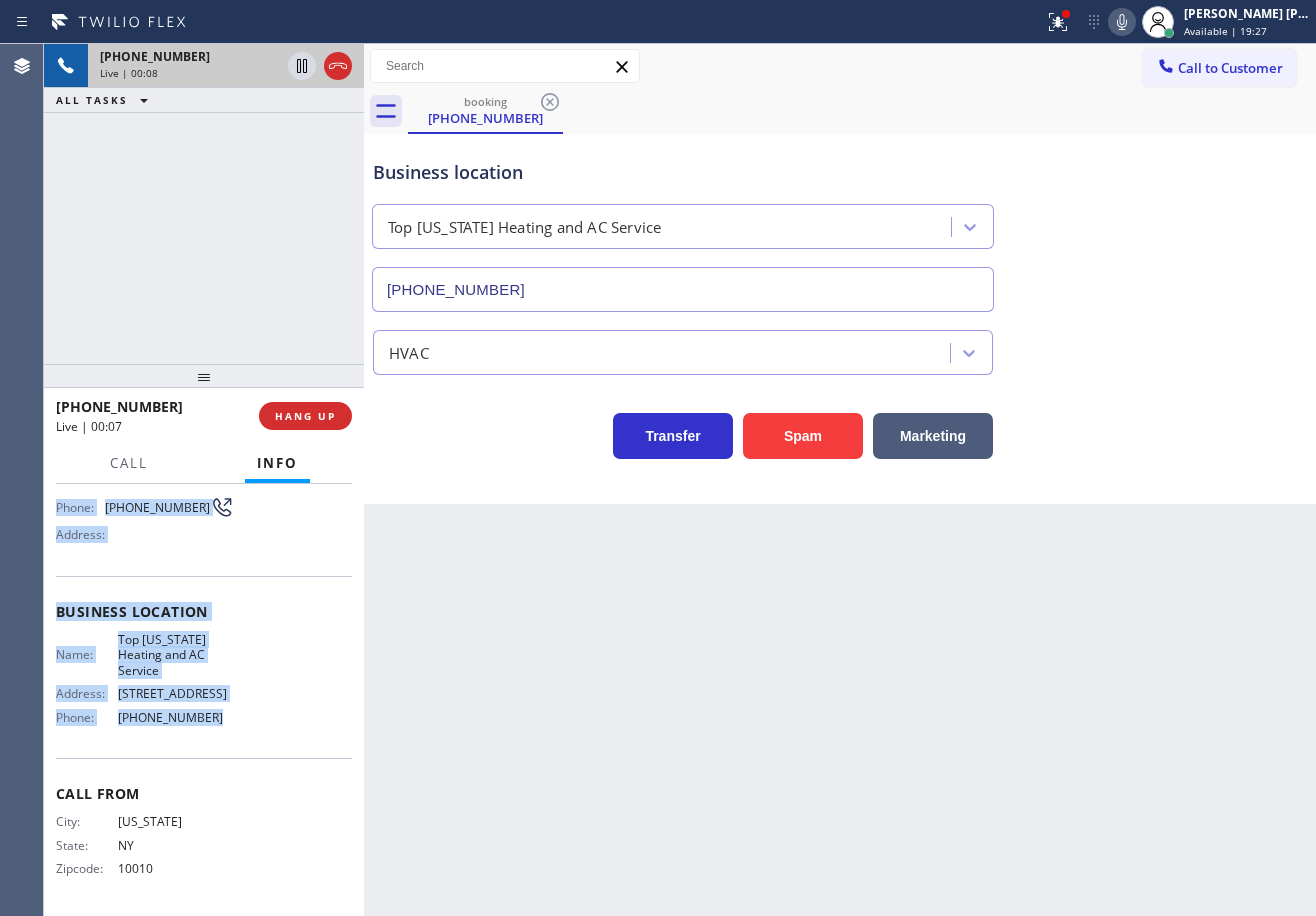 drag, startPoint x: 48, startPoint y: 605, endPoint x: 1138, endPoint y: 468, distance: 1098.5759 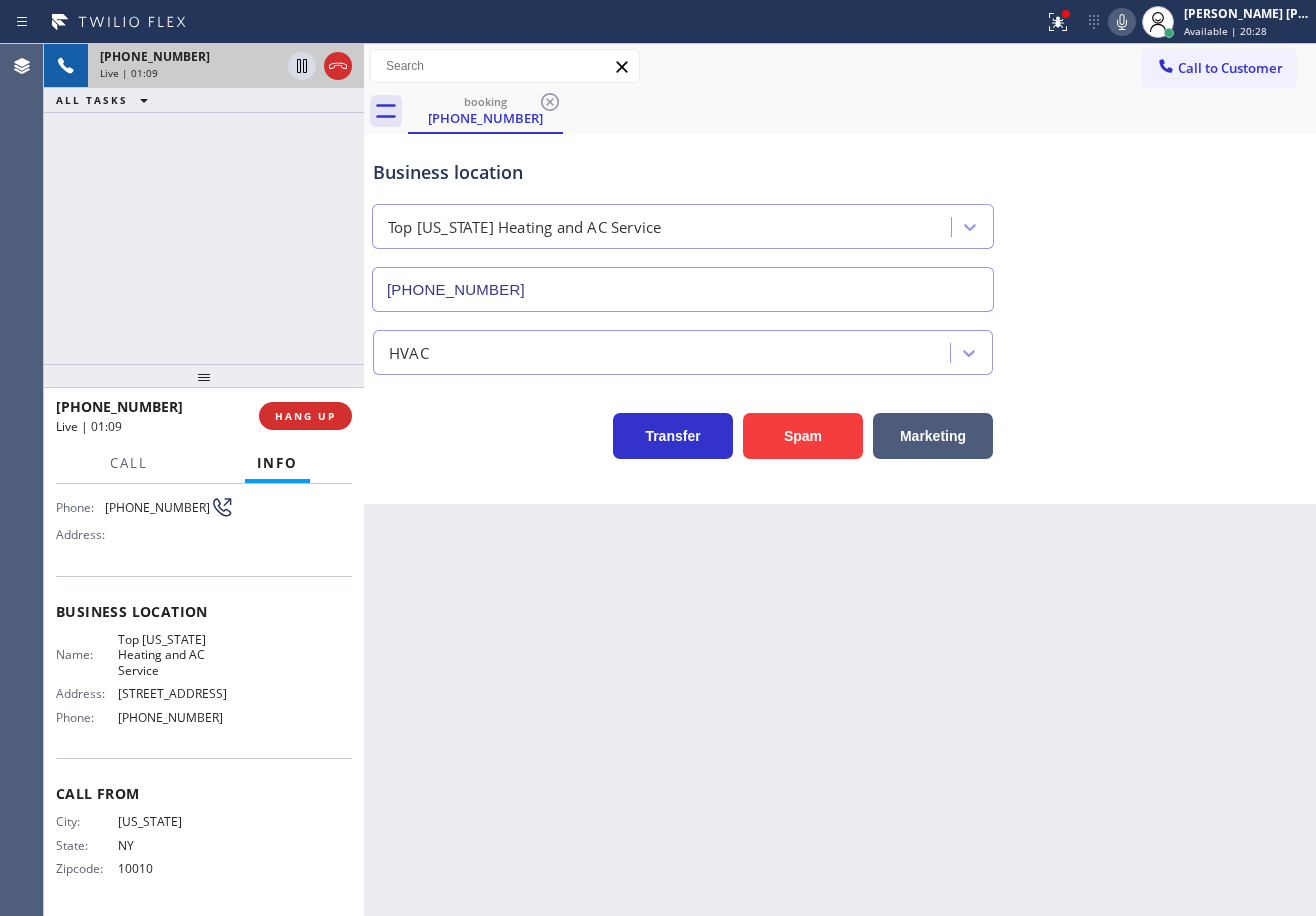 click on "Back to Dashboard Change Sender ID Customers Technicians Select a contact Outbound call Technician Search Technician Your caller id phone number Your caller id phone number Call Technician info Name   Phone none Address none Change Sender ID HVAC [PHONE_NUMBER] 5 Star Appliance [PHONE_NUMBER] Appliance Repair [PHONE_NUMBER] Plumbing [PHONE_NUMBER] Air Duct Cleaning [PHONE_NUMBER]  Electricians [PHONE_NUMBER] Cancel Change Check personal SMS Reset Change booking [PHONE_NUMBER] Call to Customer Outbound call Location [PERSON_NAME] ADC Experts Your caller id phone number [PHONE_NUMBER] Customer number Call Outbound call Technician Search Technician Your caller id phone number Your caller id phone number Call booking [PHONE_NUMBER] Business location Top [US_STATE] Heating and AC Service [PHONE_NUMBER] HVAC Transfer Spam Marketing" at bounding box center (840, 480) 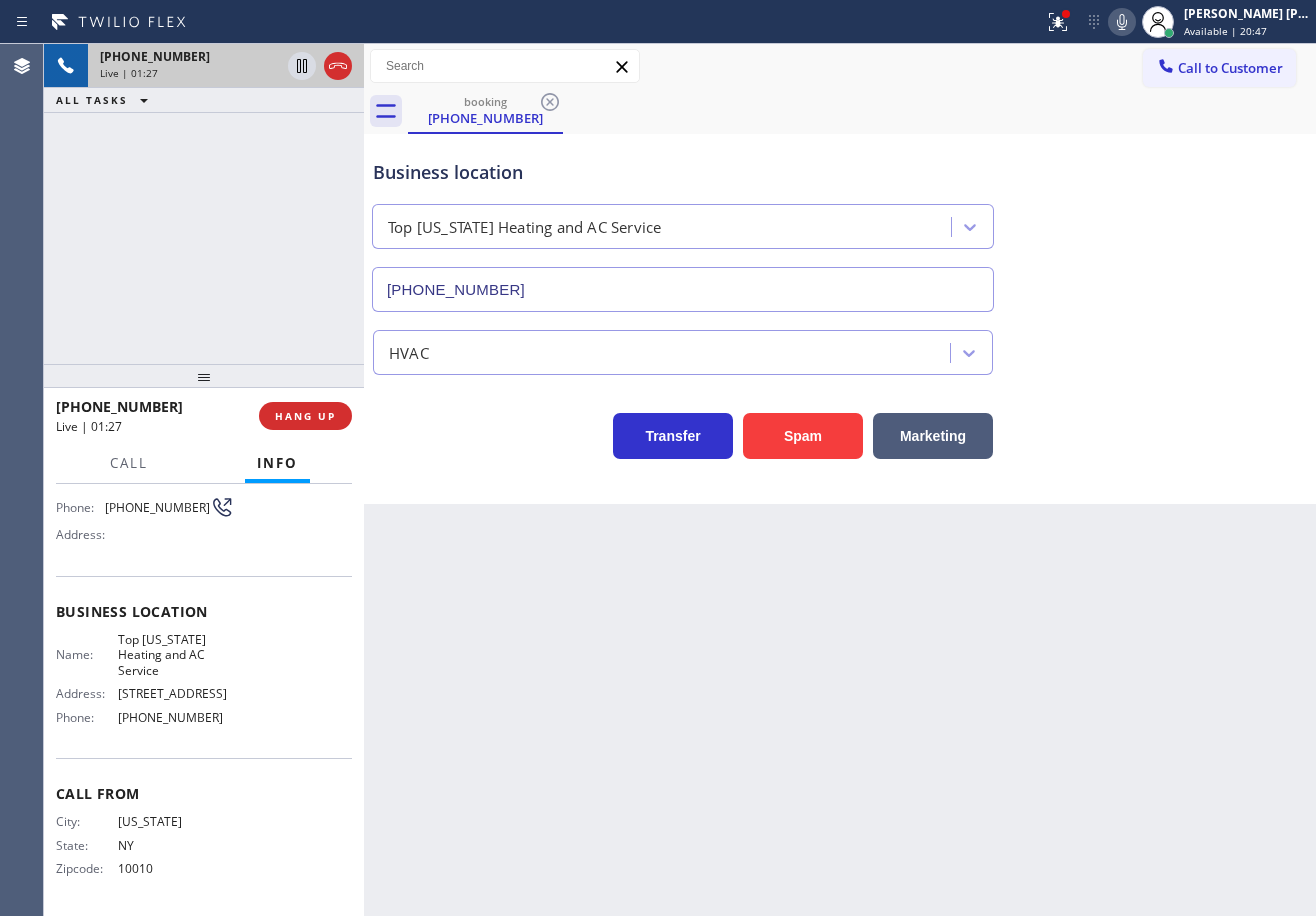 click on "booking [PHONE_NUMBER]" at bounding box center (862, 111) 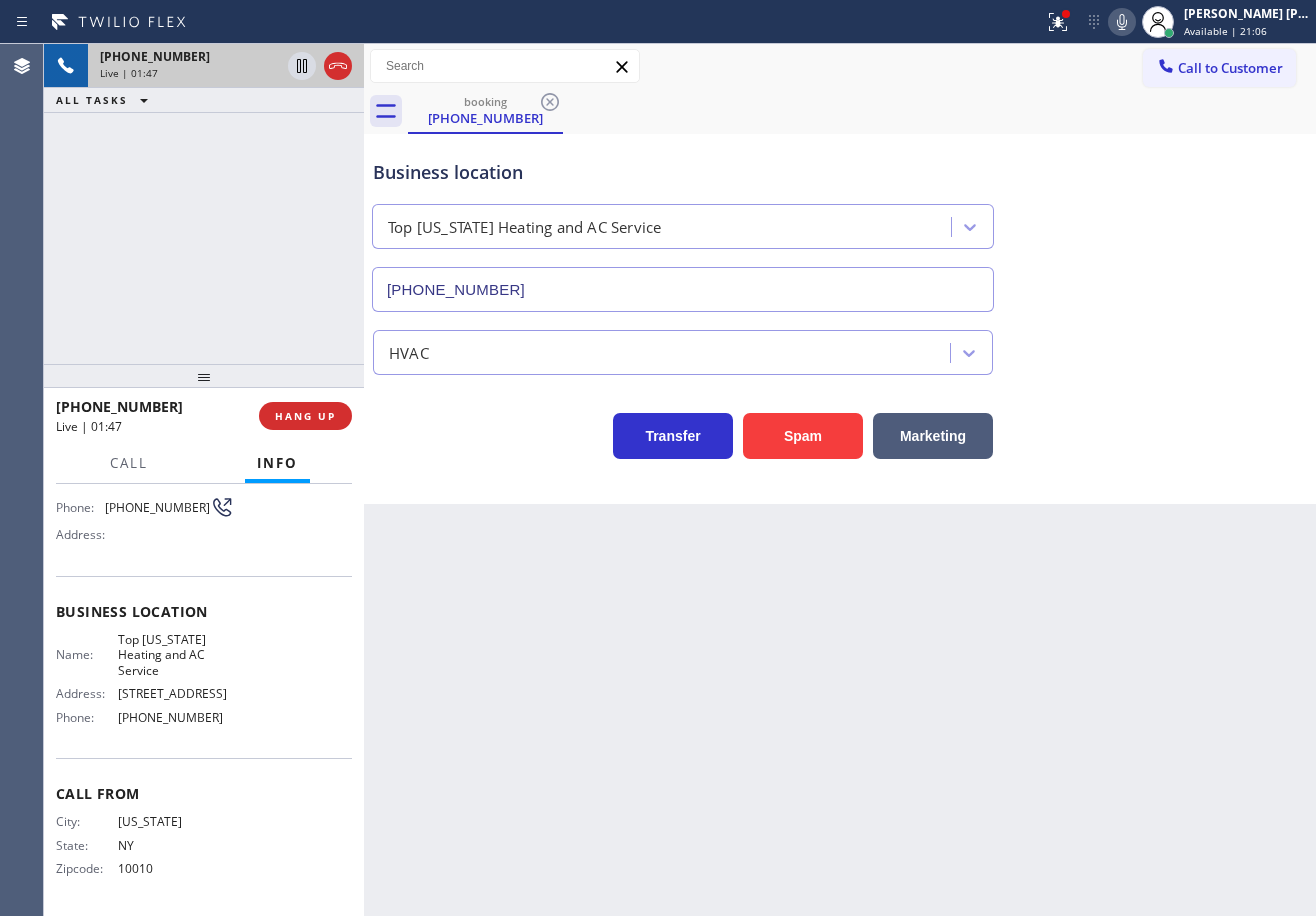 scroll, scrollTop: 0, scrollLeft: 0, axis: both 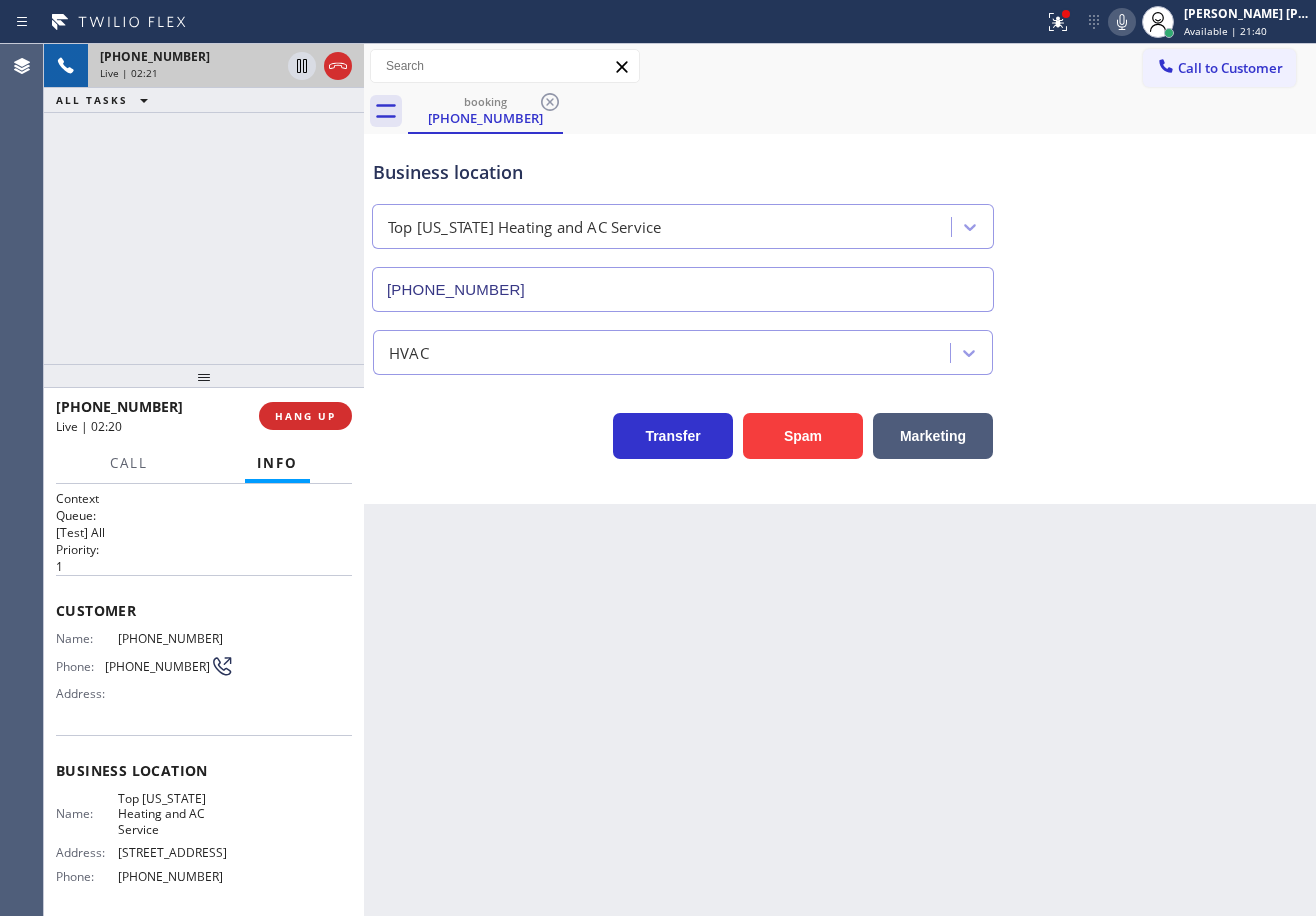 click on "Back to Dashboard Change Sender ID Customers Technicians Select a contact Outbound call Technician Search Technician Your caller id phone number Your caller id phone number Call Technician info Name   Phone none Address none Change Sender ID HVAC [PHONE_NUMBER] 5 Star Appliance [PHONE_NUMBER] Appliance Repair [PHONE_NUMBER] Plumbing [PHONE_NUMBER] Air Duct Cleaning [PHONE_NUMBER]  Electricians [PHONE_NUMBER] Cancel Change Check personal SMS Reset Change booking [PHONE_NUMBER] Call to Customer Outbound call Location [PERSON_NAME] ADC Experts Your caller id phone number [PHONE_NUMBER] Customer number Call Outbound call Technician Search Technician Your caller id phone number Your caller id phone number Call booking [PHONE_NUMBER] Business location Top [US_STATE] Heating and AC Service [PHONE_NUMBER] HVAC Transfer Spam Marketing" at bounding box center (840, 480) 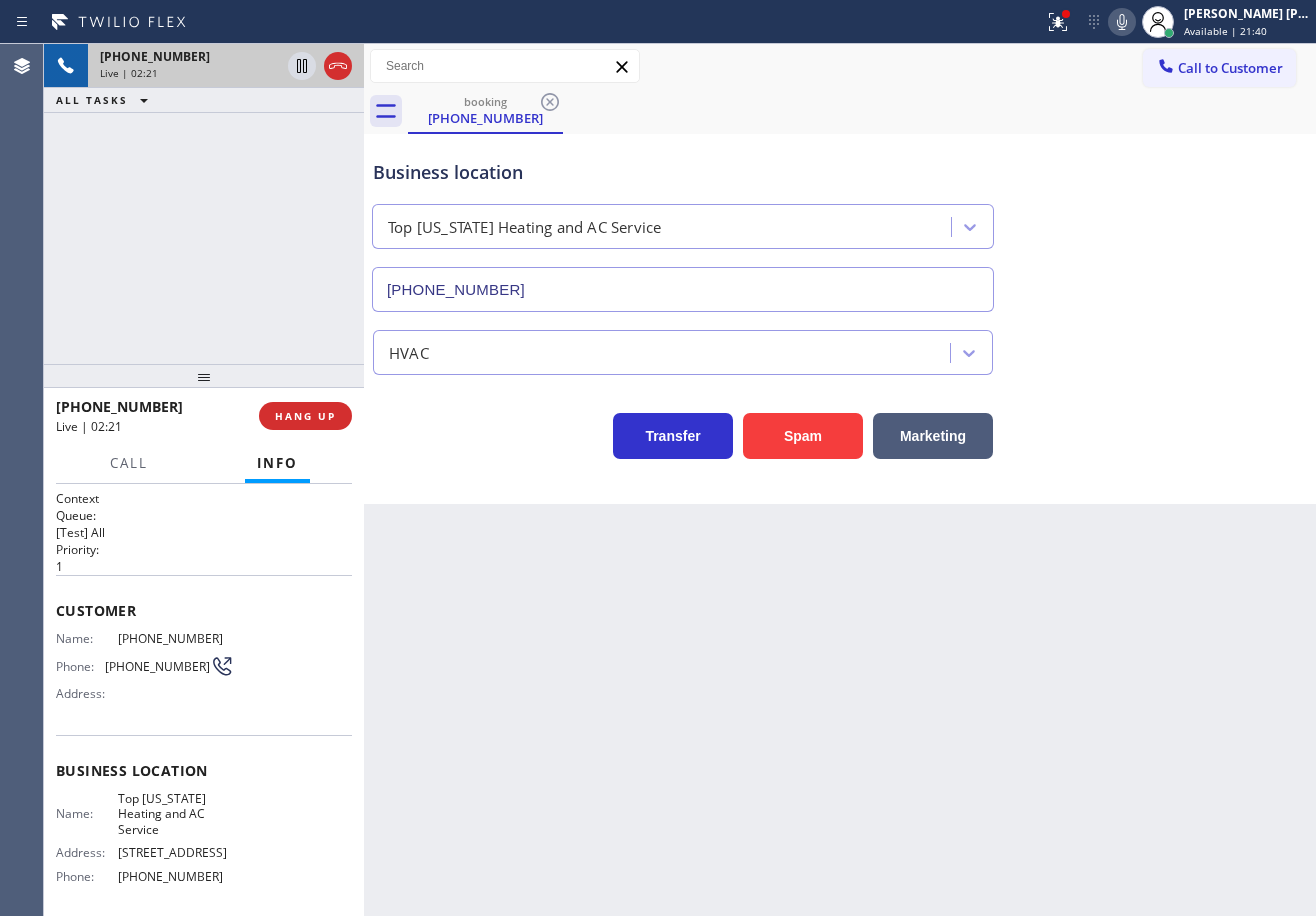 click on "Back to Dashboard Change Sender ID Customers Technicians Select a contact Outbound call Technician Search Technician Your caller id phone number Your caller id phone number Call Technician info Name   Phone none Address none Change Sender ID HVAC [PHONE_NUMBER] 5 Star Appliance [PHONE_NUMBER] Appliance Repair [PHONE_NUMBER] Plumbing [PHONE_NUMBER] Air Duct Cleaning [PHONE_NUMBER]  Electricians [PHONE_NUMBER] Cancel Change Check personal SMS Reset Change booking [PHONE_NUMBER] Call to Customer Outbound call Location [PERSON_NAME] ADC Experts Your caller id phone number [PHONE_NUMBER] Customer number Call Outbound call Technician Search Technician Your caller id phone number Your caller id phone number Call booking [PHONE_NUMBER] Business location Top [US_STATE] Heating and AC Service [PHONE_NUMBER] HVAC Transfer Spam Marketing" at bounding box center [840, 480] 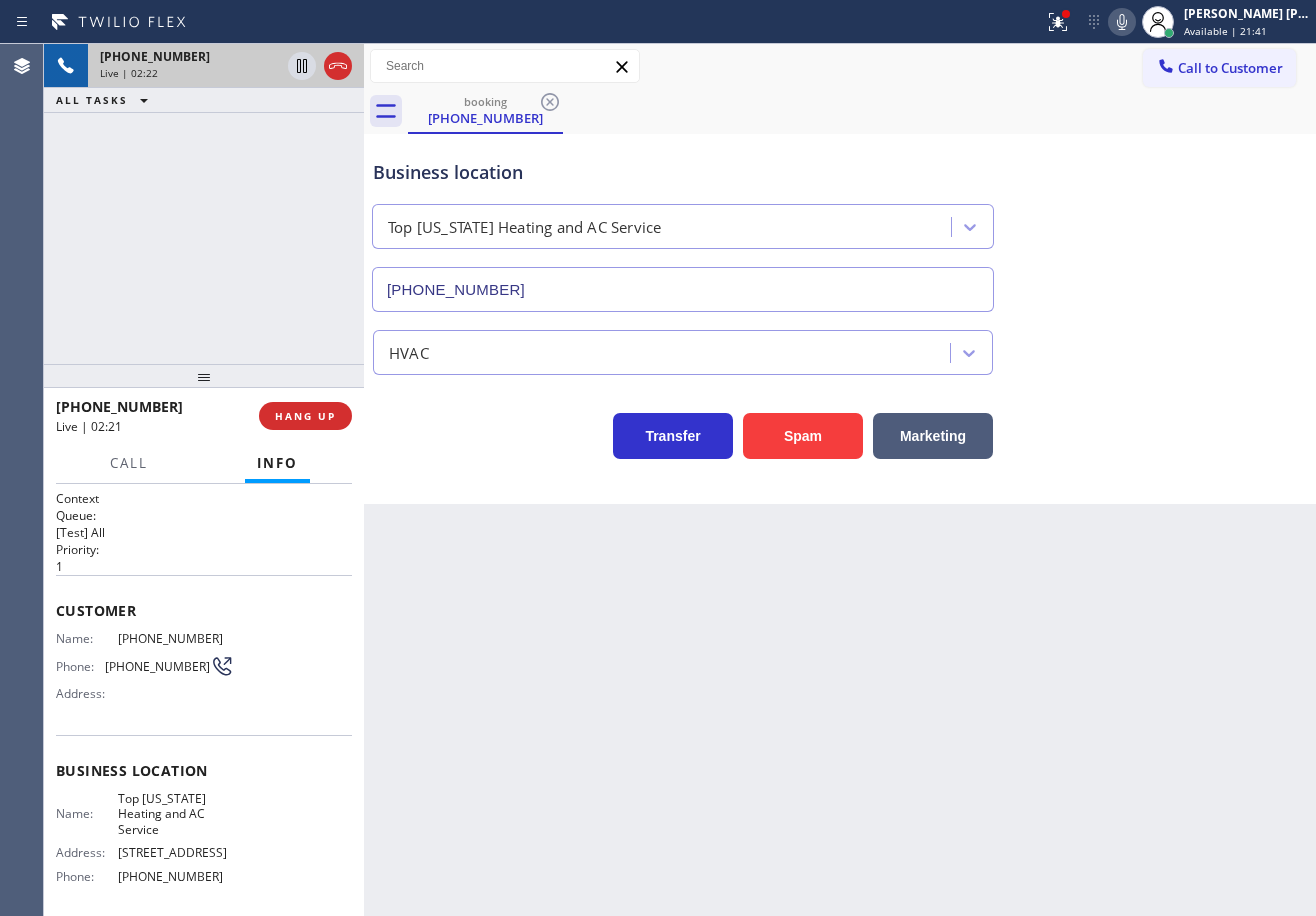 click on "Back to Dashboard Change Sender ID Customers Technicians Select a contact Outbound call Technician Search Technician Your caller id phone number Your caller id phone number Call Technician info Name   Phone none Address none Change Sender ID HVAC [PHONE_NUMBER] 5 Star Appliance [PHONE_NUMBER] Appliance Repair [PHONE_NUMBER] Plumbing [PHONE_NUMBER] Air Duct Cleaning [PHONE_NUMBER]  Electricians [PHONE_NUMBER] Cancel Change Check personal SMS Reset Change booking [PHONE_NUMBER] Call to Customer Outbound call Location [PERSON_NAME] ADC Experts Your caller id phone number [PHONE_NUMBER] Customer number Call Outbound call Technician Search Technician Your caller id phone number Your caller id phone number Call booking [PHONE_NUMBER] Business location Top [US_STATE] Heating and AC Service [PHONE_NUMBER] HVAC Transfer Spam Marketing" at bounding box center [840, 480] 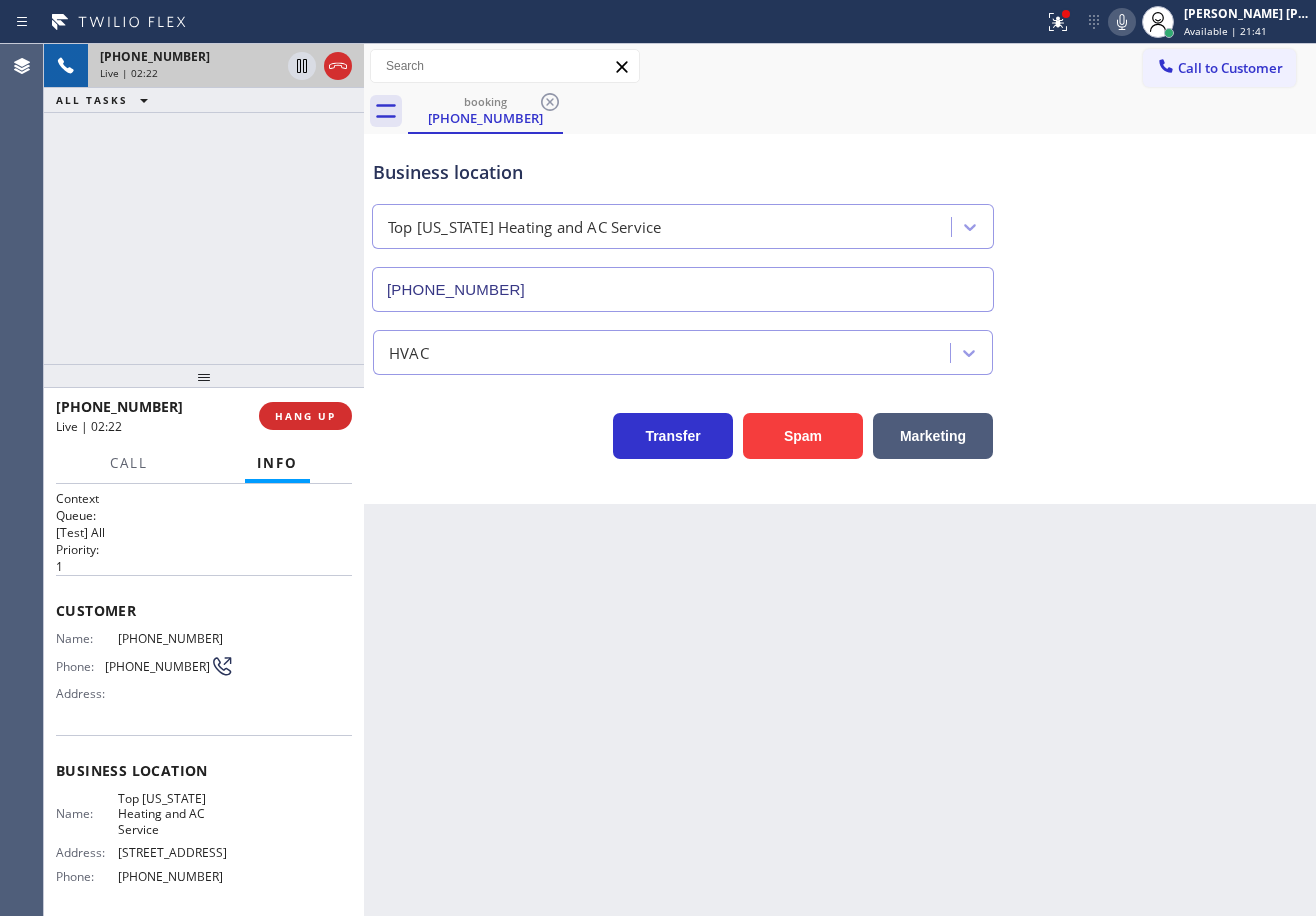 click on "Back to Dashboard Change Sender ID Customers Technicians Select a contact Outbound call Technician Search Technician Your caller id phone number Your caller id phone number Call Technician info Name   Phone none Address none Change Sender ID HVAC [PHONE_NUMBER] 5 Star Appliance [PHONE_NUMBER] Appliance Repair [PHONE_NUMBER] Plumbing [PHONE_NUMBER] Air Duct Cleaning [PHONE_NUMBER]  Electricians [PHONE_NUMBER] Cancel Change Check personal SMS Reset Change booking [PHONE_NUMBER] Call to Customer Outbound call Location [PERSON_NAME] ADC Experts Your caller id phone number [PHONE_NUMBER] Customer number Call Outbound call Technician Search Technician Your caller id phone number Your caller id phone number Call booking [PHONE_NUMBER] Business location Top [US_STATE] Heating and AC Service [PHONE_NUMBER] HVAC Transfer Spam Marketing" at bounding box center (840, 480) 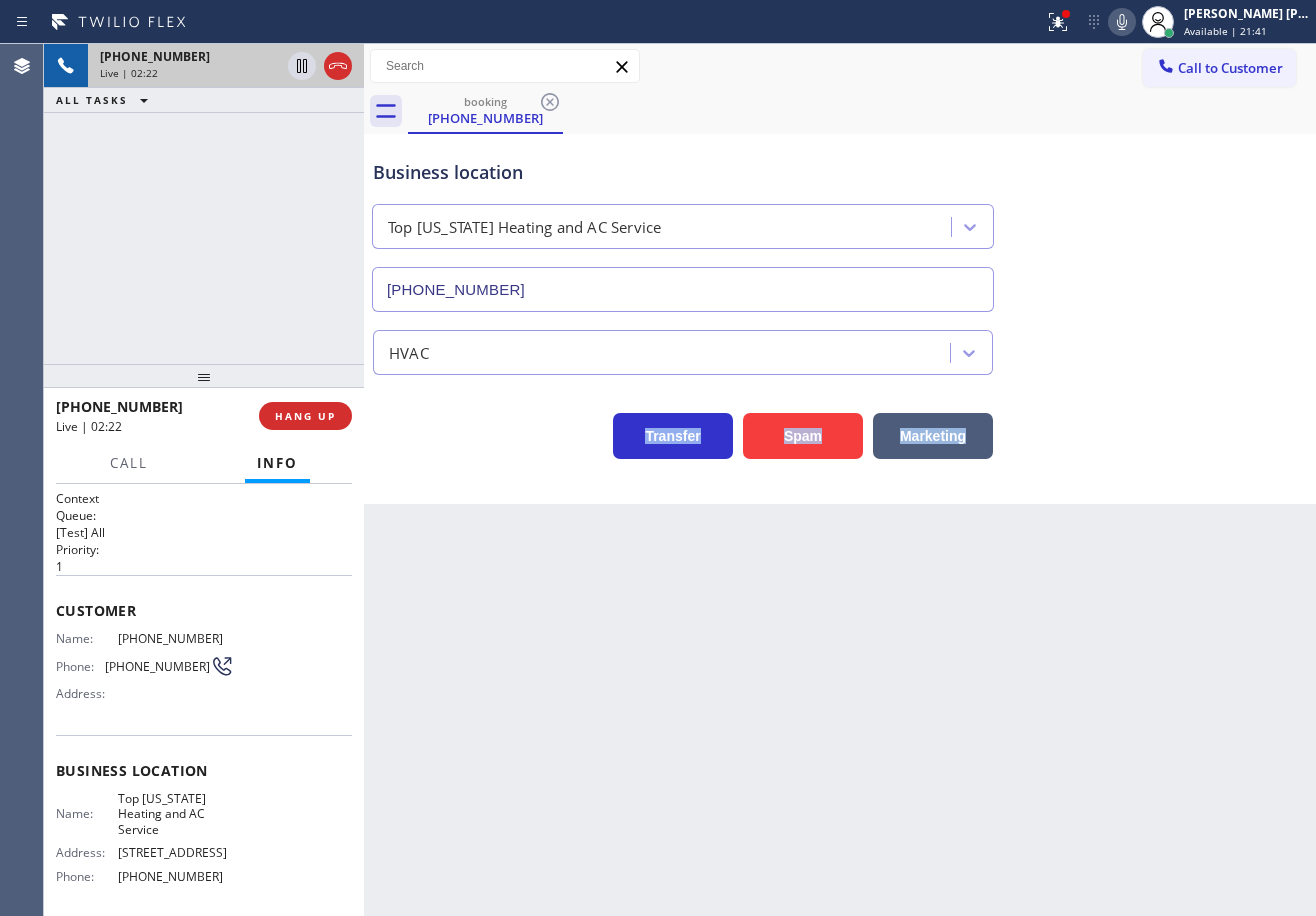 click on "Back to Dashboard Change Sender ID Customers Technicians Select a contact Outbound call Technician Search Technician Your caller id phone number Your caller id phone number Call Technician info Name   Phone none Address none Change Sender ID HVAC [PHONE_NUMBER] 5 Star Appliance [PHONE_NUMBER] Appliance Repair [PHONE_NUMBER] Plumbing [PHONE_NUMBER] Air Duct Cleaning [PHONE_NUMBER]  Electricians [PHONE_NUMBER] Cancel Change Check personal SMS Reset Change booking [PHONE_NUMBER] Call to Customer Outbound call Location [PERSON_NAME] ADC Experts Your caller id phone number [PHONE_NUMBER] Customer number Call Outbound call Technician Search Technician Your caller id phone number Your caller id phone number Call booking [PHONE_NUMBER] Business location Top [US_STATE] Heating and AC Service [PHONE_NUMBER] HVAC Transfer Spam Marketing" at bounding box center [840, 480] 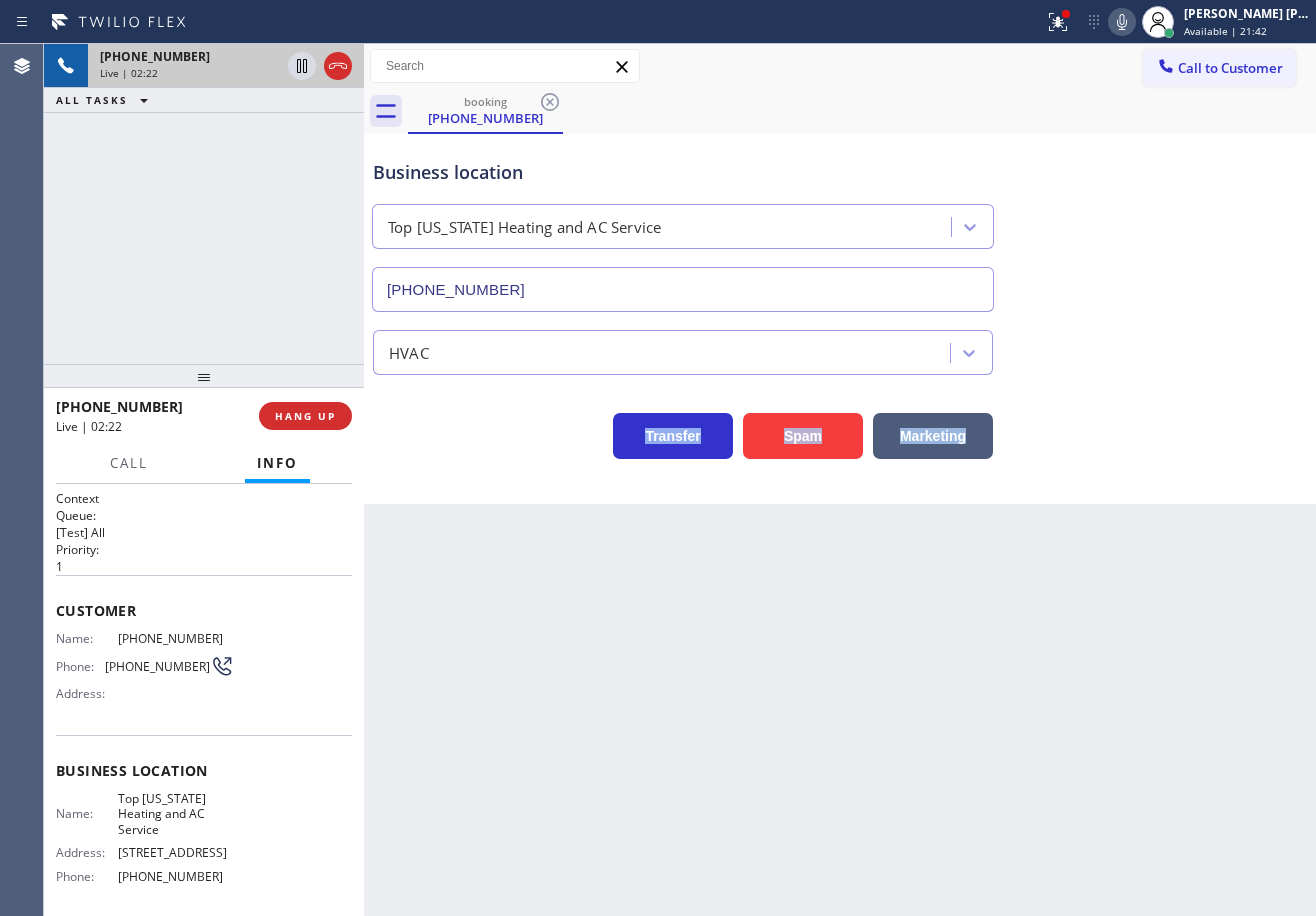 click on "Back to Dashboard Change Sender ID Customers Technicians Select a contact Outbound call Technician Search Technician Your caller id phone number Your caller id phone number Call Technician info Name   Phone none Address none Change Sender ID HVAC [PHONE_NUMBER] 5 Star Appliance [PHONE_NUMBER] Appliance Repair [PHONE_NUMBER] Plumbing [PHONE_NUMBER] Air Duct Cleaning [PHONE_NUMBER]  Electricians [PHONE_NUMBER] Cancel Change Check personal SMS Reset Change booking [PHONE_NUMBER] Call to Customer Outbound call Location [PERSON_NAME] ADC Experts Your caller id phone number [PHONE_NUMBER] Customer number Call Outbound call Technician Search Technician Your caller id phone number Your caller id phone number Call booking [PHONE_NUMBER] Business location Top [US_STATE] Heating and AC Service [PHONE_NUMBER] HVAC Transfer Spam Marketing" at bounding box center (840, 480) 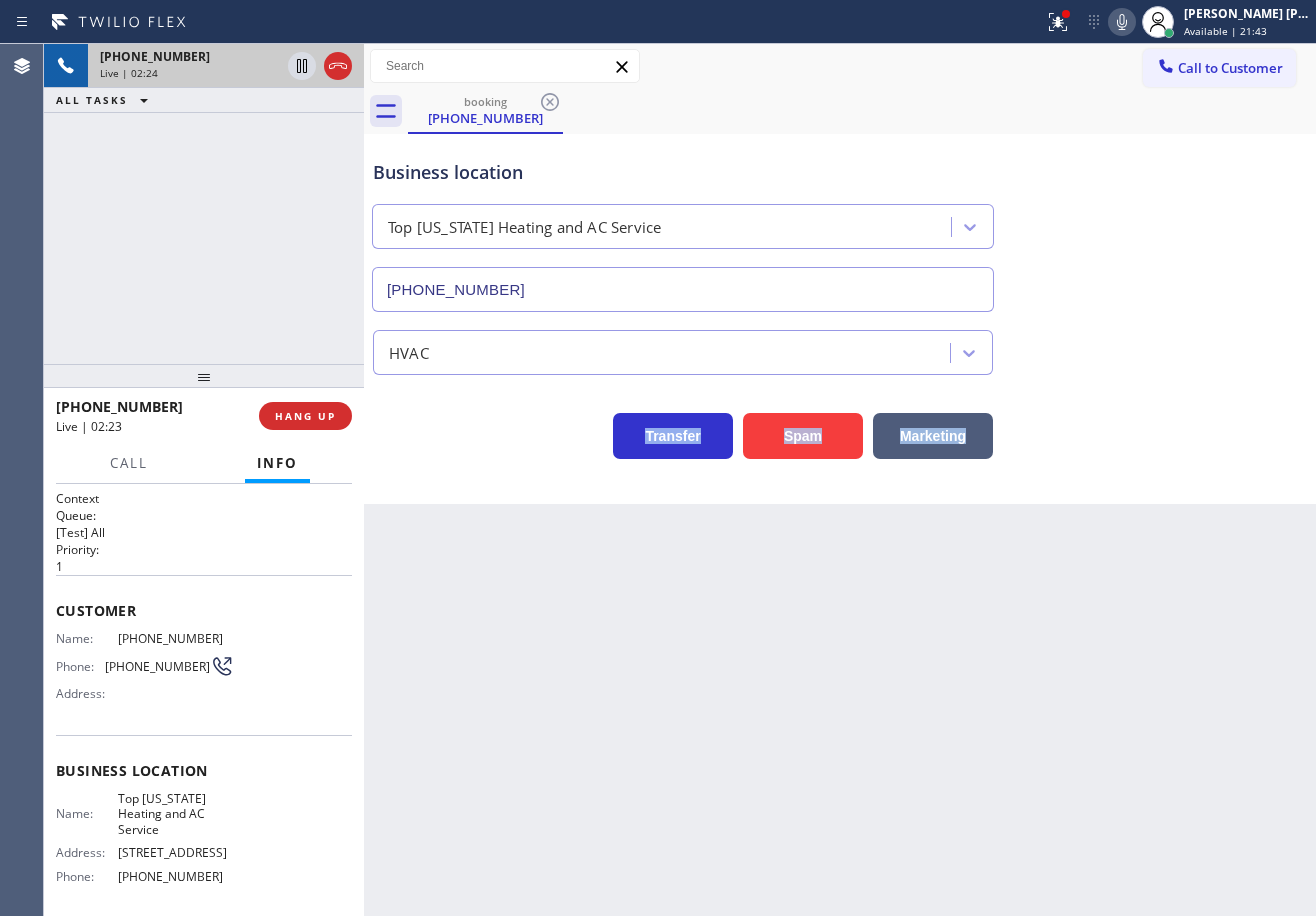 click on "Back to Dashboard Change Sender ID Customers Technicians Select a contact Outbound call Technician Search Technician Your caller id phone number Your caller id phone number Call Technician info Name   Phone none Address none Change Sender ID HVAC [PHONE_NUMBER] 5 Star Appliance [PHONE_NUMBER] Appliance Repair [PHONE_NUMBER] Plumbing [PHONE_NUMBER] Air Duct Cleaning [PHONE_NUMBER]  Electricians [PHONE_NUMBER] Cancel Change Check personal SMS Reset Change booking [PHONE_NUMBER] Call to Customer Outbound call Location [PERSON_NAME] ADC Experts Your caller id phone number [PHONE_NUMBER] Customer number Call Outbound call Technician Search Technician Your caller id phone number Your caller id phone number Call booking [PHONE_NUMBER] Business location Top [US_STATE] Heating and AC Service [PHONE_NUMBER] HVAC Transfer Spam Marketing" at bounding box center (840, 480) 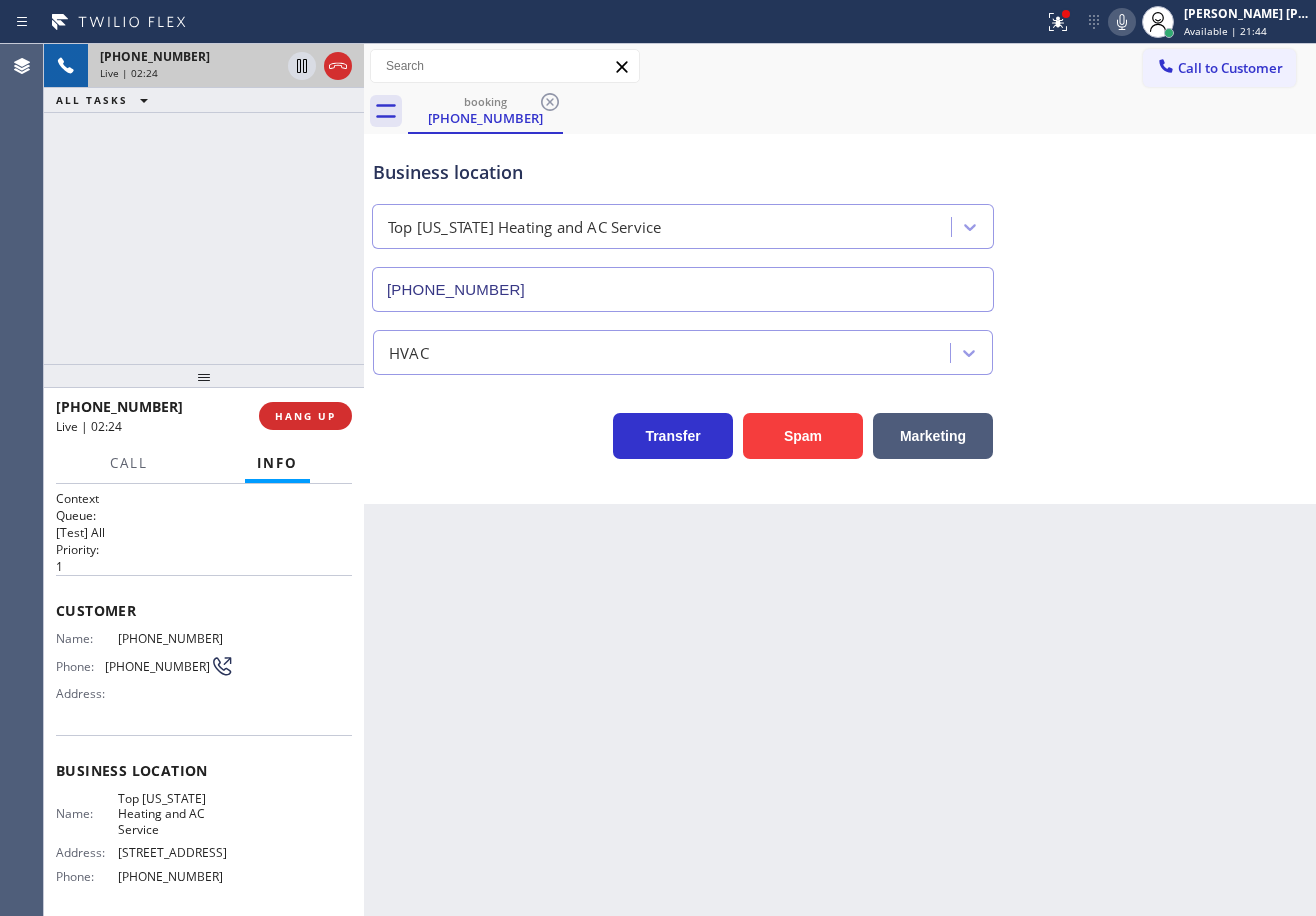 click on "Back to Dashboard Change Sender ID Customers Technicians Select a contact Outbound call Technician Search Technician Your caller id phone number Your caller id phone number Call Technician info Name   Phone none Address none Change Sender ID HVAC [PHONE_NUMBER] 5 Star Appliance [PHONE_NUMBER] Appliance Repair [PHONE_NUMBER] Plumbing [PHONE_NUMBER] Air Duct Cleaning [PHONE_NUMBER]  Electricians [PHONE_NUMBER] Cancel Change Check personal SMS Reset Change booking [PHONE_NUMBER] Call to Customer Outbound call Location [PERSON_NAME] ADC Experts Your caller id phone number [PHONE_NUMBER] Customer number Call Outbound call Technician Search Technician Your caller id phone number Your caller id phone number Call booking [PHONE_NUMBER] Business location Top [US_STATE] Heating and AC Service [PHONE_NUMBER] HVAC Transfer Spam Marketing" at bounding box center (840, 480) 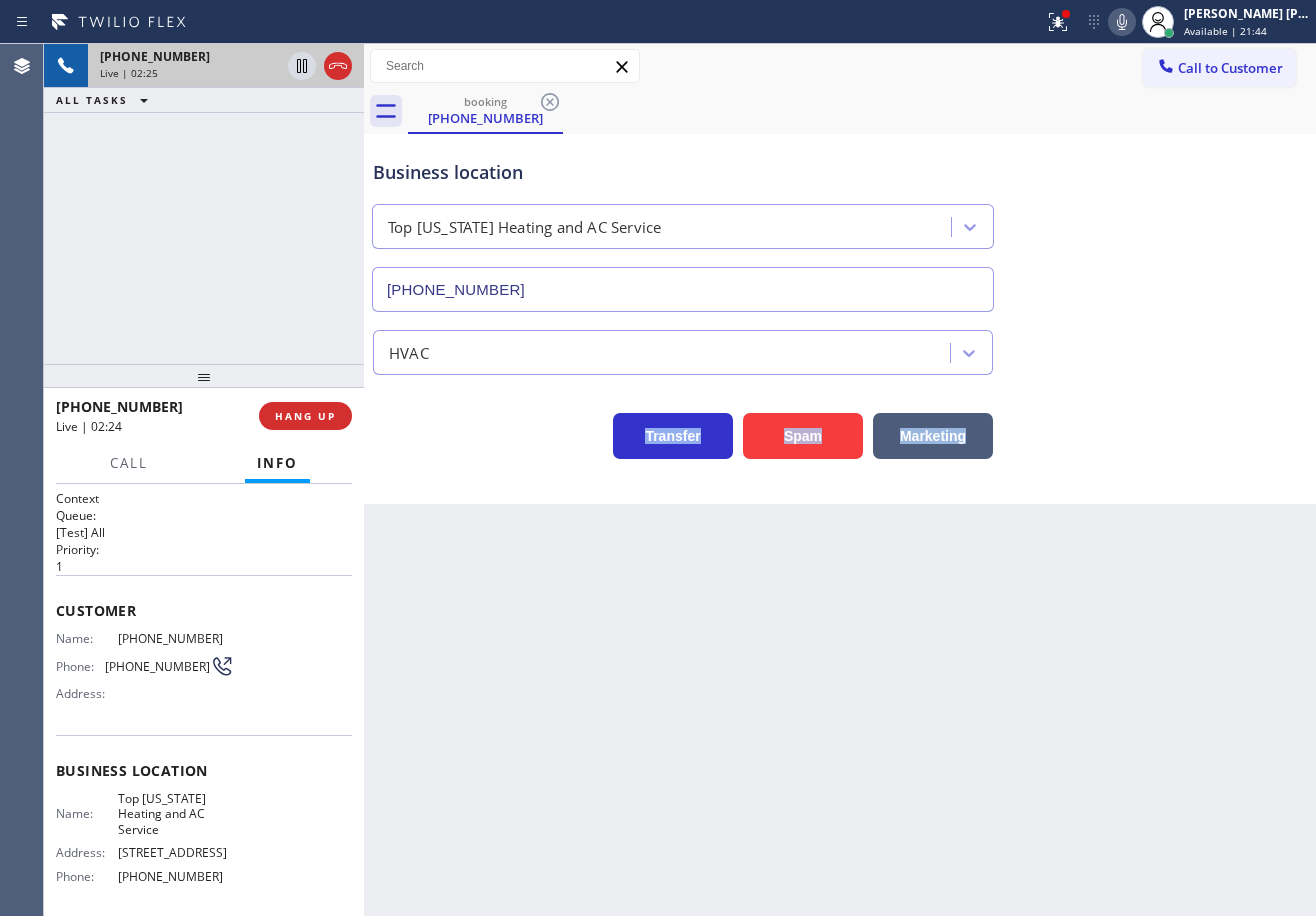 click on "Back to Dashboard Change Sender ID Customers Technicians Select a contact Outbound call Technician Search Technician Your caller id phone number Your caller id phone number Call Technician info Name   Phone none Address none Change Sender ID HVAC [PHONE_NUMBER] 5 Star Appliance [PHONE_NUMBER] Appliance Repair [PHONE_NUMBER] Plumbing [PHONE_NUMBER] Air Duct Cleaning [PHONE_NUMBER]  Electricians [PHONE_NUMBER] Cancel Change Check personal SMS Reset Change booking [PHONE_NUMBER] Call to Customer Outbound call Location [PERSON_NAME] ADC Experts Your caller id phone number [PHONE_NUMBER] Customer number Call Outbound call Technician Search Technician Your caller id phone number Your caller id phone number Call booking [PHONE_NUMBER] Business location Top [US_STATE] Heating and AC Service [PHONE_NUMBER] HVAC Transfer Spam Marketing" at bounding box center (840, 480) 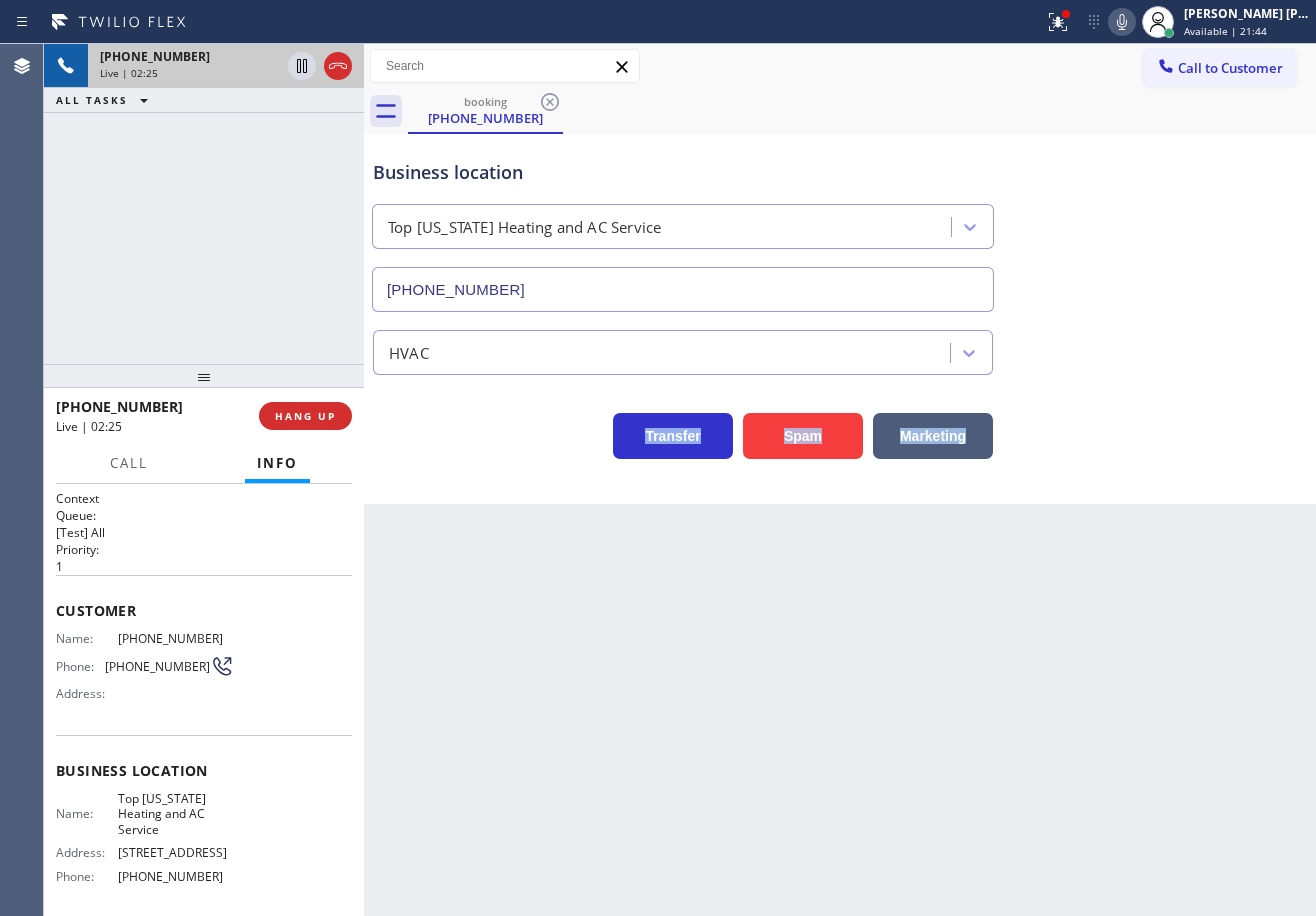 click on "Back to Dashboard Change Sender ID Customers Technicians Select a contact Outbound call Technician Search Technician Your caller id phone number Your caller id phone number Call Technician info Name   Phone none Address none Change Sender ID HVAC [PHONE_NUMBER] 5 Star Appliance [PHONE_NUMBER] Appliance Repair [PHONE_NUMBER] Plumbing [PHONE_NUMBER] Air Duct Cleaning [PHONE_NUMBER]  Electricians [PHONE_NUMBER] Cancel Change Check personal SMS Reset Change booking [PHONE_NUMBER] Call to Customer Outbound call Location [PERSON_NAME] ADC Experts Your caller id phone number [PHONE_NUMBER] Customer number Call Outbound call Technician Search Technician Your caller id phone number Your caller id phone number Call booking [PHONE_NUMBER] Business location Top [US_STATE] Heating and AC Service [PHONE_NUMBER] HVAC Transfer Spam Marketing" at bounding box center (840, 480) 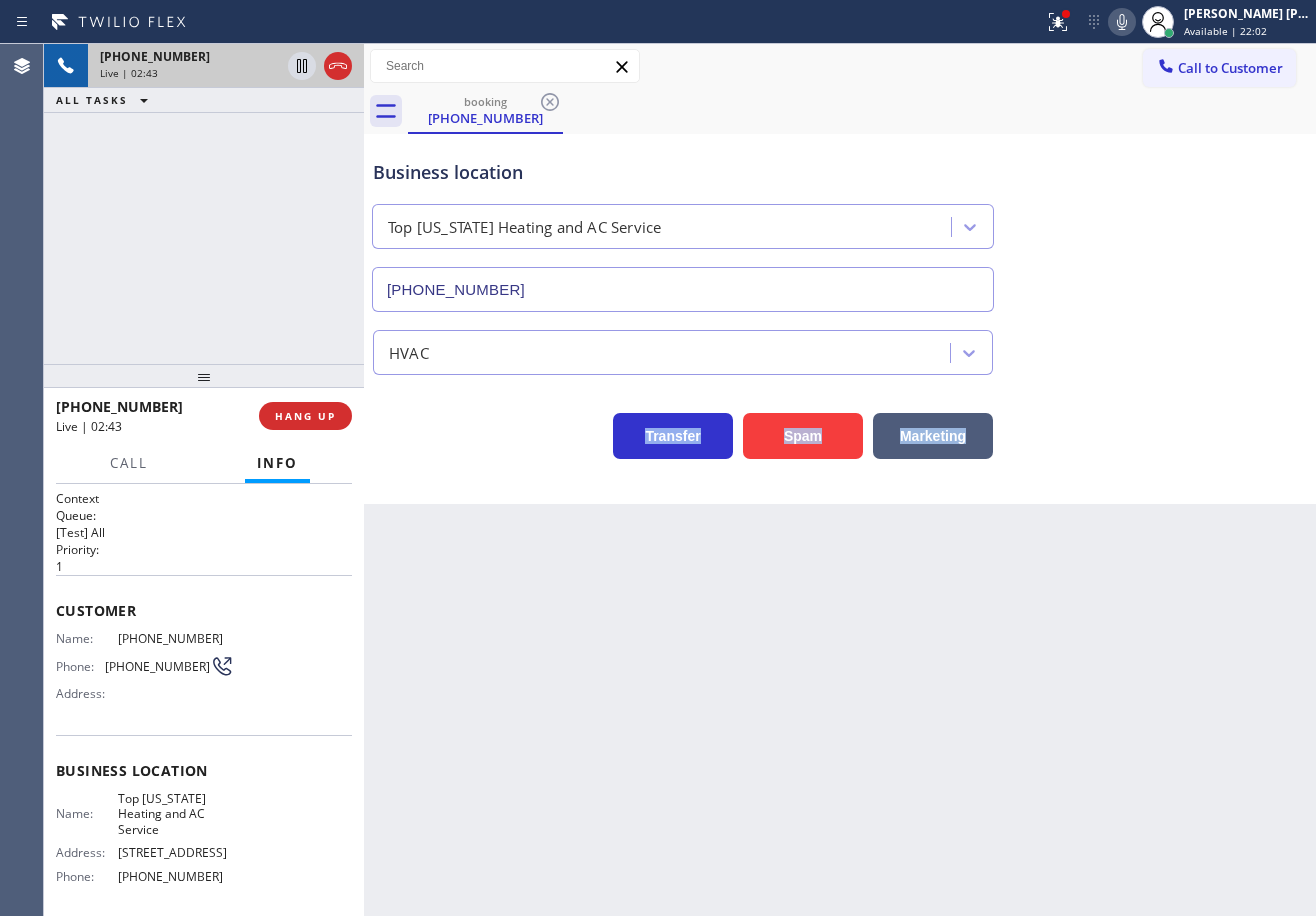 click on "Transfer Spam Marketing" at bounding box center (840, 417) 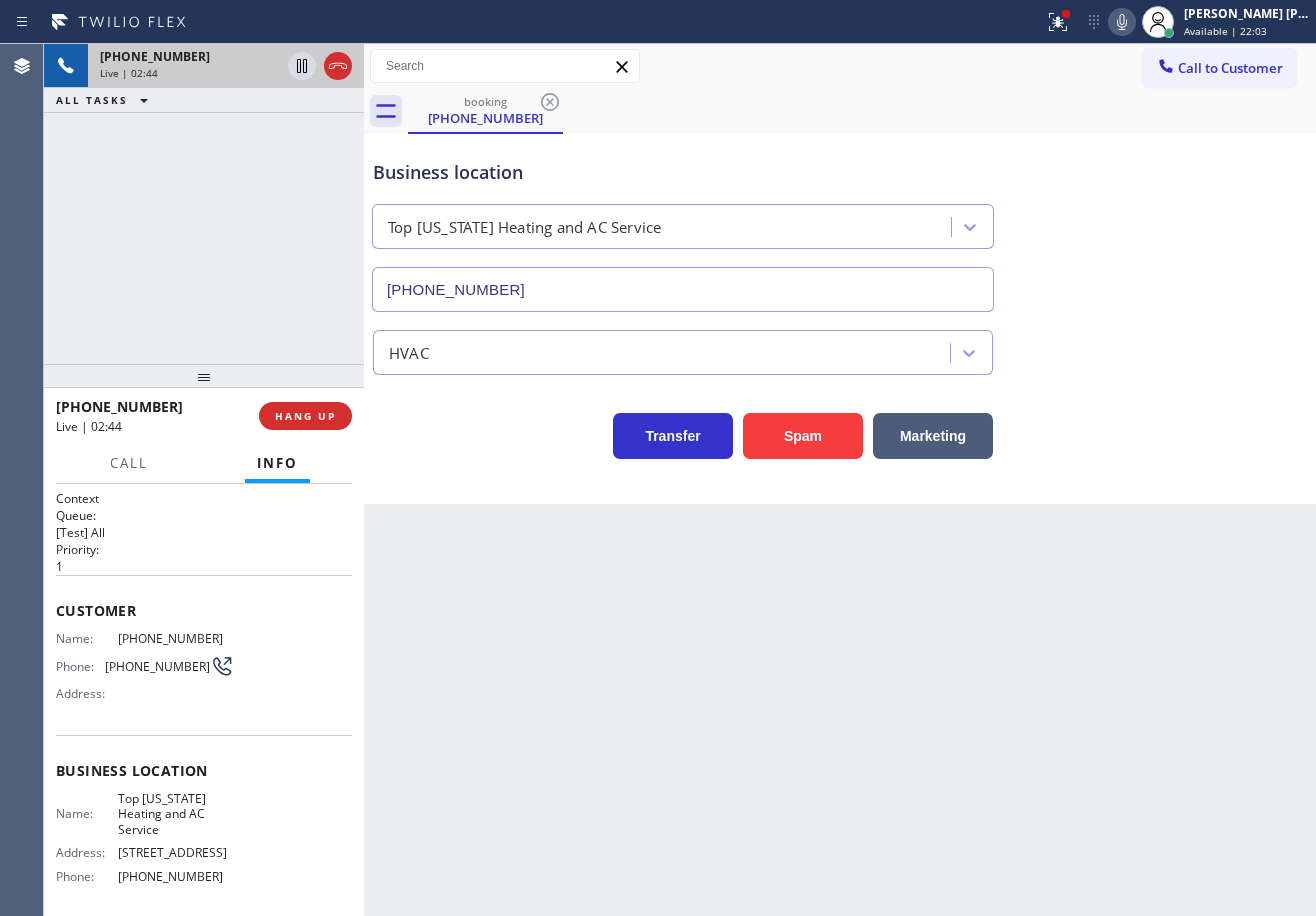 click on "HVAC" at bounding box center (840, 348) 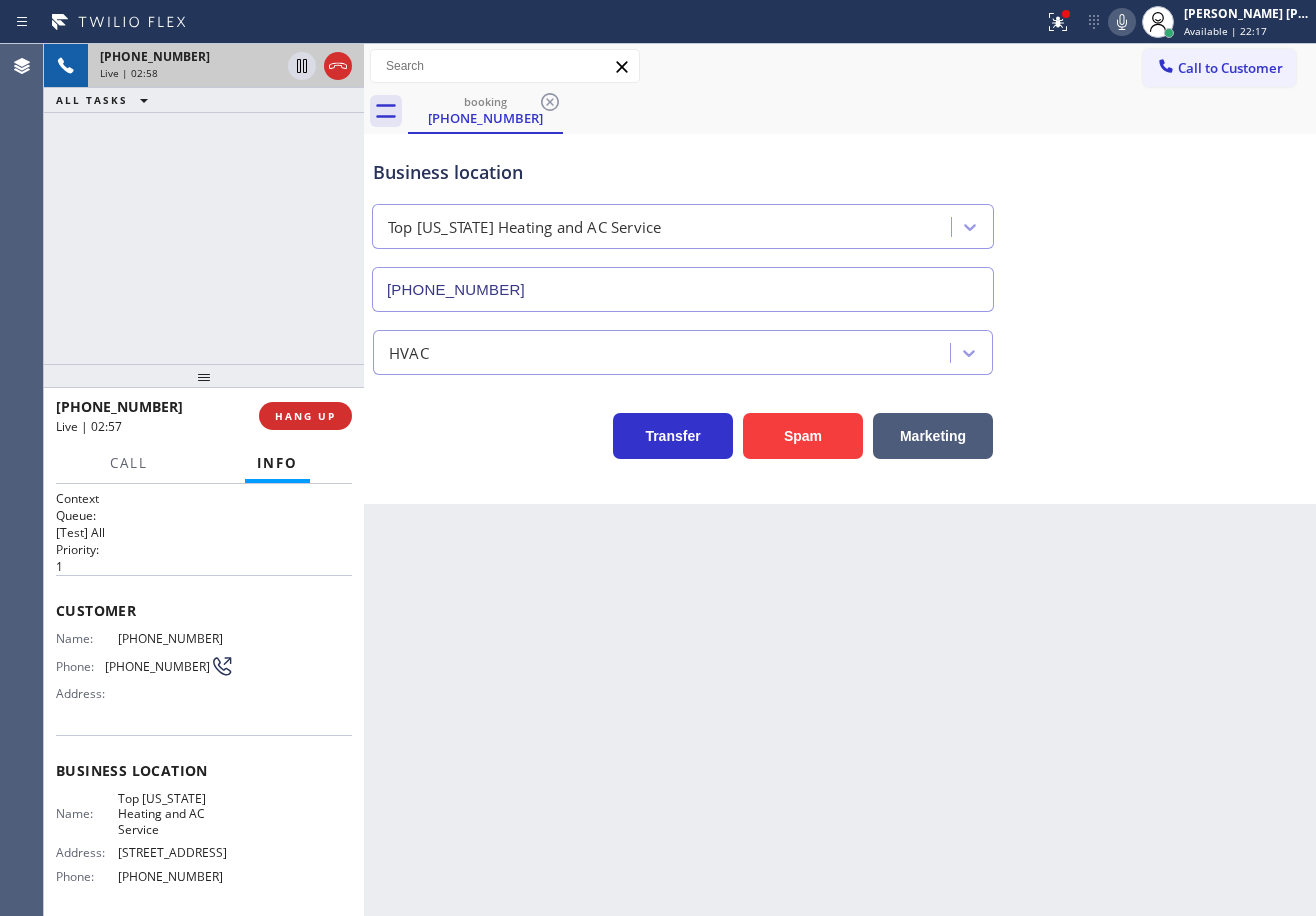 click on "Transfer Spam Marketing" at bounding box center (840, 417) 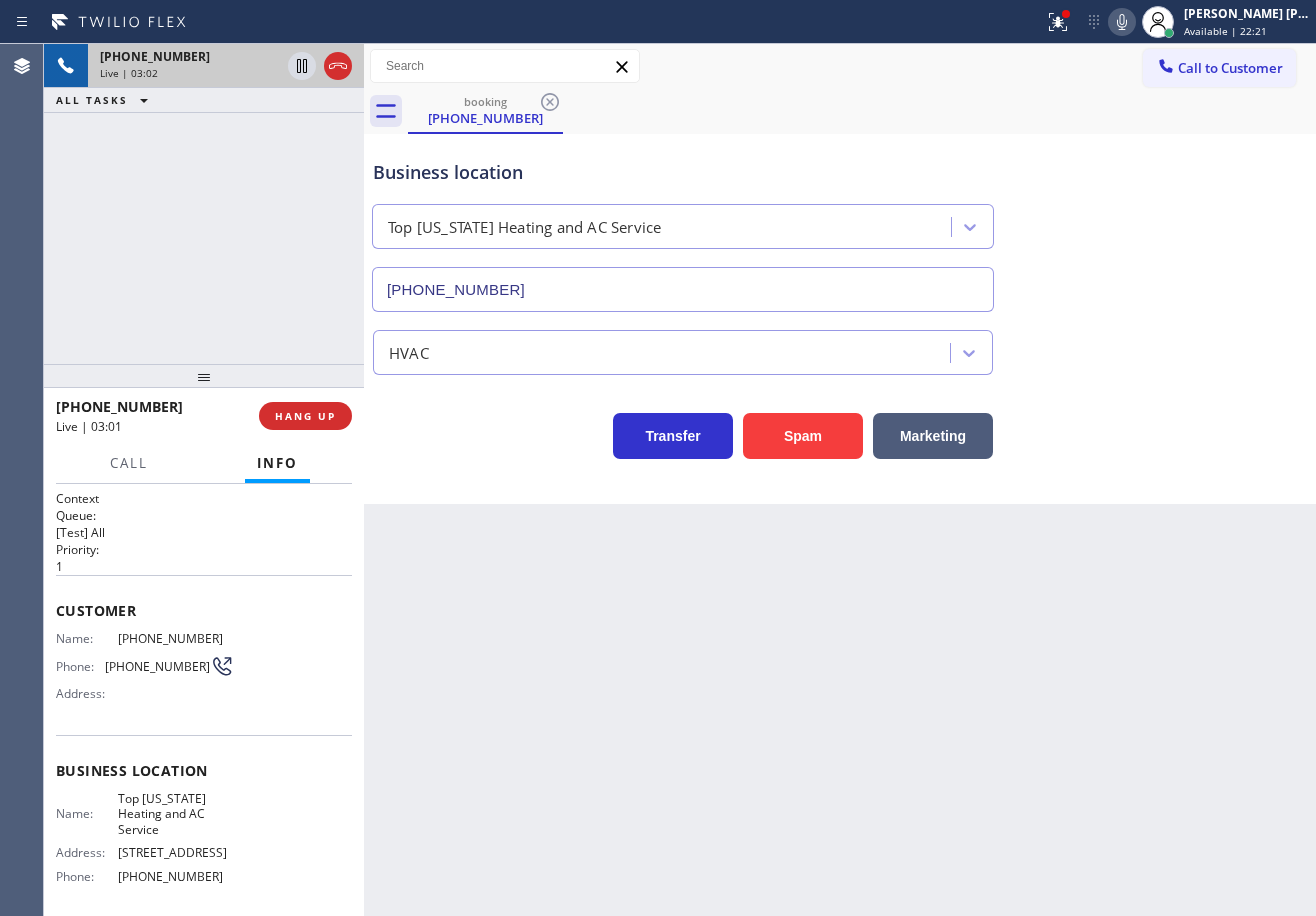 drag, startPoint x: 1174, startPoint y: 328, endPoint x: 1178, endPoint y: 339, distance: 11.7046995 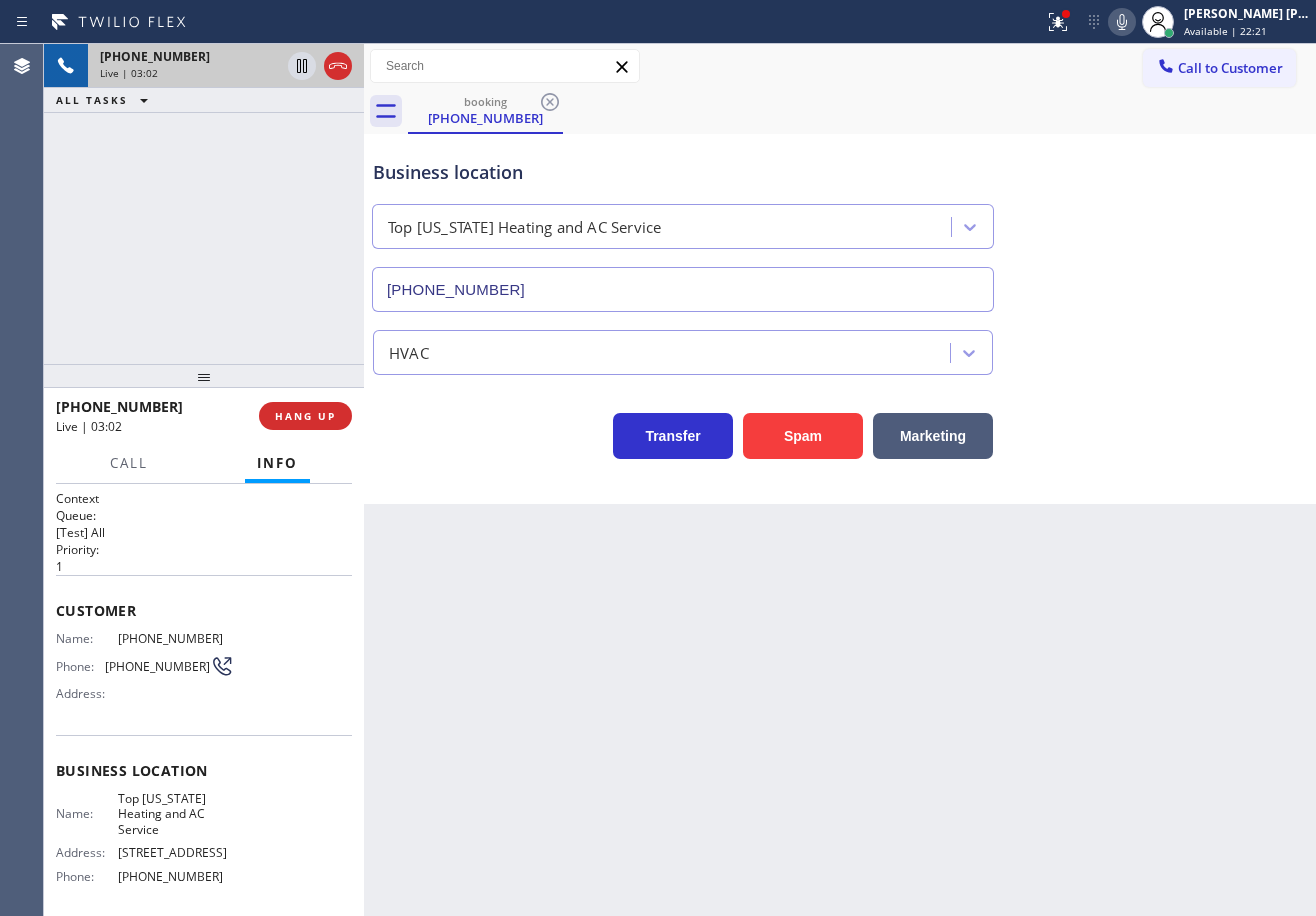 drag, startPoint x: 1179, startPoint y: 340, endPoint x: 1178, endPoint y: 353, distance: 13.038404 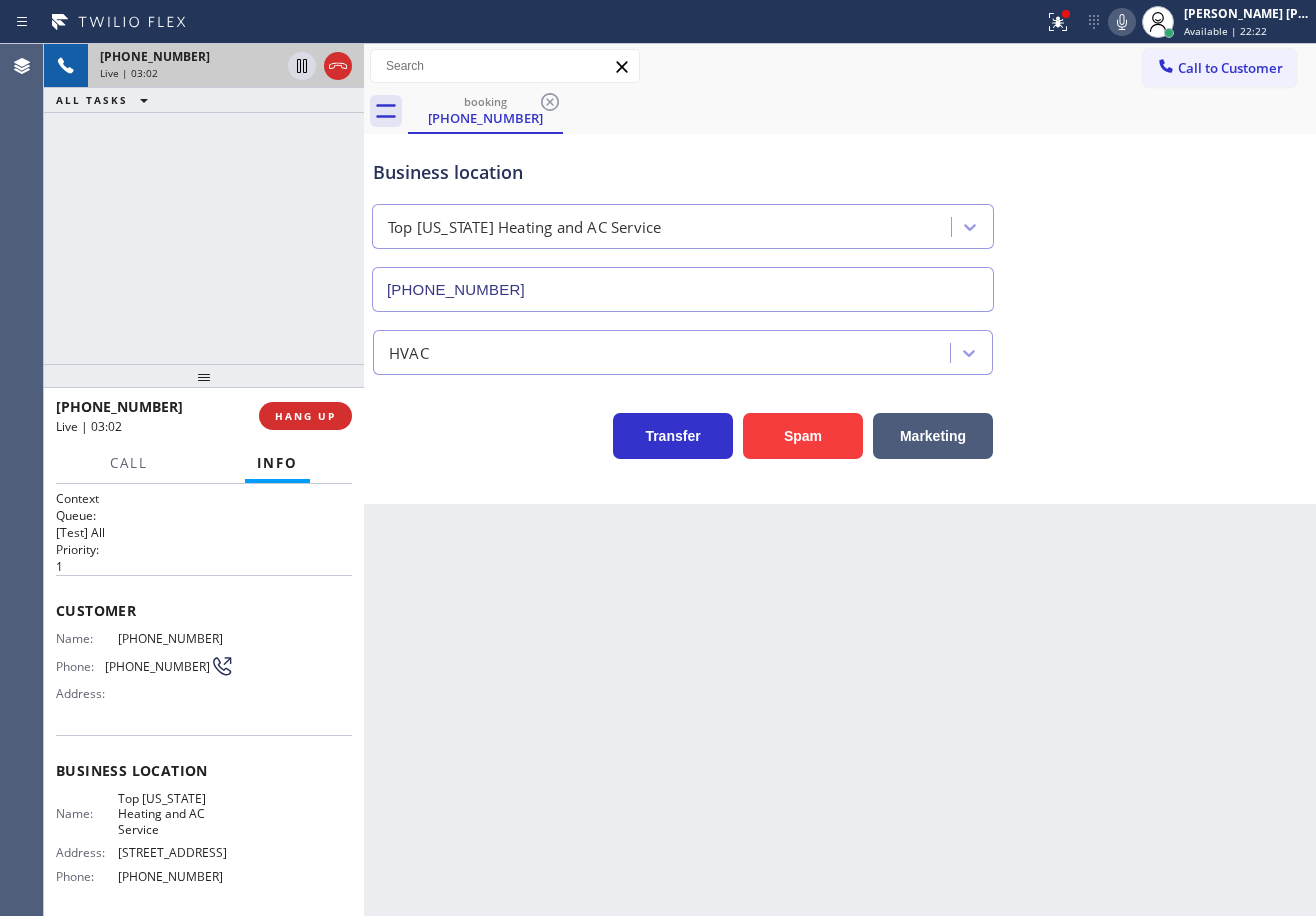 click on "HVAC" at bounding box center [840, 348] 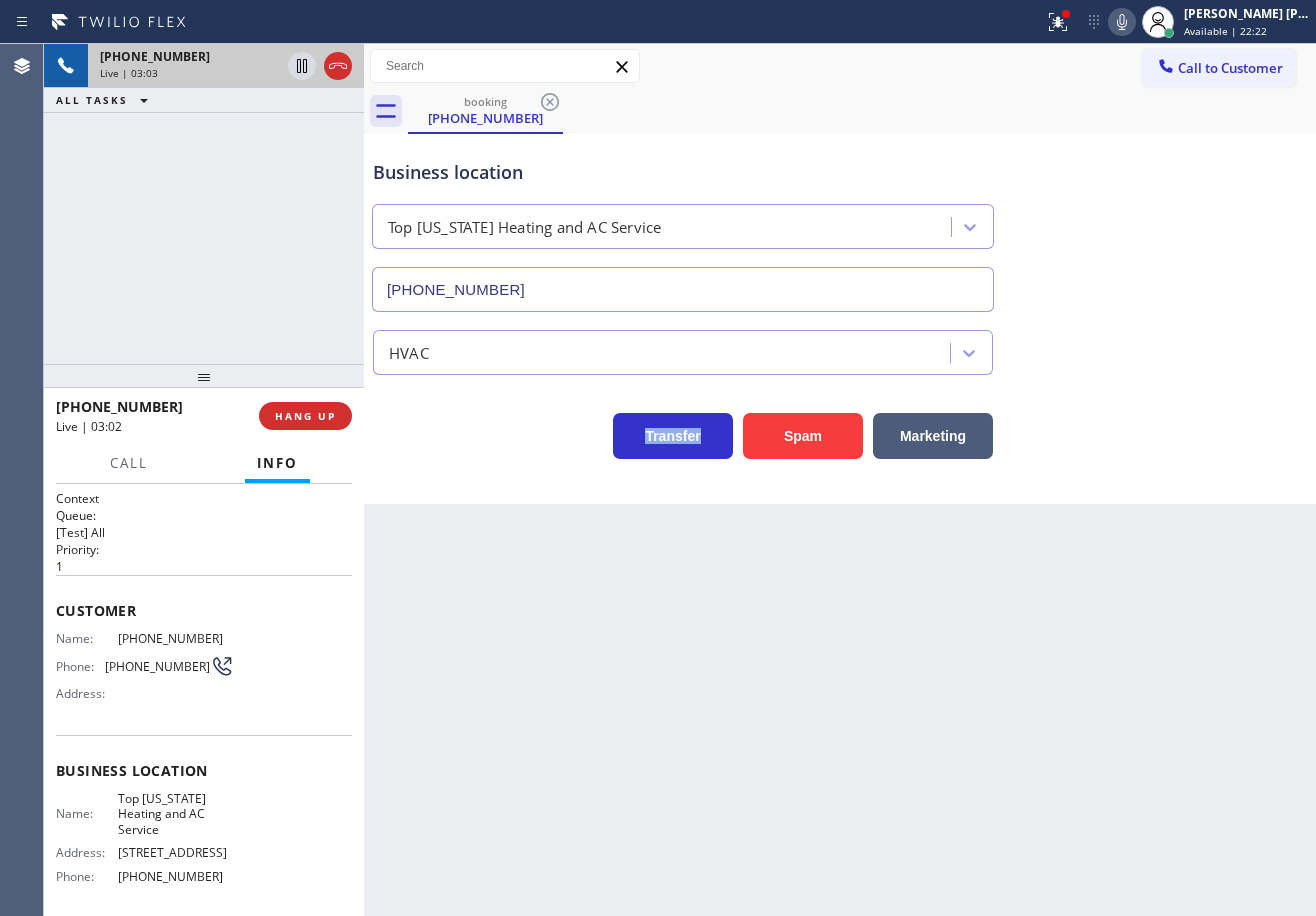click on "HVAC" at bounding box center [840, 348] 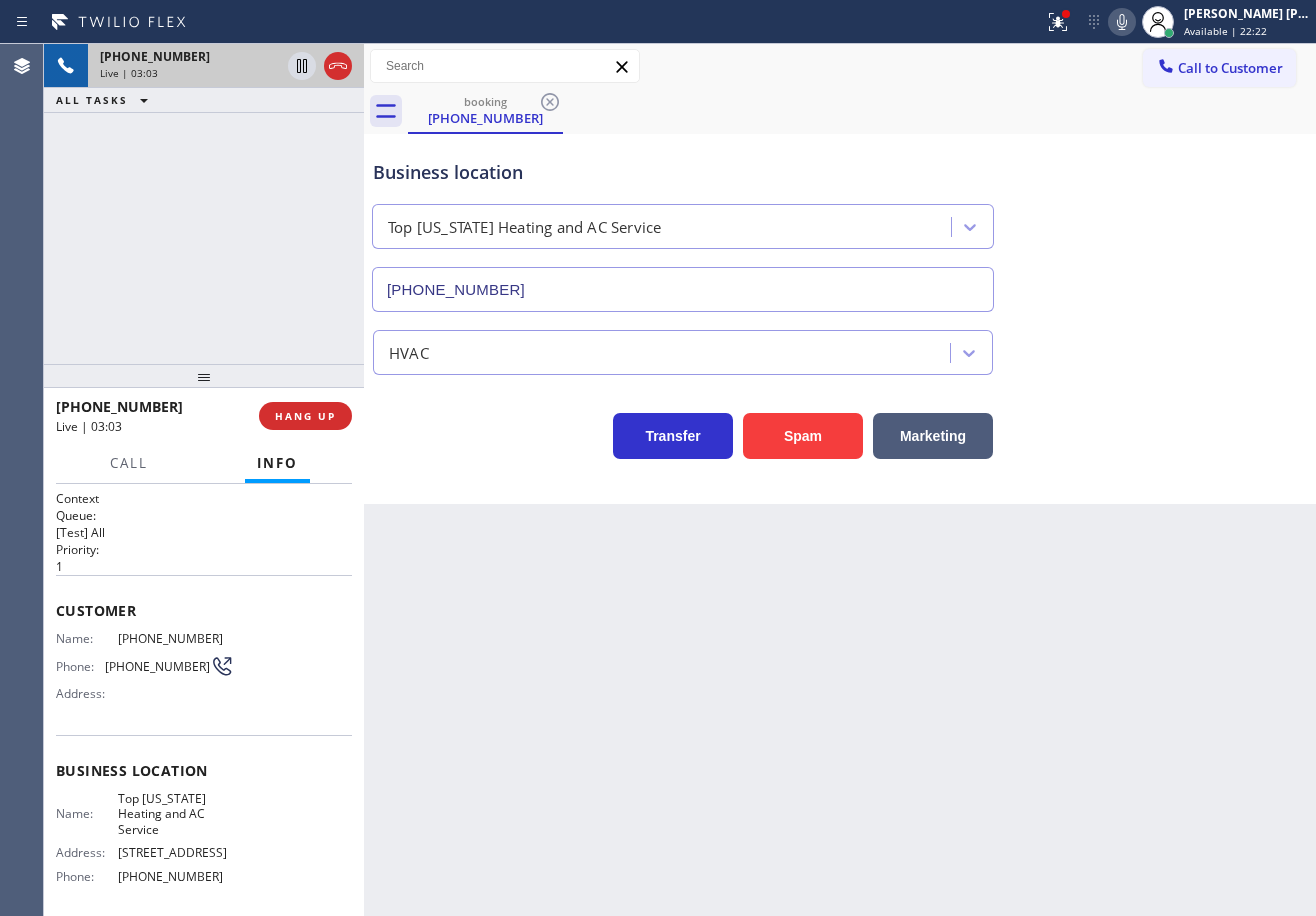 click on "HVAC" at bounding box center [840, 348] 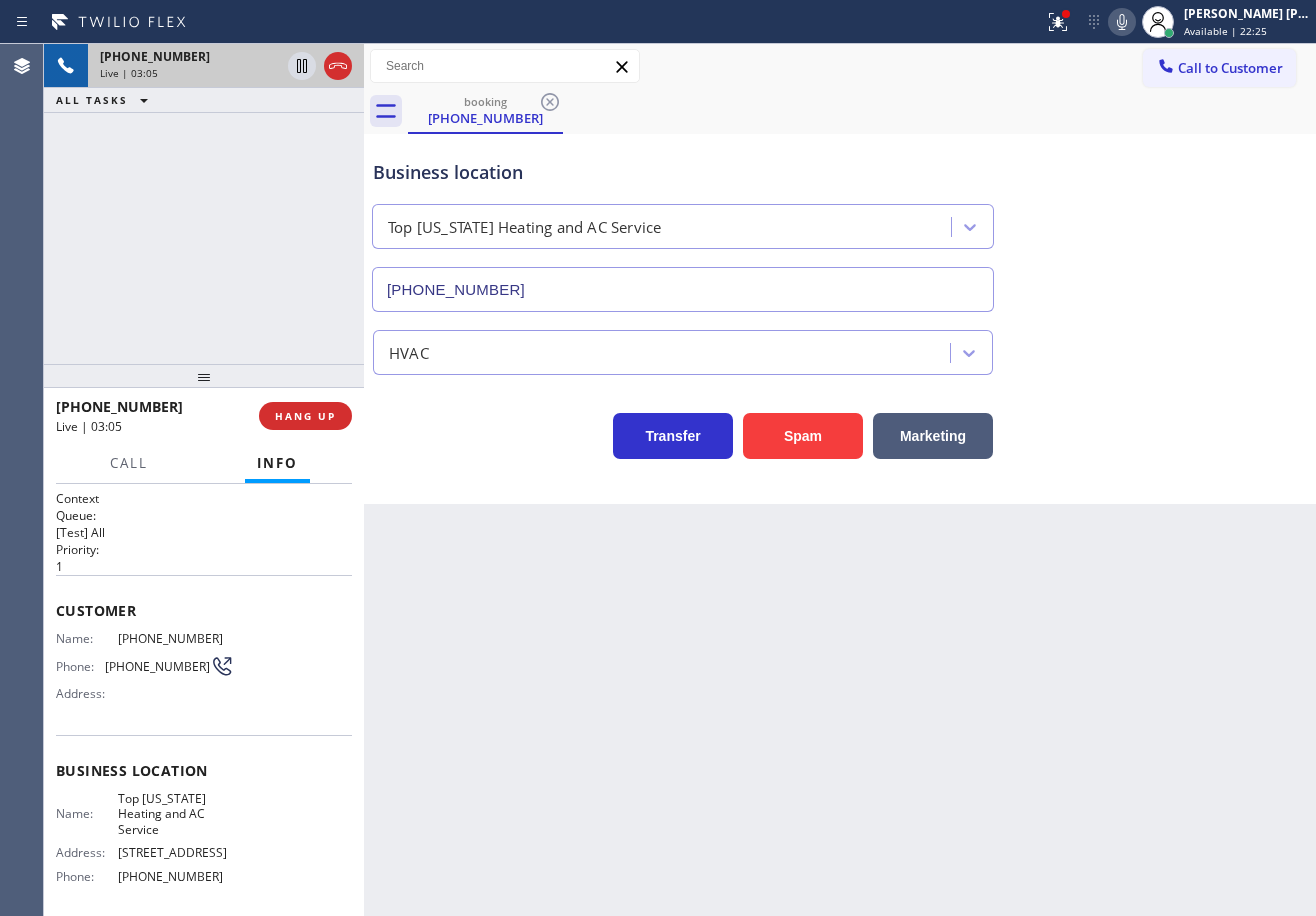 click on "HVAC" at bounding box center [840, 343] 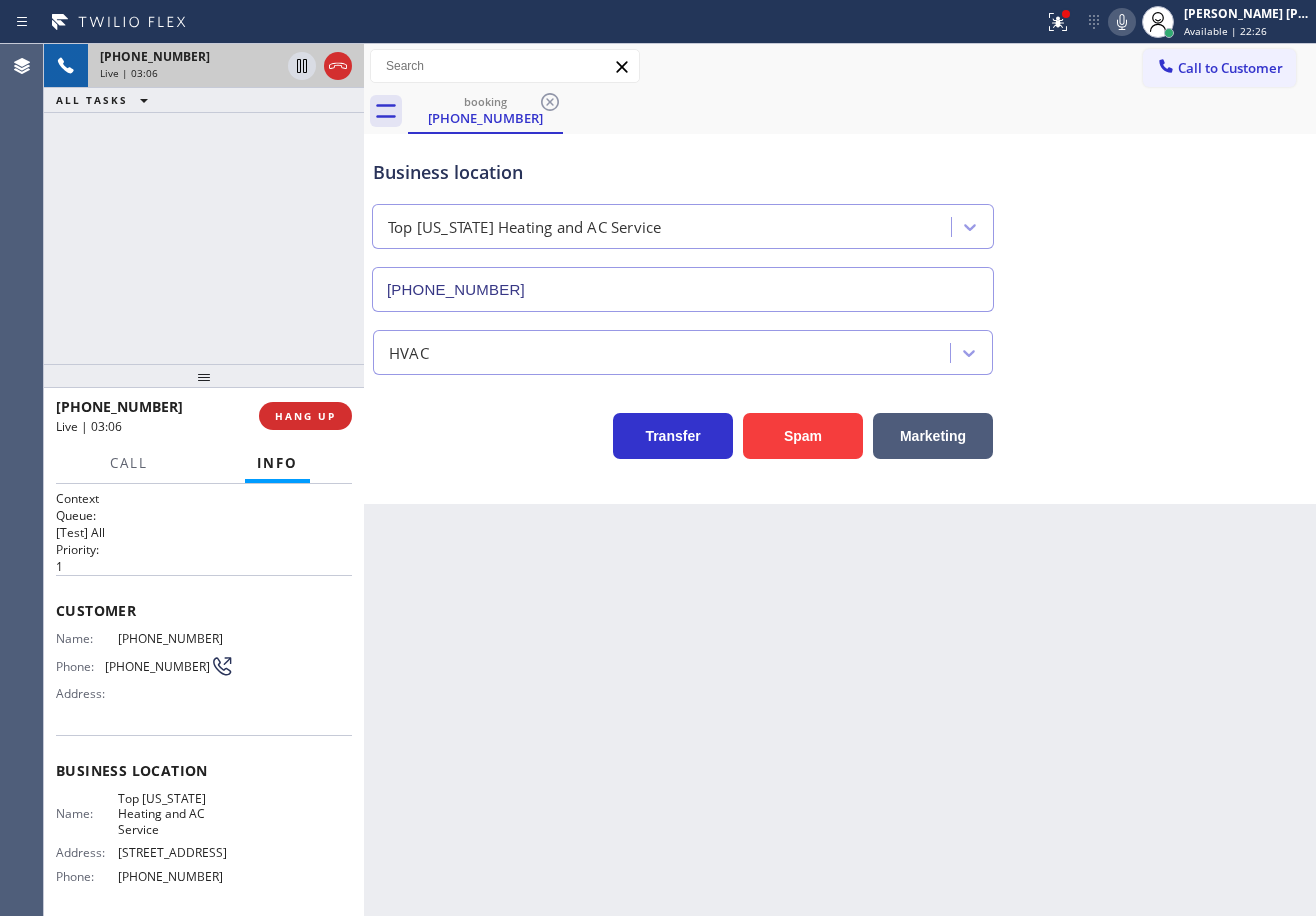 click 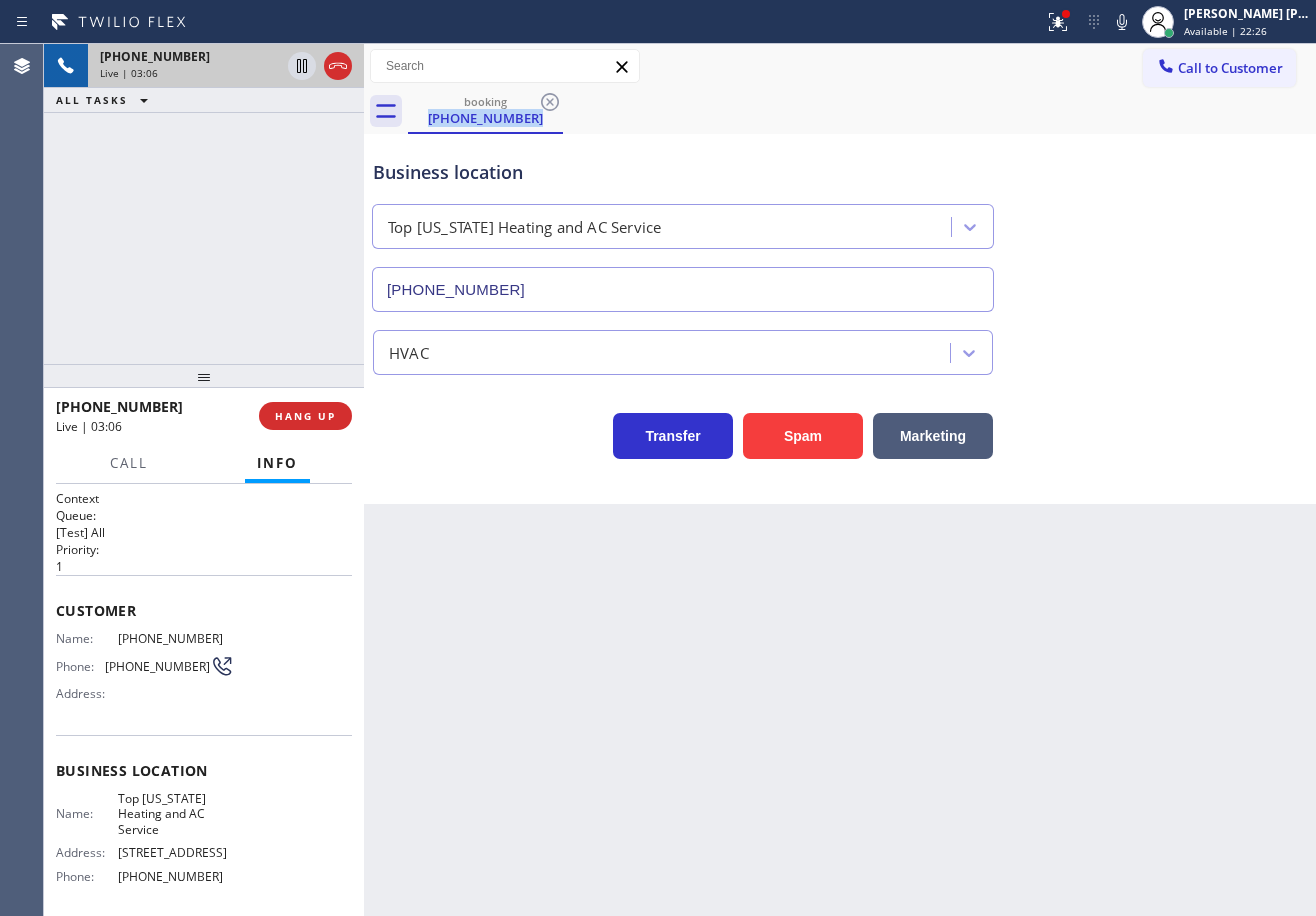 click on "booking [PHONE_NUMBER]" at bounding box center [862, 111] 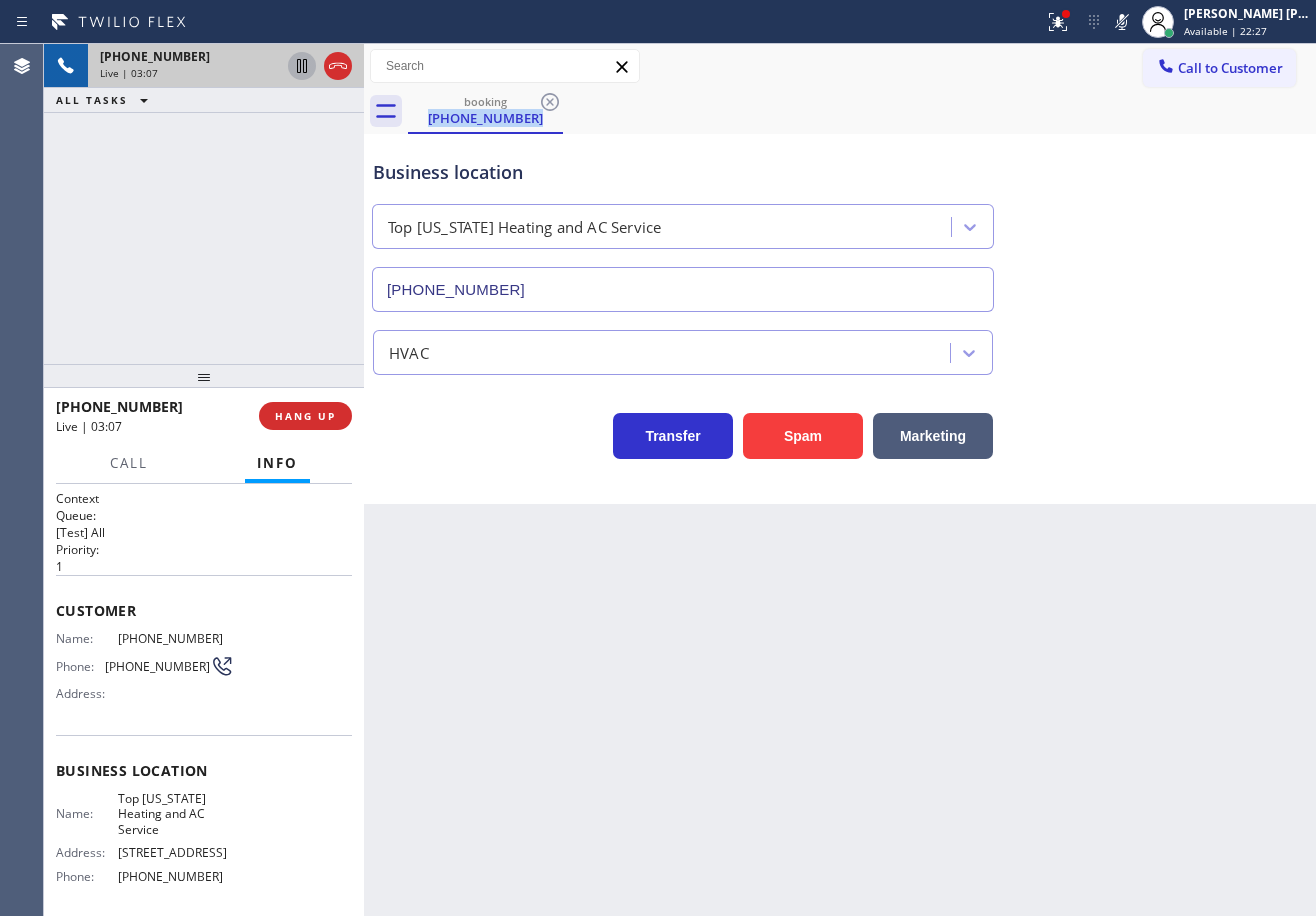 click 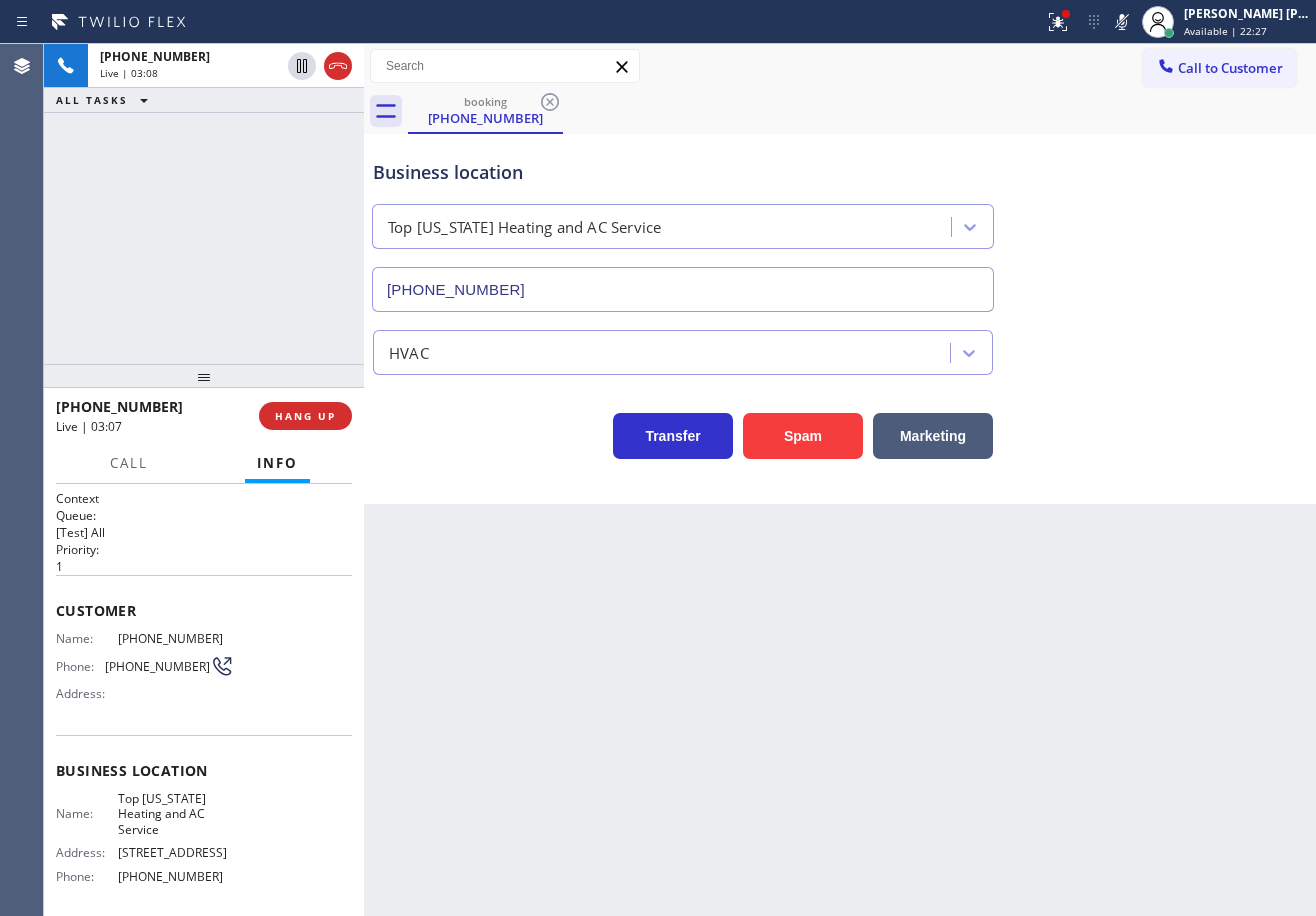 drag, startPoint x: 245, startPoint y: 143, endPoint x: 1311, endPoint y: 501, distance: 1124.5088 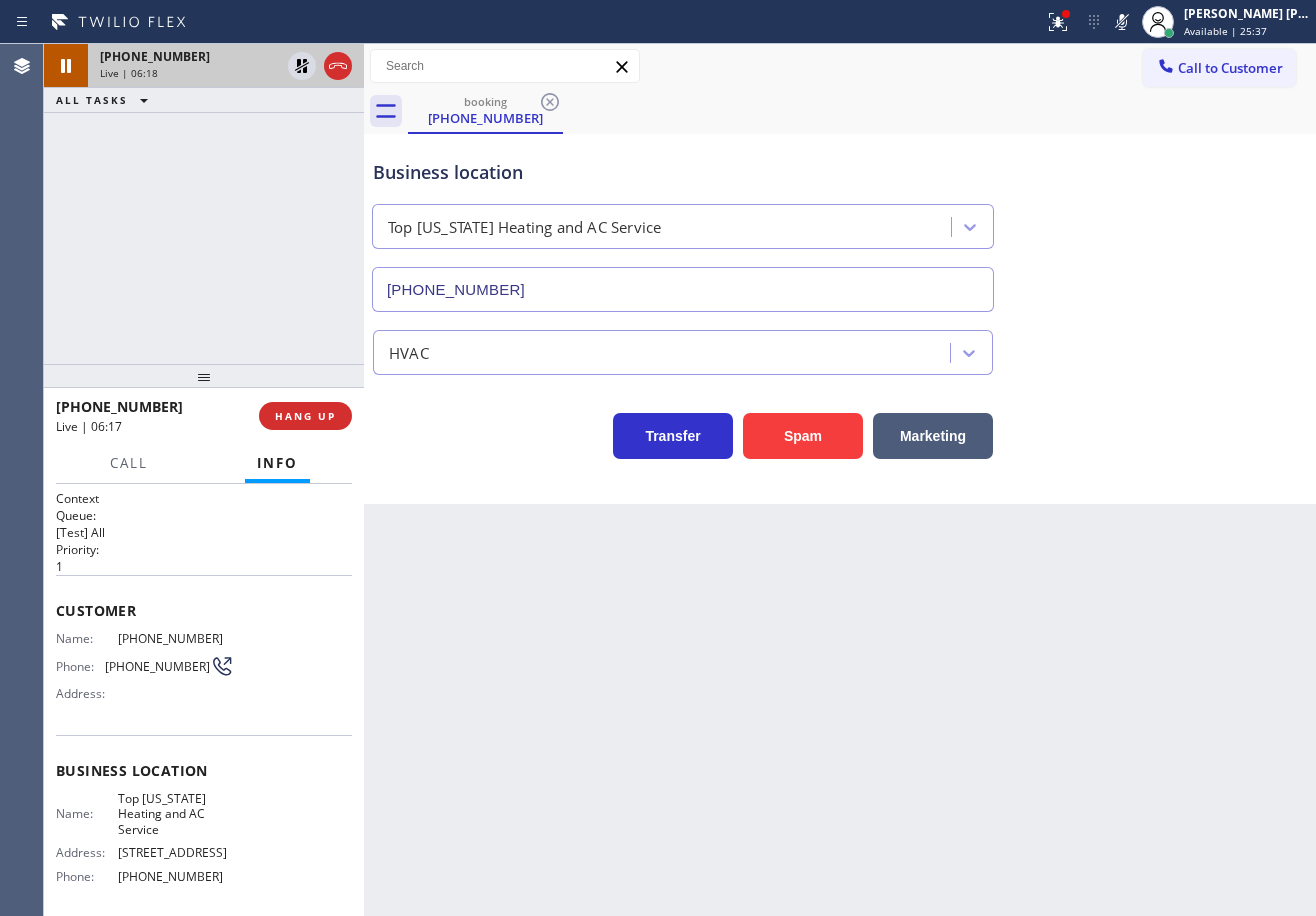 click 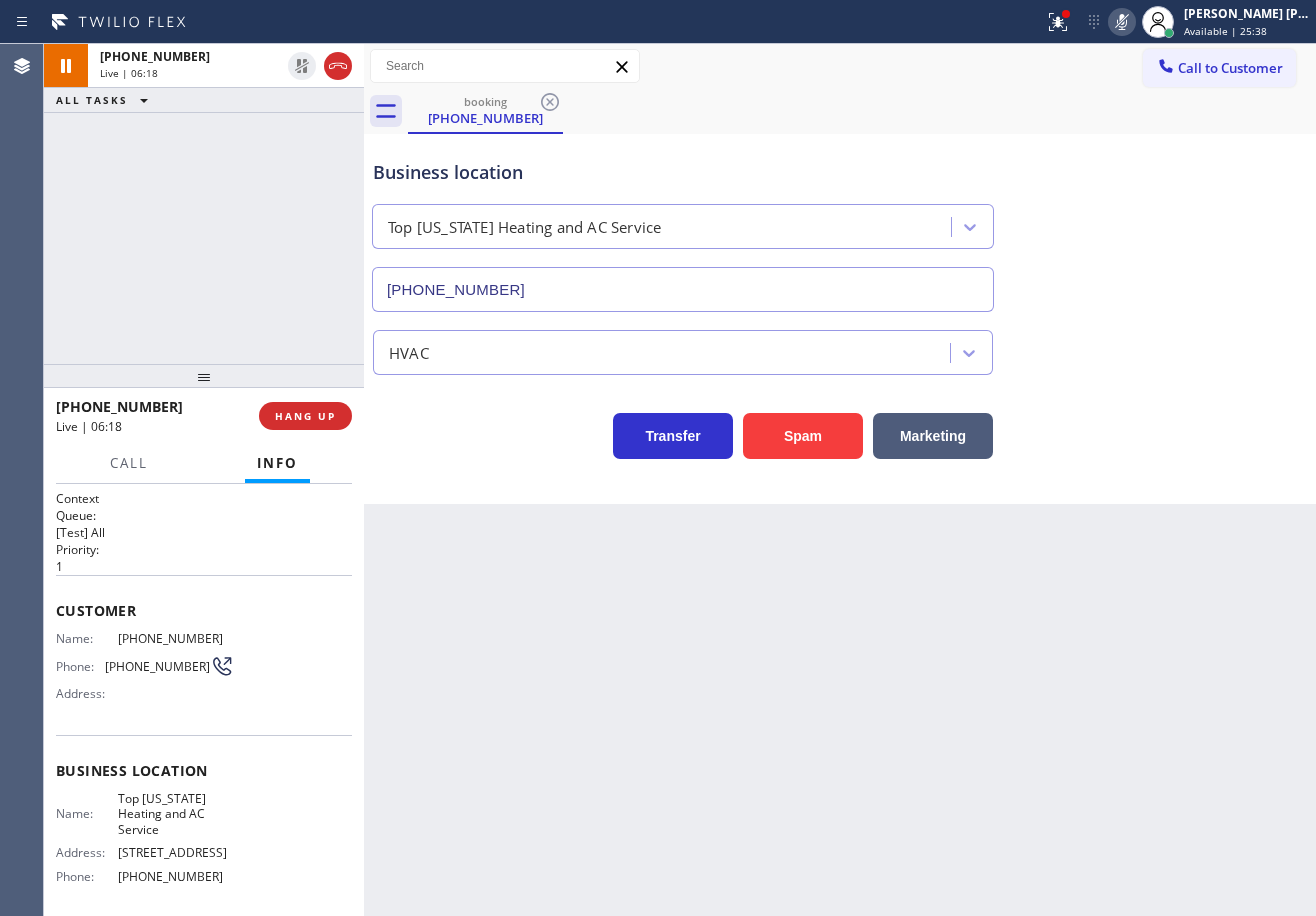 drag, startPoint x: 1142, startPoint y: 17, endPoint x: 1115, endPoint y: 156, distance: 141.59802 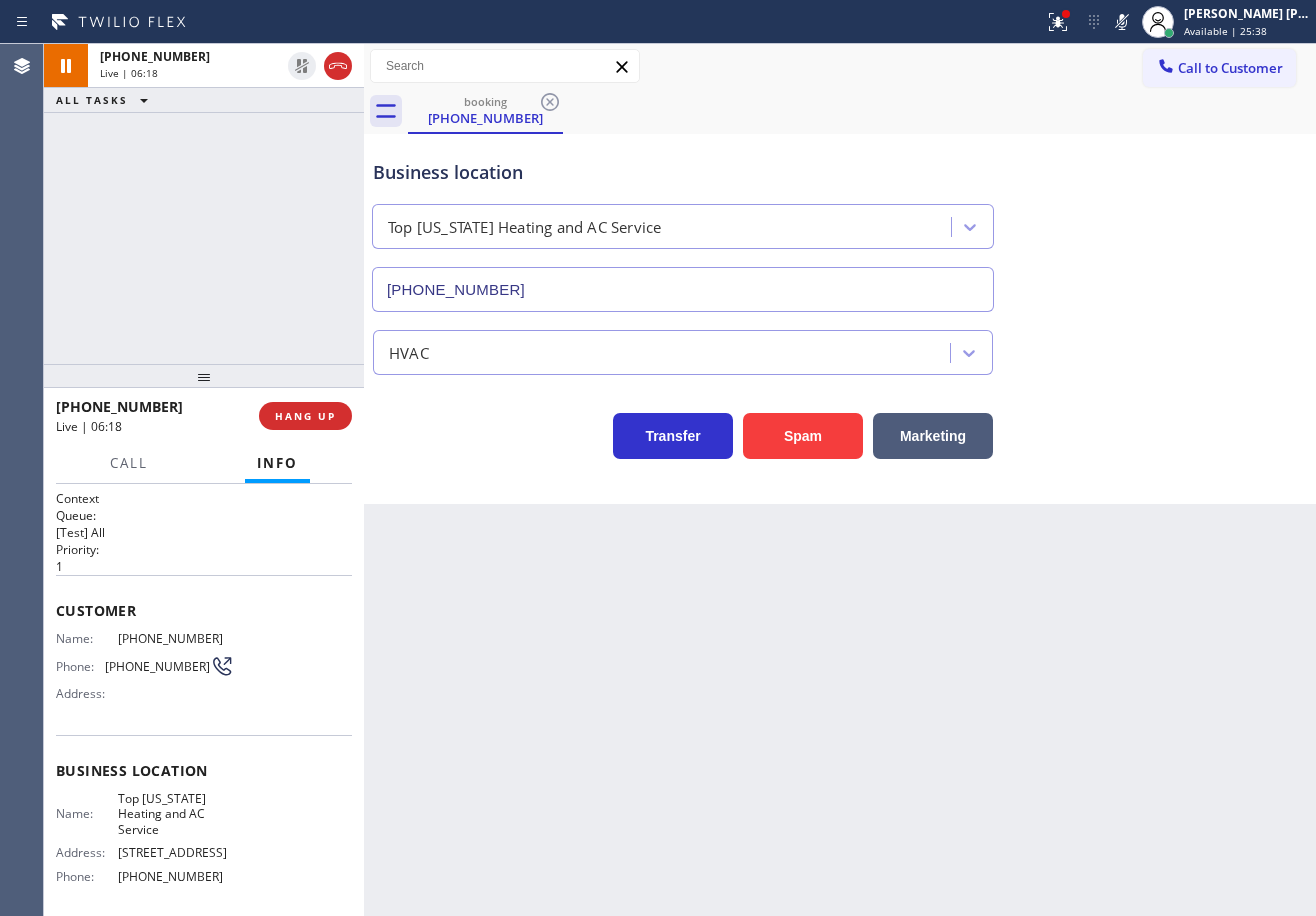 click 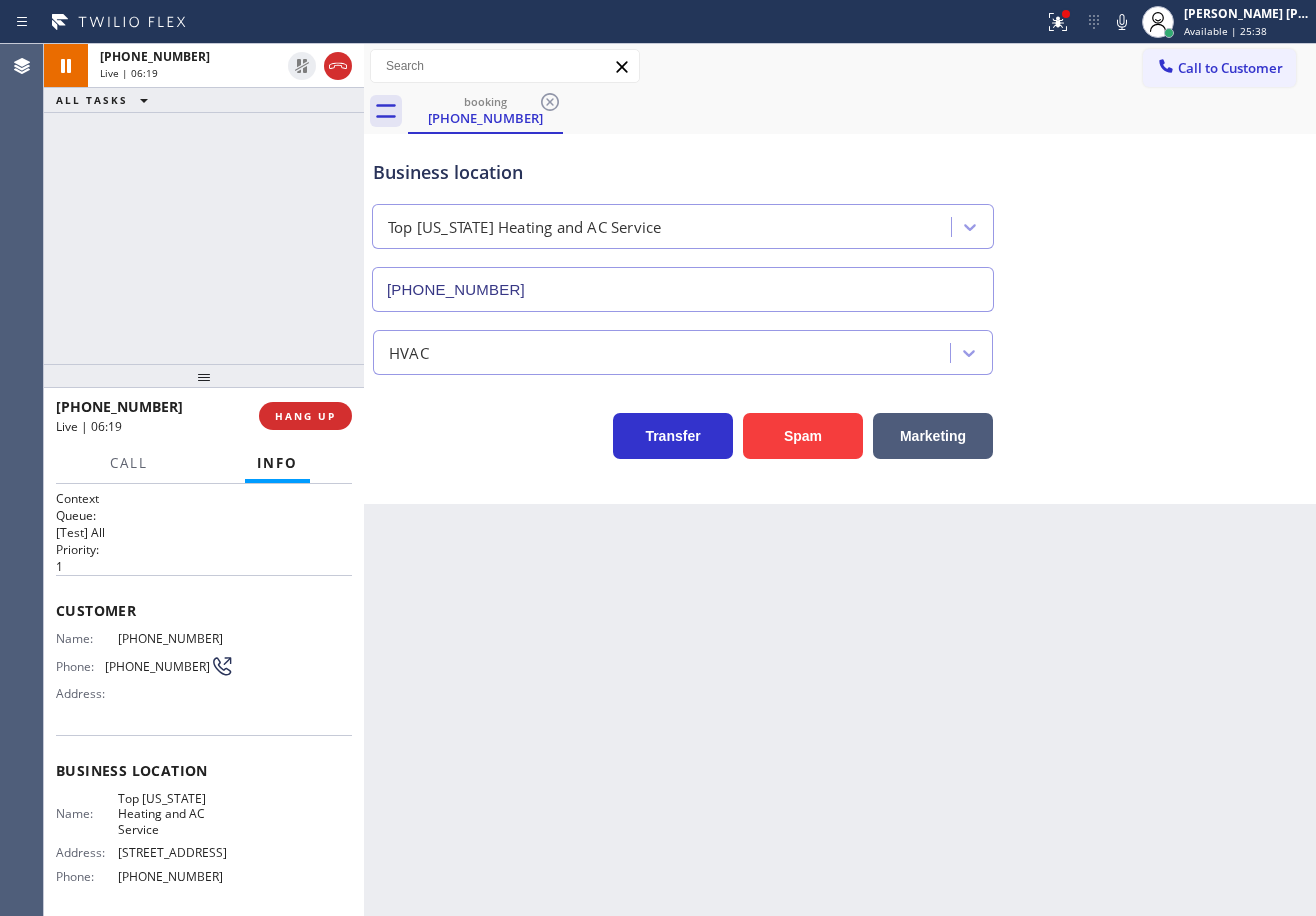 drag, startPoint x: 1115, startPoint y: 156, endPoint x: 1040, endPoint y: 28, distance: 148.35431 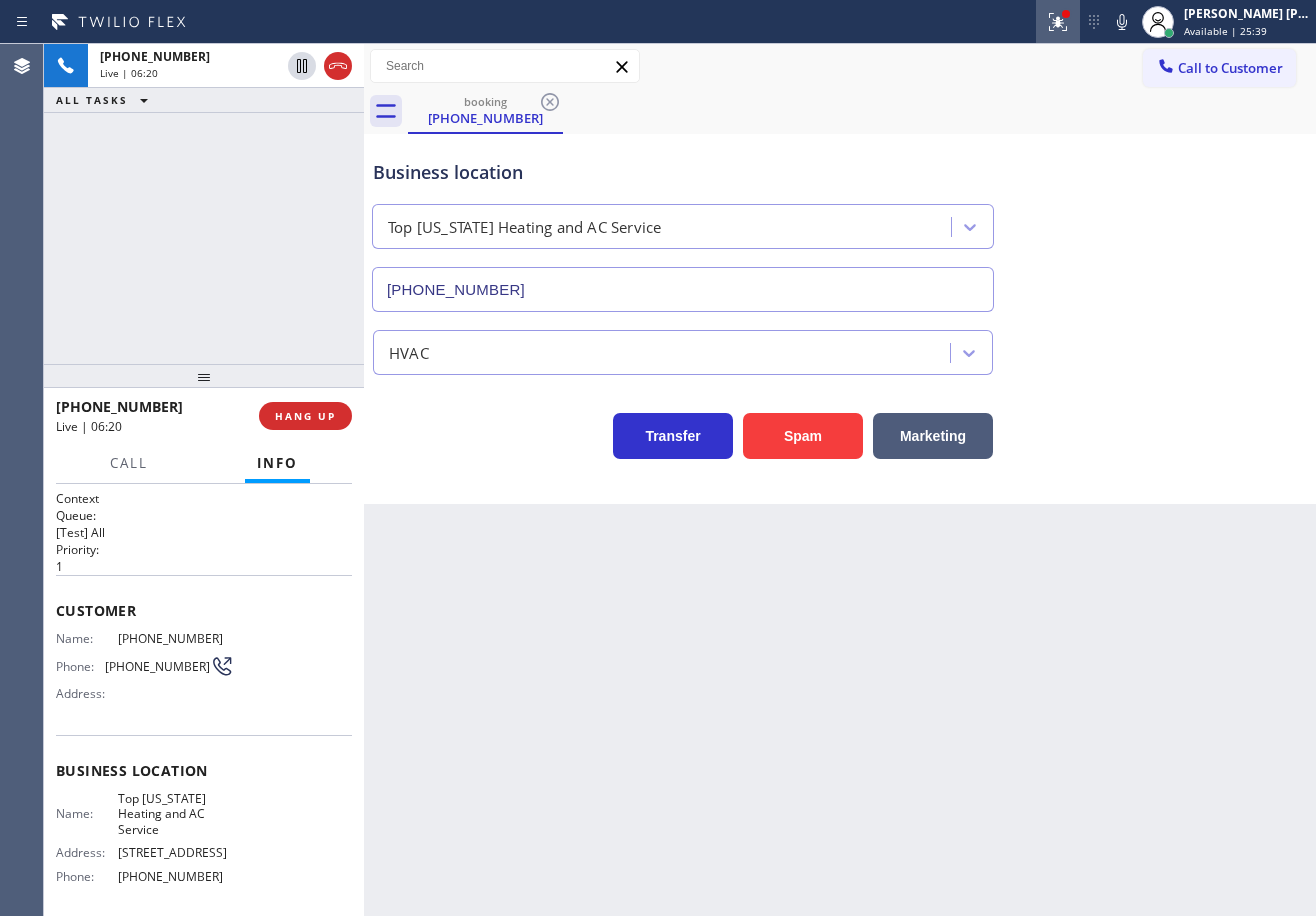 click 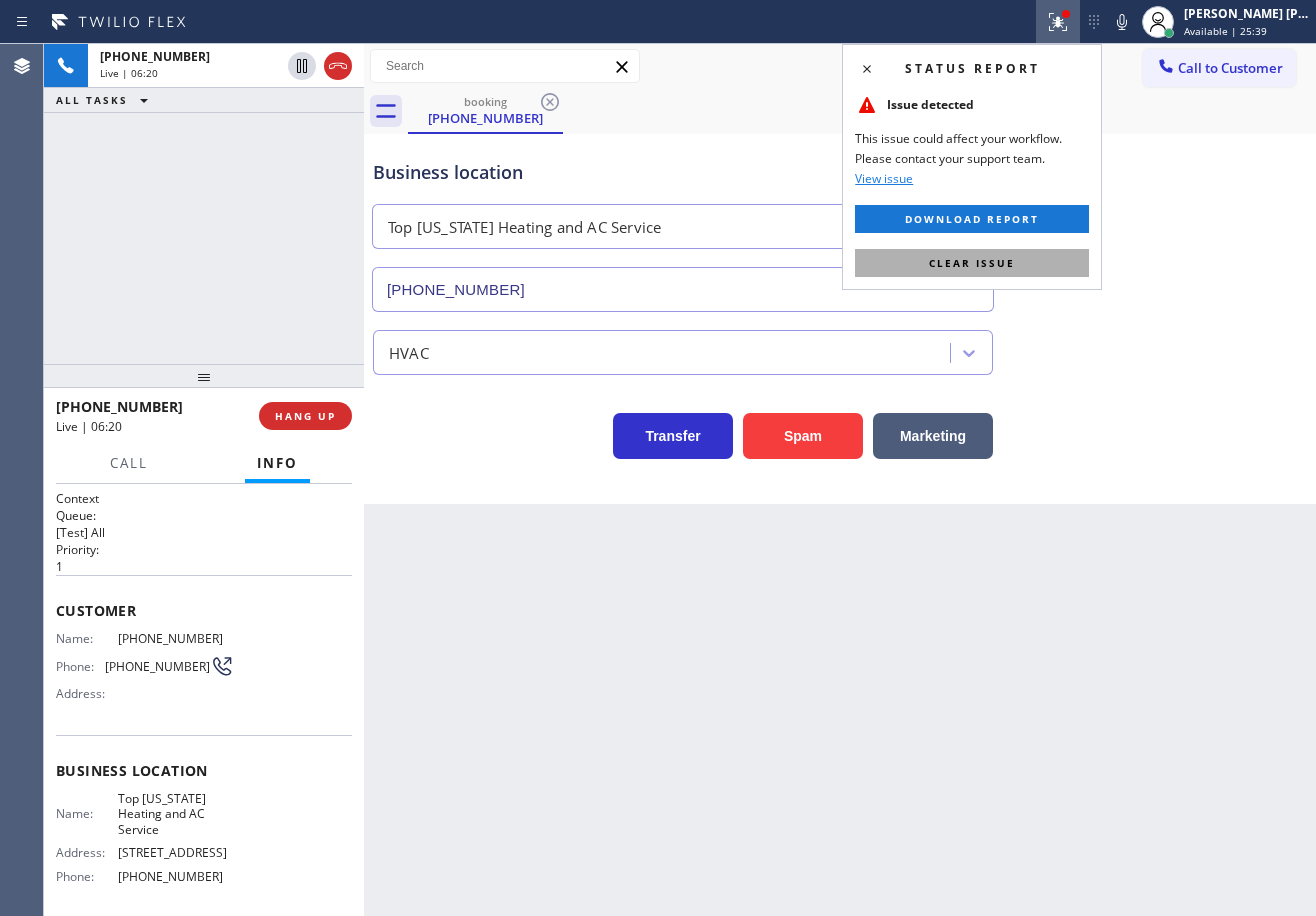 click on "Clear issue" at bounding box center (972, 263) 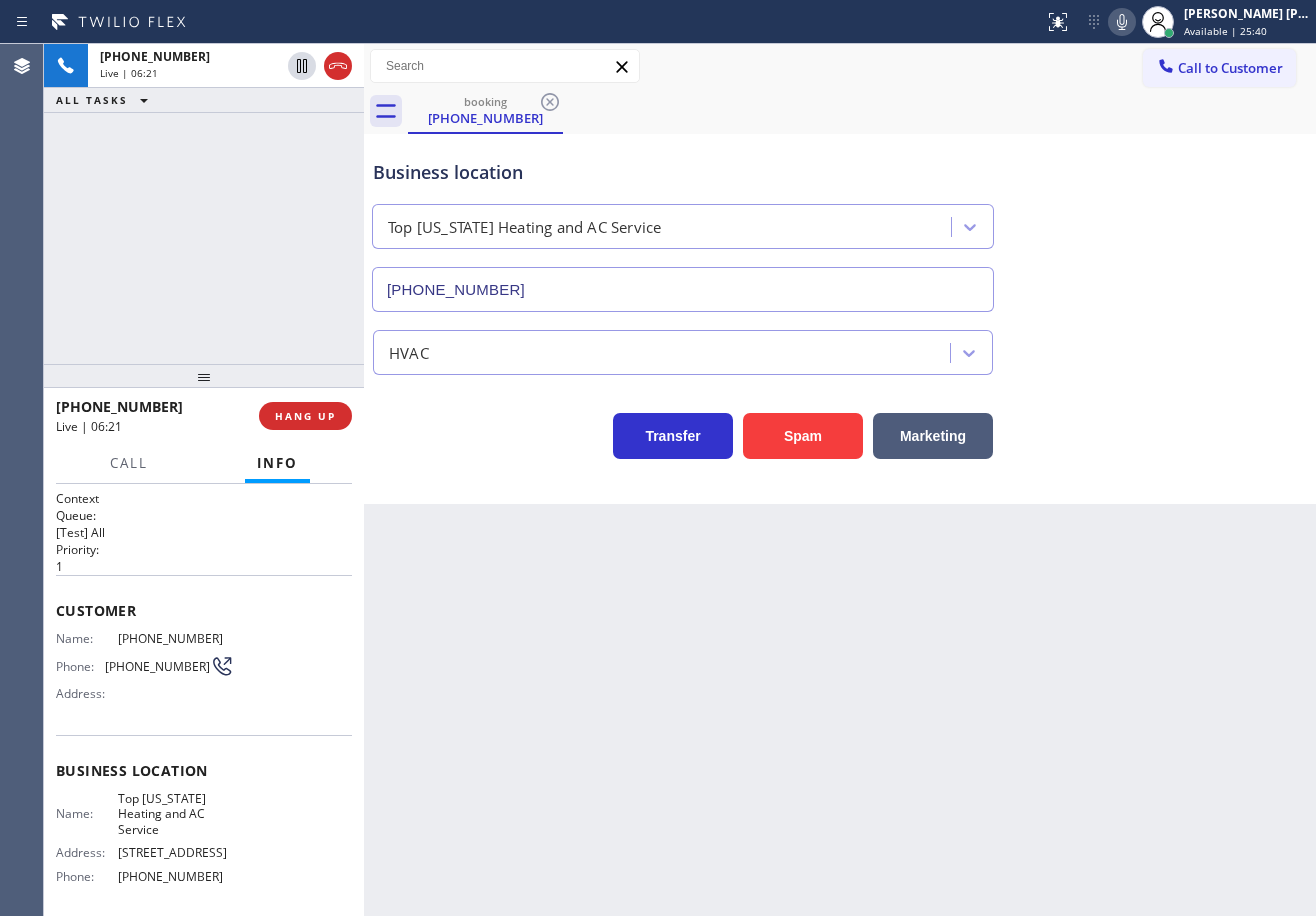 click 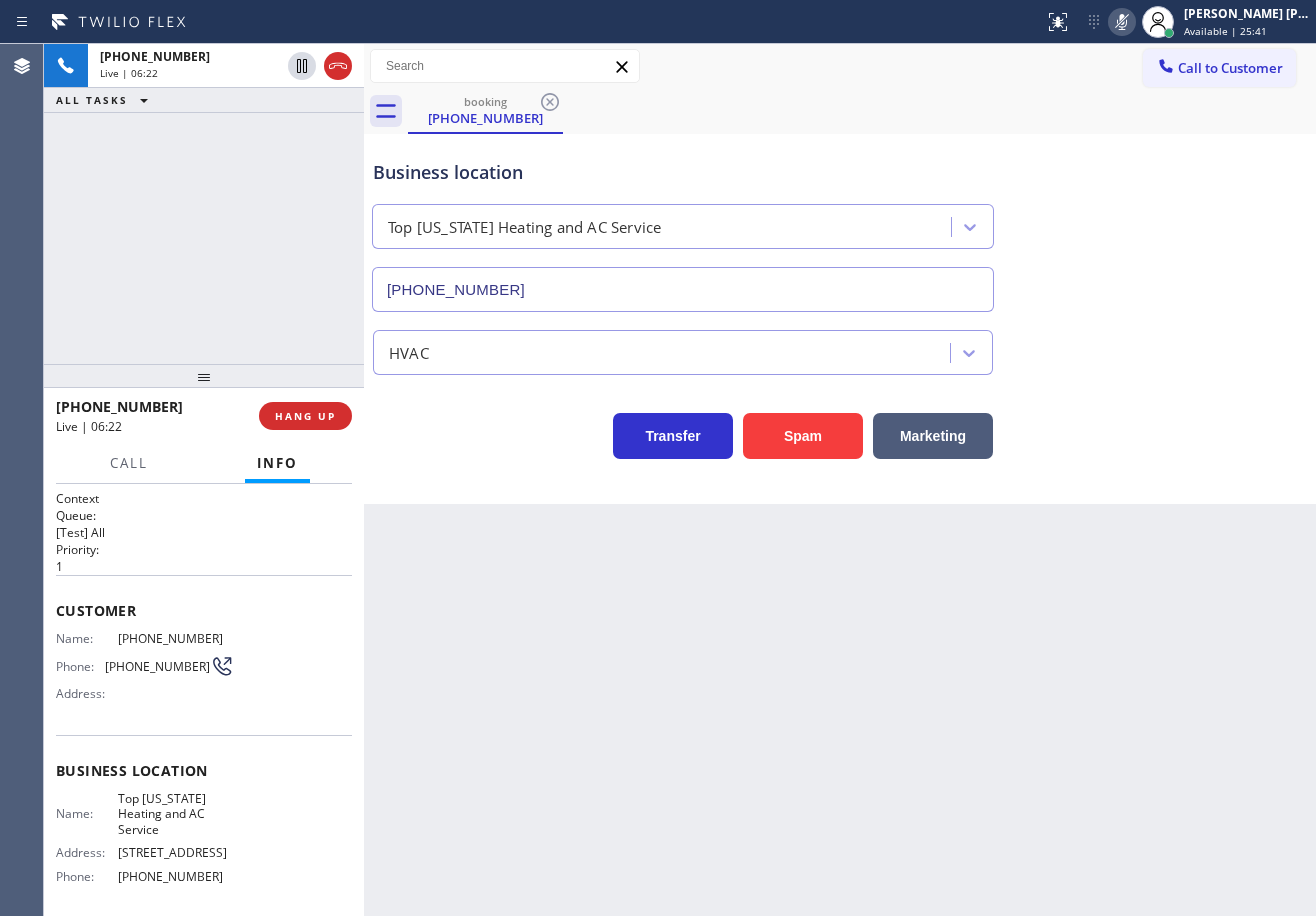 drag, startPoint x: 1147, startPoint y: 23, endPoint x: 1144, endPoint y: 35, distance: 12.369317 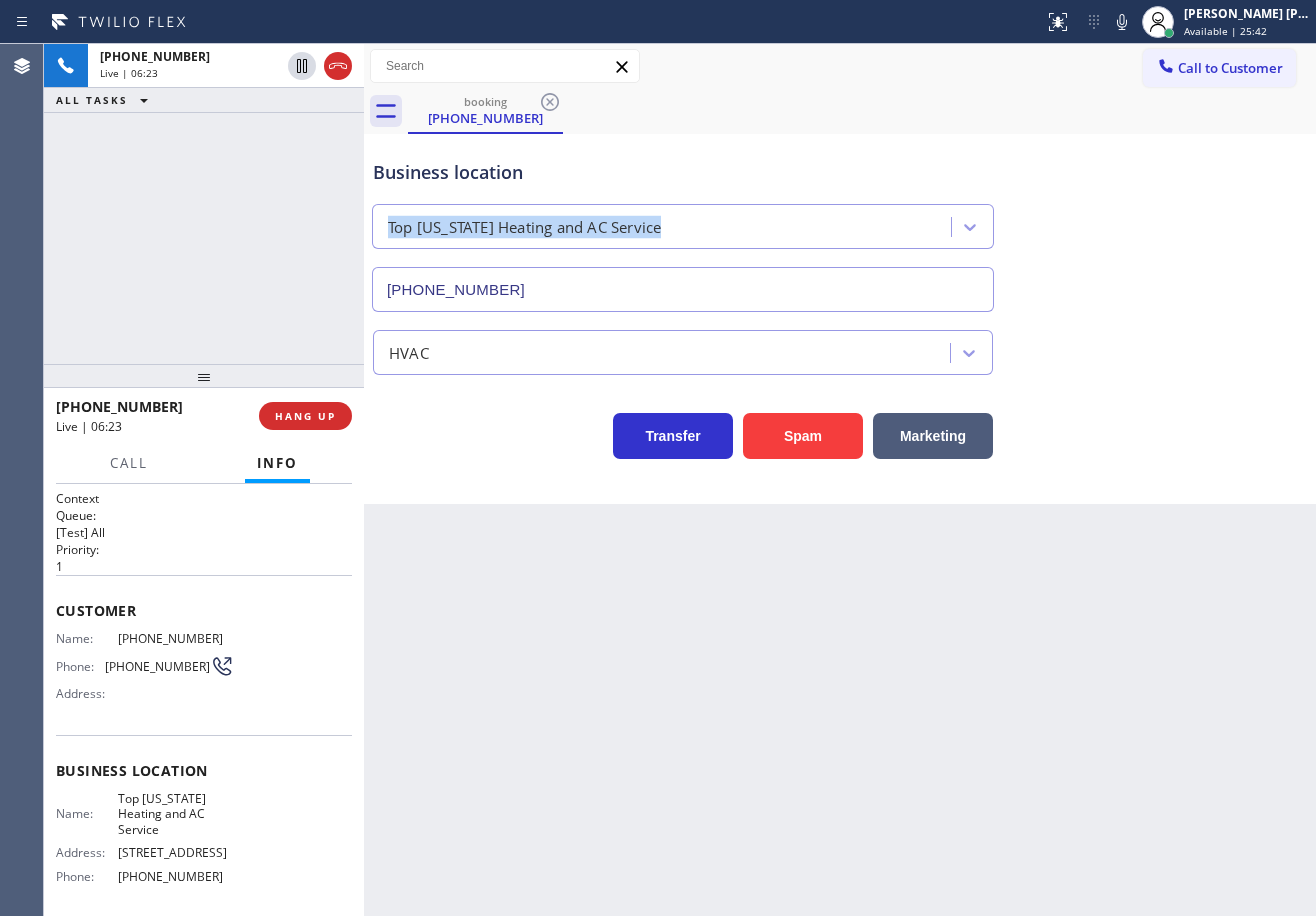 click on "Business location Top [US_STATE] Heating and AC Service [PHONE_NUMBER]" at bounding box center (840, 221) 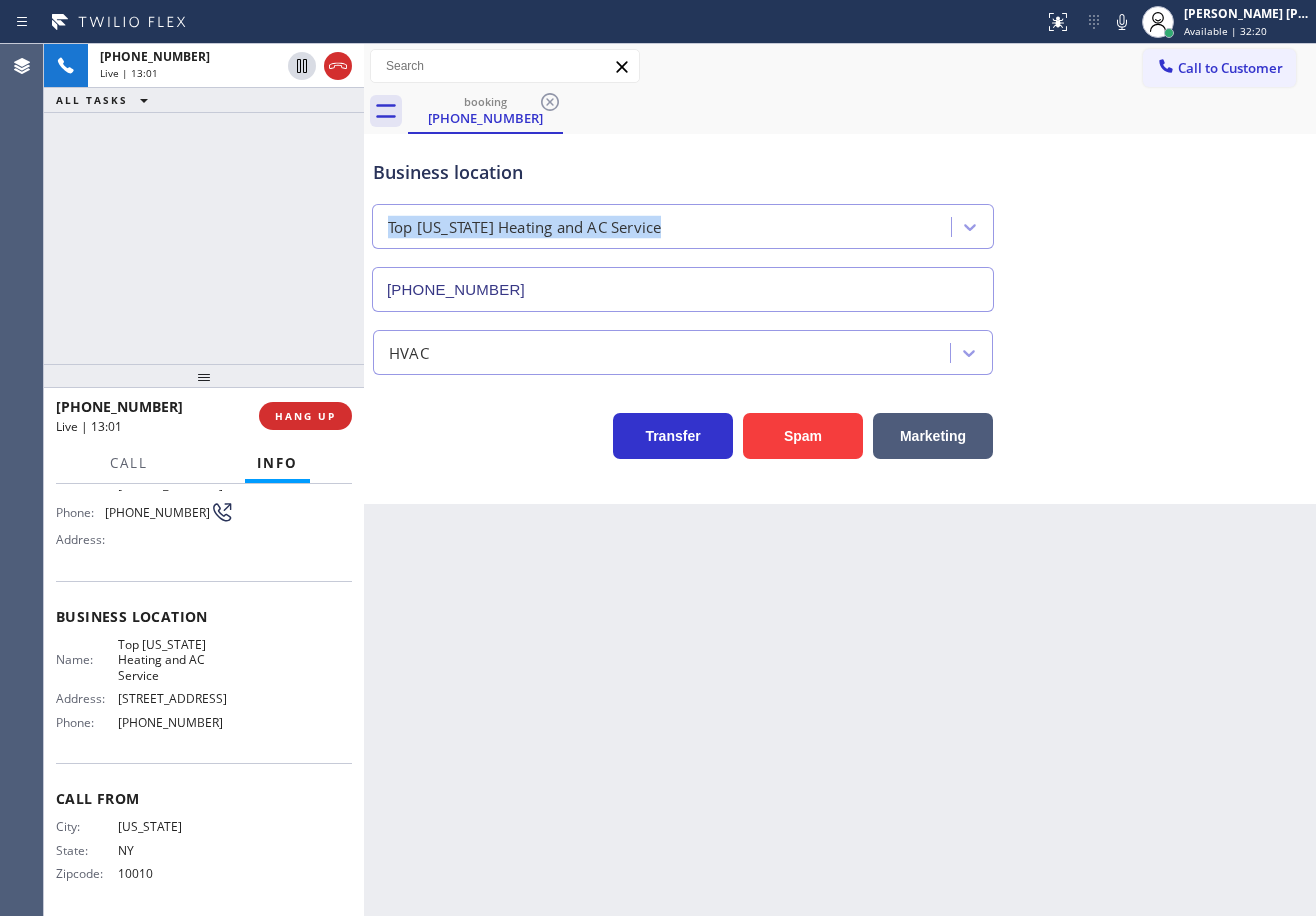 scroll, scrollTop: 159, scrollLeft: 0, axis: vertical 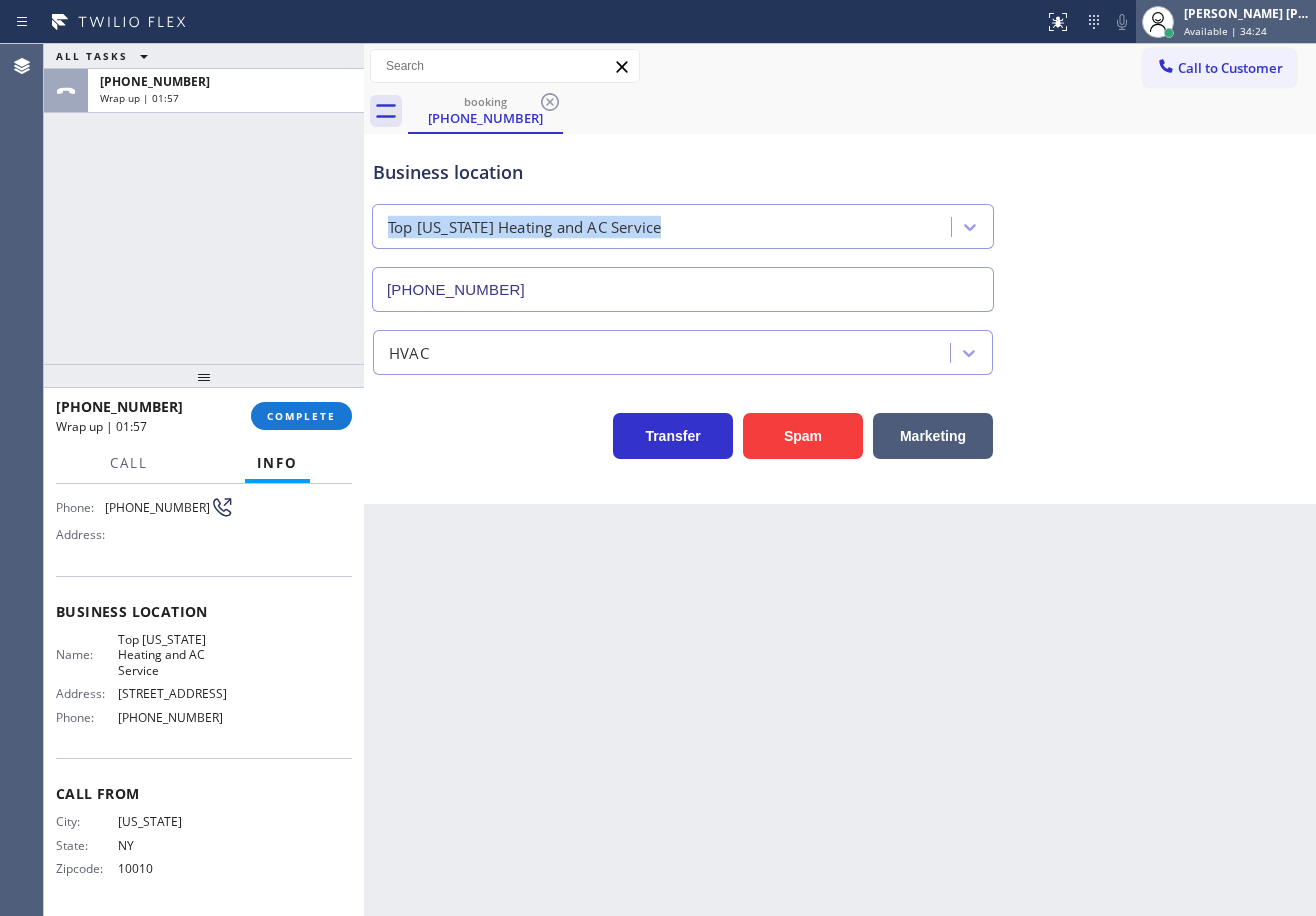 click on "[PERSON_NAME] [PERSON_NAME] Dahil" at bounding box center (1247, 13) 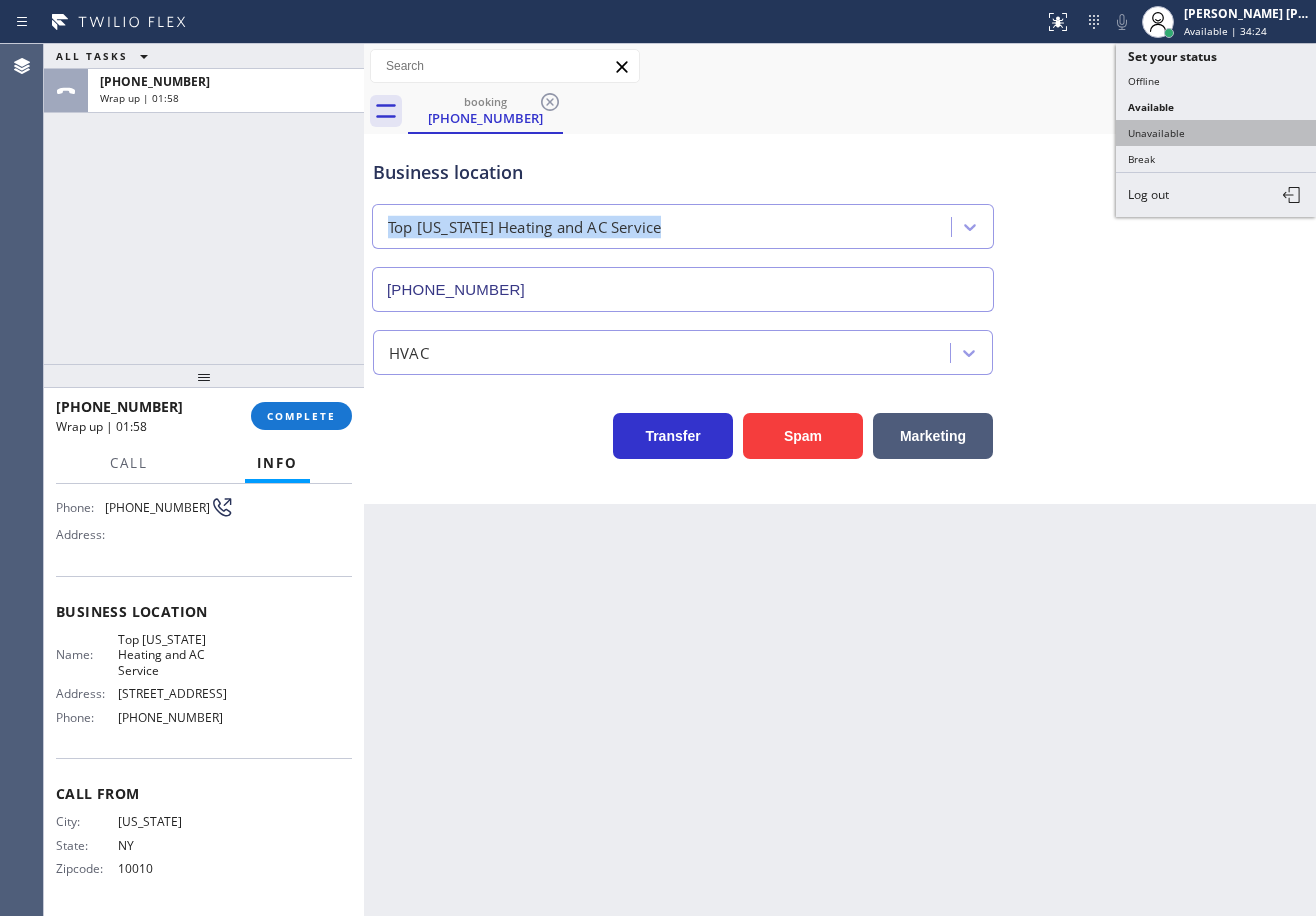 click on "Unavailable" at bounding box center [1216, 133] 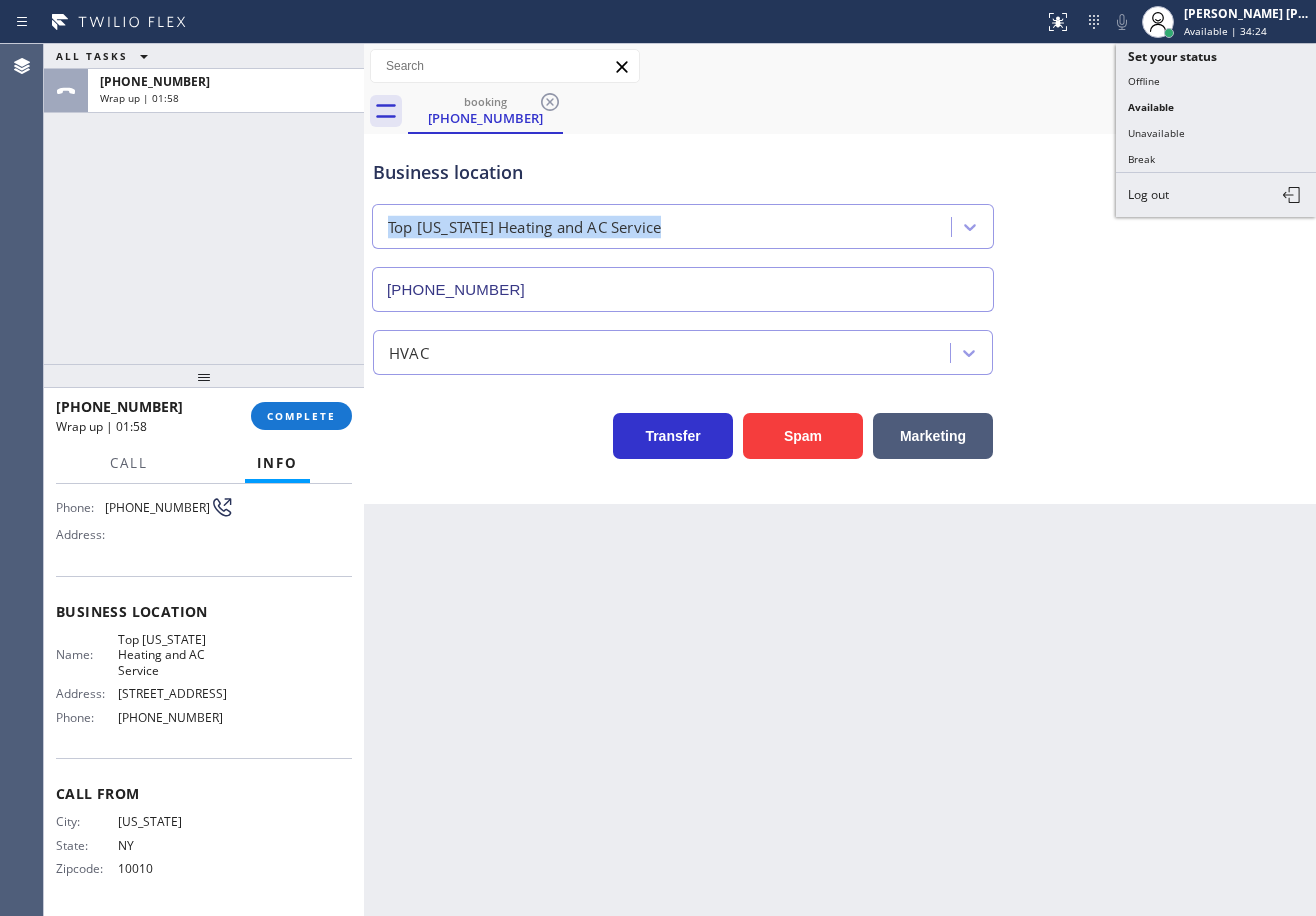 click on "Business location Top [US_STATE] Heating and AC Service [PHONE_NUMBER]" at bounding box center [840, 221] 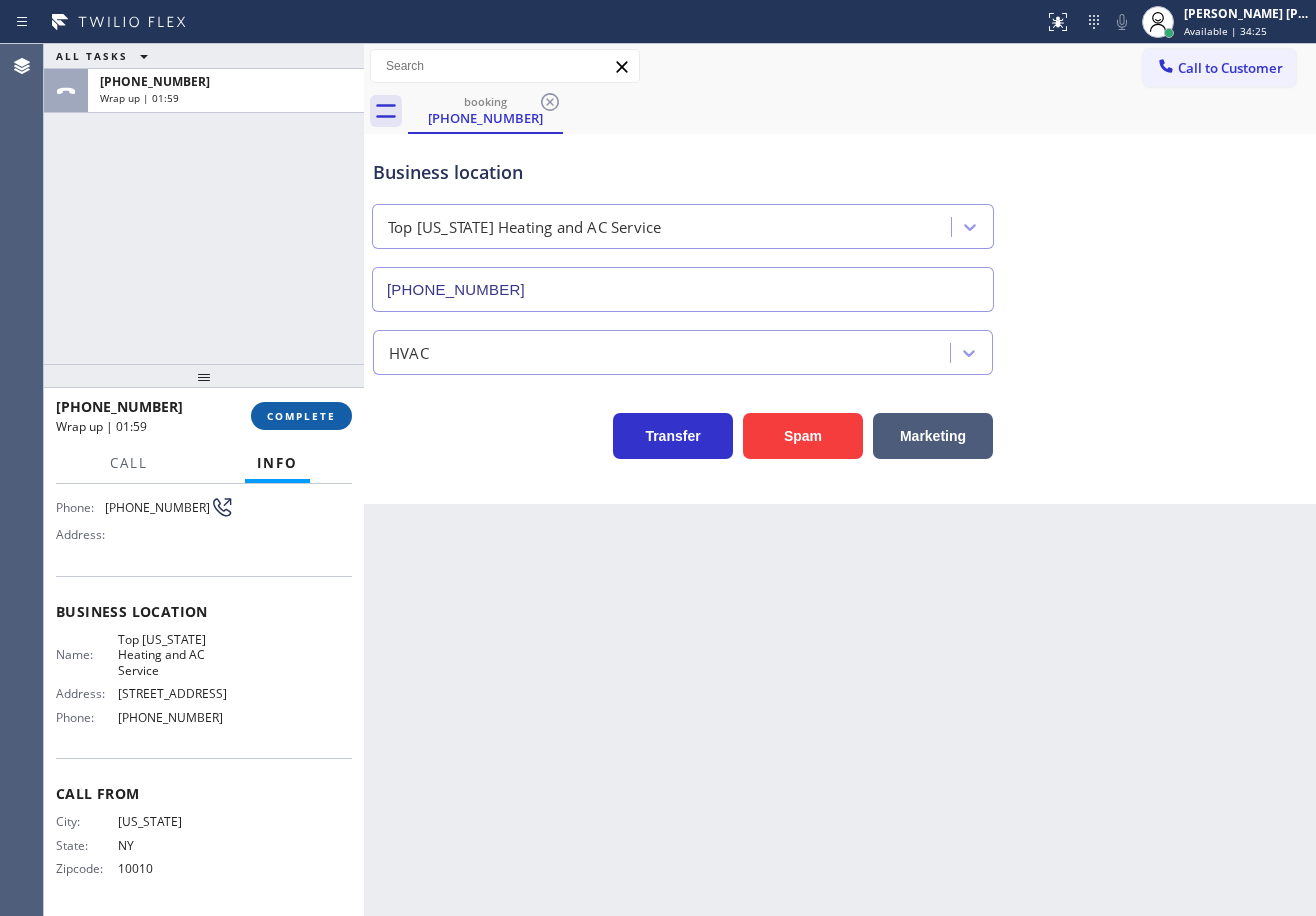 click on "COMPLETE" at bounding box center (301, 416) 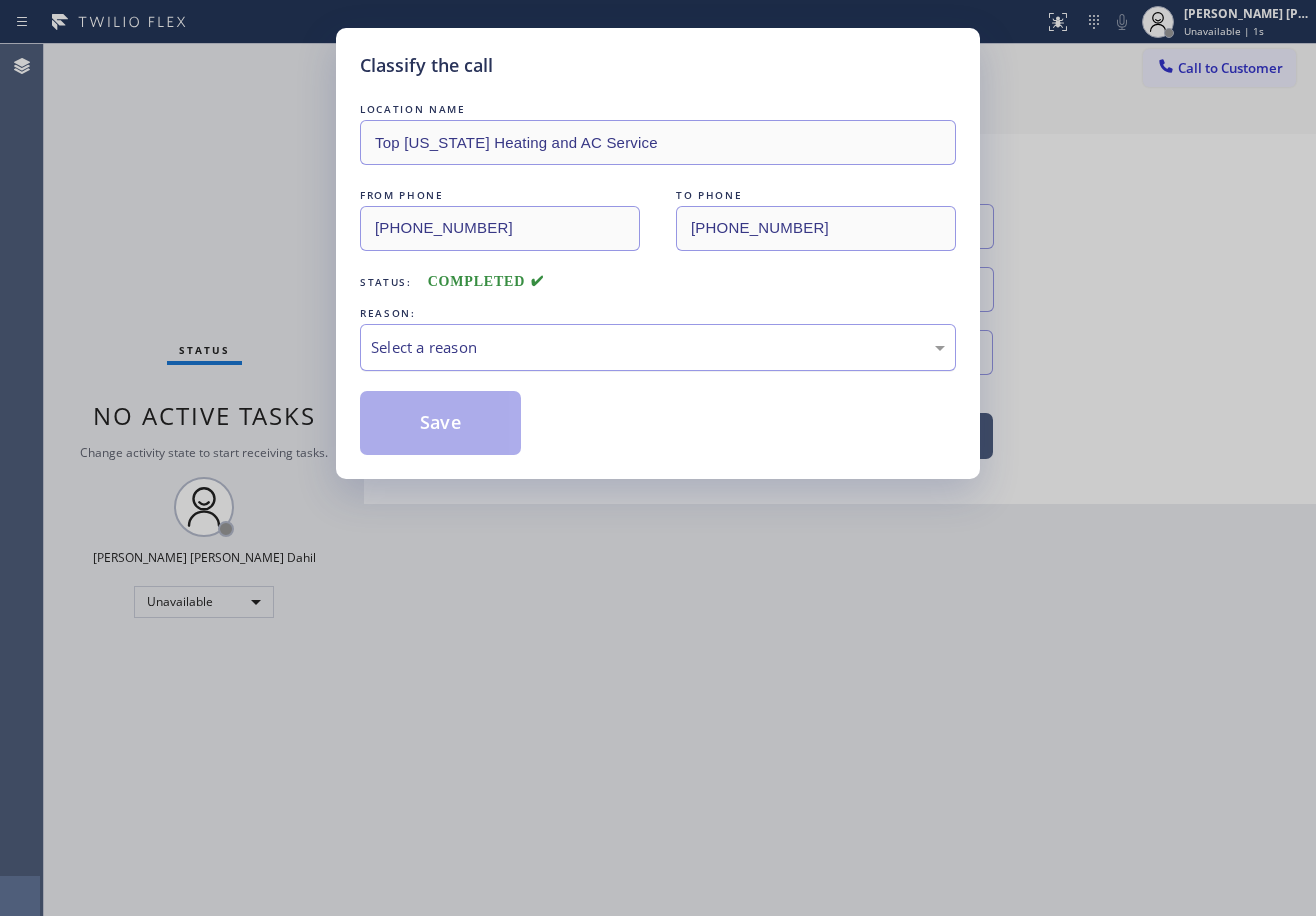 click on "Select a reason" at bounding box center [658, 347] 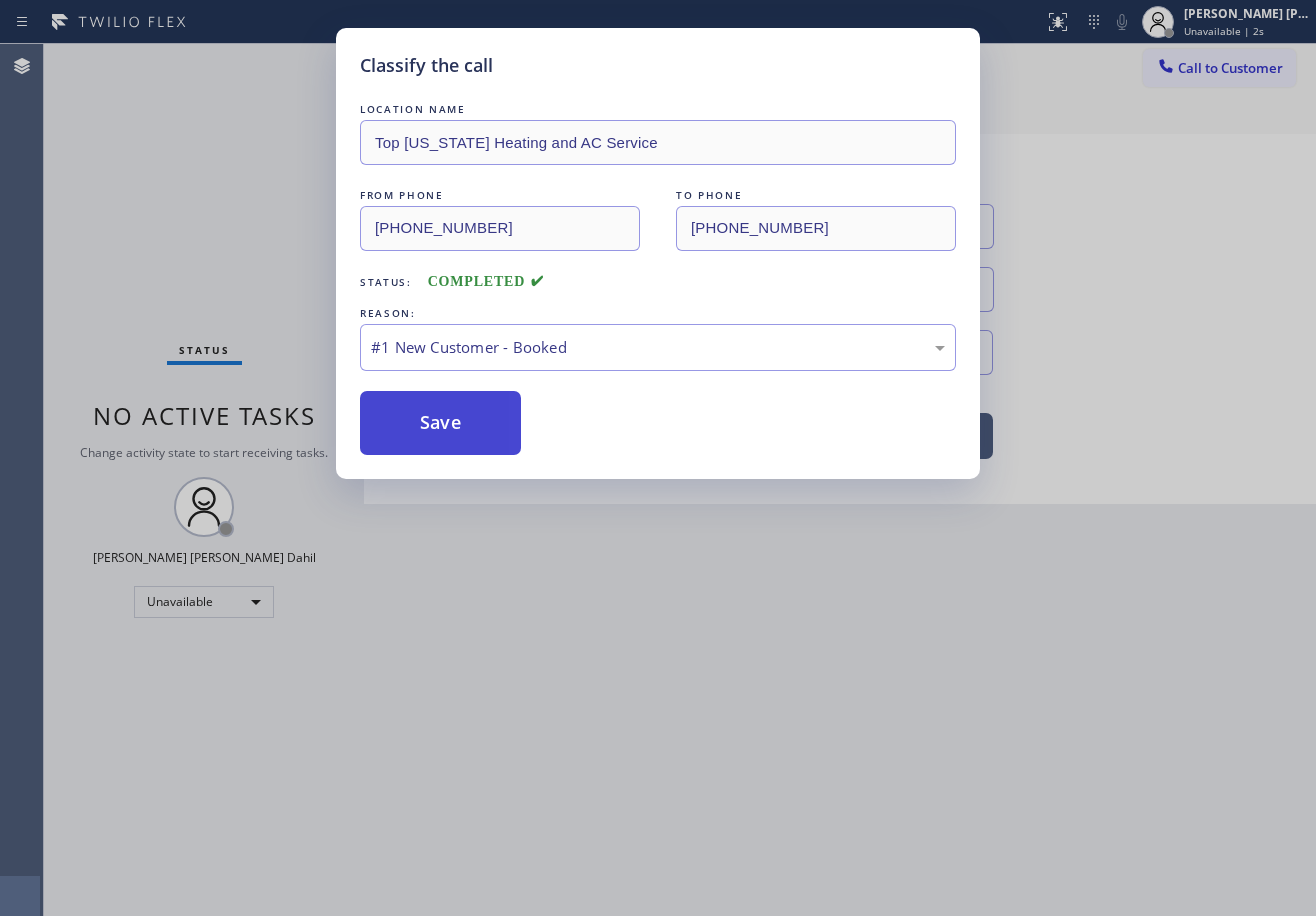 click on "Save" at bounding box center (440, 423) 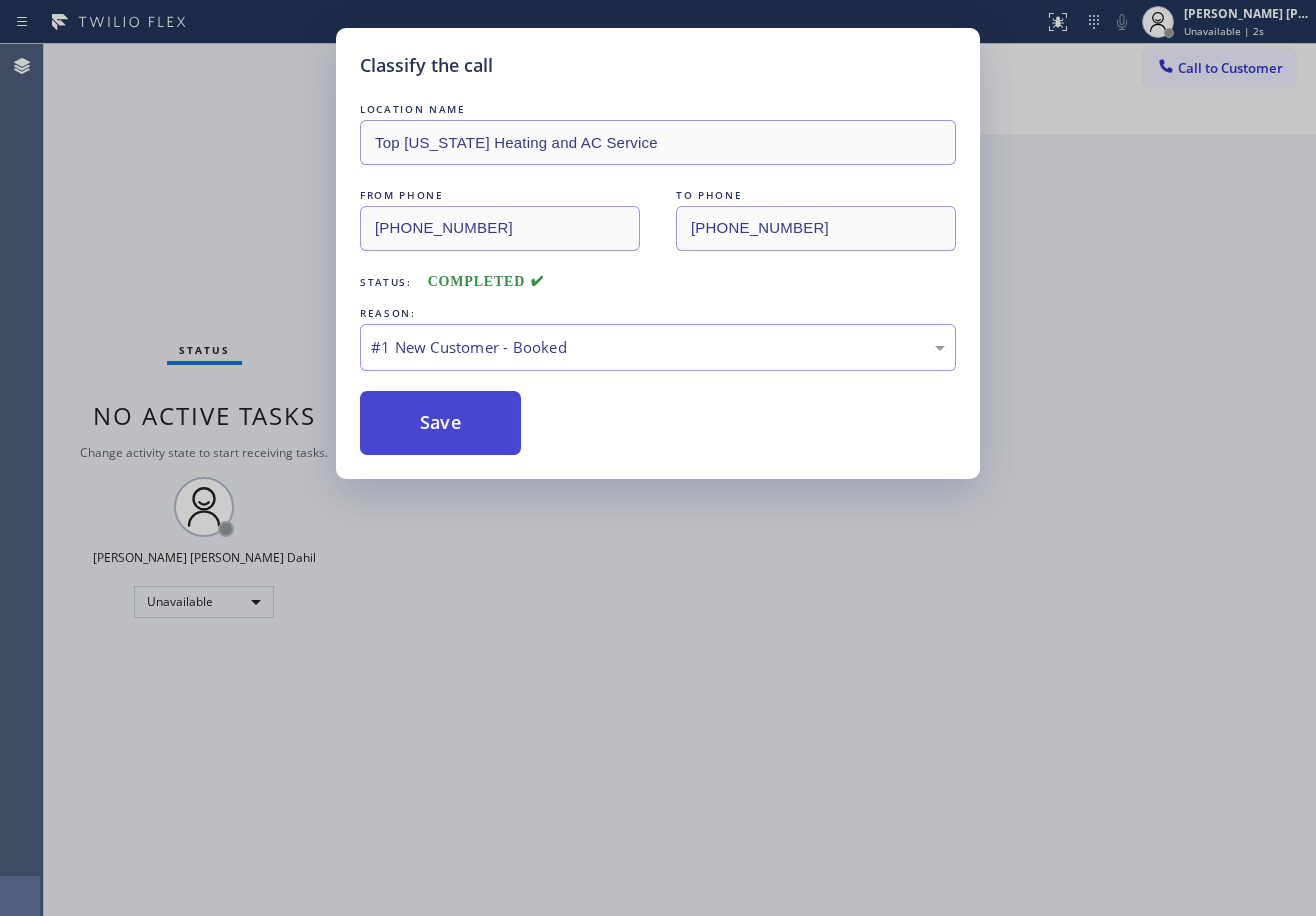 click on "Save" at bounding box center [440, 423] 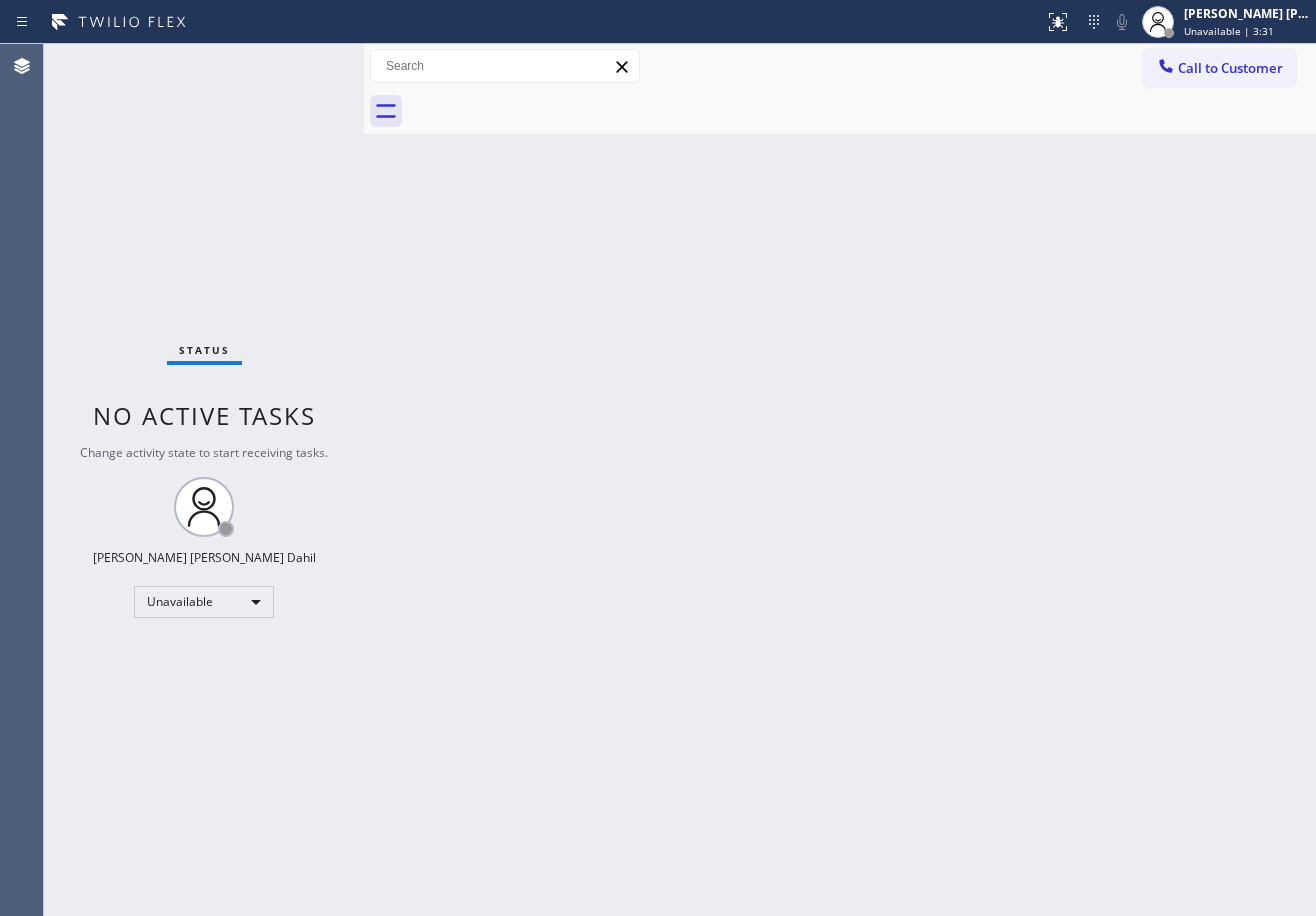 click on "Back to Dashboard Change Sender ID Customers Technicians Select a contact Outbound call Technician Search Technician Your caller id phone number Your caller id phone number Call Technician info Name   Phone none Address none Change Sender ID HVAC [PHONE_NUMBER] 5 Star Appliance [PHONE_NUMBER] Appliance Repair [PHONE_NUMBER] Plumbing [PHONE_NUMBER] Air Duct Cleaning [PHONE_NUMBER]  Electricians [PHONE_NUMBER] Cancel Change Check personal SMS Reset Change No tabs Call to Customer Outbound call Location [PERSON_NAME] ADC Experts Your caller id phone number [PHONE_NUMBER] Customer number Call Outbound call Technician Search Technician Your caller id phone number Your caller id phone number Call" at bounding box center [840, 480] 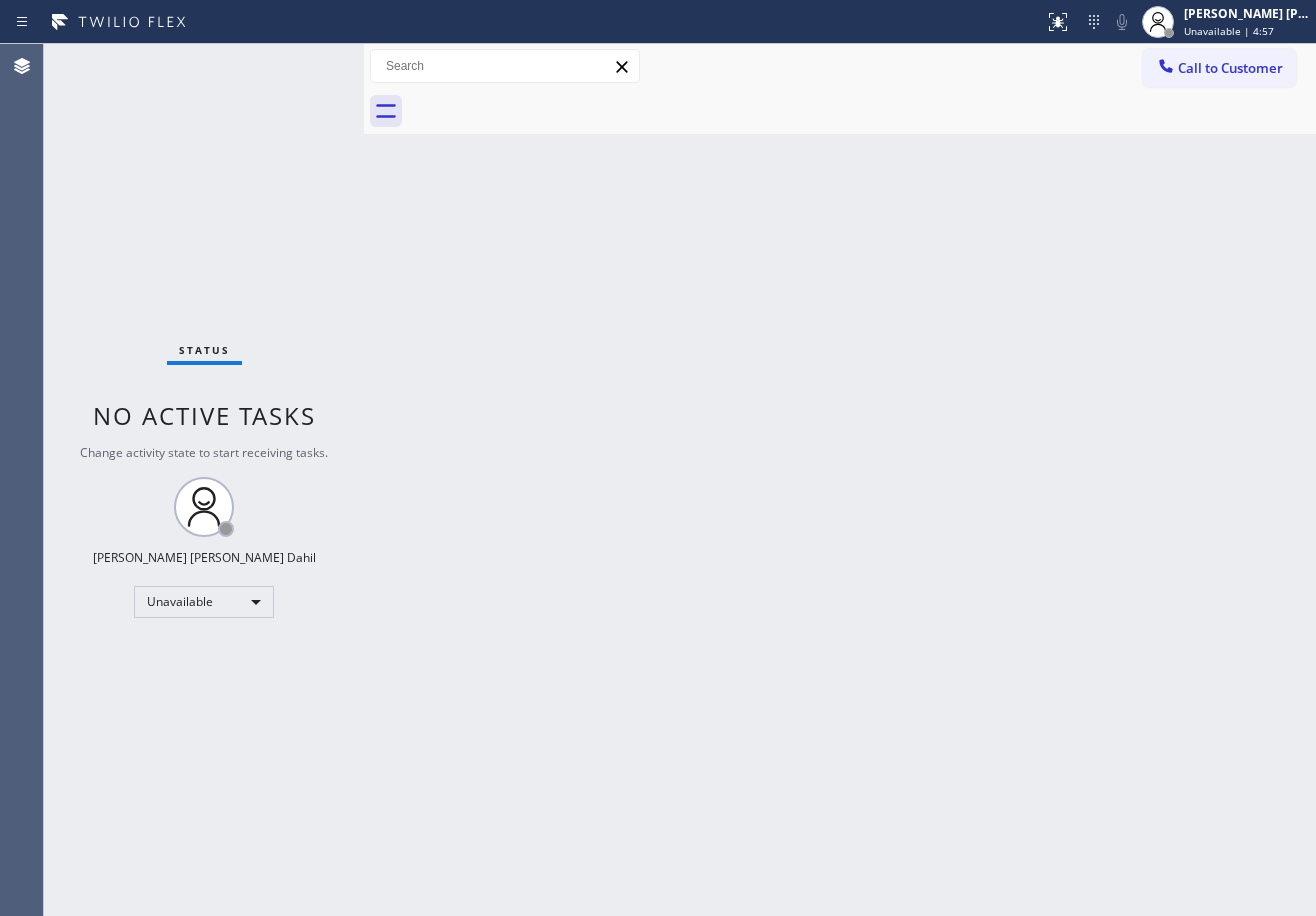 click on "Back to Dashboard Change Sender ID Customers Technicians Select a contact Outbound call Technician Search Technician Your caller id phone number Your caller id phone number Call Technician info Name   Phone none Address none Change Sender ID HVAC [PHONE_NUMBER] 5 Star Appliance [PHONE_NUMBER] Appliance Repair [PHONE_NUMBER] Plumbing [PHONE_NUMBER] Air Duct Cleaning [PHONE_NUMBER]  Electricians [PHONE_NUMBER] Cancel Change Check personal SMS Reset Change No tabs Call to Customer Outbound call Location [PERSON_NAME] ADC Experts Your caller id phone number [PHONE_NUMBER] Customer number Call Outbound call Technician Search Technician Your caller id phone number Your caller id phone number Call" at bounding box center (840, 480) 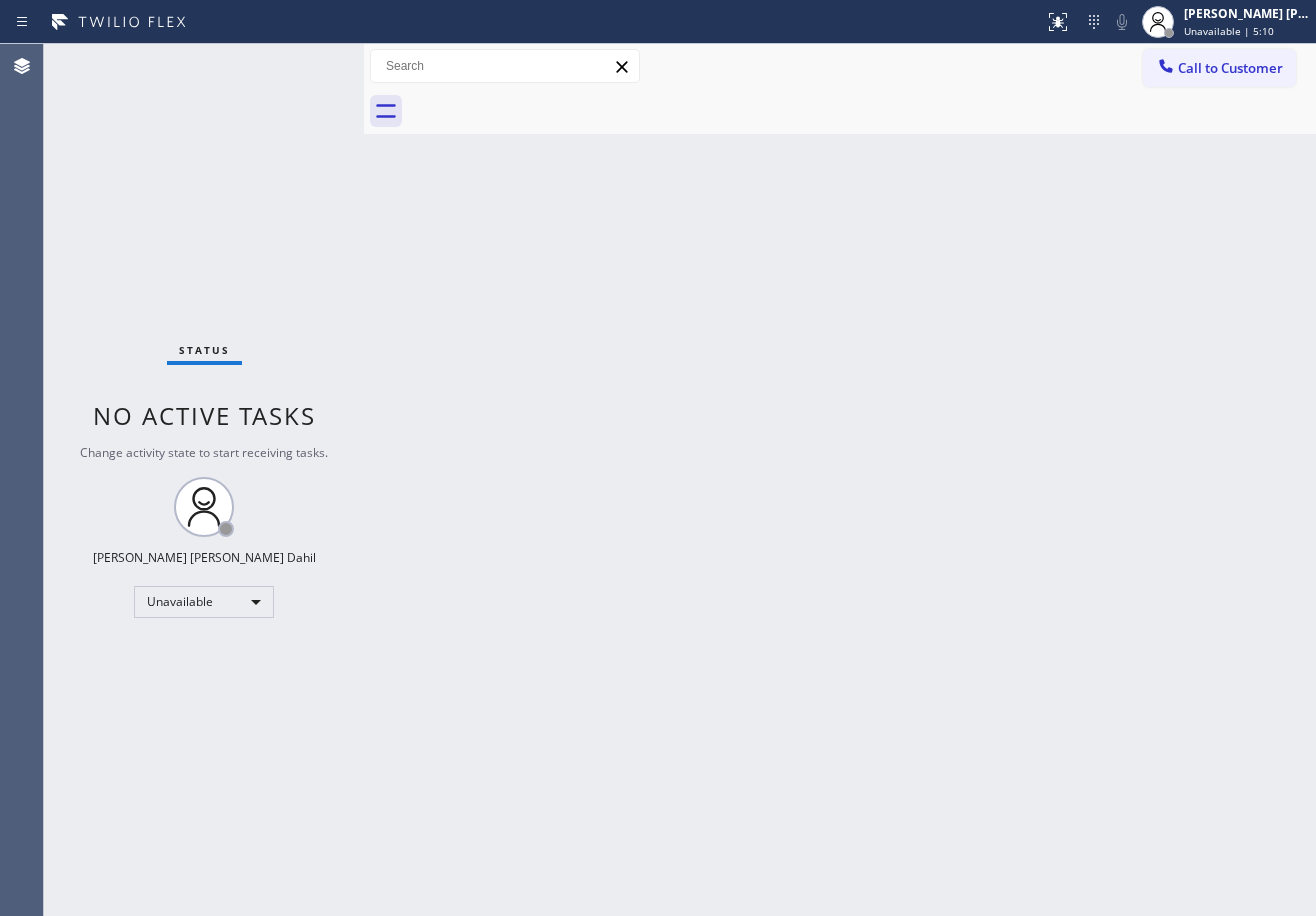 drag, startPoint x: 963, startPoint y: 755, endPoint x: 940, endPoint y: 906, distance: 152.74161 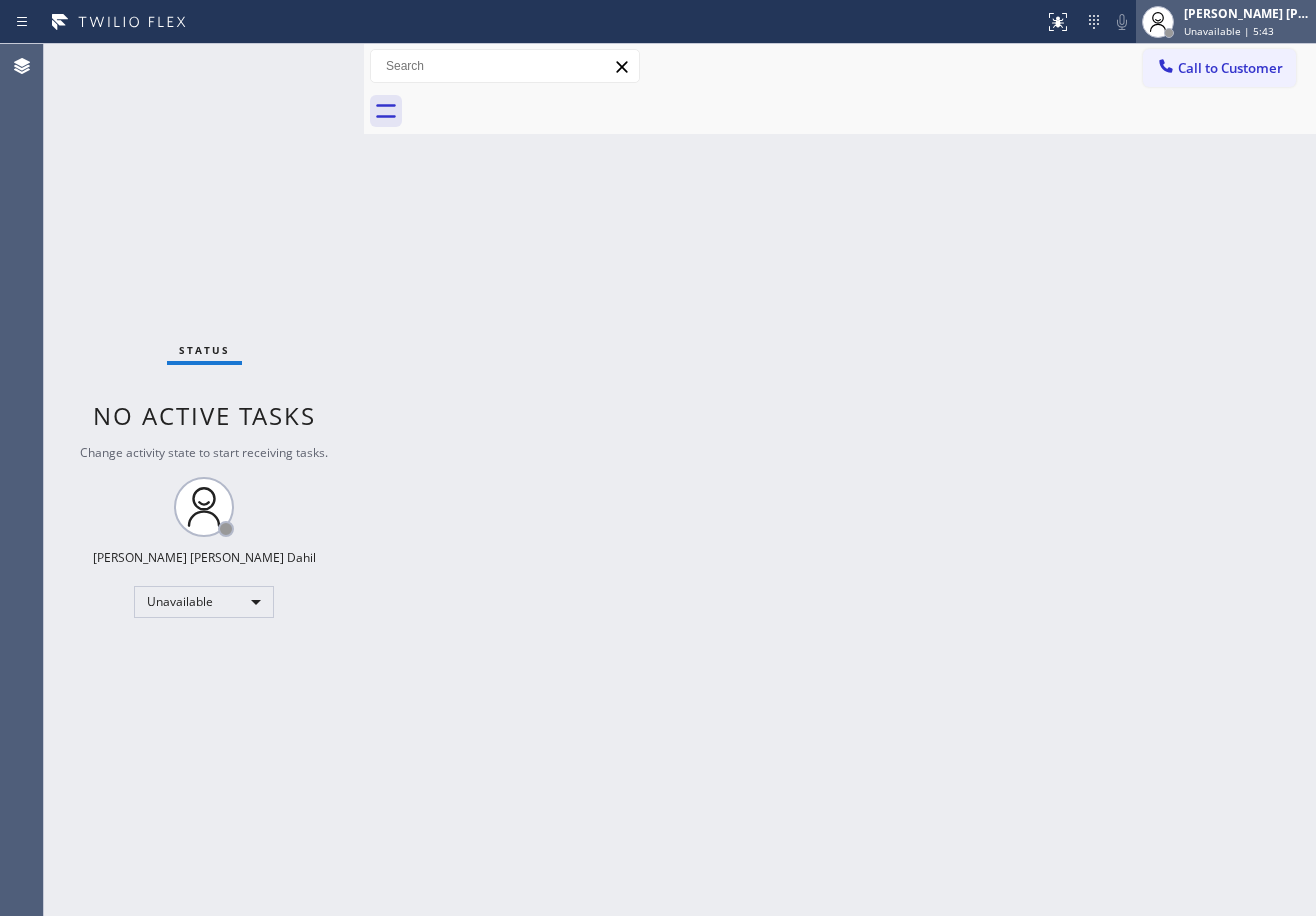 click on "[PERSON_NAME] [PERSON_NAME] Dahil" at bounding box center (1247, 13) 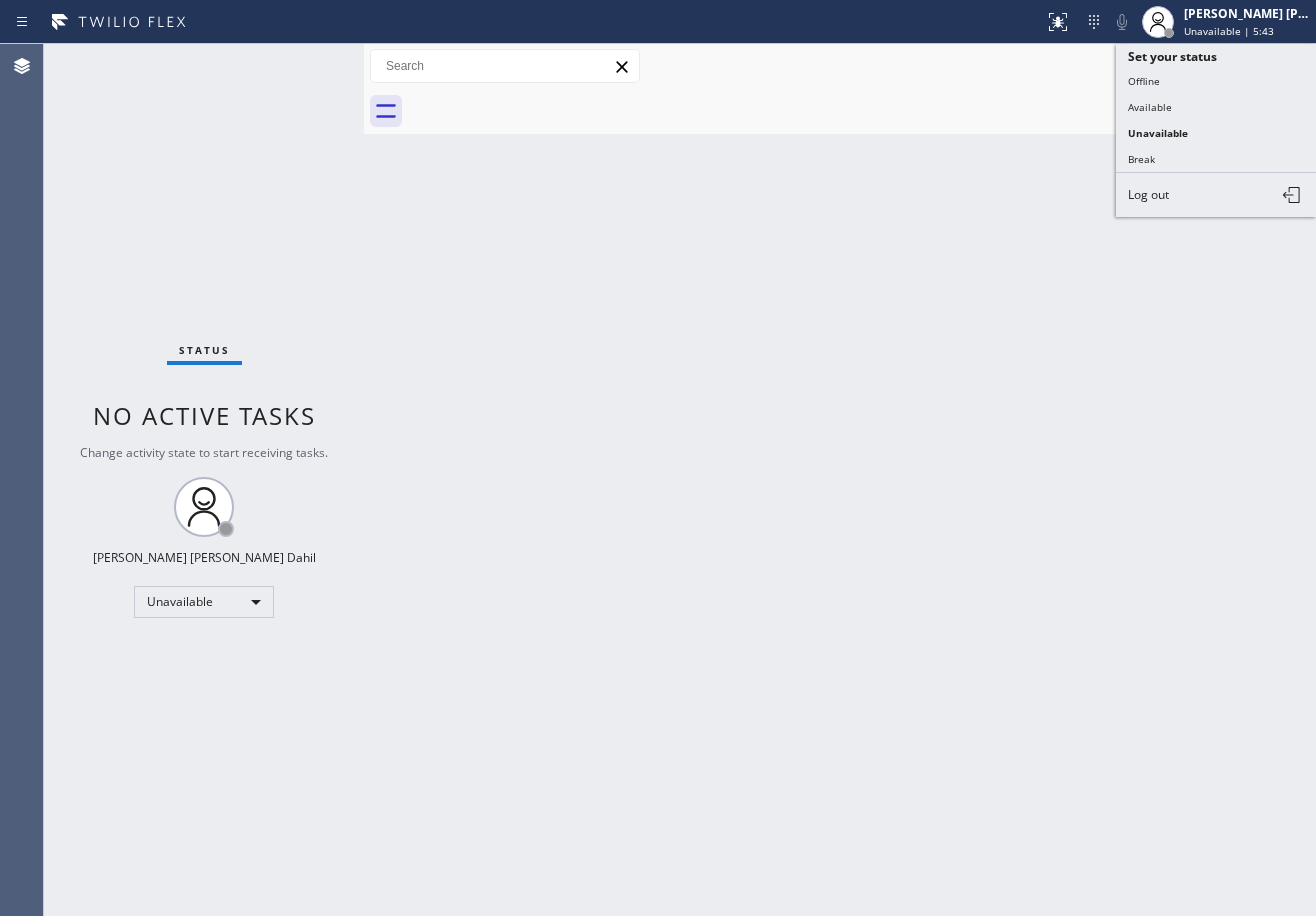 click on "Available" at bounding box center [1216, 107] 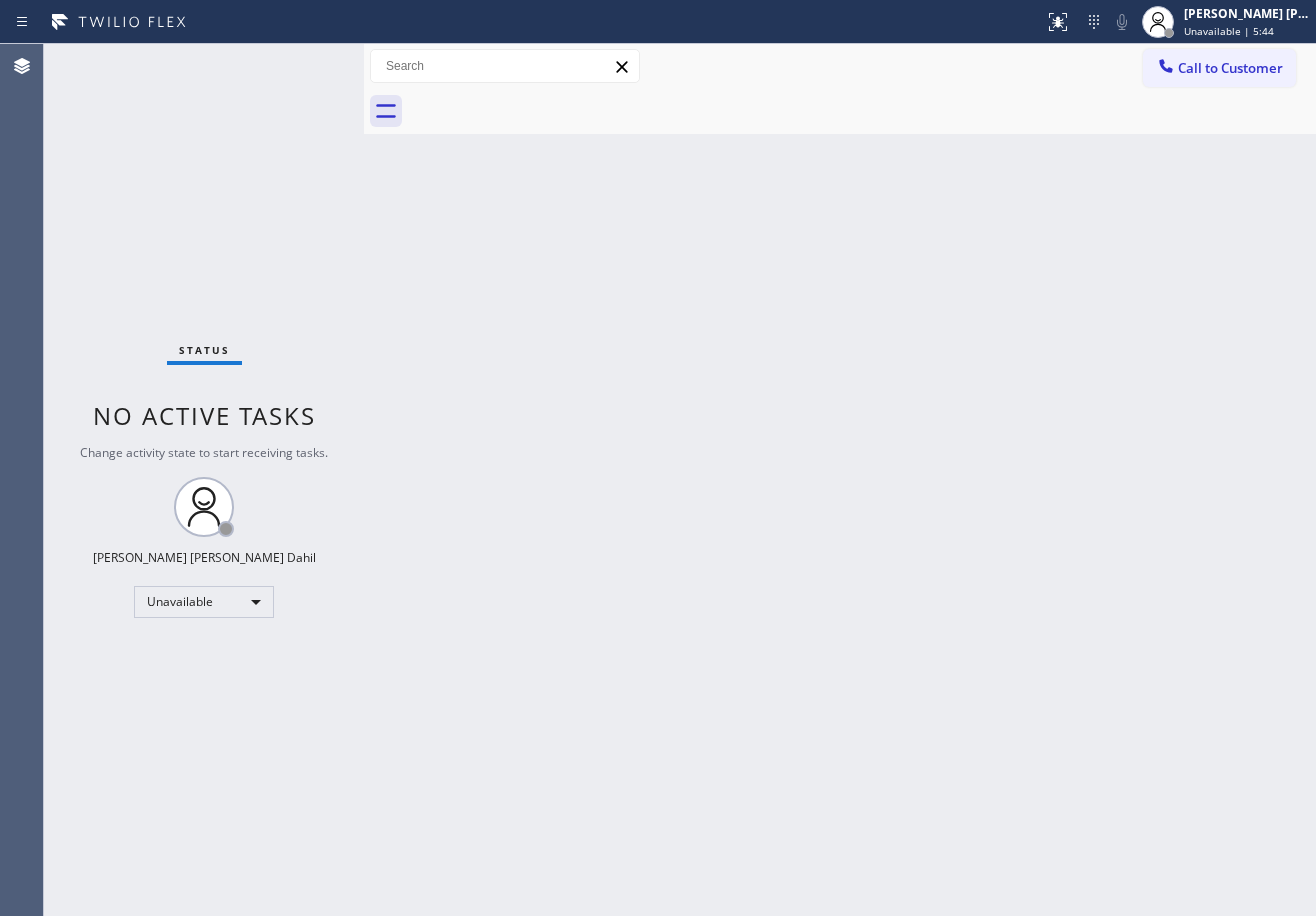 drag, startPoint x: 1100, startPoint y: 264, endPoint x: 1264, endPoint y: 686, distance: 452.74716 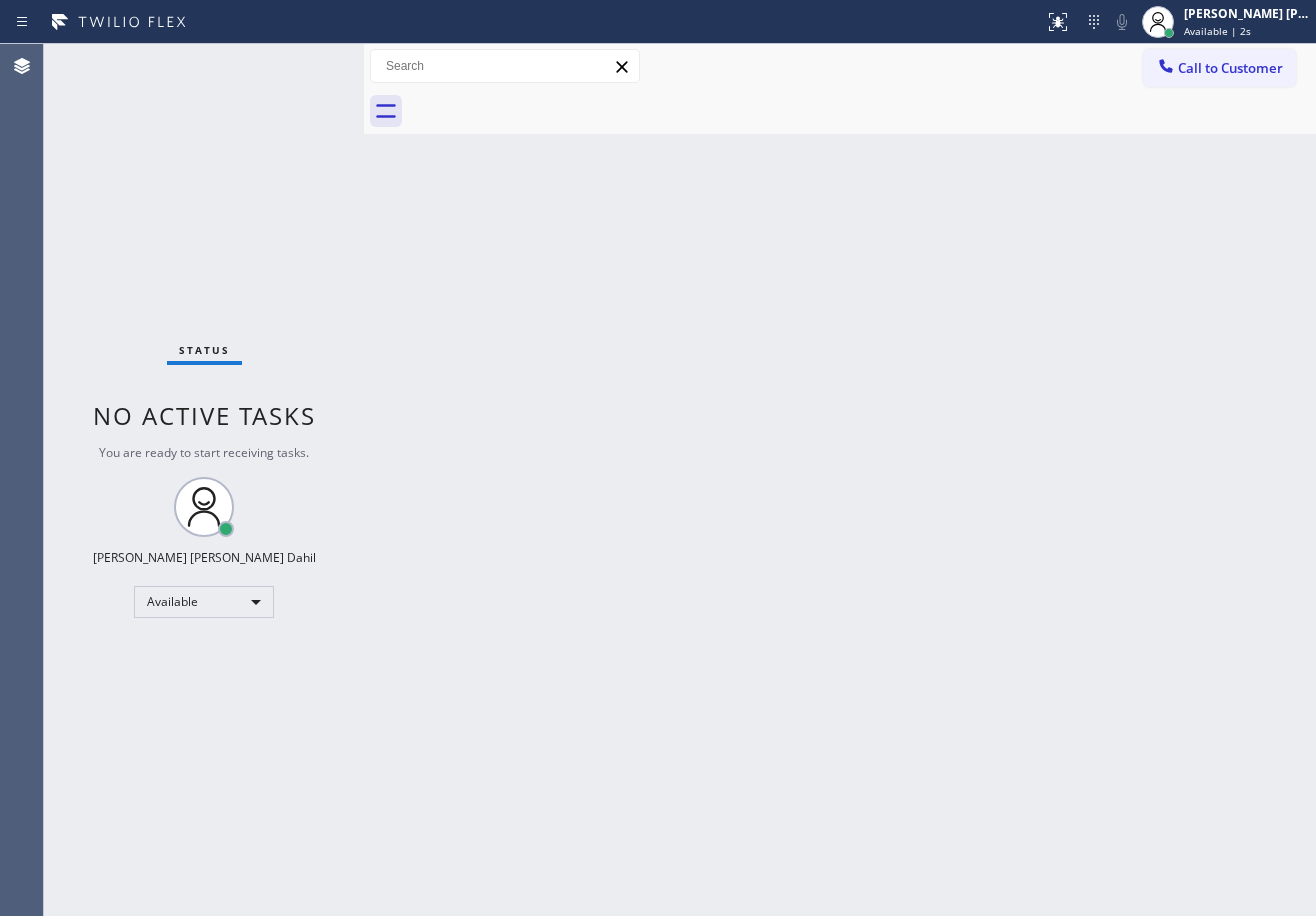 click on "Back to Dashboard Change Sender ID Customers Technicians Select a contact Outbound call Technician Search Technician Your caller id phone number Your caller id phone number Call Technician info Name   Phone none Address none Change Sender ID HVAC [PHONE_NUMBER] 5 Star Appliance [PHONE_NUMBER] Appliance Repair [PHONE_NUMBER] Plumbing [PHONE_NUMBER] Air Duct Cleaning [PHONE_NUMBER]  Electricians [PHONE_NUMBER] Cancel Change Check personal SMS Reset Change No tabs Call to Customer Outbound call Location [PERSON_NAME] ADC Experts Your caller id phone number [PHONE_NUMBER] Customer number Call Outbound call Technician Search Technician Your caller id phone number Your caller id phone number Call" at bounding box center [840, 480] 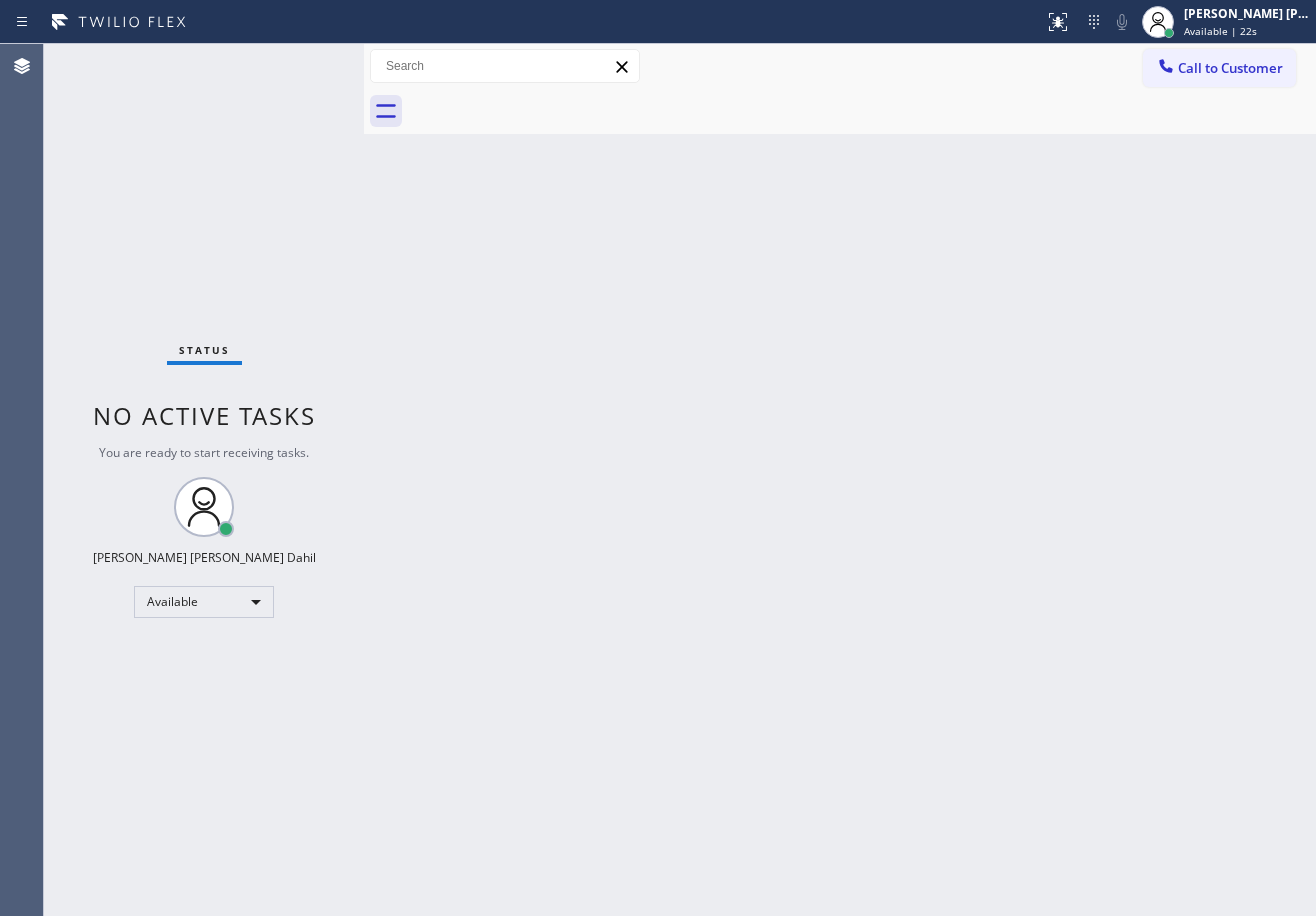 click on "Status   No active tasks     You are ready to start receiving tasks.   [PERSON_NAME] [PERSON_NAME] Dahil Available" at bounding box center [204, 480] 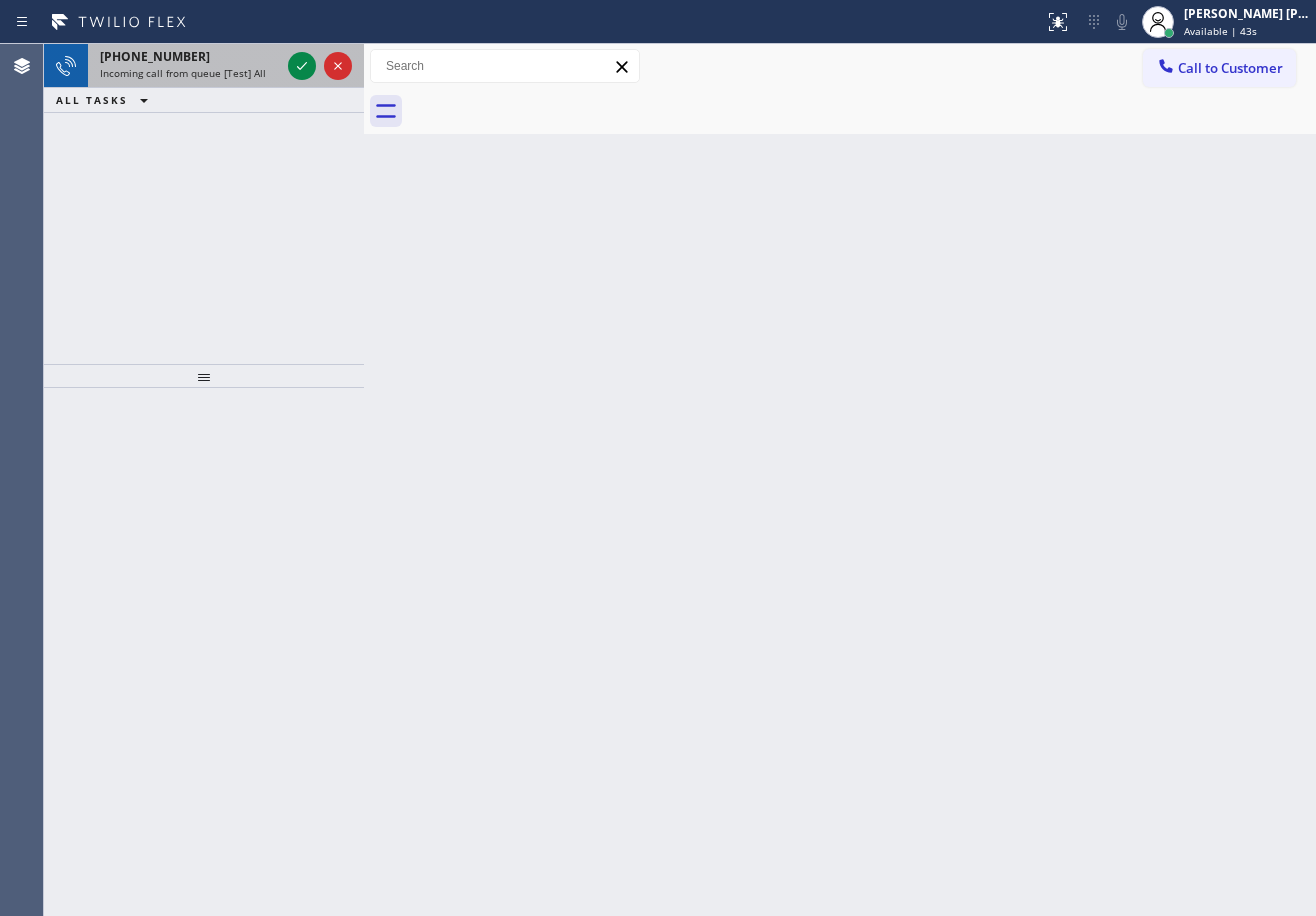click on "[PHONE_NUMBER] Incoming call from queue [Test] All" at bounding box center (186, 66) 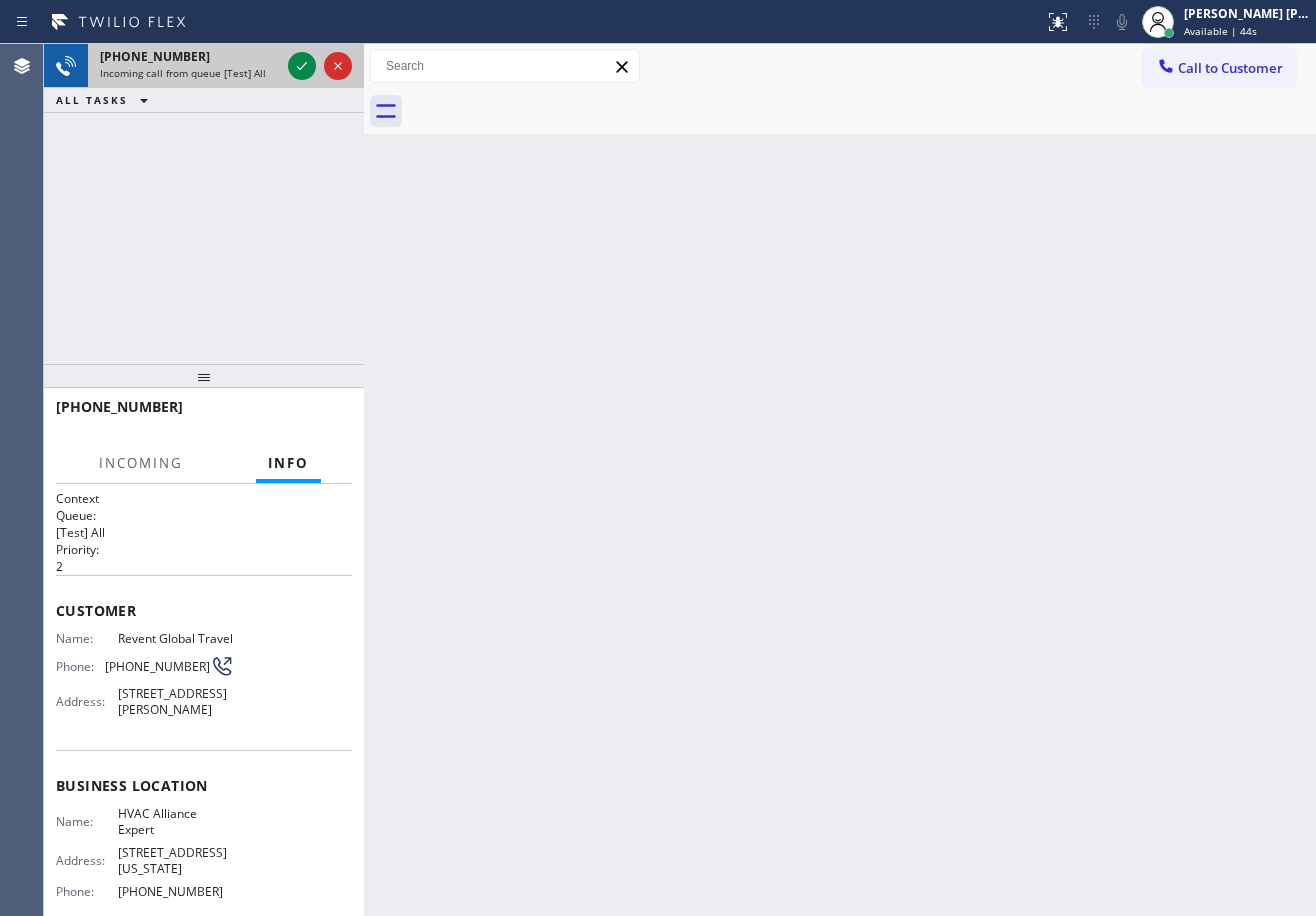 click on "[PHONE_NUMBER] Incoming call from queue [Test] All" at bounding box center [186, 66] 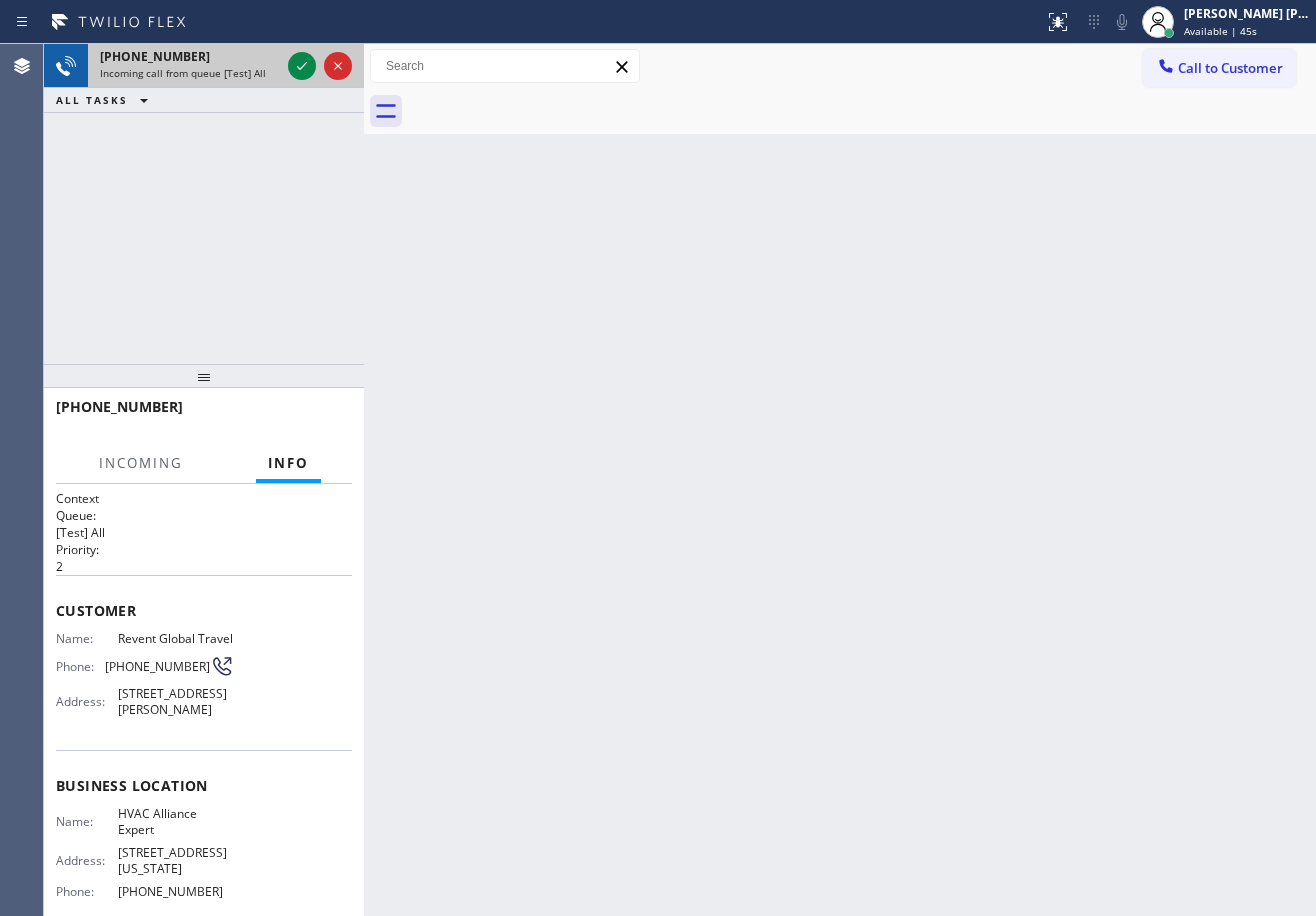 click on "[PHONE_NUMBER] Incoming call from queue [Test] All" at bounding box center [186, 66] 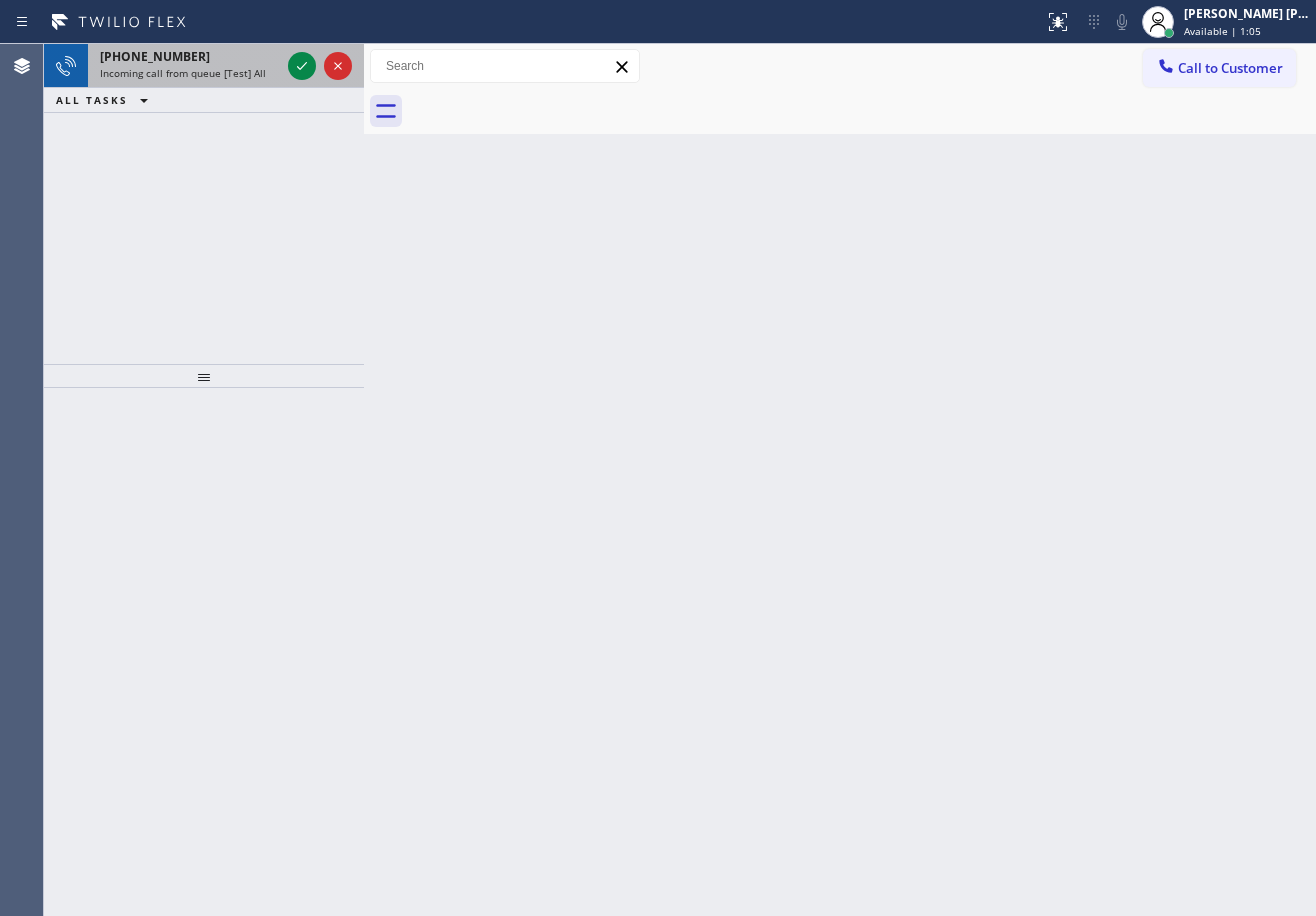 click on "Incoming call from queue [Test] All" at bounding box center [183, 73] 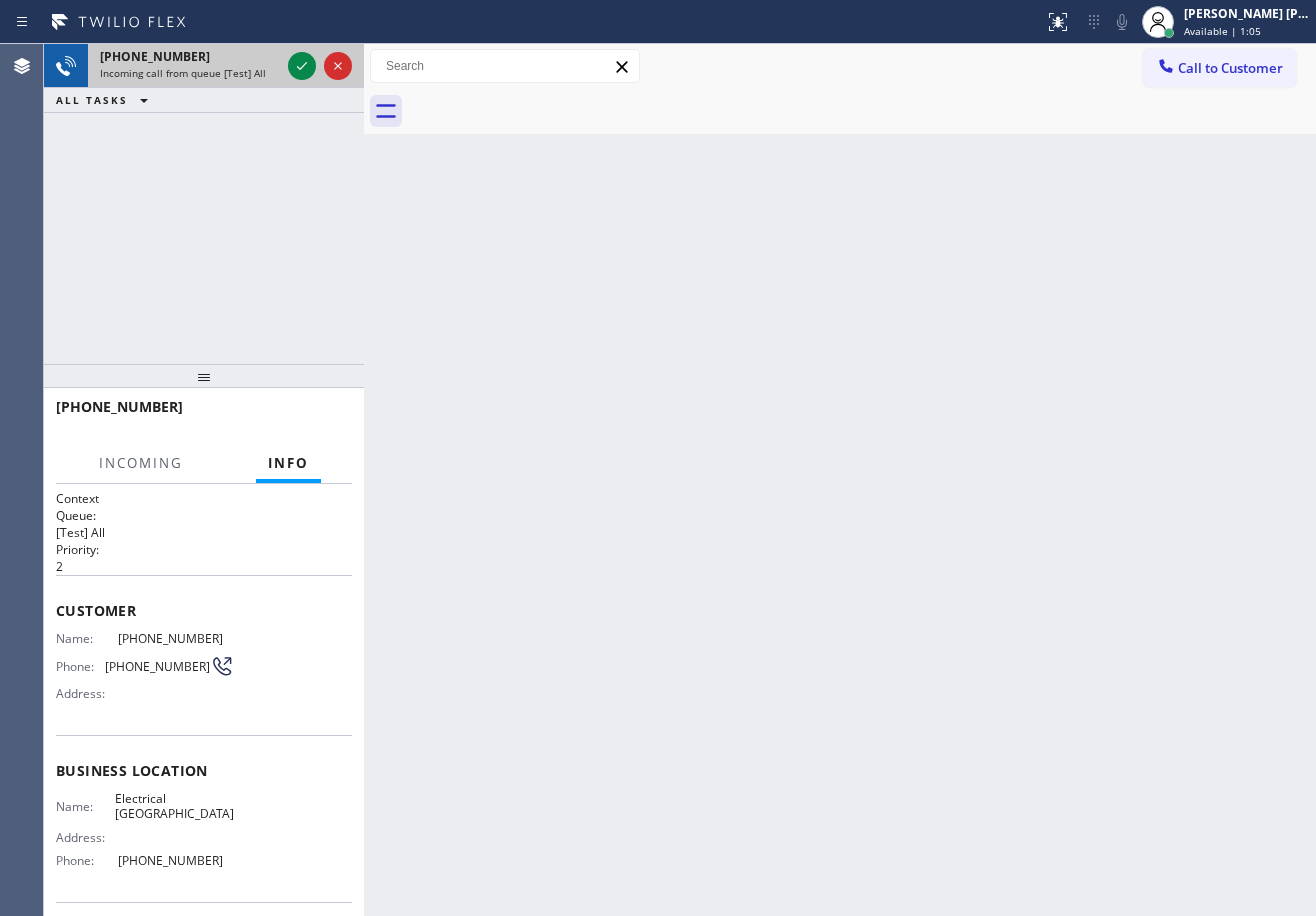 click on "Incoming call from queue [Test] All" at bounding box center (183, 73) 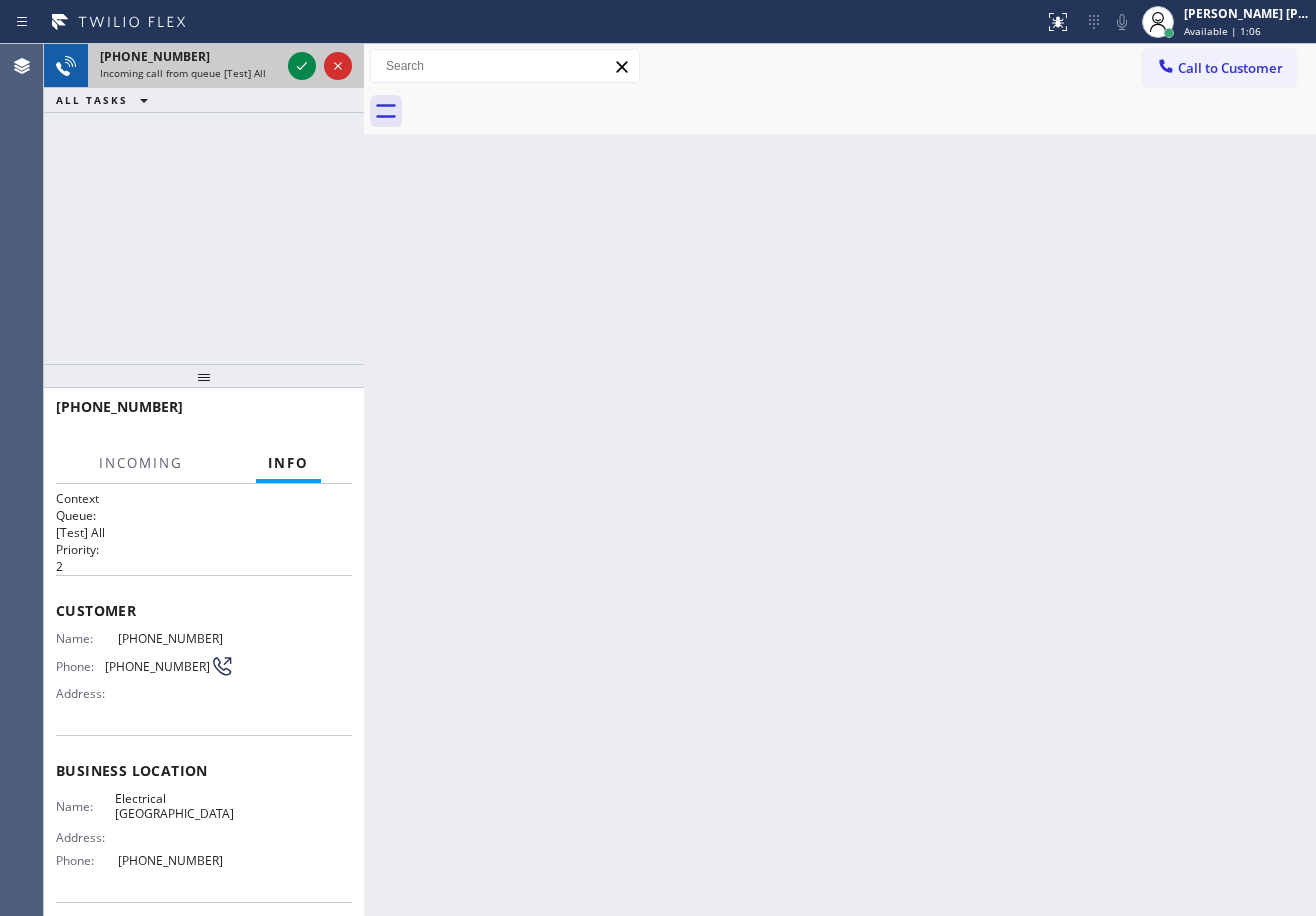 click on "Incoming call from queue [Test] All" at bounding box center (183, 73) 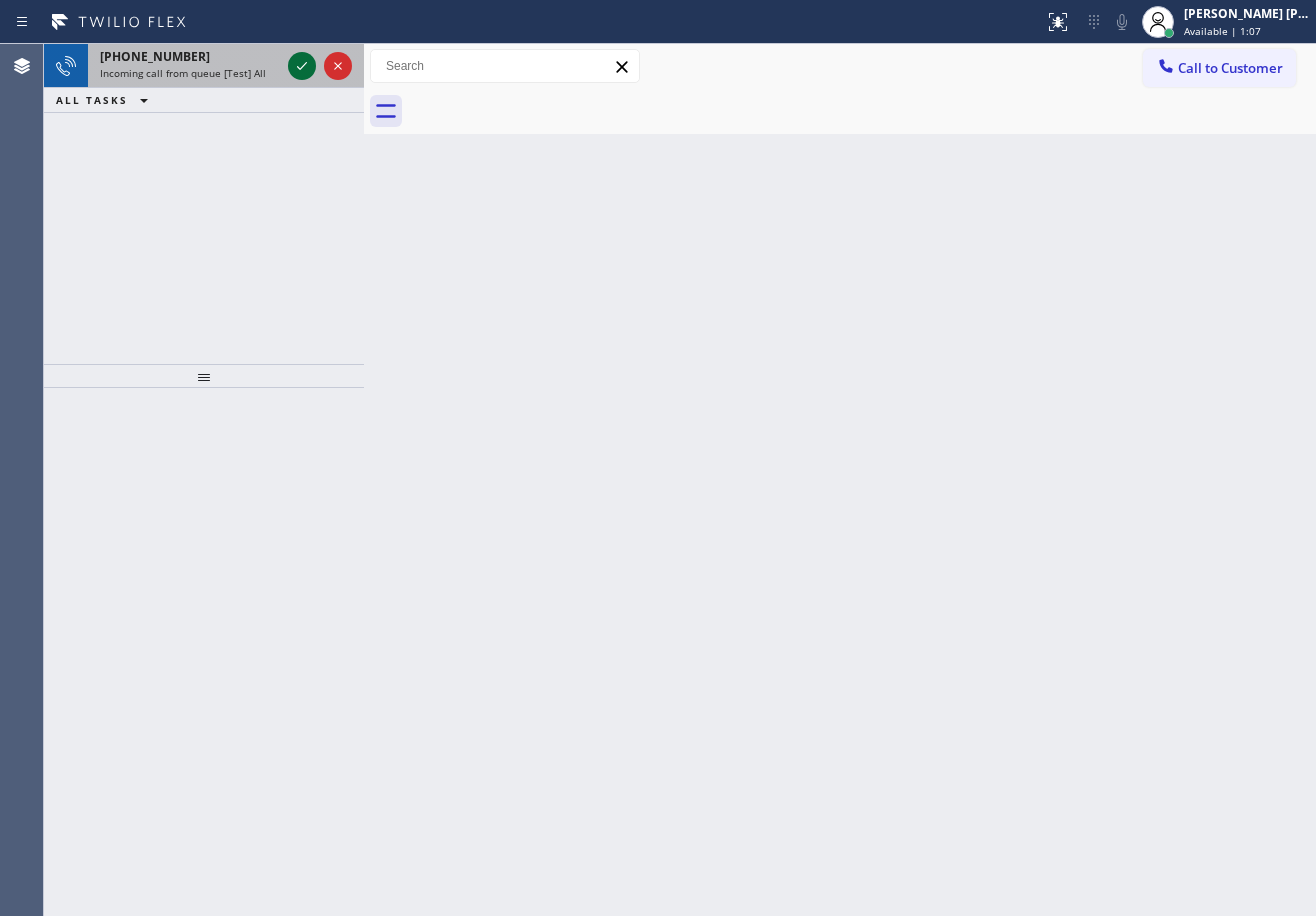 click 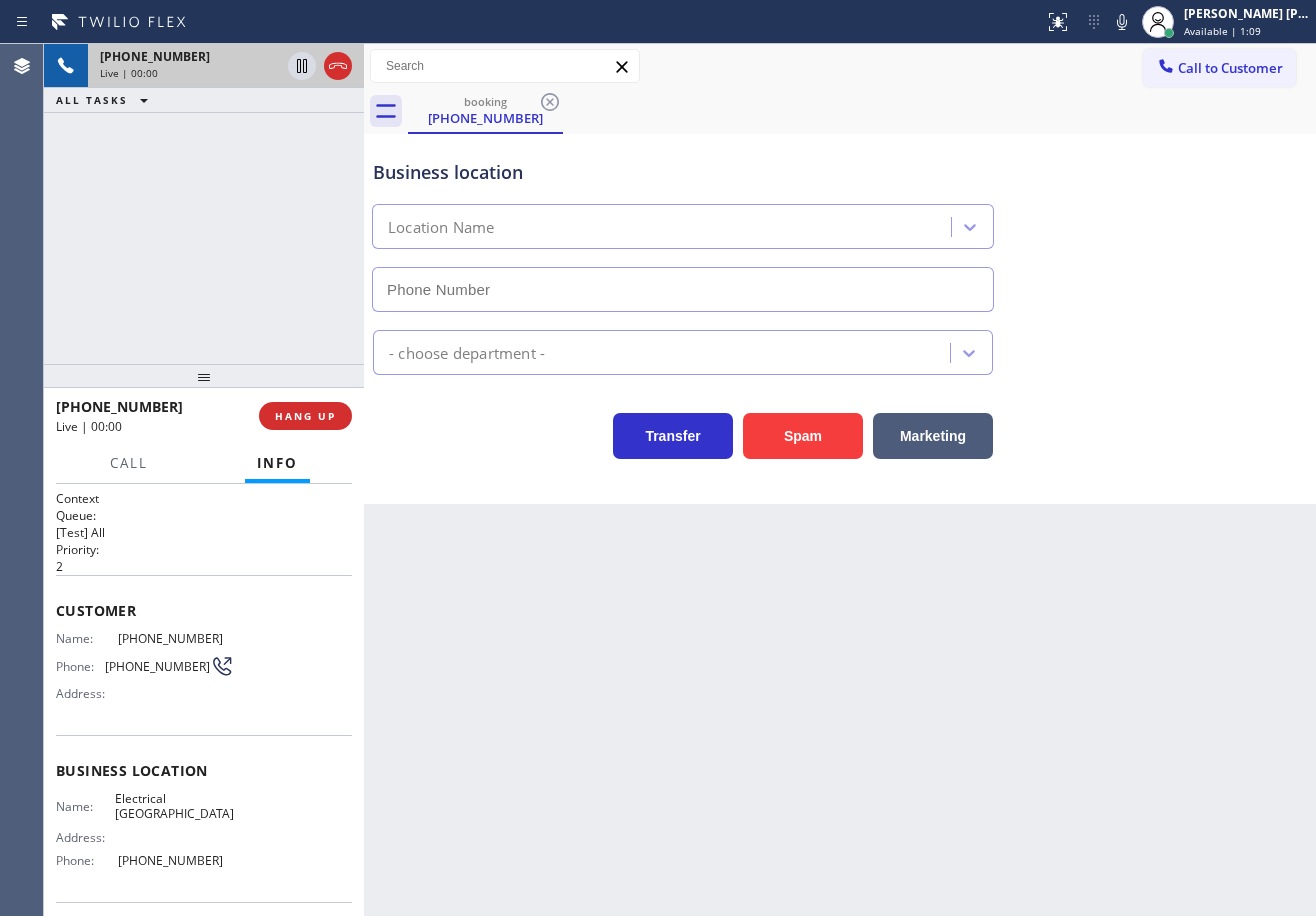 type on "[PHONE_NUMBER]" 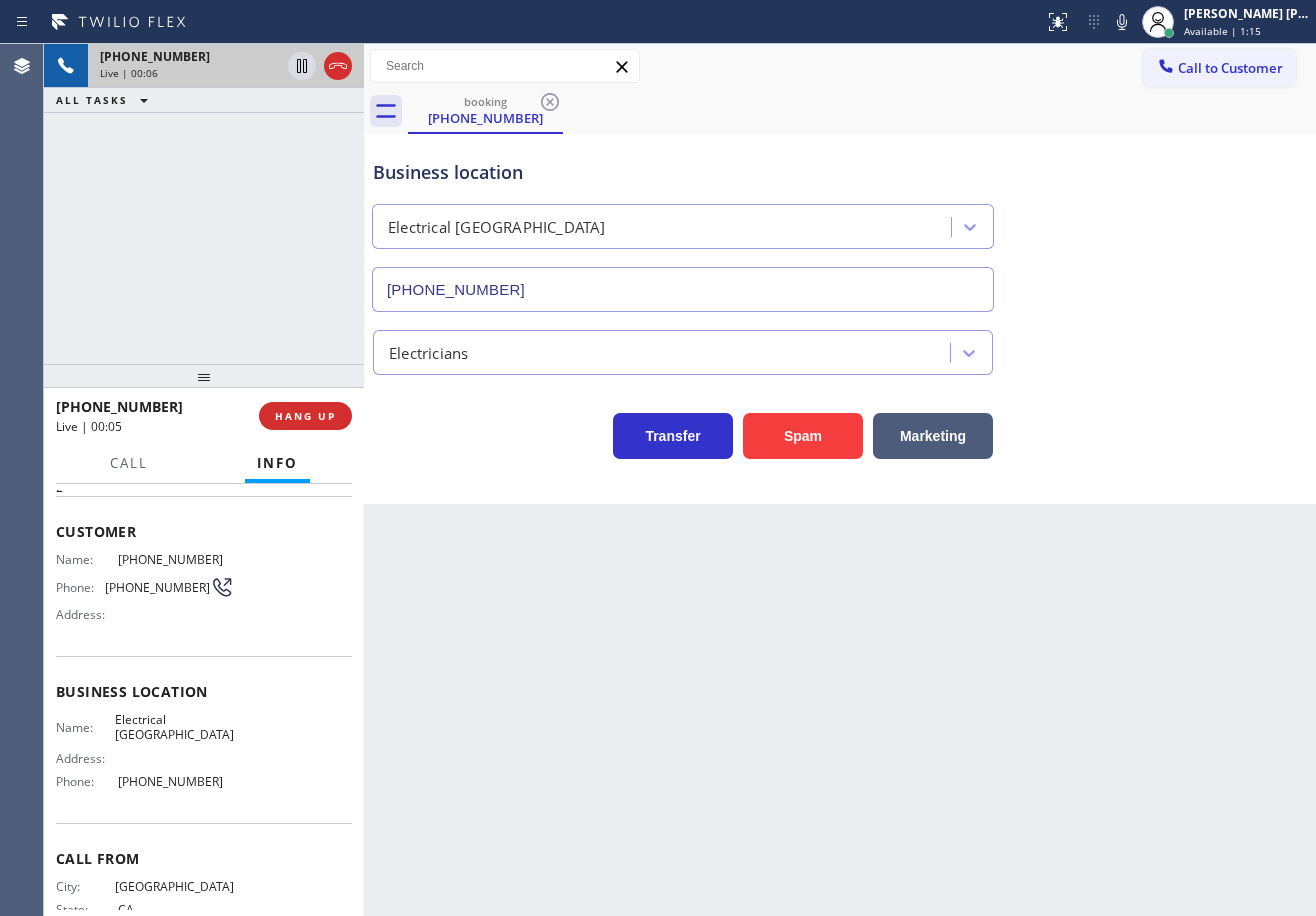 scroll, scrollTop: 0, scrollLeft: 0, axis: both 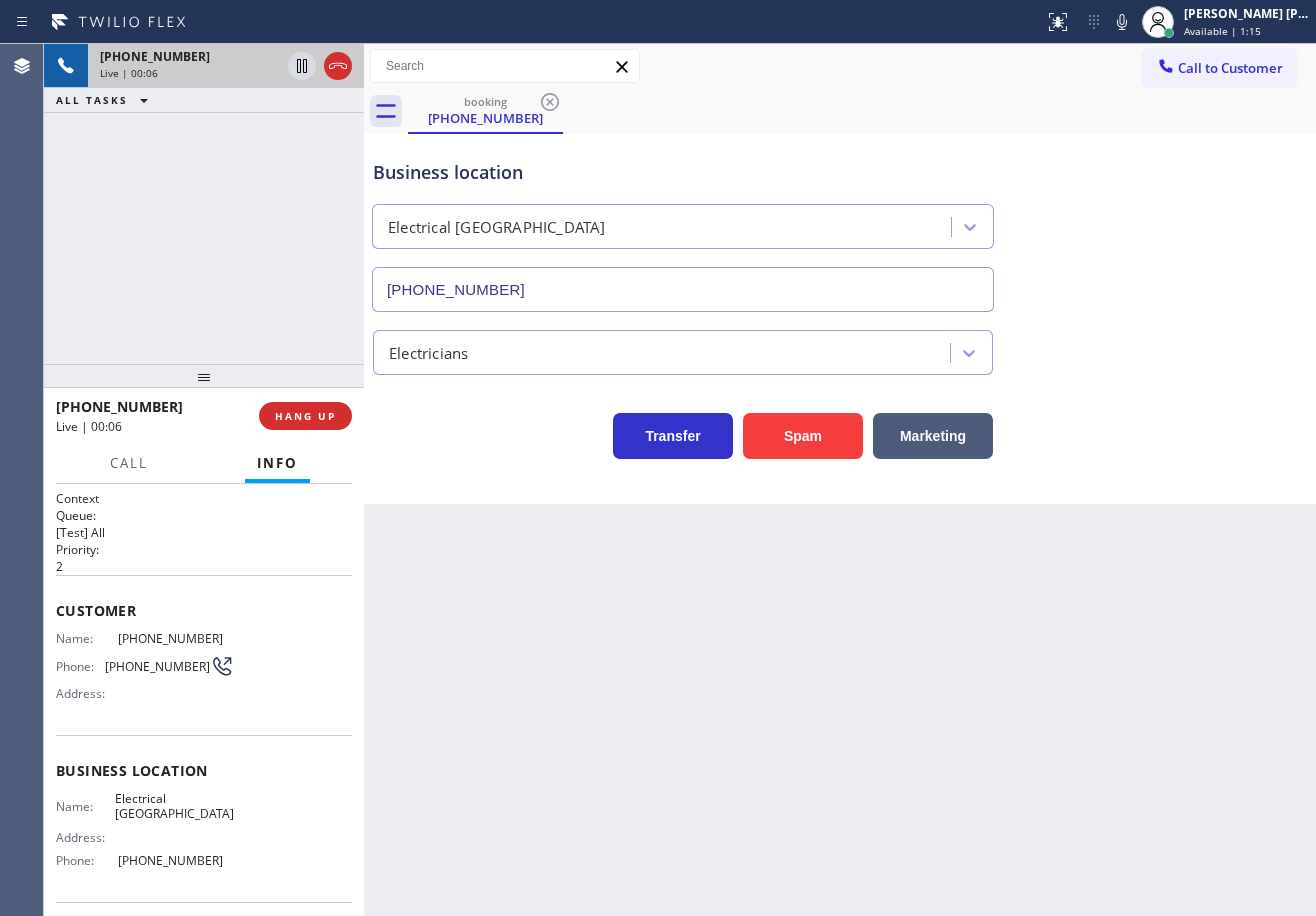 drag, startPoint x: 659, startPoint y: 713, endPoint x: 275, endPoint y: 703, distance: 384.1302 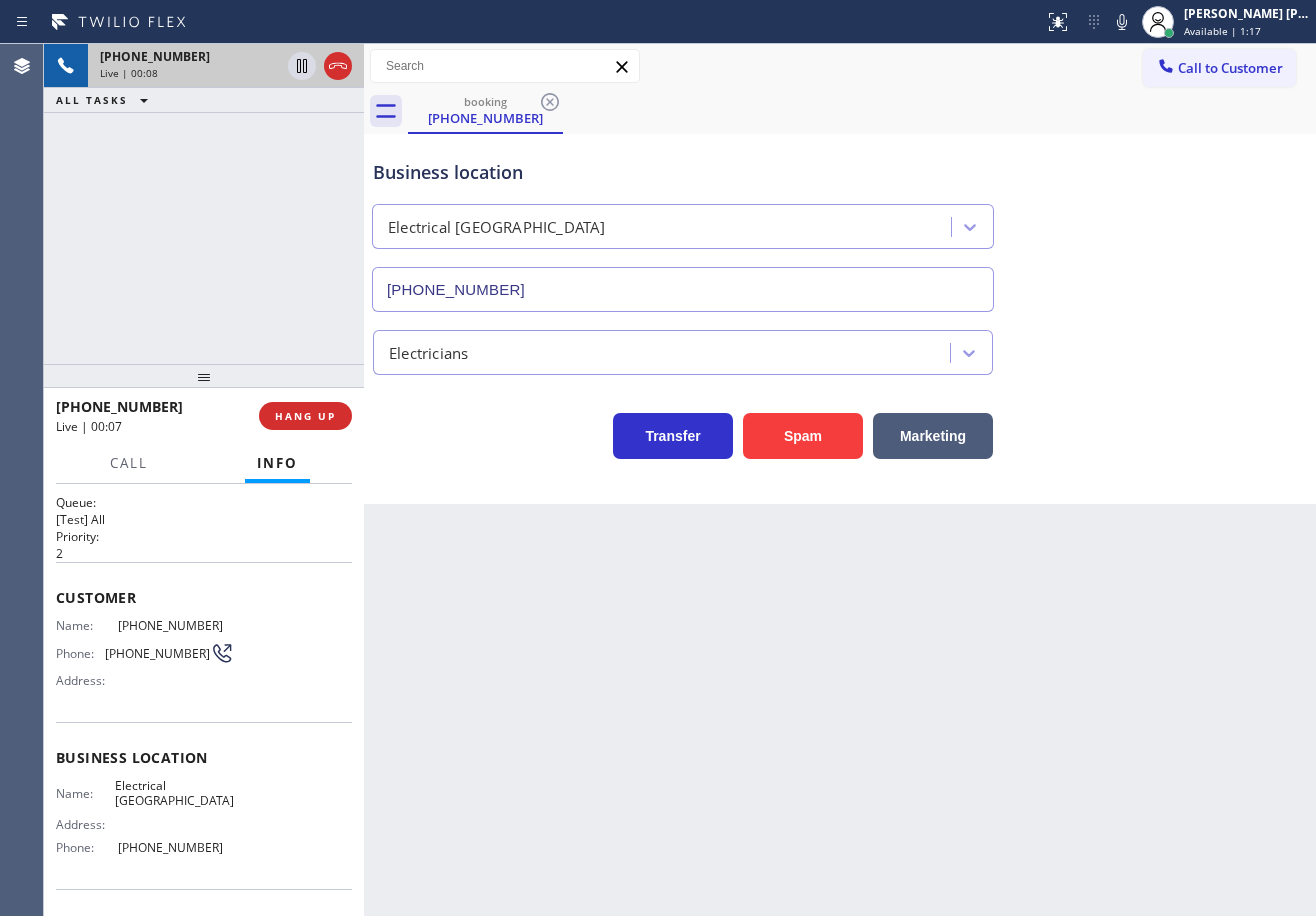scroll, scrollTop: 0, scrollLeft: 0, axis: both 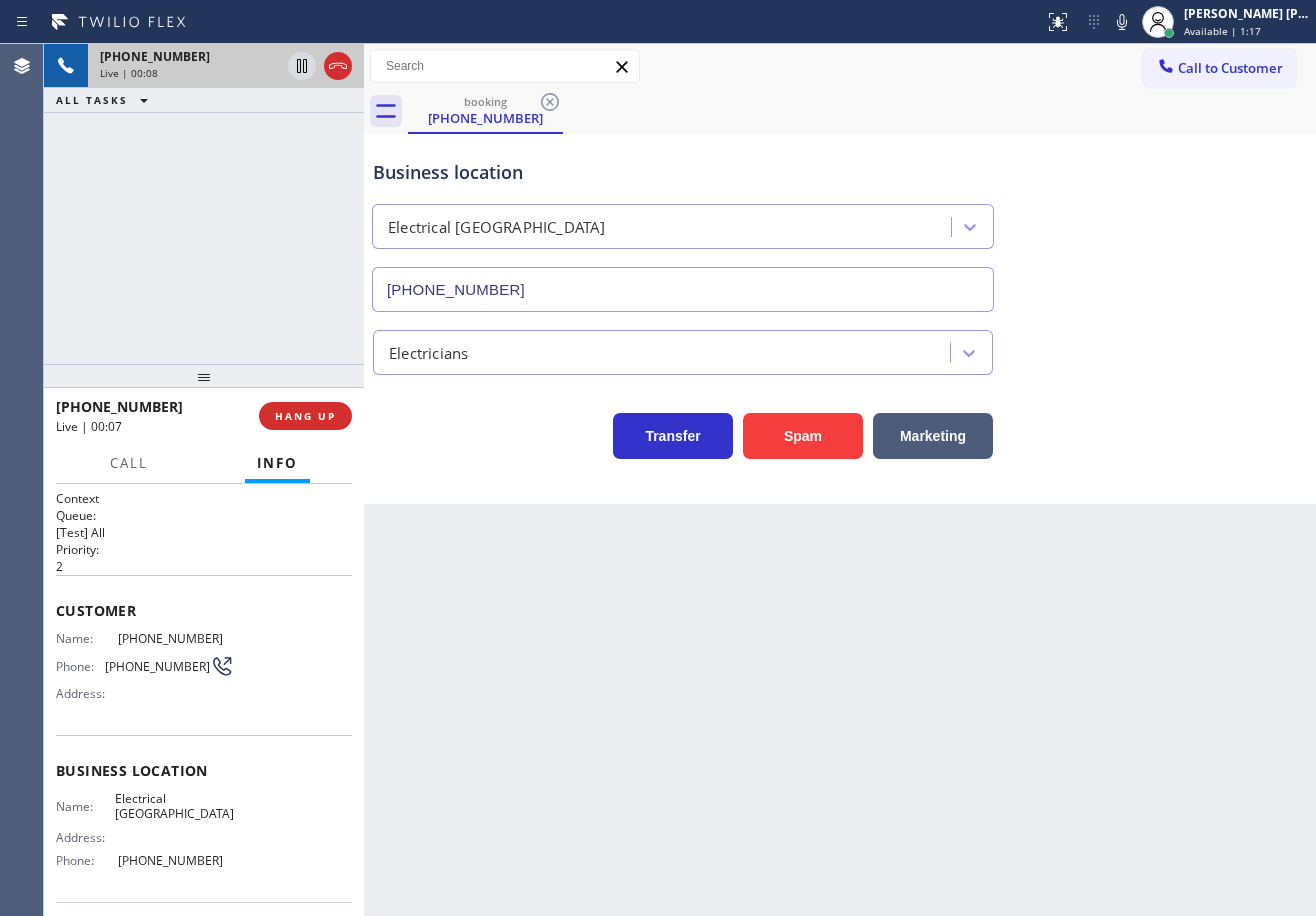 click on "Back to Dashboard Change Sender ID Customers Technicians Select a contact Outbound call Technician Search Technician Your caller id phone number Your caller id phone number Call Technician info Name   Phone none Address none Change Sender ID HVAC [PHONE_NUMBER] 5 Star Appliance [PHONE_NUMBER] Appliance Repair [PHONE_NUMBER] Plumbing [PHONE_NUMBER] Air Duct Cleaning [PHONE_NUMBER]  Electricians [PHONE_NUMBER] Cancel Change Check personal SMS Reset Change booking [PHONE_NUMBER] Call to Customer Outbound call Location [PERSON_NAME] ADC Experts Your caller id phone number [PHONE_NUMBER] Customer number Call Outbound call Technician Search Technician Your caller id phone number Your caller id phone number Call booking [PHONE_NUMBER] Business location Electrical [GEOGRAPHIC_DATA] [PHONE_NUMBER] Electricians Transfer Spam Marketing" at bounding box center [840, 480] 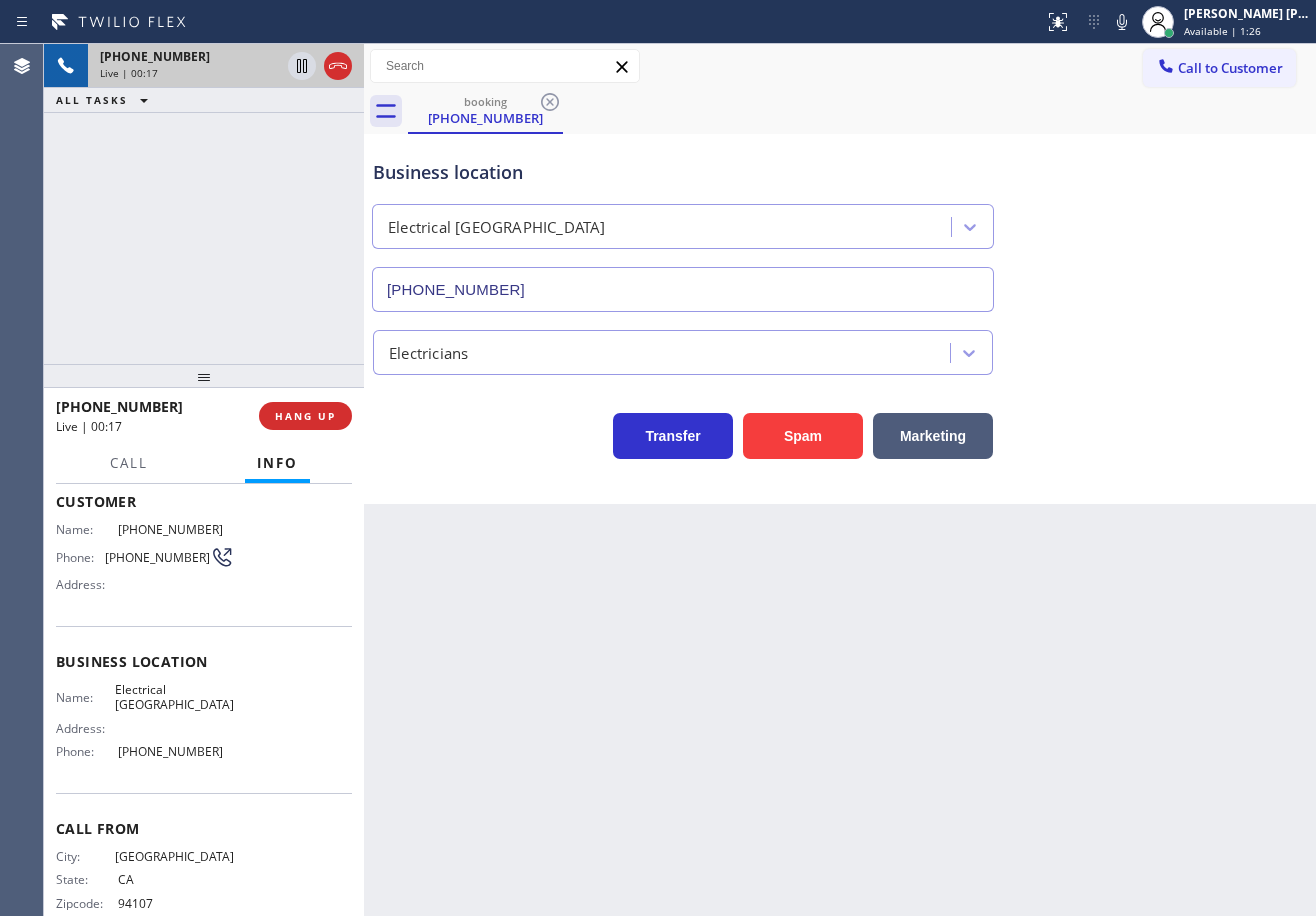scroll, scrollTop: 143, scrollLeft: 0, axis: vertical 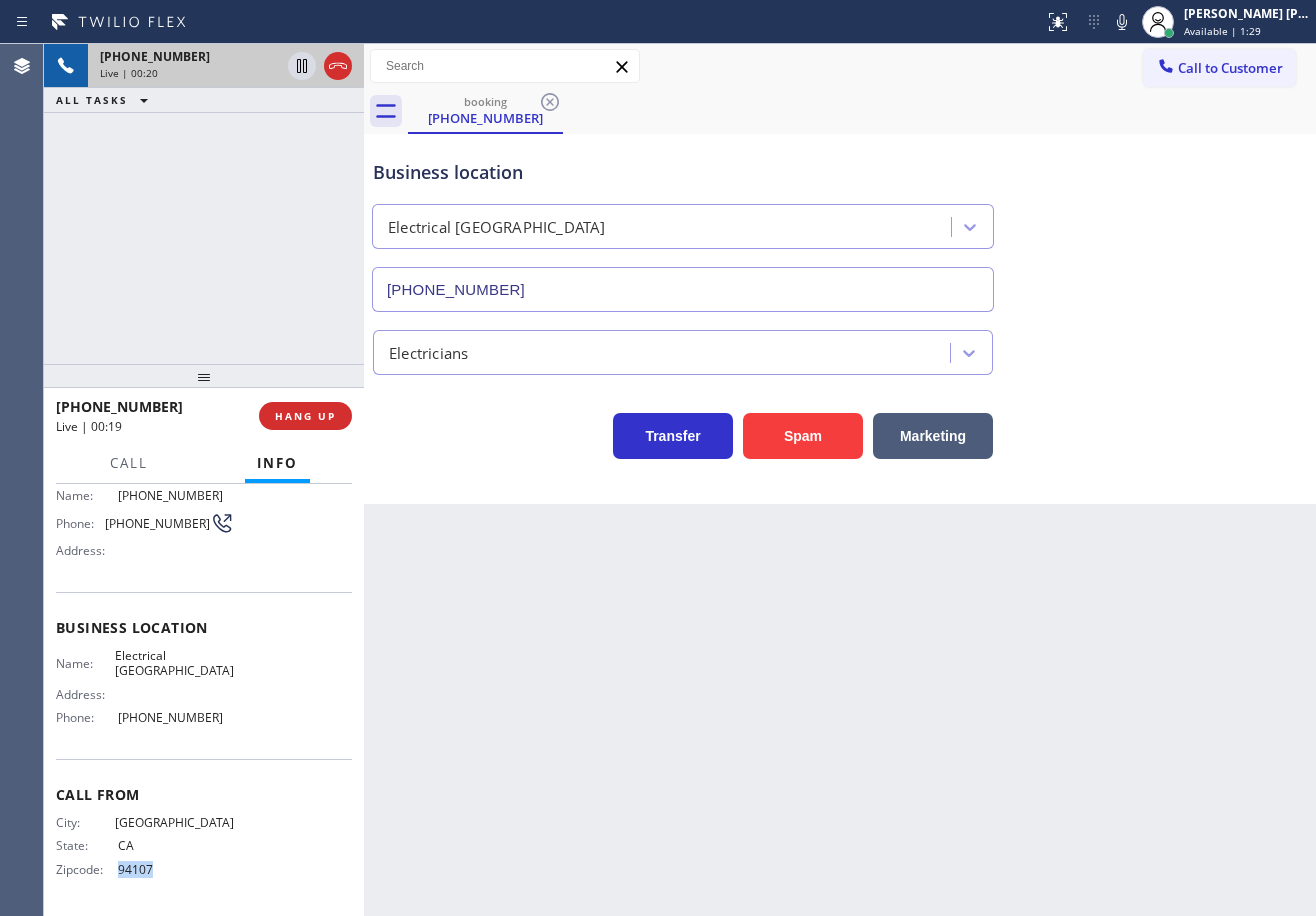 drag, startPoint x: 168, startPoint y: 882, endPoint x: 115, endPoint y: 874, distance: 53.600372 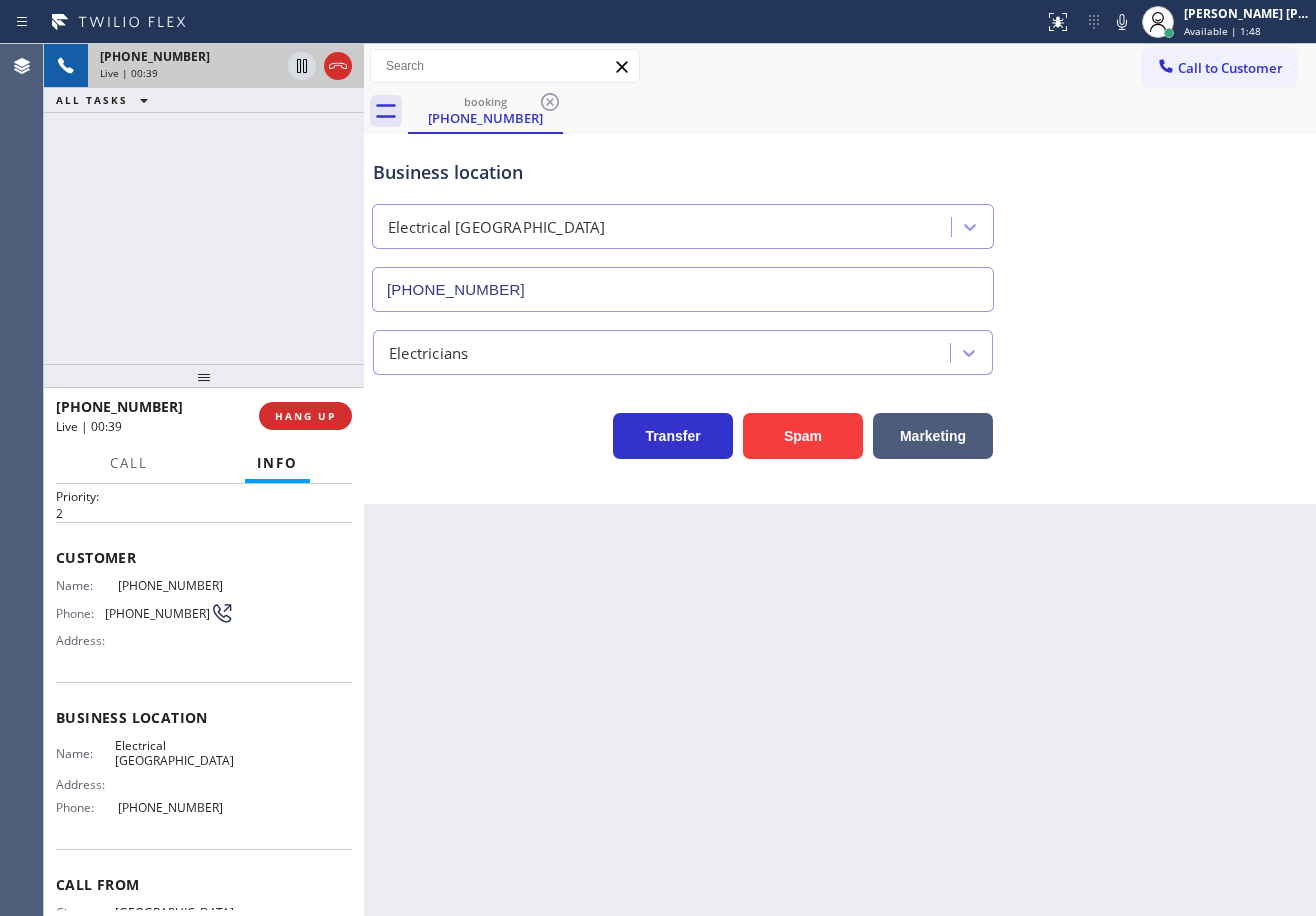 scroll, scrollTop: 143, scrollLeft: 0, axis: vertical 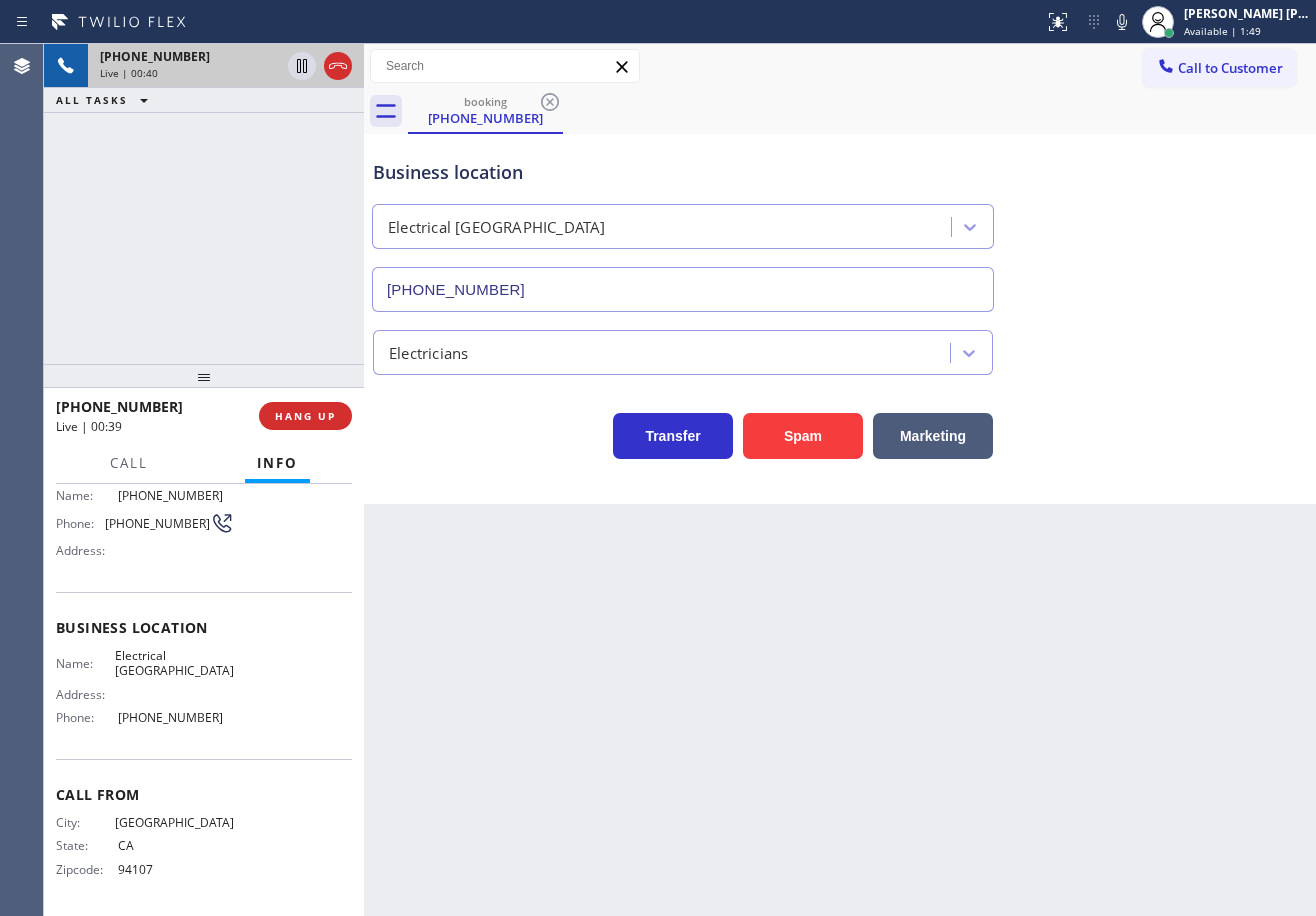 click on "Back to Dashboard Change Sender ID Customers Technicians Select a contact Outbound call Technician Search Technician Your caller id phone number Your caller id phone number Call Technician info Name   Phone none Address none Change Sender ID HVAC [PHONE_NUMBER] 5 Star Appliance [PHONE_NUMBER] Appliance Repair [PHONE_NUMBER] Plumbing [PHONE_NUMBER] Air Duct Cleaning [PHONE_NUMBER]  Electricians [PHONE_NUMBER] Cancel Change Check personal SMS Reset Change booking [PHONE_NUMBER] Call to Customer Outbound call Location [PERSON_NAME] ADC Experts Your caller id phone number [PHONE_NUMBER] Customer number Call Outbound call Technician Search Technician Your caller id phone number Your caller id phone number Call booking [PHONE_NUMBER] Business location Electrical [GEOGRAPHIC_DATA] [PHONE_NUMBER] Electricians Transfer Spam Marketing" at bounding box center [840, 480] 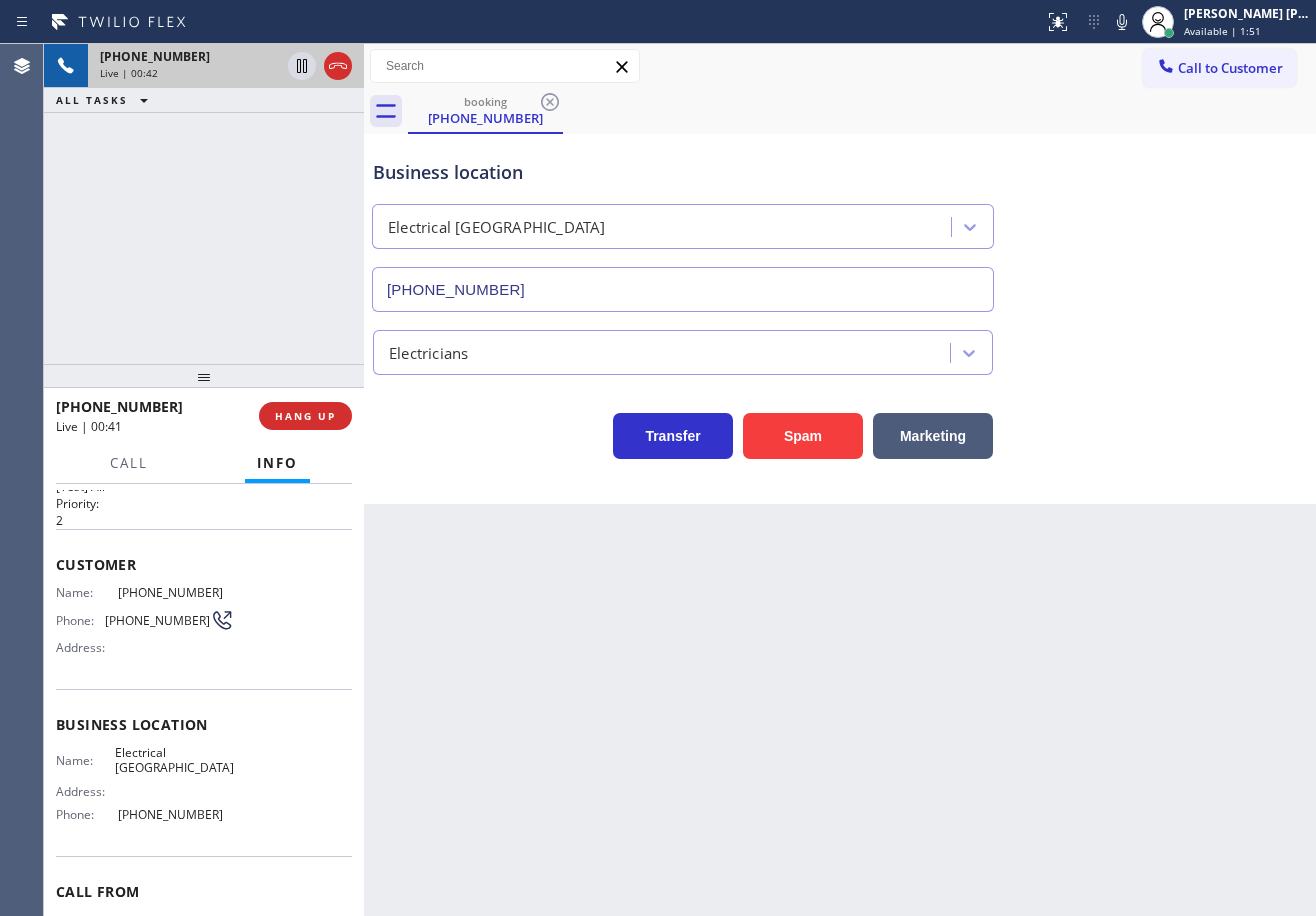 scroll, scrollTop: 143, scrollLeft: 0, axis: vertical 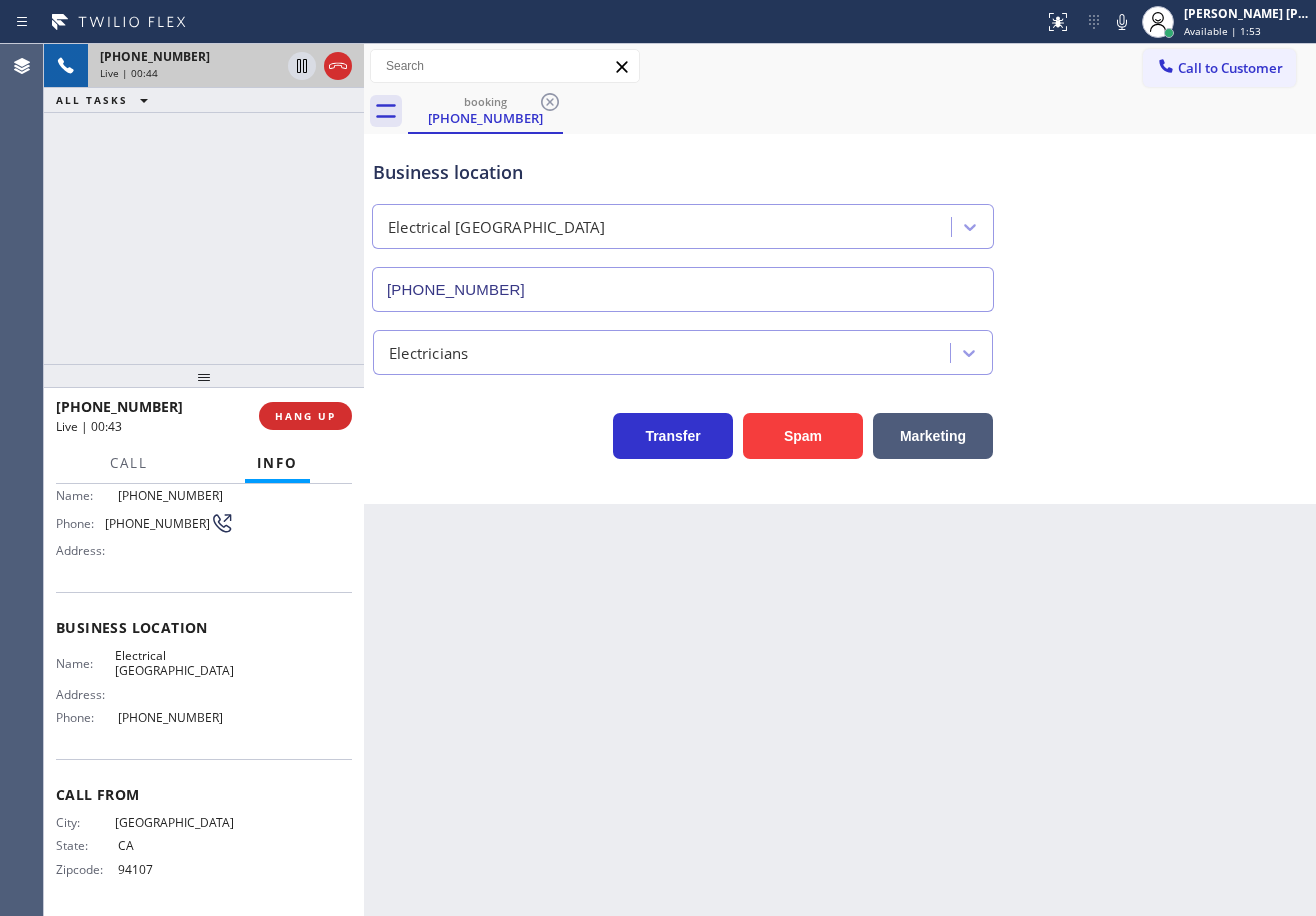 click on "[PHONE_NUMBER] Live | 00:44 ALL TASKS ALL TASKS ACTIVE TASKS TASKS IN WRAP UP" at bounding box center [204, 204] 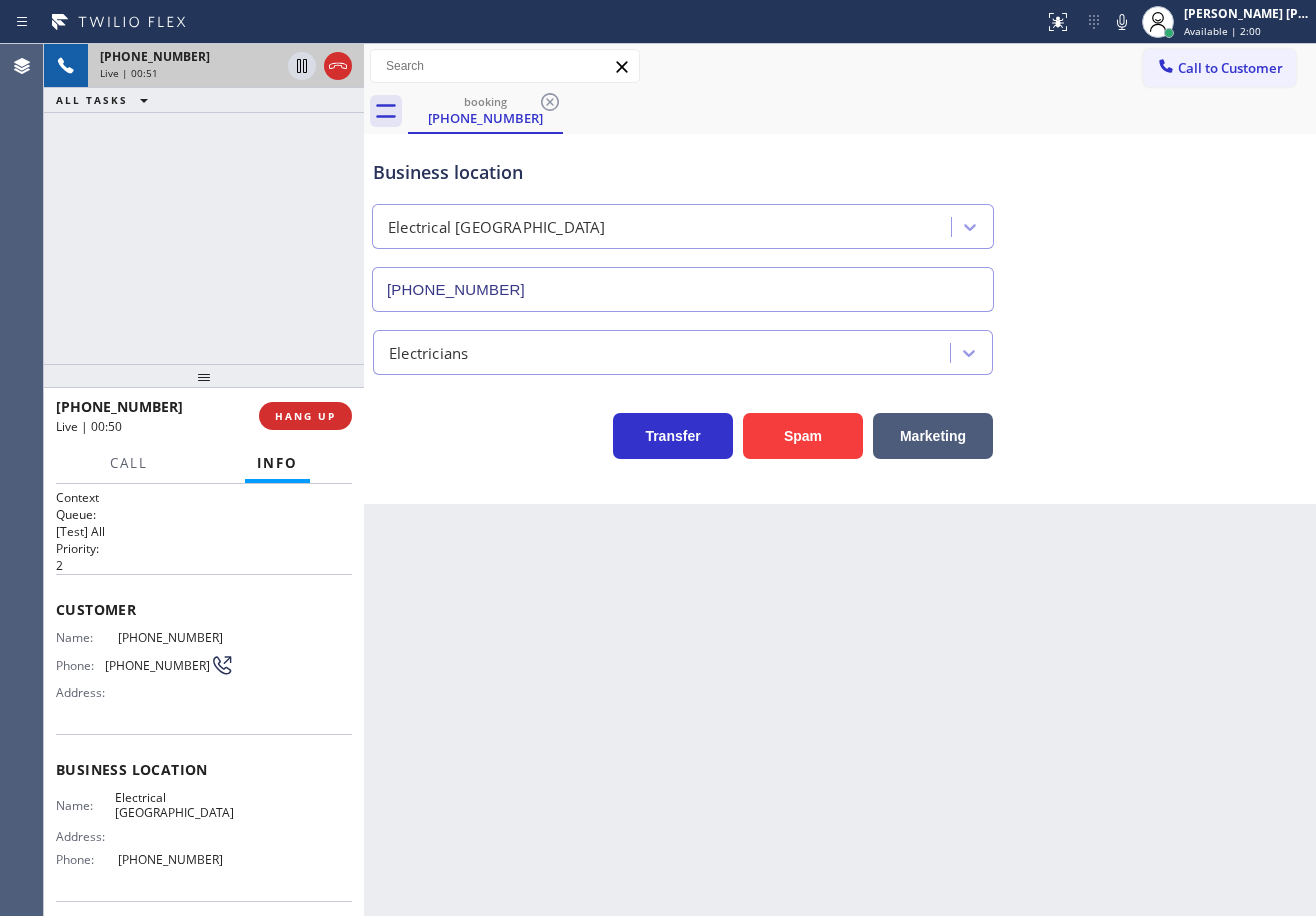scroll, scrollTop: 0, scrollLeft: 0, axis: both 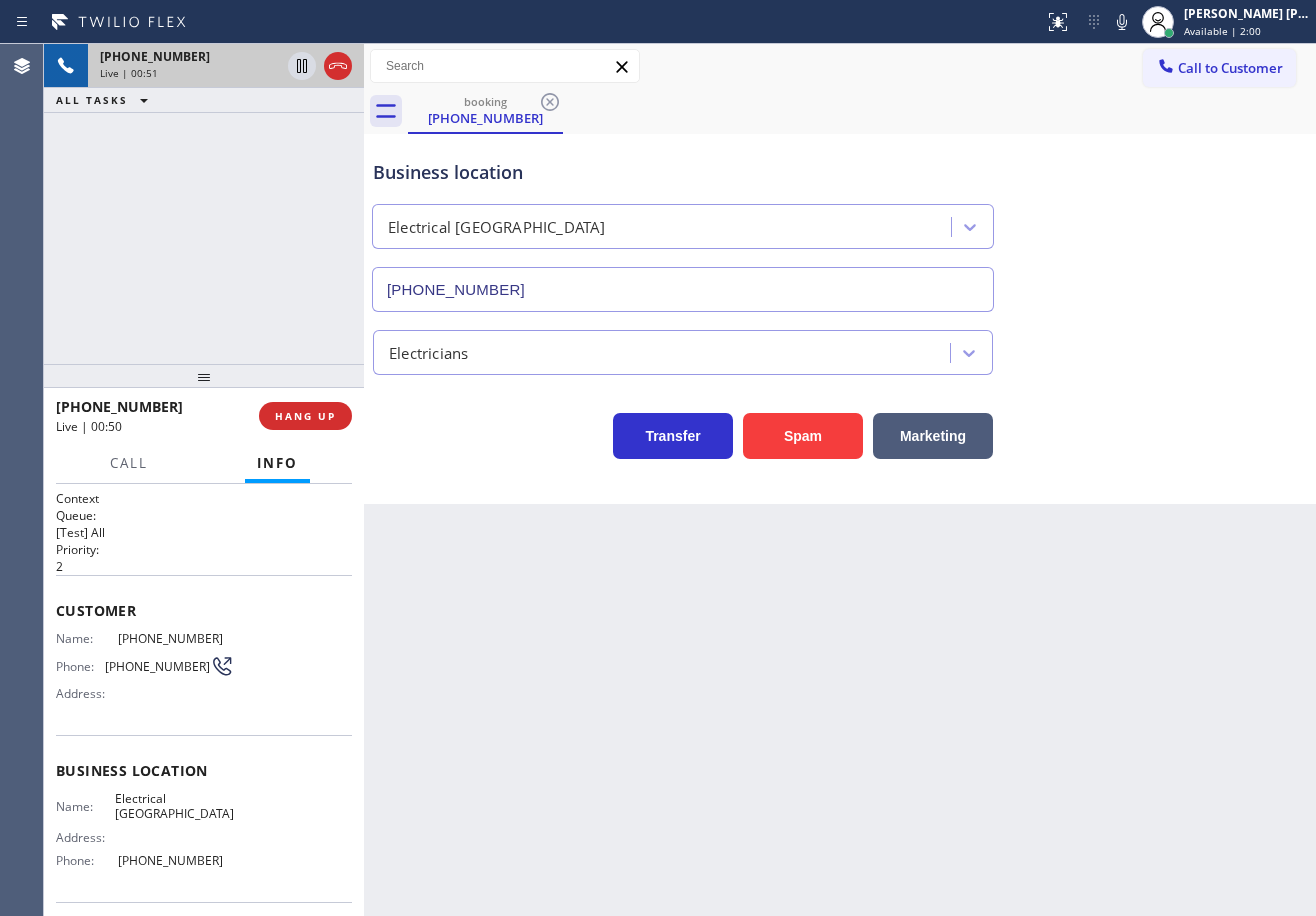 drag, startPoint x: 831, startPoint y: 779, endPoint x: 836, endPoint y: 766, distance: 13.928389 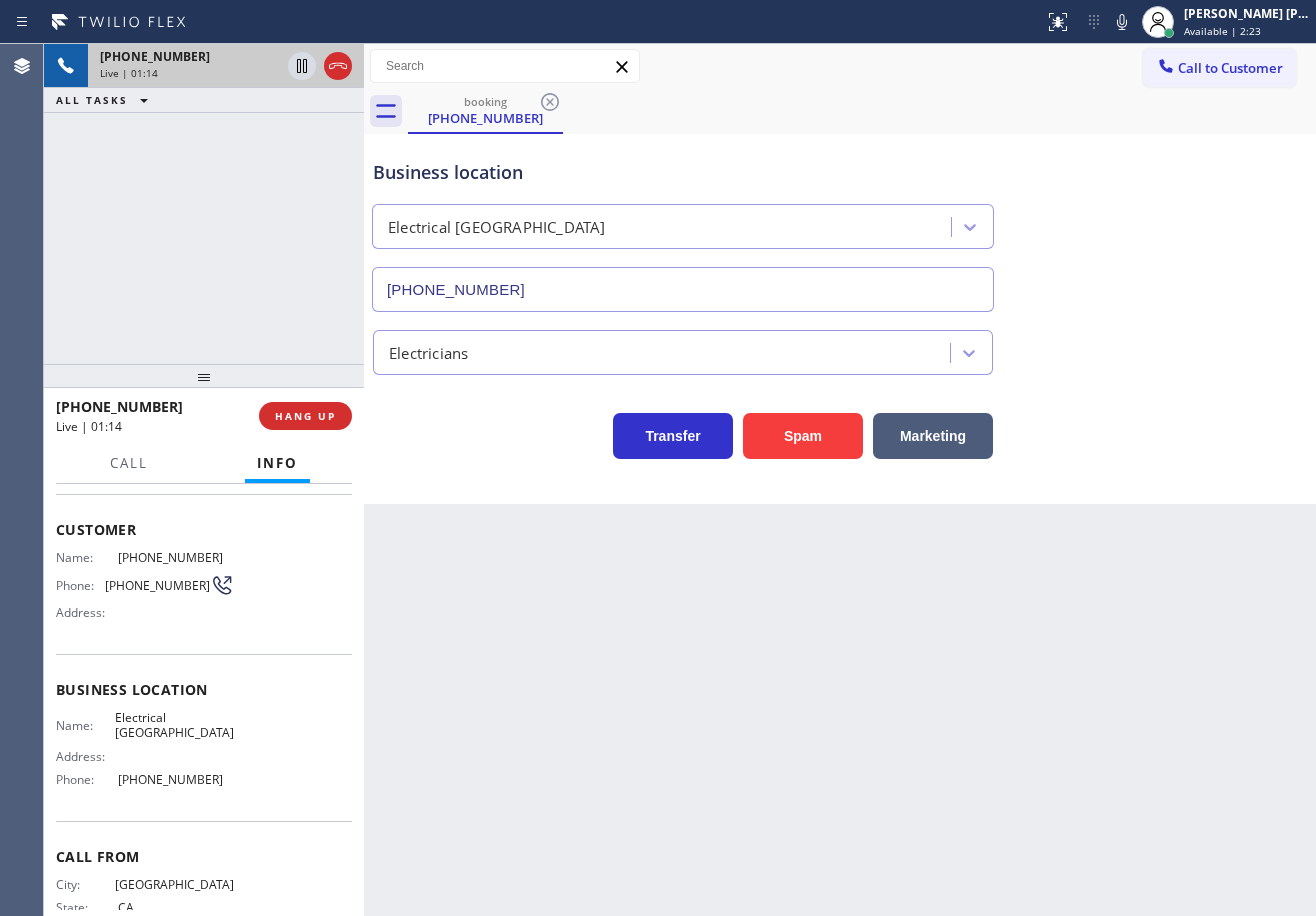 scroll, scrollTop: 143, scrollLeft: 0, axis: vertical 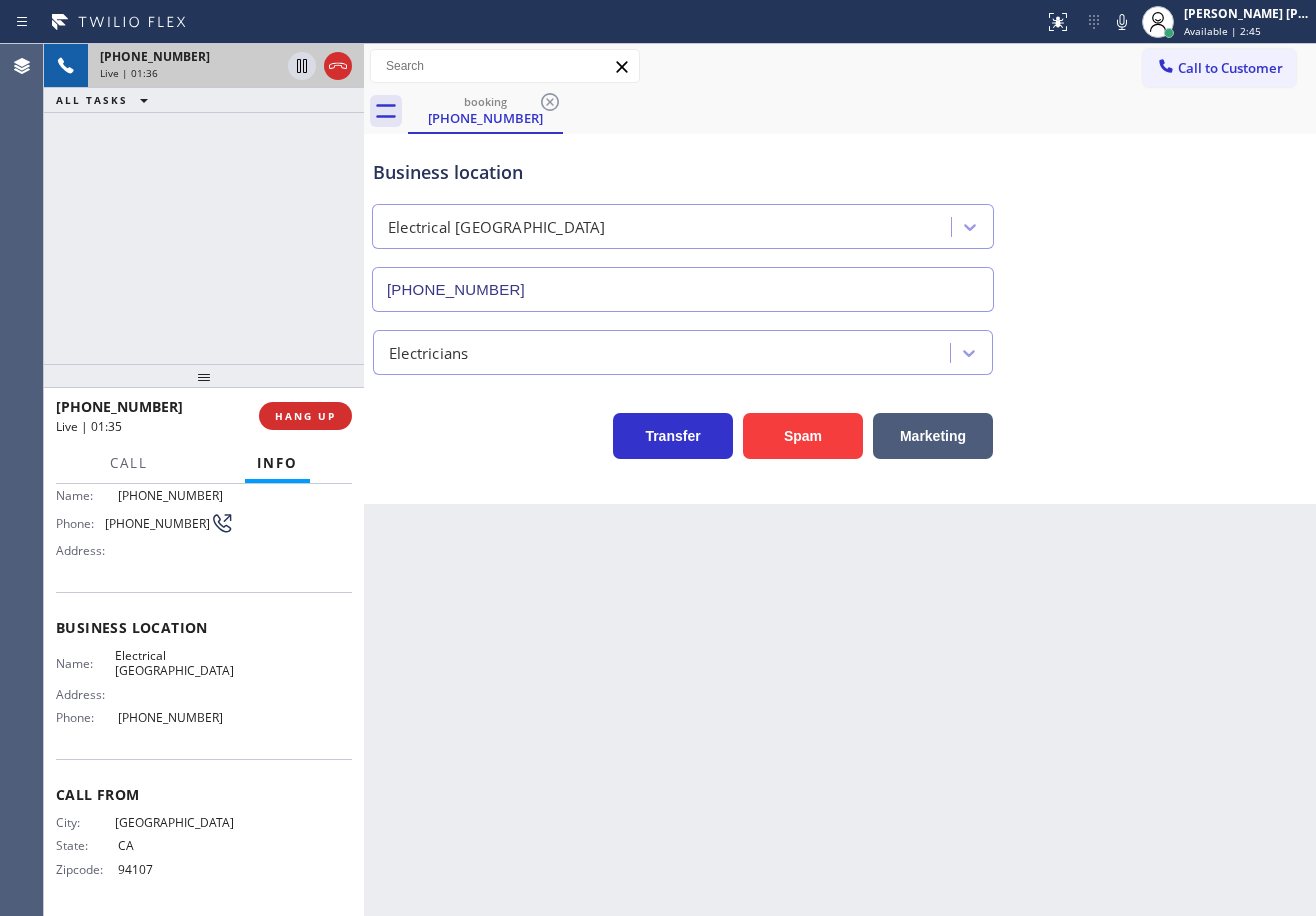 click on "Back to Dashboard Change Sender ID Customers Technicians Select a contact Outbound call Technician Search Technician Your caller id phone number Your caller id phone number Call Technician info Name   Phone none Address none Change Sender ID HVAC [PHONE_NUMBER] 5 Star Appliance [PHONE_NUMBER] Appliance Repair [PHONE_NUMBER] Plumbing [PHONE_NUMBER] Air Duct Cleaning [PHONE_NUMBER]  Electricians [PHONE_NUMBER] Cancel Change Check personal SMS Reset Change booking [PHONE_NUMBER] Call to Customer Outbound call Location [PERSON_NAME] ADC Experts Your caller id phone number [PHONE_NUMBER] Customer number Call Outbound call Technician Search Technician Your caller id phone number Your caller id phone number Call booking [PHONE_NUMBER] Business location Electrical [GEOGRAPHIC_DATA] [PHONE_NUMBER] Electricians Transfer Spam Marketing" at bounding box center (840, 480) 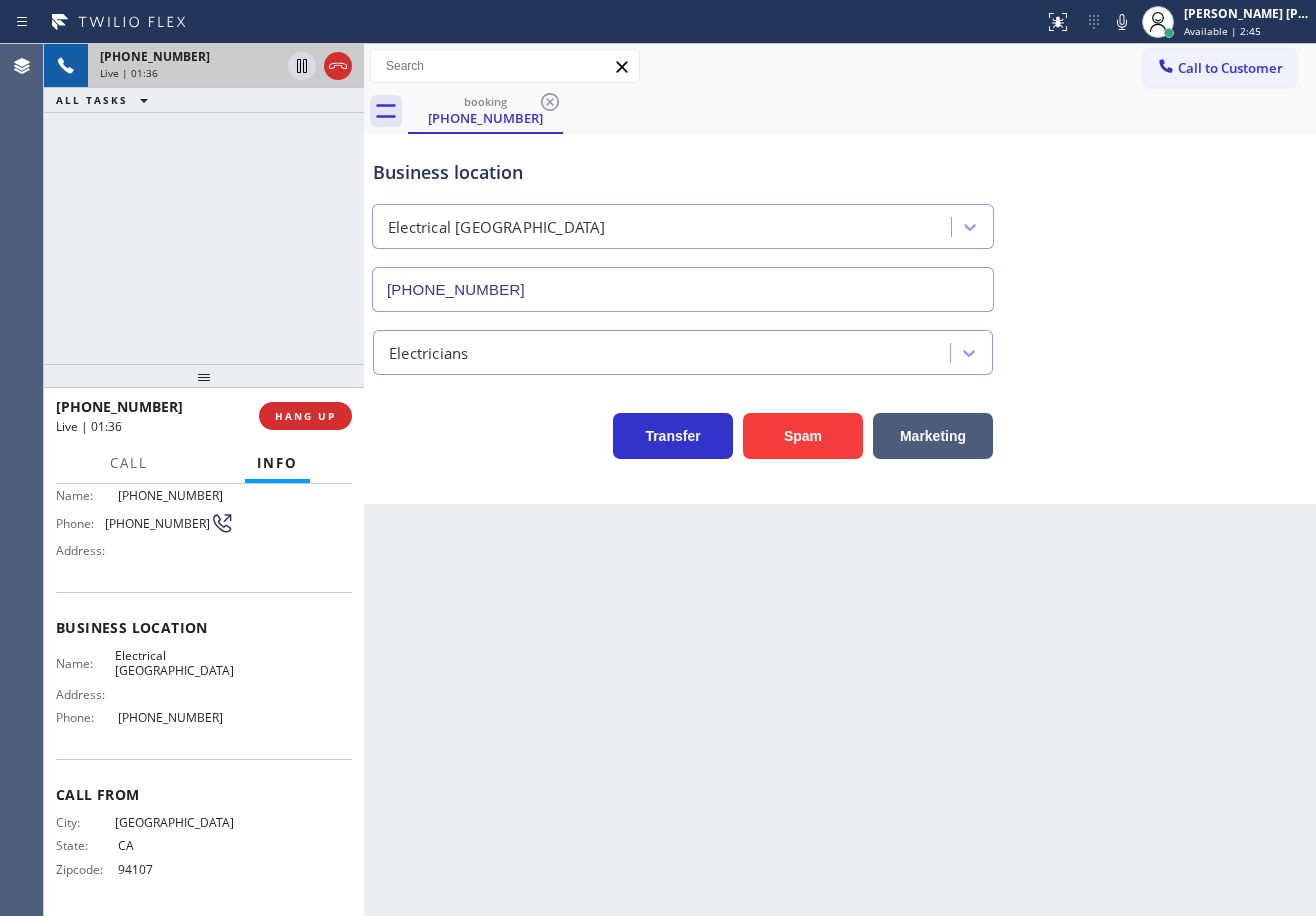 click on "Back to Dashboard Change Sender ID Customers Technicians Select a contact Outbound call Technician Search Technician Your caller id phone number Your caller id phone number Call Technician info Name   Phone none Address none Change Sender ID HVAC [PHONE_NUMBER] 5 Star Appliance [PHONE_NUMBER] Appliance Repair [PHONE_NUMBER] Plumbing [PHONE_NUMBER] Air Duct Cleaning [PHONE_NUMBER]  Electricians [PHONE_NUMBER] Cancel Change Check personal SMS Reset Change booking [PHONE_NUMBER] Call to Customer Outbound call Location [PERSON_NAME] ADC Experts Your caller id phone number [PHONE_NUMBER] Customer number Call Outbound call Technician Search Technician Your caller id phone number Your caller id phone number Call booking [PHONE_NUMBER] Business location Electrical [GEOGRAPHIC_DATA] [PHONE_NUMBER] Electricians Transfer Spam Marketing" at bounding box center (840, 480) 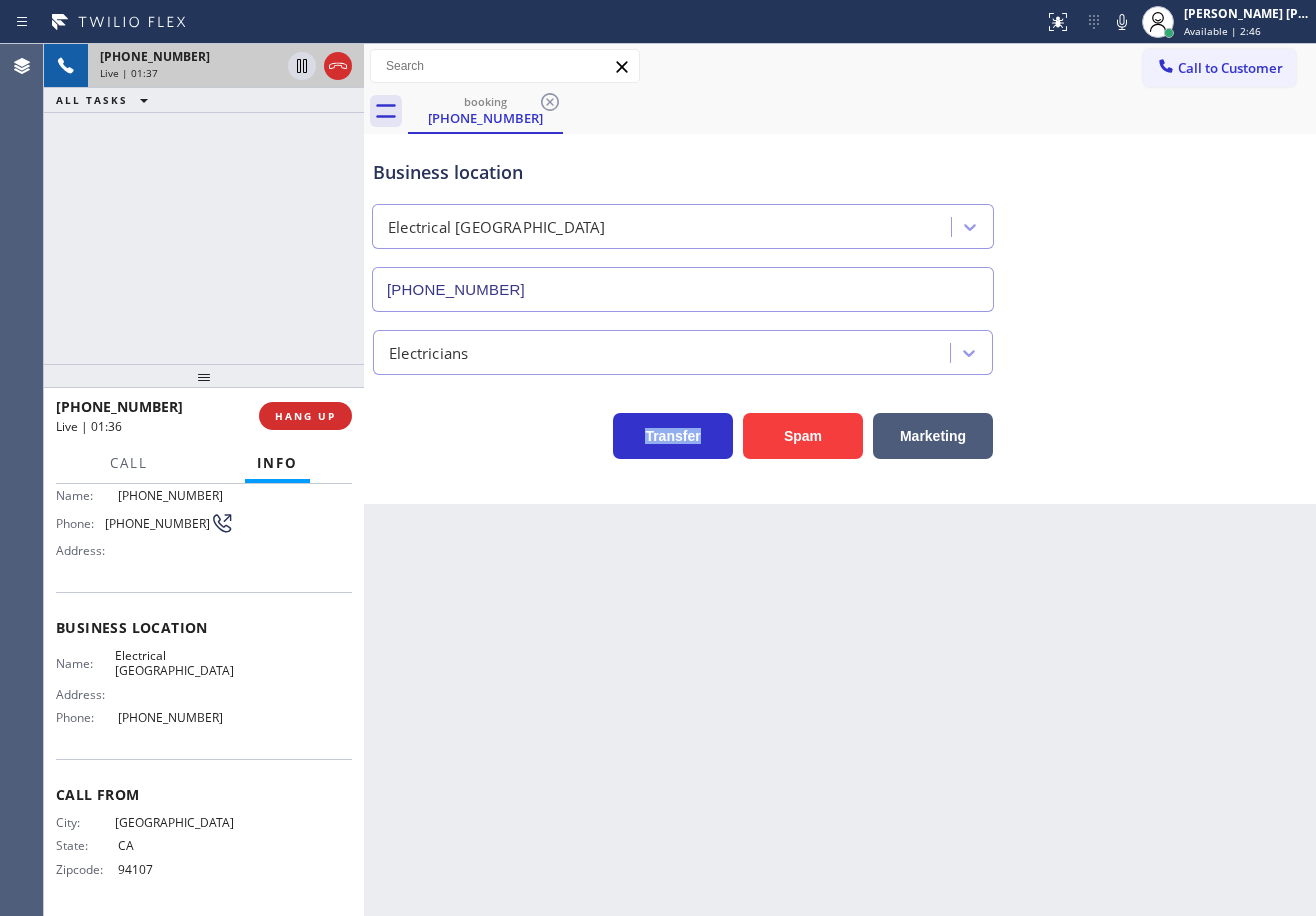 click on "Back to Dashboard Change Sender ID Customers Technicians Select a contact Outbound call Technician Search Technician Your caller id phone number Your caller id phone number Call Technician info Name   Phone none Address none Change Sender ID HVAC [PHONE_NUMBER] 5 Star Appliance [PHONE_NUMBER] Appliance Repair [PHONE_NUMBER] Plumbing [PHONE_NUMBER] Air Duct Cleaning [PHONE_NUMBER]  Electricians [PHONE_NUMBER] Cancel Change Check personal SMS Reset Change booking [PHONE_NUMBER] Call to Customer Outbound call Location [PERSON_NAME] ADC Experts Your caller id phone number [PHONE_NUMBER] Customer number Call Outbound call Technician Search Technician Your caller id phone number Your caller id phone number Call booking [PHONE_NUMBER] Business location Electrical [GEOGRAPHIC_DATA] [PHONE_NUMBER] Electricians Transfer Spam Marketing" at bounding box center [840, 480] 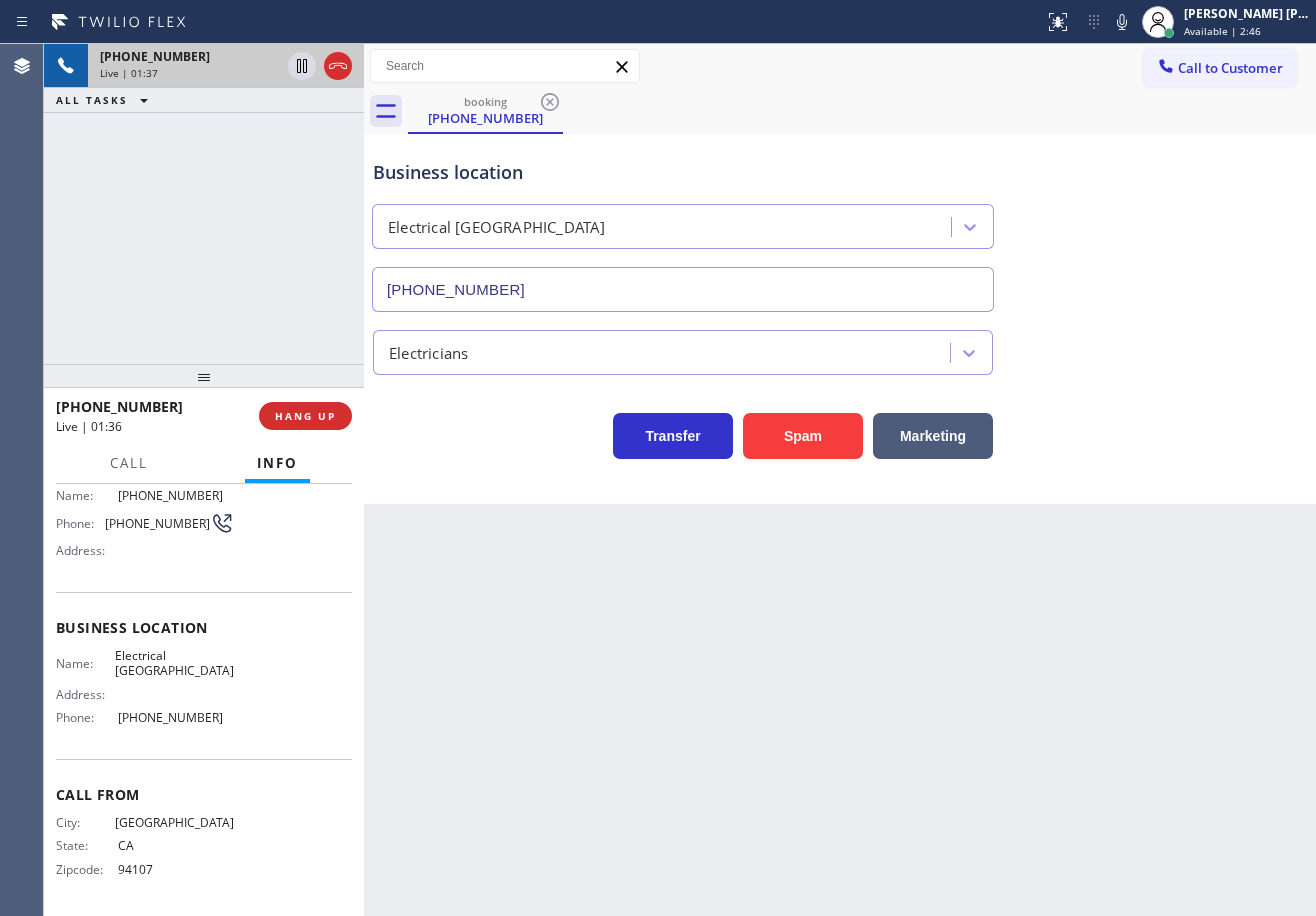 click on "Back to Dashboard Change Sender ID Customers Technicians Select a contact Outbound call Technician Search Technician Your caller id phone number Your caller id phone number Call Technician info Name   Phone none Address none Change Sender ID HVAC [PHONE_NUMBER] 5 Star Appliance [PHONE_NUMBER] Appliance Repair [PHONE_NUMBER] Plumbing [PHONE_NUMBER] Air Duct Cleaning [PHONE_NUMBER]  Electricians [PHONE_NUMBER] Cancel Change Check personal SMS Reset Change booking [PHONE_NUMBER] Call to Customer Outbound call Location [PERSON_NAME] ADC Experts Your caller id phone number [PHONE_NUMBER] Customer number Call Outbound call Technician Search Technician Your caller id phone number Your caller id phone number Call booking [PHONE_NUMBER] Business location Electrical [GEOGRAPHIC_DATA] [PHONE_NUMBER] Electricians Transfer Spam Marketing" at bounding box center (840, 480) 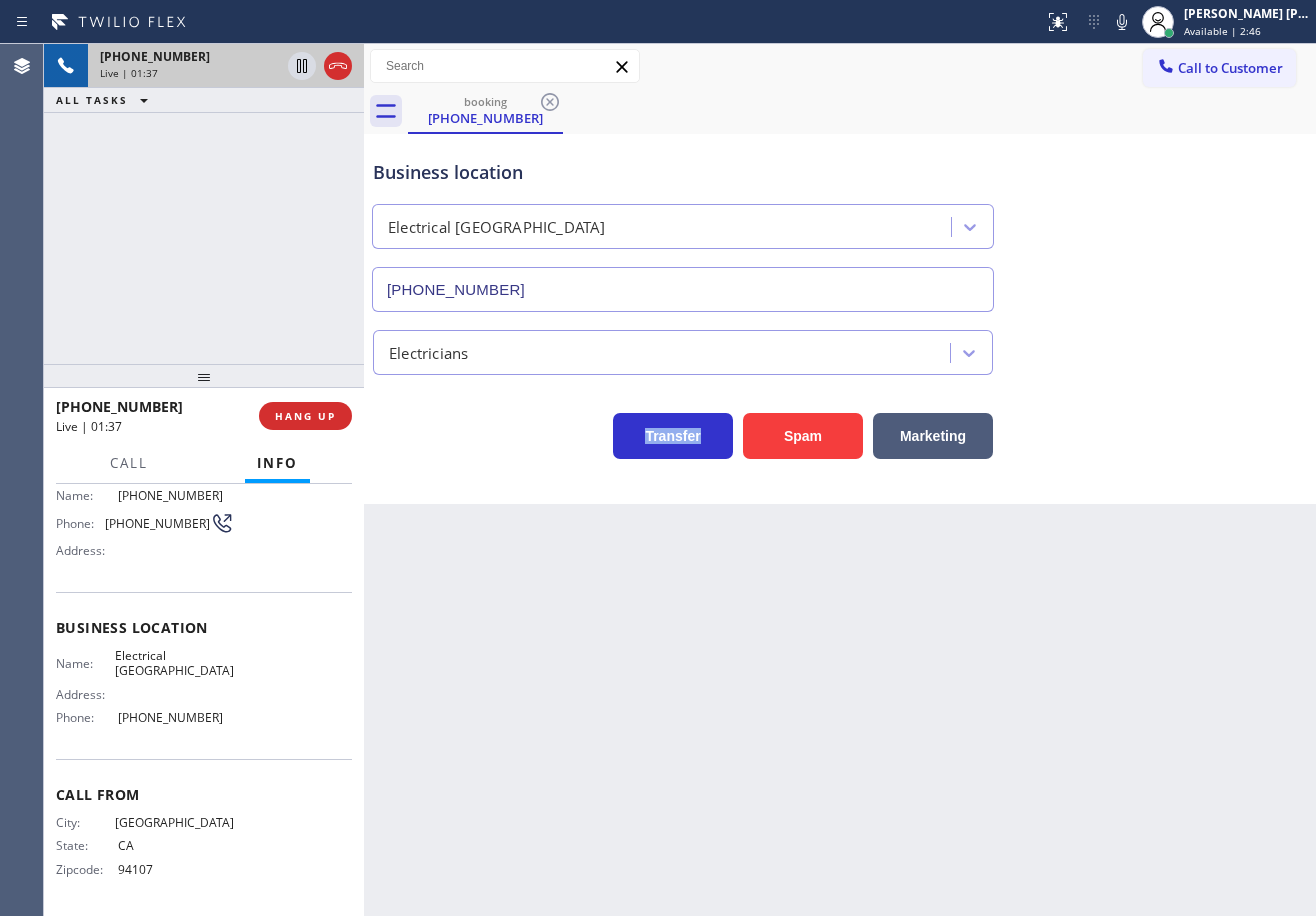 click on "Back to Dashboard Change Sender ID Customers Technicians Select a contact Outbound call Technician Search Technician Your caller id phone number Your caller id phone number Call Technician info Name   Phone none Address none Change Sender ID HVAC [PHONE_NUMBER] 5 Star Appliance [PHONE_NUMBER] Appliance Repair [PHONE_NUMBER] Plumbing [PHONE_NUMBER] Air Duct Cleaning [PHONE_NUMBER]  Electricians [PHONE_NUMBER] Cancel Change Check personal SMS Reset Change booking [PHONE_NUMBER] Call to Customer Outbound call Location [PERSON_NAME] ADC Experts Your caller id phone number [PHONE_NUMBER] Customer number Call Outbound call Technician Search Technician Your caller id phone number Your caller id phone number Call booking [PHONE_NUMBER] Business location Electrical [GEOGRAPHIC_DATA] [PHONE_NUMBER] Electricians Transfer Spam Marketing" at bounding box center (840, 480) 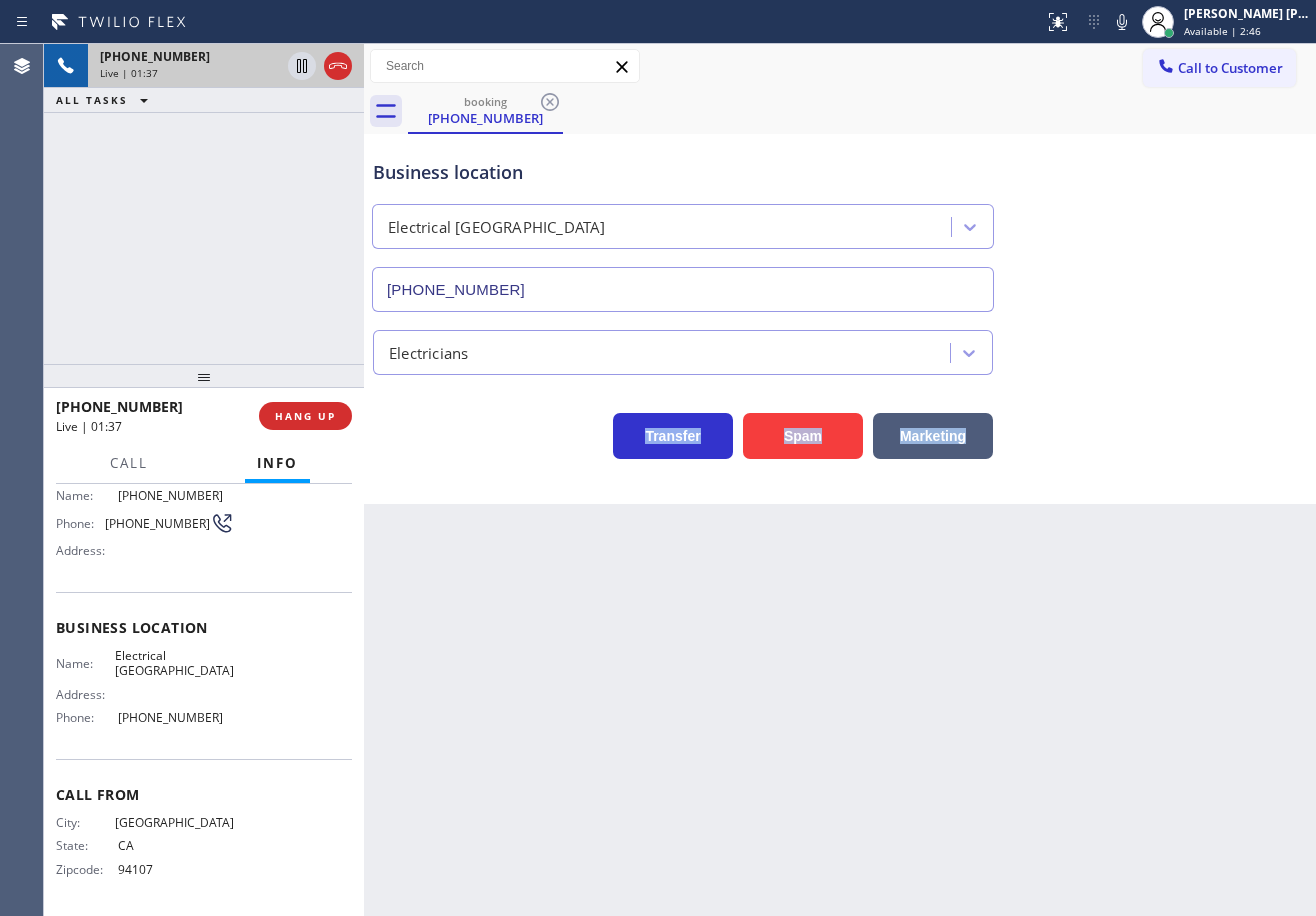 click on "Back to Dashboard Change Sender ID Customers Technicians Select a contact Outbound call Technician Search Technician Your caller id phone number Your caller id phone number Call Technician info Name   Phone none Address none Change Sender ID HVAC [PHONE_NUMBER] 5 Star Appliance [PHONE_NUMBER] Appliance Repair [PHONE_NUMBER] Plumbing [PHONE_NUMBER] Air Duct Cleaning [PHONE_NUMBER]  Electricians [PHONE_NUMBER] Cancel Change Check personal SMS Reset Change booking [PHONE_NUMBER] Call to Customer Outbound call Location [PERSON_NAME] ADC Experts Your caller id phone number [PHONE_NUMBER] Customer number Call Outbound call Technician Search Technician Your caller id phone number Your caller id phone number Call booking [PHONE_NUMBER] Business location Electrical [GEOGRAPHIC_DATA] [PHONE_NUMBER] Electricians Transfer Spam Marketing" at bounding box center [840, 480] 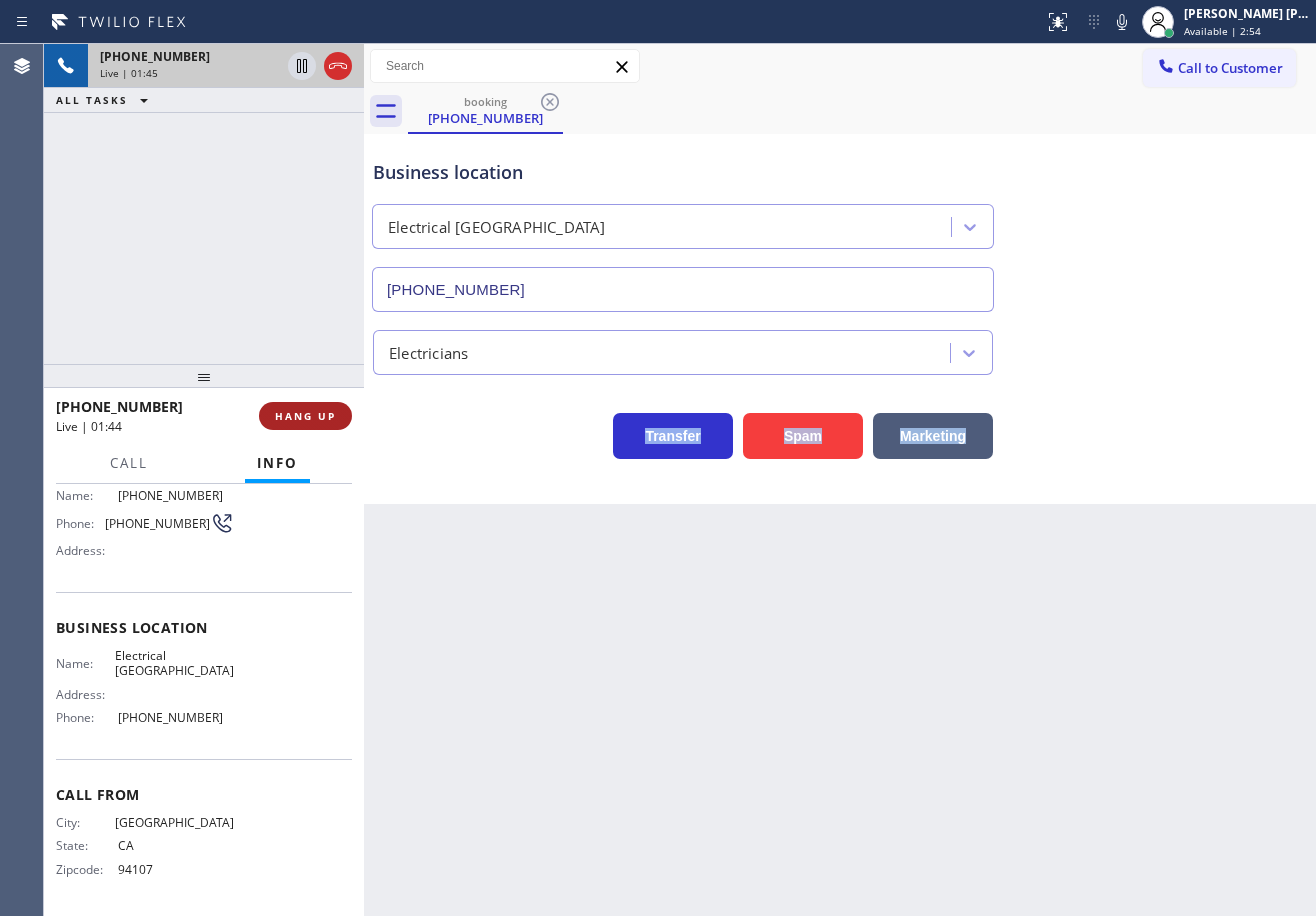 click on "HANG UP" at bounding box center (305, 416) 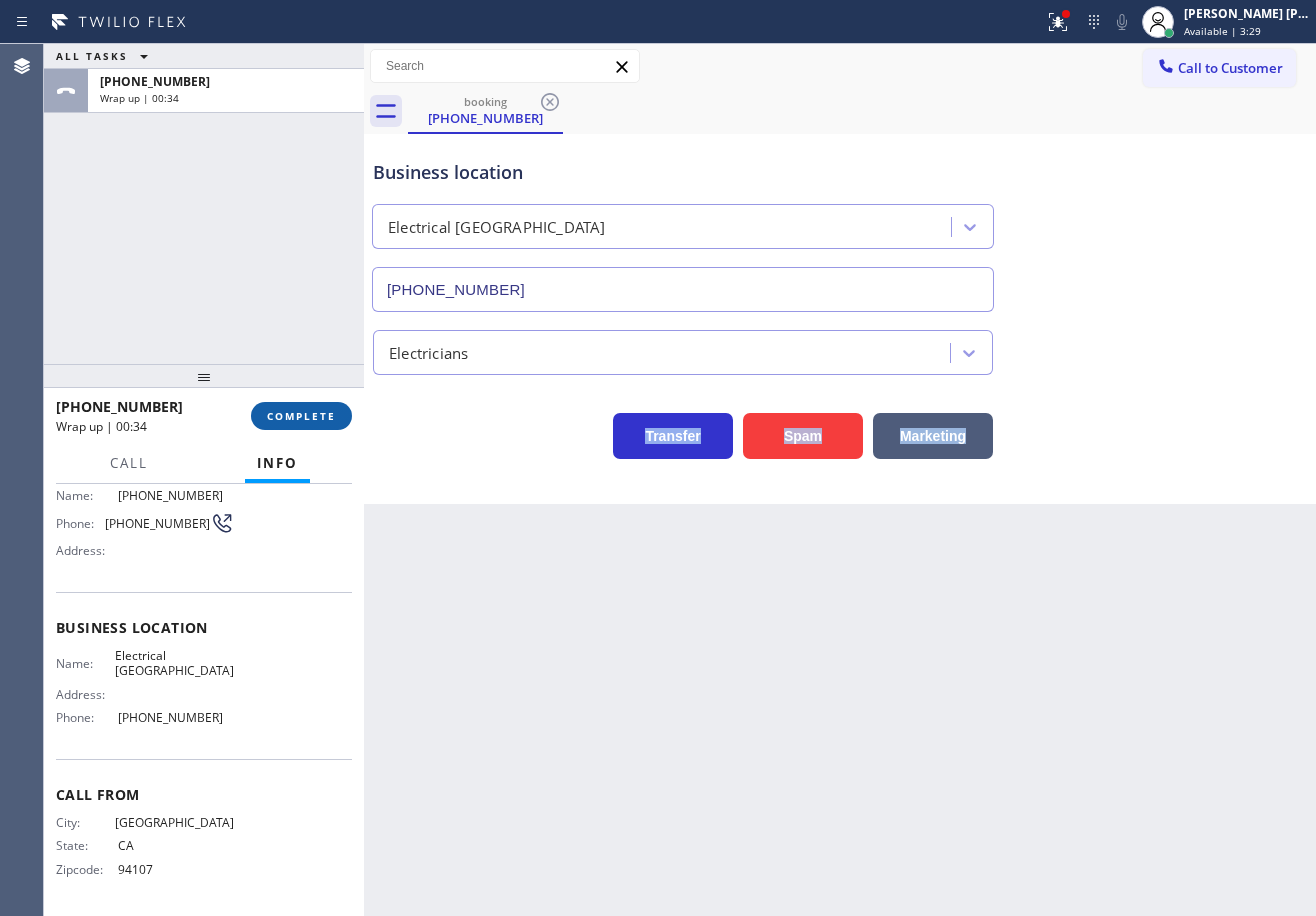 click on "COMPLETE" at bounding box center (301, 416) 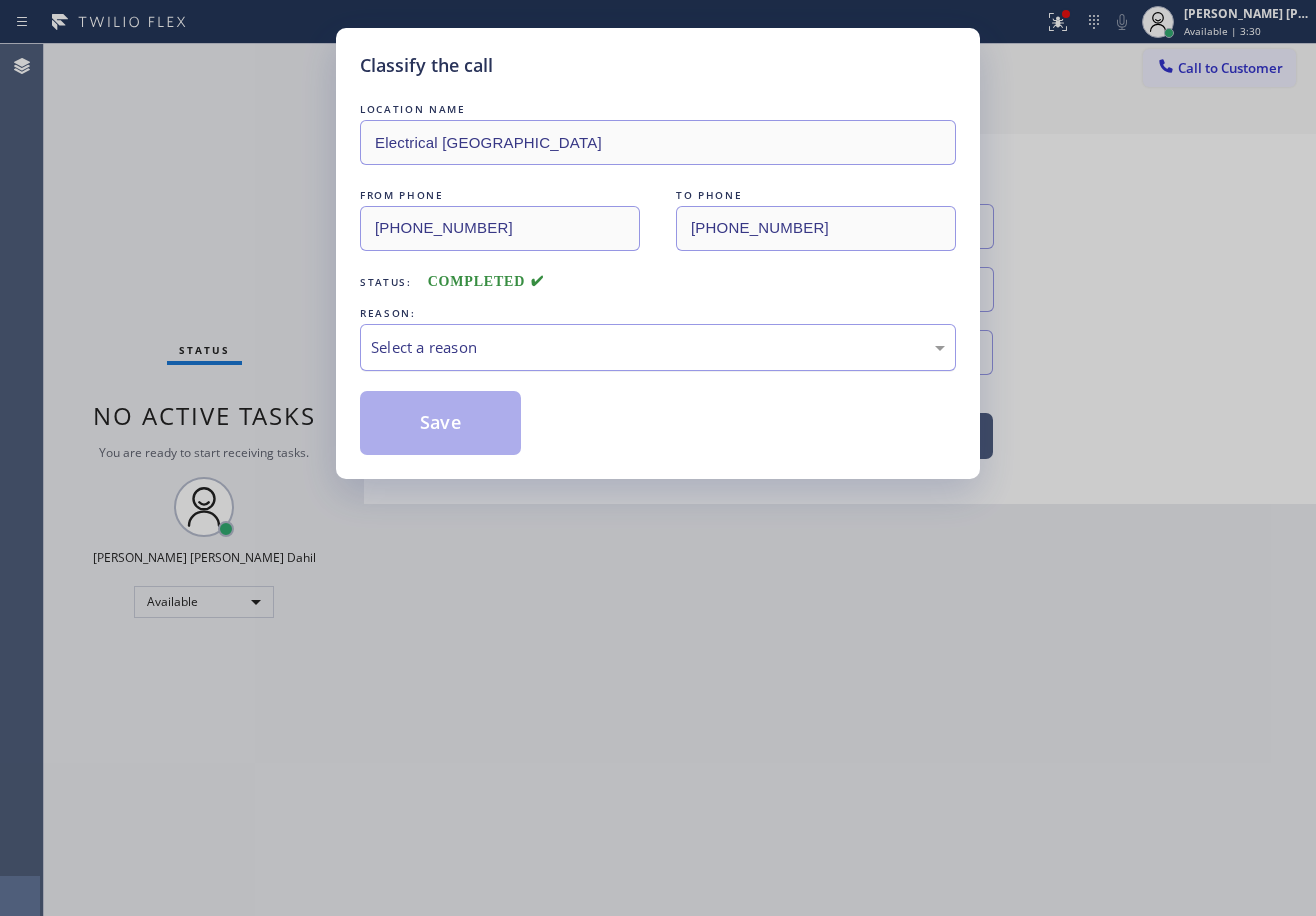 click on "Select a reason" at bounding box center (658, 347) 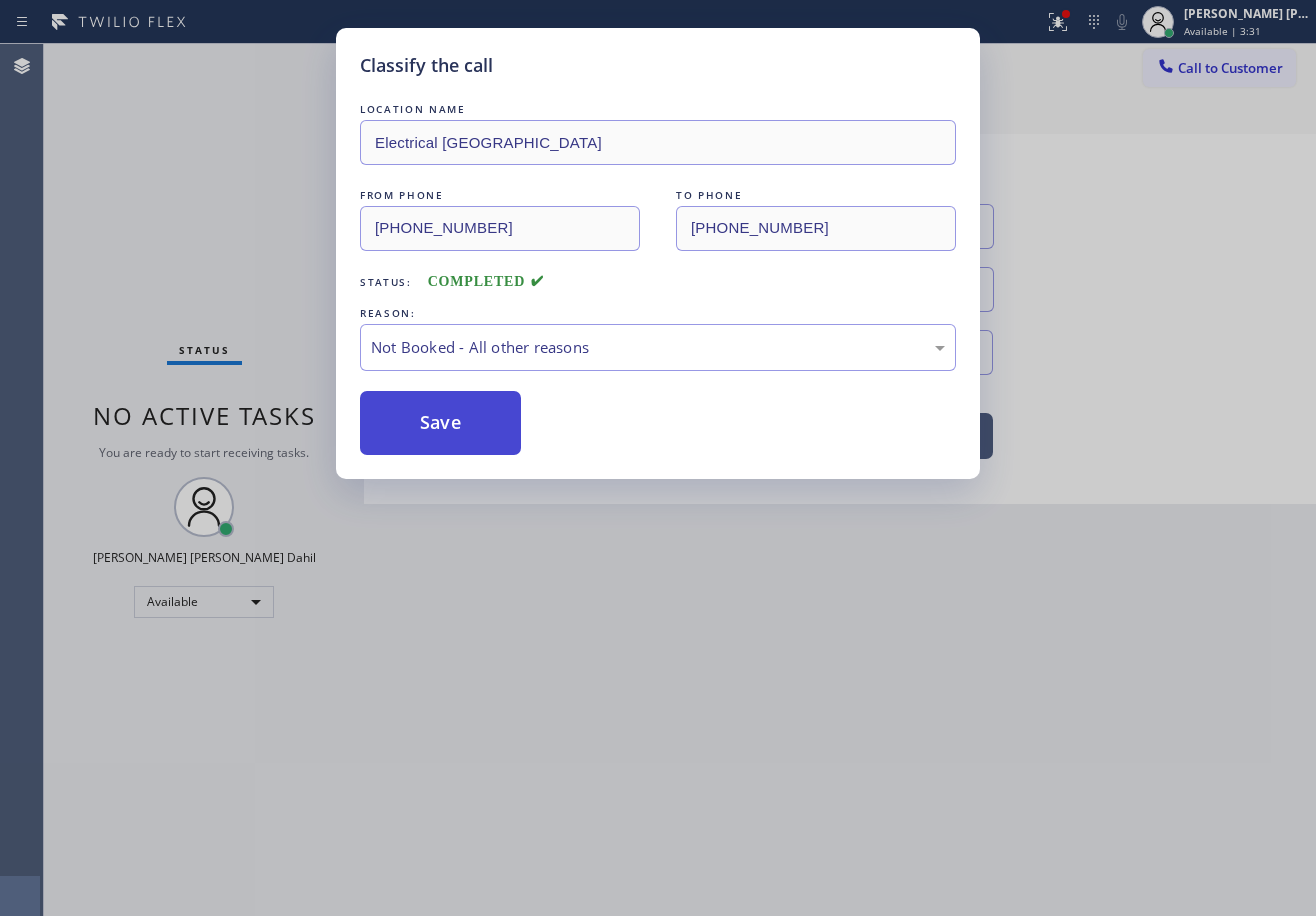 click on "Save" at bounding box center (440, 423) 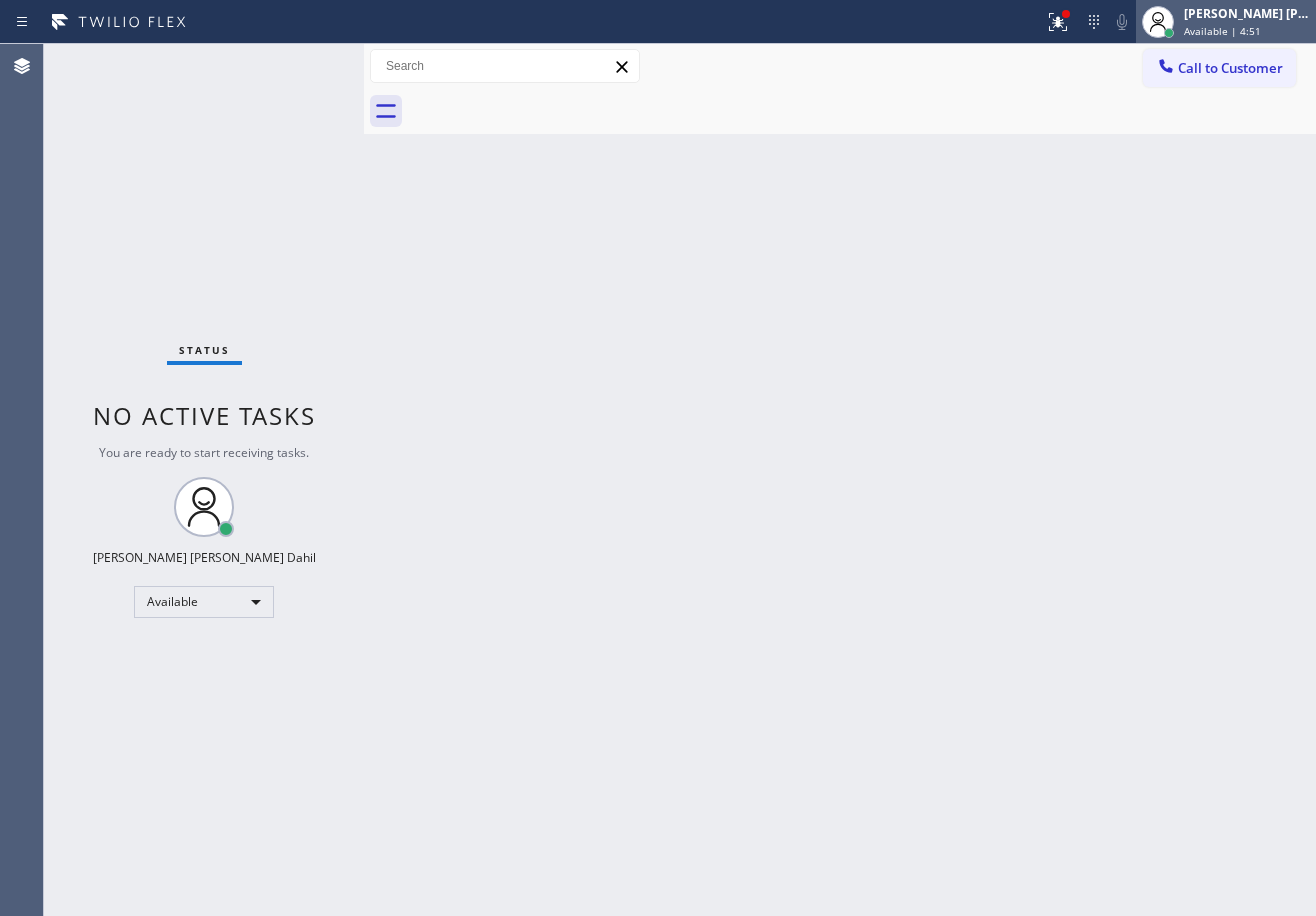 click on "[PERSON_NAME] [PERSON_NAME] Dahil" at bounding box center (1247, 13) 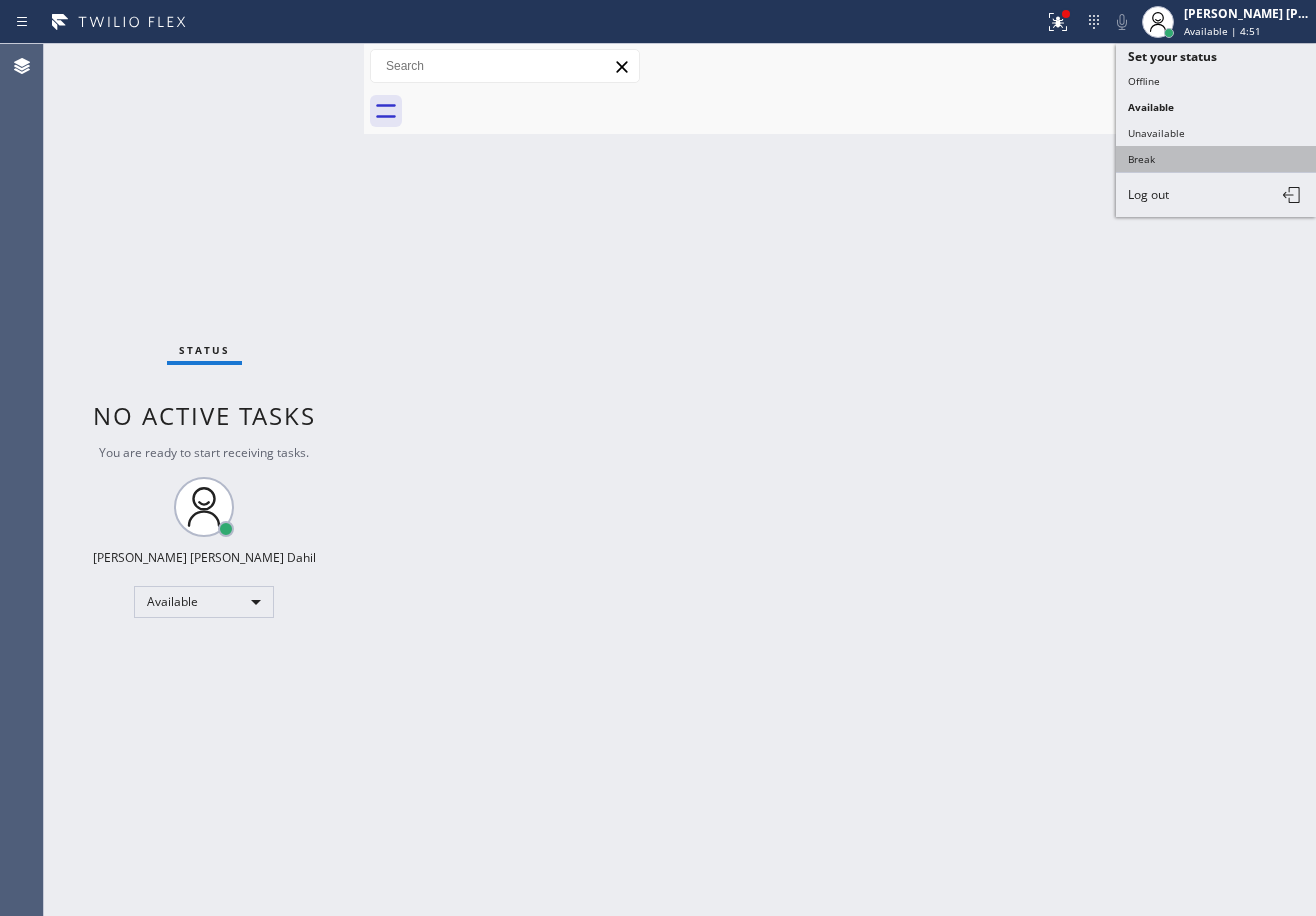 click on "Break" at bounding box center (1216, 159) 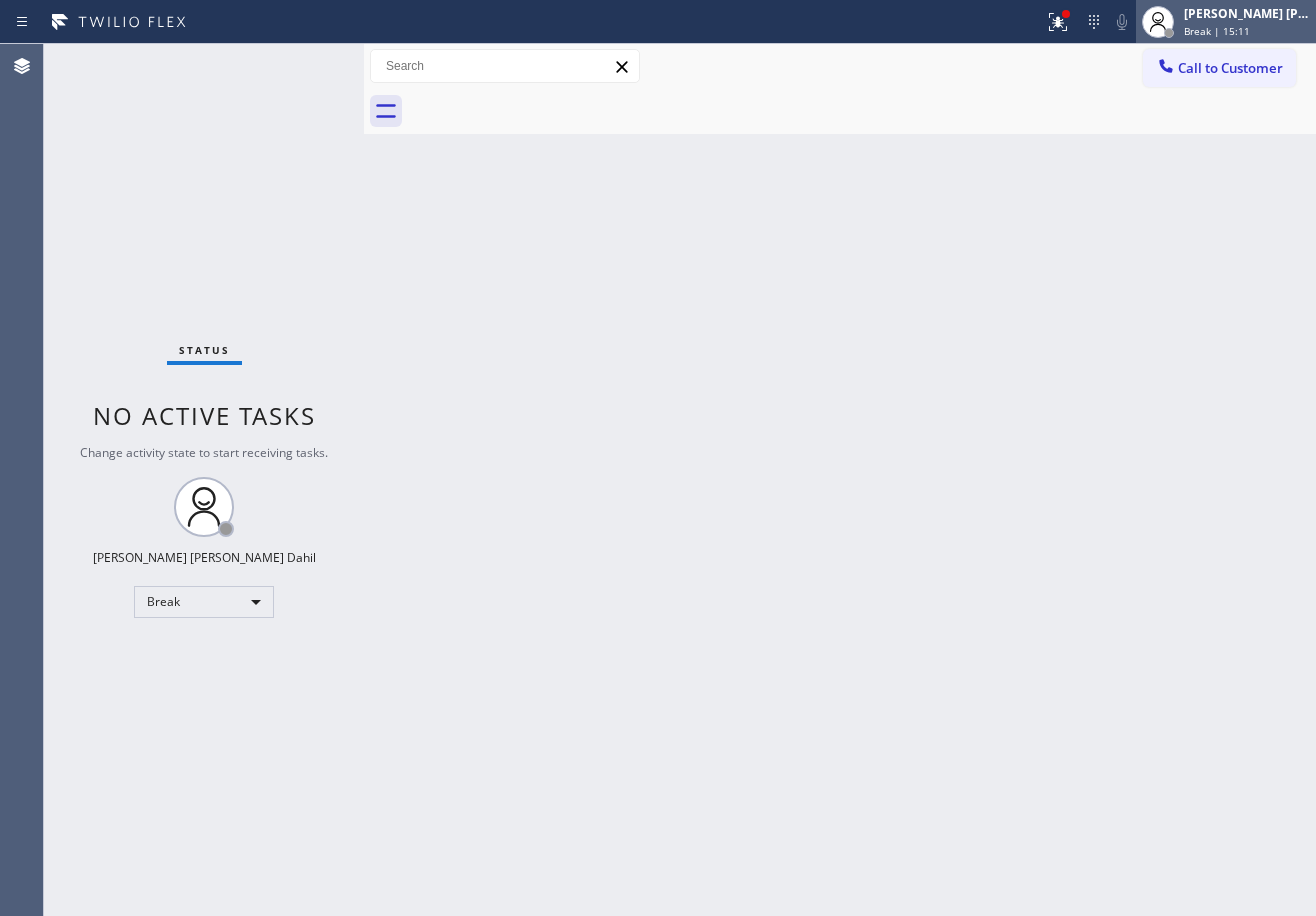 drag, startPoint x: 1230, startPoint y: 24, endPoint x: 1211, endPoint y: 42, distance: 26.172504 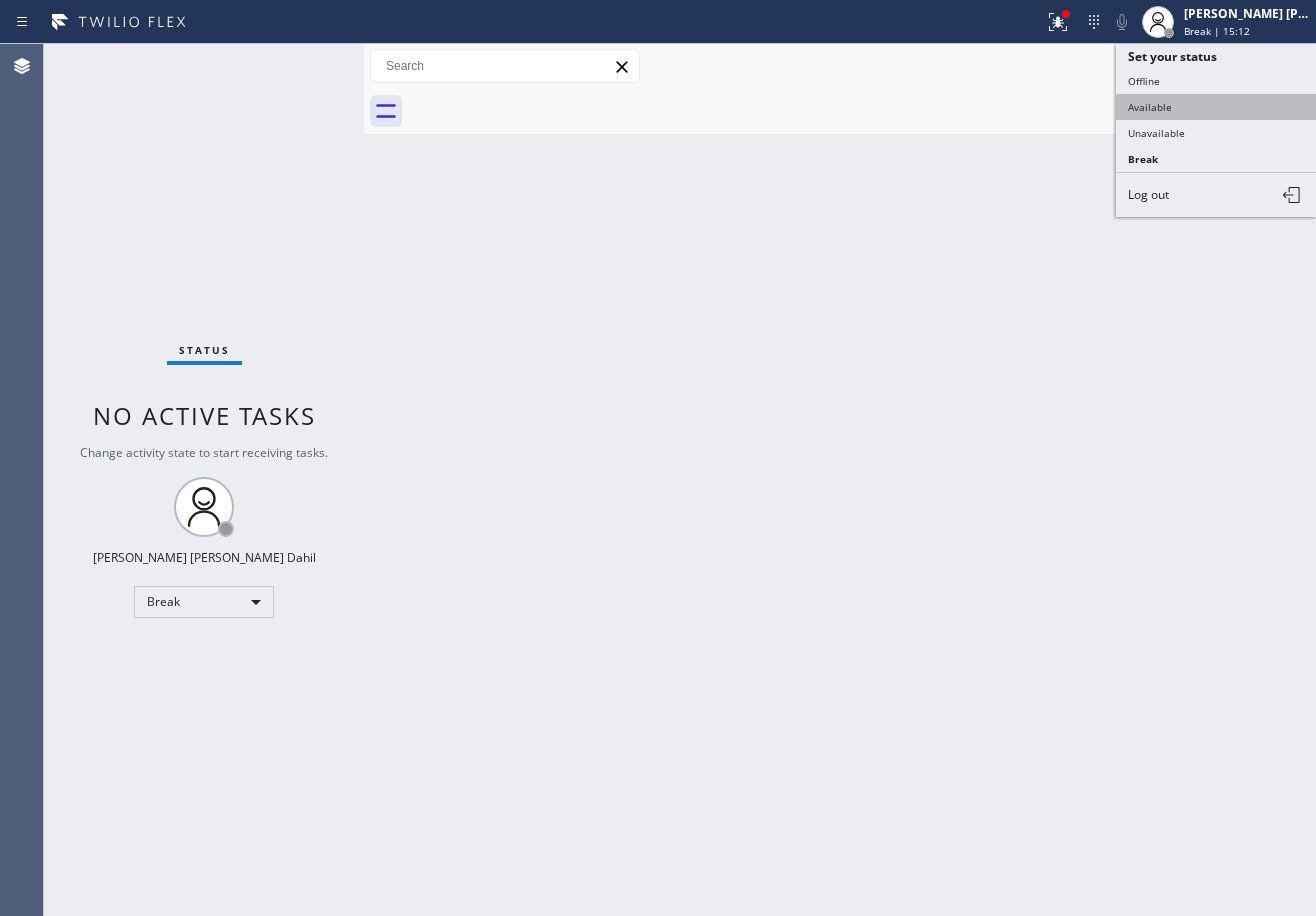 click on "Available" at bounding box center [1216, 107] 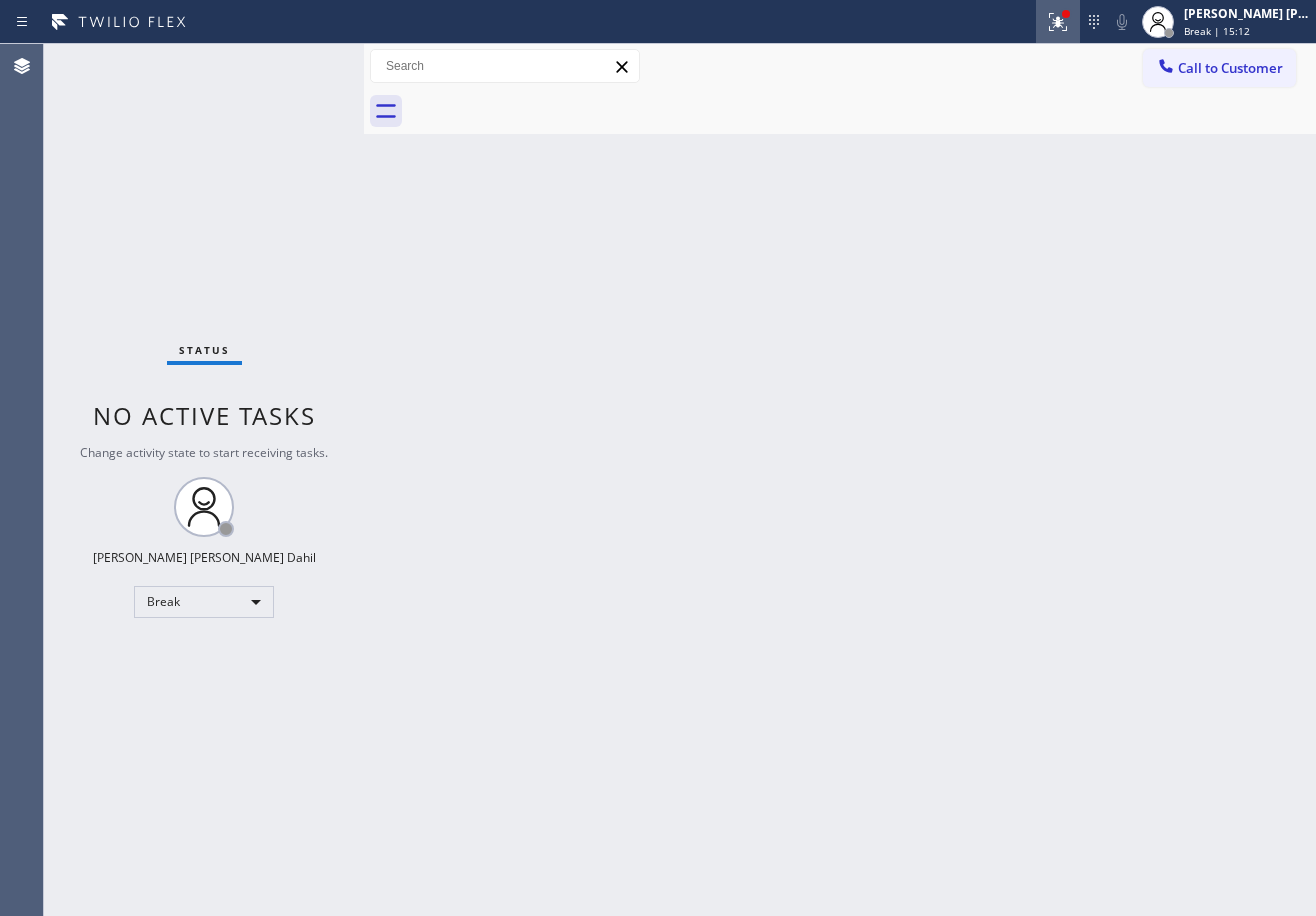 click 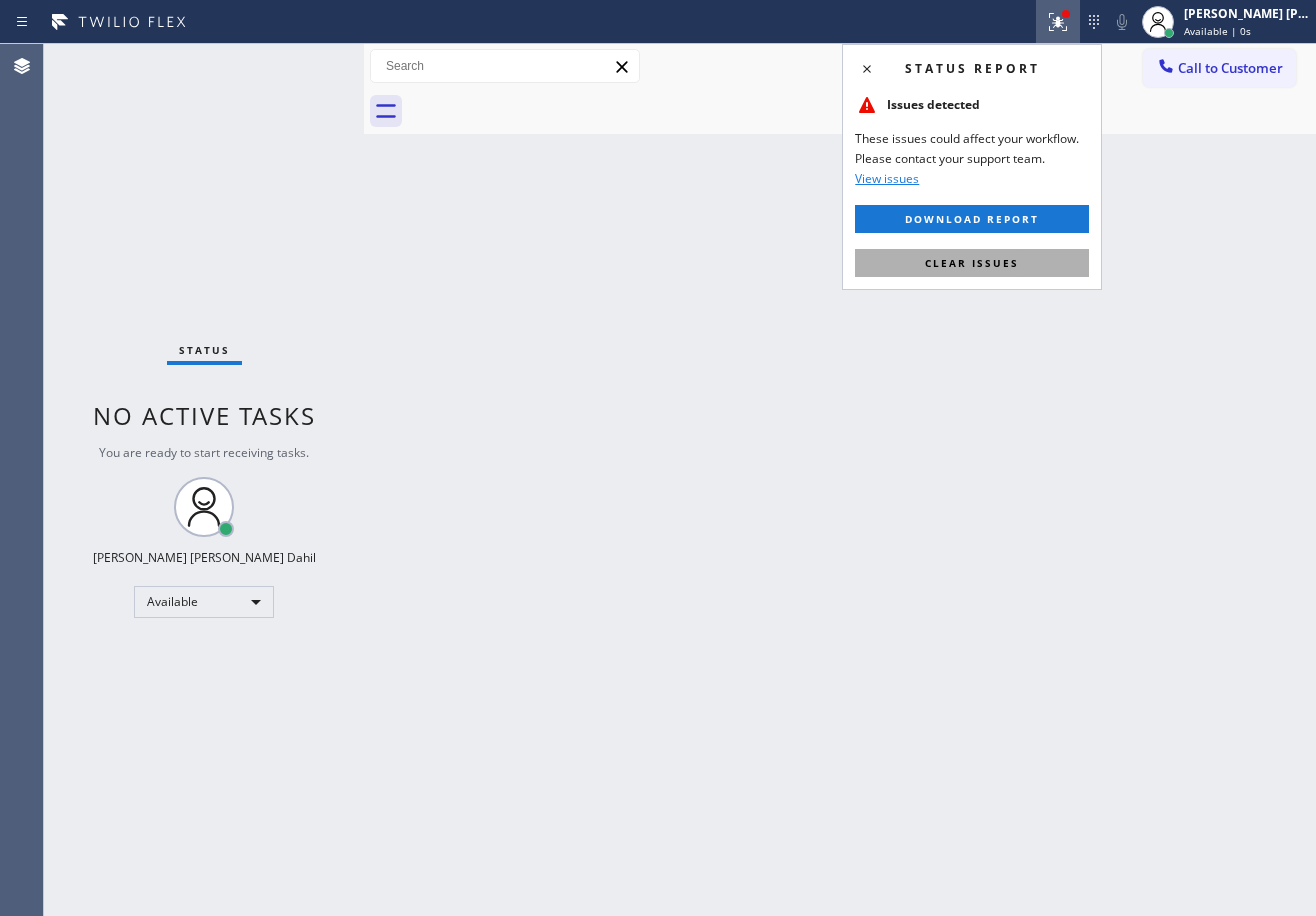 click on "Clear issues" at bounding box center [972, 263] 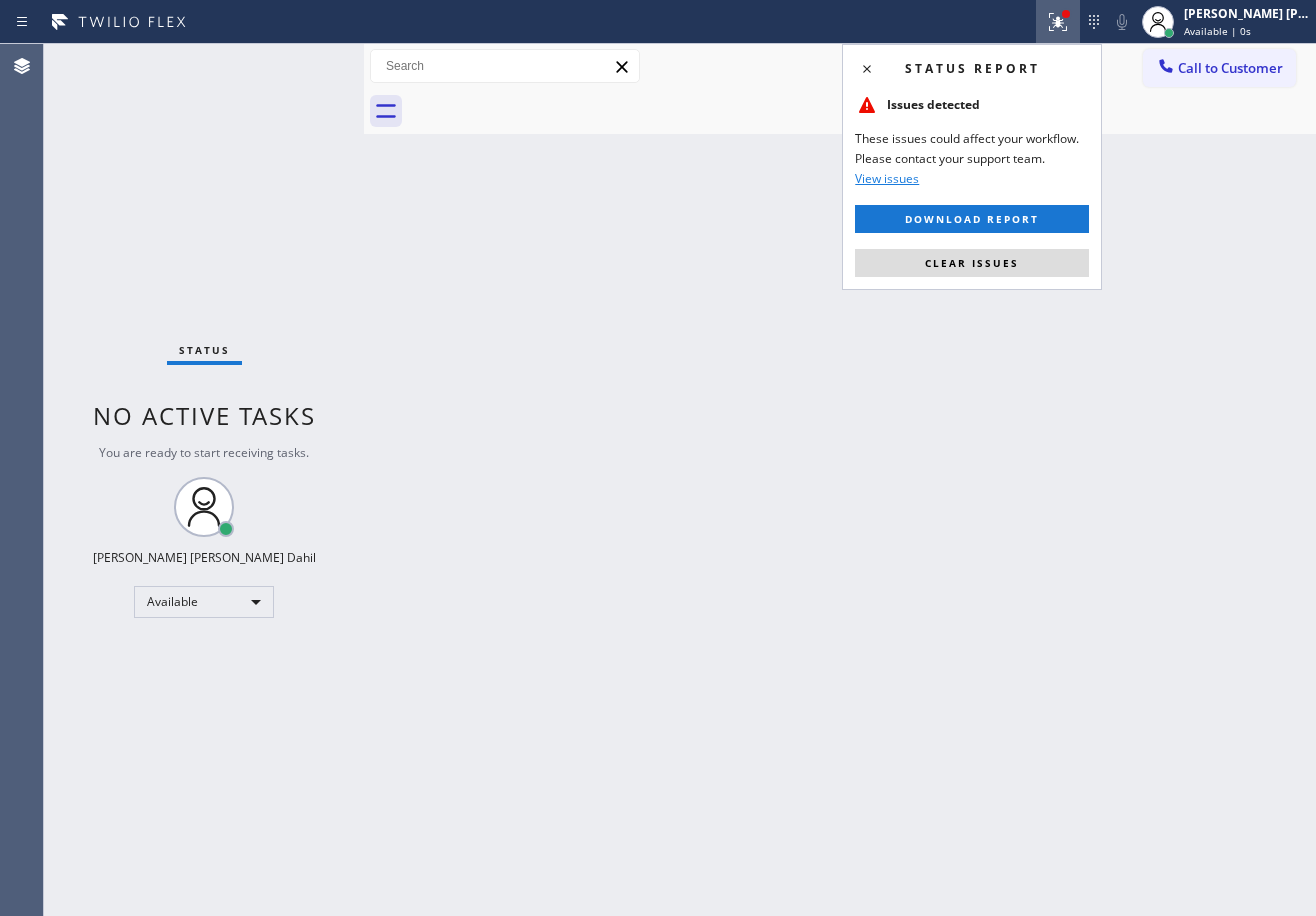 click on "Back to Dashboard Change Sender ID Customers Technicians Select a contact Outbound call Technician Search Technician Your caller id phone number Your caller id phone number Call Technician info Name   Phone none Address none Change Sender ID HVAC [PHONE_NUMBER] 5 Star Appliance [PHONE_NUMBER] Appliance Repair [PHONE_NUMBER] Plumbing [PHONE_NUMBER] Air Duct Cleaning [PHONE_NUMBER]  Electricians [PHONE_NUMBER] Cancel Change Check personal SMS Reset Change No tabs Call to Customer Outbound call Location [PERSON_NAME] ADC Experts Your caller id phone number [PHONE_NUMBER] Customer number Call Outbound call Technician Search Technician Your caller id phone number Your caller id phone number Call" at bounding box center [840, 480] 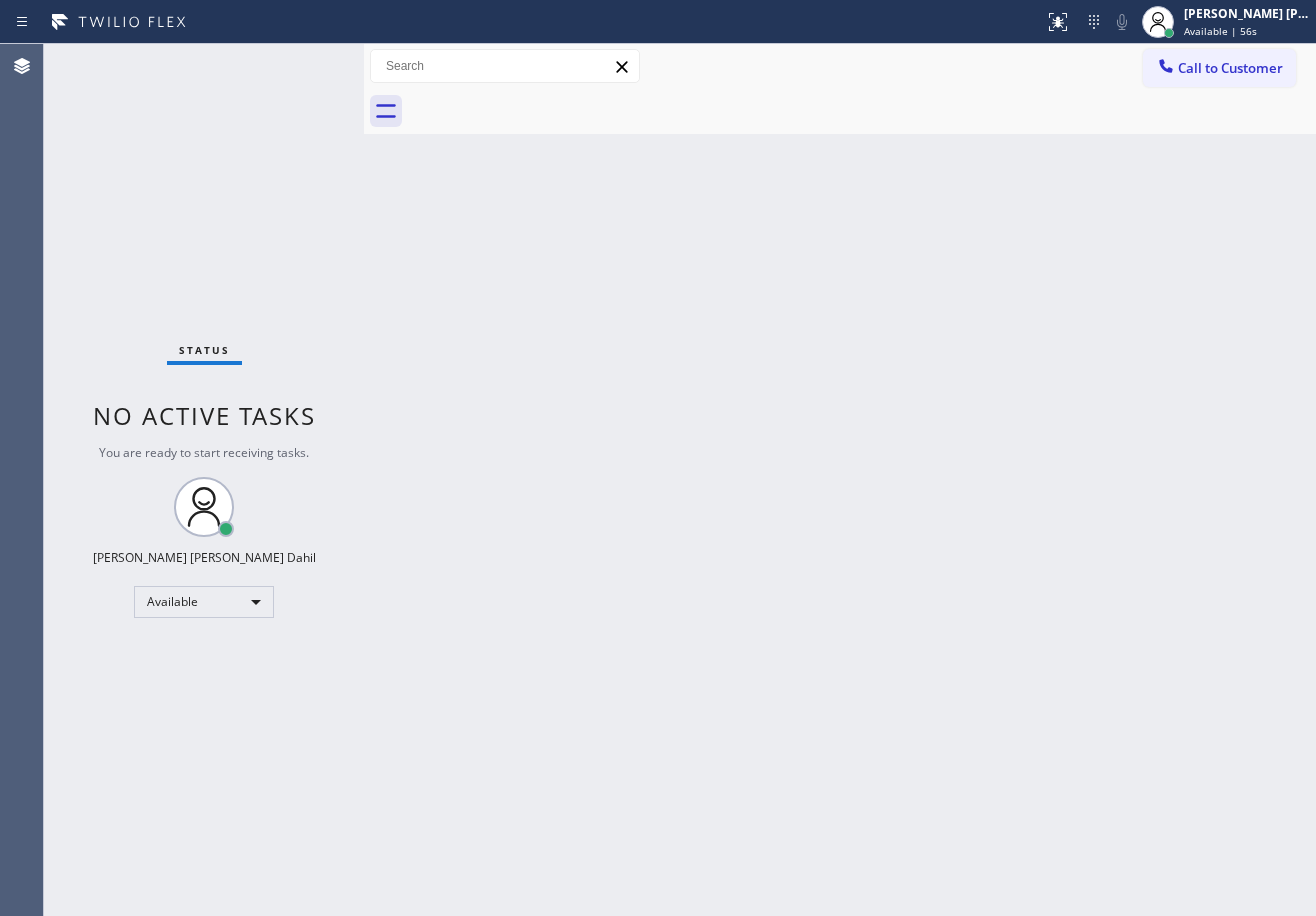 drag, startPoint x: 263, startPoint y: 113, endPoint x: 762, endPoint y: 373, distance: 562.6731 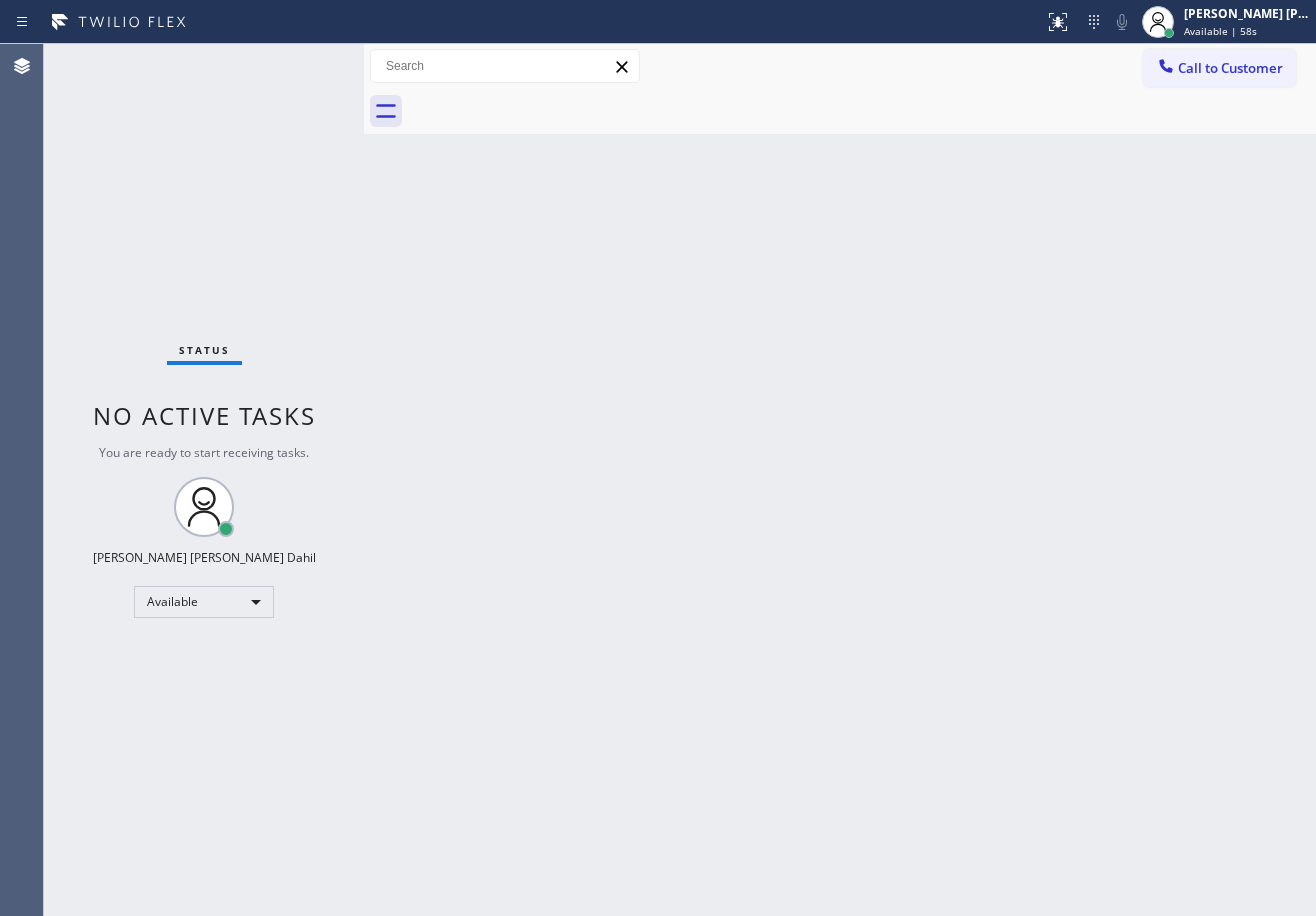 click on "Back to Dashboard Change Sender ID Customers Technicians Select a contact Outbound call Technician Search Technician Your caller id phone number Your caller id phone number Call Technician info Name   Phone none Address none Change Sender ID HVAC [PHONE_NUMBER] 5 Star Appliance [PHONE_NUMBER] Appliance Repair [PHONE_NUMBER] Plumbing [PHONE_NUMBER] Air Duct Cleaning [PHONE_NUMBER]  Electricians [PHONE_NUMBER] Cancel Change Check personal SMS Reset Change No tabs Call to Customer Outbound call Location [PERSON_NAME] ADC Experts Your caller id phone number [PHONE_NUMBER] Customer number Call Outbound call Technician Search Technician Your caller id phone number Your caller id phone number Call" at bounding box center [840, 480] 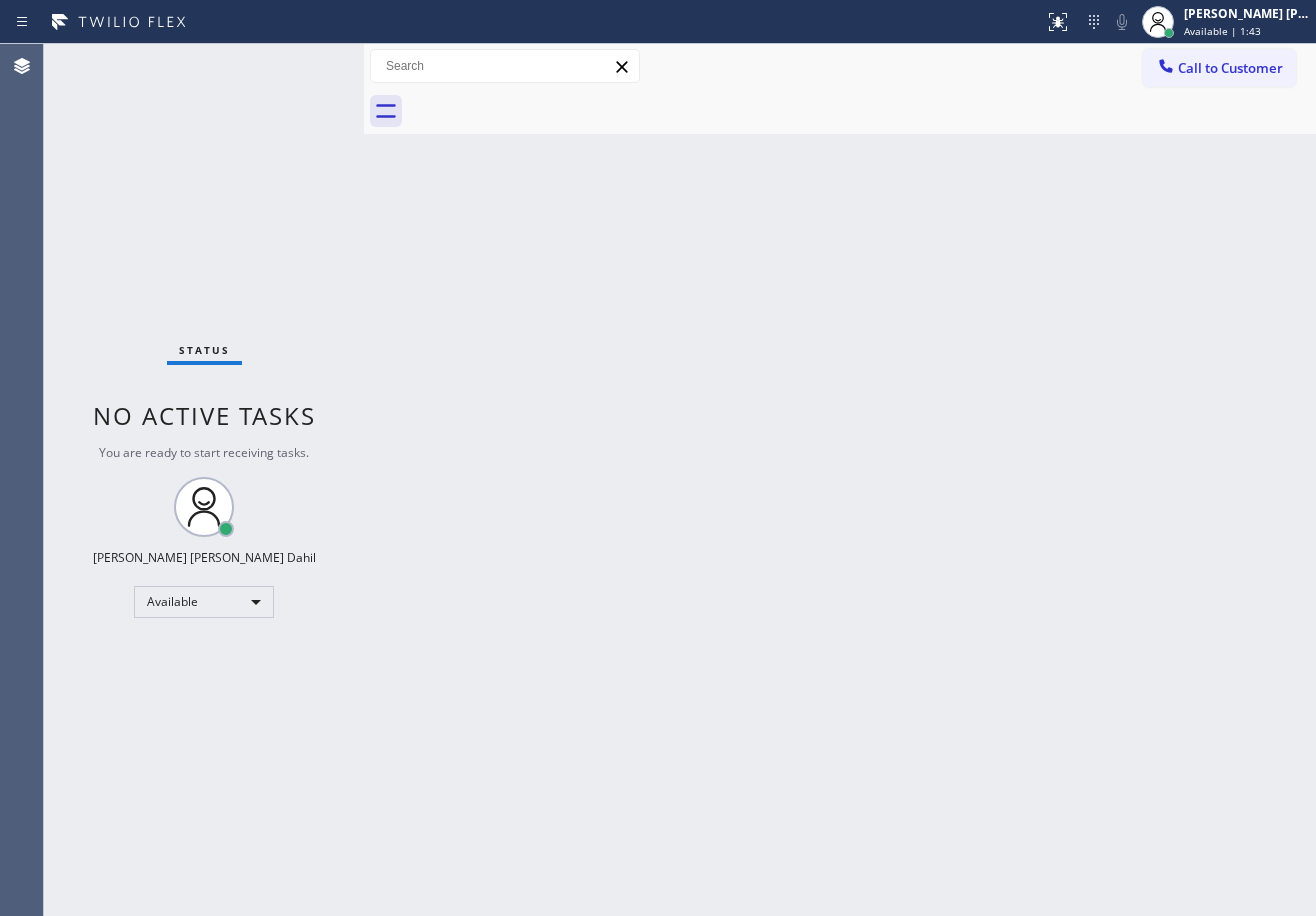 drag, startPoint x: 1033, startPoint y: 133, endPoint x: 1064, endPoint y: 112, distance: 37.44329 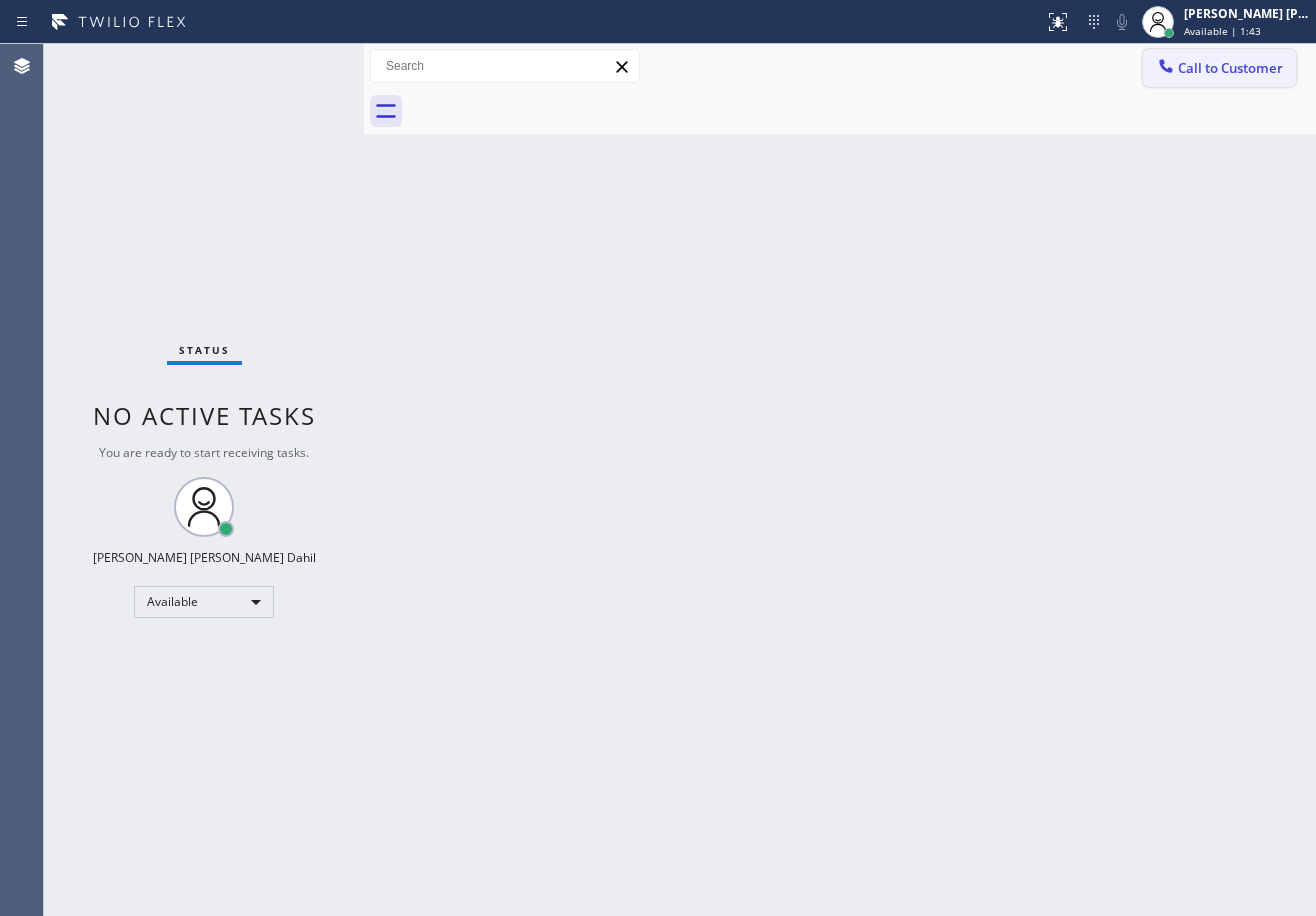 click on "Call to Customer" at bounding box center [1230, 68] 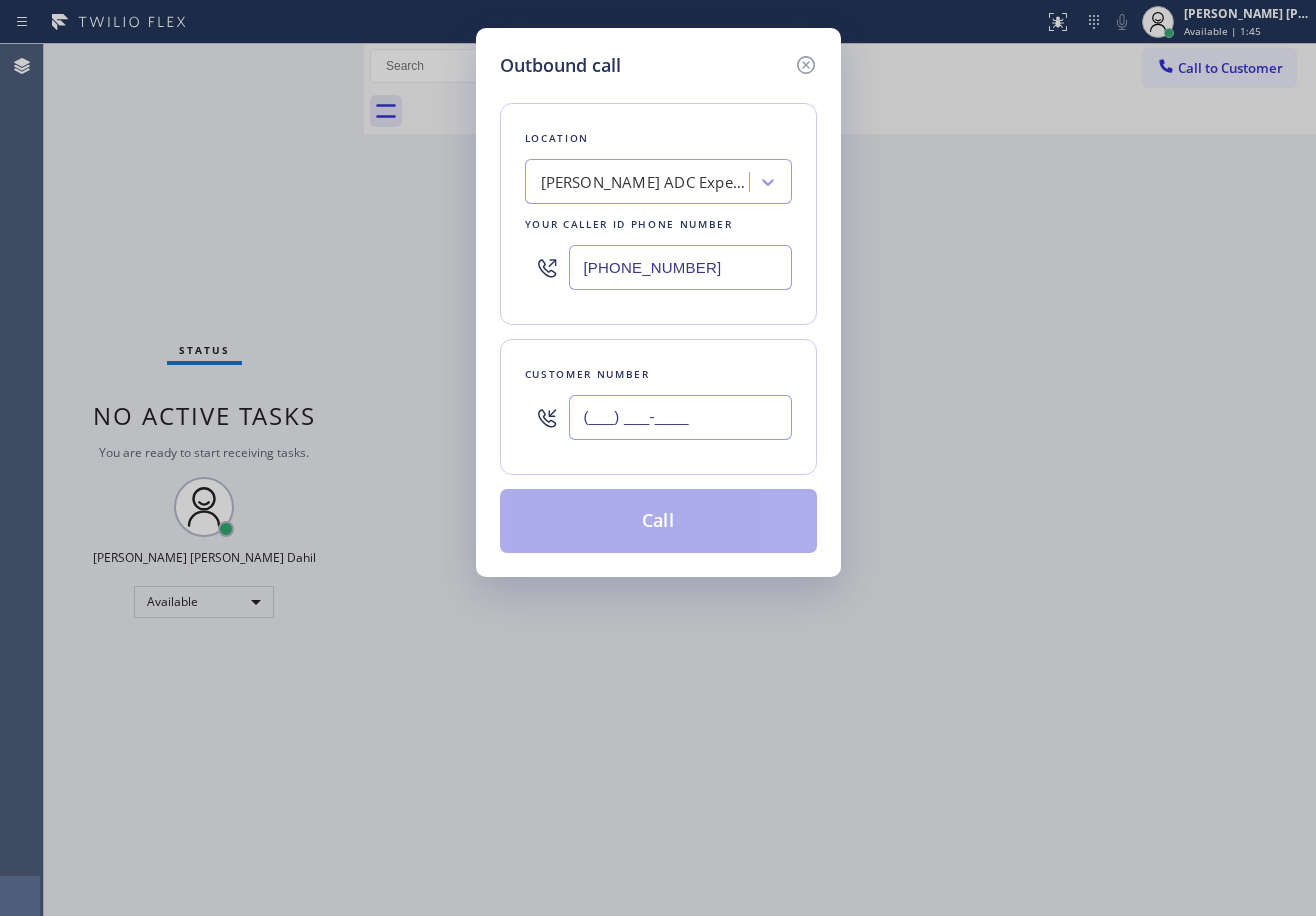 click on "(___) ___-____" at bounding box center (680, 417) 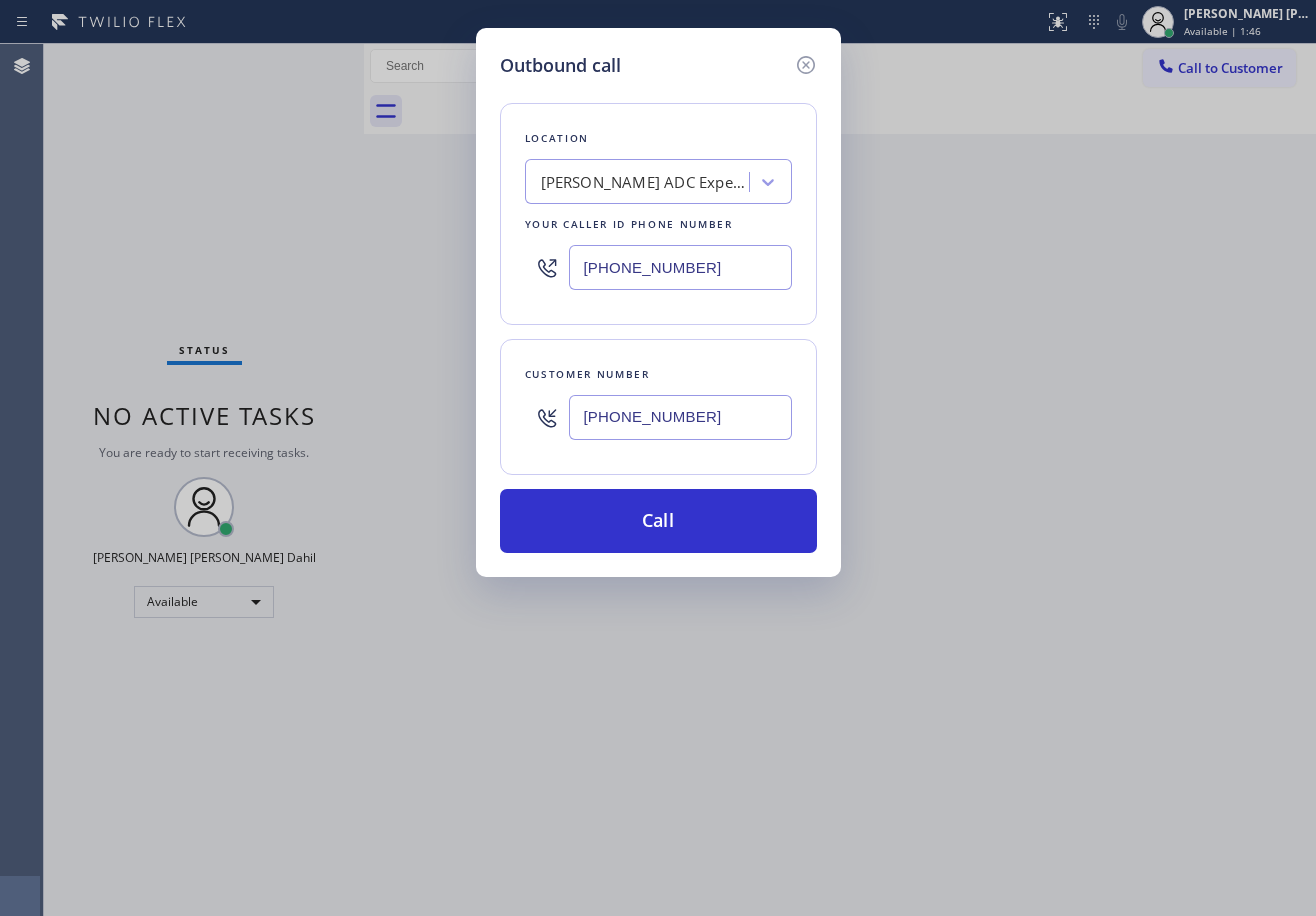 type on "[PHONE_NUMBER]" 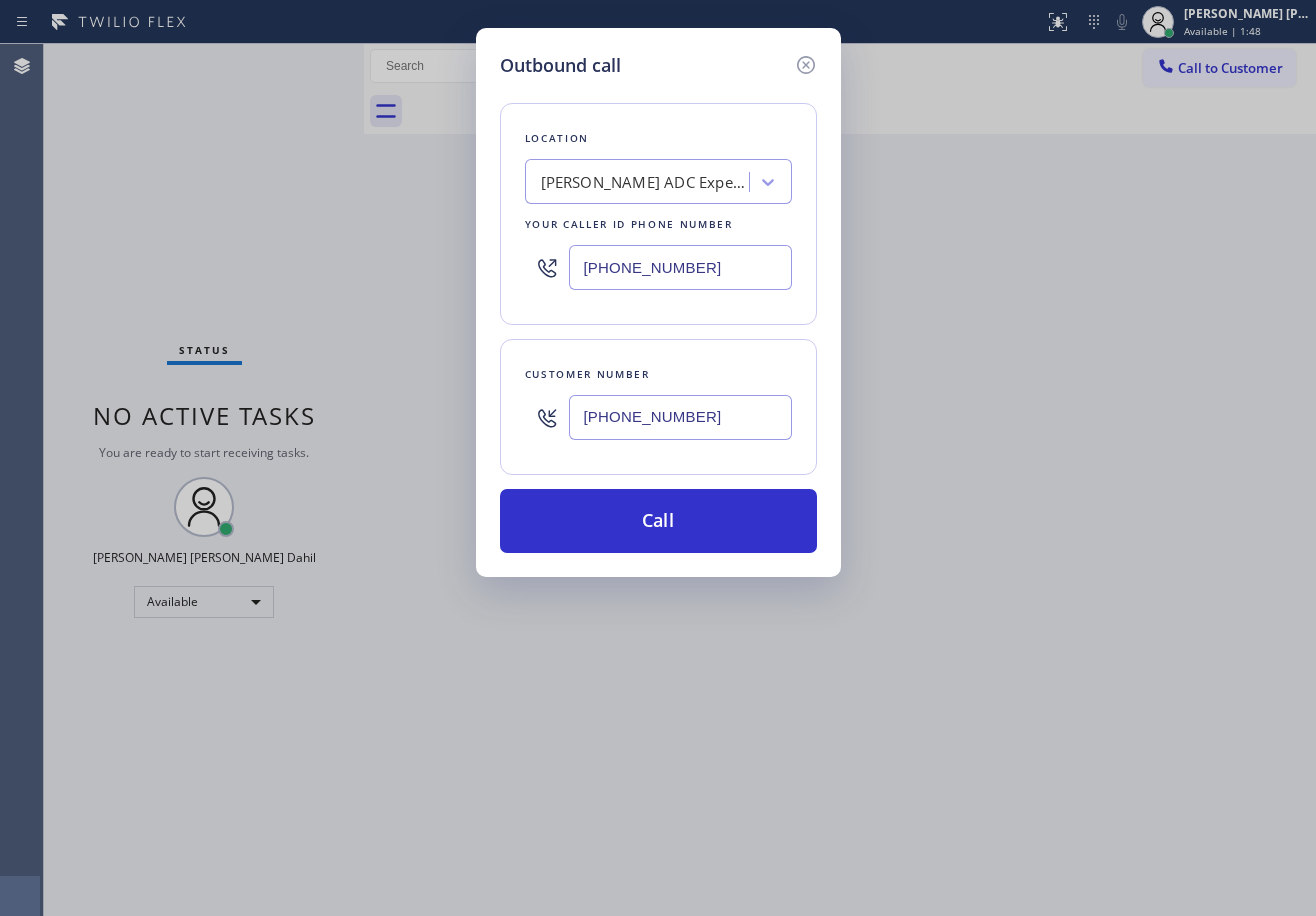 click on "[PHONE_NUMBER]" at bounding box center (680, 267) 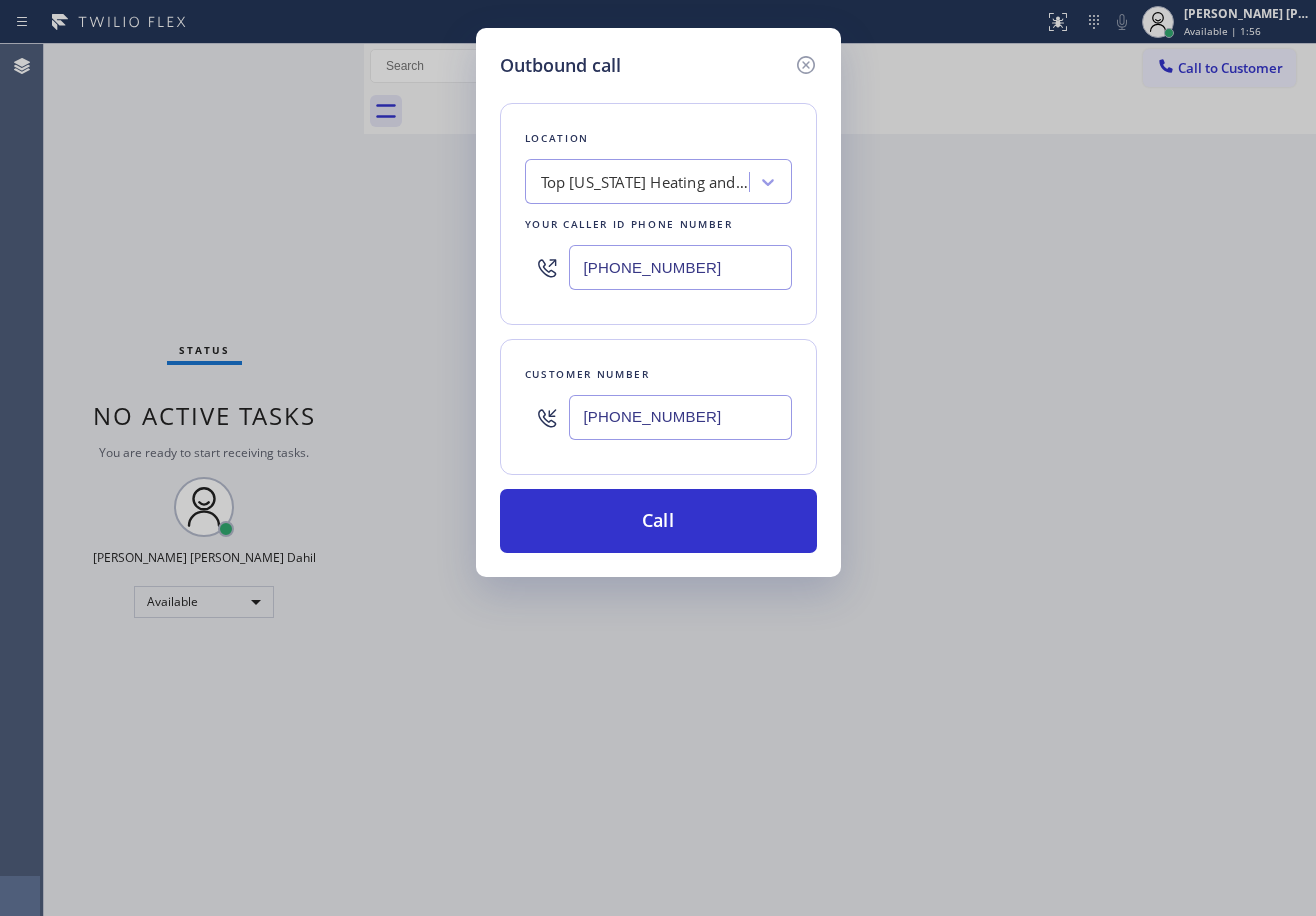 drag, startPoint x: 722, startPoint y: 74, endPoint x: 732, endPoint y: 134, distance: 60.827625 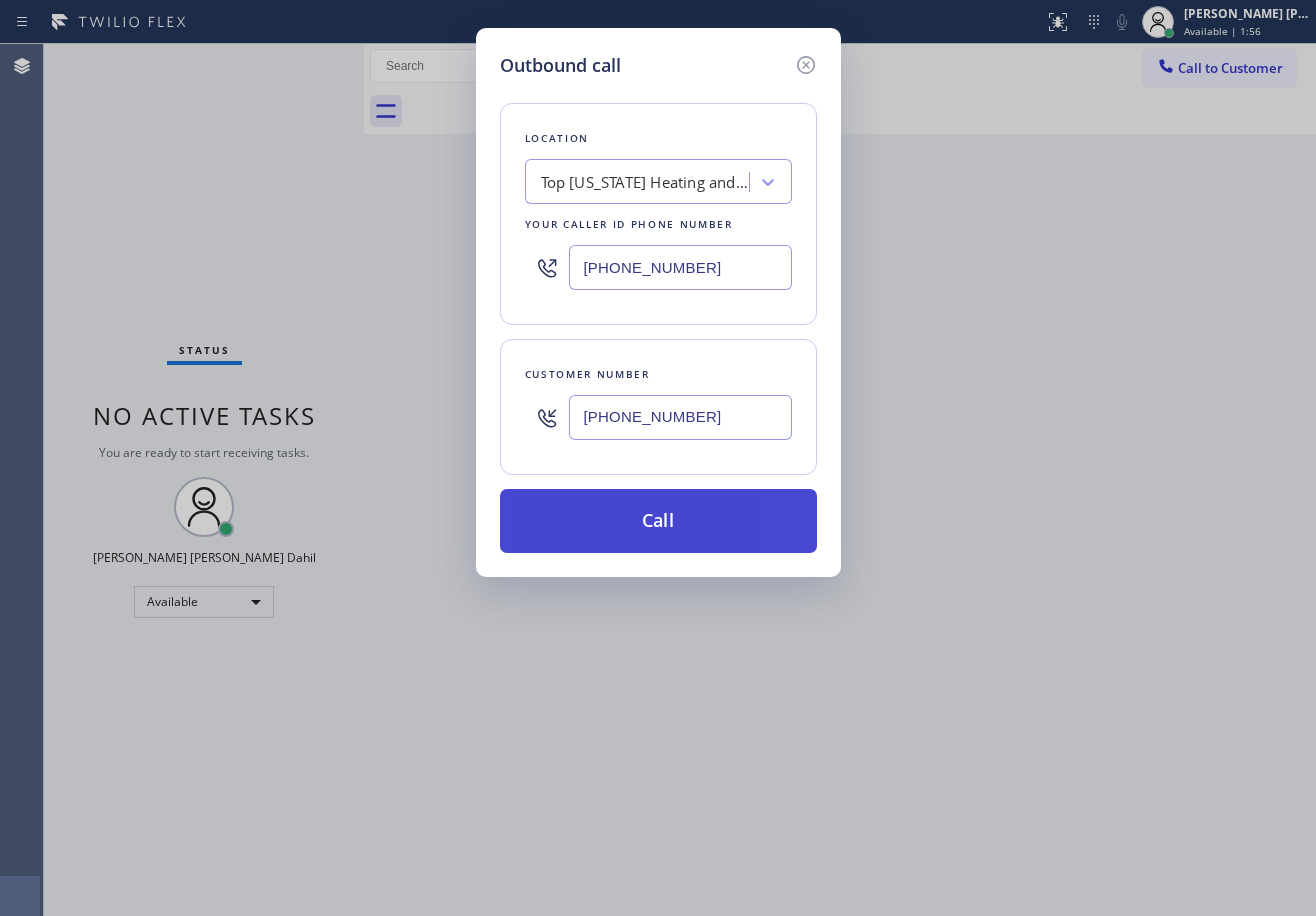 click on "Call" at bounding box center (658, 521) 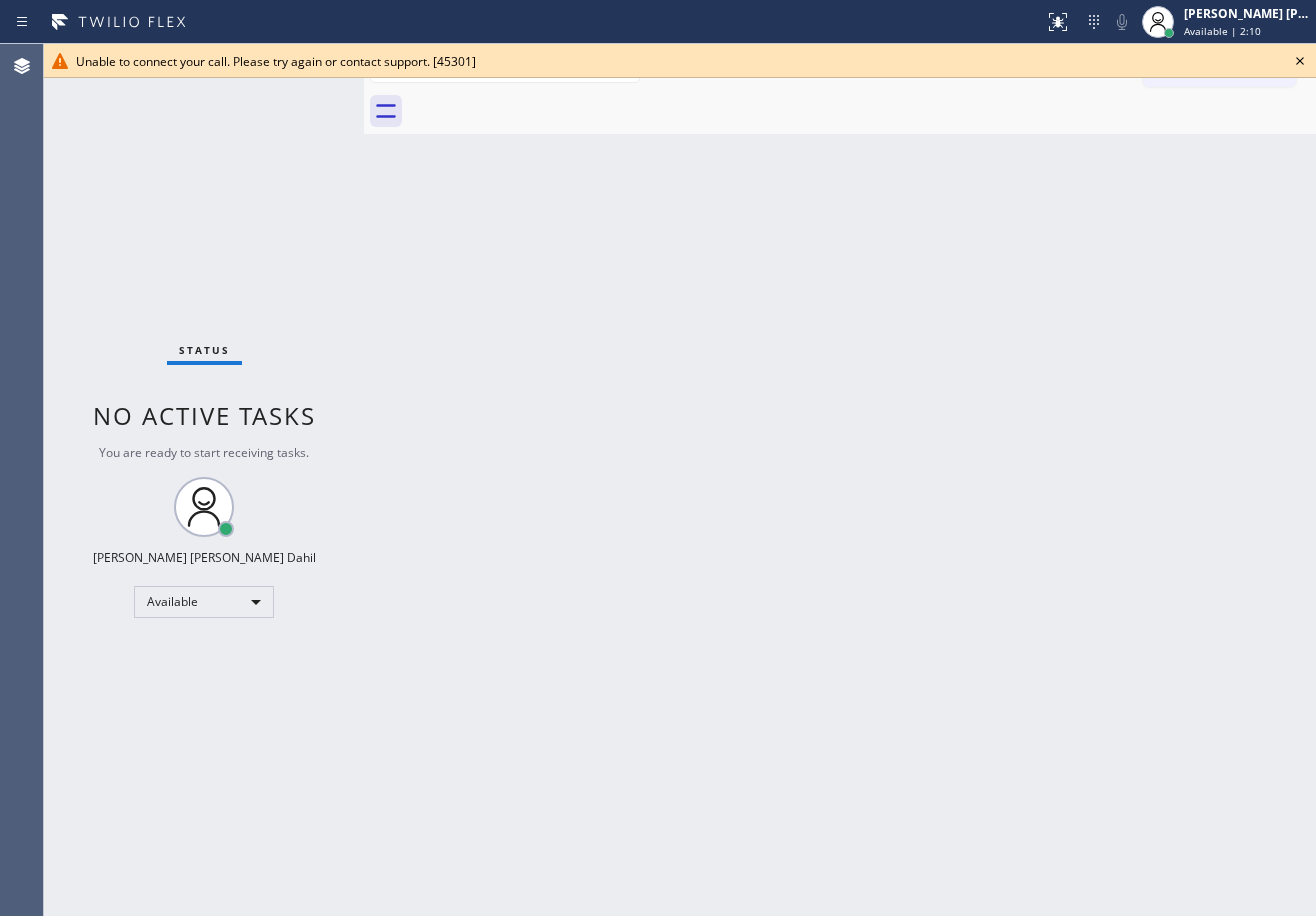 click 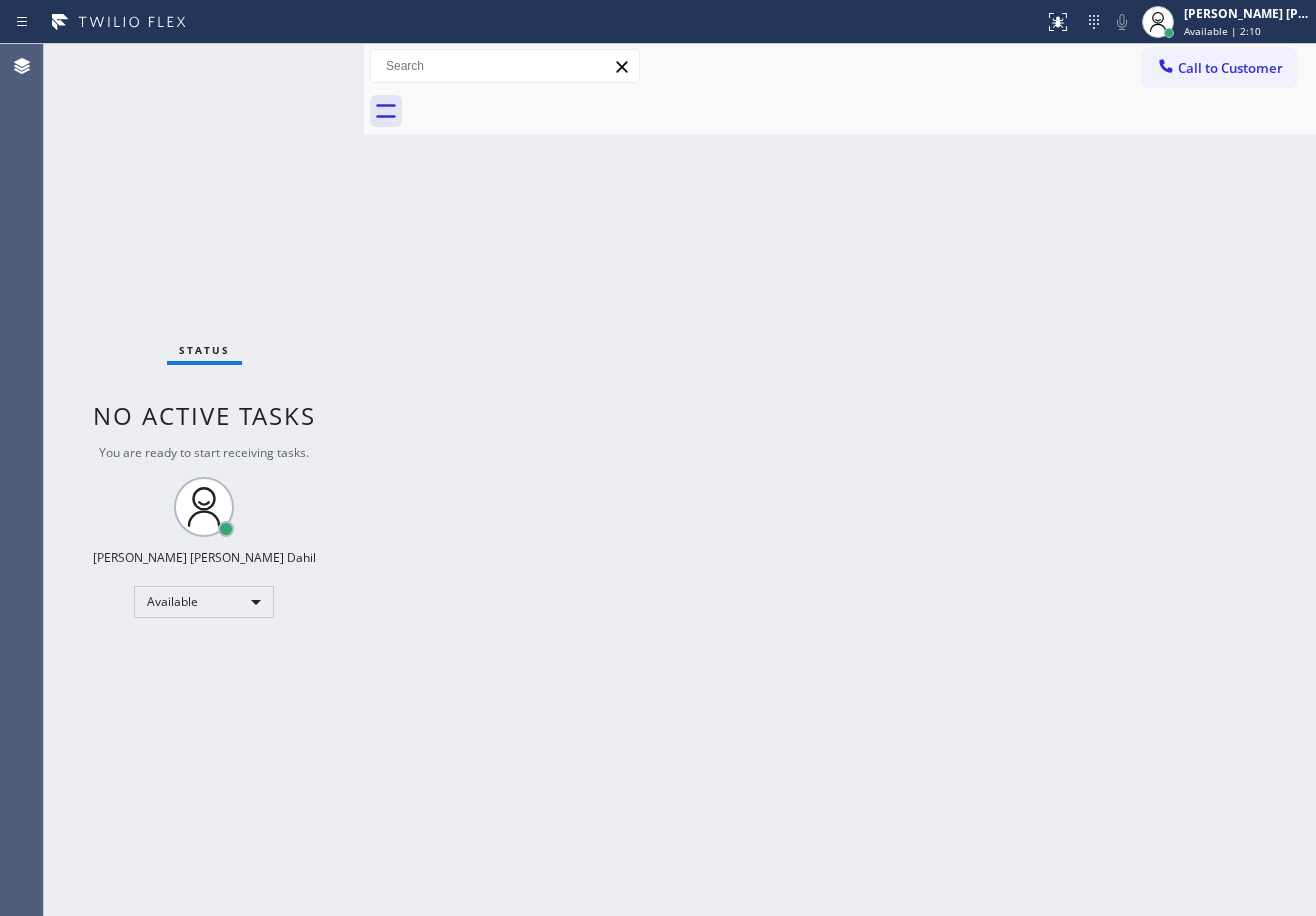 click on "Back to Dashboard Change Sender ID Customers Technicians Select a contact Outbound call Technician Search Technician Your caller id phone number Your caller id phone number Call Technician info Name   Phone none Address none Change Sender ID HVAC [PHONE_NUMBER] 5 Star Appliance [PHONE_NUMBER] Appliance Repair [PHONE_NUMBER] Plumbing [PHONE_NUMBER] Air Duct Cleaning [PHONE_NUMBER]  Electricians [PHONE_NUMBER] Cancel Change Check personal SMS Reset Change No tabs Call to Customer Outbound call Location Top [US_STATE] Heating and AC Service Your caller id phone number [PHONE_NUMBER] Customer number Call Outbound call Technician Search Technician Your caller id phone number Your caller id phone number Call" at bounding box center [840, 480] 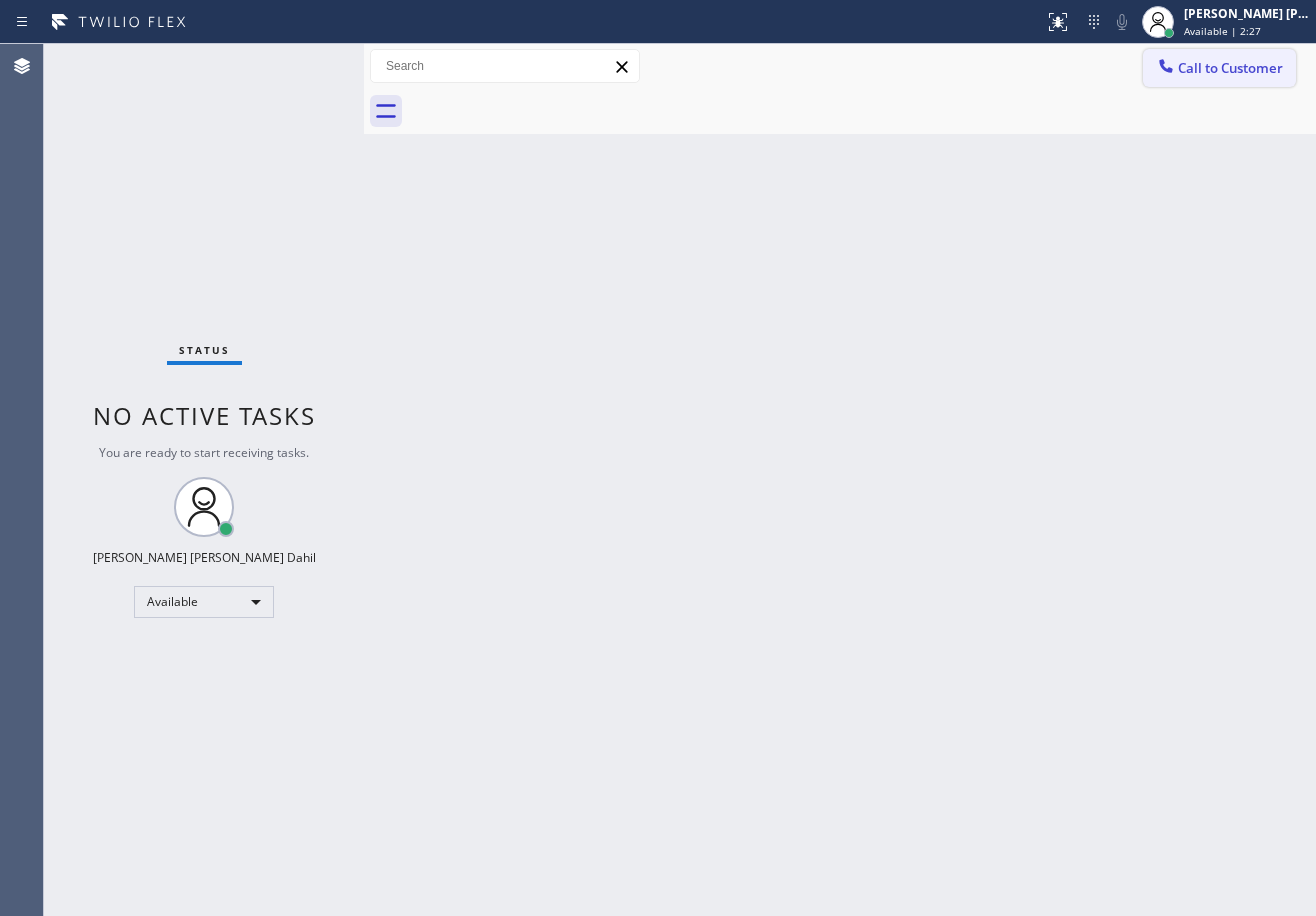click on "Call to Customer" at bounding box center [1230, 68] 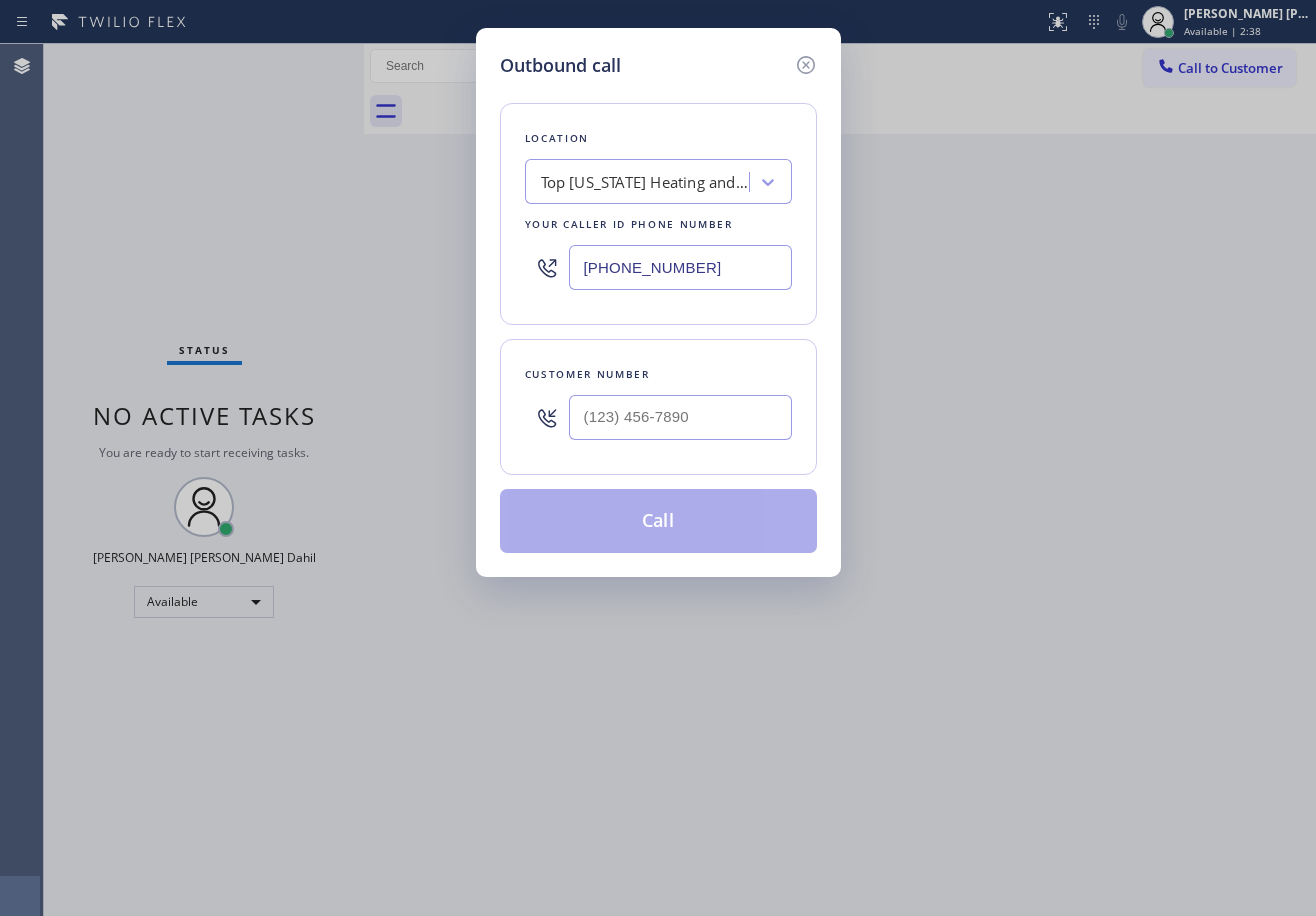 click on "[PHONE_NUMBER]" at bounding box center (680, 267) 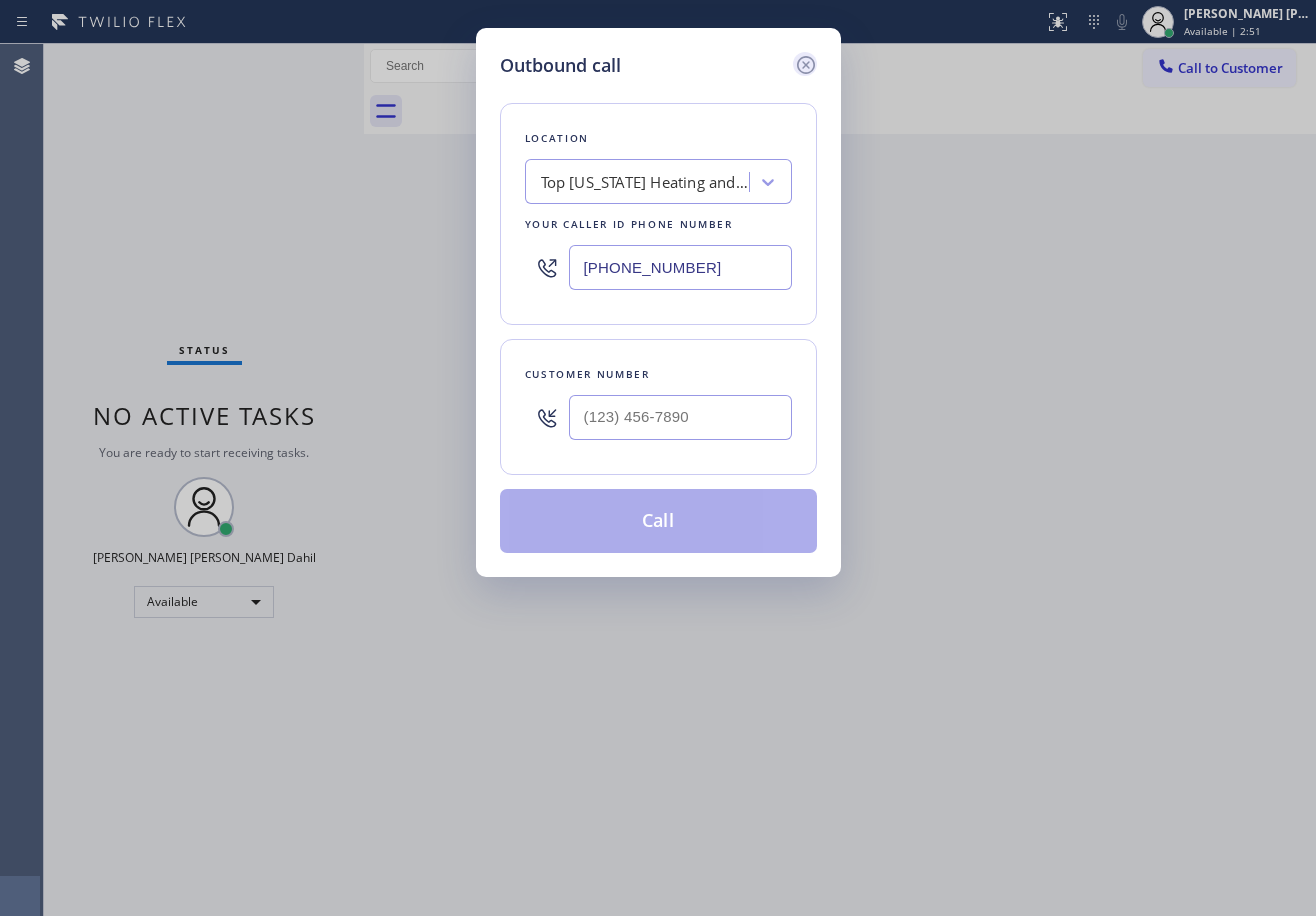 click 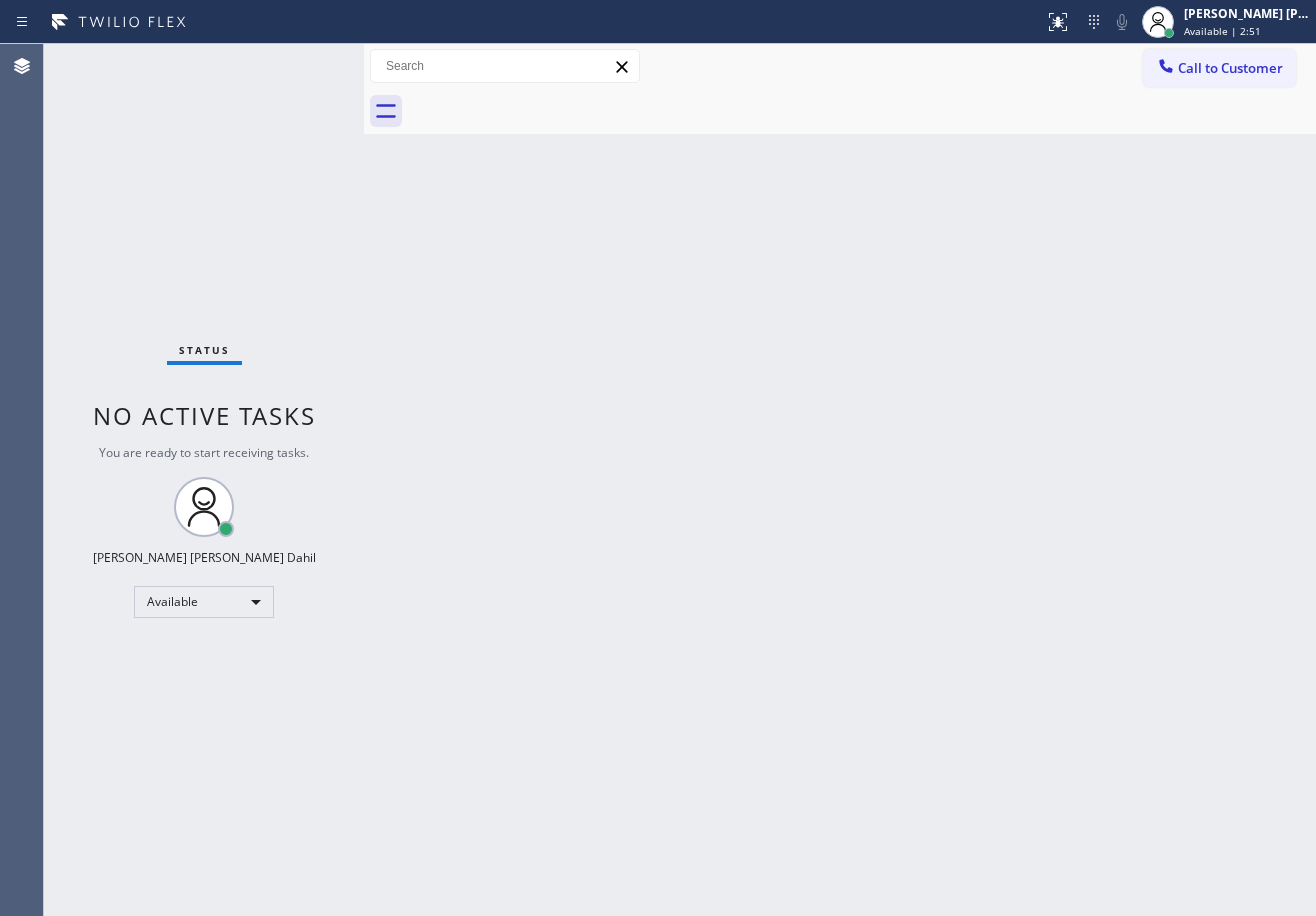 click on "Back to Dashboard Change Sender ID Customers Technicians Select a contact Outbound call Technician Search Technician Your caller id phone number Your caller id phone number Call Technician info Name   Phone none Address none Change Sender ID HVAC [PHONE_NUMBER] 5 Star Appliance [PHONE_NUMBER] Appliance Repair [PHONE_NUMBER] Plumbing [PHONE_NUMBER] Air Duct Cleaning [PHONE_NUMBER]  Electricians [PHONE_NUMBER] Cancel Change Check personal SMS Reset Change No tabs Call to Customer Outbound call Location Search location Your caller id phone number [PHONE_NUMBER] Customer number Call Outbound call Technician Search Technician Your caller id phone number Your caller id phone number Call" at bounding box center (840, 480) 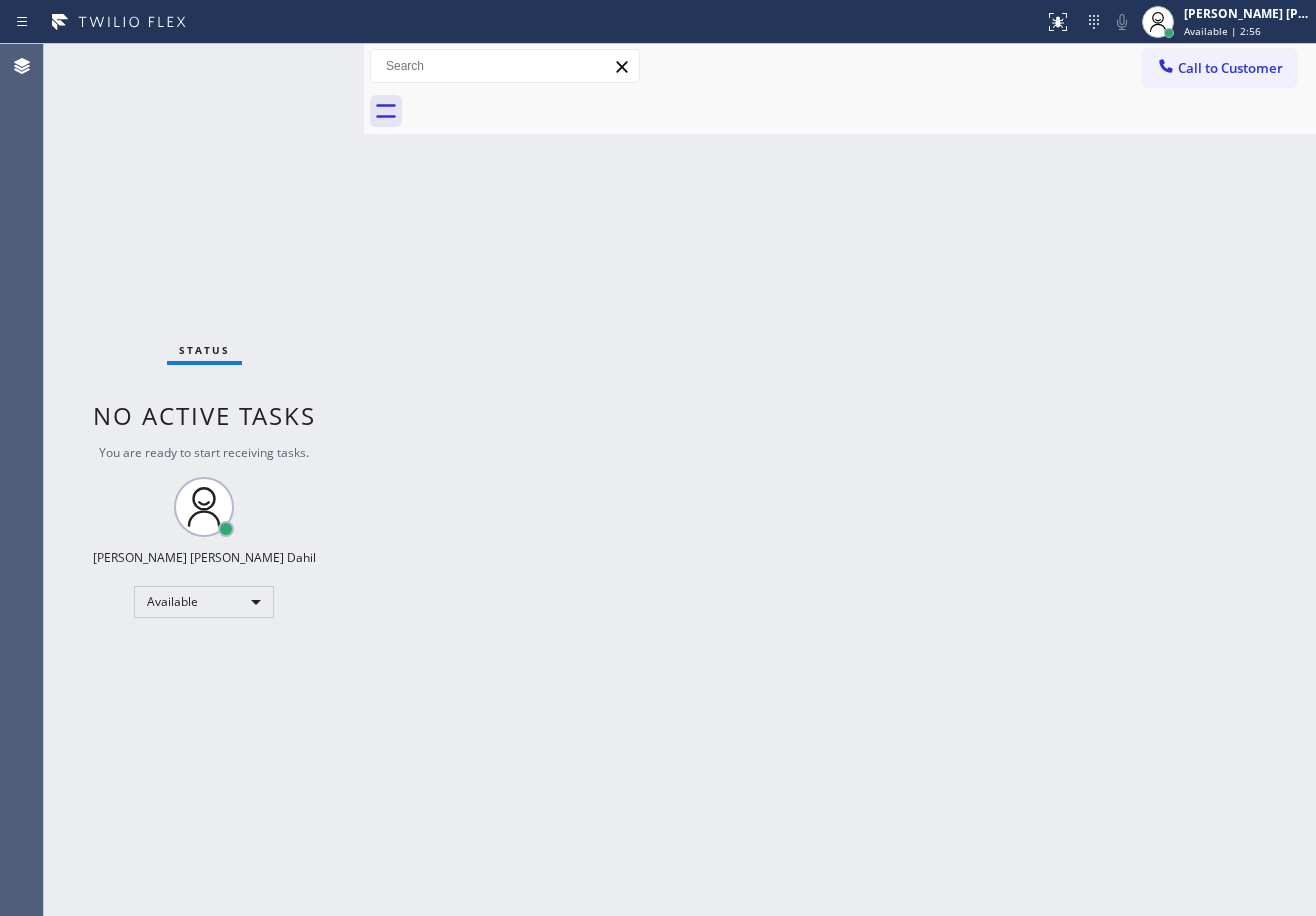 drag, startPoint x: 877, startPoint y: 142, endPoint x: 1105, endPoint y: 99, distance: 232.0194 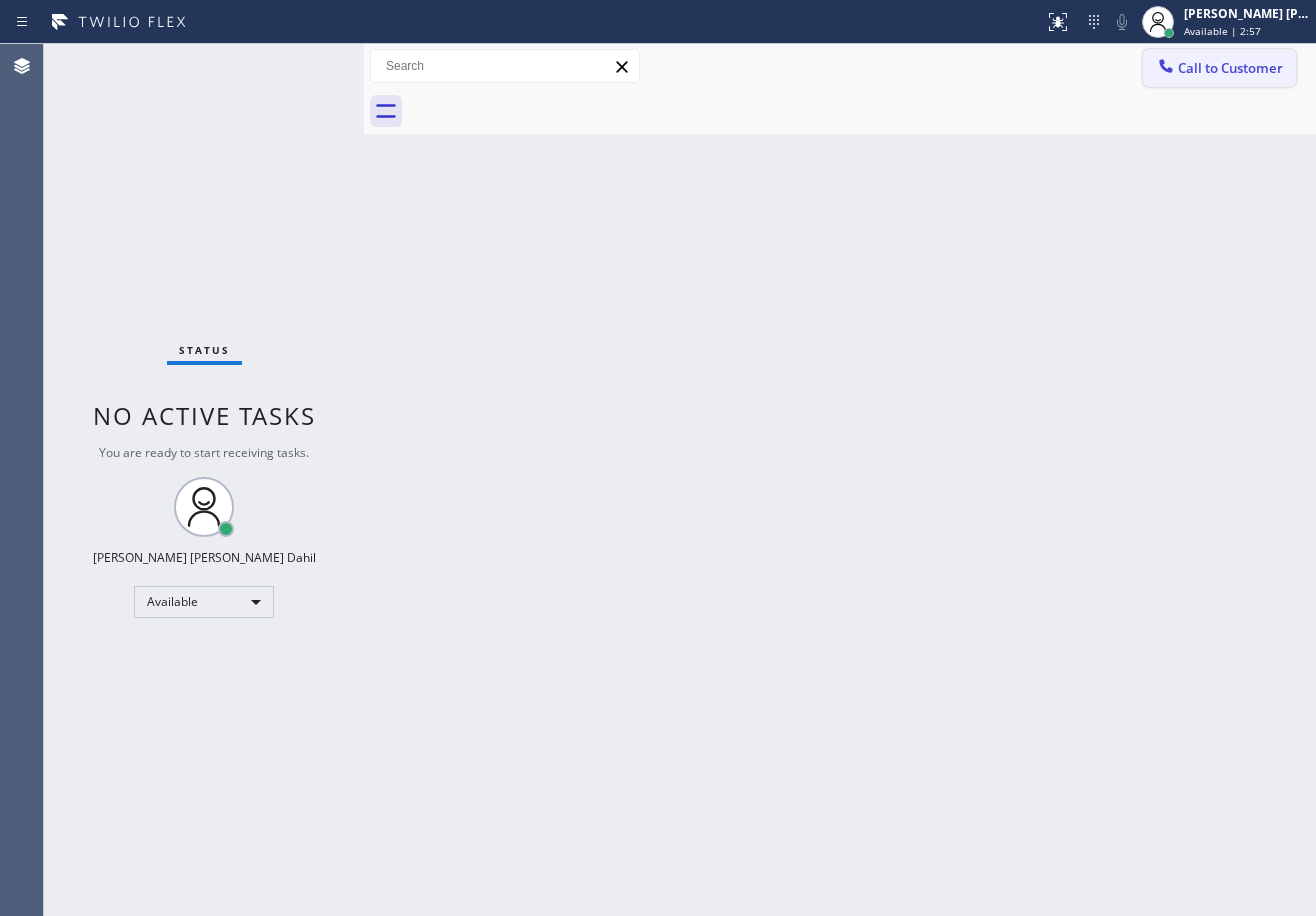 click on "Call to Customer" at bounding box center [1219, 68] 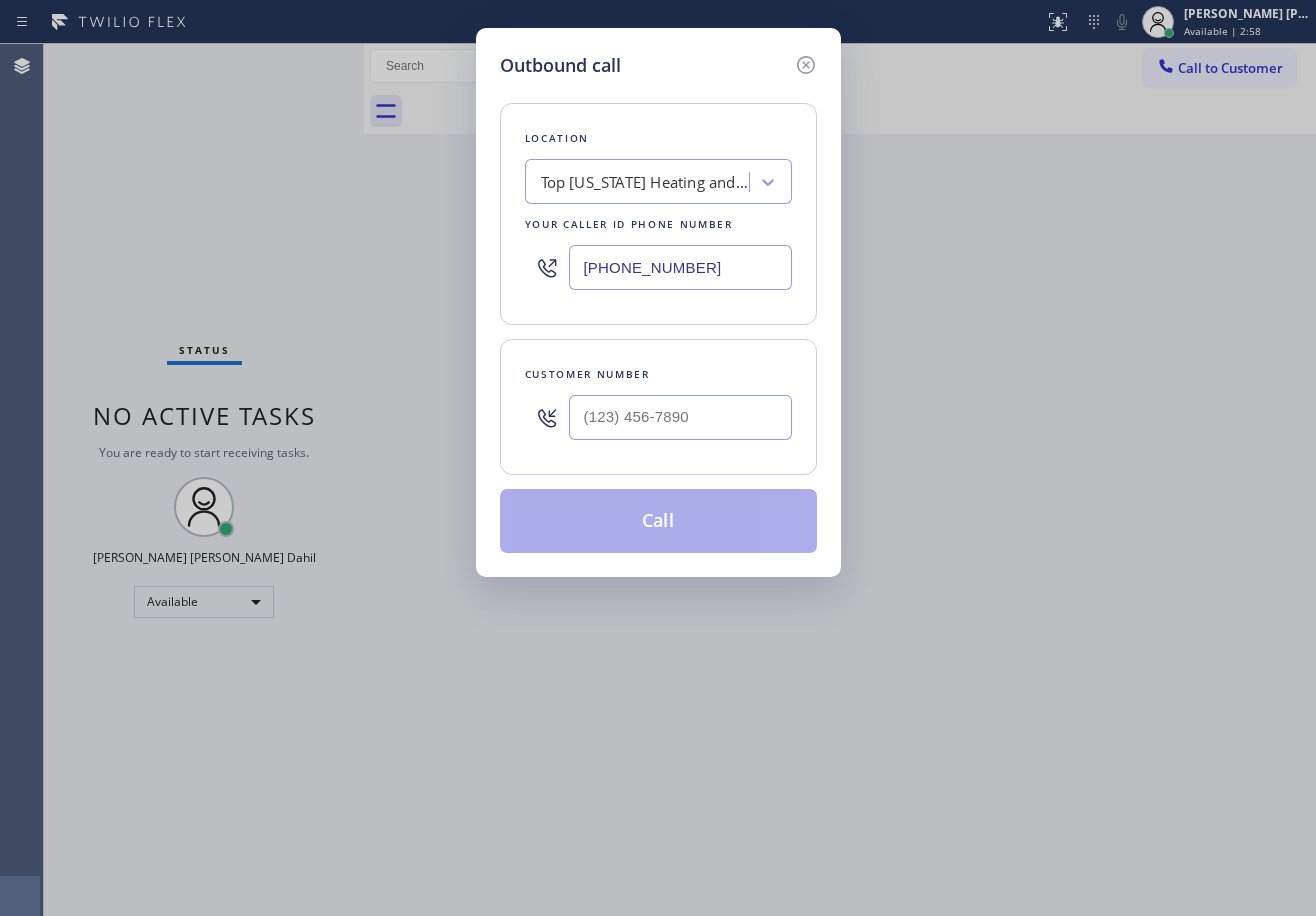 click on "[PHONE_NUMBER]" at bounding box center [680, 267] 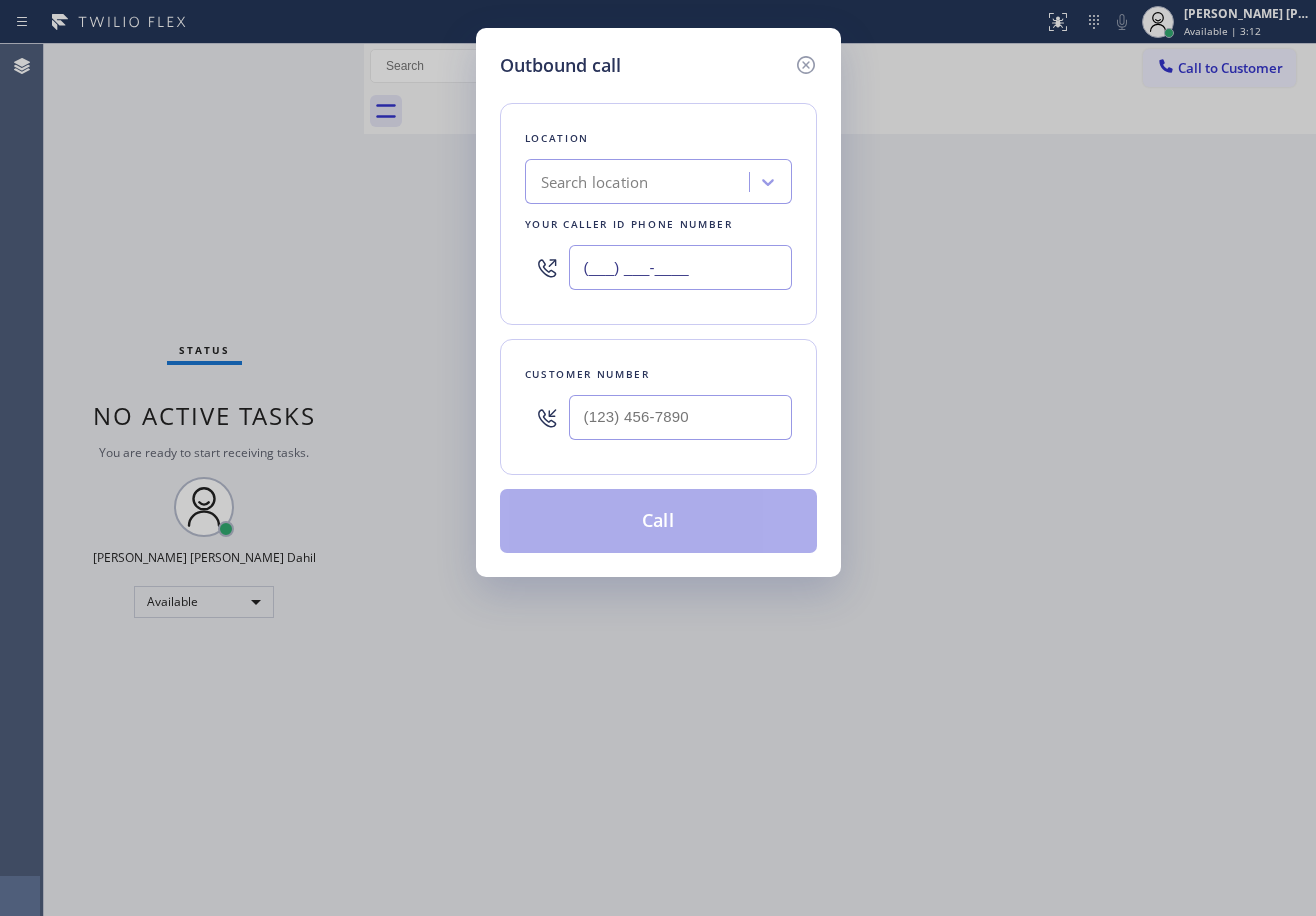 click on "(___) ___-____" at bounding box center [680, 267] 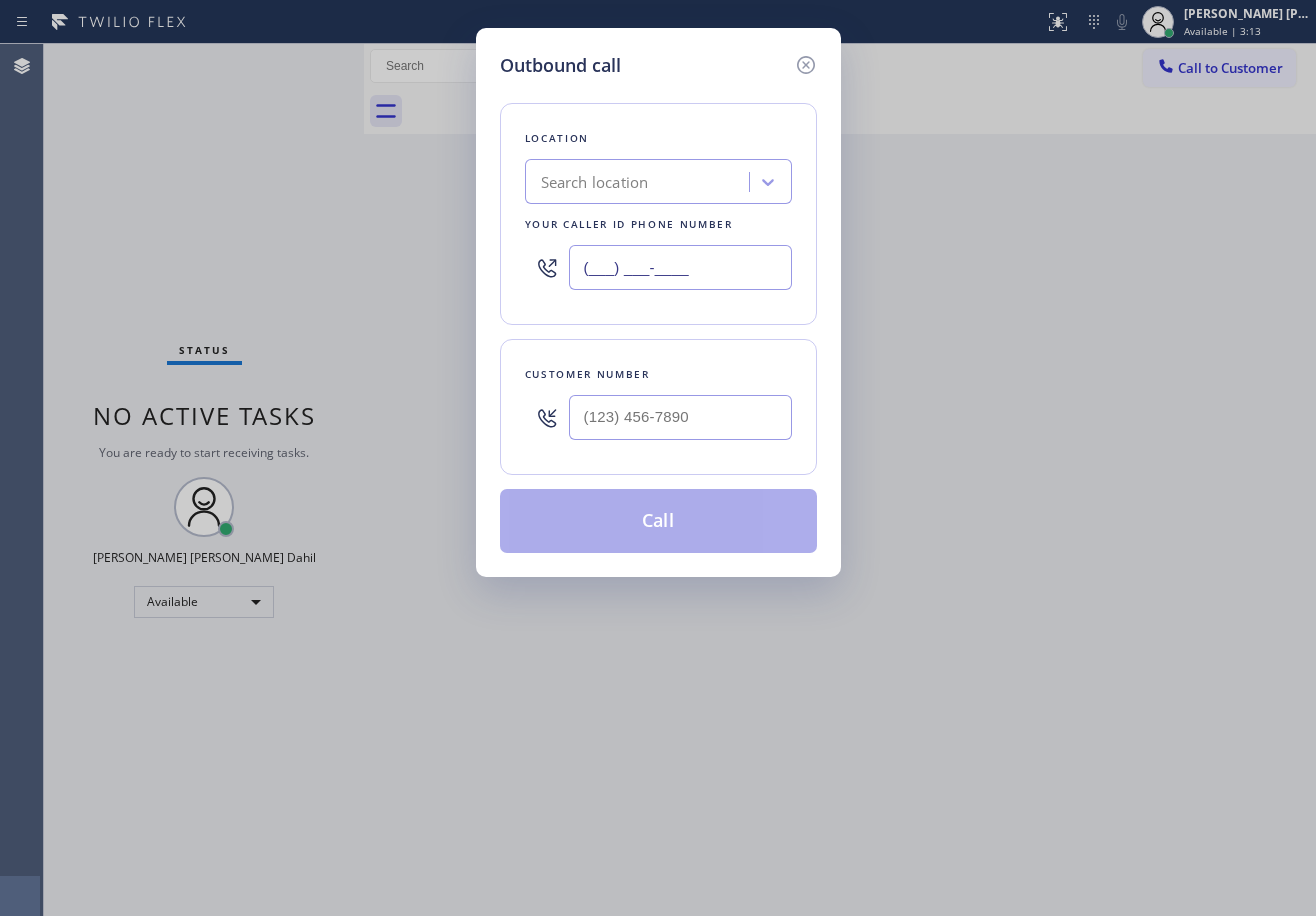 click on "(___) ___-____" at bounding box center (680, 267) 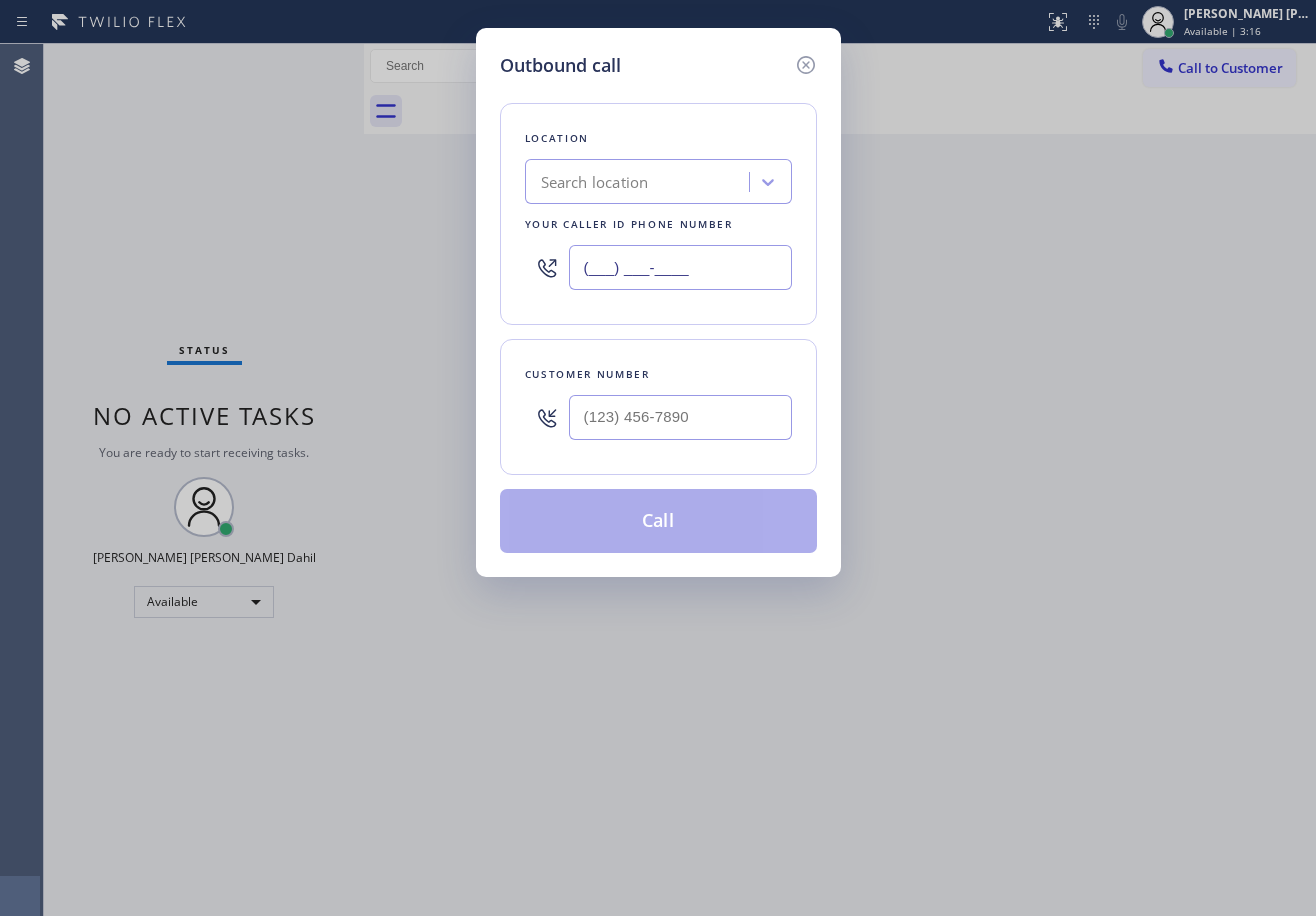 type on "(___) ___-____" 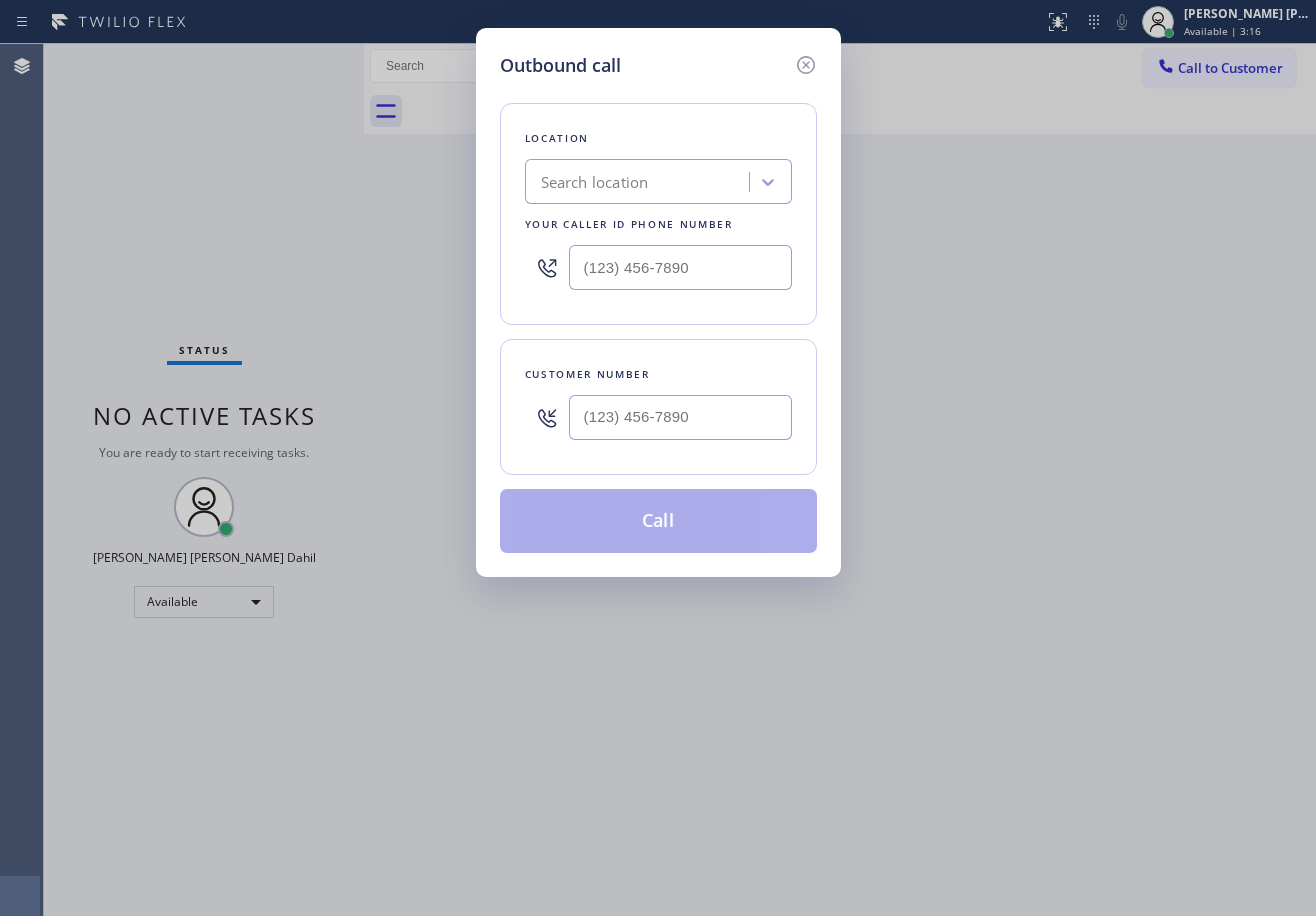 click on "Search location" at bounding box center [640, 182] 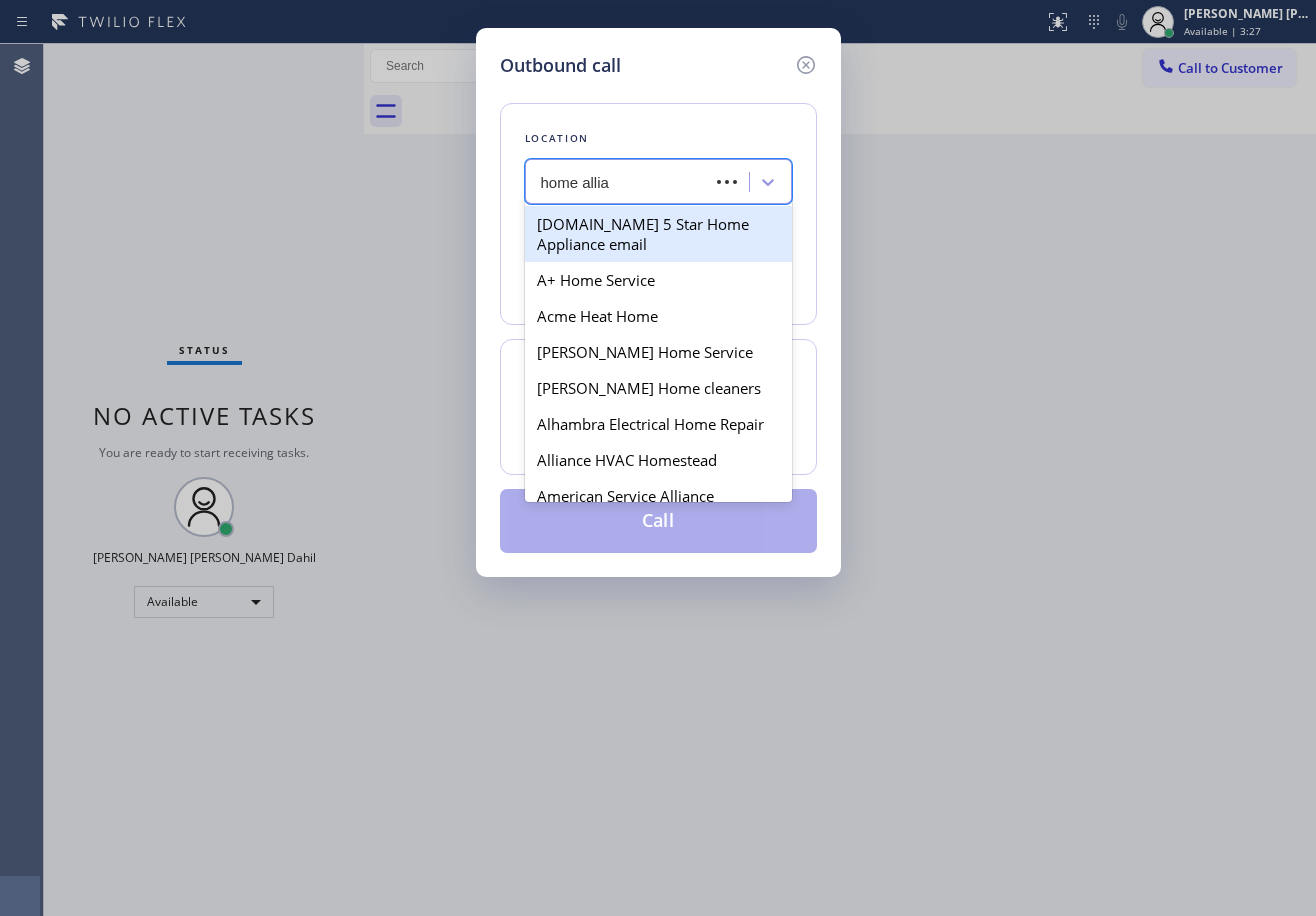 type on "home allian" 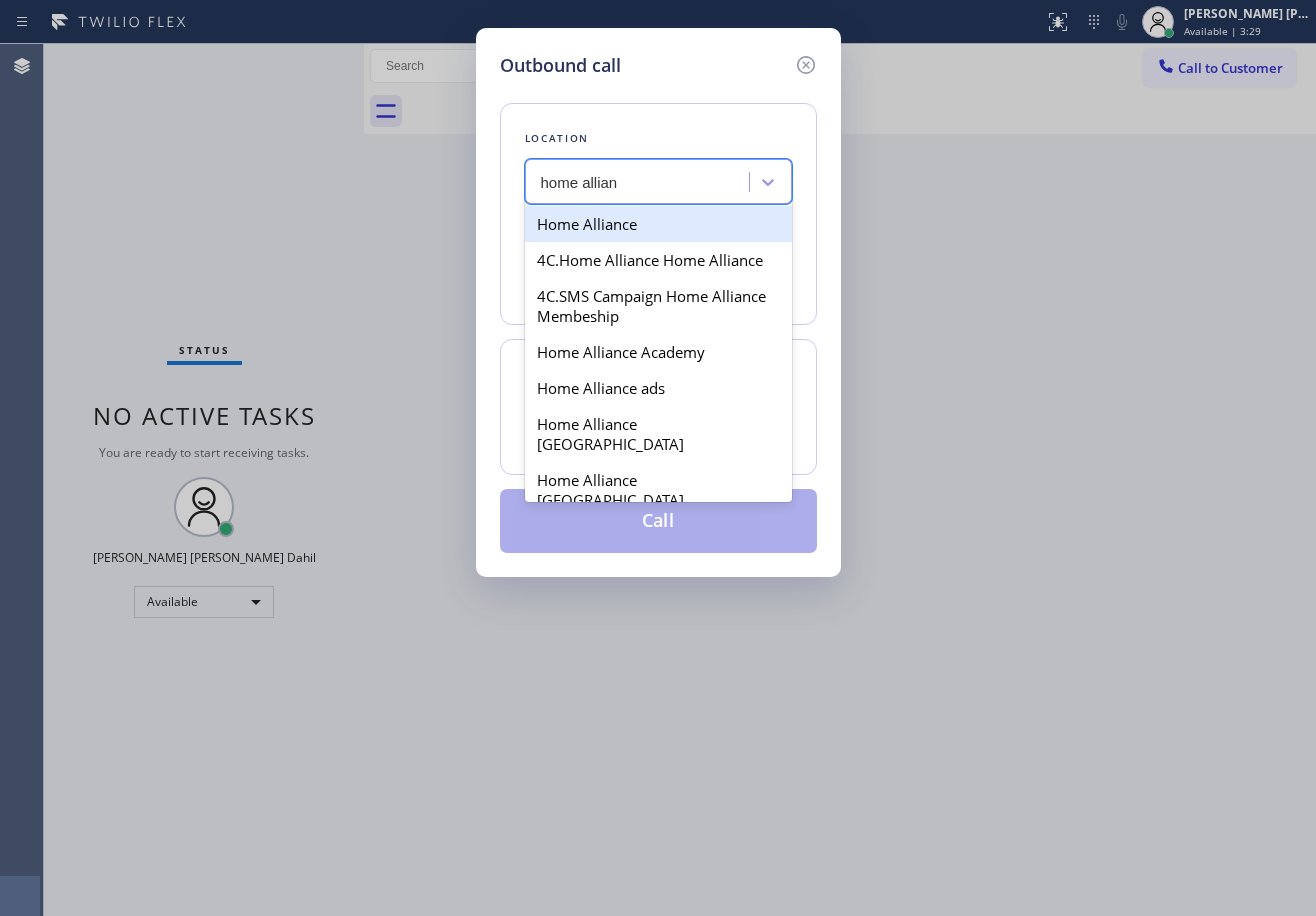 click on "Home Alliance" at bounding box center [658, 224] 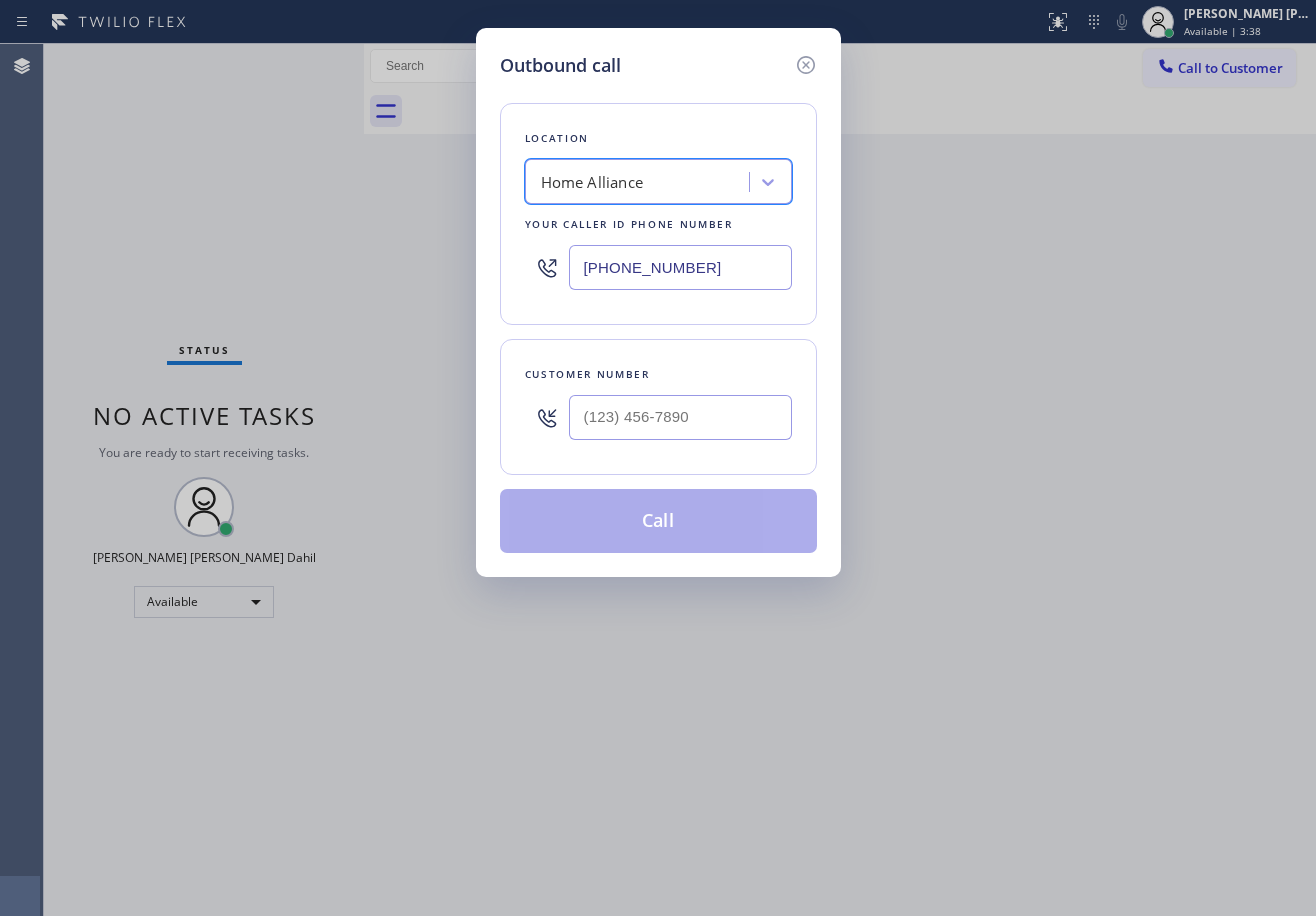 click on "[PHONE_NUMBER]" at bounding box center [680, 267] 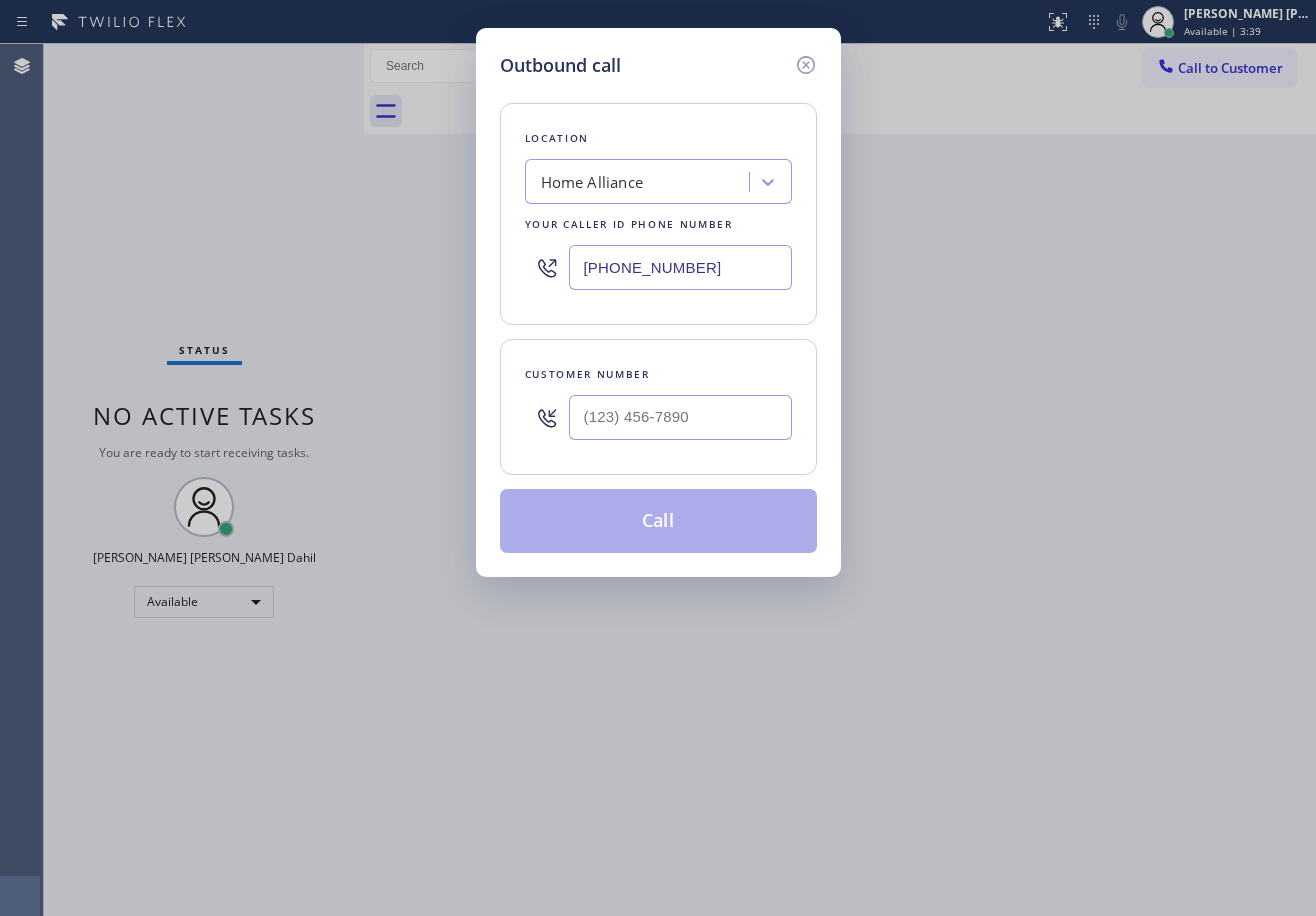 drag, startPoint x: 582, startPoint y: 264, endPoint x: 786, endPoint y: 264, distance: 204 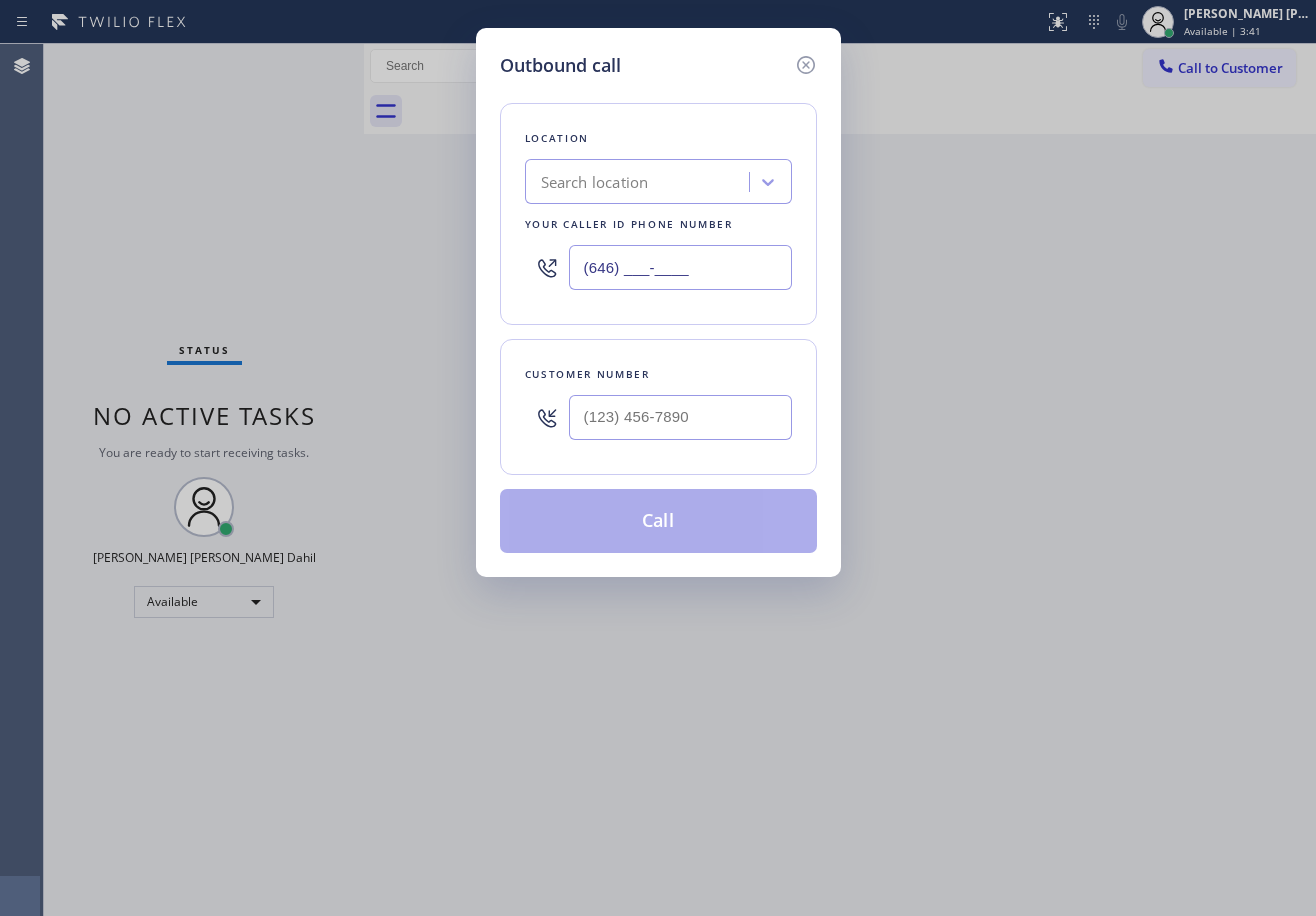 type on "(646) ___-____" 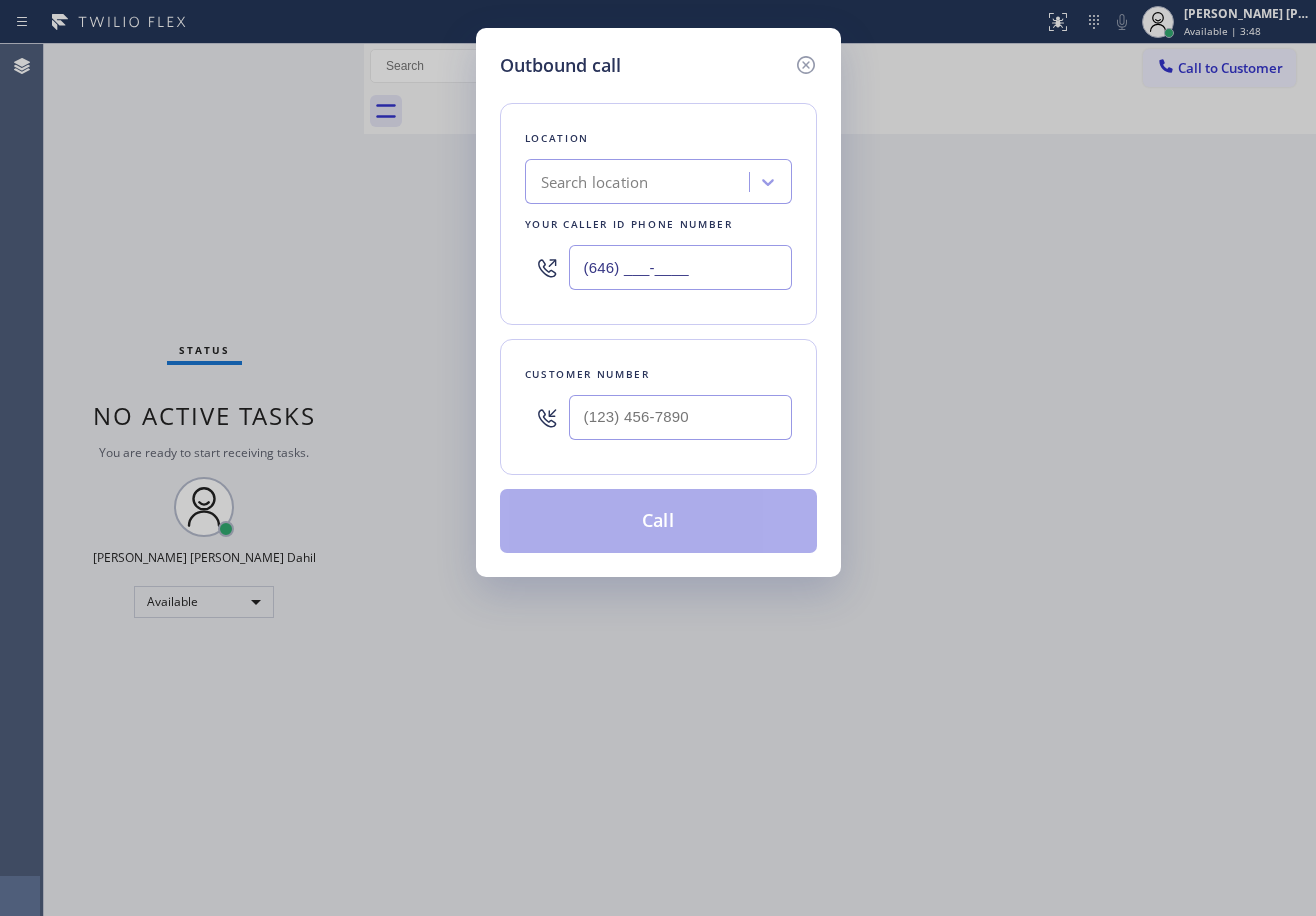 click on "Search location" at bounding box center [640, 182] 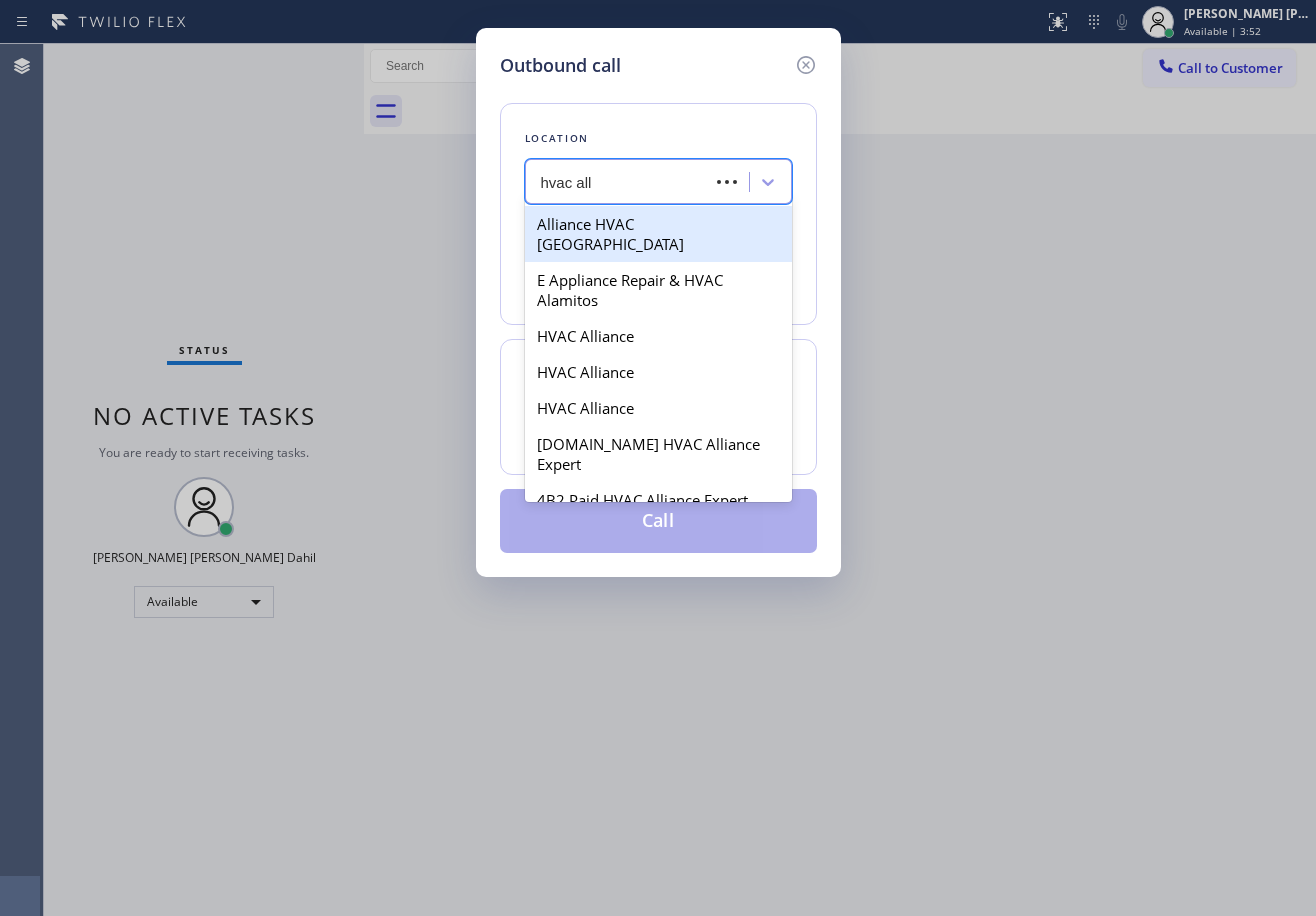 type on "hvac [MEDICAL_DATA]" 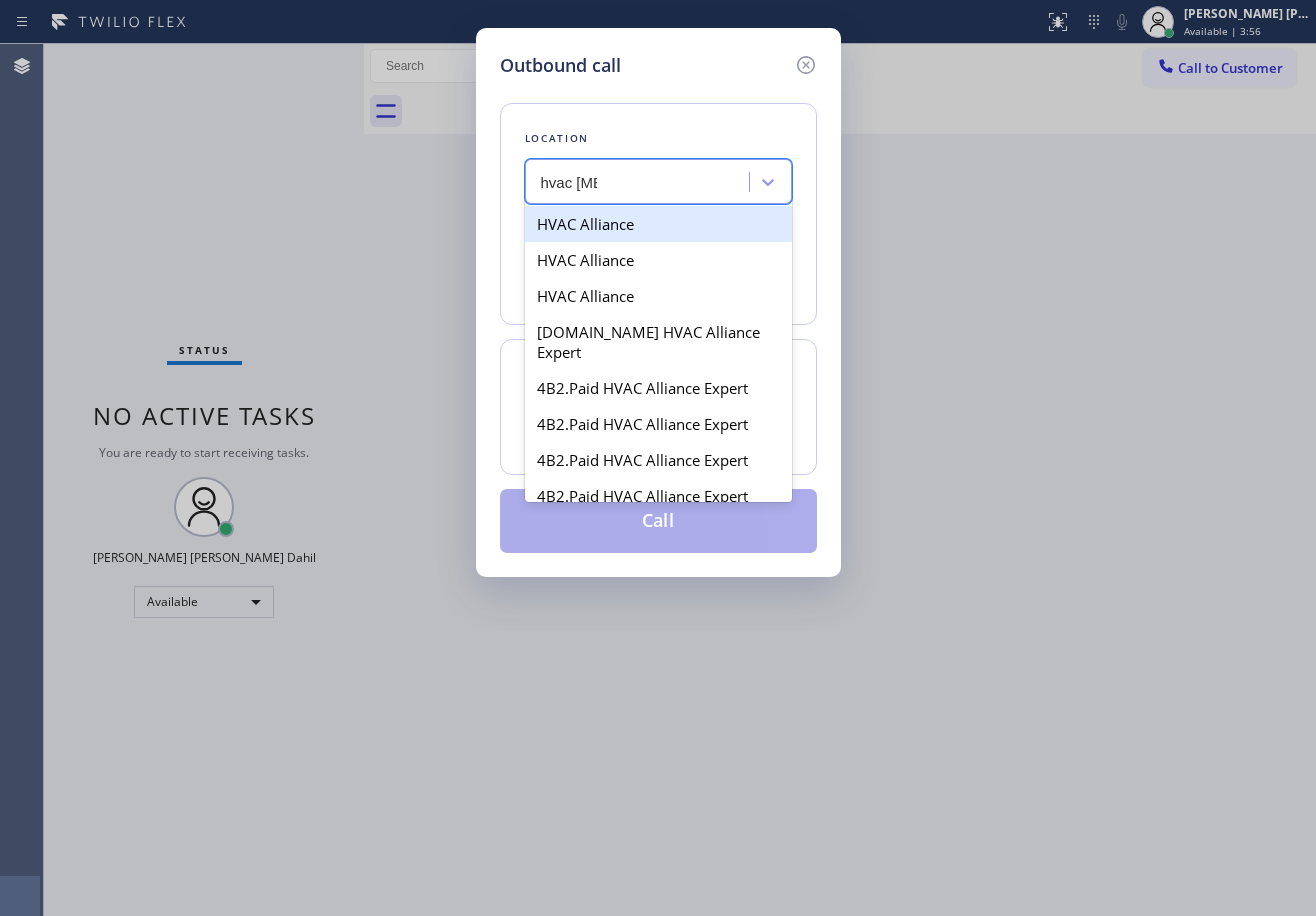 type 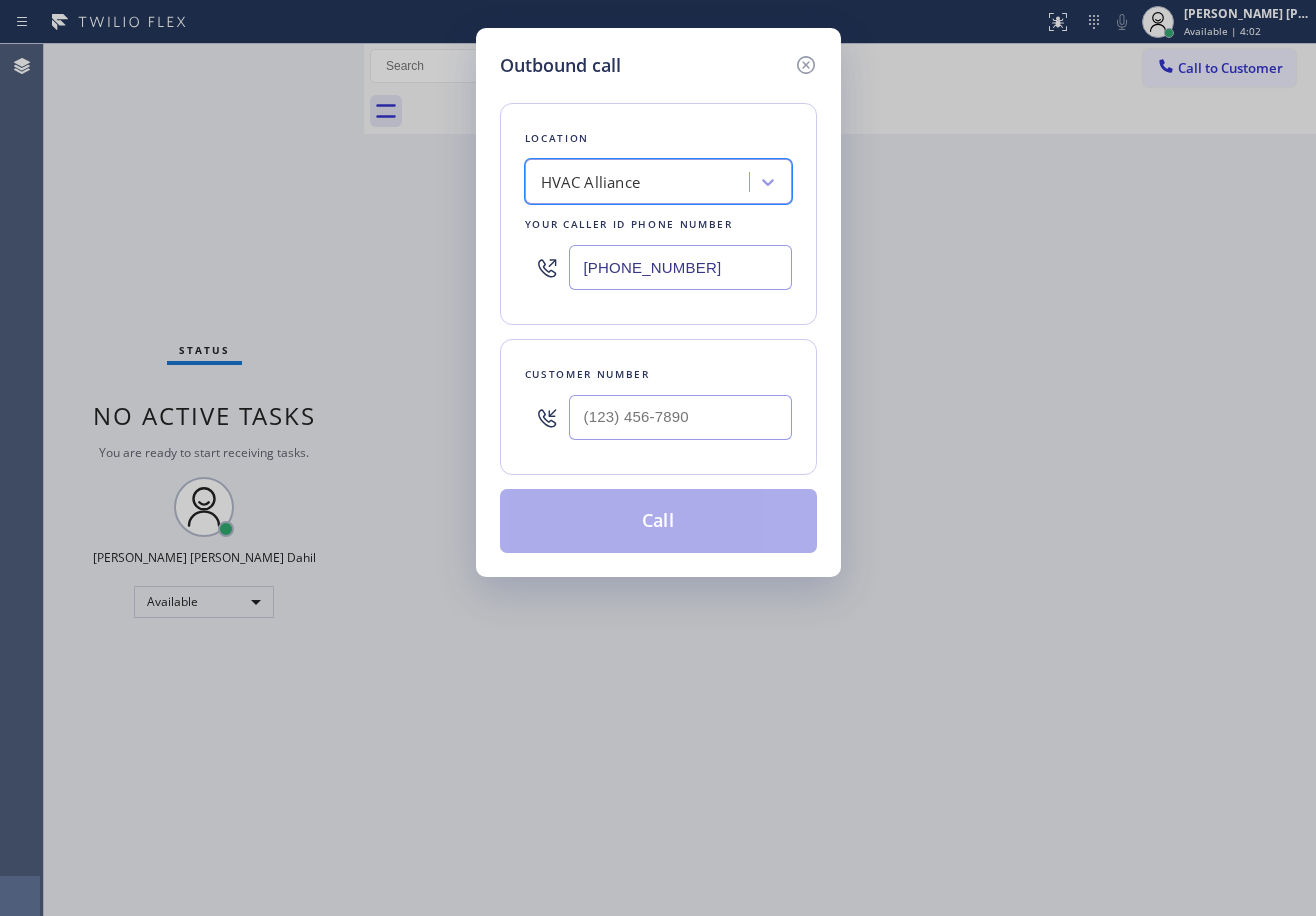 click on "HVAC Alliance" at bounding box center [640, 182] 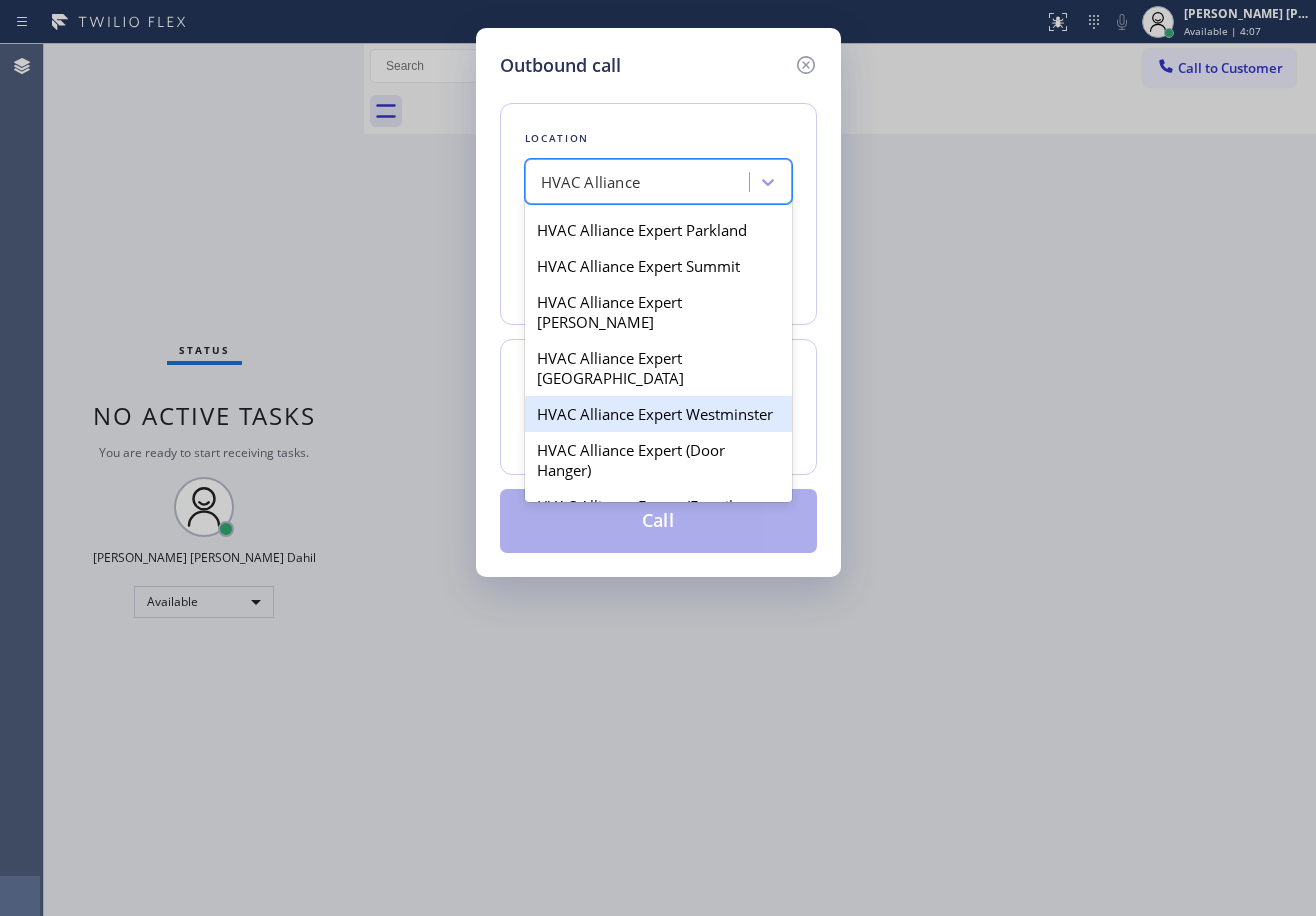 scroll, scrollTop: 1000, scrollLeft: 0, axis: vertical 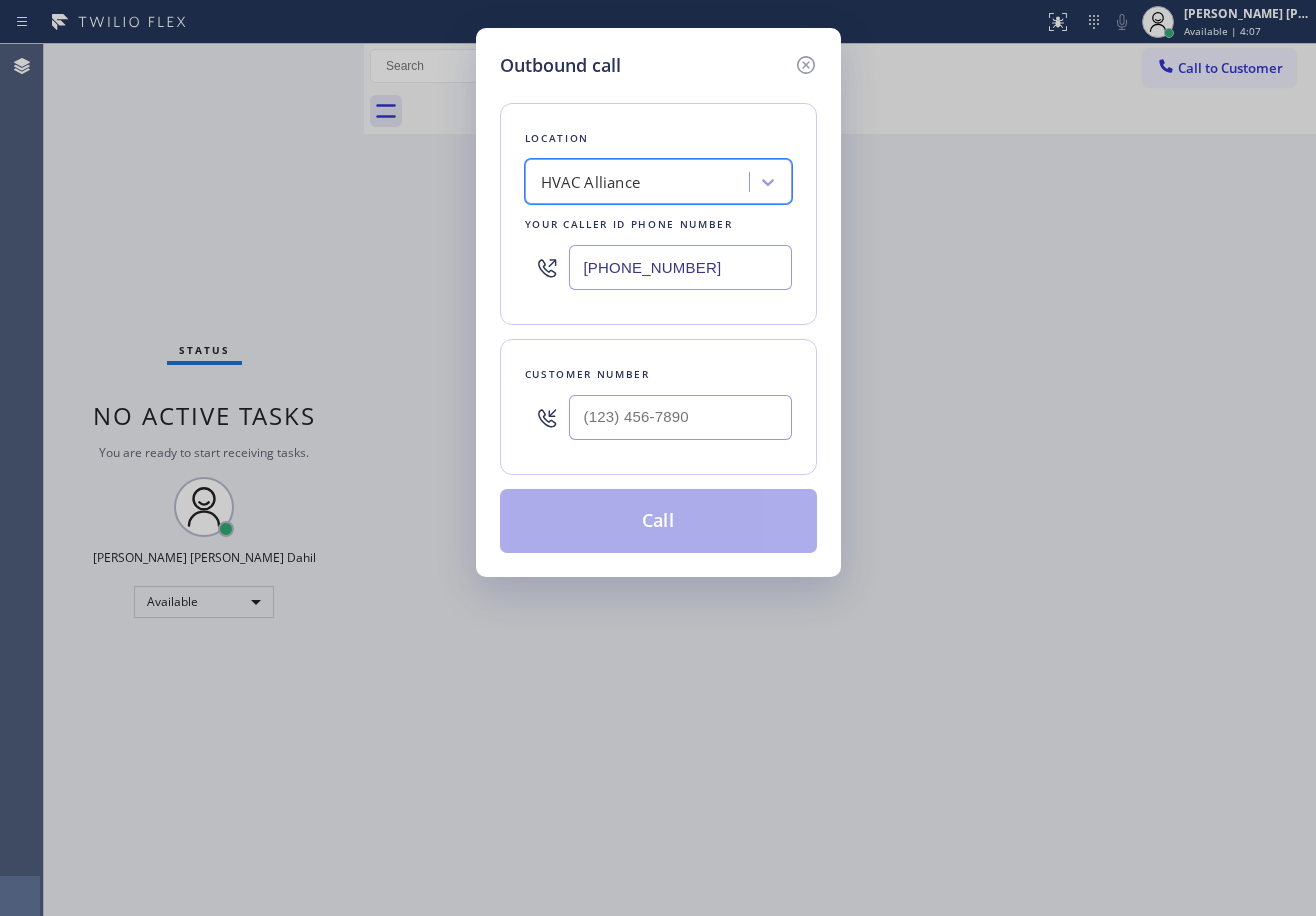 click on "HVAC Alliance" at bounding box center (640, 182) 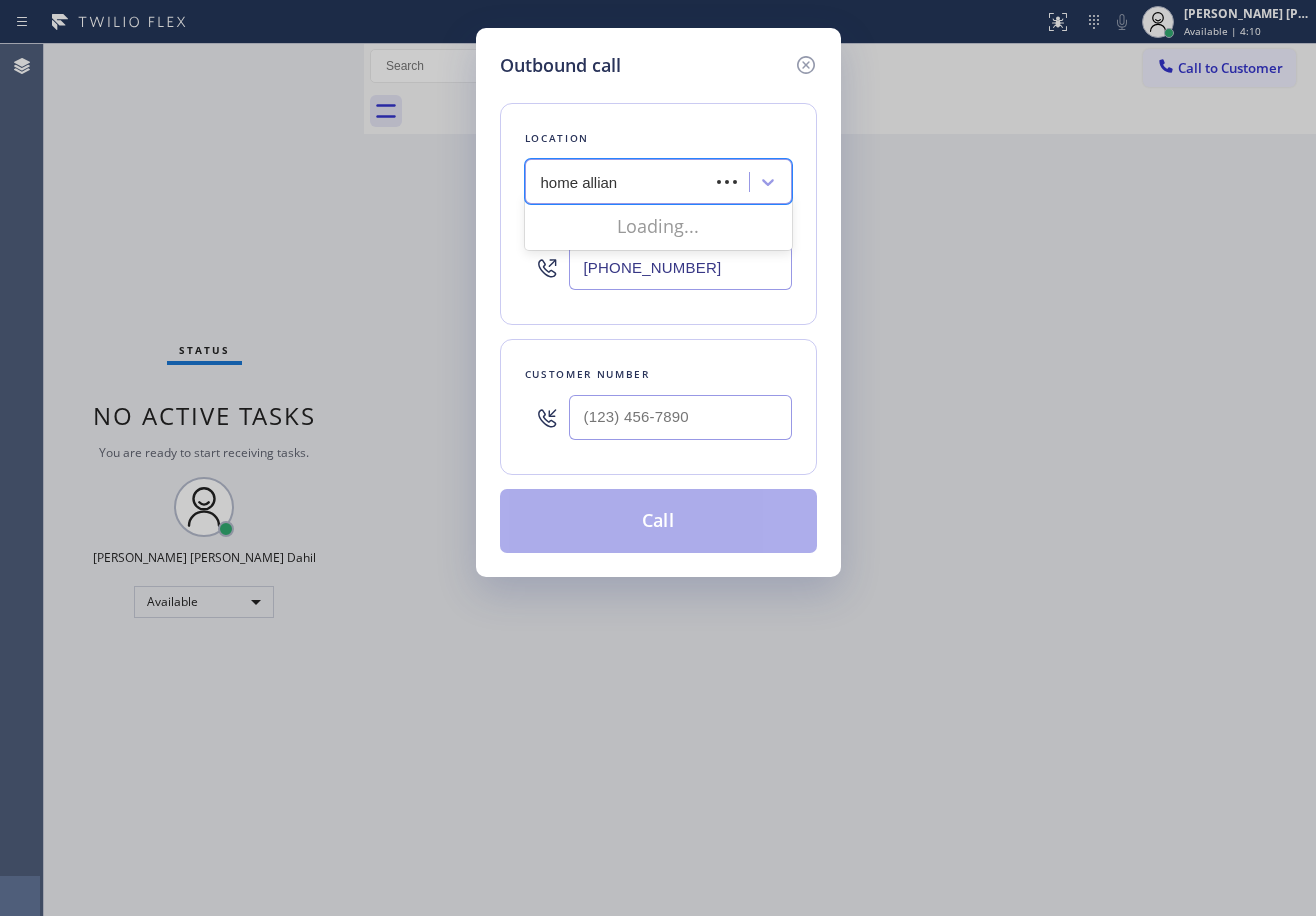 type on "home allia" 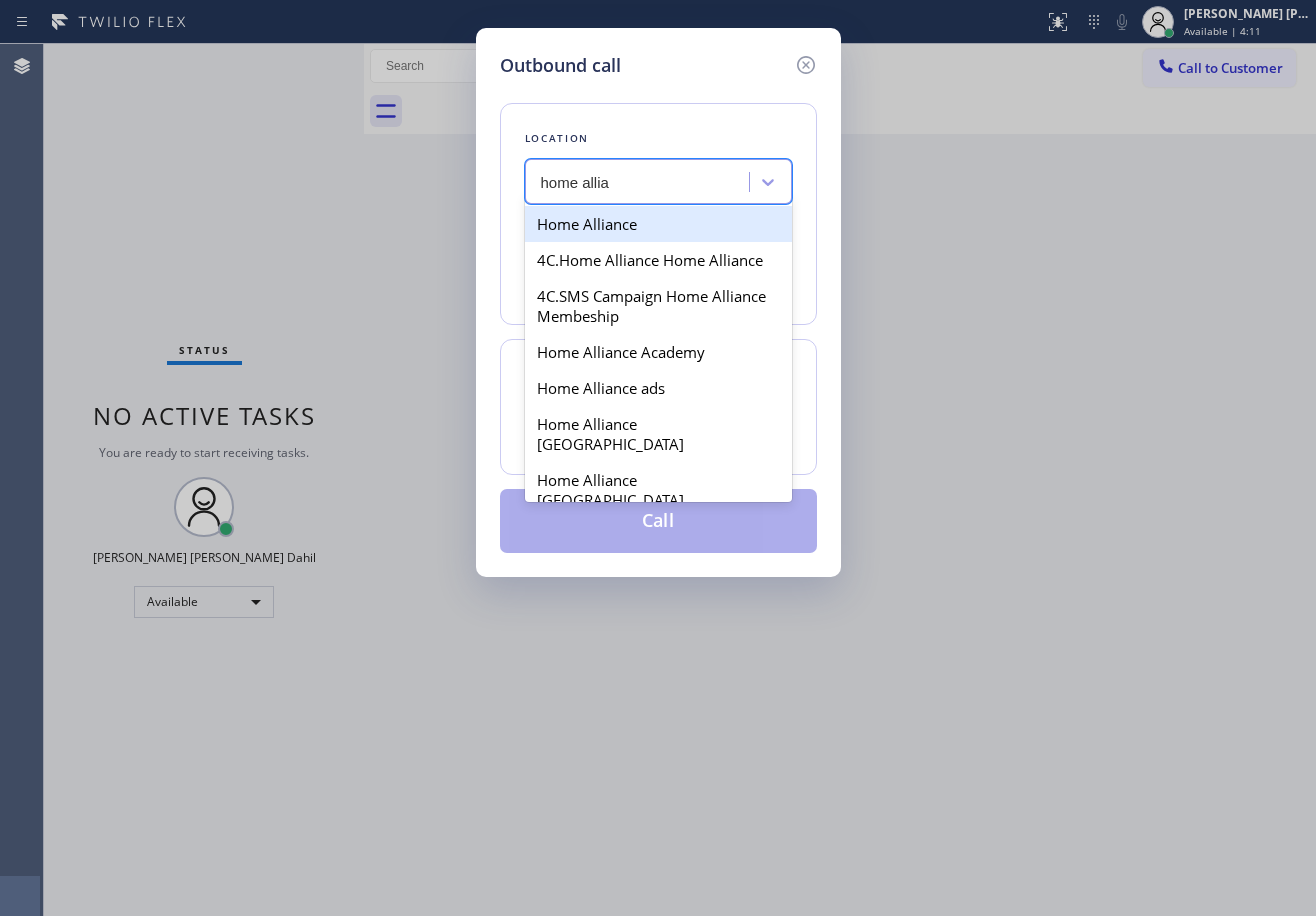 type 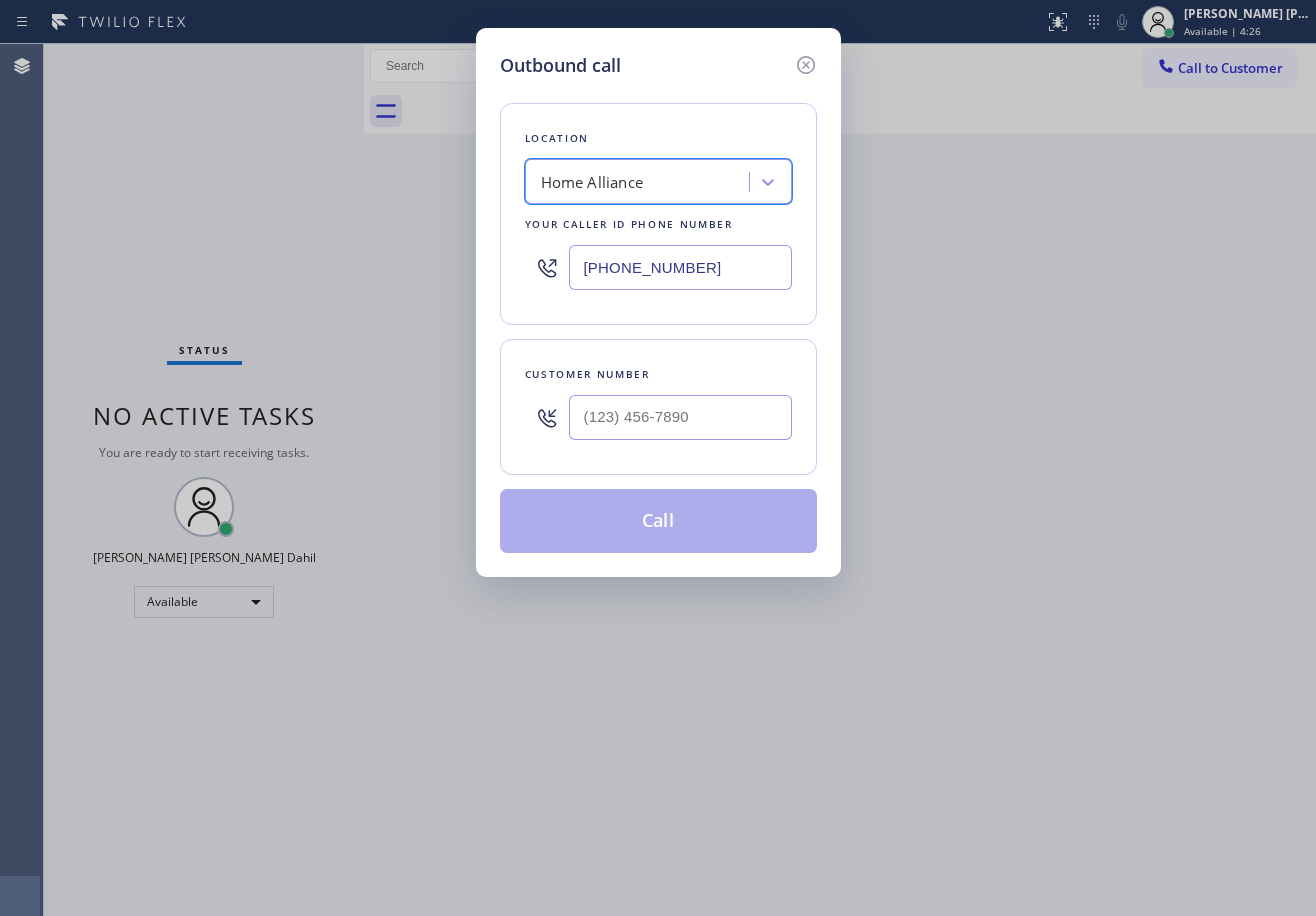 click on "Home Alliance" at bounding box center (640, 182) 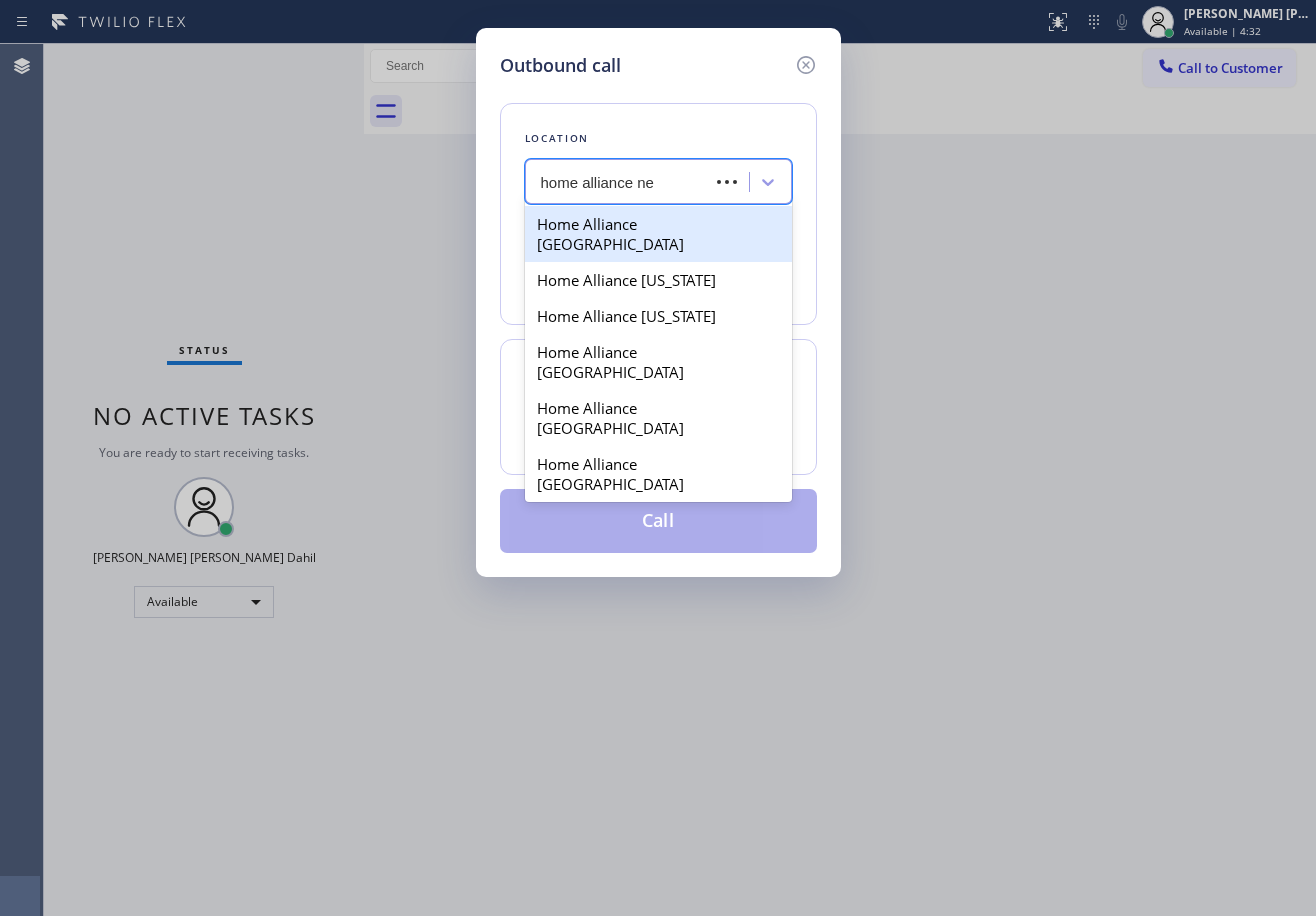 type on "home alliance new" 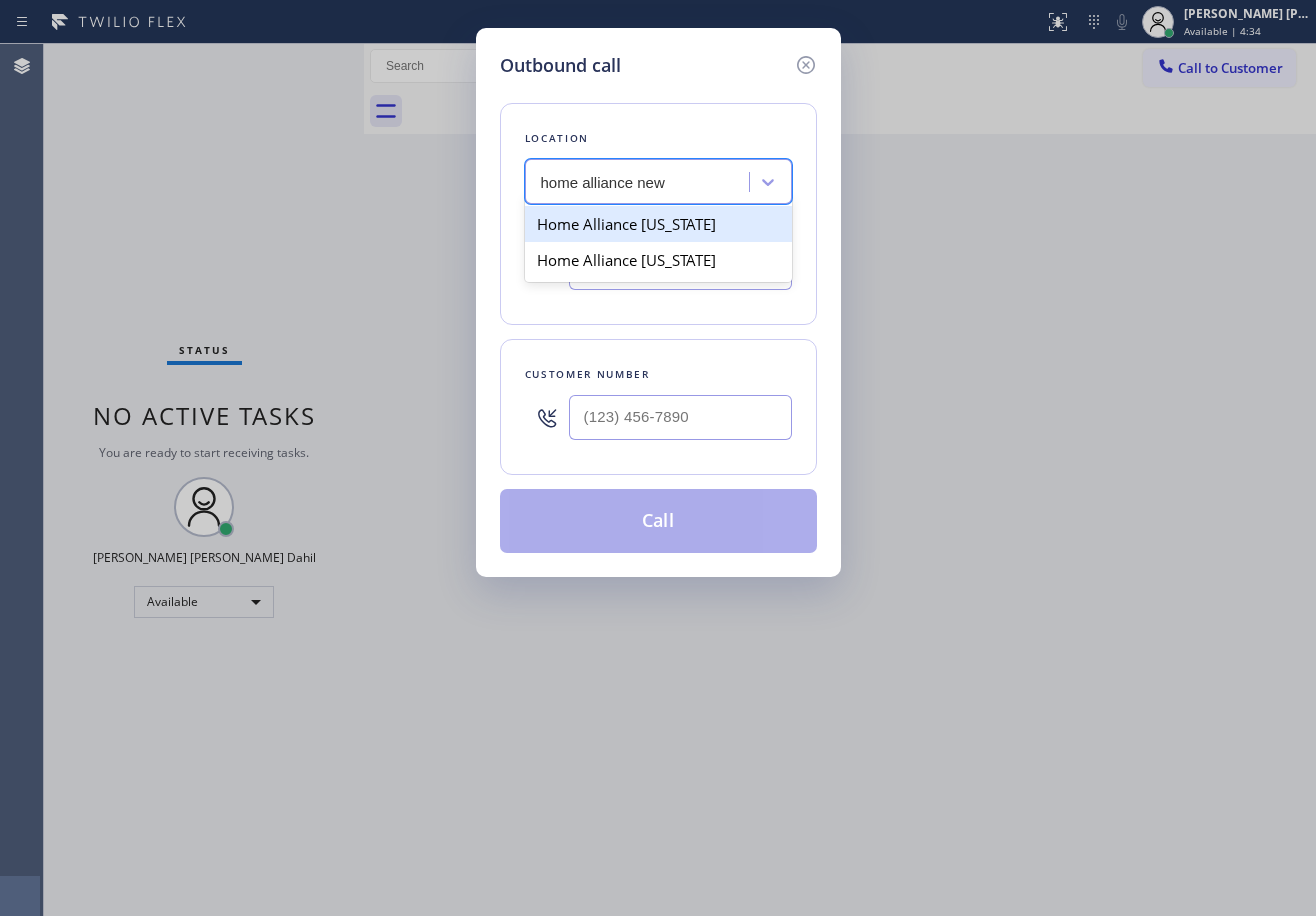 click on "Home Alliance [US_STATE]" at bounding box center [658, 224] 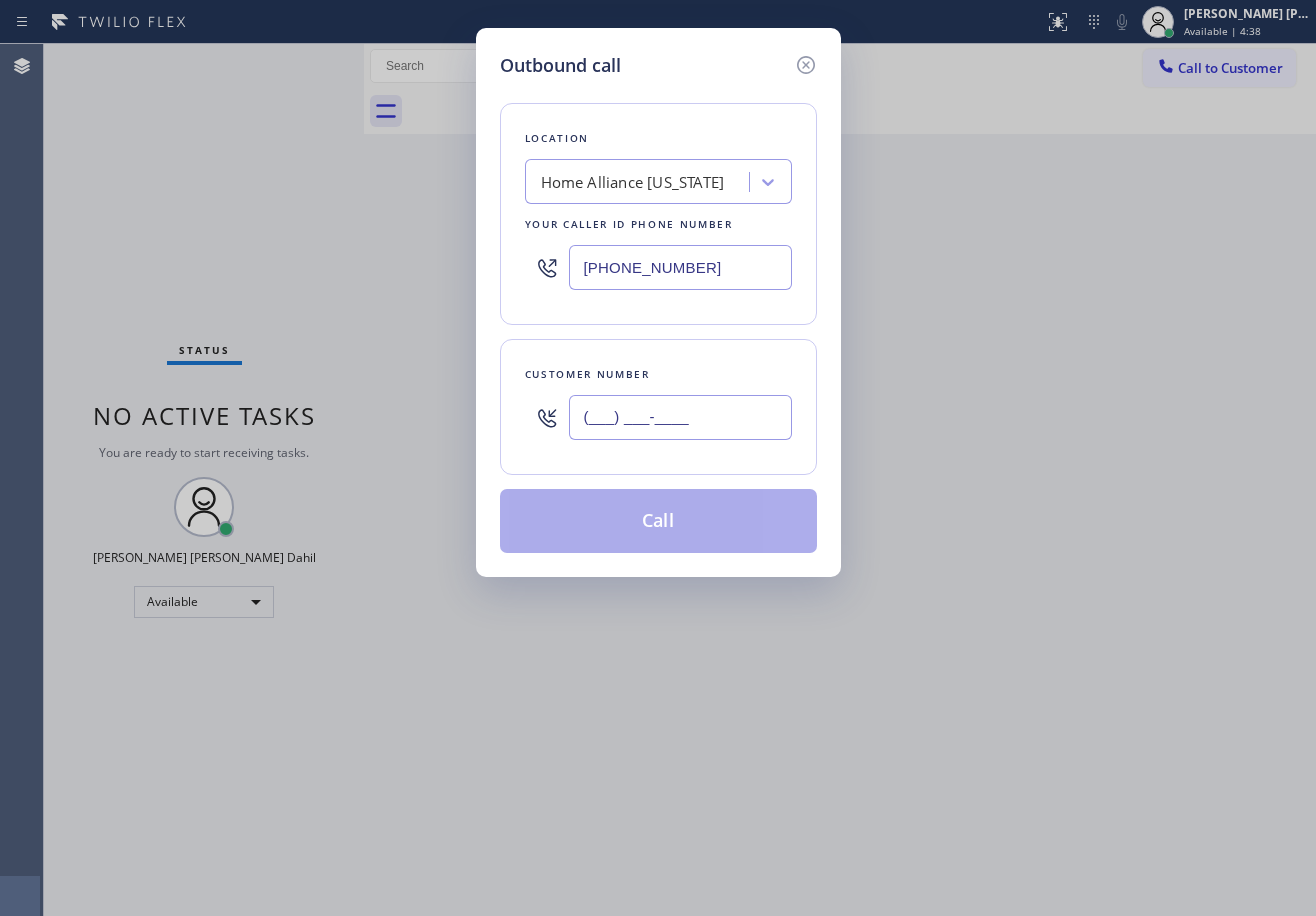 click on "(___) ___-____" at bounding box center [680, 417] 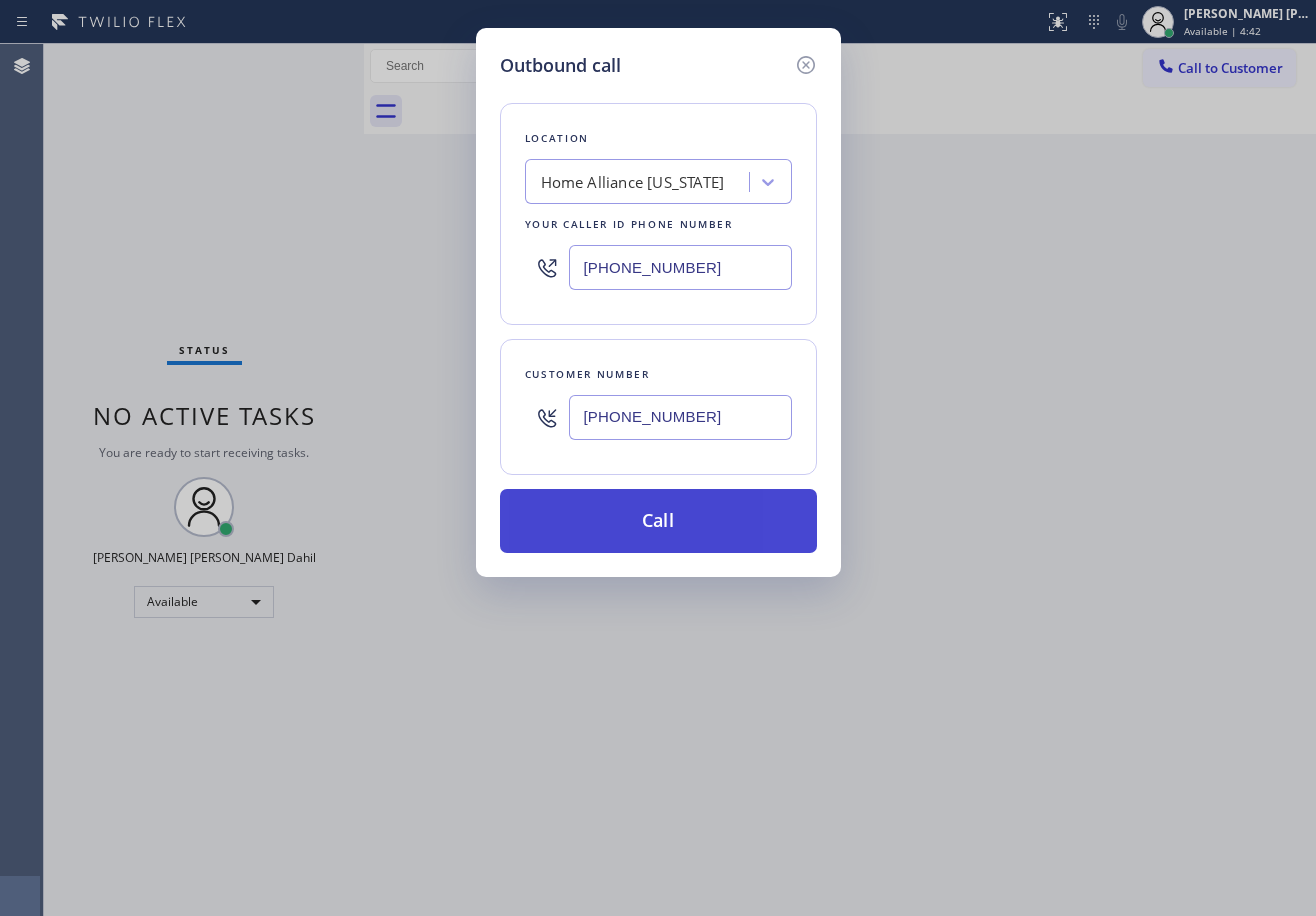 type on "[PHONE_NUMBER]" 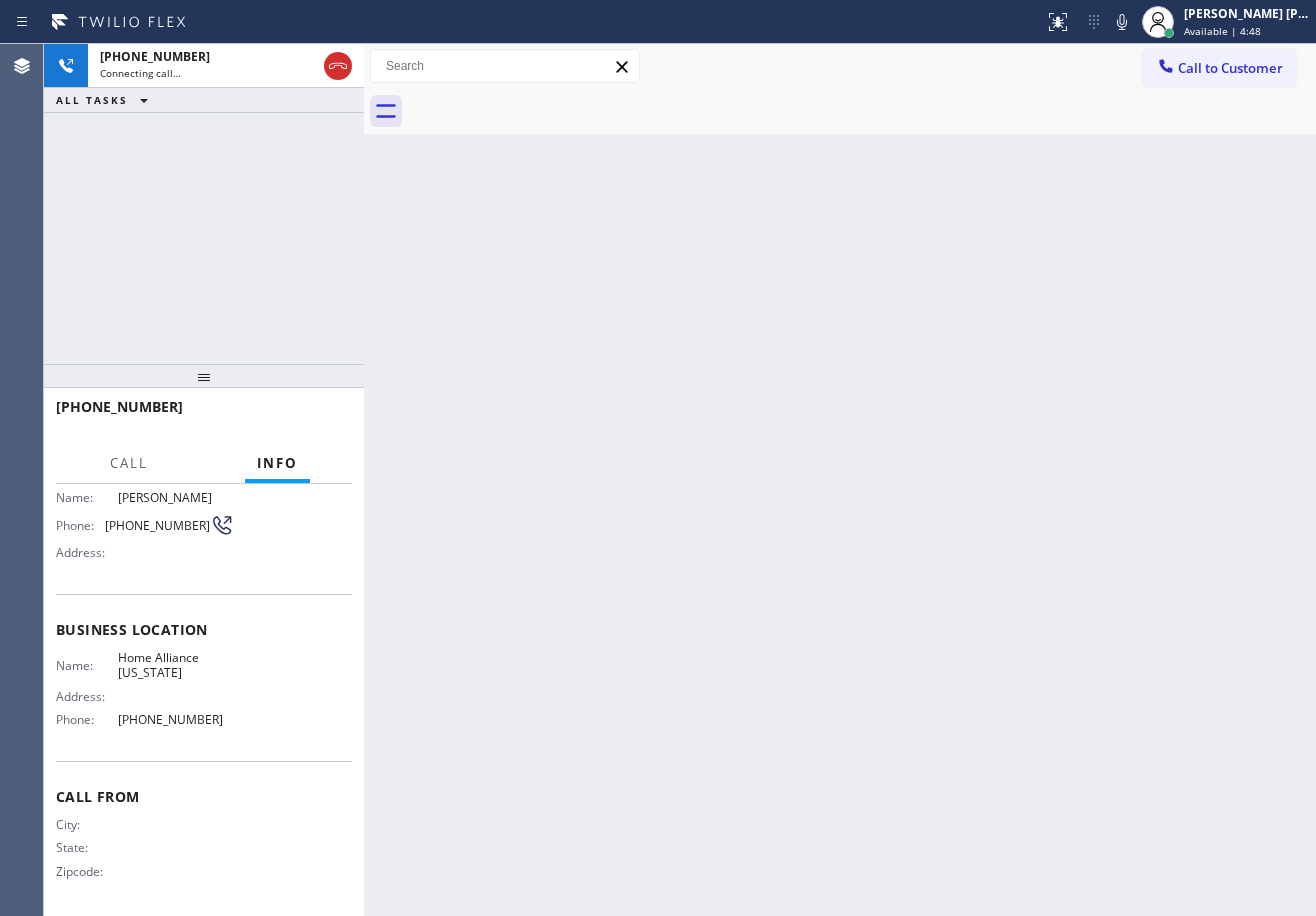 scroll, scrollTop: 143, scrollLeft: 0, axis: vertical 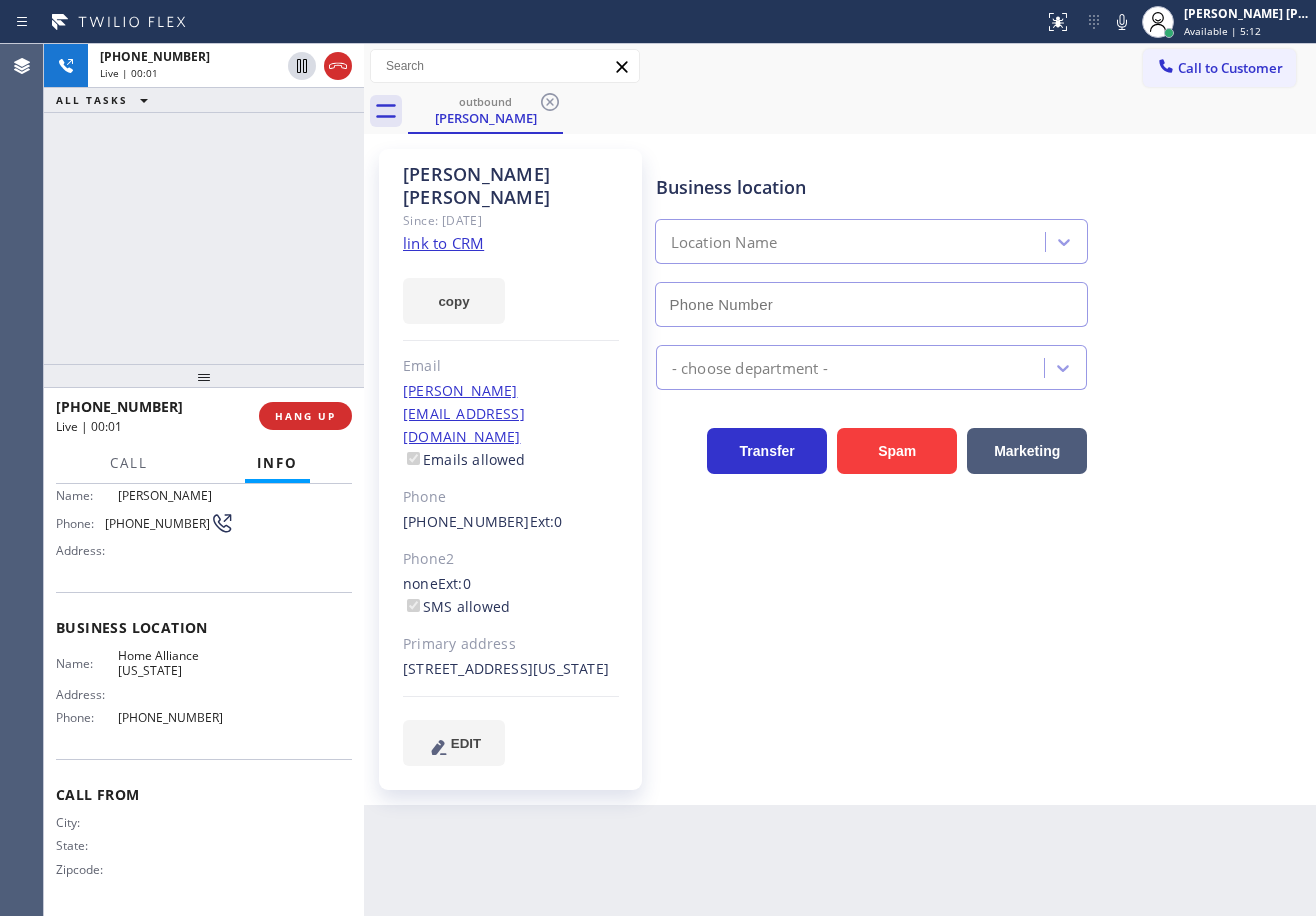 type on "[PHONE_NUMBER]" 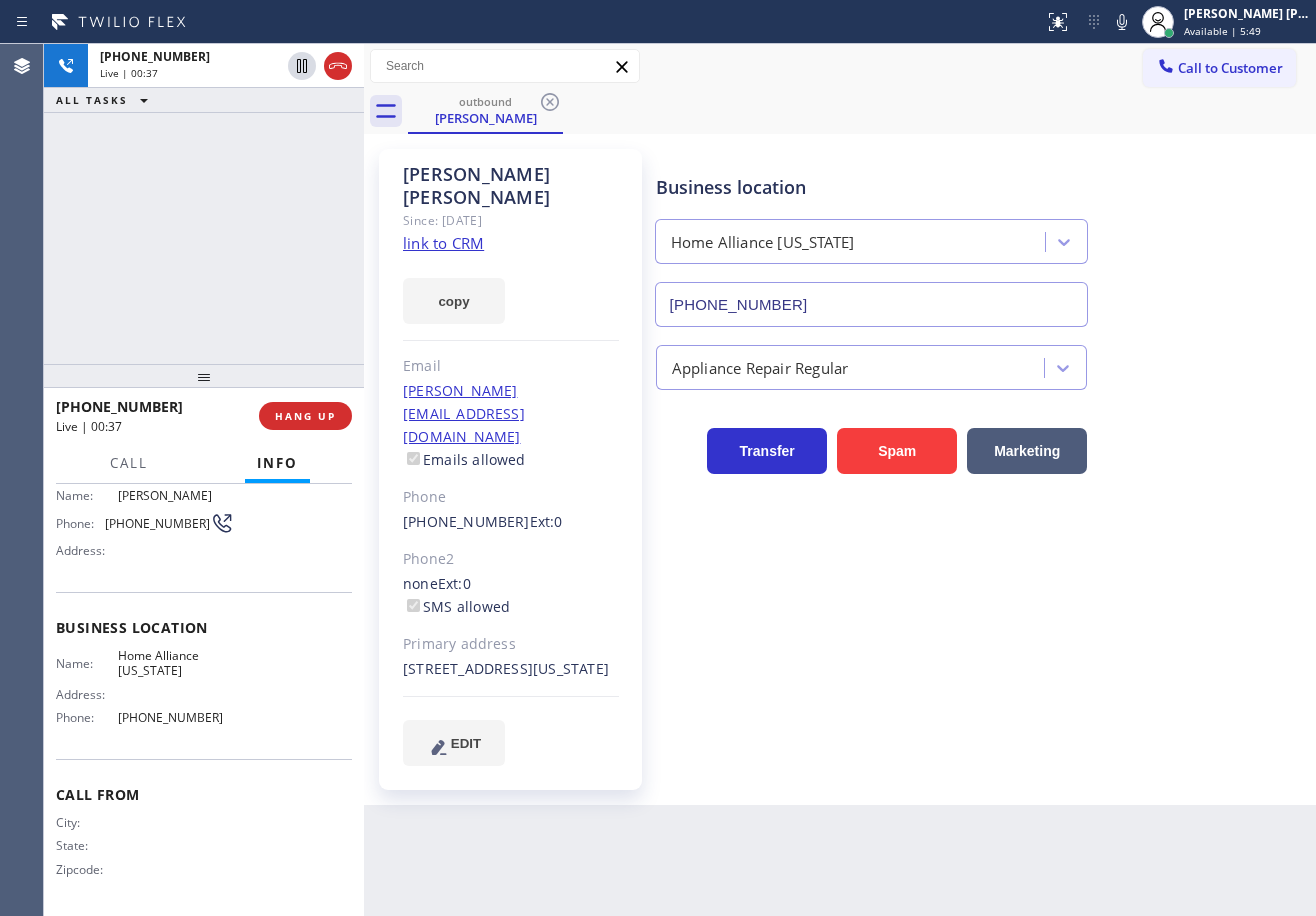 click on "[PHONE_NUMBER] Live | 00:37 ALL TASKS ALL TASKS ACTIVE TASKS TASKS IN WRAP UP" at bounding box center (204, 204) 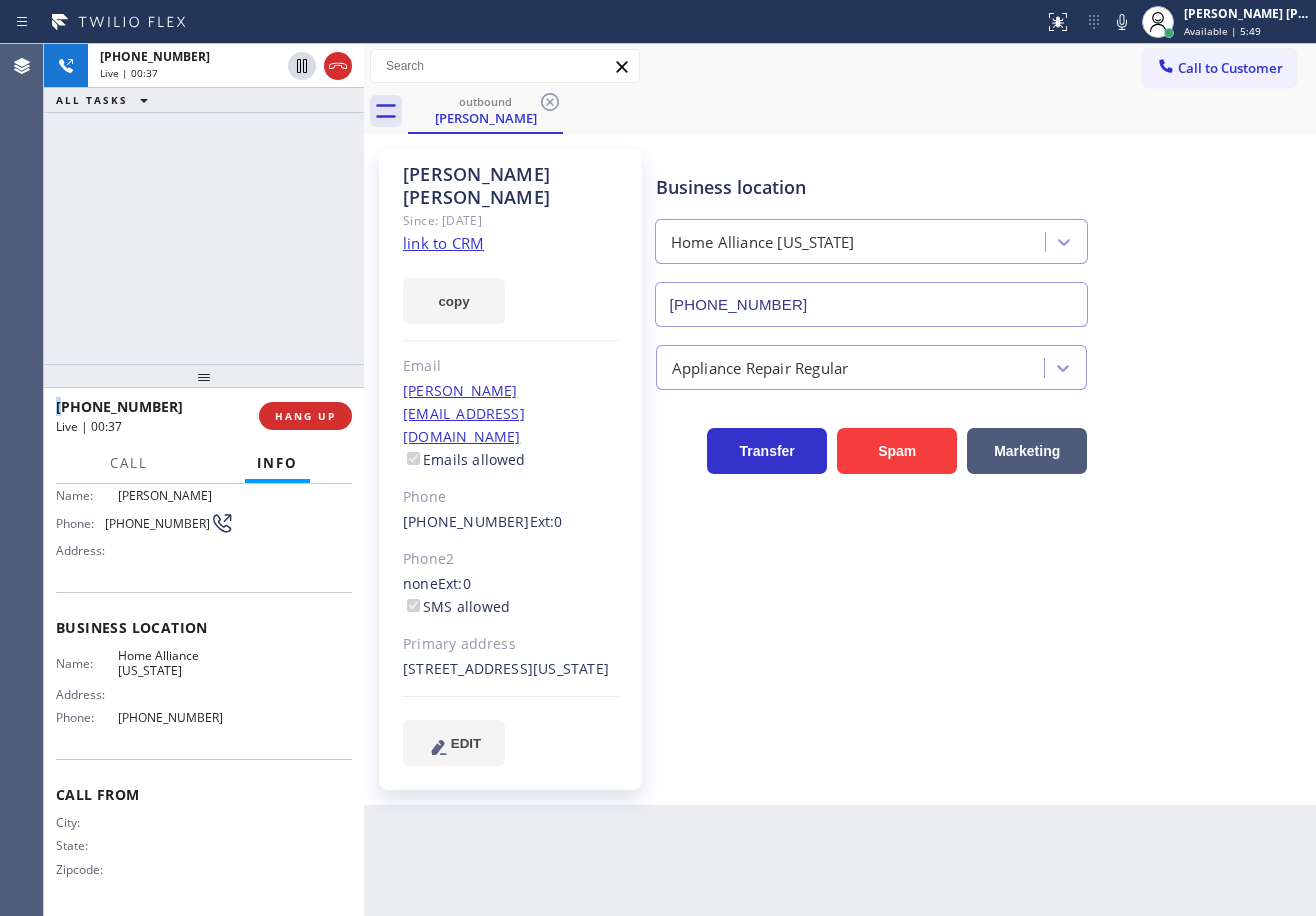 click on "[PHONE_NUMBER] Live | 00:37 ALL TASKS ALL TASKS ACTIVE TASKS TASKS IN WRAP UP" at bounding box center [204, 204] 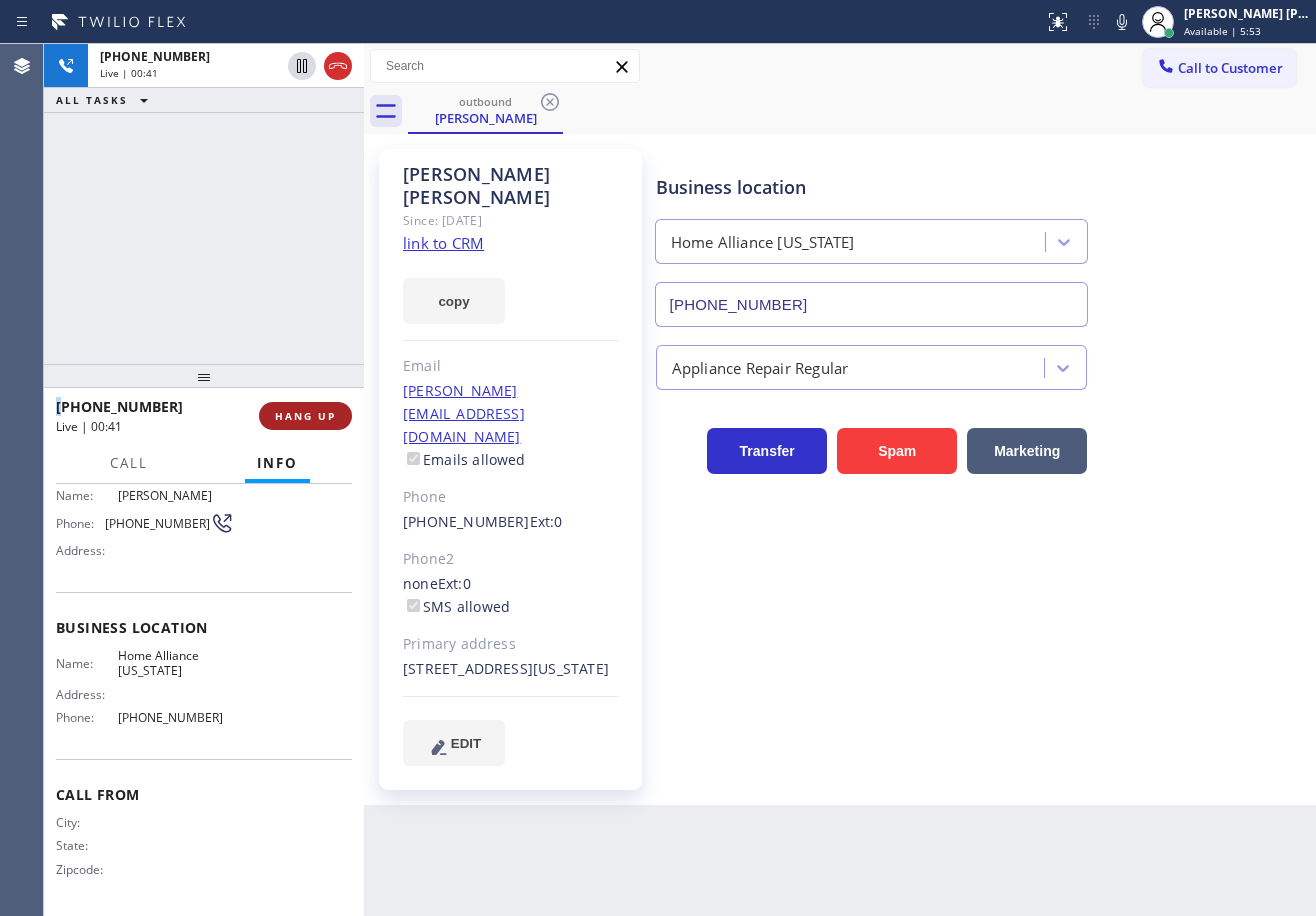 click on "HANG UP" at bounding box center [305, 416] 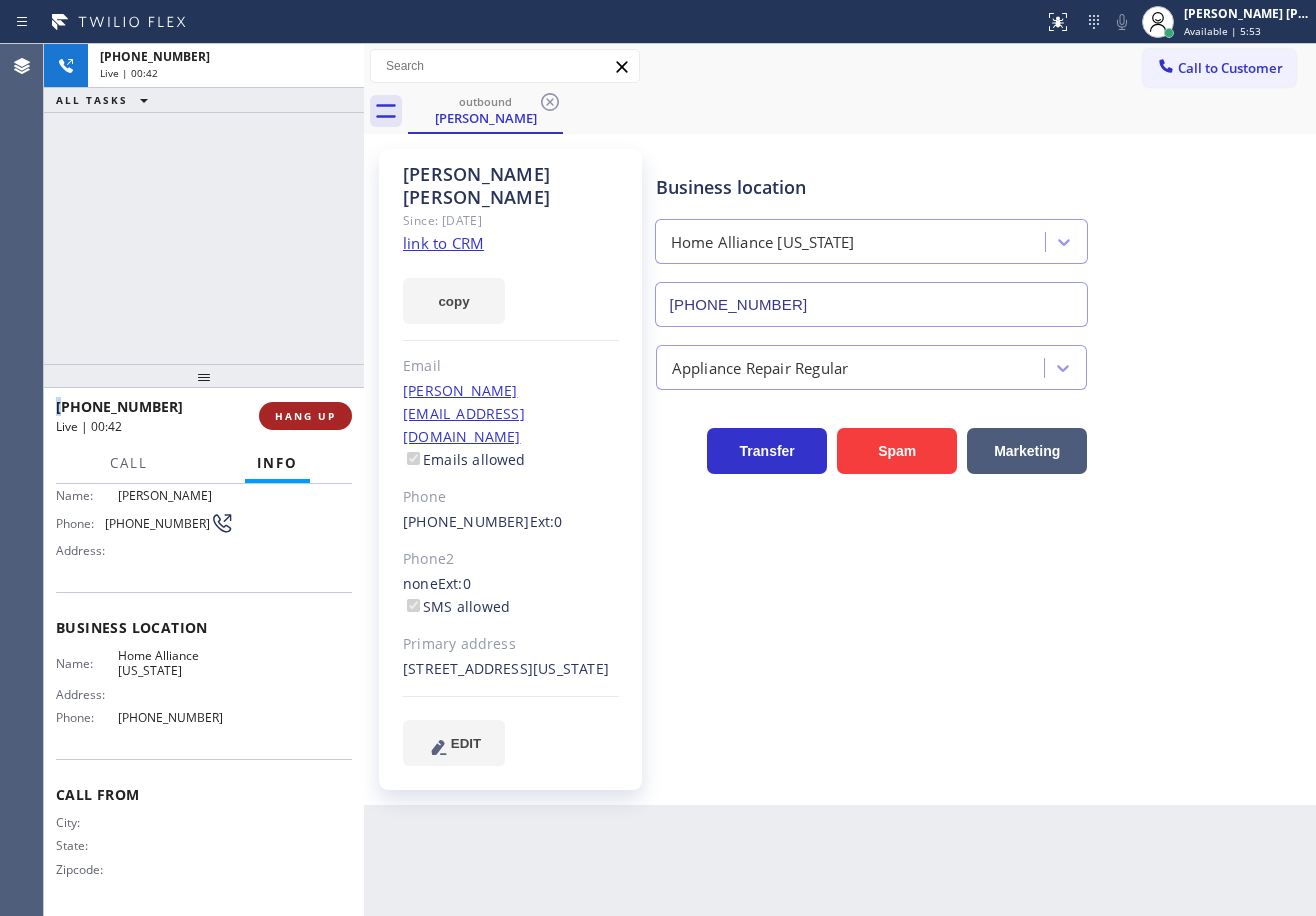 click on "HANG UP" at bounding box center [305, 416] 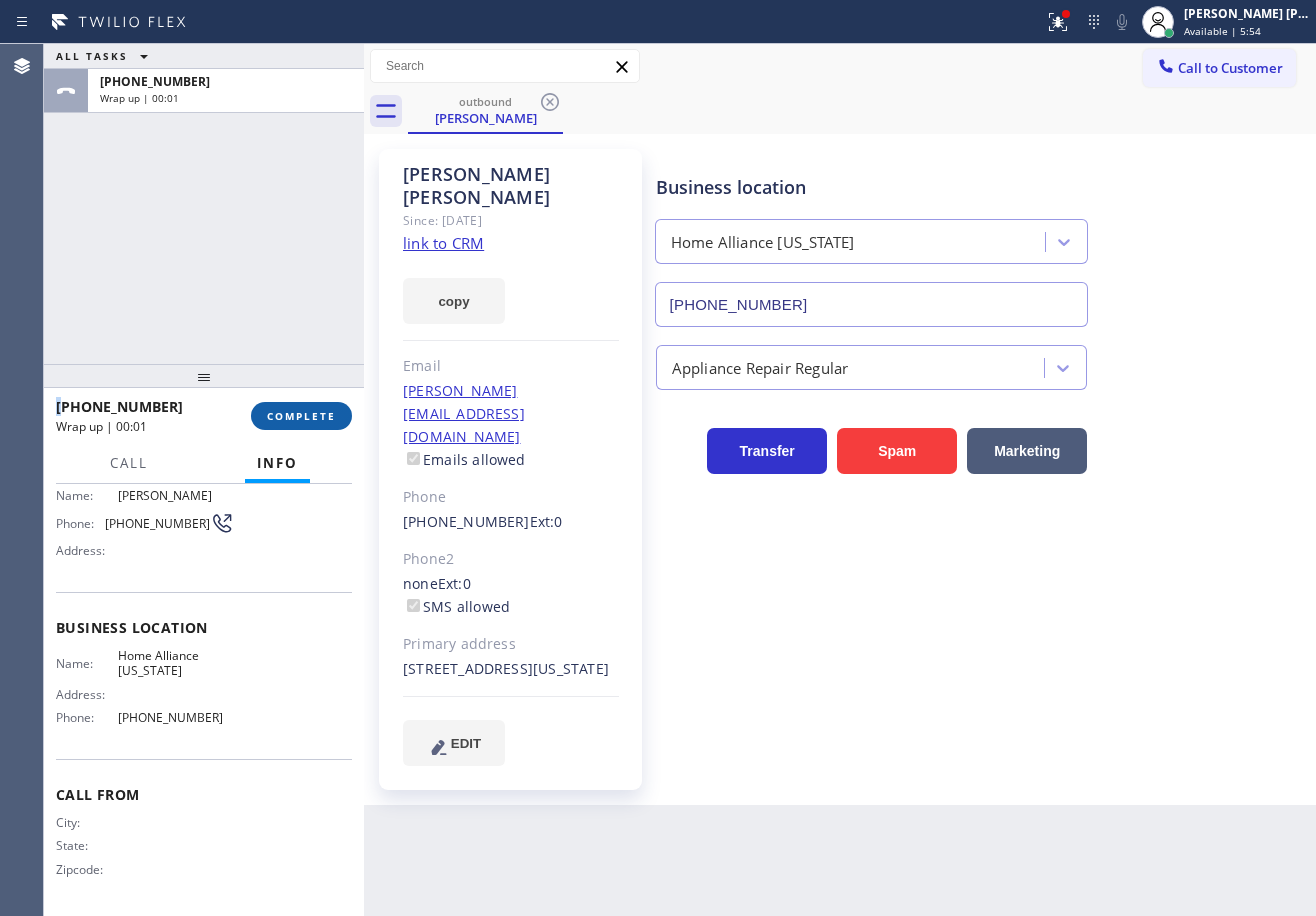 click on "COMPLETE" at bounding box center [301, 416] 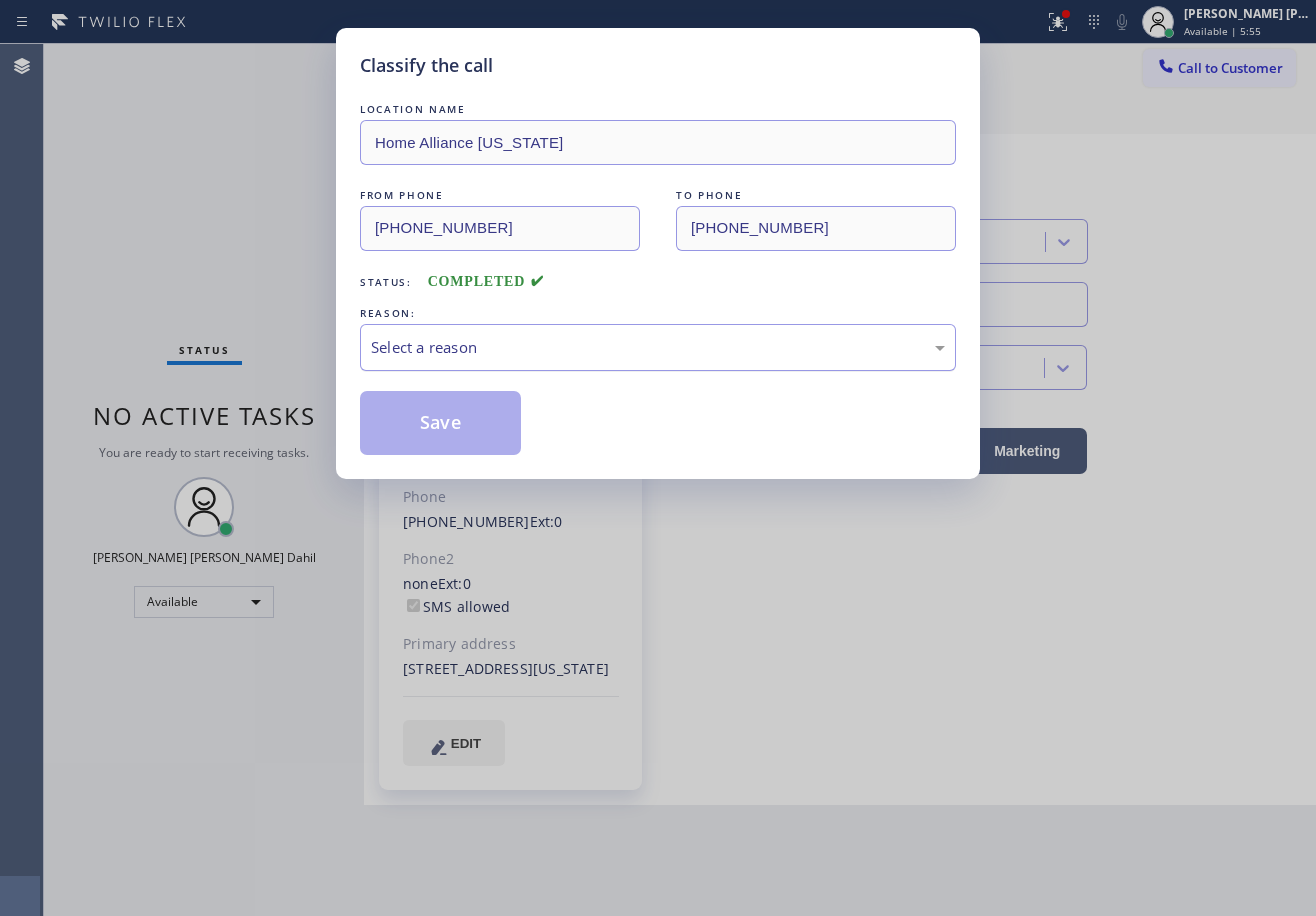click on "Select a reason" at bounding box center [658, 347] 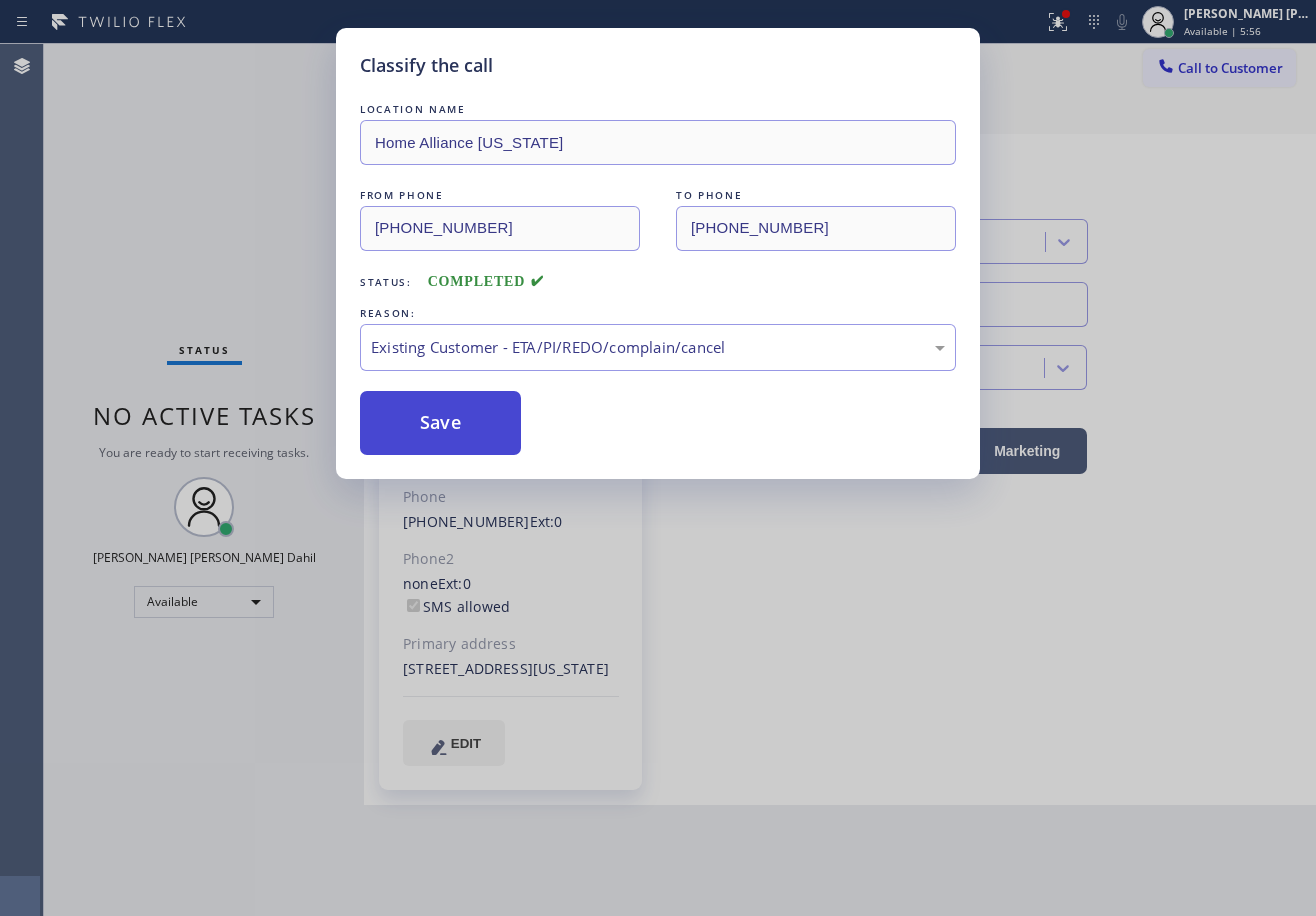 click on "Save" at bounding box center (440, 423) 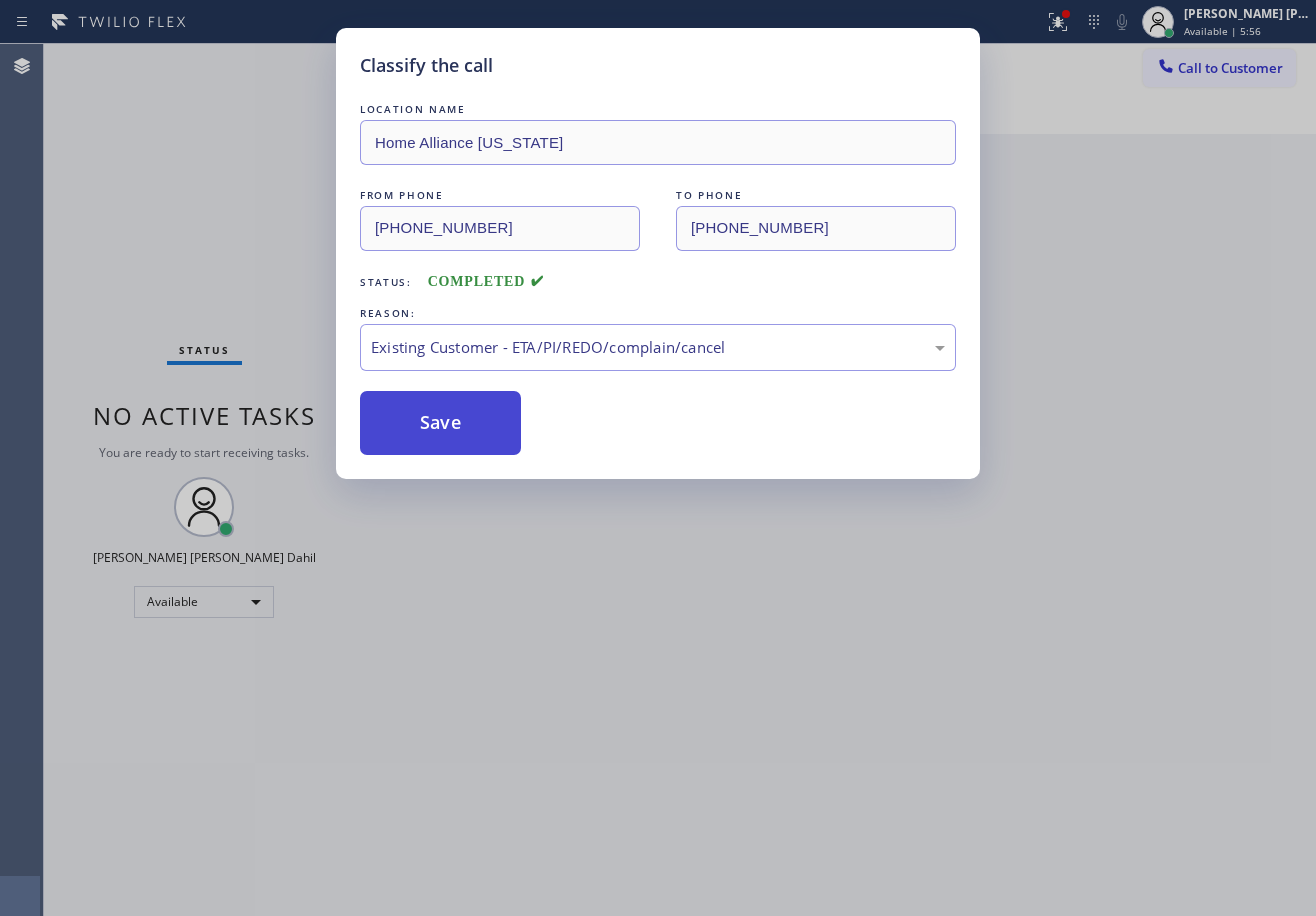 click on "Save" at bounding box center [440, 423] 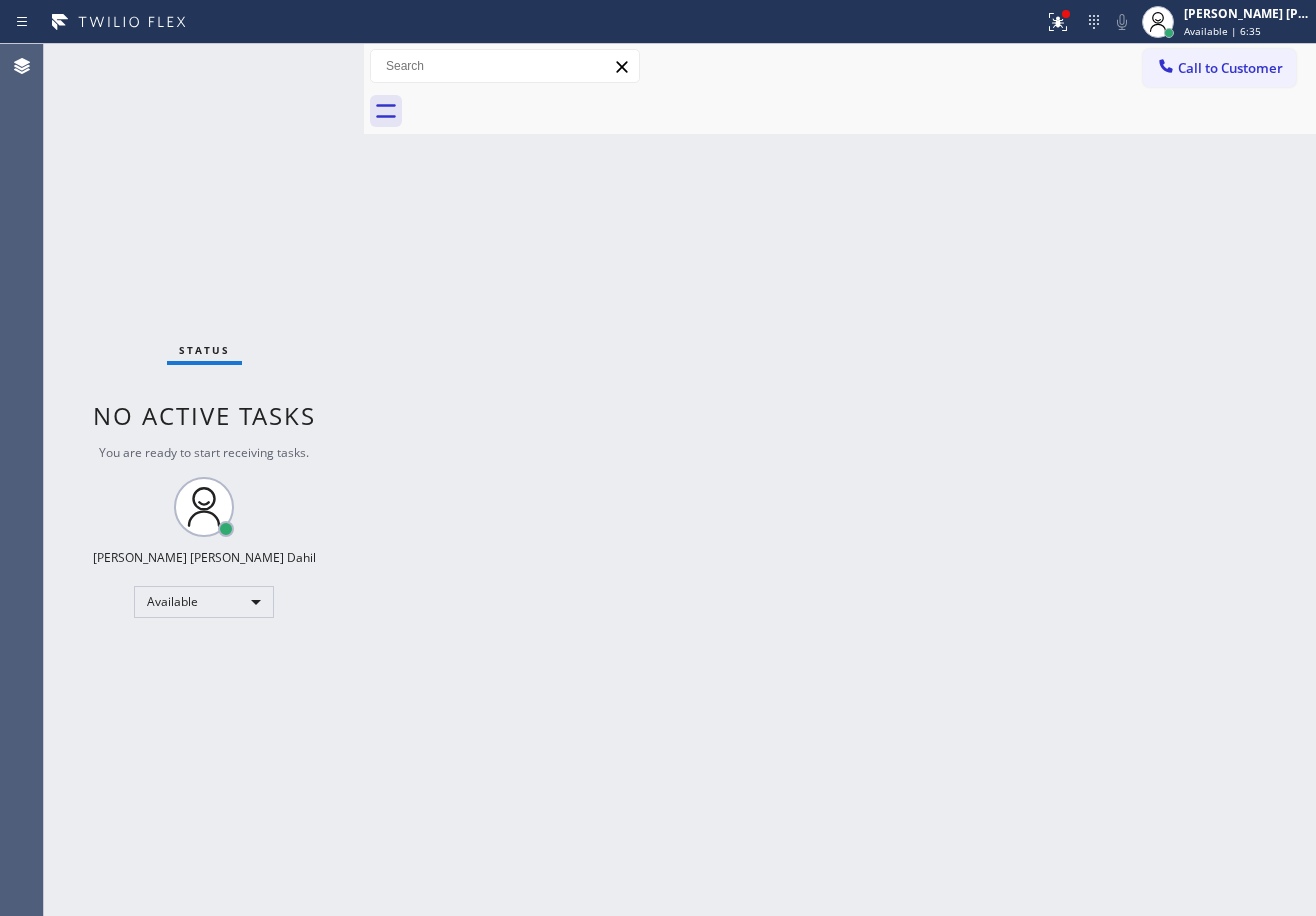 click on "Status   No active tasks     You are ready to start receiving tasks.   [PERSON_NAME] [PERSON_NAME] Dahil Available" at bounding box center [204, 480] 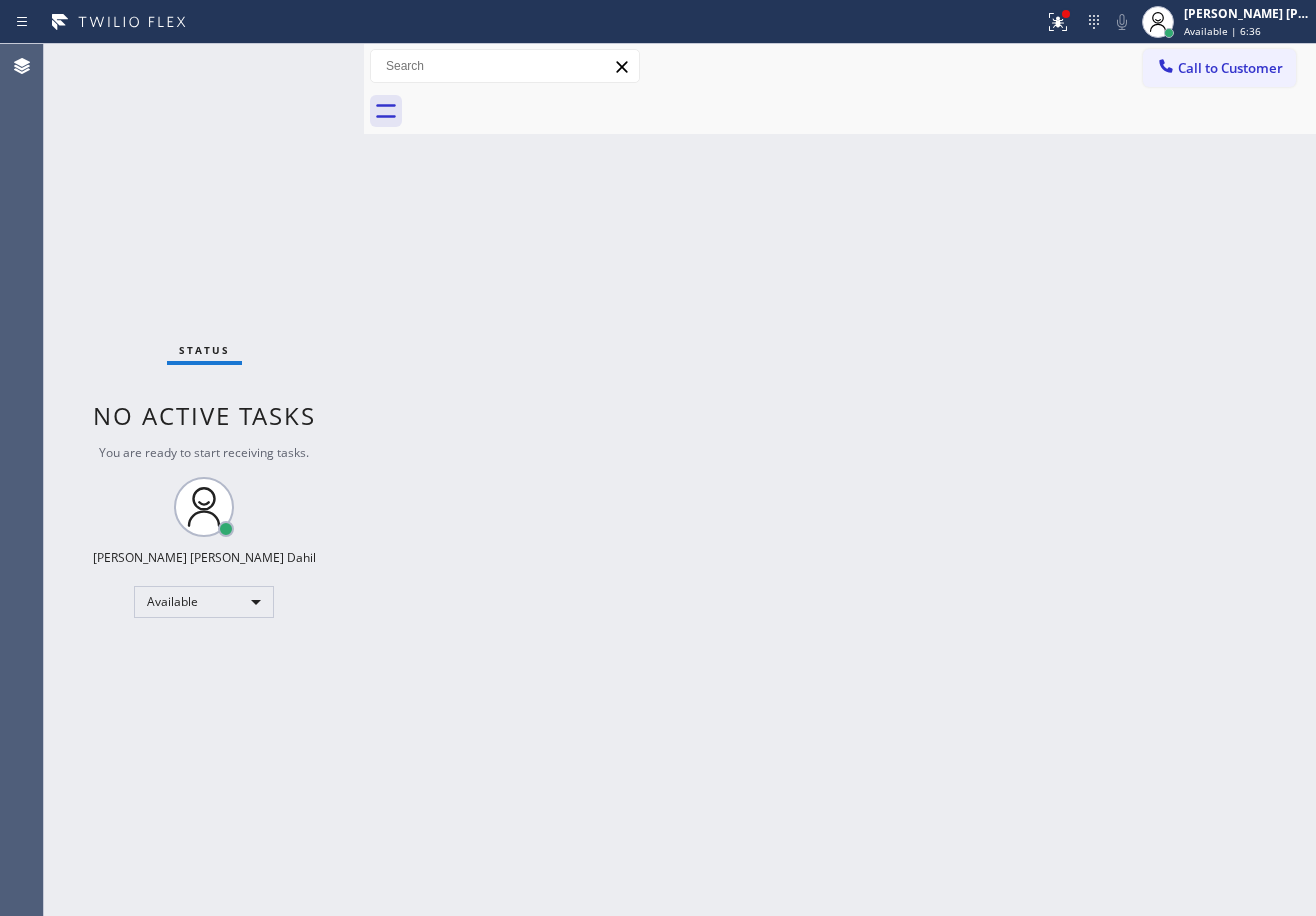 click on "Status   No active tasks     You are ready to start receiving tasks.   [PERSON_NAME] [PERSON_NAME] Dahil Available" at bounding box center [204, 480] 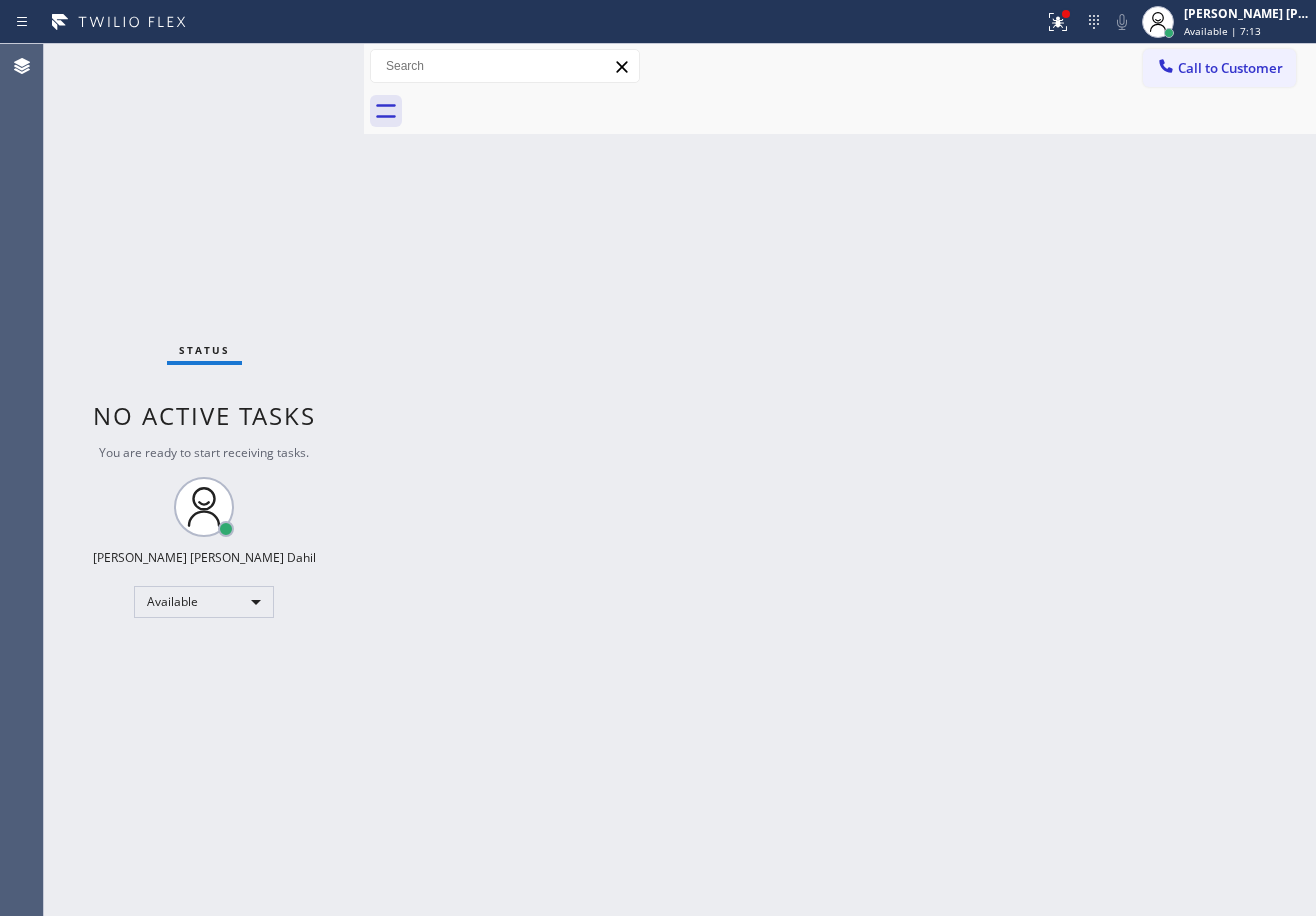 drag, startPoint x: 1010, startPoint y: 360, endPoint x: 1010, endPoint y: 374, distance: 14 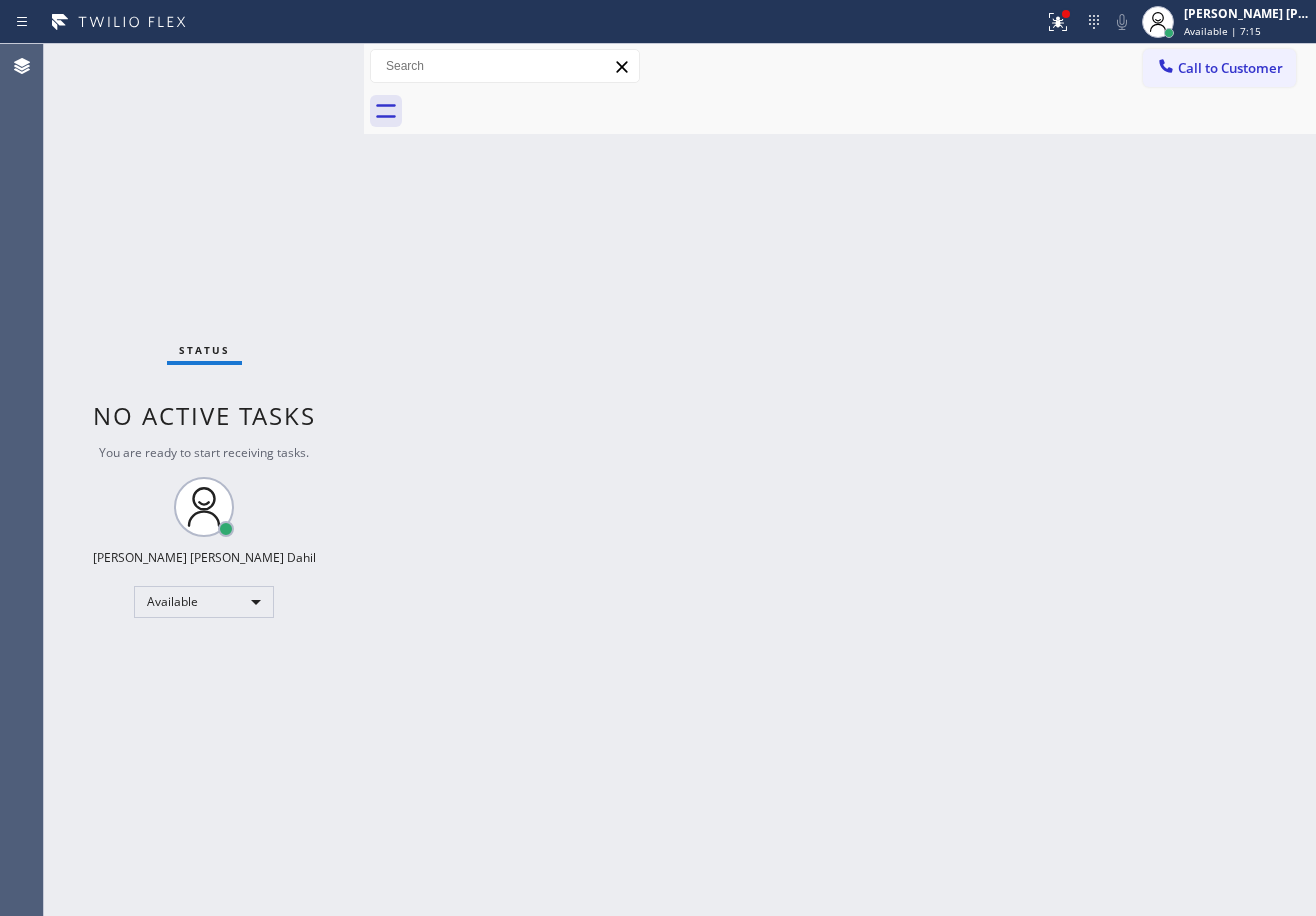 click on "Back to Dashboard Change Sender ID Customers Technicians Select a contact Outbound call Technician Search Technician Your caller id phone number Your caller id phone number Call Technician info Name   Phone none Address none Change Sender ID HVAC [PHONE_NUMBER] 5 Star Appliance [PHONE_NUMBER] Appliance Repair [PHONE_NUMBER] Plumbing [PHONE_NUMBER] Air Duct Cleaning [PHONE_NUMBER]  Electricians [PHONE_NUMBER] Cancel Change Check personal SMS Reset Change No tabs Call to Customer Outbound call Location Home Alliance [US_STATE] Your caller id phone number [PHONE_NUMBER] Customer number Call Outbound call Technician Search Technician Your caller id phone number Your caller id phone number Call" at bounding box center (840, 480) 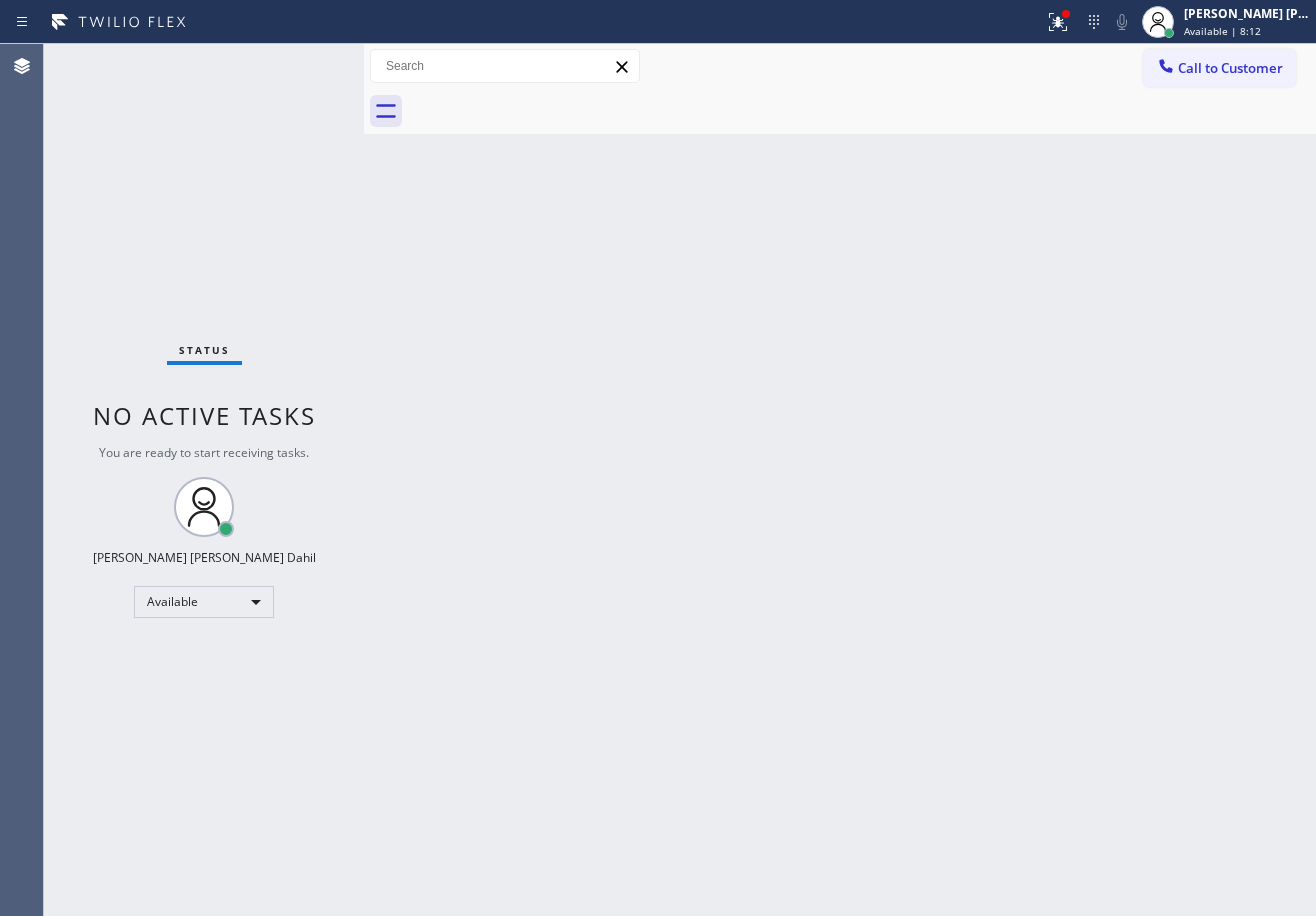 drag, startPoint x: 273, startPoint y: 76, endPoint x: 291, endPoint y: 62, distance: 22.803509 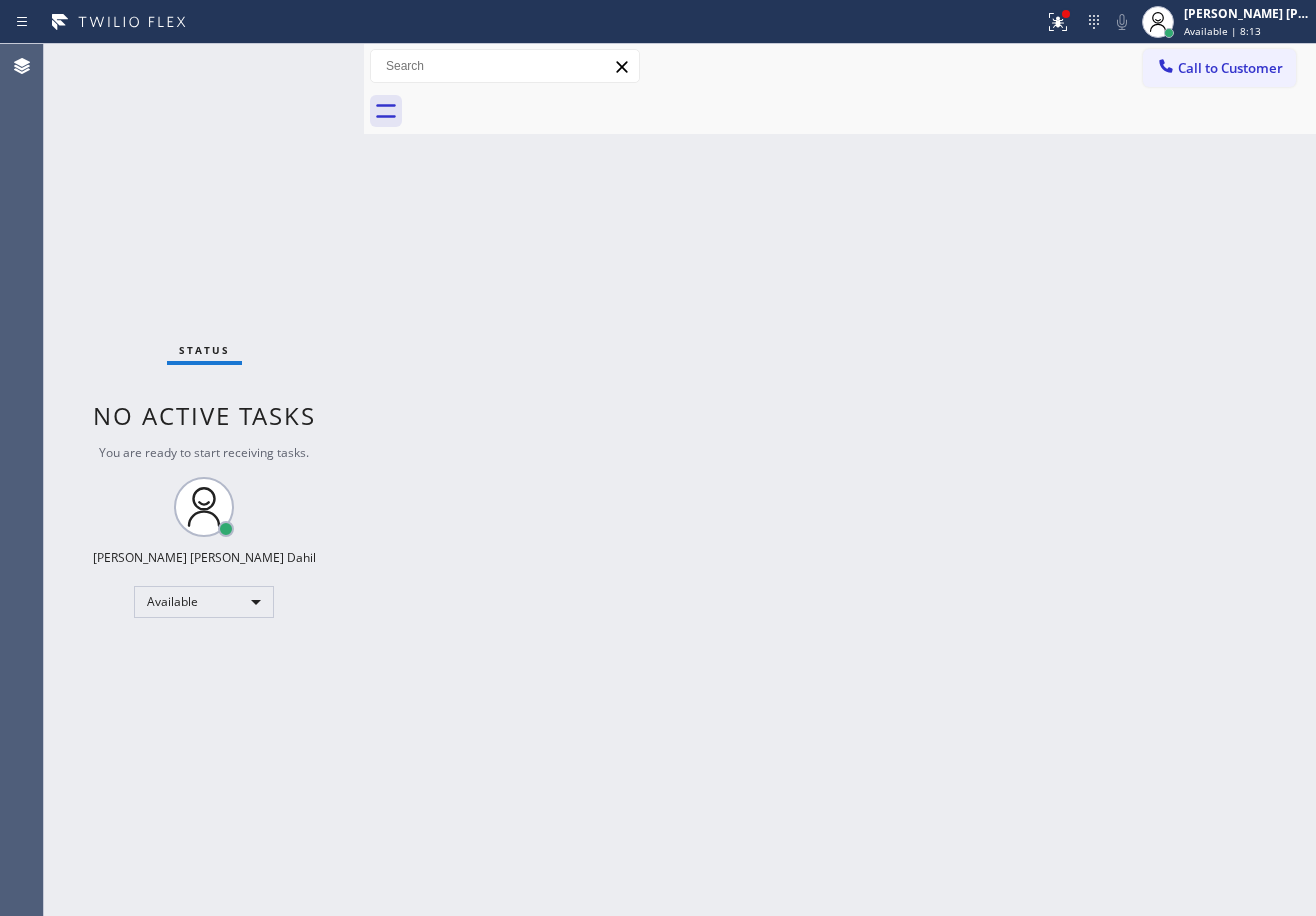click on "Status   No active tasks     You are ready to start receiving tasks.   [PERSON_NAME] [PERSON_NAME] Dahil Available" at bounding box center (204, 480) 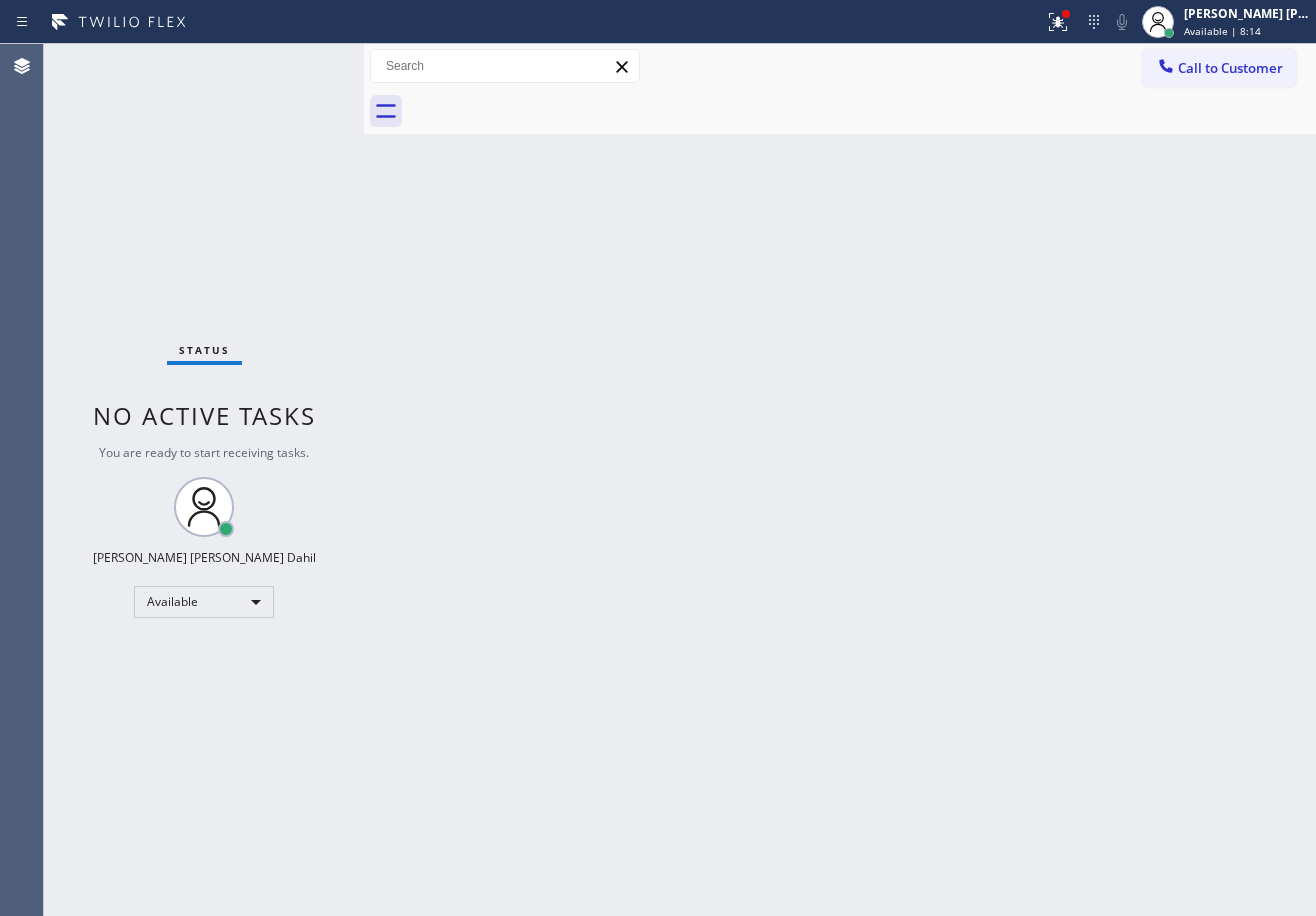 click on "Status   No active tasks     You are ready to start receiving tasks.   [PERSON_NAME] [PERSON_NAME] Dahil Available" at bounding box center [204, 480] 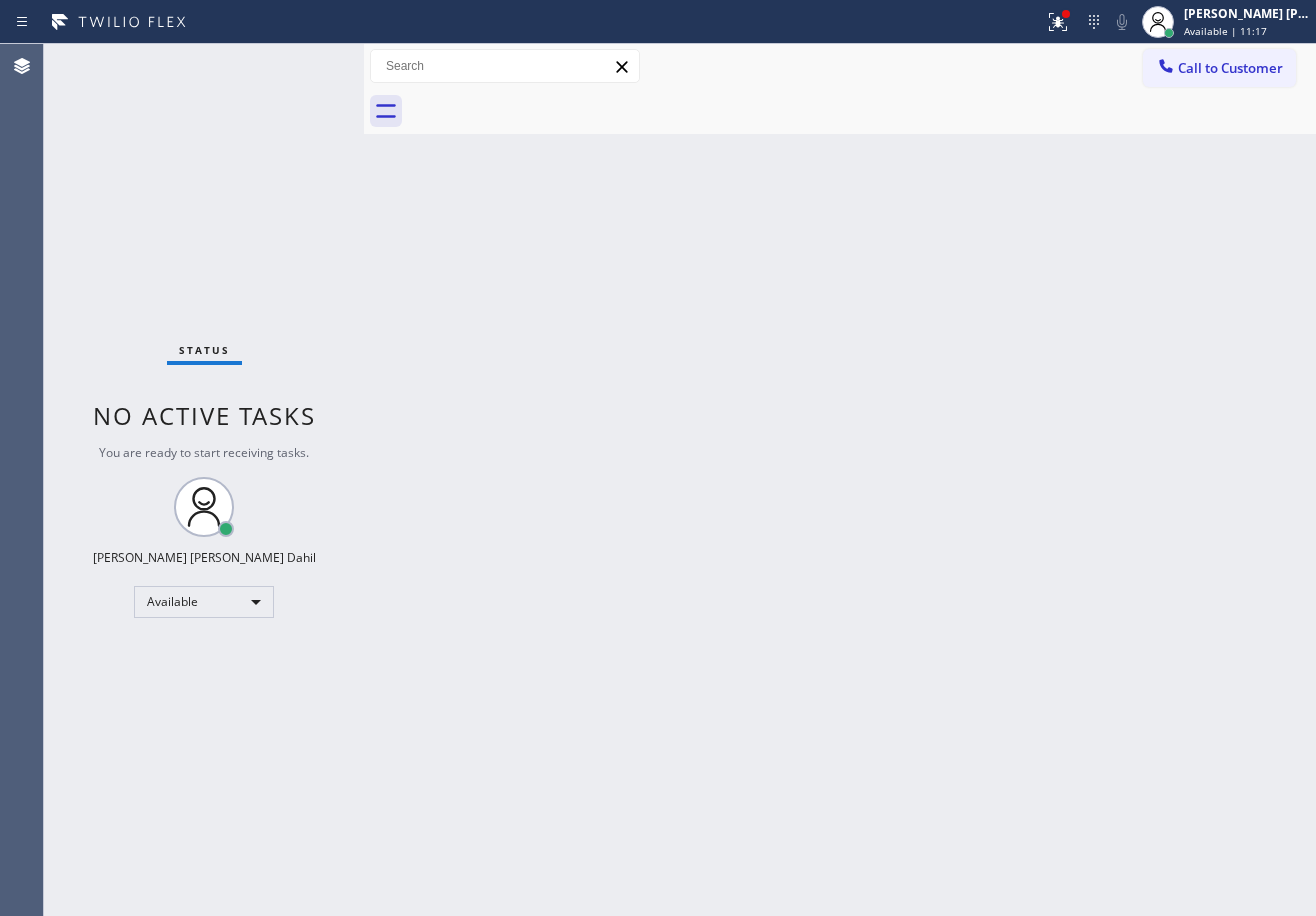 click on "Status   No active tasks     You are ready to start receiving tasks.   [PERSON_NAME] [PERSON_NAME] Dahil Available" at bounding box center (204, 480) 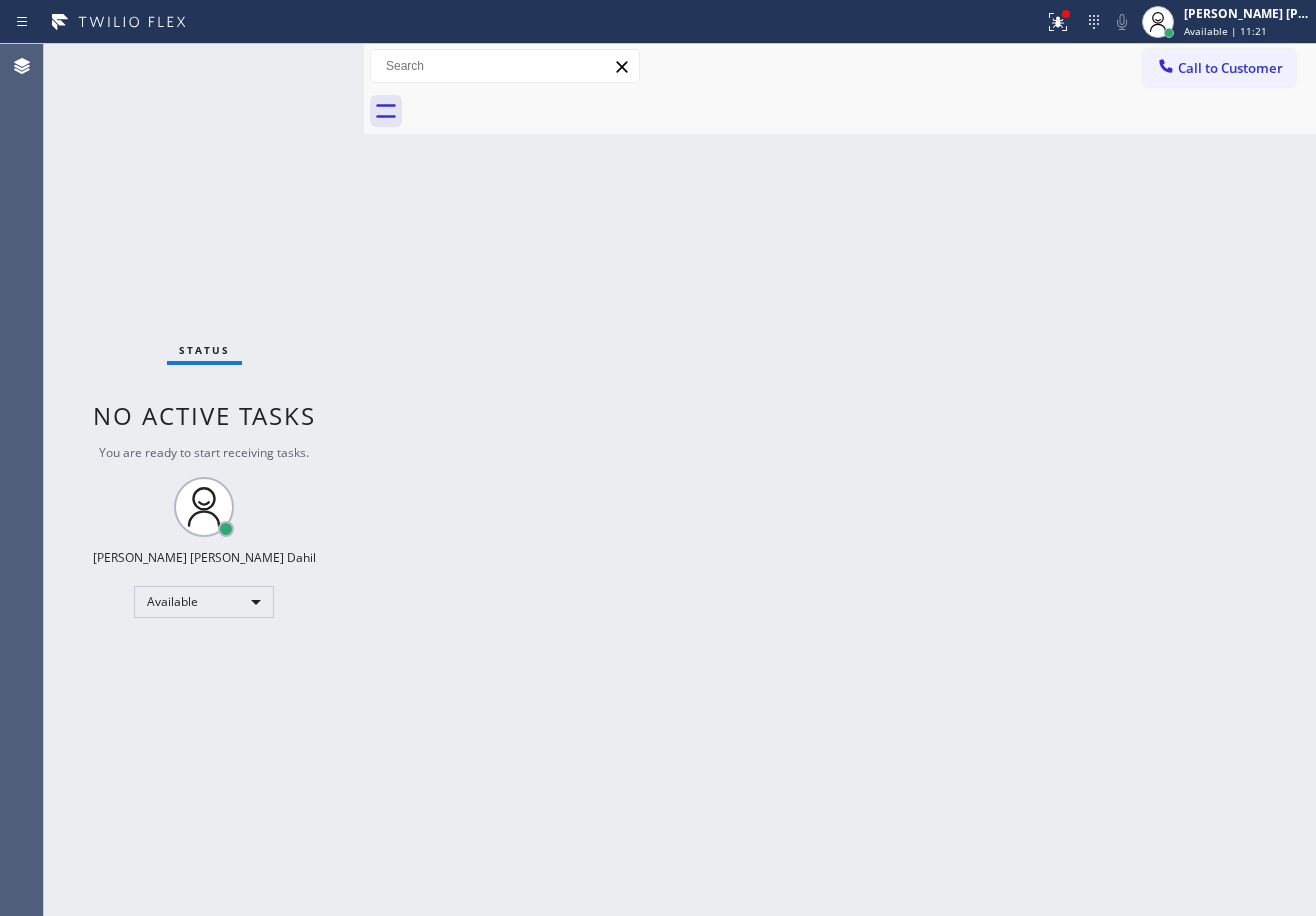 click on "Back to Dashboard Change Sender ID Customers Technicians Select a contact Outbound call Technician Search Technician Your caller id phone number Your caller id phone number Call Technician info Name   Phone none Address none Change Sender ID HVAC [PHONE_NUMBER] 5 Star Appliance [PHONE_NUMBER] Appliance Repair [PHONE_NUMBER] Plumbing [PHONE_NUMBER] Air Duct Cleaning [PHONE_NUMBER]  Electricians [PHONE_NUMBER] Cancel Change Check personal SMS Reset Change No tabs Call to Customer Outbound call Location Home Alliance [US_STATE] Your caller id phone number [PHONE_NUMBER] Customer number Call Outbound call Technician Search Technician Your caller id phone number Your caller id phone number Call" at bounding box center [840, 480] 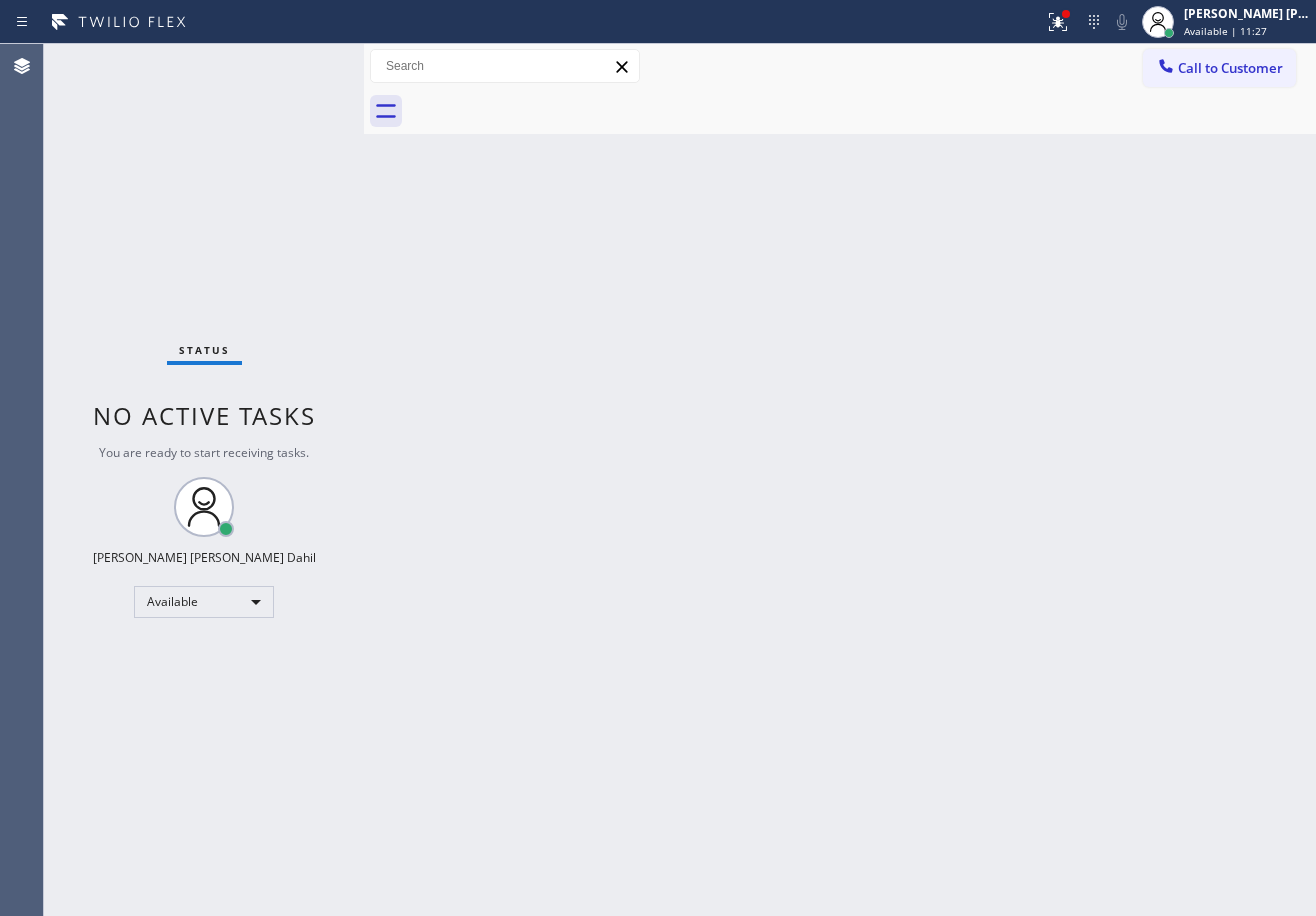 click on "Back to Dashboard Change Sender ID Customers Technicians Select a contact Outbound call Technician Search Technician Your caller id phone number Your caller id phone number Call Technician info Name   Phone none Address none Change Sender ID HVAC [PHONE_NUMBER] 5 Star Appliance [PHONE_NUMBER] Appliance Repair [PHONE_NUMBER] Plumbing [PHONE_NUMBER] Air Duct Cleaning [PHONE_NUMBER]  Electricians [PHONE_NUMBER] Cancel Change Check personal SMS Reset Change No tabs Call to Customer Outbound call Location Home Alliance [US_STATE] Your caller id phone number [PHONE_NUMBER] Customer number Call Outbound call Technician Search Technician Your caller id phone number Your caller id phone number Call" at bounding box center [840, 480] 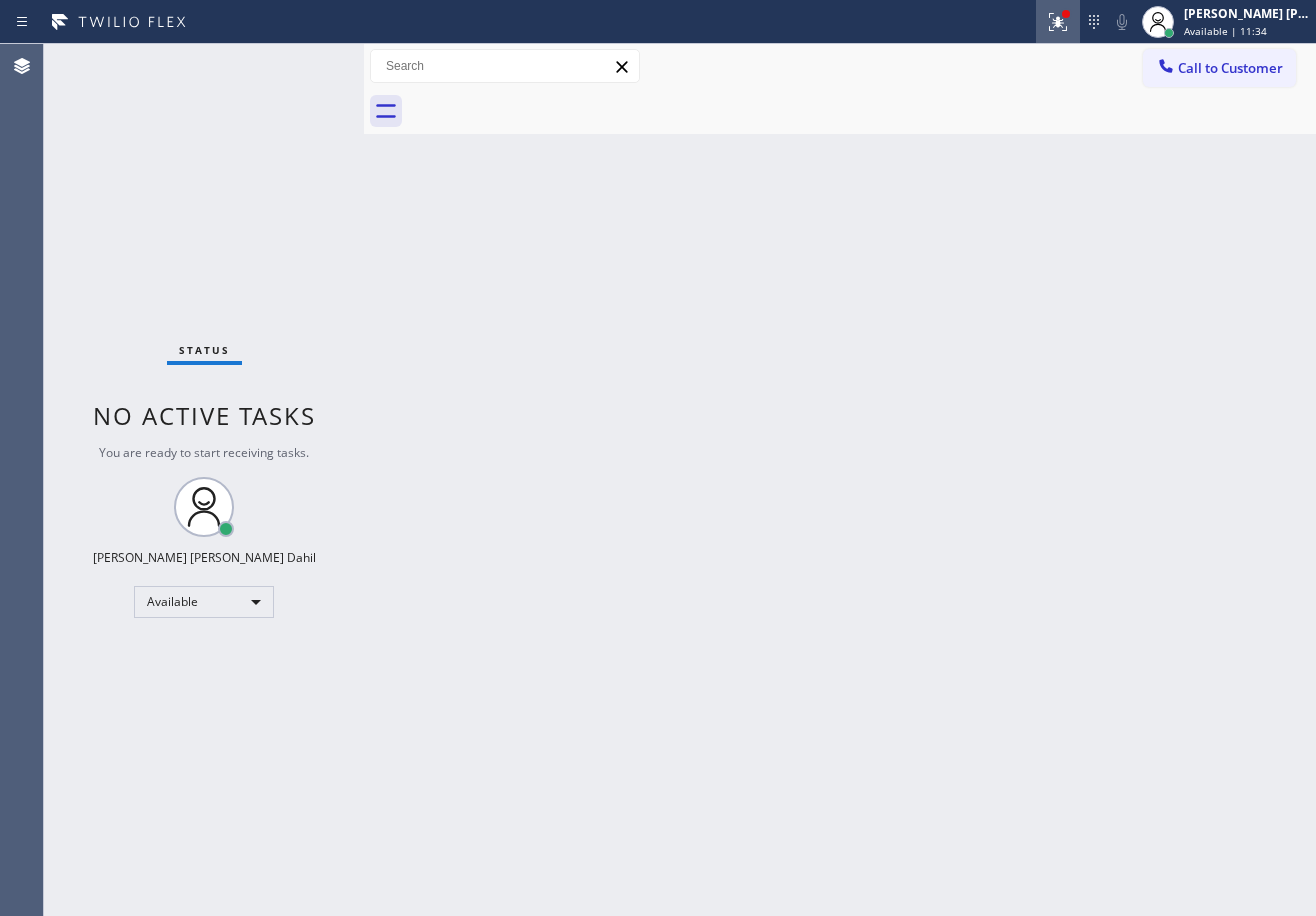 click 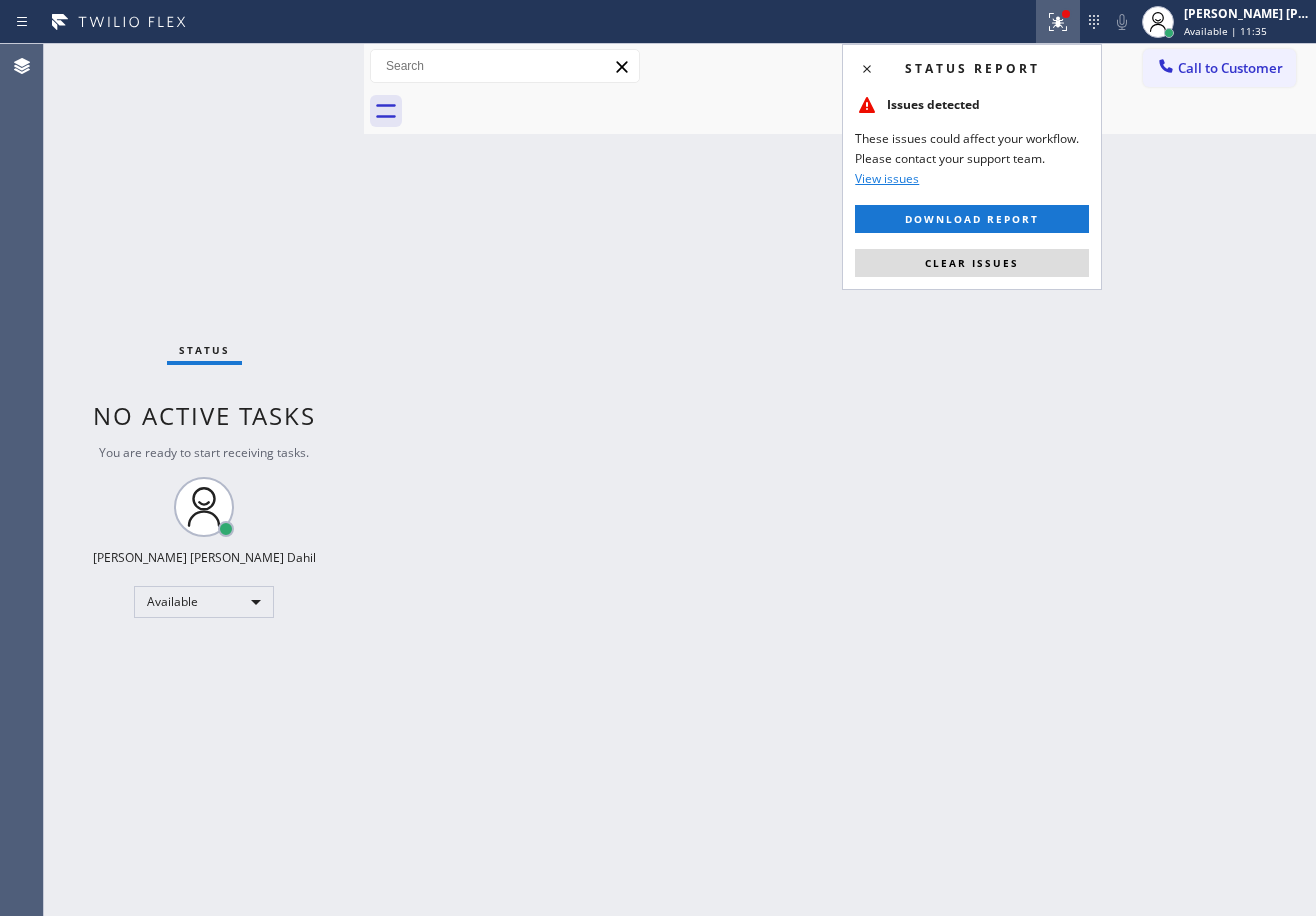 click on "Clear issues" at bounding box center [972, 263] 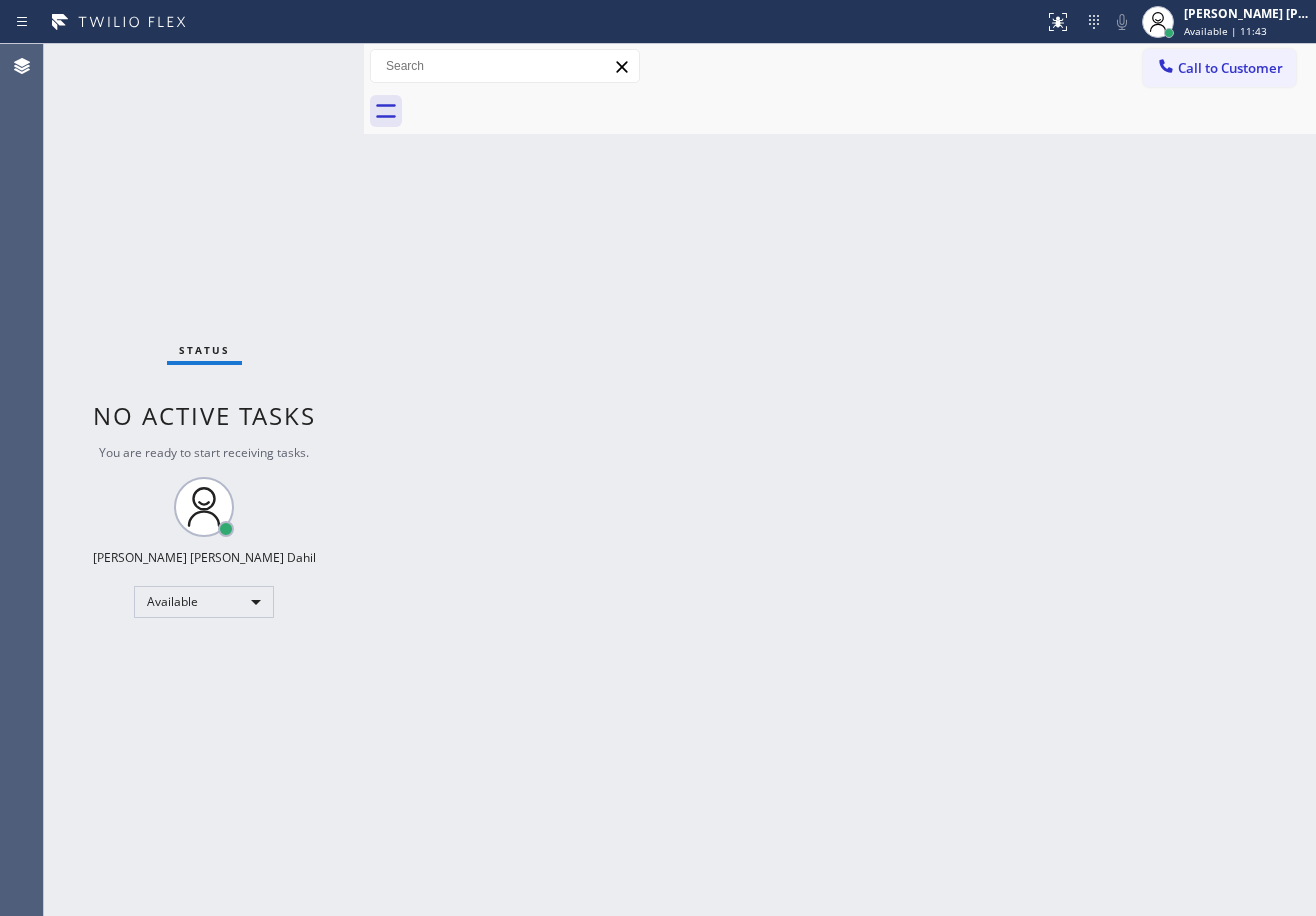 click on "Status   No active tasks     You are ready to start receiving tasks.   [PERSON_NAME] [PERSON_NAME] Dahil Available" at bounding box center [204, 480] 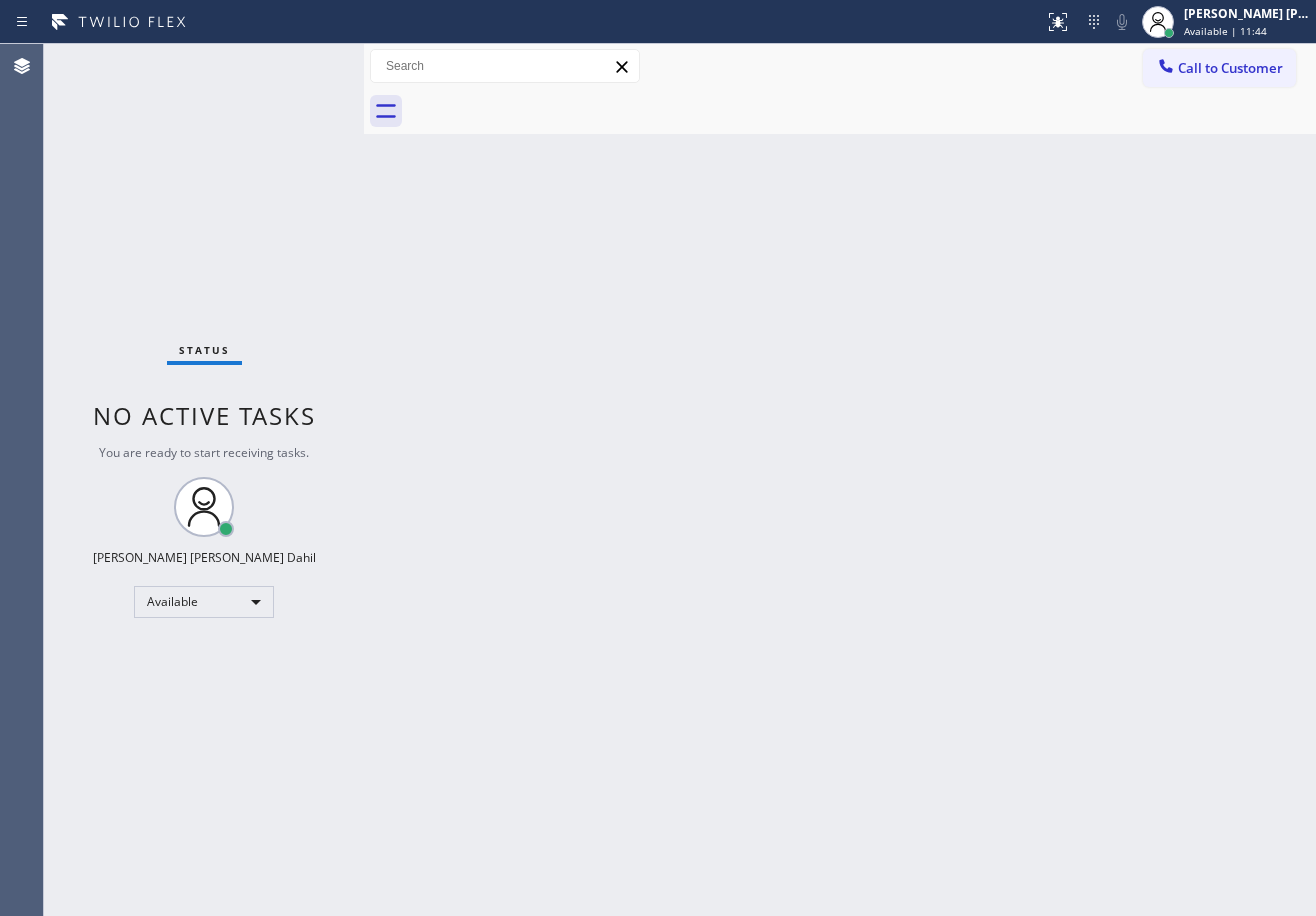 click on "Status   No active tasks     You are ready to start receiving tasks.   [PERSON_NAME] [PERSON_NAME] Dahil Available" at bounding box center [204, 480] 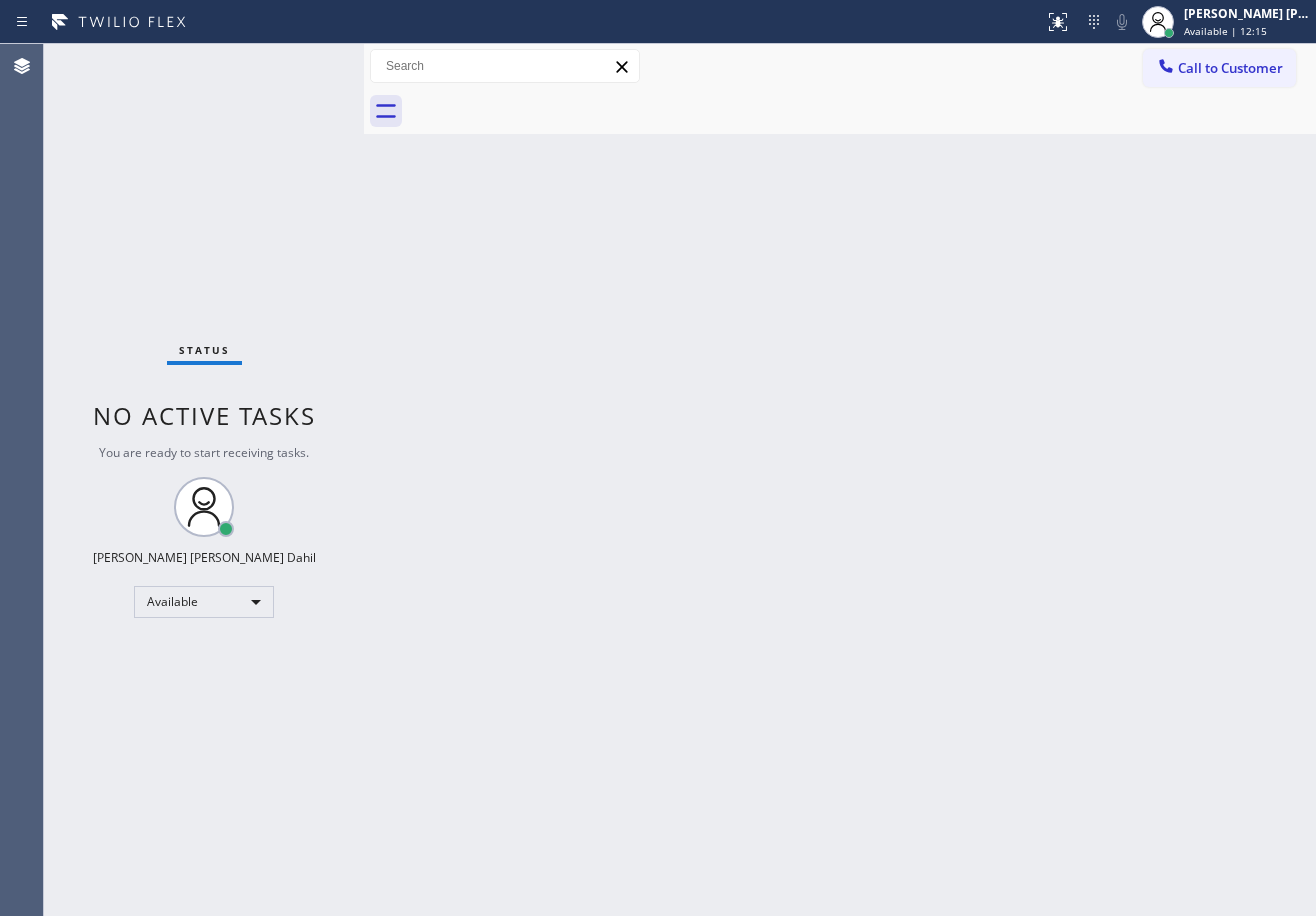 click on "Status   No active tasks     You are ready to start receiving tasks.   [PERSON_NAME] [PERSON_NAME] Dahil Available" at bounding box center [204, 480] 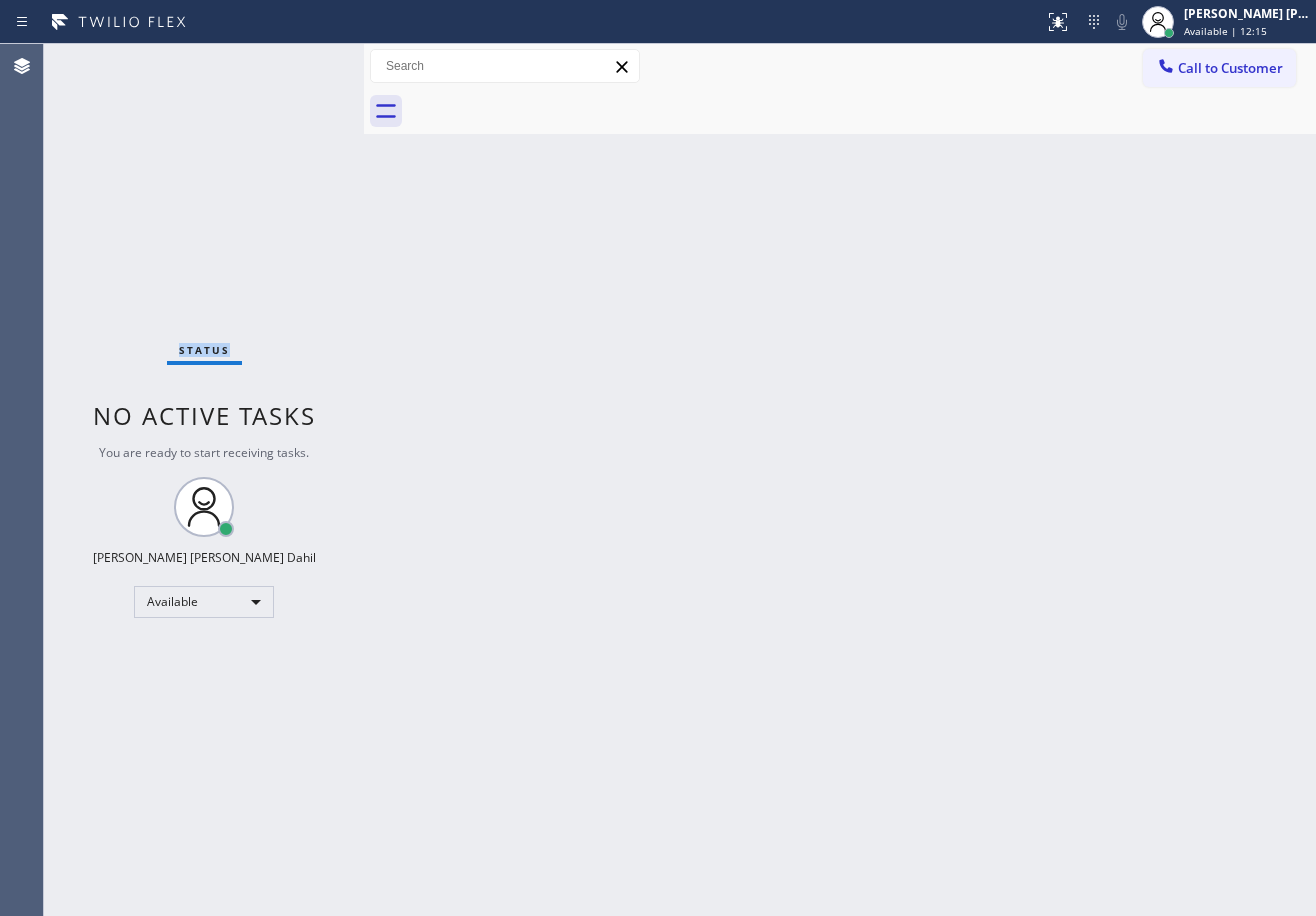 click on "Status   No active tasks     You are ready to start receiving tasks.   [PERSON_NAME] [PERSON_NAME] Dahil Available" at bounding box center (204, 480) 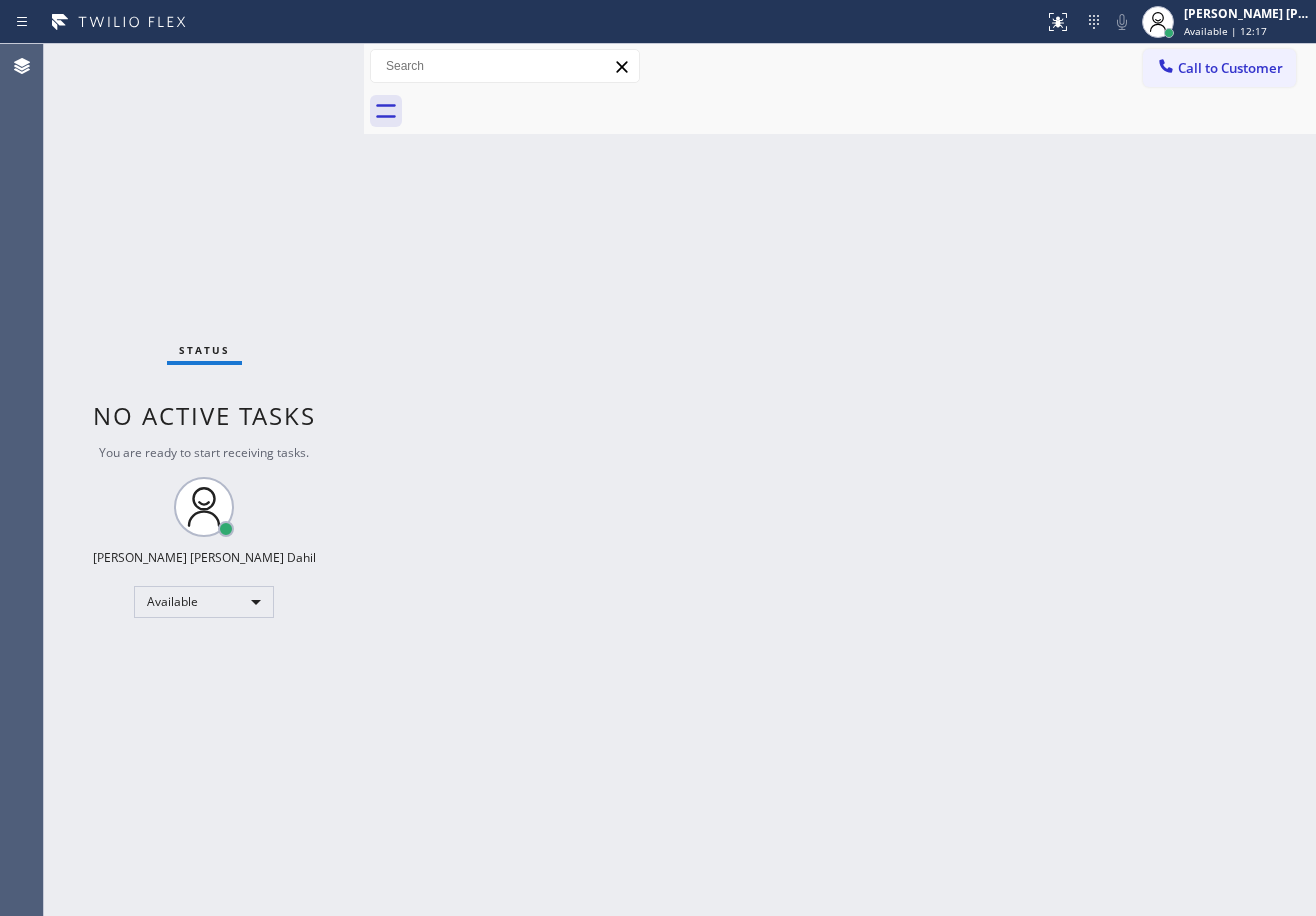 click on "Back to Dashboard Change Sender ID Customers Technicians Select a contact Outbound call Technician Search Technician Your caller id phone number Your caller id phone number Call Technician info Name   Phone none Address none Change Sender ID HVAC [PHONE_NUMBER] 5 Star Appliance [PHONE_NUMBER] Appliance Repair [PHONE_NUMBER] Plumbing [PHONE_NUMBER] Air Duct Cleaning [PHONE_NUMBER]  Electricians [PHONE_NUMBER] Cancel Change Check personal SMS Reset Change No tabs Call to Customer Outbound call Location Home Alliance [US_STATE] Your caller id phone number [PHONE_NUMBER] Customer number Call Outbound call Technician Search Technician Your caller id phone number Your caller id phone number Call" at bounding box center (840, 480) 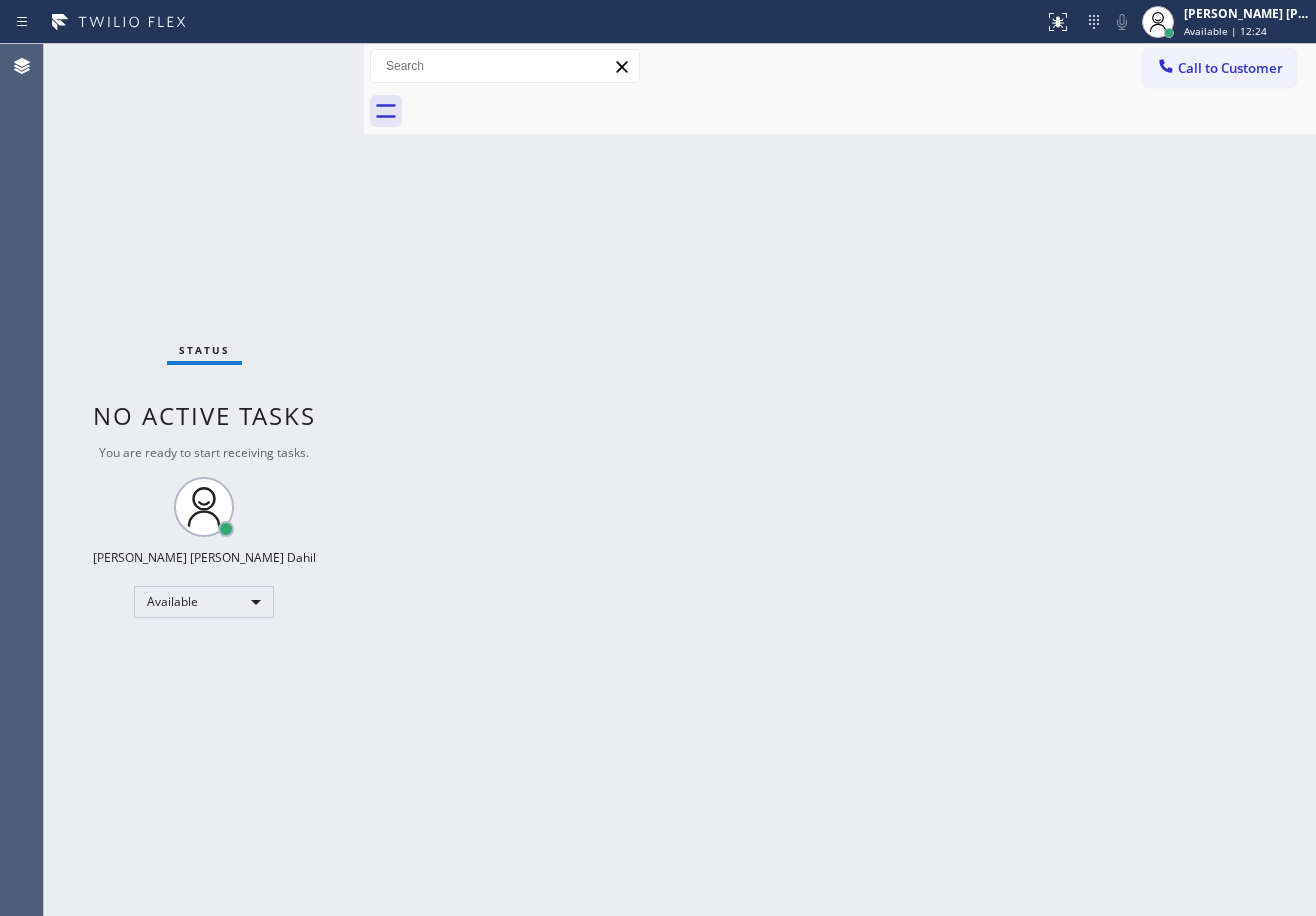 drag, startPoint x: 231, startPoint y: 67, endPoint x: 221, endPoint y: 64, distance: 10.440307 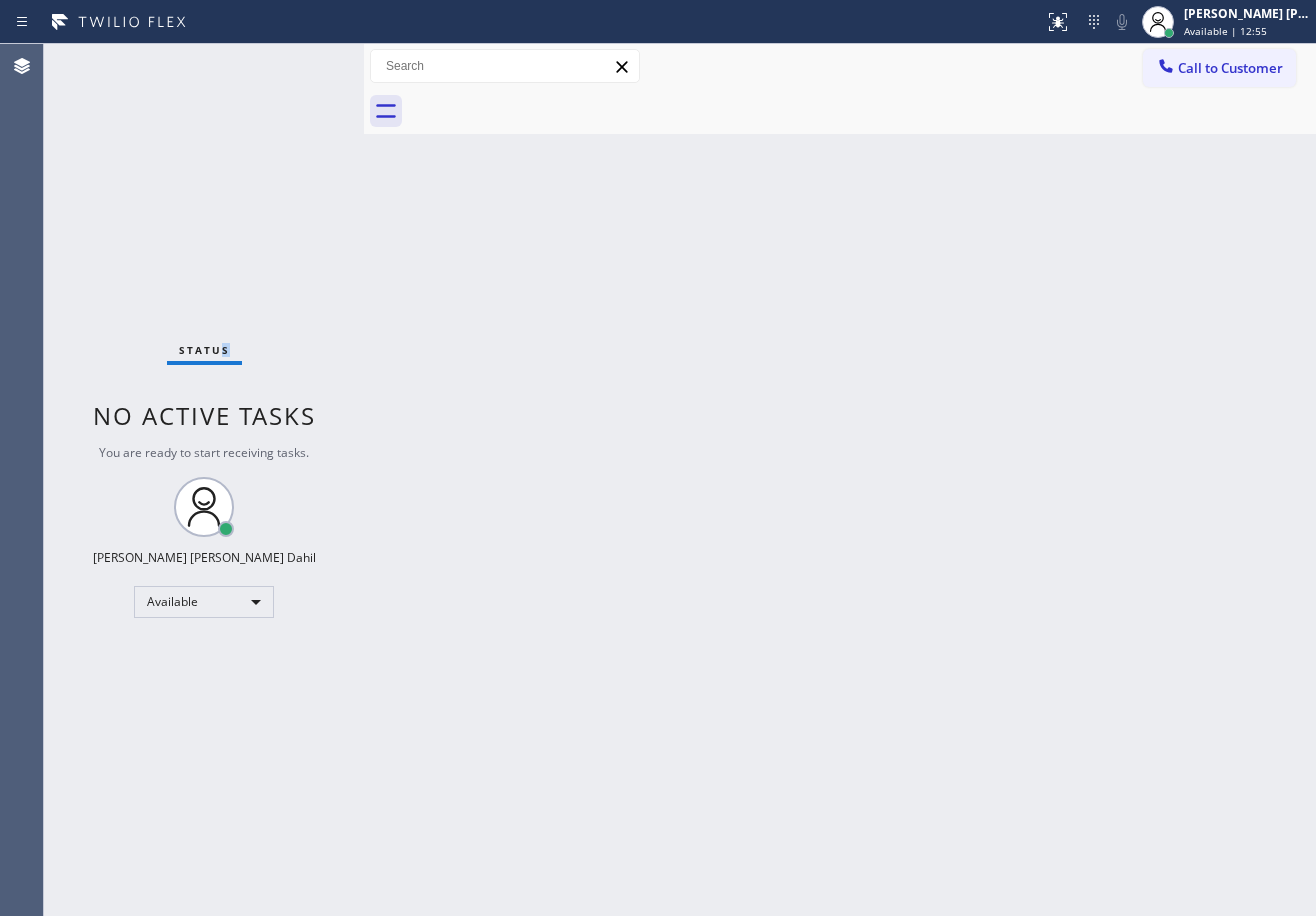click on "Status   No active tasks     You are ready to start receiving tasks.   [PERSON_NAME] [PERSON_NAME] Dahil Available" at bounding box center [204, 480] 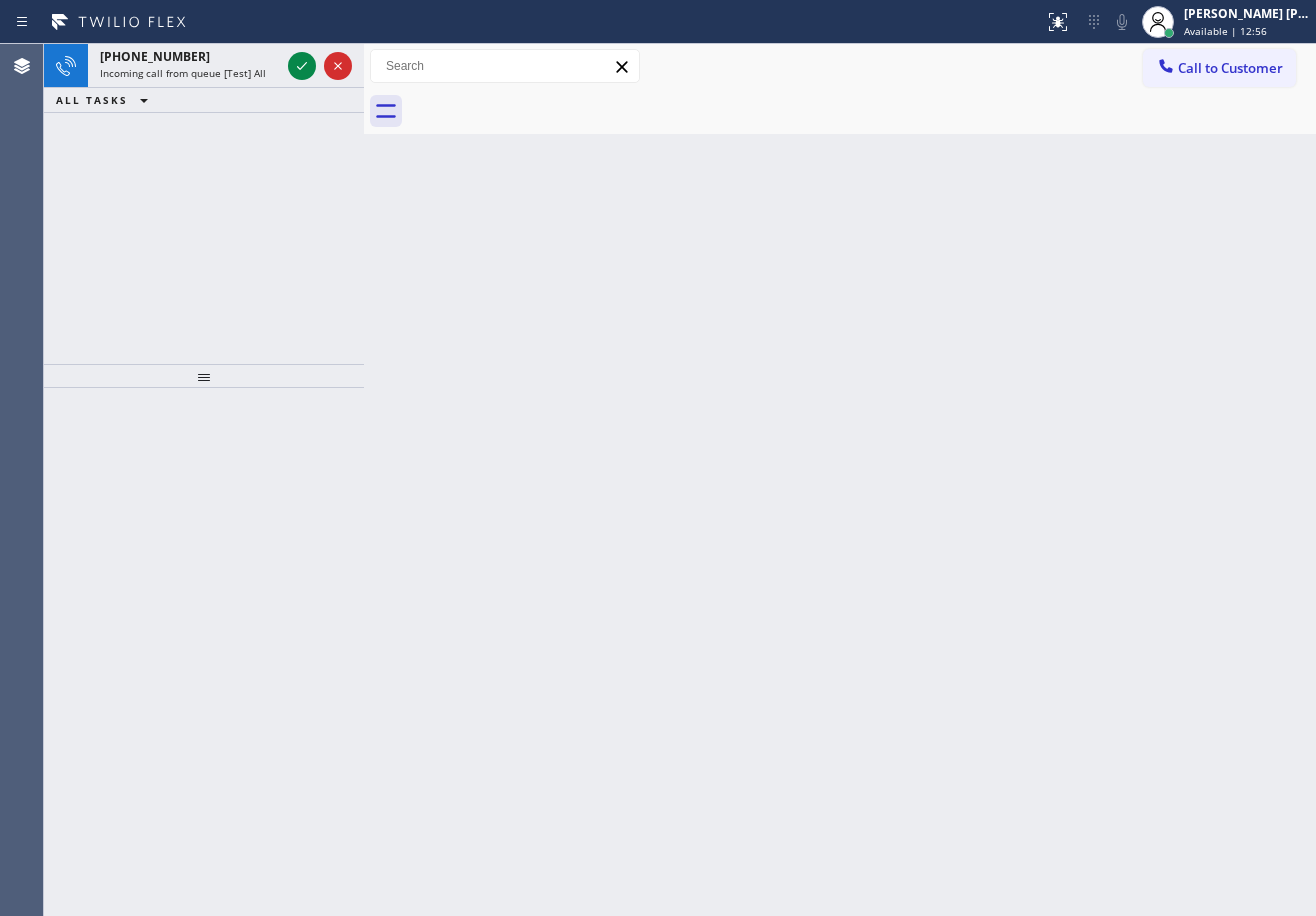 click 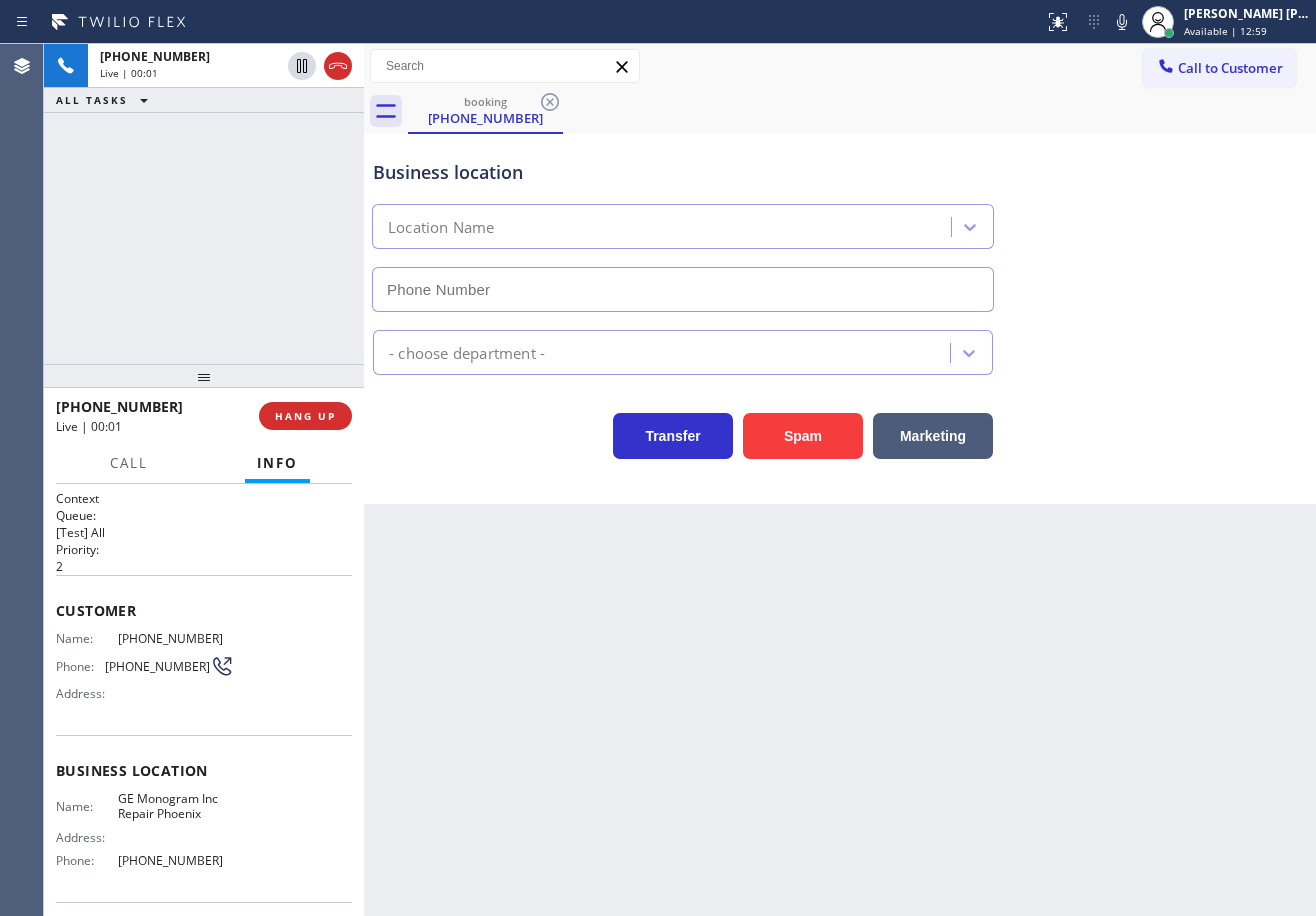 type on "[PHONE_NUMBER]" 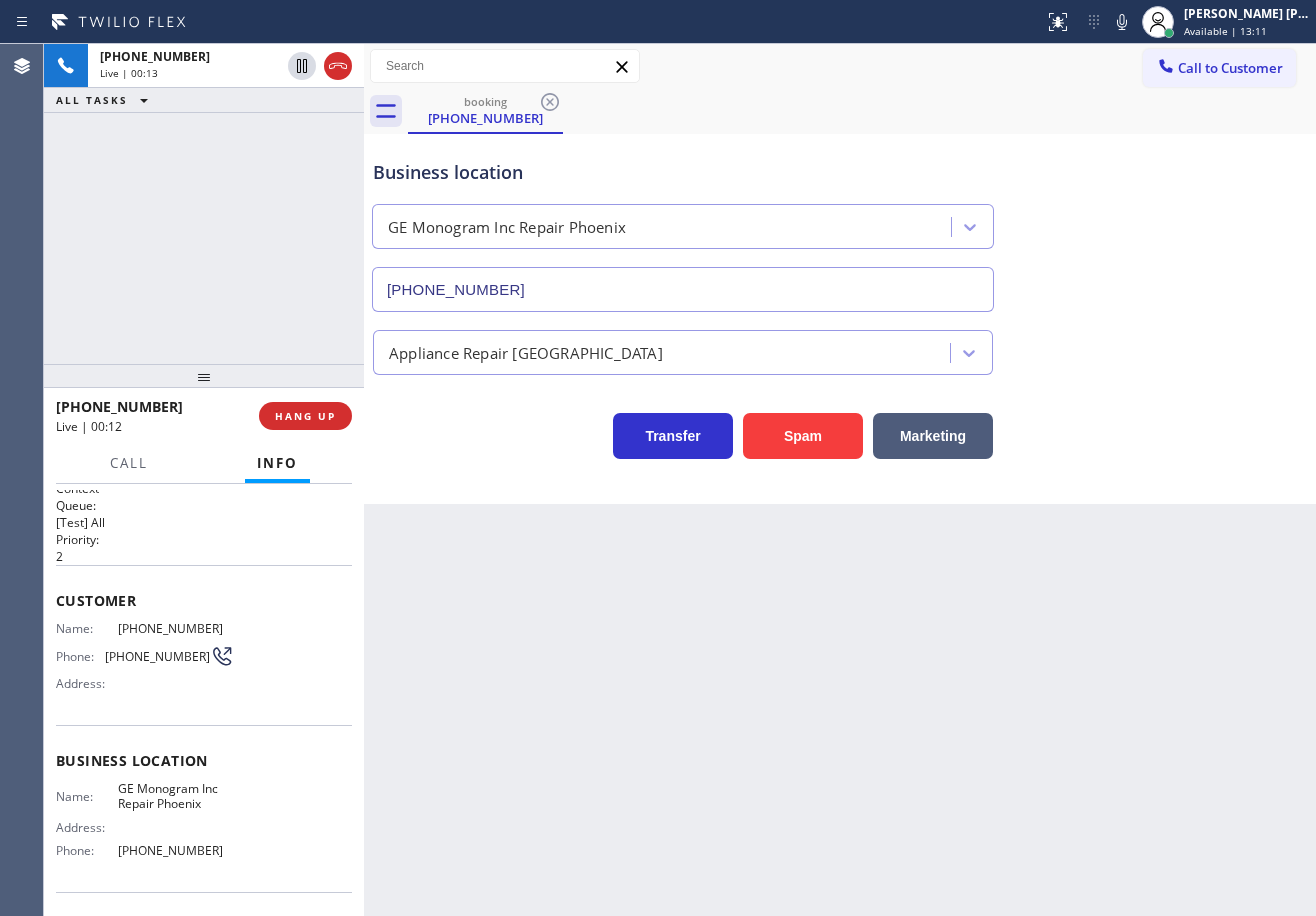 scroll, scrollTop: 0, scrollLeft: 0, axis: both 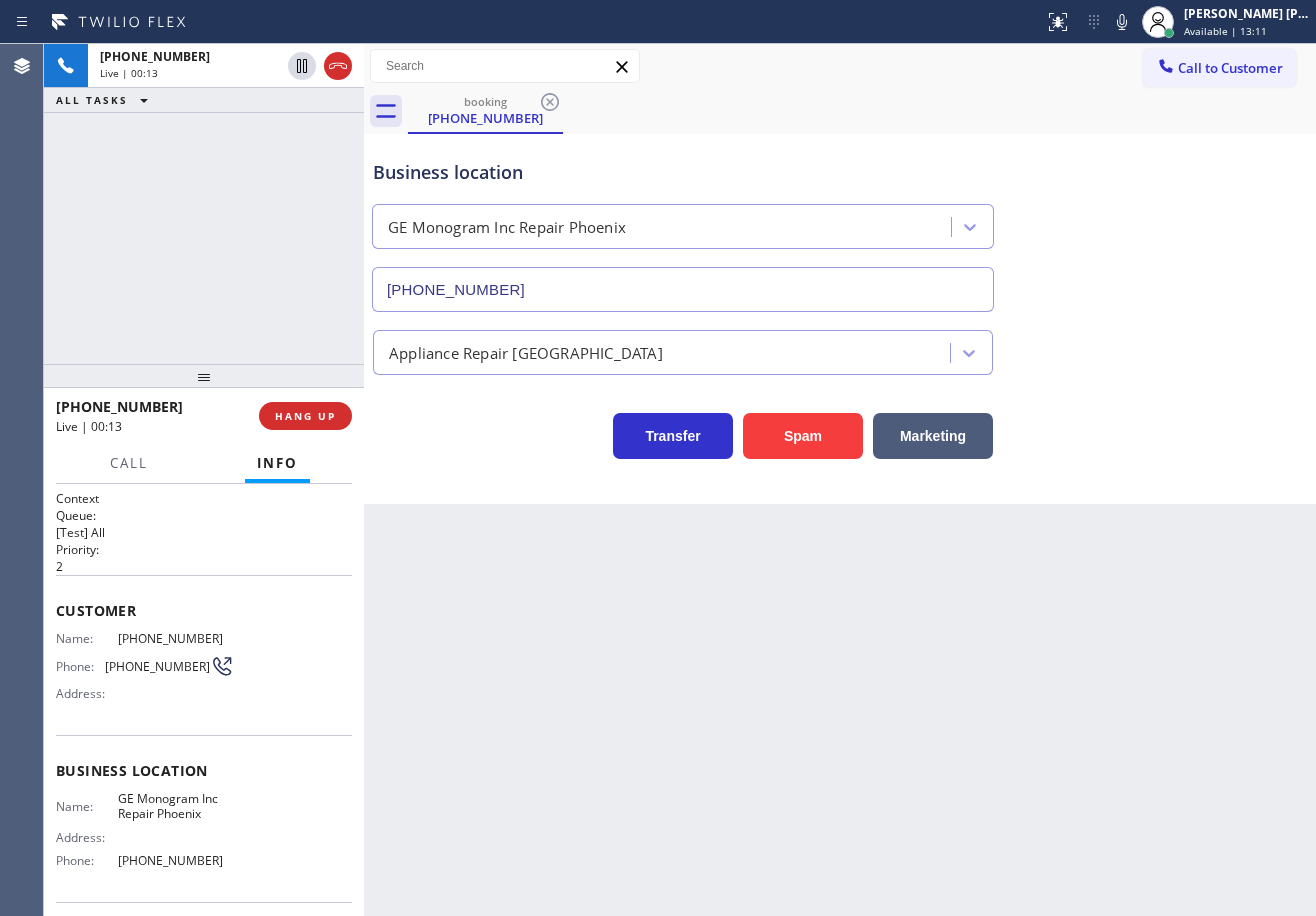 click on "Back to Dashboard Change Sender ID Customers Technicians Select a contact Outbound call Technician Search Technician Your caller id phone number Your caller id phone number Call Technician info Name   Phone none Address none Change Sender ID HVAC [PHONE_NUMBER] 5 Star Appliance [PHONE_NUMBER] Appliance Repair [PHONE_NUMBER] Plumbing [PHONE_NUMBER] Air Duct Cleaning [PHONE_NUMBER]  Electricians [PHONE_NUMBER] Cancel Change Check personal SMS Reset Change booking [PHONE_NUMBER] Call to Customer Outbound call Location Home Alliance [US_STATE] Your caller id phone number [PHONE_NUMBER] Customer number Call Outbound call Technician Search Technician Your caller id phone number Your caller id phone number Call booking [PHONE_NUMBER] Business location GE Monogram Inc Repair [GEOGRAPHIC_DATA] [PHONE_NUMBER] Appliance Repair High End Transfer Spam Marketing" at bounding box center [840, 480] 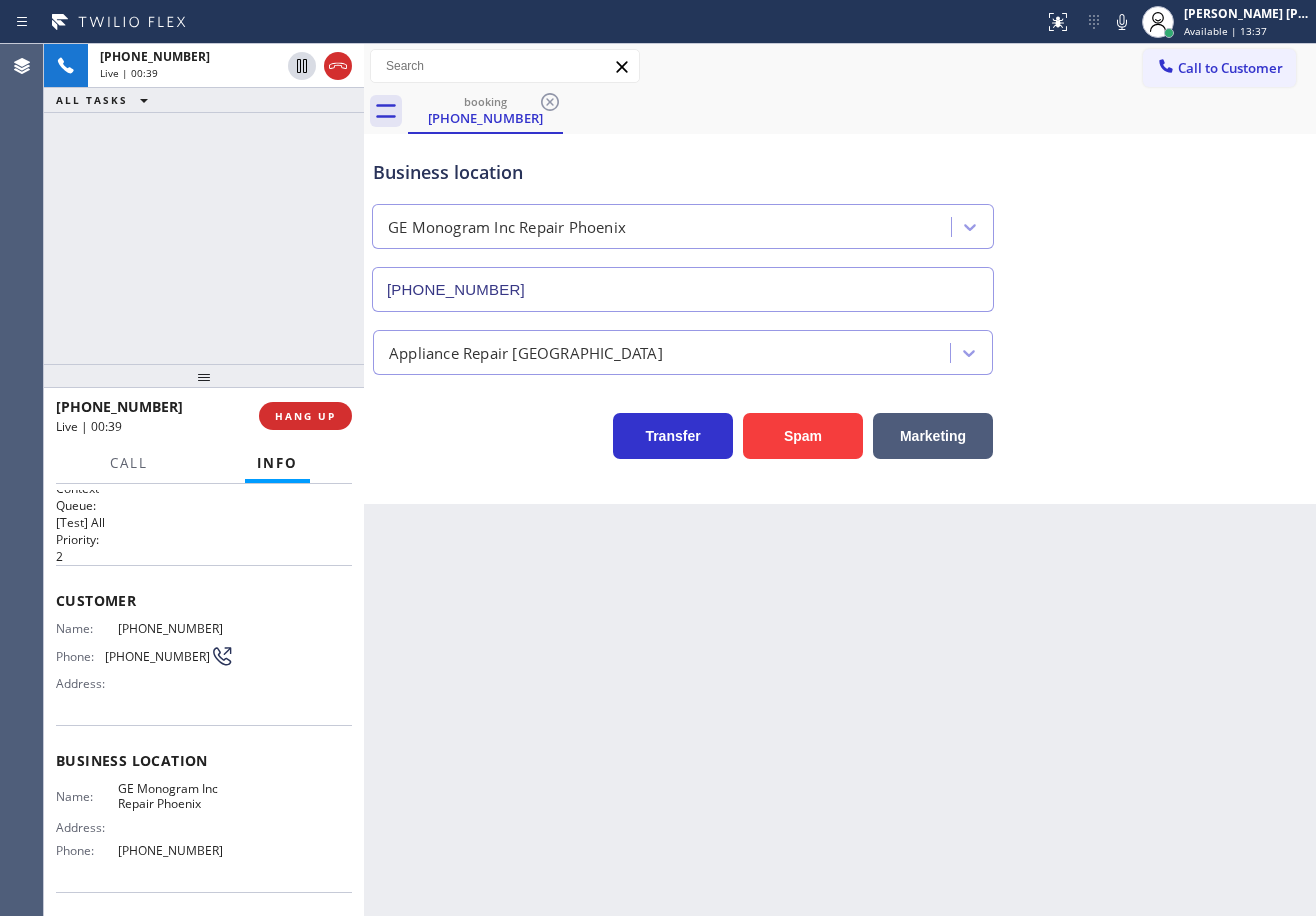 scroll, scrollTop: 0, scrollLeft: 0, axis: both 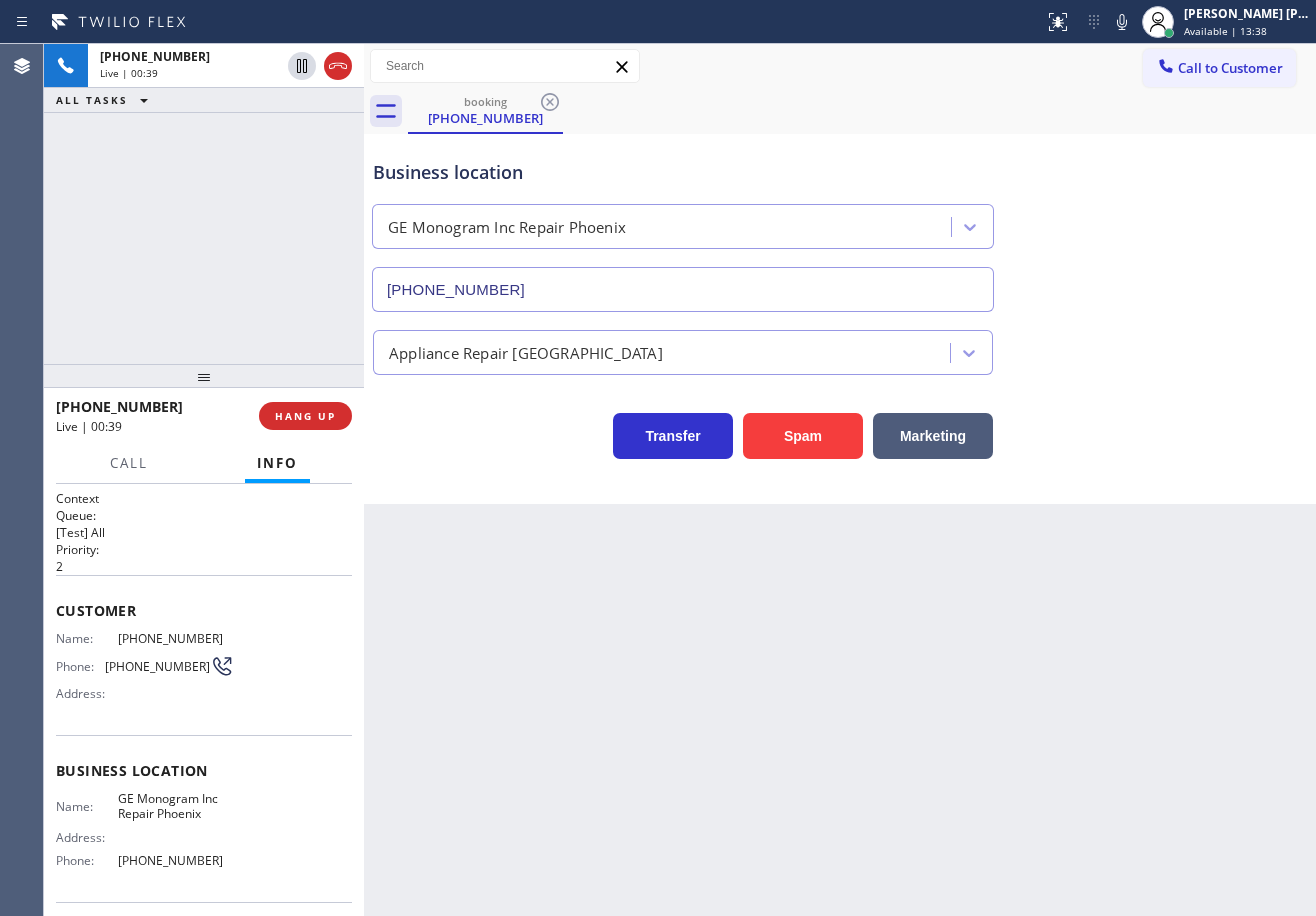 drag, startPoint x: 178, startPoint y: 284, endPoint x: 200, endPoint y: 286, distance: 22.090721 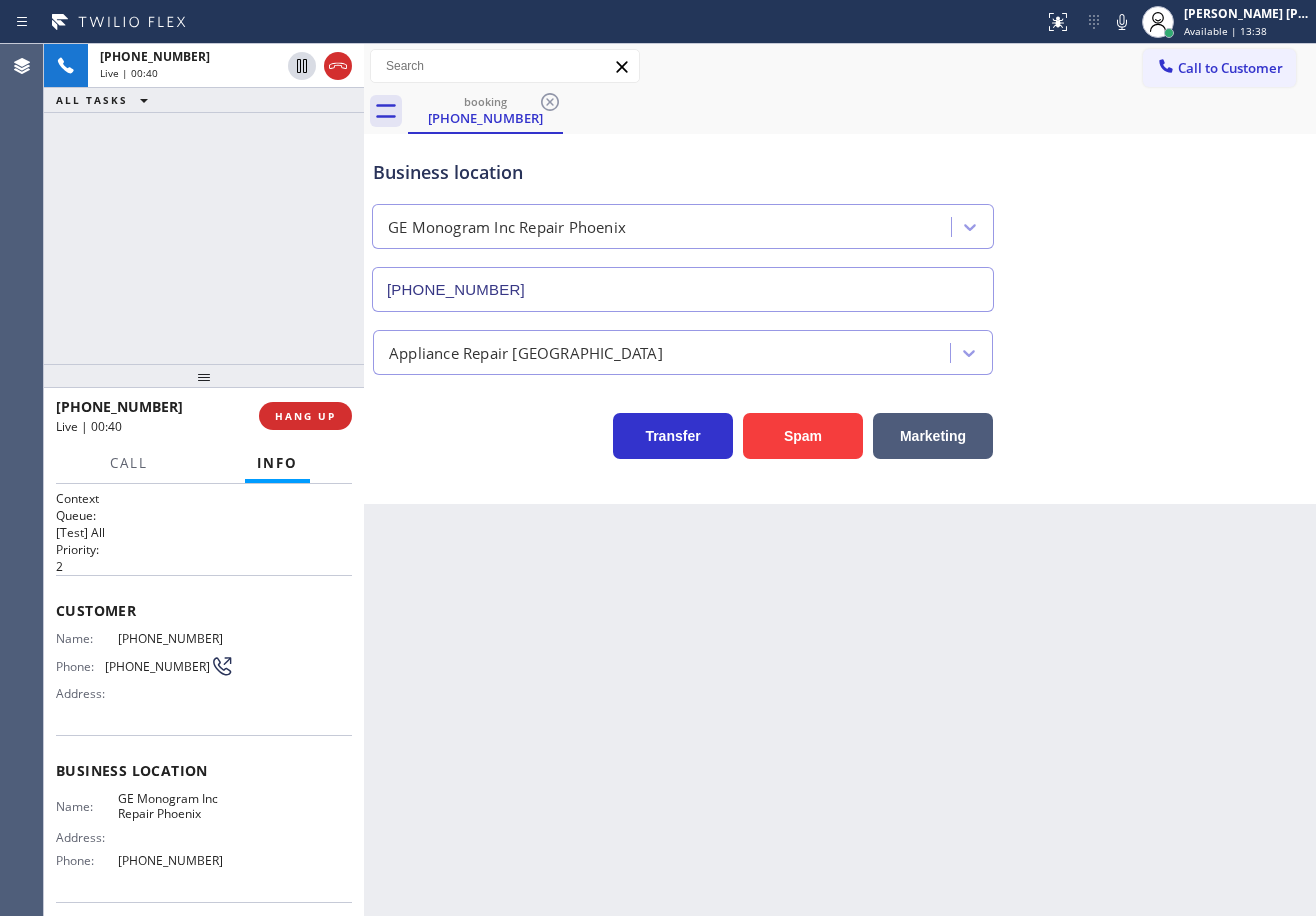 click on "Name: [PHONE_NUMBER] Phone: [PHONE_NUMBER] Address:" at bounding box center (204, 670) 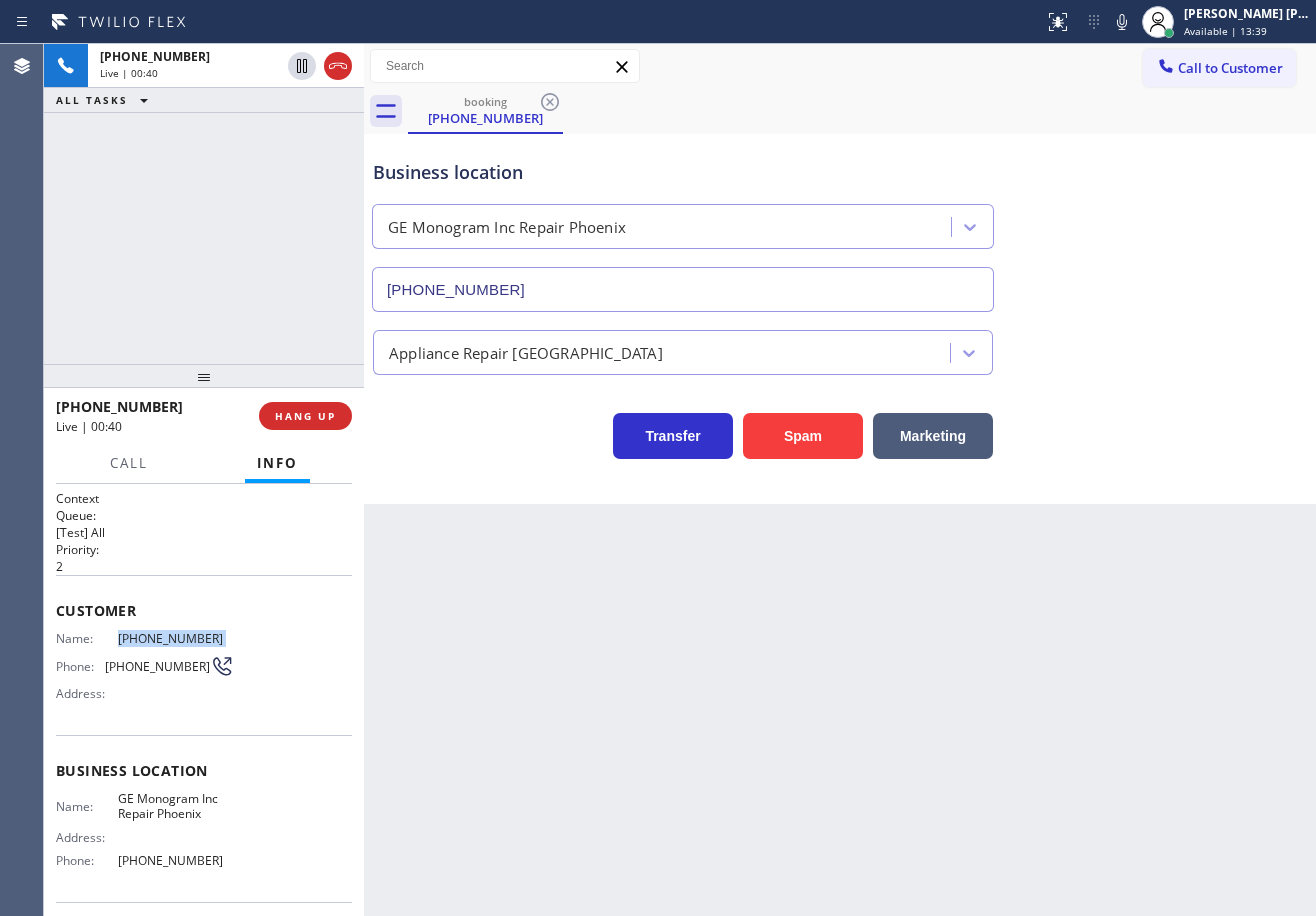 click on "Name: [PHONE_NUMBER] Phone: [PHONE_NUMBER] Address:" at bounding box center (204, 670) 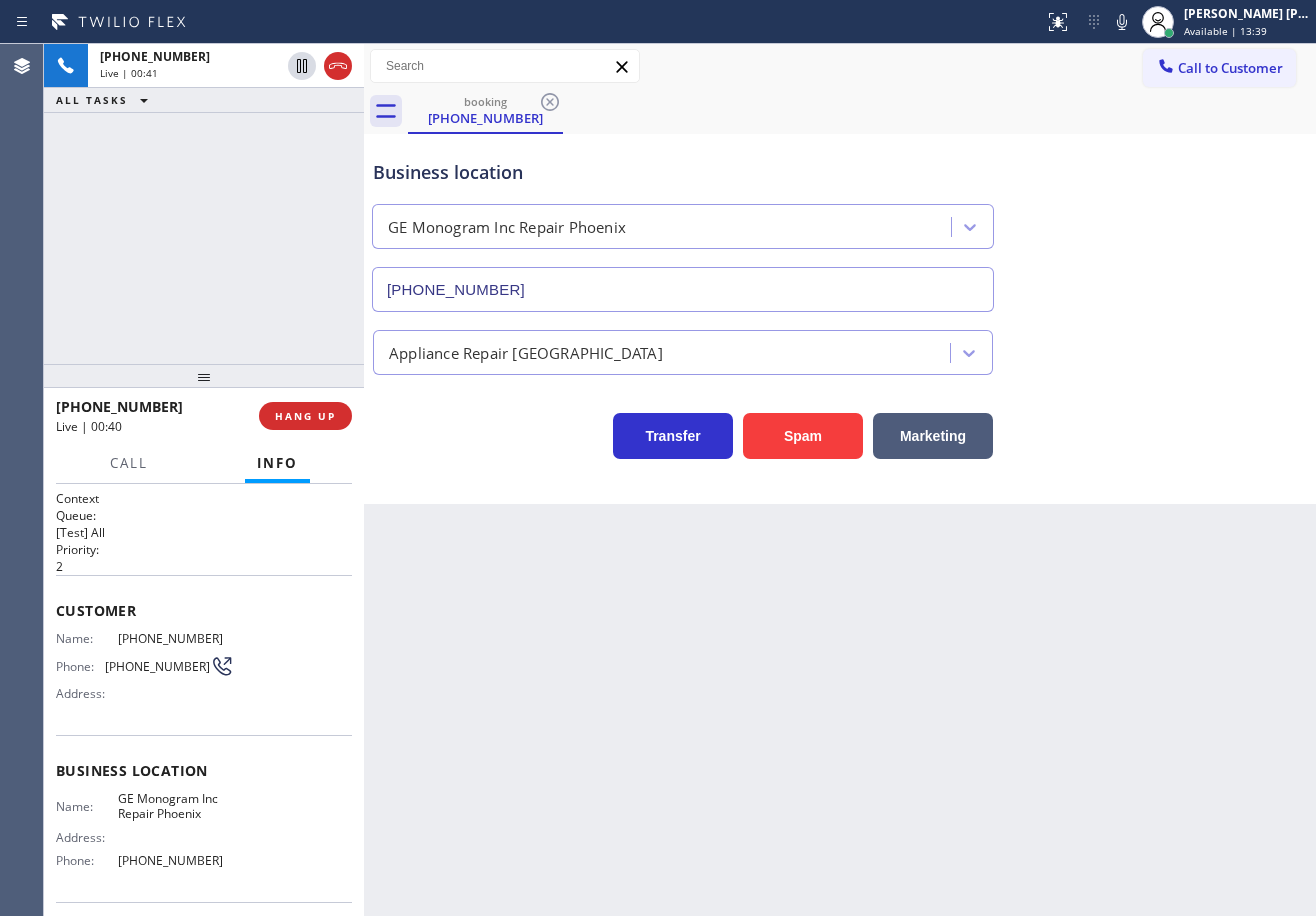 click on "Back to Dashboard Change Sender ID Customers Technicians Select a contact Outbound call Technician Search Technician Your caller id phone number Your caller id phone number Call Technician info Name   Phone none Address none Change Sender ID HVAC [PHONE_NUMBER] 5 Star Appliance [PHONE_NUMBER] Appliance Repair [PHONE_NUMBER] Plumbing [PHONE_NUMBER] Air Duct Cleaning [PHONE_NUMBER]  Electricians [PHONE_NUMBER] Cancel Change Check personal SMS Reset Change booking [PHONE_NUMBER] Call to Customer Outbound call Location Home Alliance [US_STATE] Your caller id phone number [PHONE_NUMBER] Customer number Call Outbound call Technician Search Technician Your caller id phone number Your caller id phone number Call booking [PHONE_NUMBER] Business location GE Monogram Inc Repair [GEOGRAPHIC_DATA] [PHONE_NUMBER] Appliance Repair High End Transfer Spam Marketing" at bounding box center (840, 480) 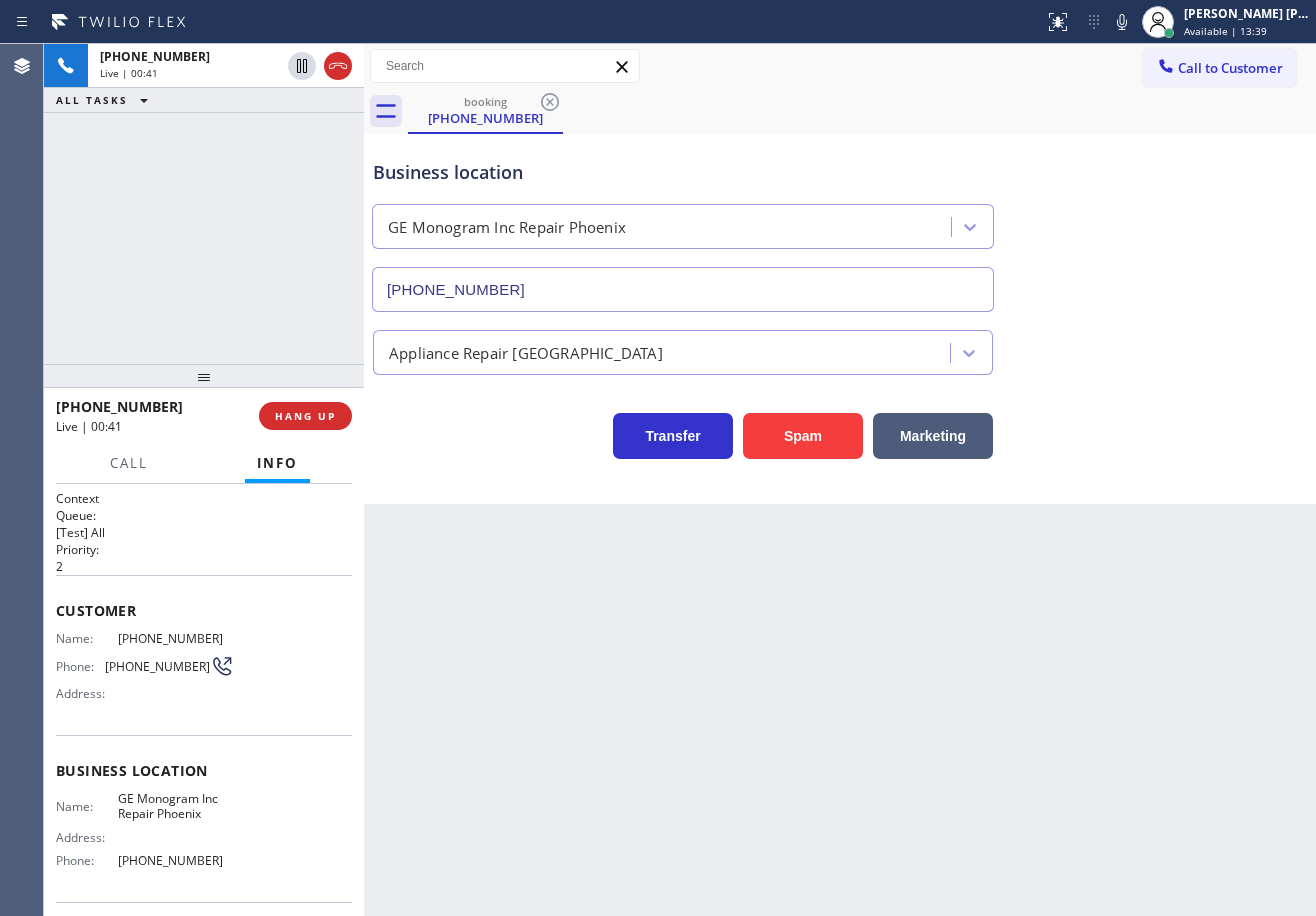 click on "[PHONE_NUMBER] Live | 00:41 ALL TASKS ALL TASKS ACTIVE TASKS TASKS IN WRAP UP" at bounding box center (204, 204) 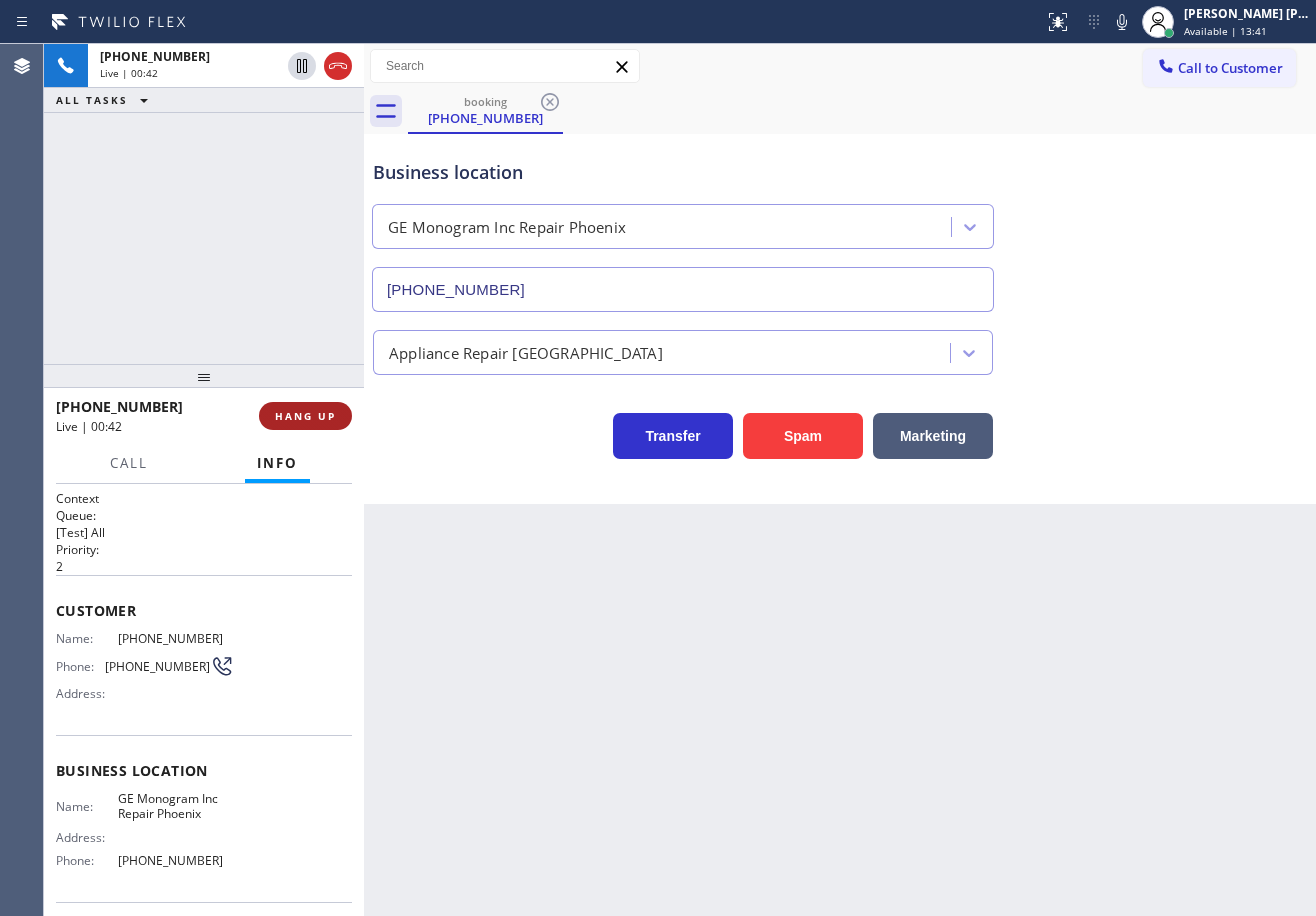 click on "HANG UP" at bounding box center (305, 416) 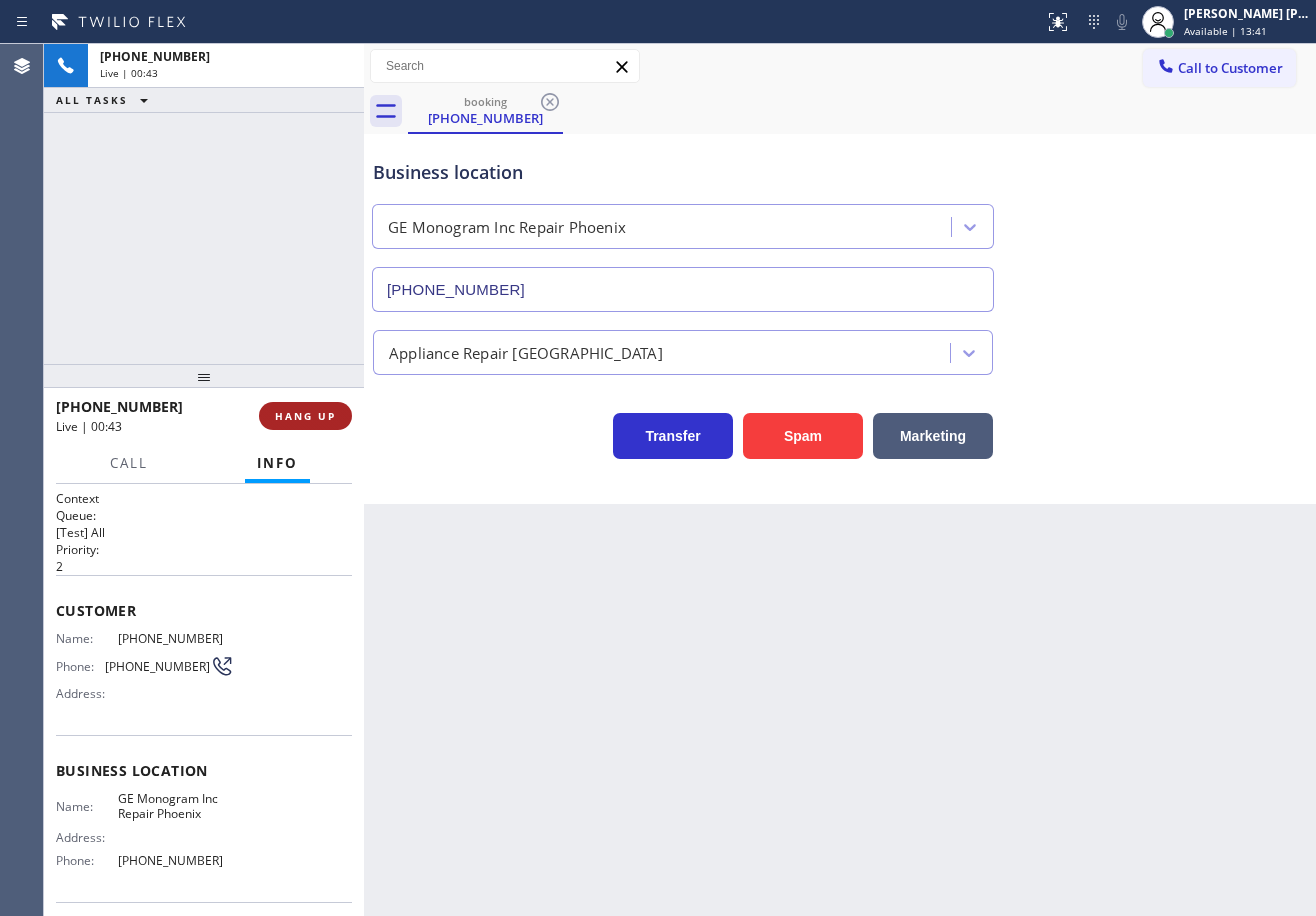 click on "HANG UP" at bounding box center (305, 416) 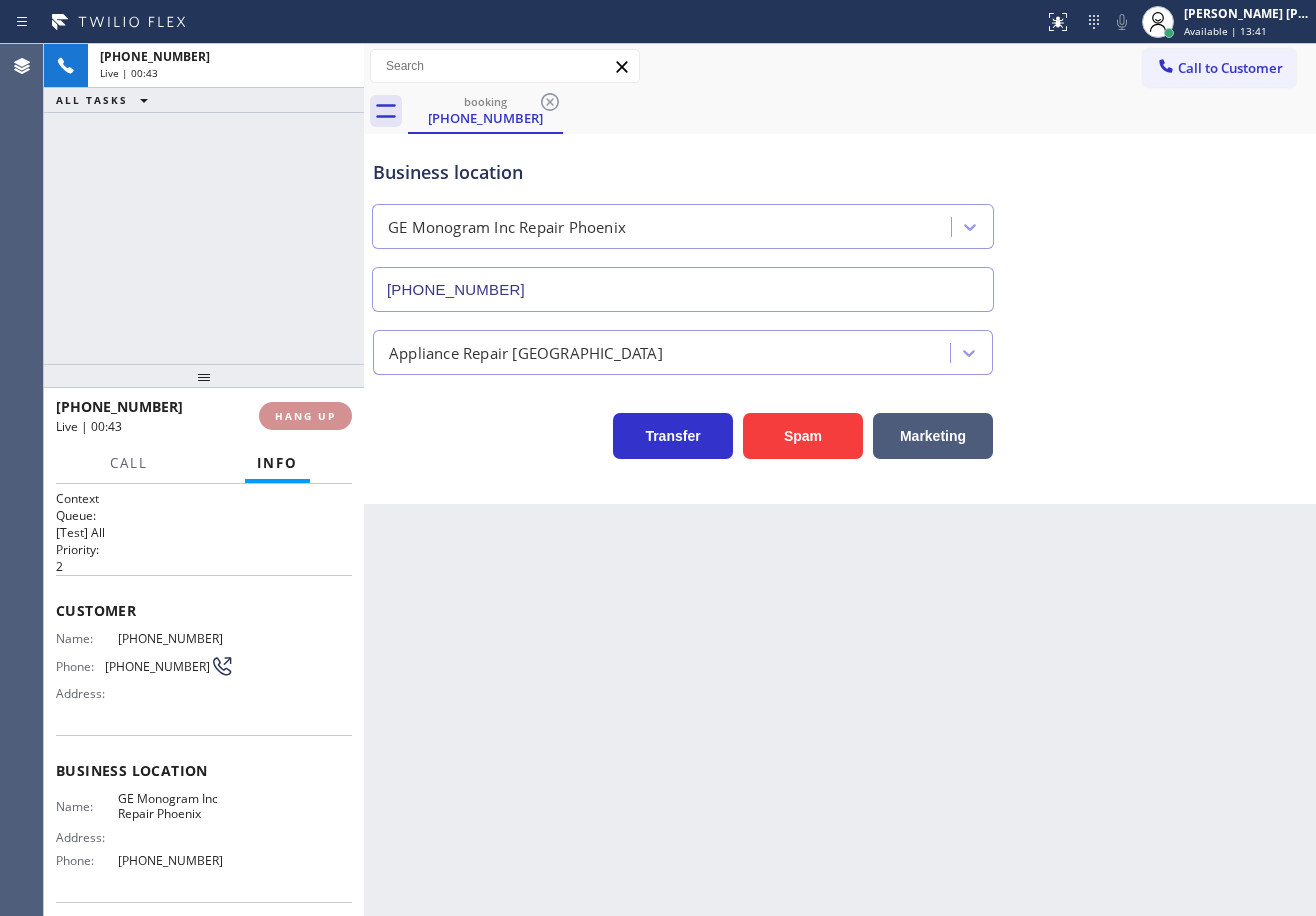 click on "HANG UP" at bounding box center [305, 416] 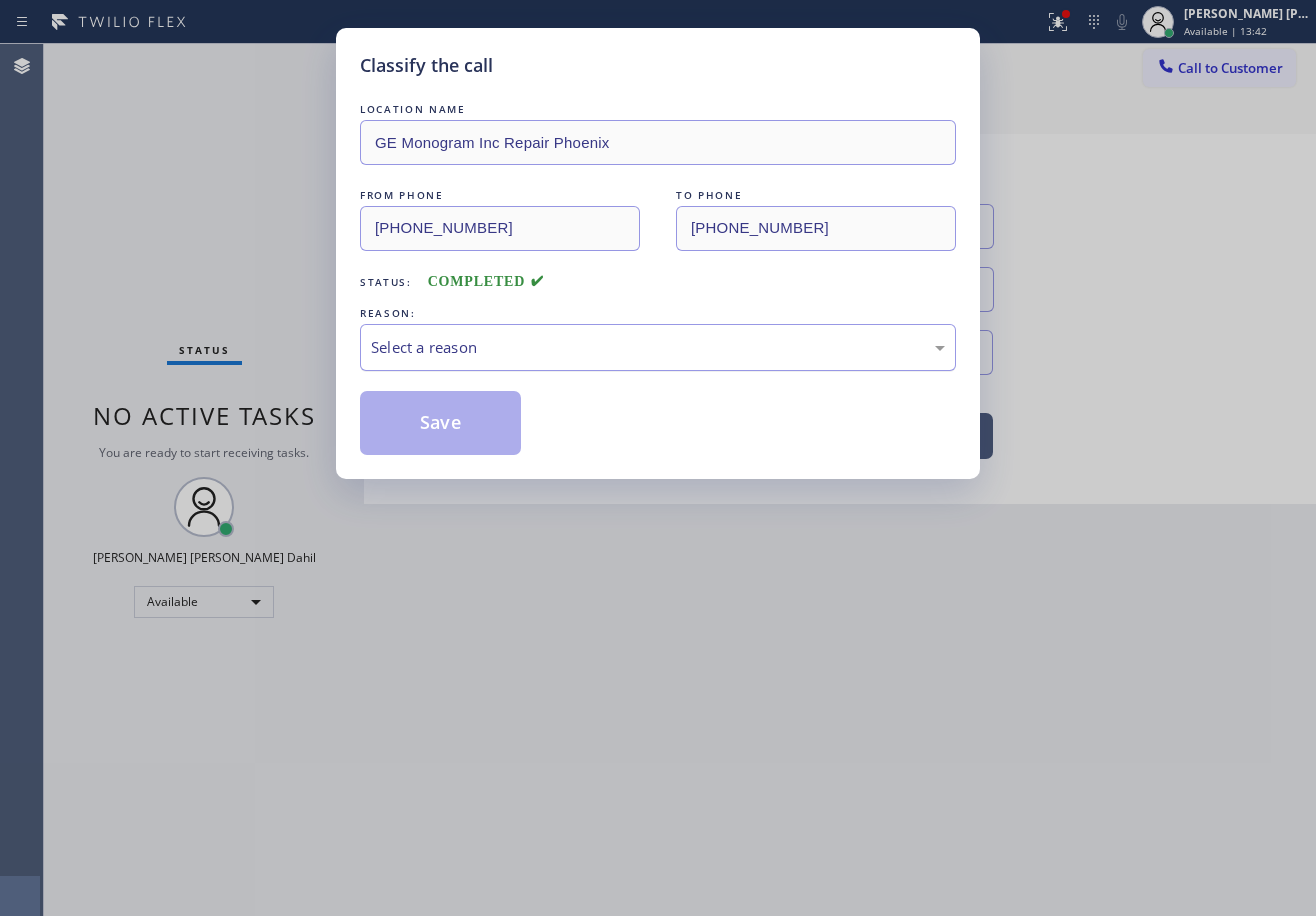 click on "Select a reason" at bounding box center (658, 347) 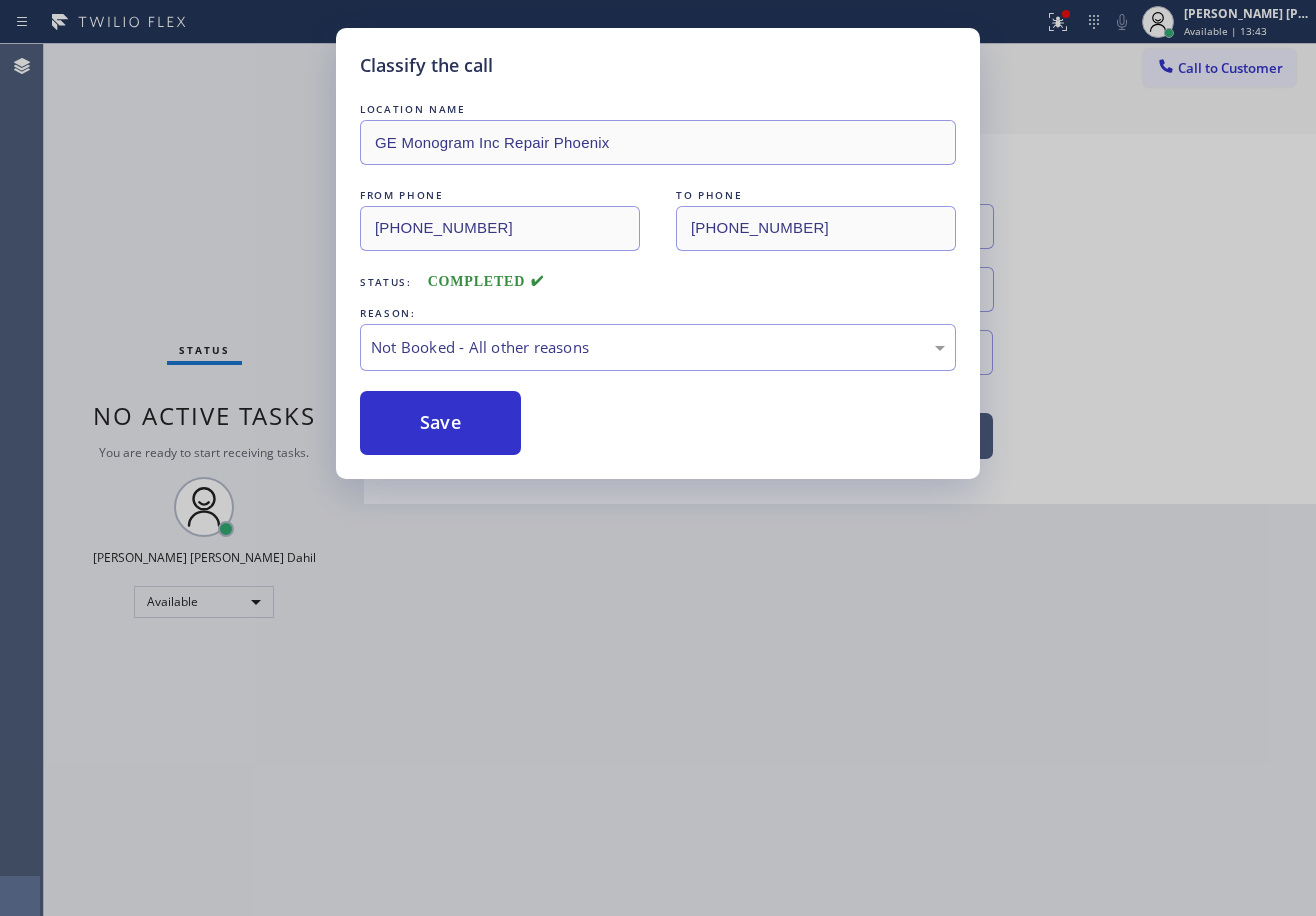 click on "Save" at bounding box center [440, 423] 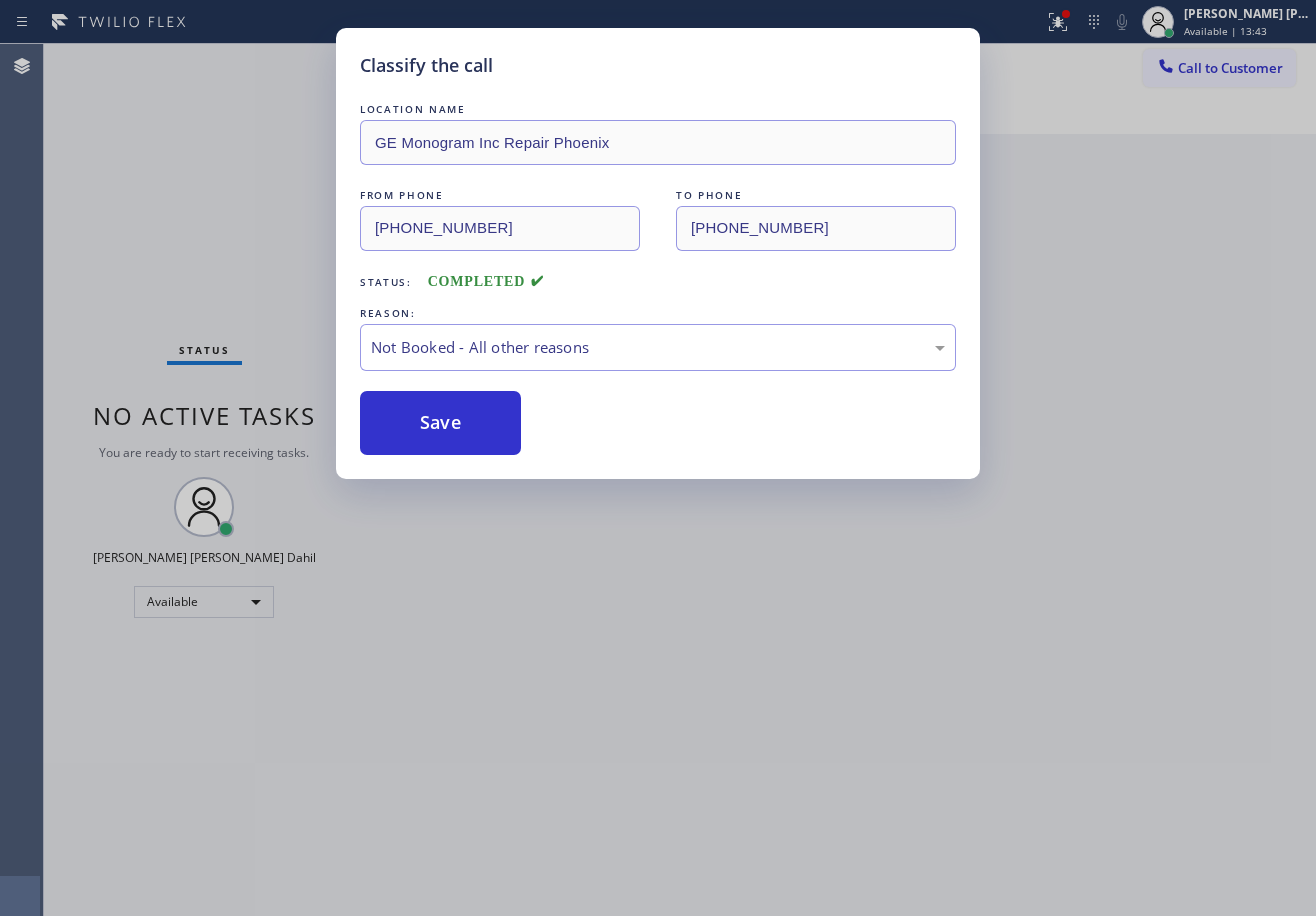 click on "Save" at bounding box center (440, 423) 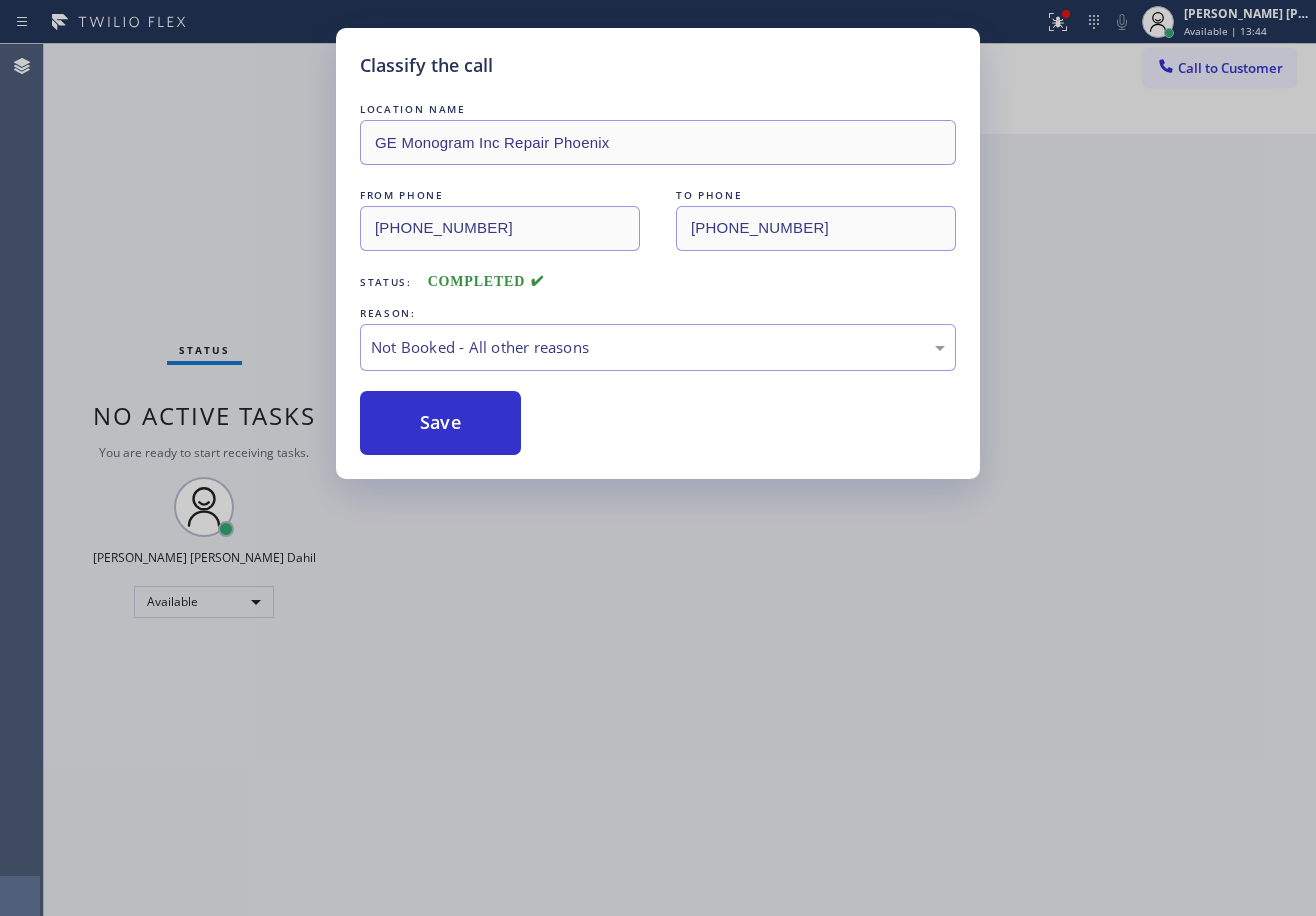 click on "Save" at bounding box center [440, 423] 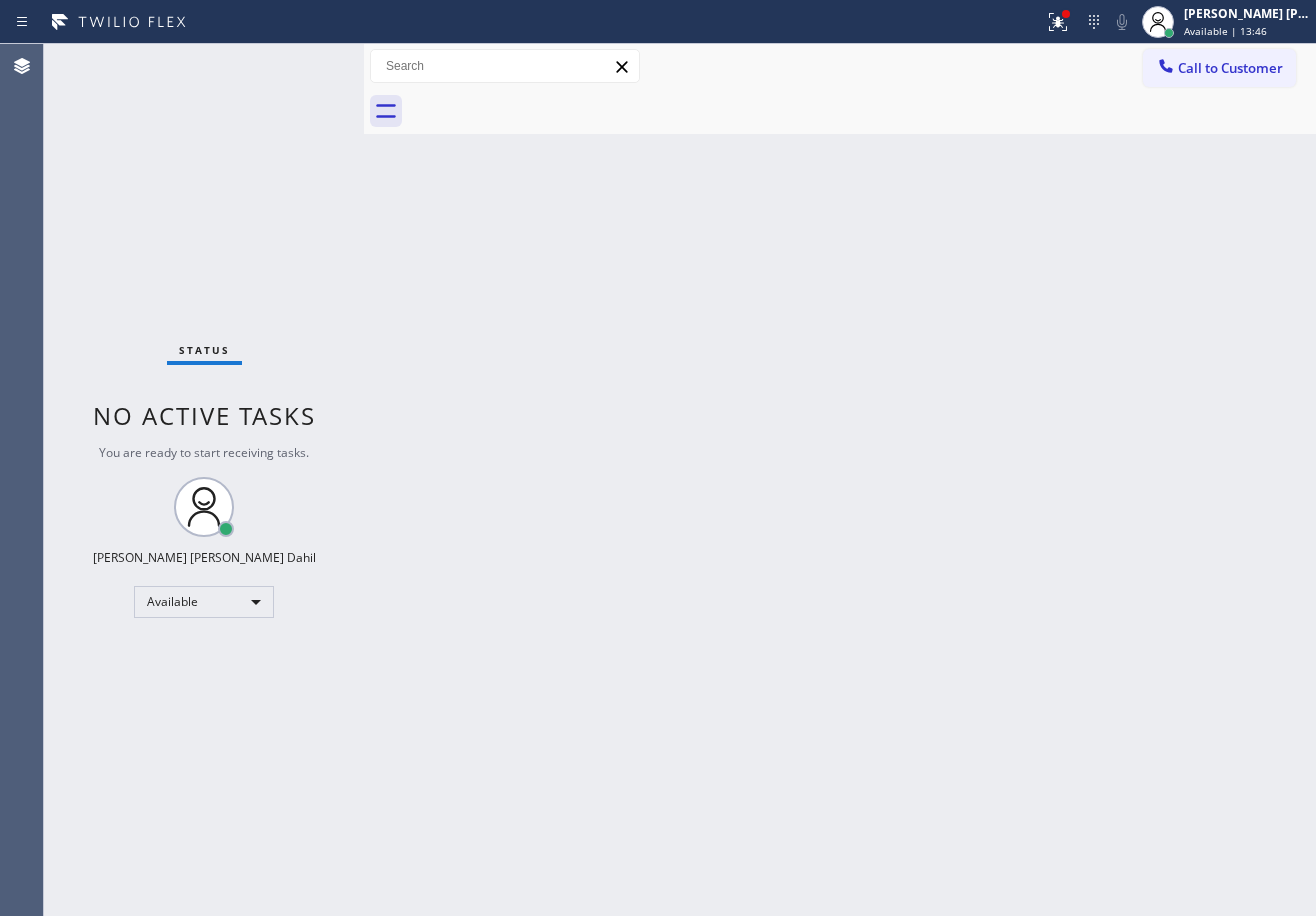 drag, startPoint x: 561, startPoint y: 407, endPoint x: 590, endPoint y: 442, distance: 45.453274 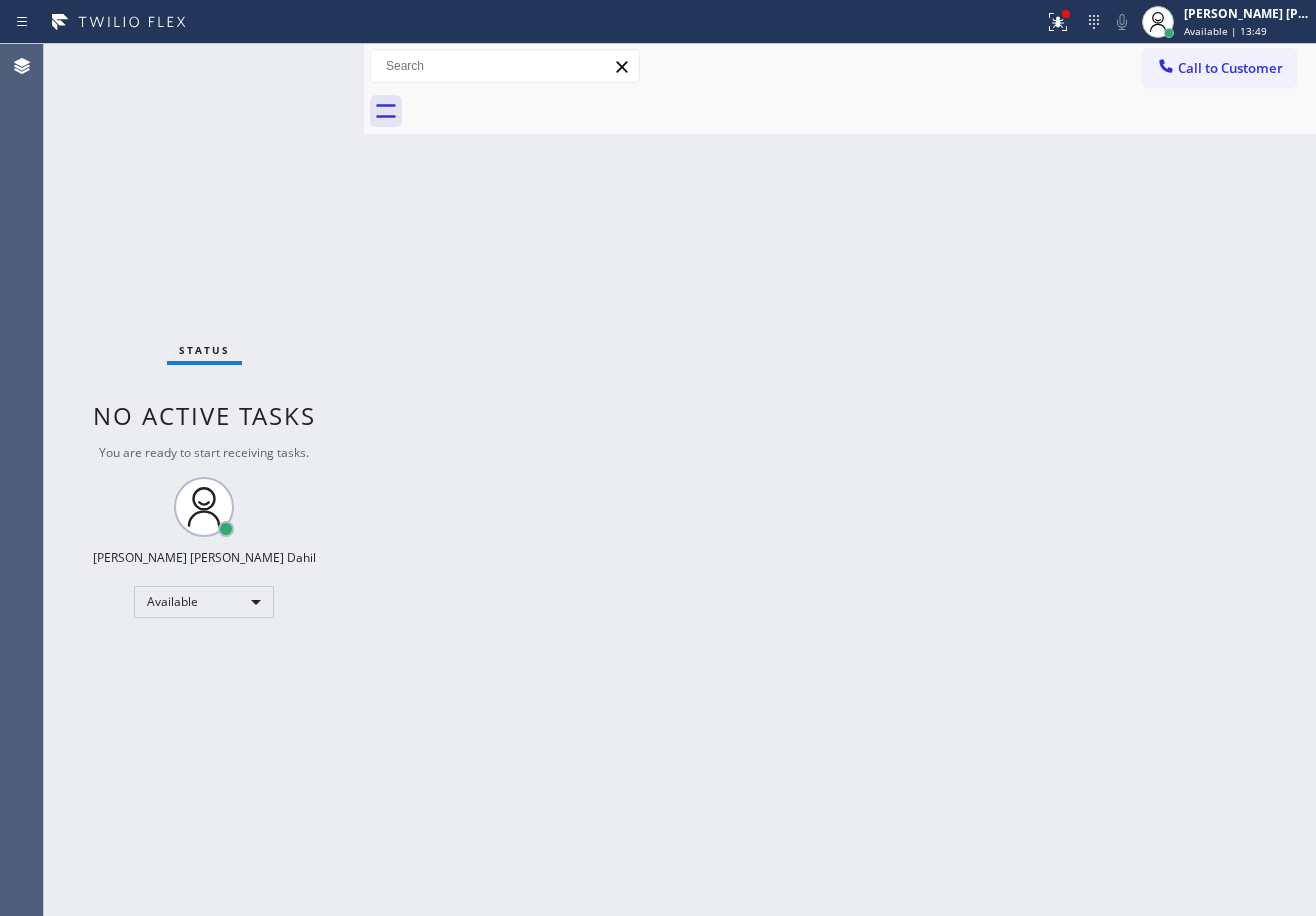 click on "Back to Dashboard Change Sender ID Customers Technicians Select a contact Outbound call Technician Search Technician Your caller id phone number Your caller id phone number Call Technician info Name   Phone none Address none Change Sender ID HVAC [PHONE_NUMBER] 5 Star Appliance [PHONE_NUMBER] Appliance Repair [PHONE_NUMBER] Plumbing [PHONE_NUMBER] Air Duct Cleaning [PHONE_NUMBER]  Electricians [PHONE_NUMBER] Cancel Change Check personal SMS Reset Change No tabs Call to Customer Outbound call Location Home Alliance [US_STATE] Your caller id phone number [PHONE_NUMBER] Customer number Call Outbound call Technician Search Technician Your caller id phone number Your caller id phone number Call" at bounding box center [840, 480] 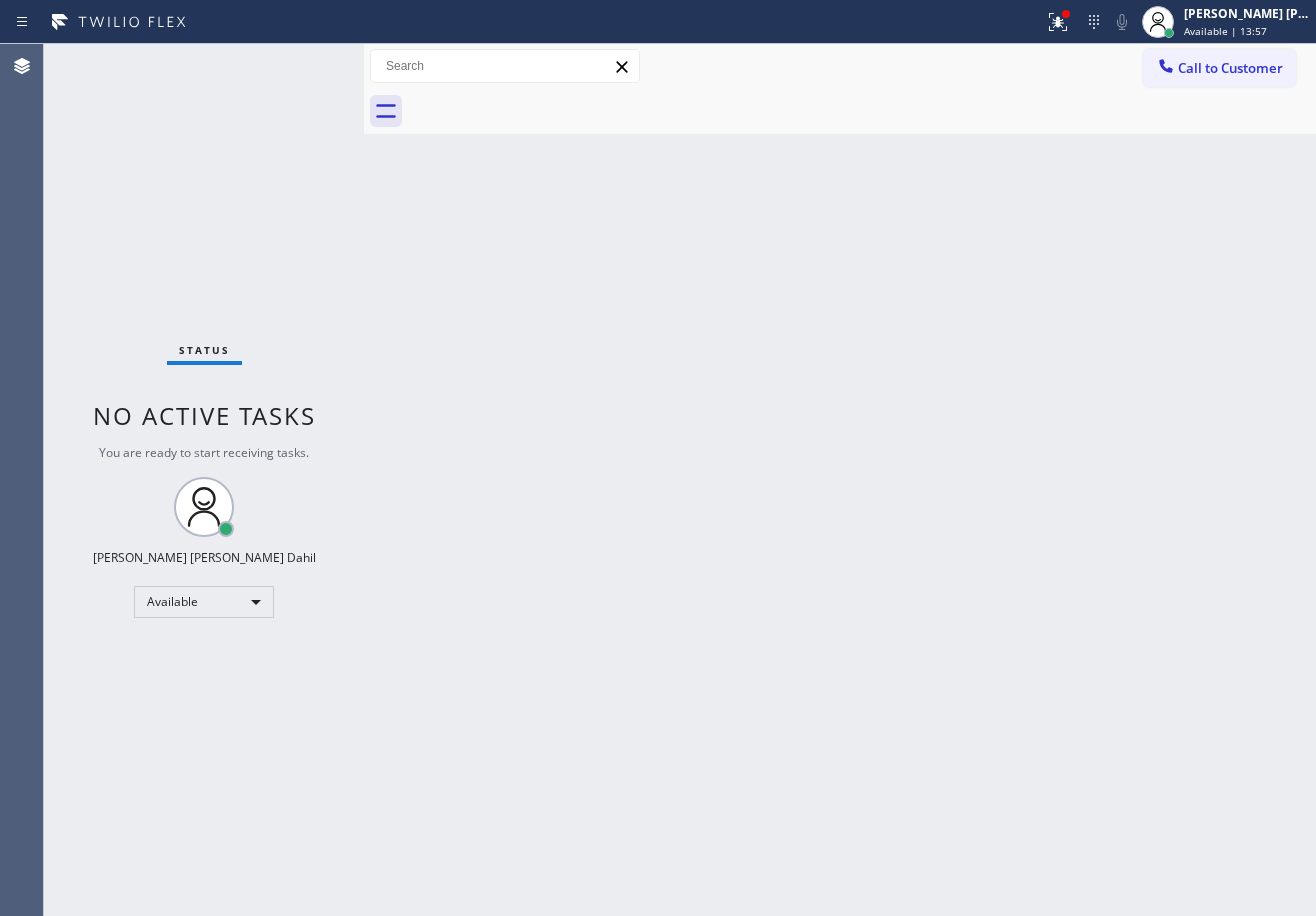drag, startPoint x: 257, startPoint y: 93, endPoint x: 271, endPoint y: 72, distance: 25.23886 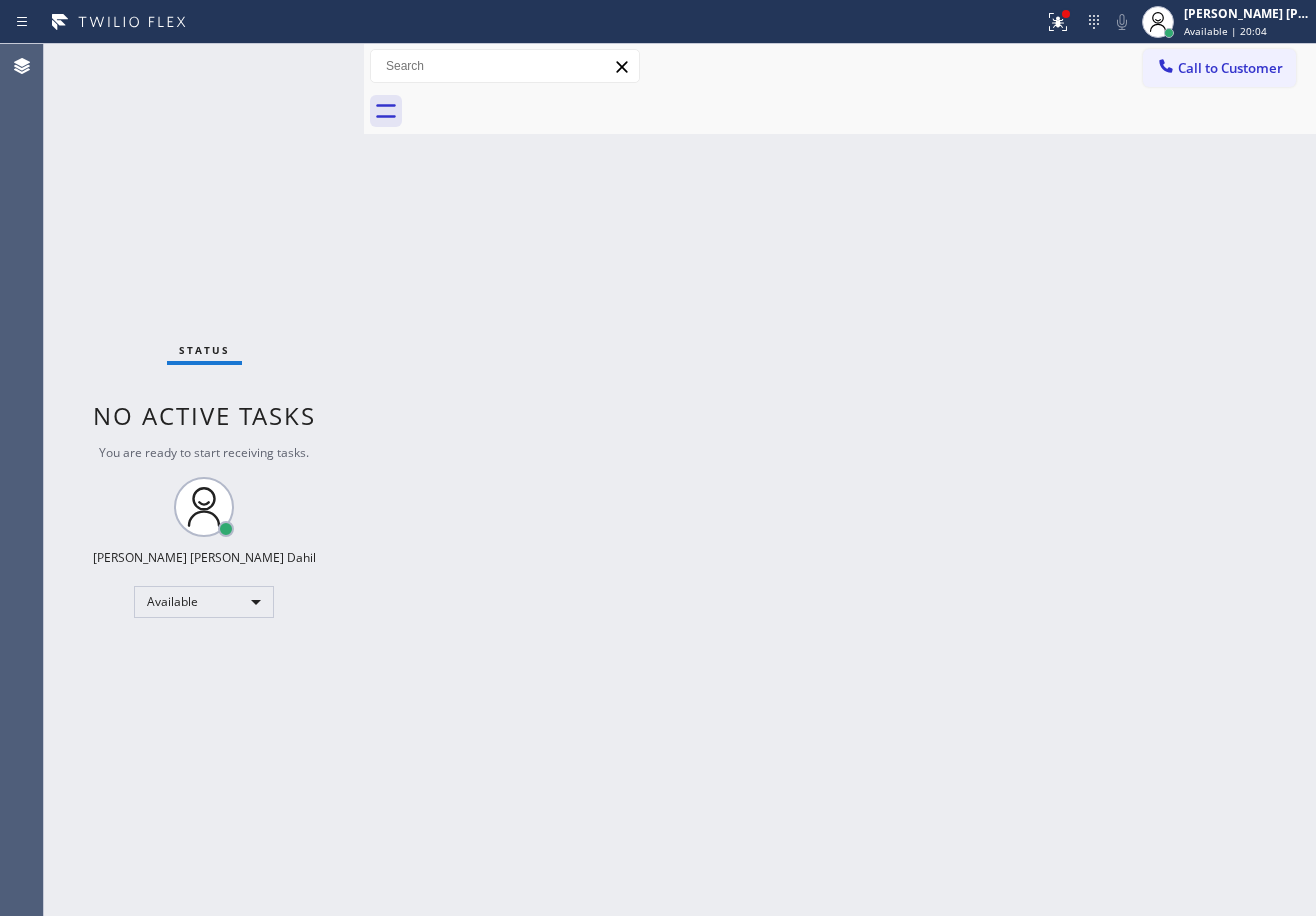 drag, startPoint x: 255, startPoint y: 128, endPoint x: 266, endPoint y: 136, distance: 13.601471 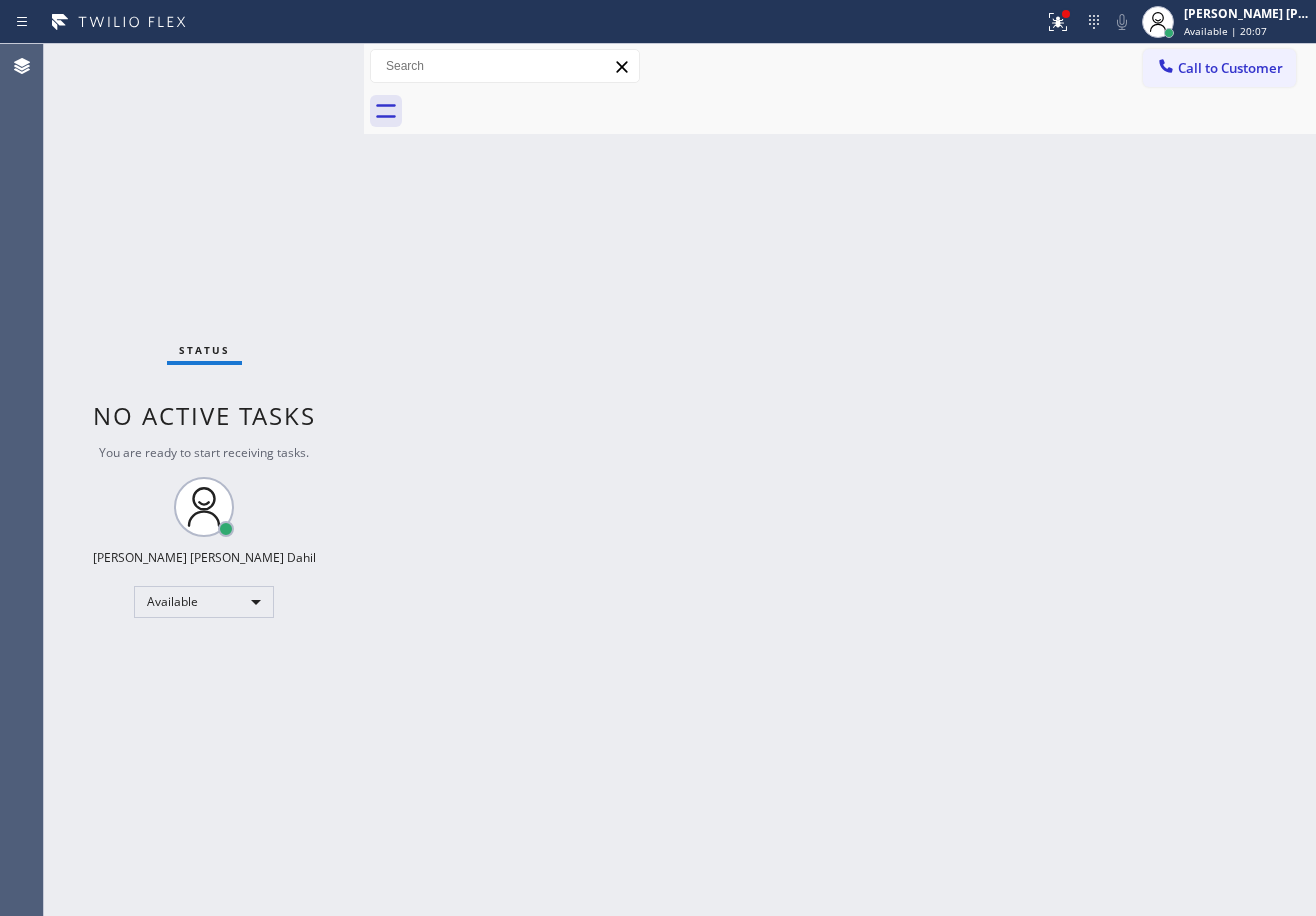 click on "Back to Dashboard Change Sender ID Customers Technicians Select a contact Outbound call Technician Search Technician Your caller id phone number Your caller id phone number Call Technician info Name   Phone none Address none Change Sender ID HVAC [PHONE_NUMBER] 5 Star Appliance [PHONE_NUMBER] Appliance Repair [PHONE_NUMBER] Plumbing [PHONE_NUMBER] Air Duct Cleaning [PHONE_NUMBER]  Electricians [PHONE_NUMBER] Cancel Change Check personal SMS Reset Change No tabs Call to Customer Outbound call Location Home Alliance [US_STATE] Your caller id phone number [PHONE_NUMBER] Customer number Call Outbound call Technician Search Technician Your caller id phone number Your caller id phone number Call" at bounding box center [840, 480] 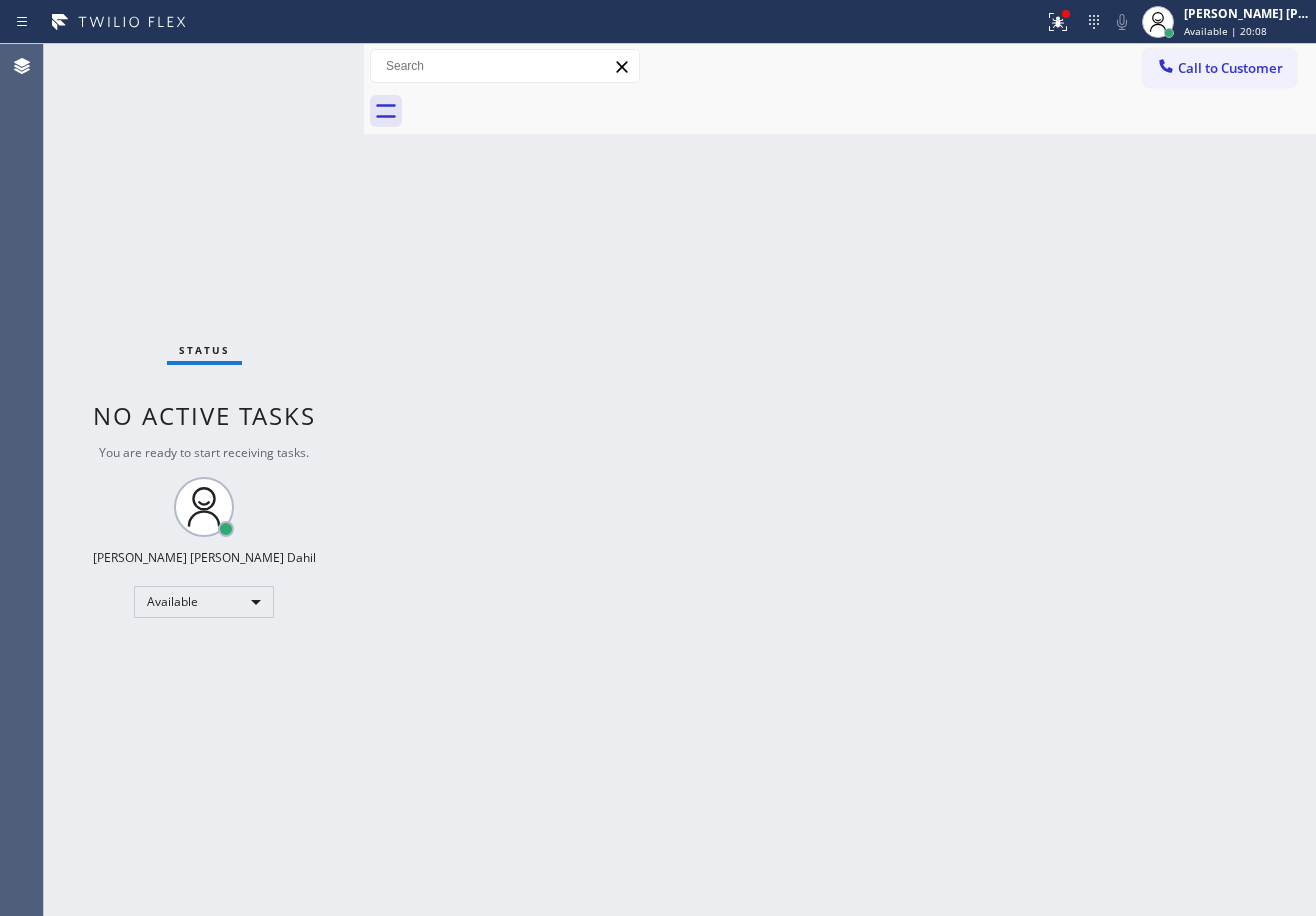 click on "Status   No active tasks     You are ready to start receiving tasks.   [PERSON_NAME] [PERSON_NAME] Dahil Available" at bounding box center (204, 480) 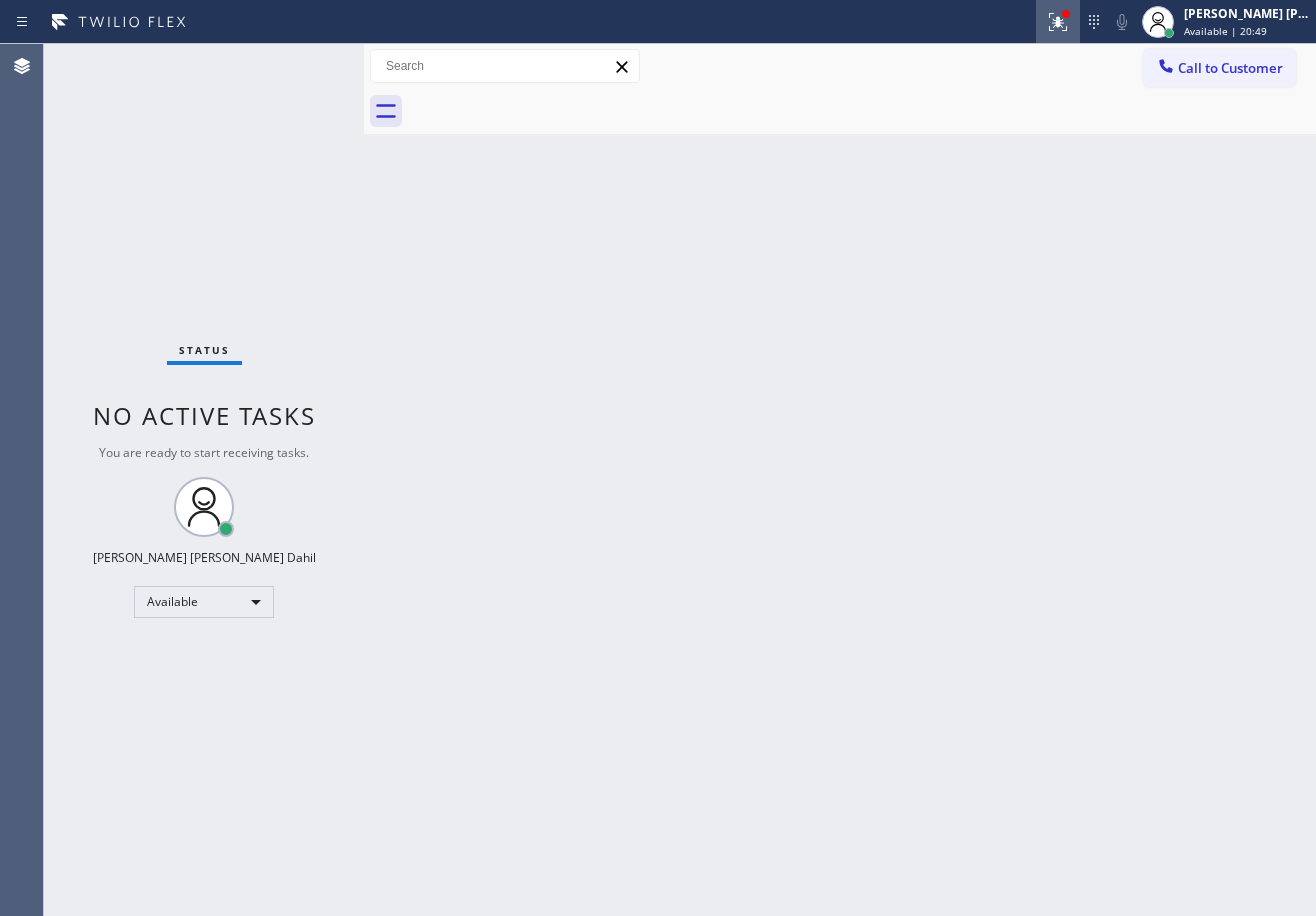 click 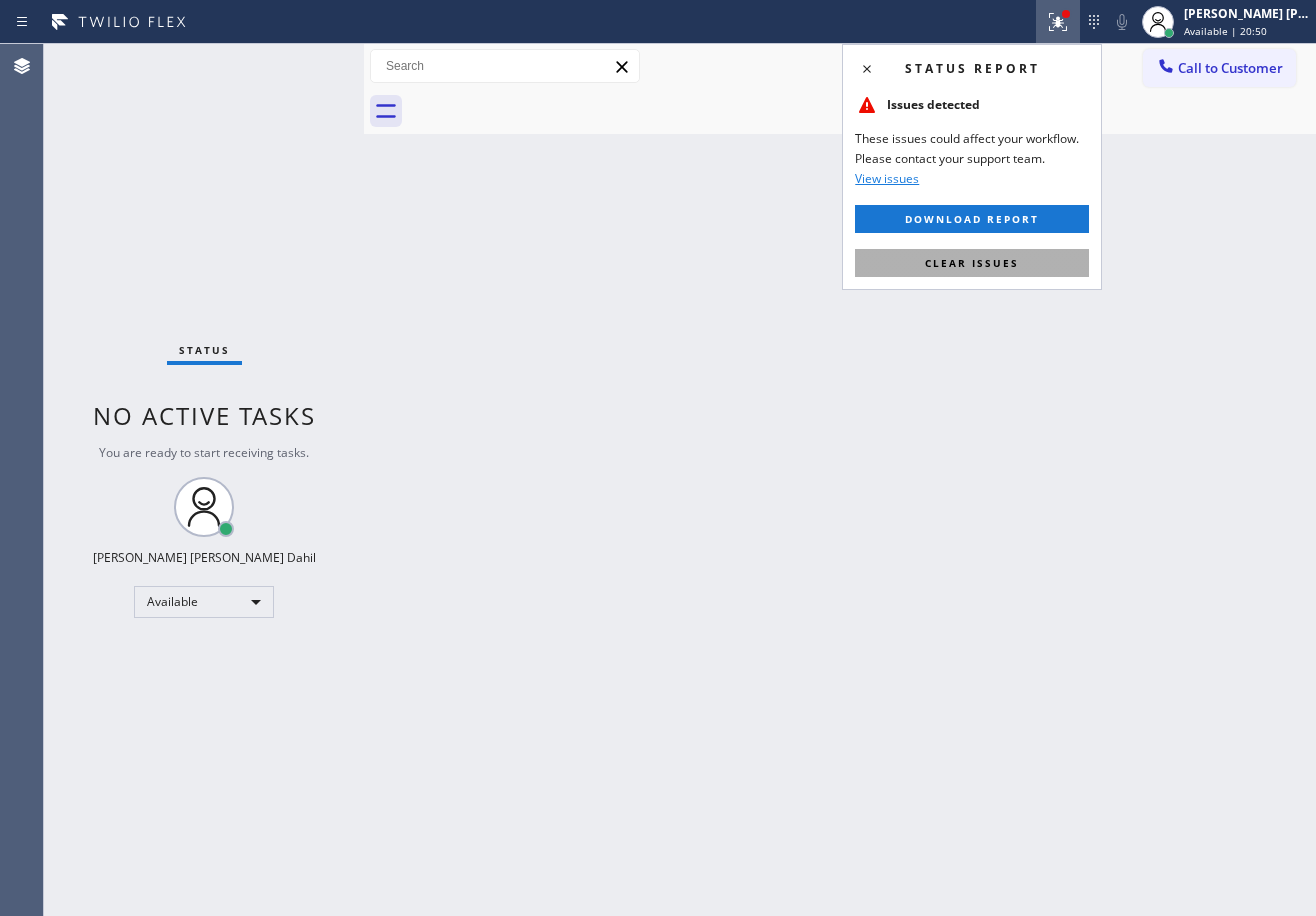 click on "Clear issues" at bounding box center [972, 263] 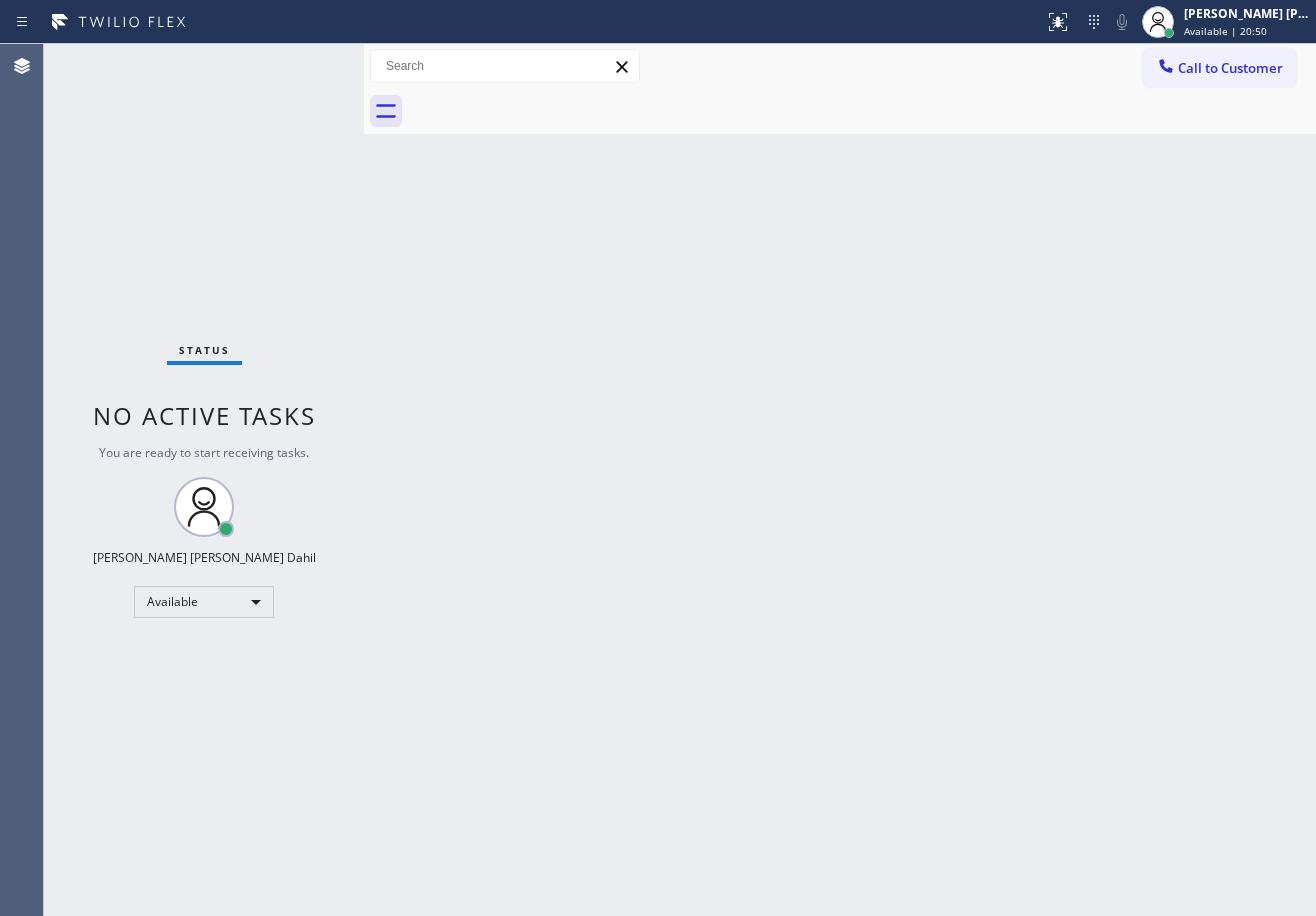 drag, startPoint x: 840, startPoint y: 290, endPoint x: 685, endPoint y: 283, distance: 155.15799 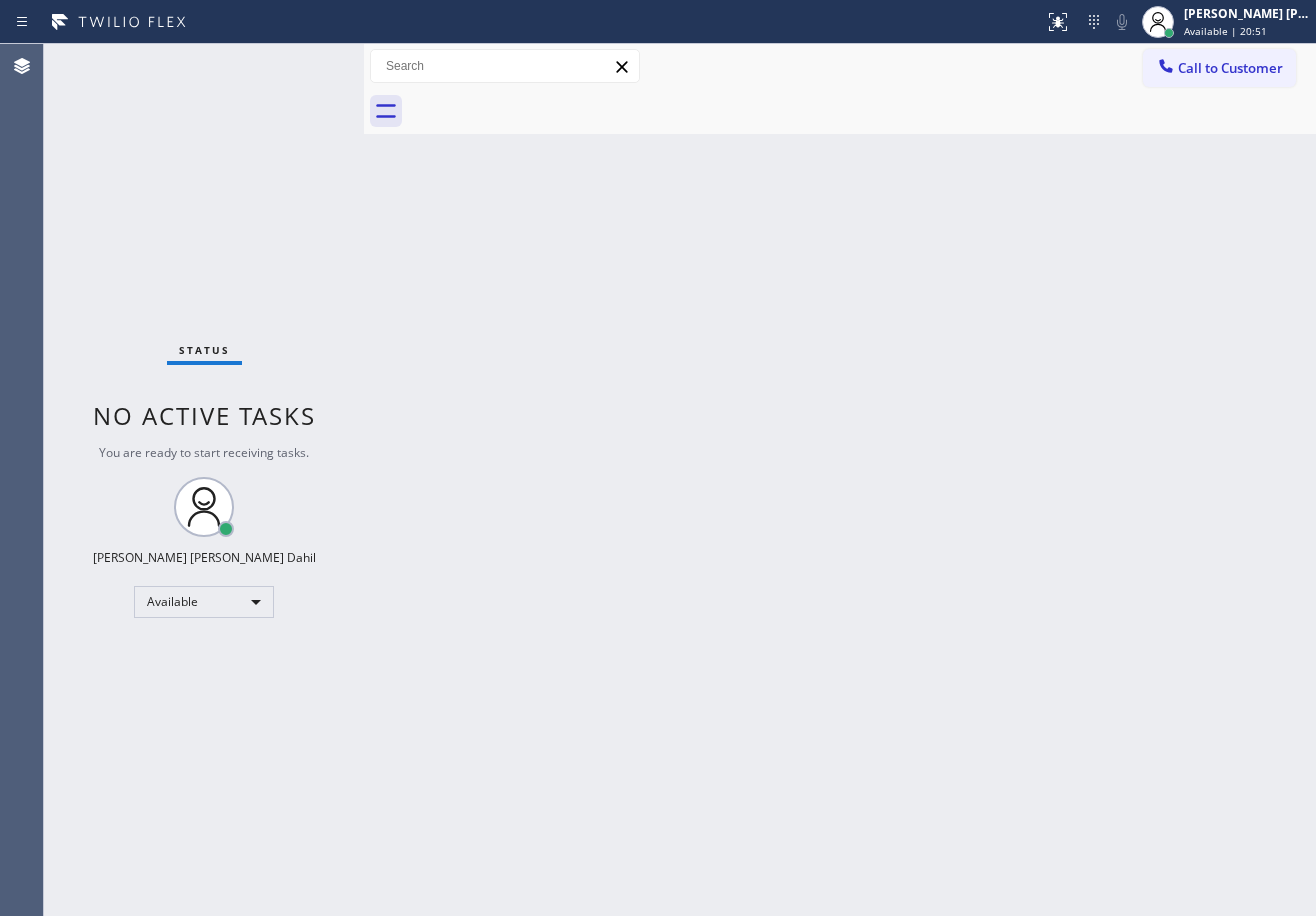 click on "Status   No active tasks     You are ready to start receiving tasks.   [PERSON_NAME] [PERSON_NAME] Dahil Available" at bounding box center (204, 480) 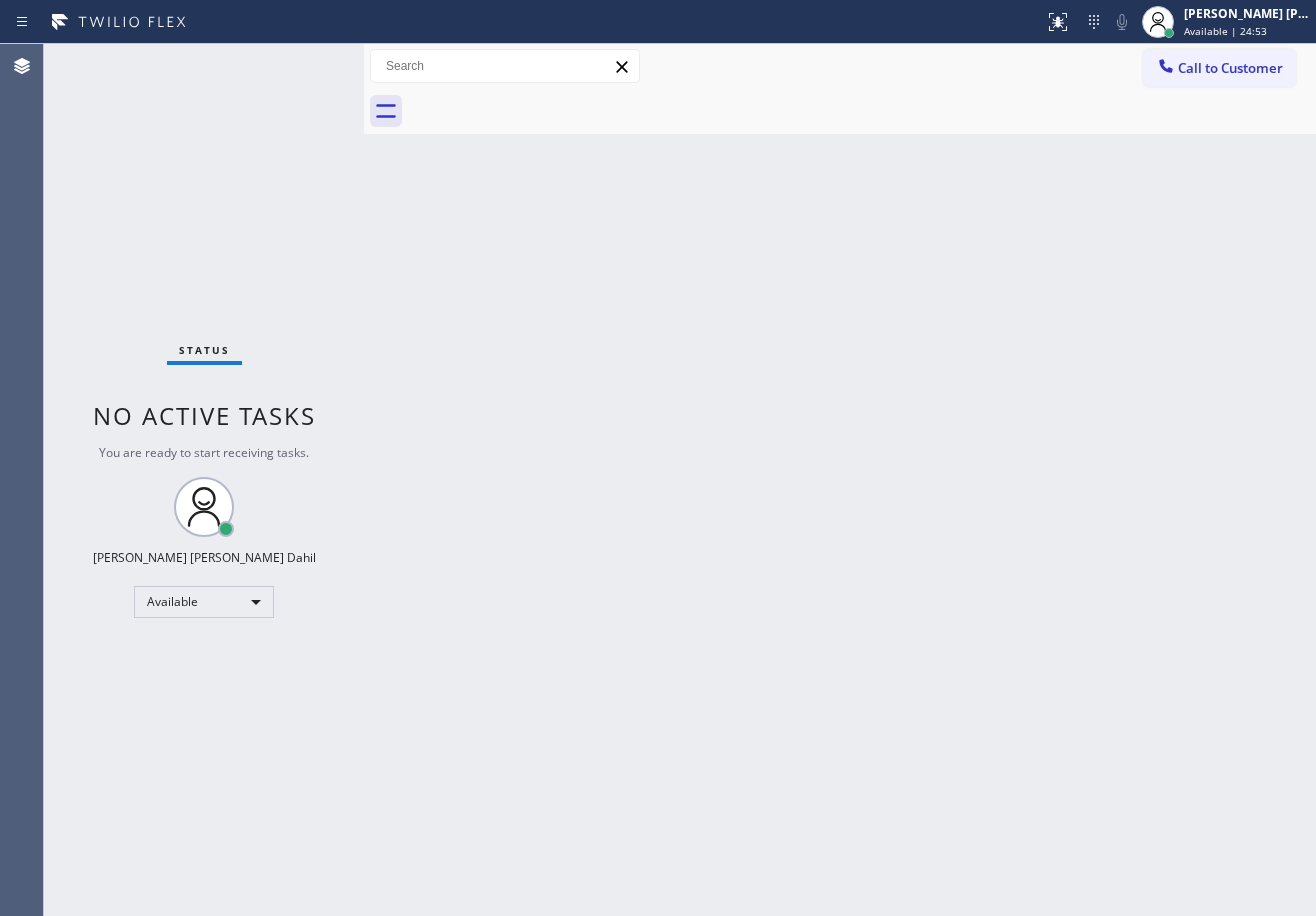 drag, startPoint x: 283, startPoint y: 113, endPoint x: 314, endPoint y: 66, distance: 56.302753 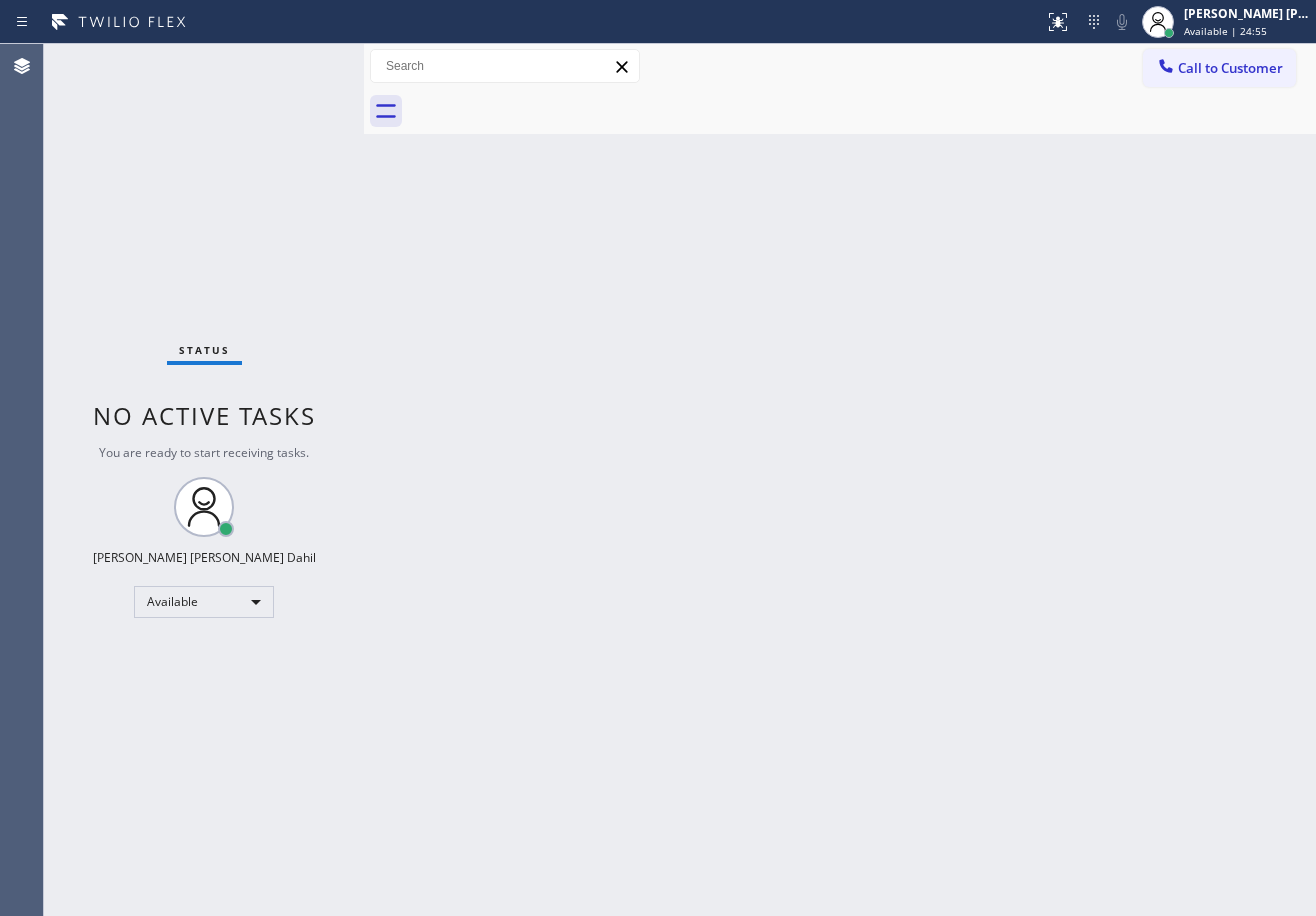 drag, startPoint x: 304, startPoint y: 59, endPoint x: 297, endPoint y: 69, distance: 12.206555 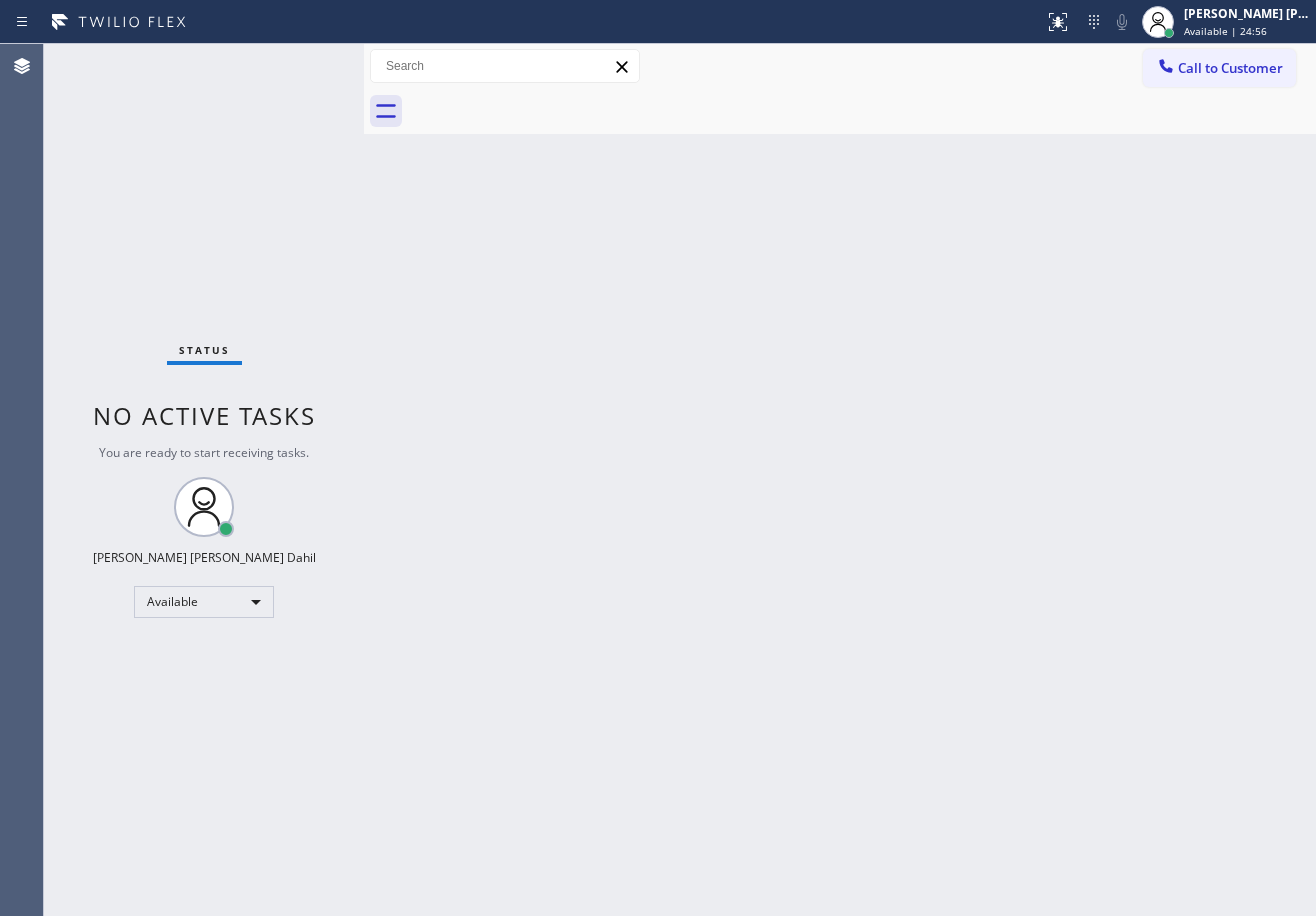 click on "Status   No active tasks     You are ready to start receiving tasks.   [PERSON_NAME] [PERSON_NAME] Dahil Available" at bounding box center (204, 480) 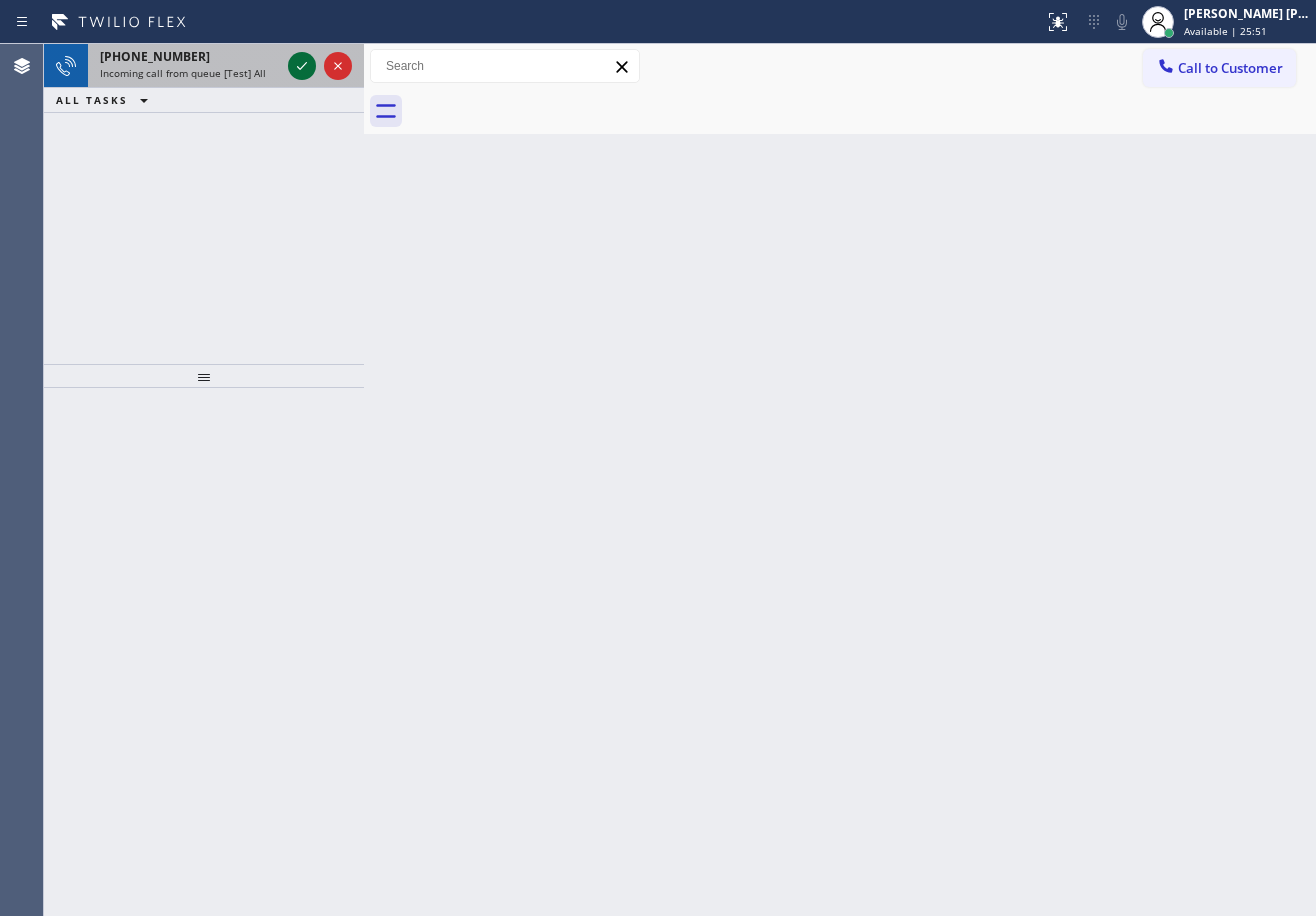 click 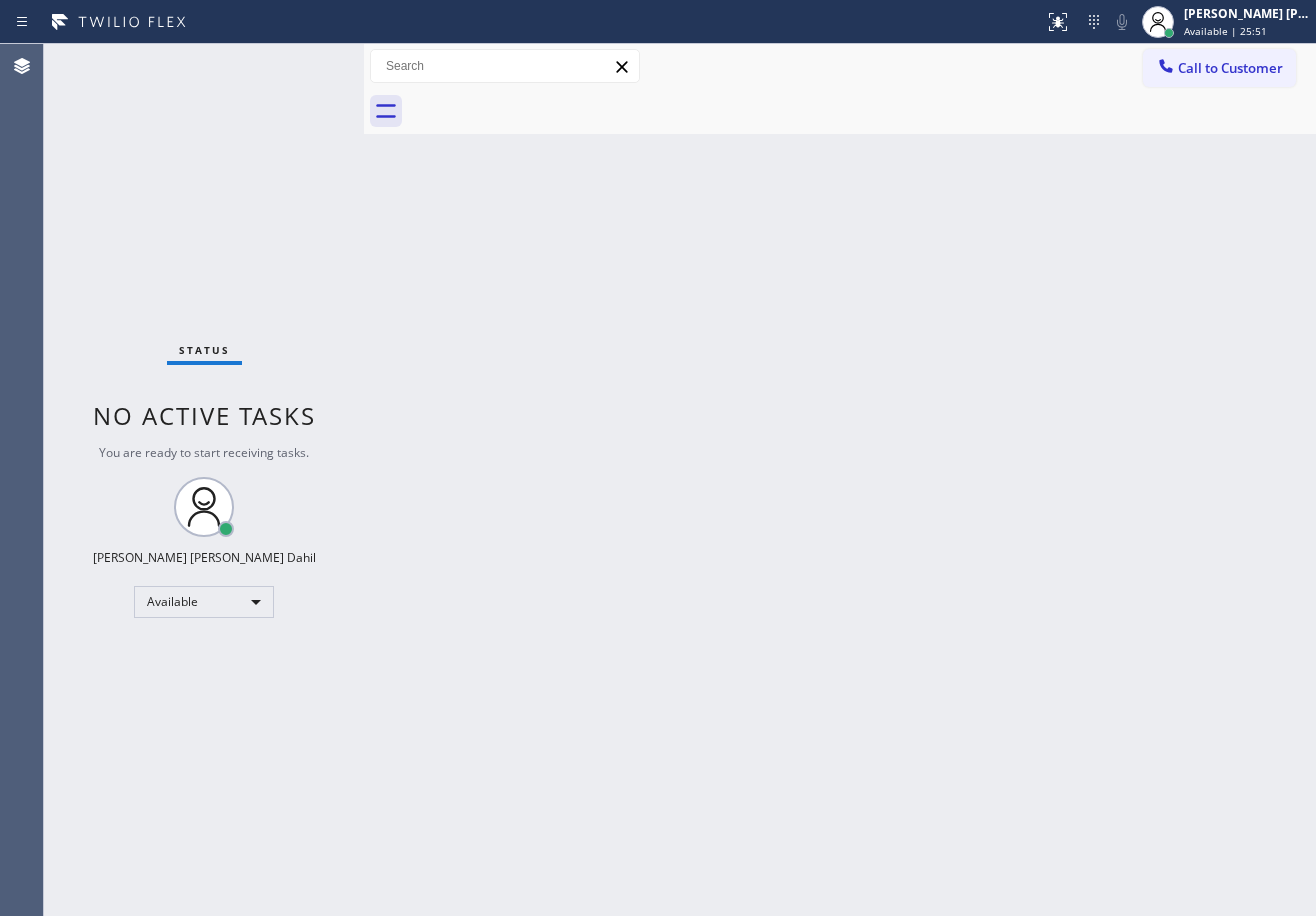 click on "Status   No active tasks     You are ready to start receiving tasks.   [PERSON_NAME] [PERSON_NAME] Dahil Available" at bounding box center (204, 480) 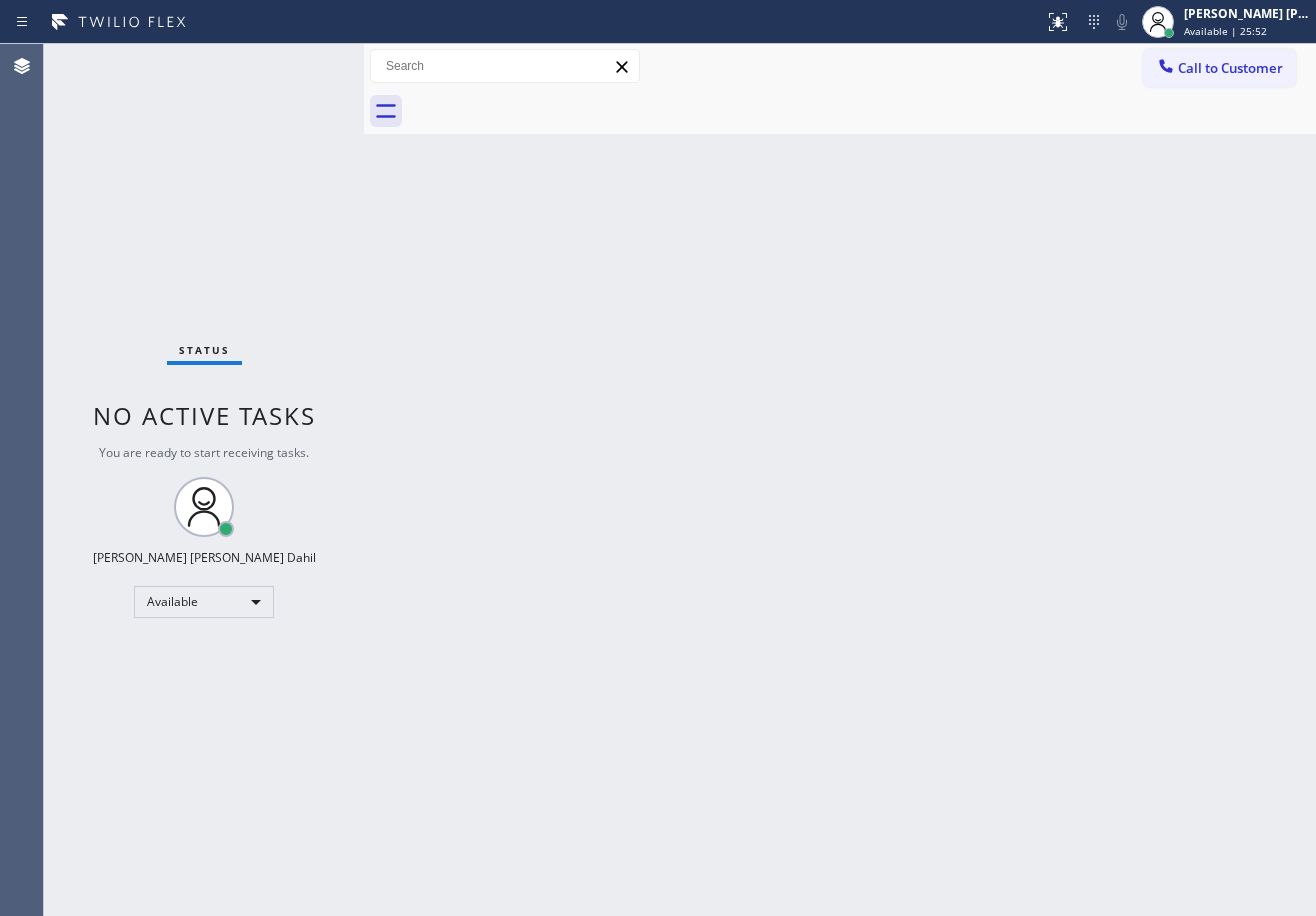 click on "Status   No active tasks     You are ready to start receiving tasks.   [PERSON_NAME] [PERSON_NAME] Dahil Available" at bounding box center [204, 480] 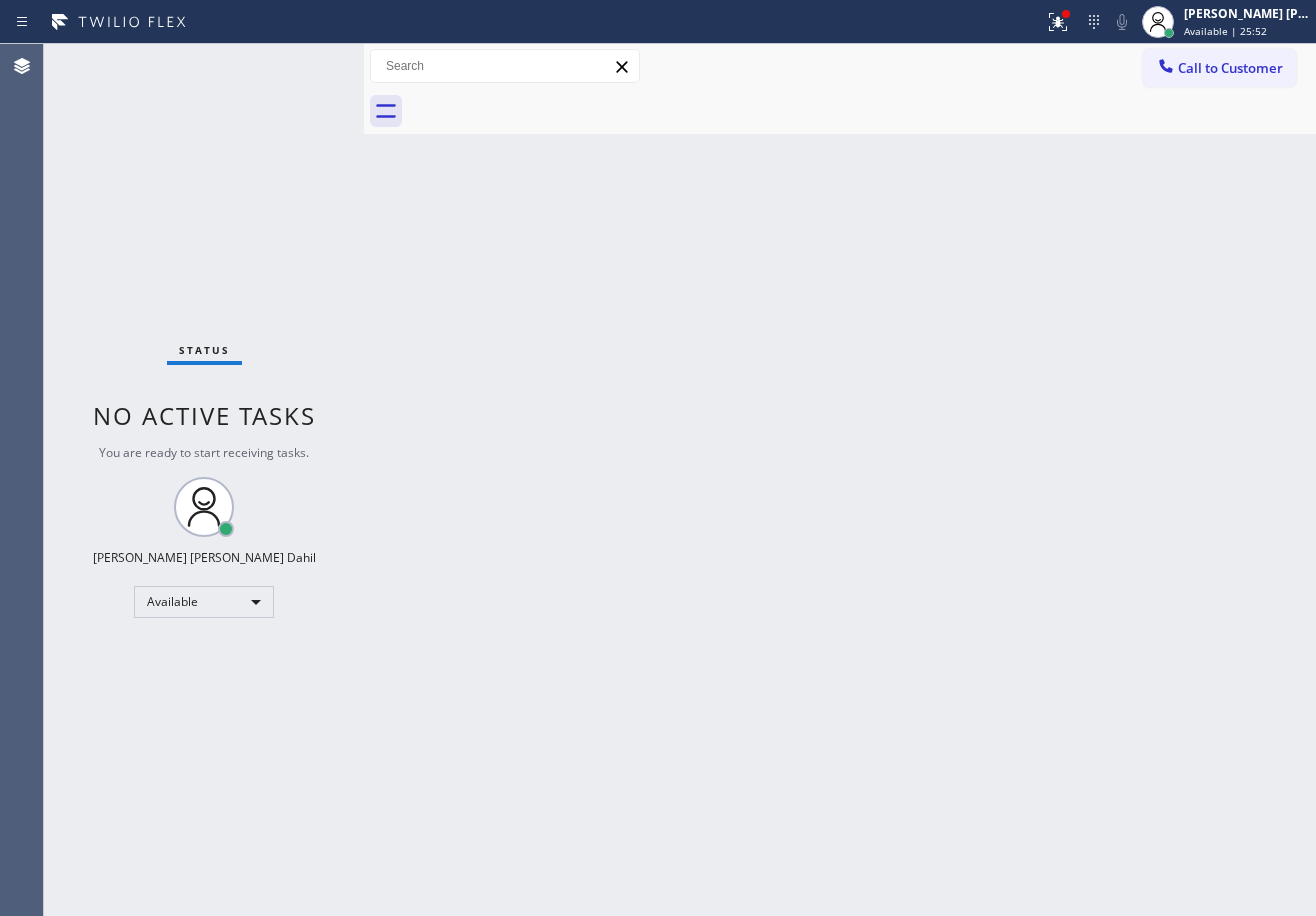 click on "Status   No active tasks     You are ready to start receiving tasks.   [PERSON_NAME] [PERSON_NAME] Dahil Available" at bounding box center (204, 480) 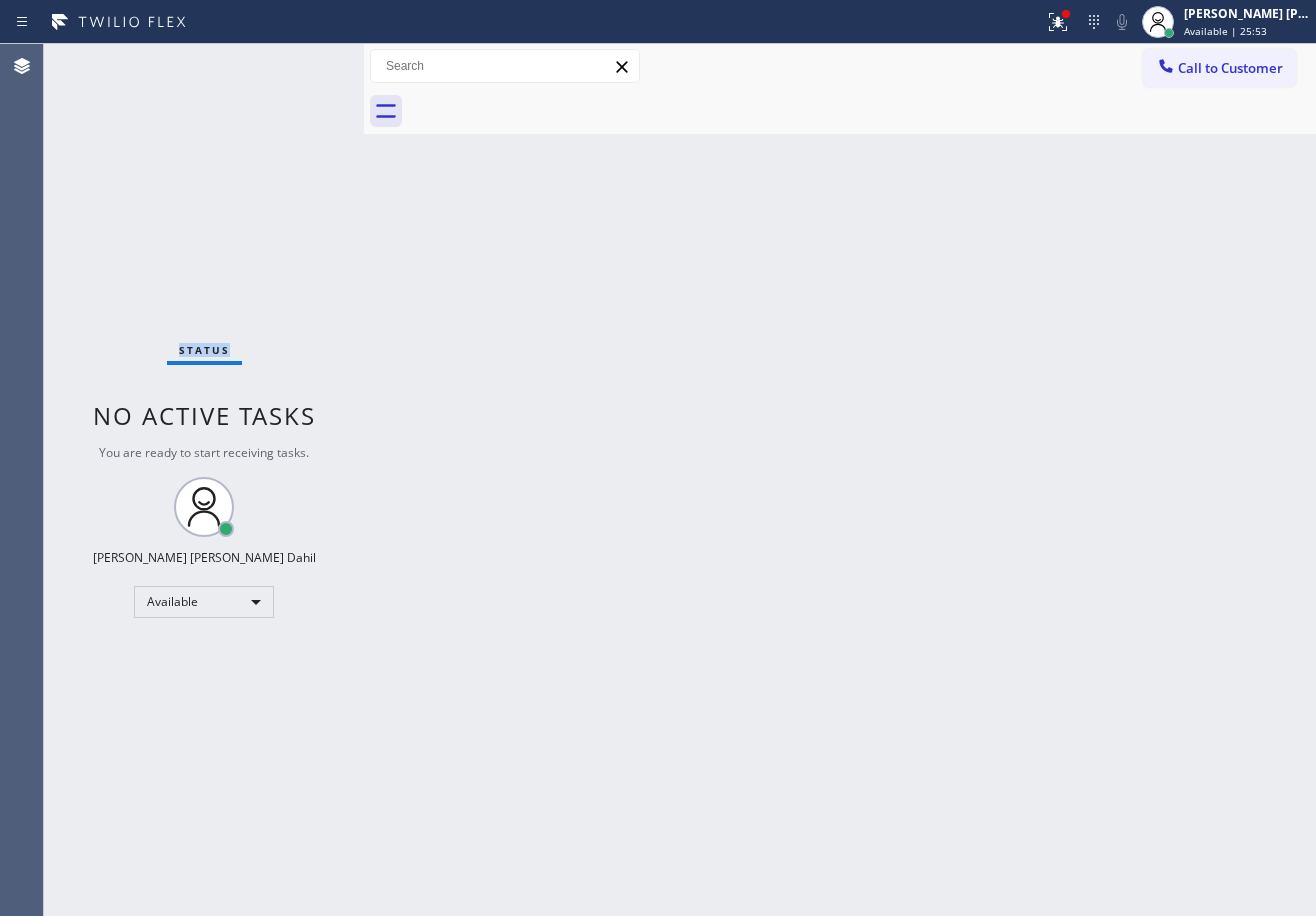 click on "Status   No active tasks     You are ready to start receiving tasks.   [PERSON_NAME] [PERSON_NAME] Dahil Available" at bounding box center (204, 480) 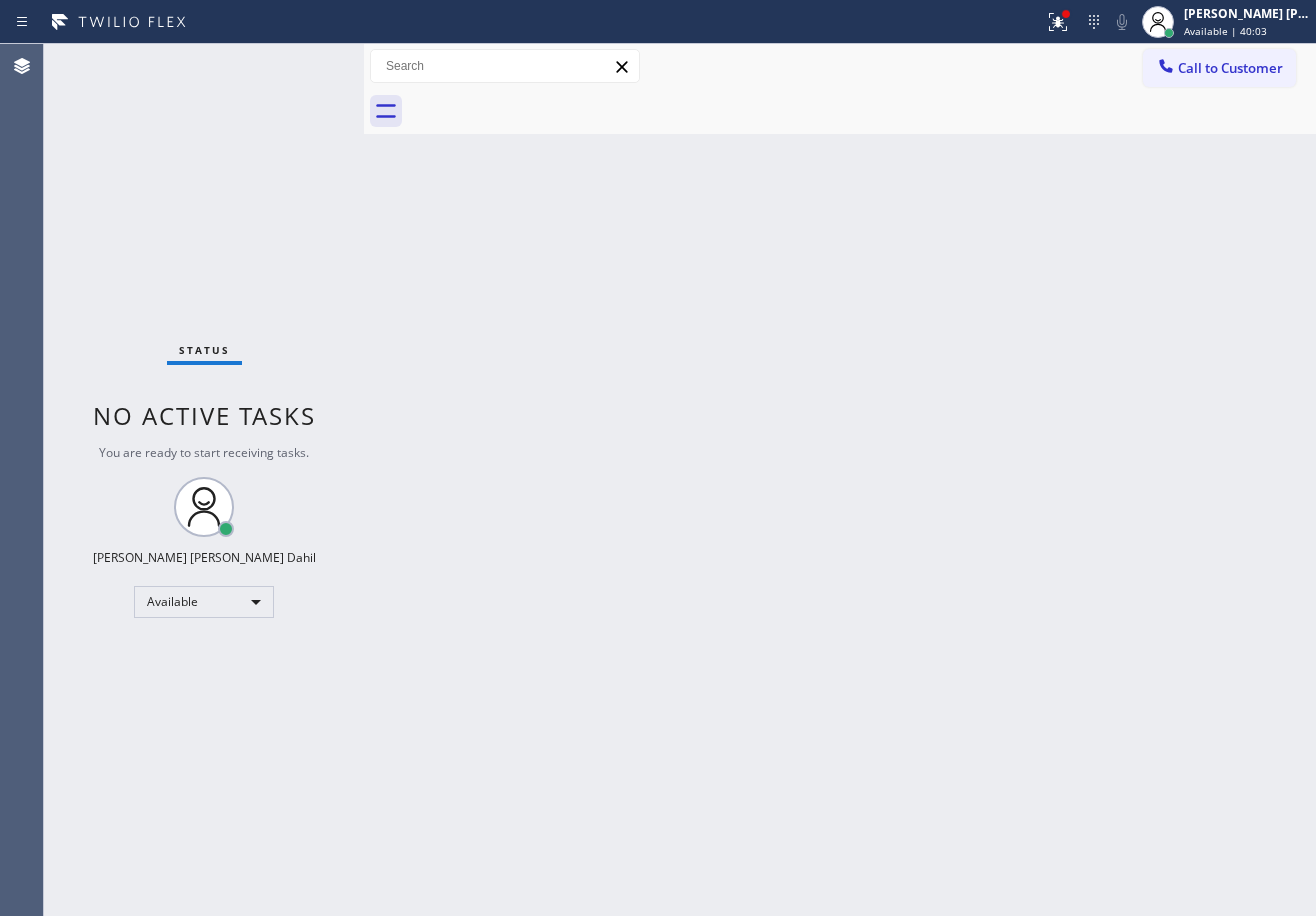 click on "Back to Dashboard Change Sender ID Customers Technicians Select a contact Outbound call Technician Search Technician Your caller id phone number Your caller id phone number Call Technician info Name   Phone none Address none Change Sender ID HVAC [PHONE_NUMBER] 5 Star Appliance [PHONE_NUMBER] Appliance Repair [PHONE_NUMBER] Plumbing [PHONE_NUMBER] Air Duct Cleaning [PHONE_NUMBER]  Electricians [PHONE_NUMBER] Cancel Change Check personal SMS Reset Change No tabs Call to Customer Outbound call Location Home Alliance [US_STATE] Your caller id phone number [PHONE_NUMBER] Customer number Call Outbound call Technician Search Technician Your caller id phone number Your caller id phone number Call" at bounding box center [840, 480] 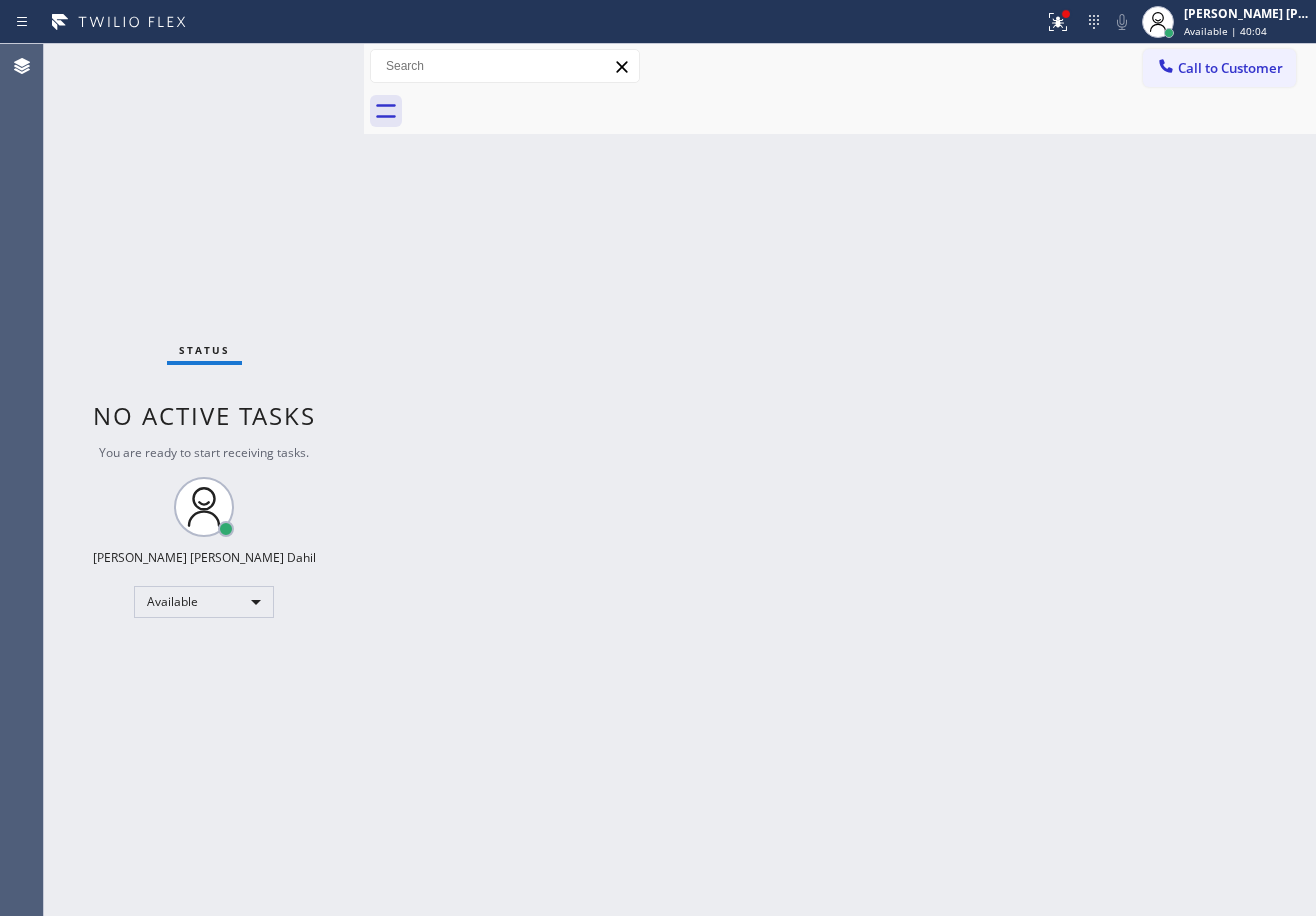 drag, startPoint x: 682, startPoint y: 322, endPoint x: 888, endPoint y: 580, distance: 330.1515 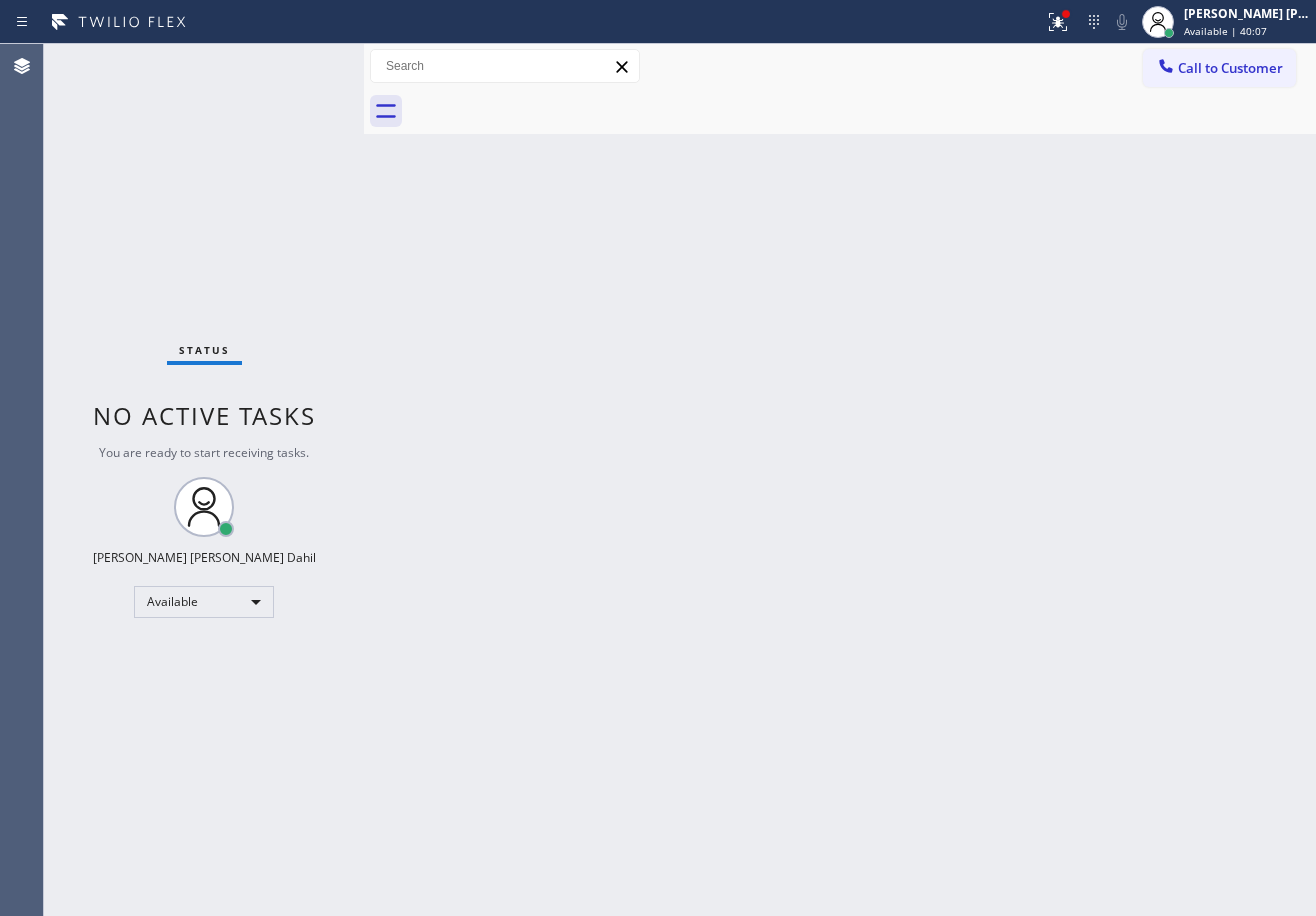 click on "Back to Dashboard Change Sender ID Customers Technicians Select a contact Outbound call Technician Search Technician Your caller id phone number Your caller id phone number Call Technician info Name   Phone none Address none Change Sender ID HVAC [PHONE_NUMBER] 5 Star Appliance [PHONE_NUMBER] Appliance Repair [PHONE_NUMBER] Plumbing [PHONE_NUMBER] Air Duct Cleaning [PHONE_NUMBER]  Electricians [PHONE_NUMBER] Cancel Change Check personal SMS Reset Change No tabs Call to Customer Outbound call Location Home Alliance [US_STATE] Your caller id phone number [PHONE_NUMBER] Customer number Call Outbound call Technician Search Technician Your caller id phone number Your caller id phone number Call" at bounding box center (840, 480) 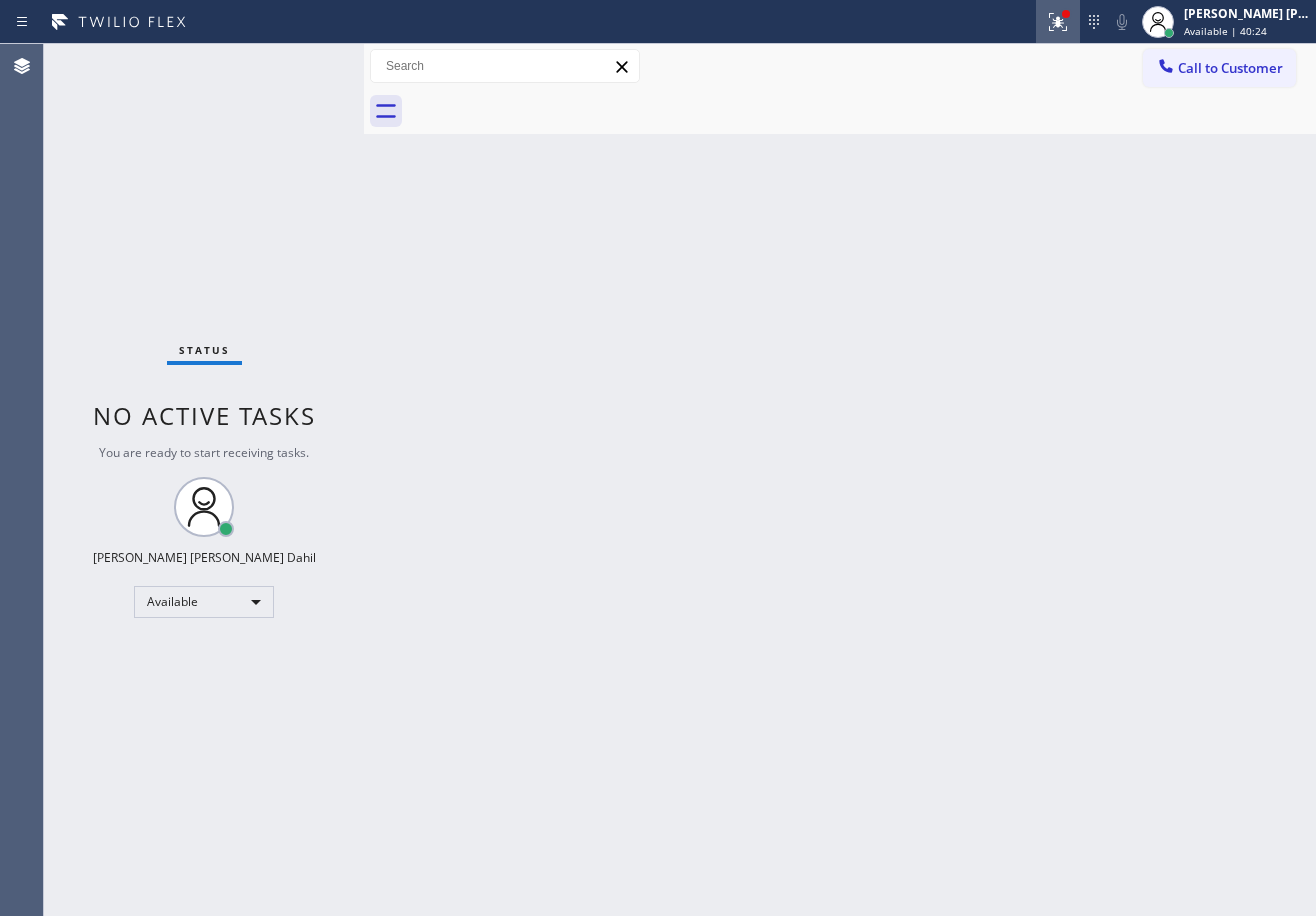 click 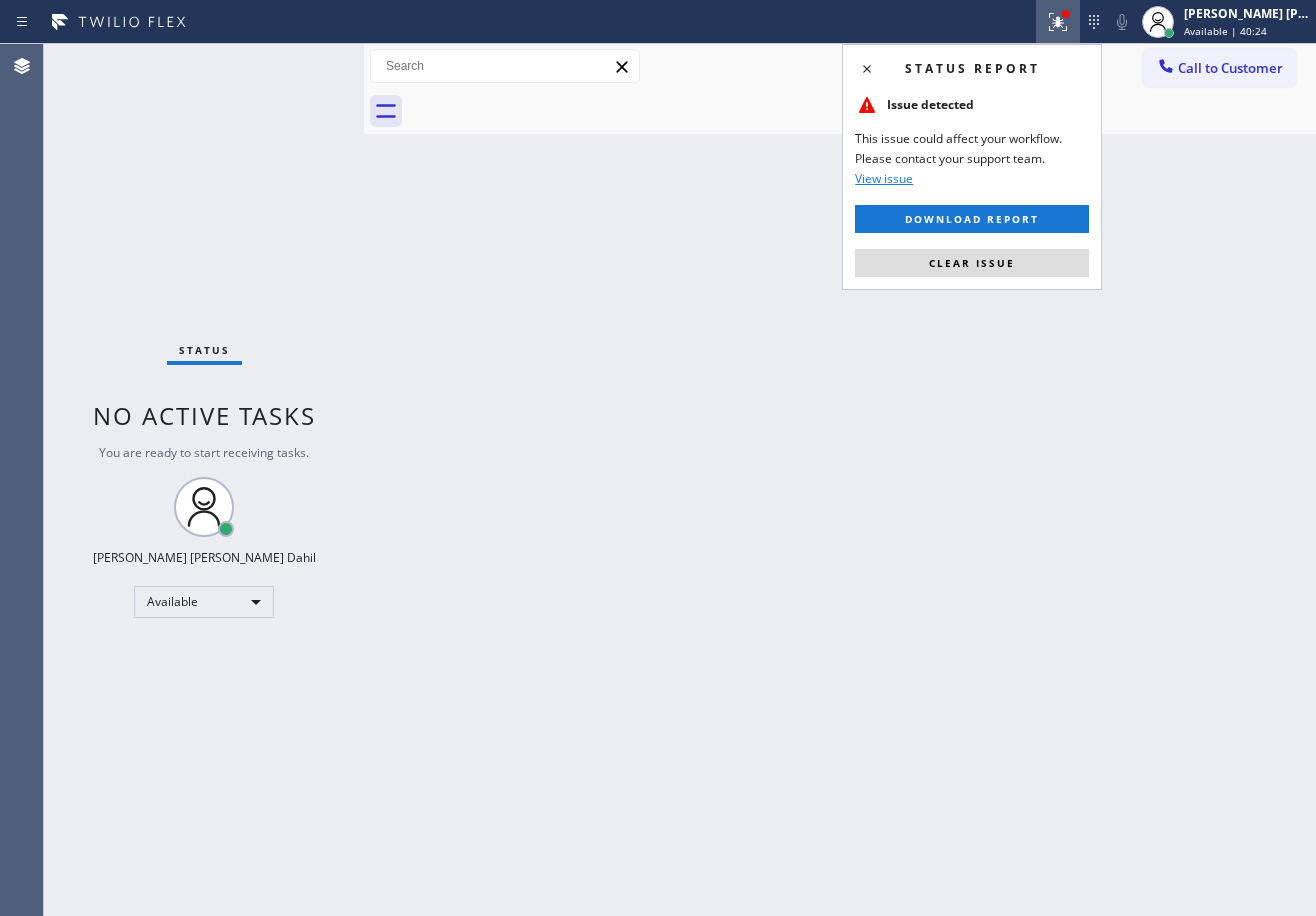 click on "Status report Issue detected This issue could affect your workflow. Please contact your support team. View issue Download report Clear issue" at bounding box center (972, 167) 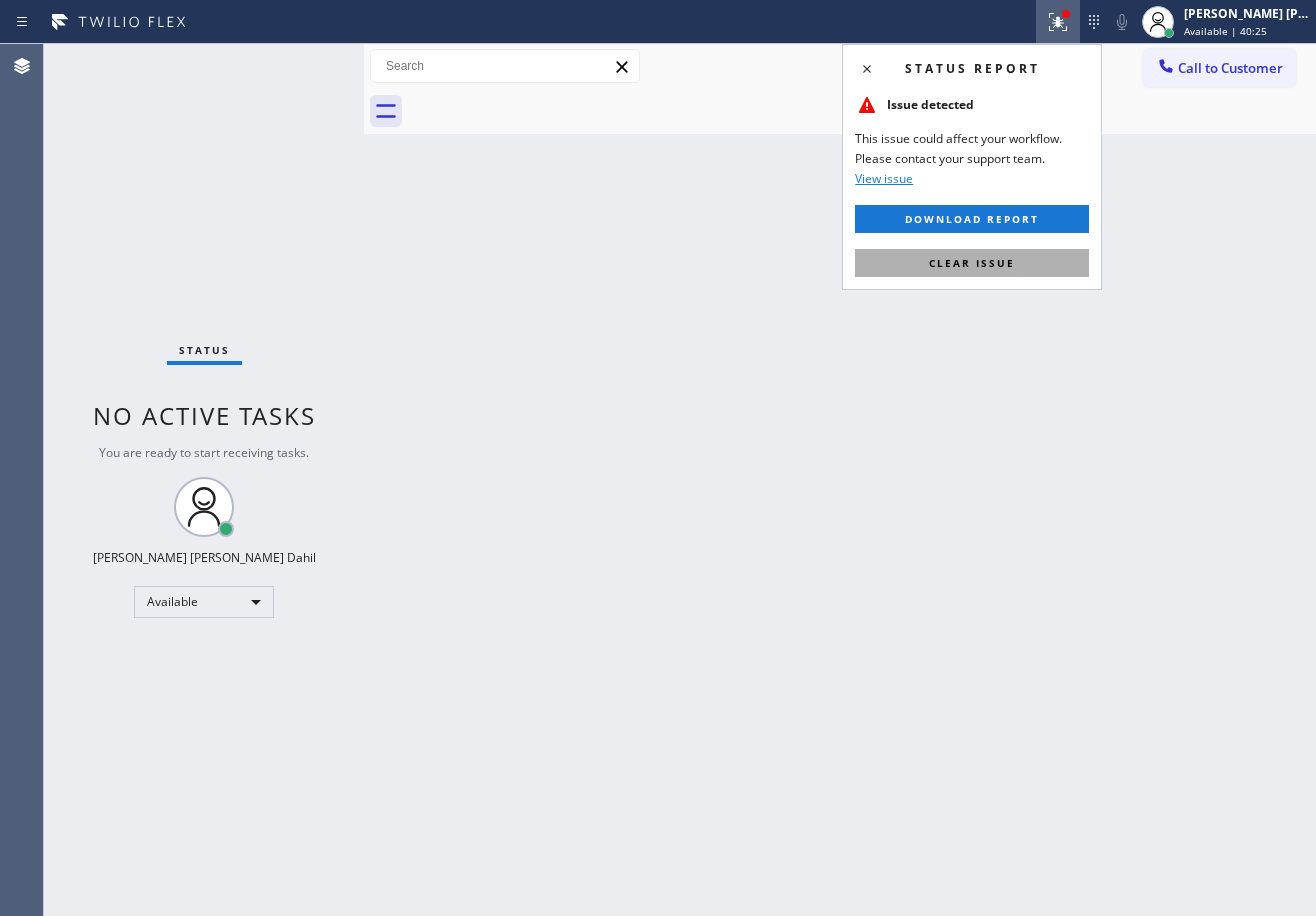 click on "Clear issue" at bounding box center (972, 263) 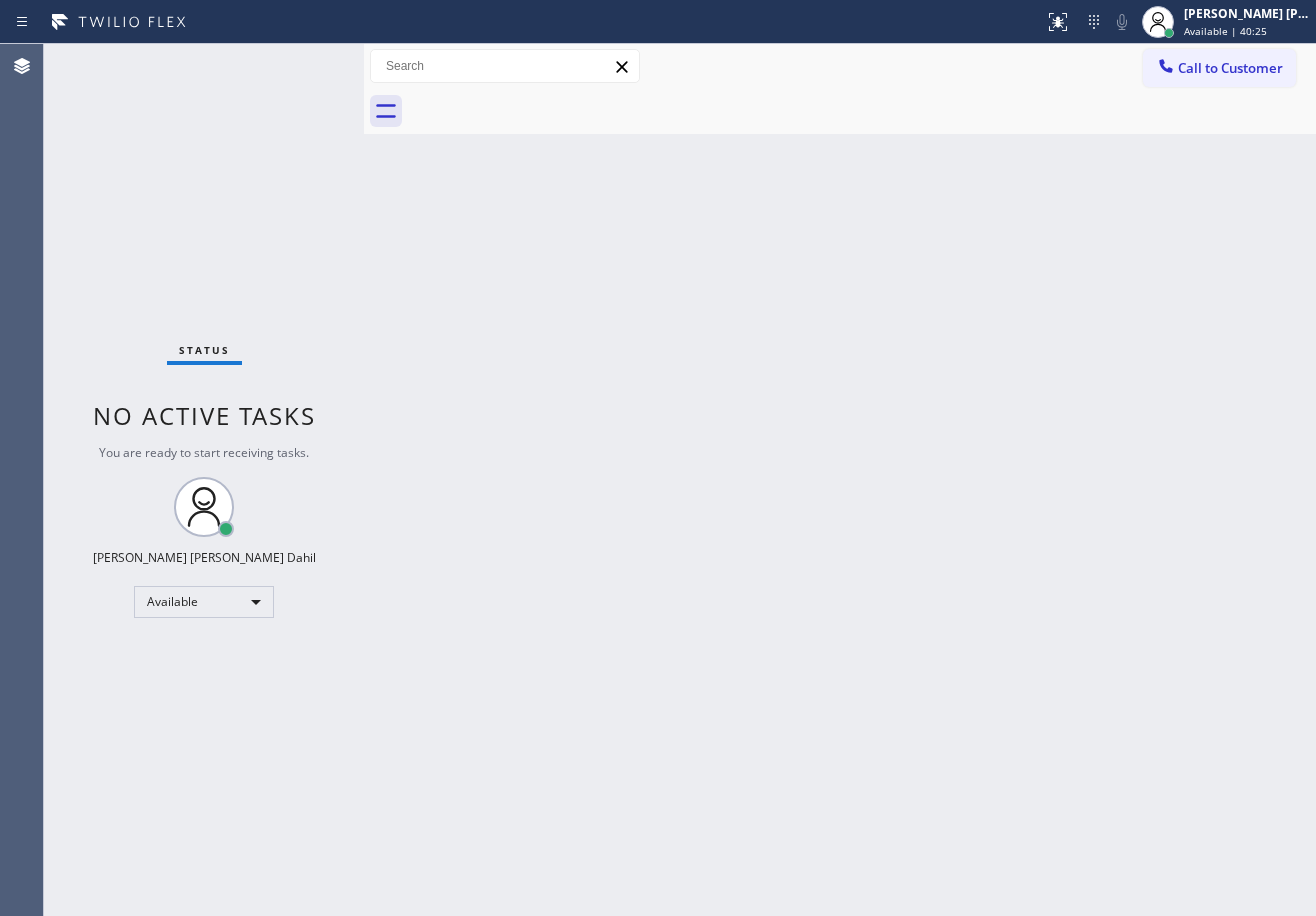 drag, startPoint x: 966, startPoint y: 384, endPoint x: 927, endPoint y: 495, distance: 117.65203 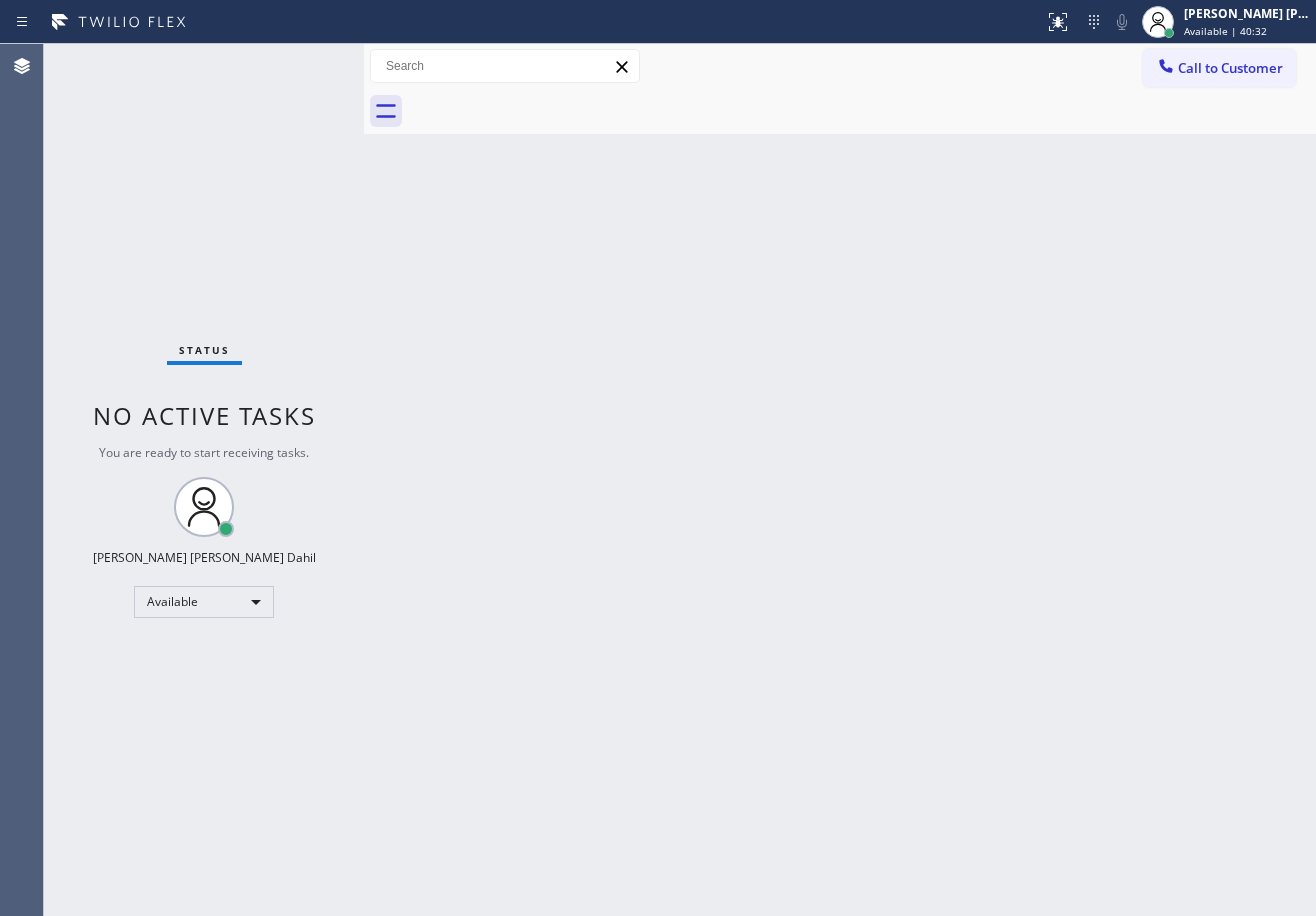 click on "Status   No active tasks     You are ready to start receiving tasks.   [PERSON_NAME] [PERSON_NAME] Dahil Available" at bounding box center [204, 480] 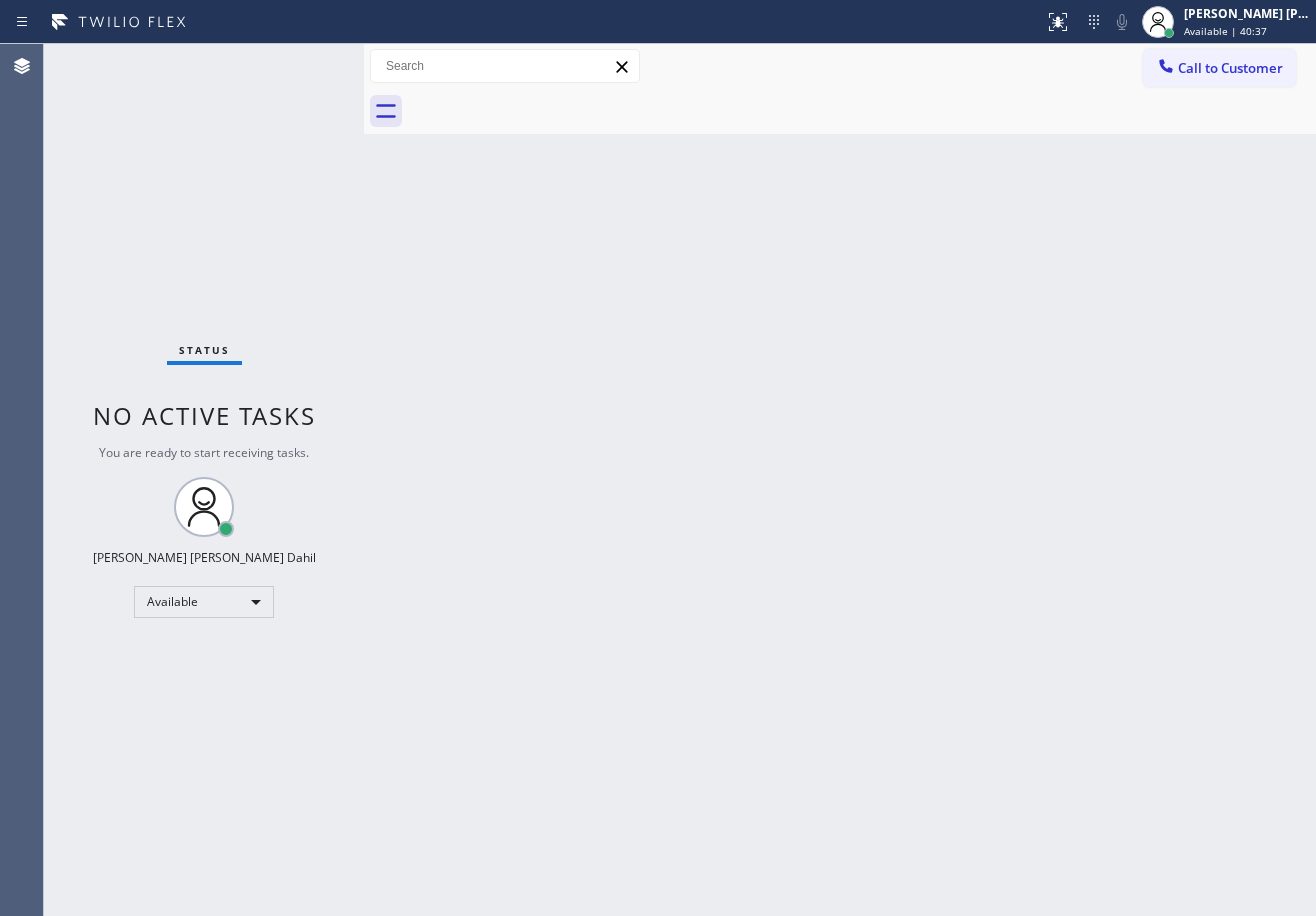 click on "Status   No active tasks     You are ready to start receiving tasks.   [PERSON_NAME] [PERSON_NAME] Dahil Available" at bounding box center (204, 480) 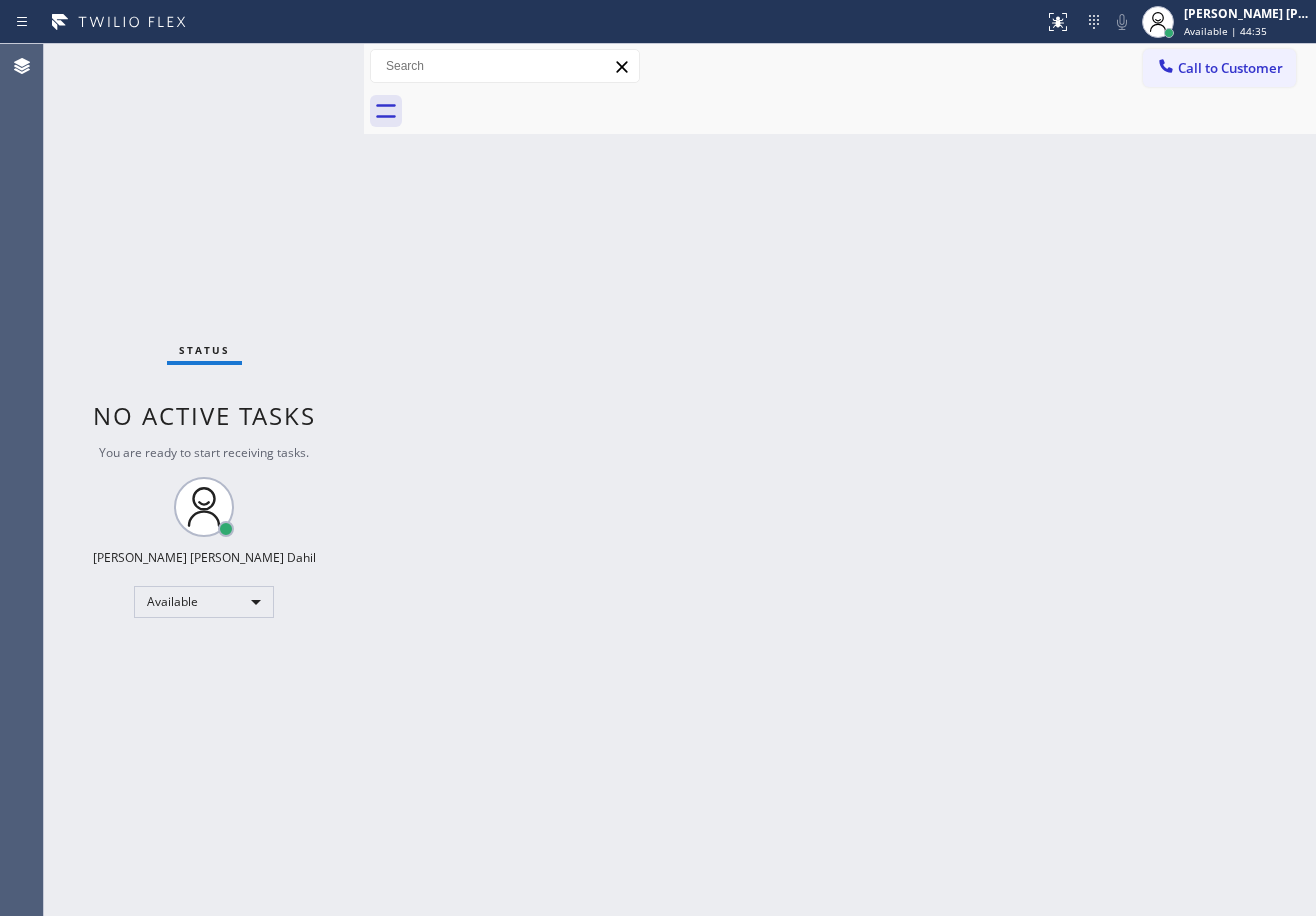 click on "Status   No active tasks     You are ready to start receiving tasks.   [PERSON_NAME] [PERSON_NAME] Dahil Available" at bounding box center [204, 480] 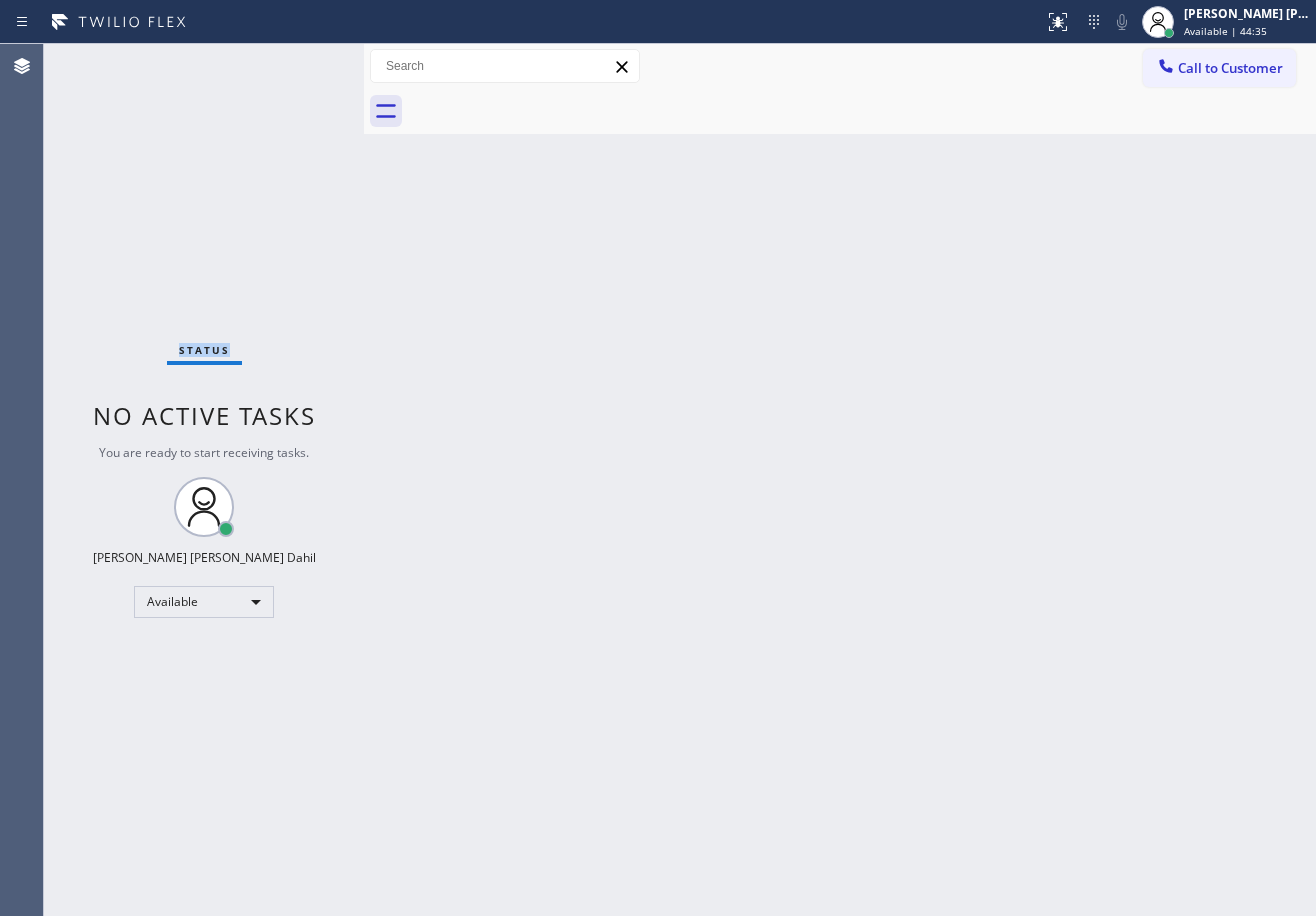 click on "Status   No active tasks     You are ready to start receiving tasks.   [PERSON_NAME] [PERSON_NAME] Dahil Available" at bounding box center [204, 480] 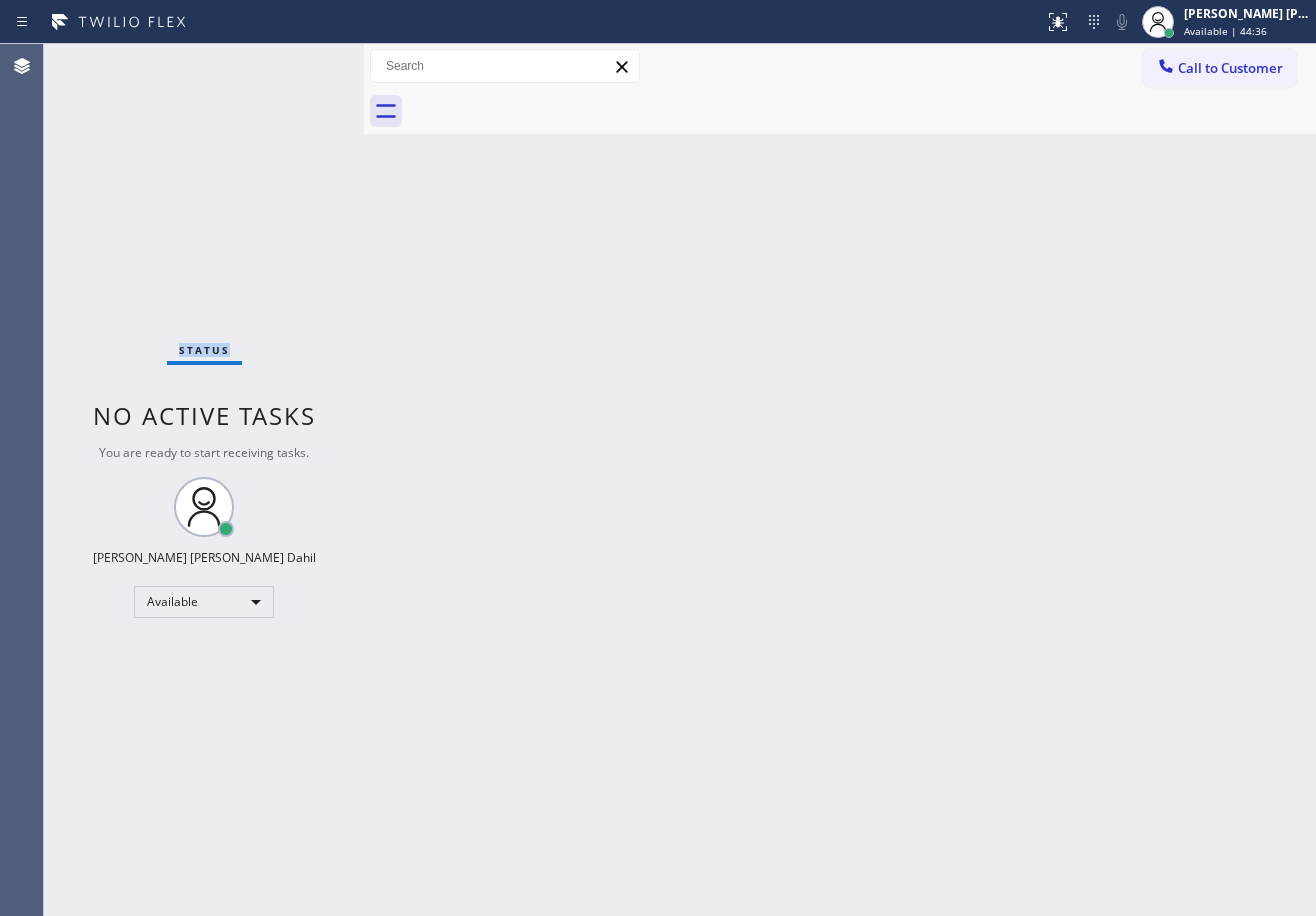 click on "Status   No active tasks     You are ready to start receiving tasks.   [PERSON_NAME] [PERSON_NAME] Dahil Available" at bounding box center (204, 480) 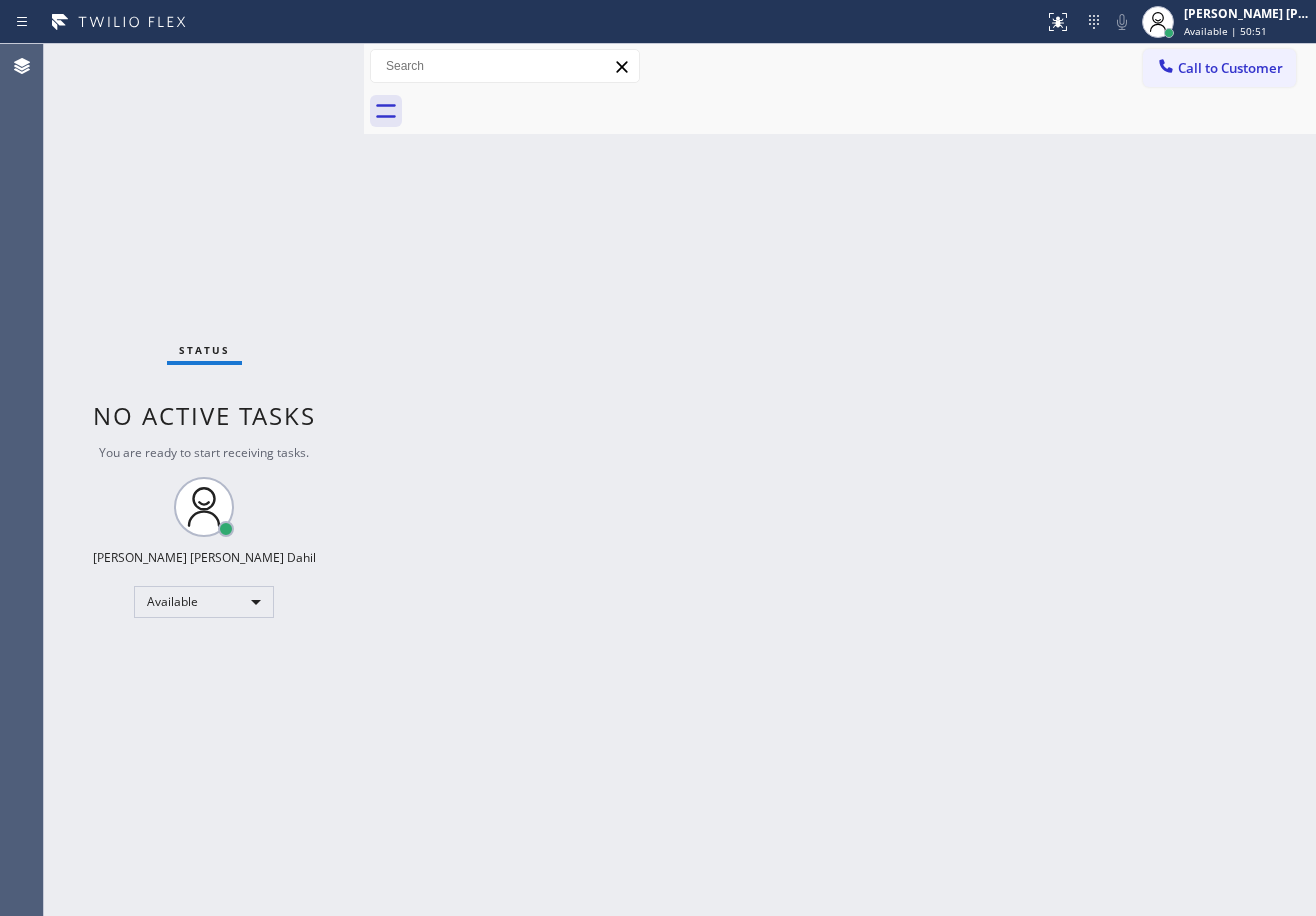 click on "Back to Dashboard Change Sender ID Customers Technicians Select a contact Outbound call Technician Search Technician Your caller id phone number Your caller id phone number Call Technician info Name   Phone none Address none Change Sender ID HVAC [PHONE_NUMBER] 5 Star Appliance [PHONE_NUMBER] Appliance Repair [PHONE_NUMBER] Plumbing [PHONE_NUMBER] Air Duct Cleaning [PHONE_NUMBER]  Electricians [PHONE_NUMBER] Cancel Change Check personal SMS Reset Change No tabs Call to Customer Outbound call Location Home Alliance [US_STATE] Your caller id phone number [PHONE_NUMBER] Customer number Call Outbound call Technician Search Technician Your caller id phone number Your caller id phone number Call" at bounding box center (840, 480) 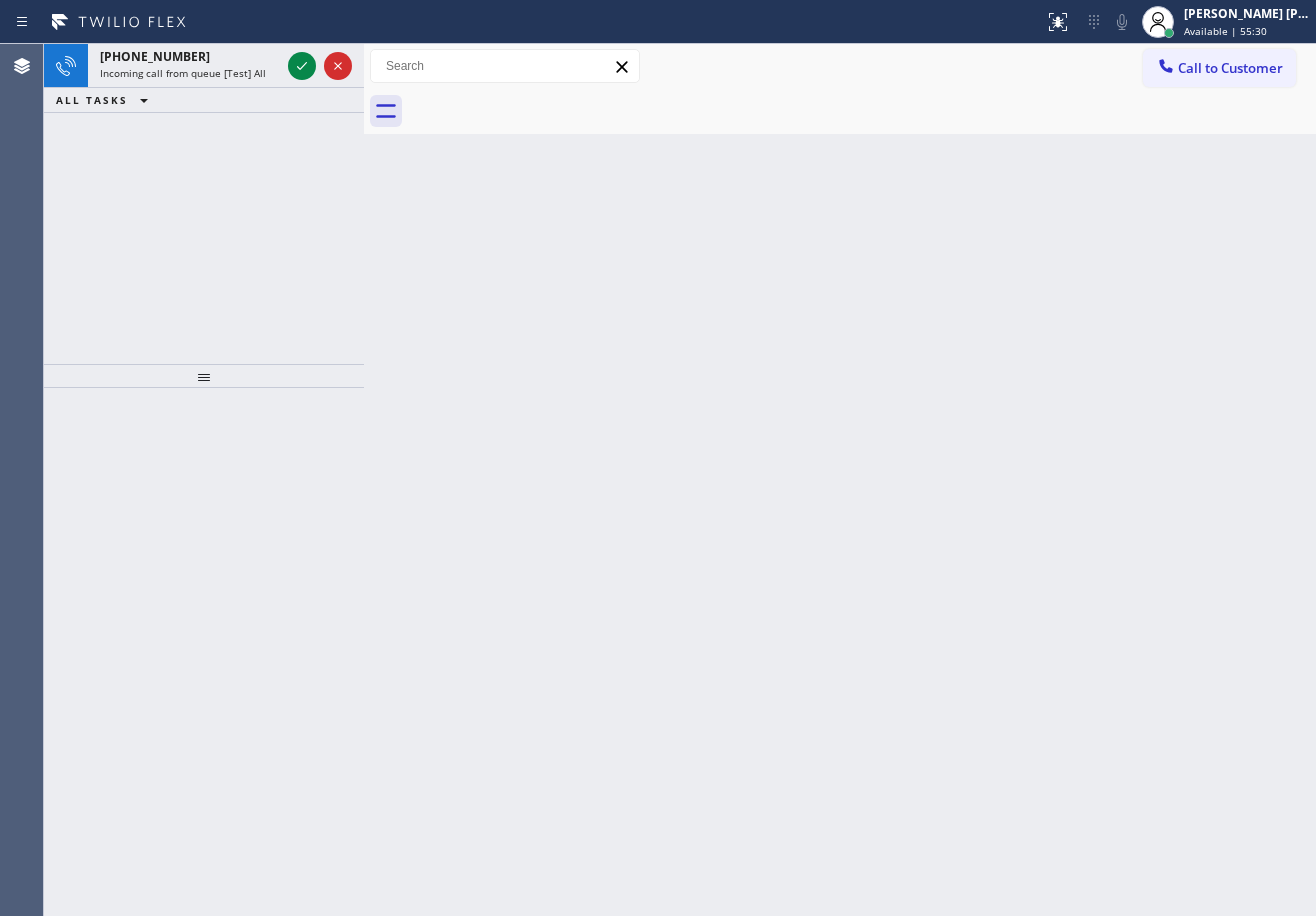 click 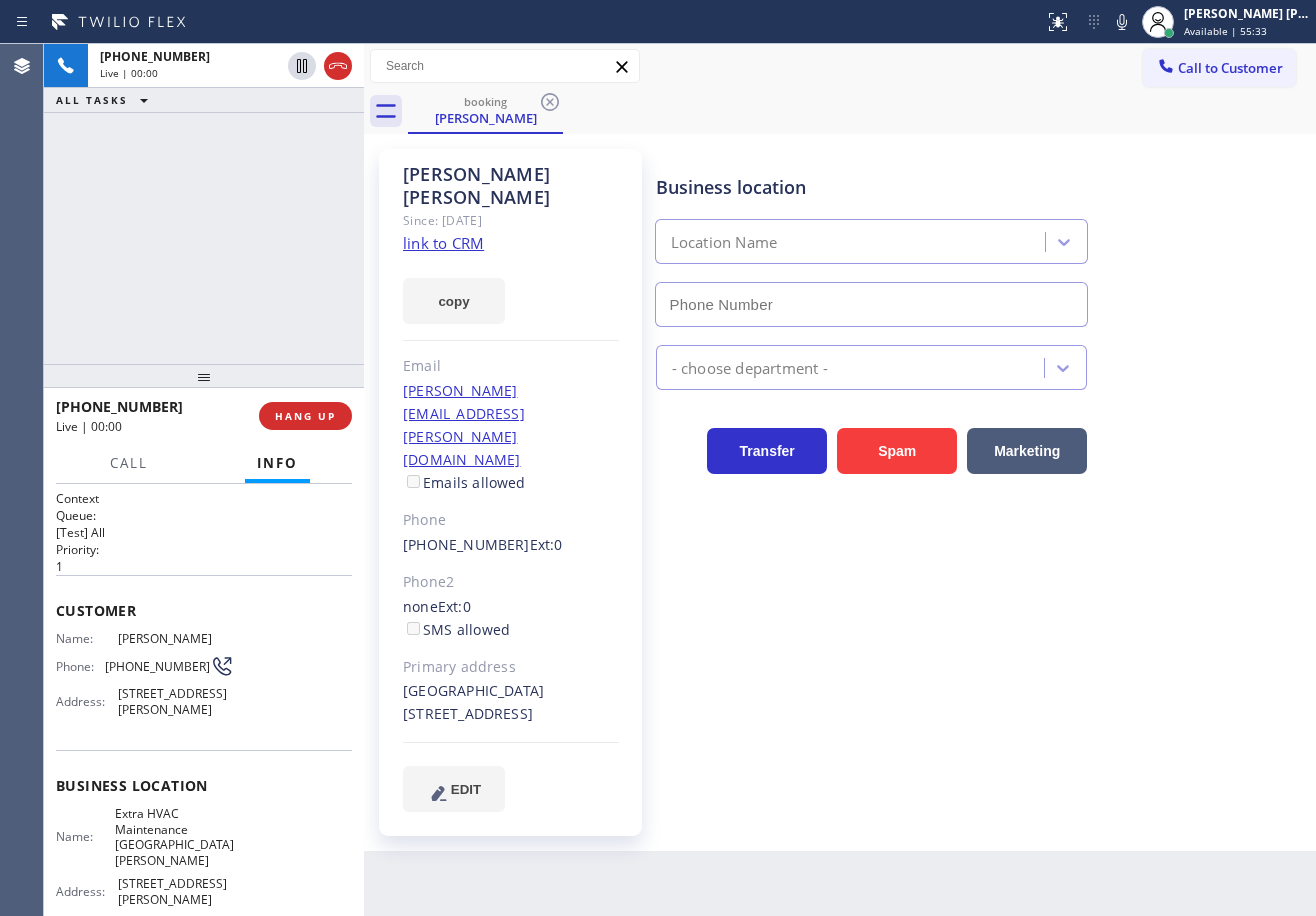 type on "[PHONE_NUMBER]" 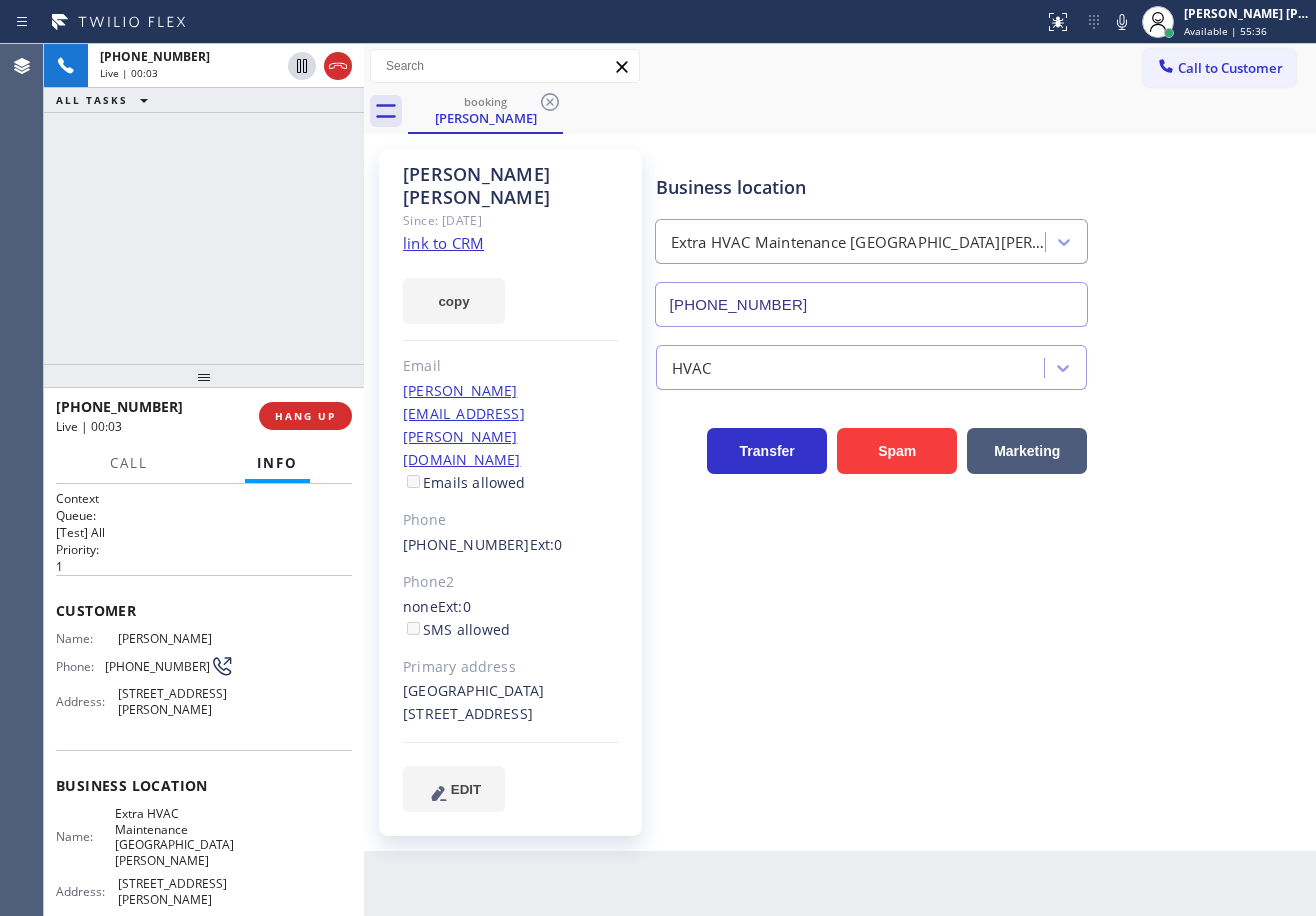 click on "link to CRM" 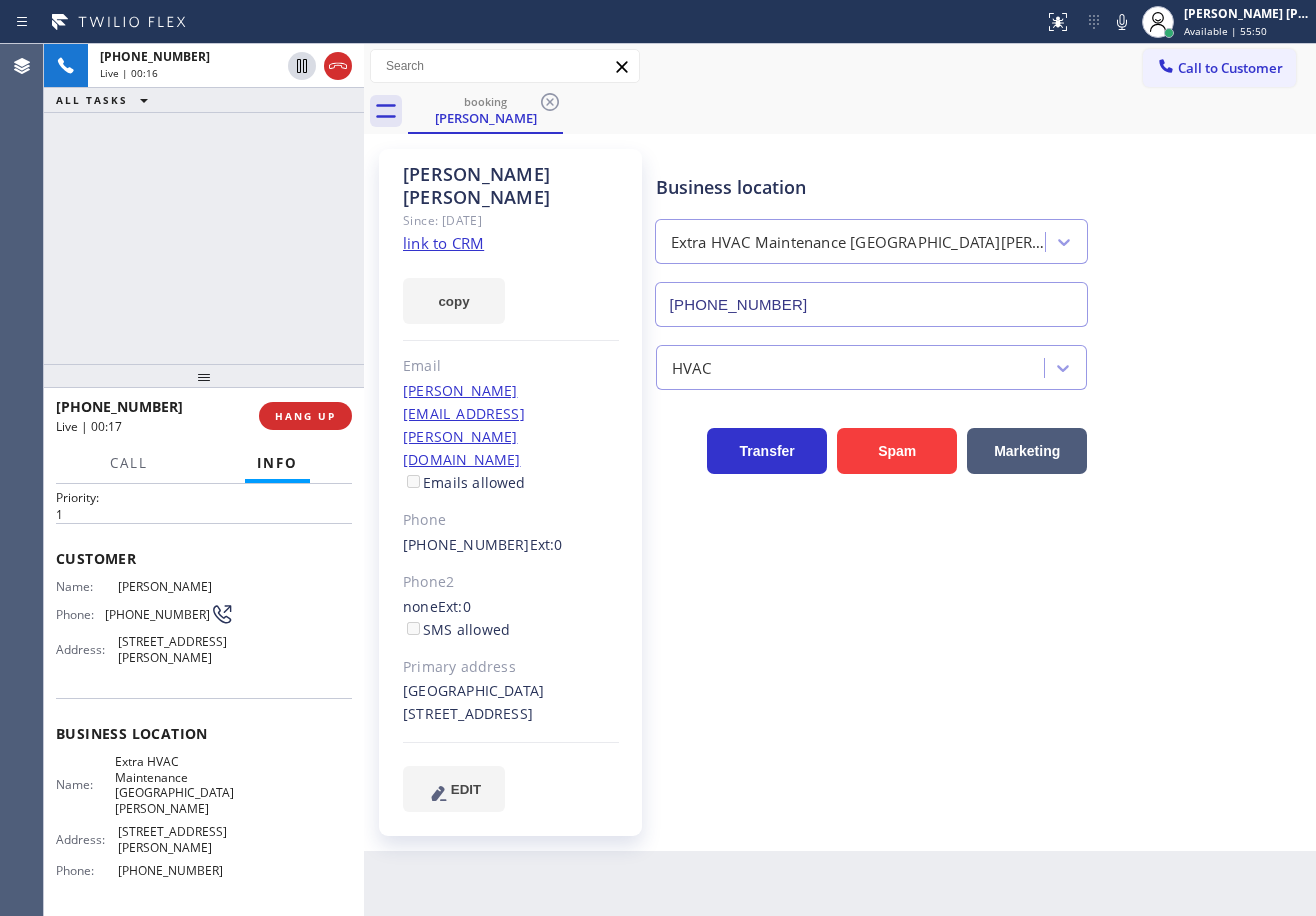 scroll, scrollTop: 100, scrollLeft: 0, axis: vertical 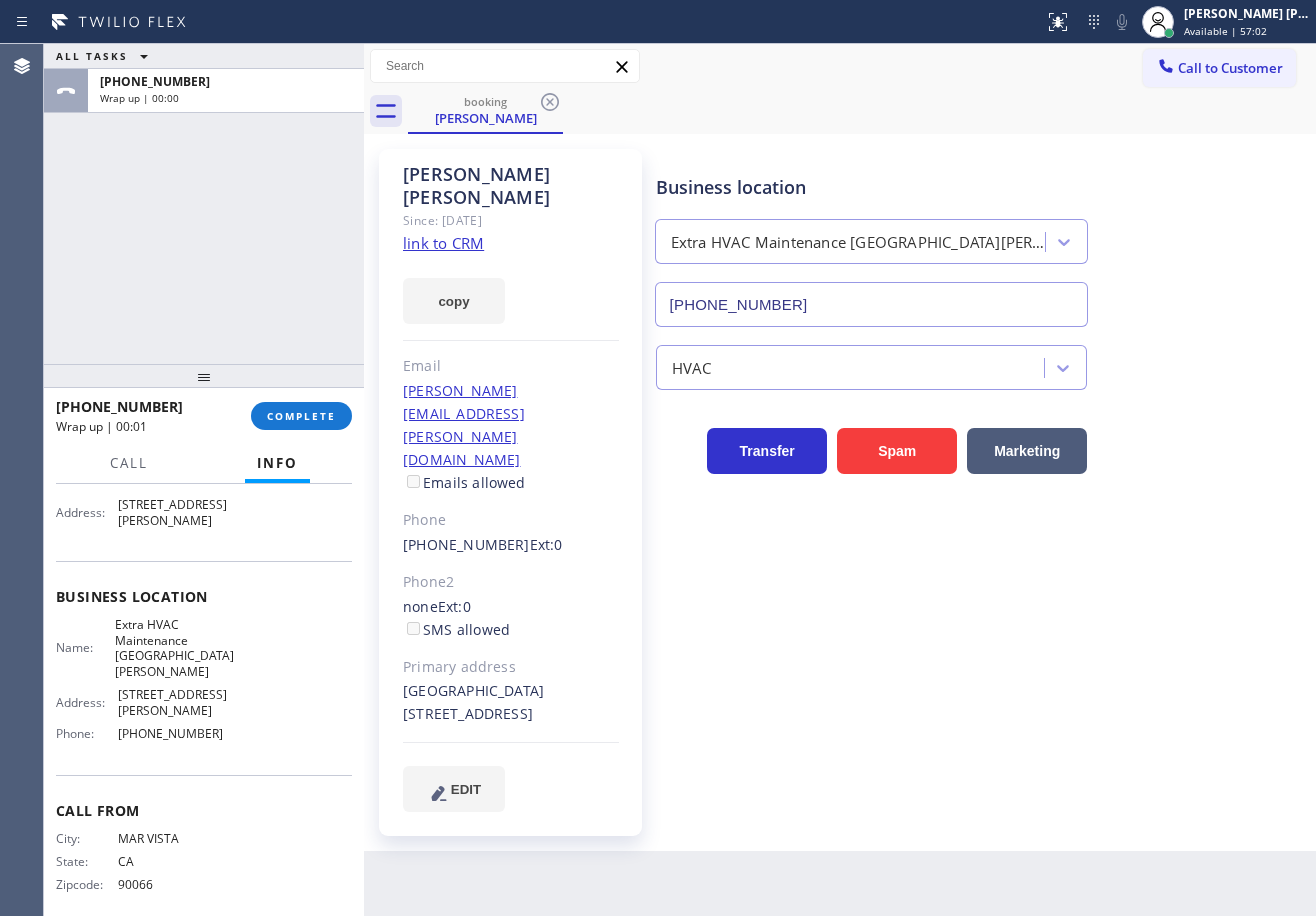 click at bounding box center (204, 376) 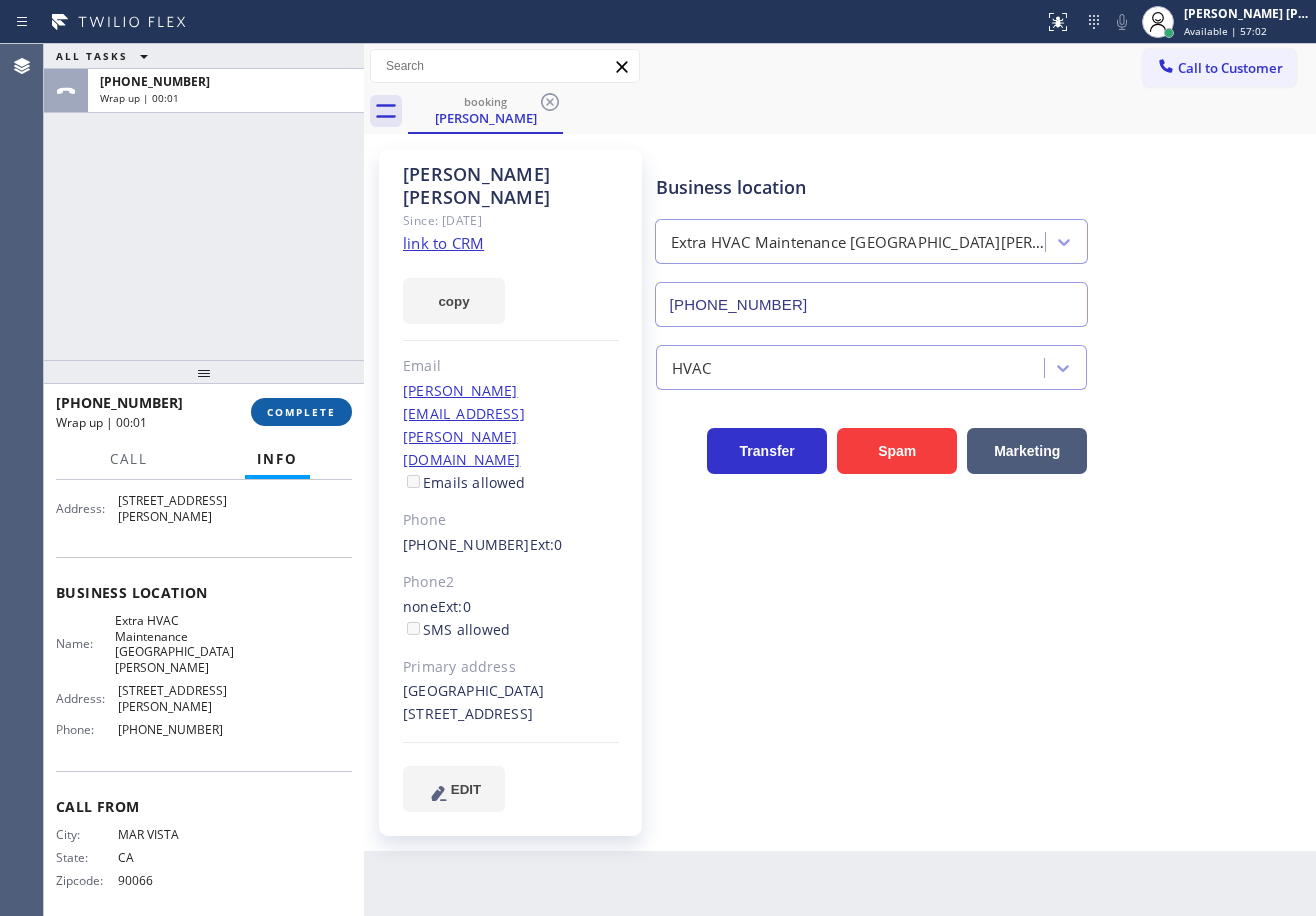 scroll, scrollTop: 186, scrollLeft: 0, axis: vertical 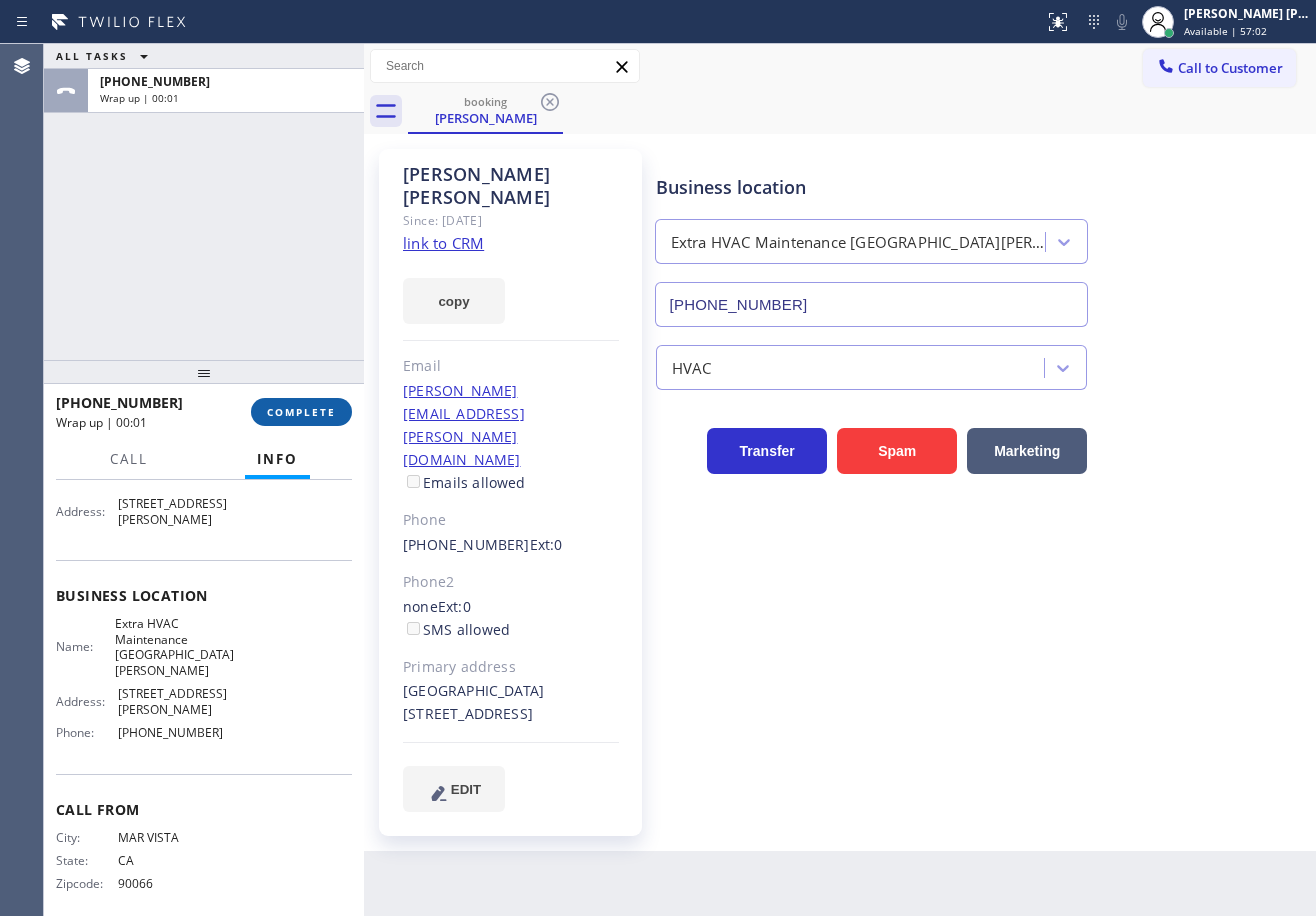 click on "COMPLETE" at bounding box center [301, 412] 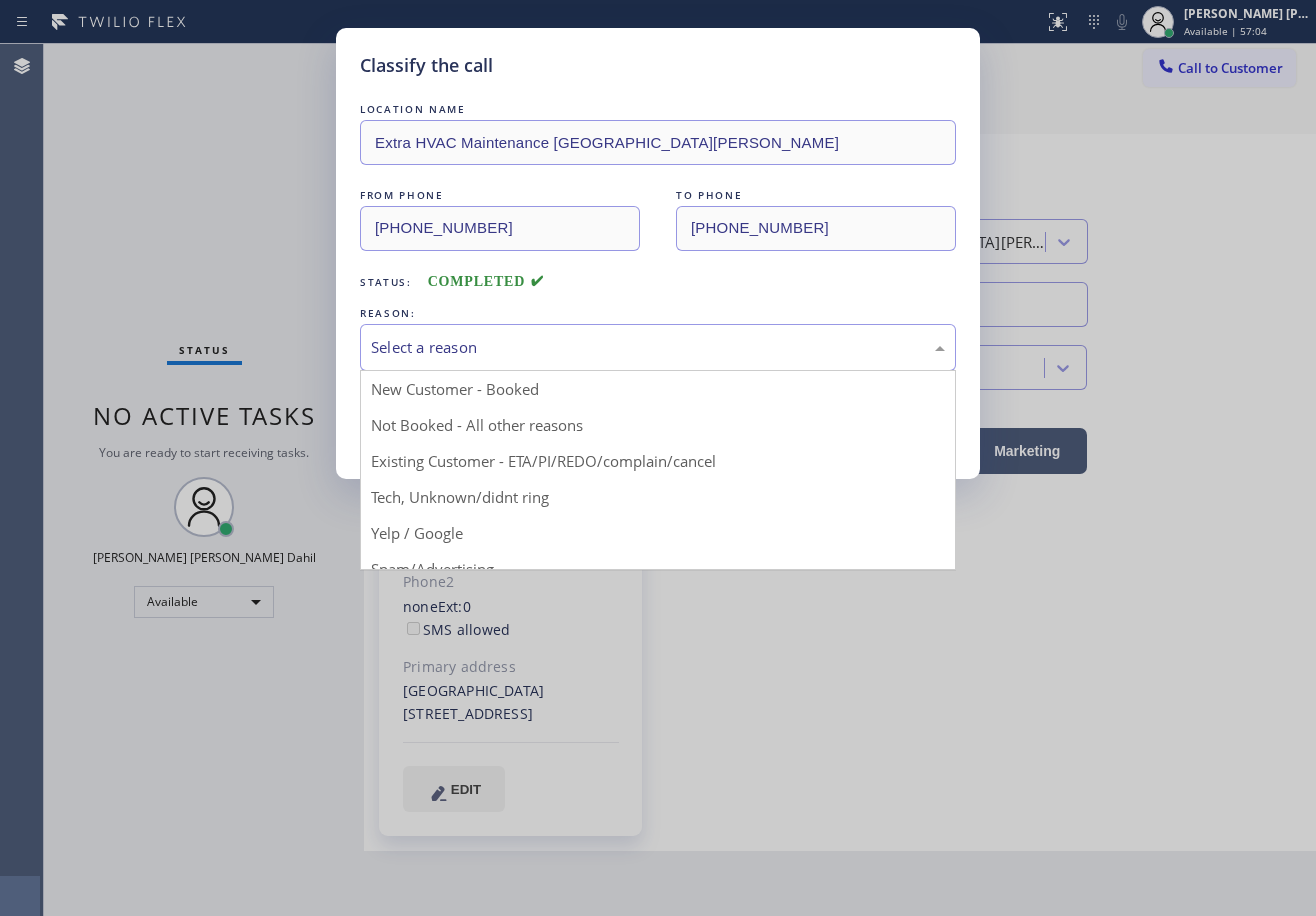 click on "Select a reason" at bounding box center (658, 347) 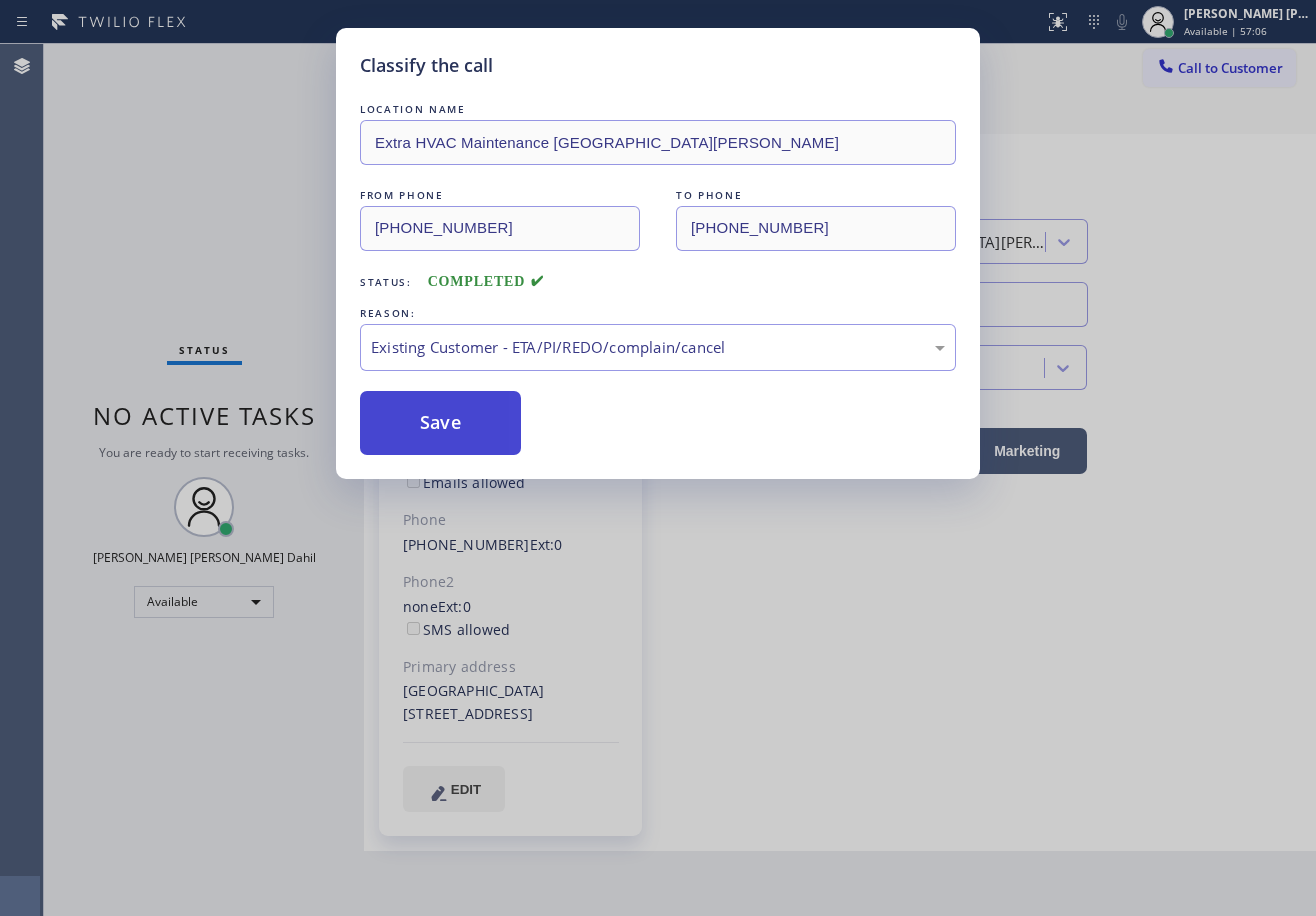 click on "Save" at bounding box center [440, 423] 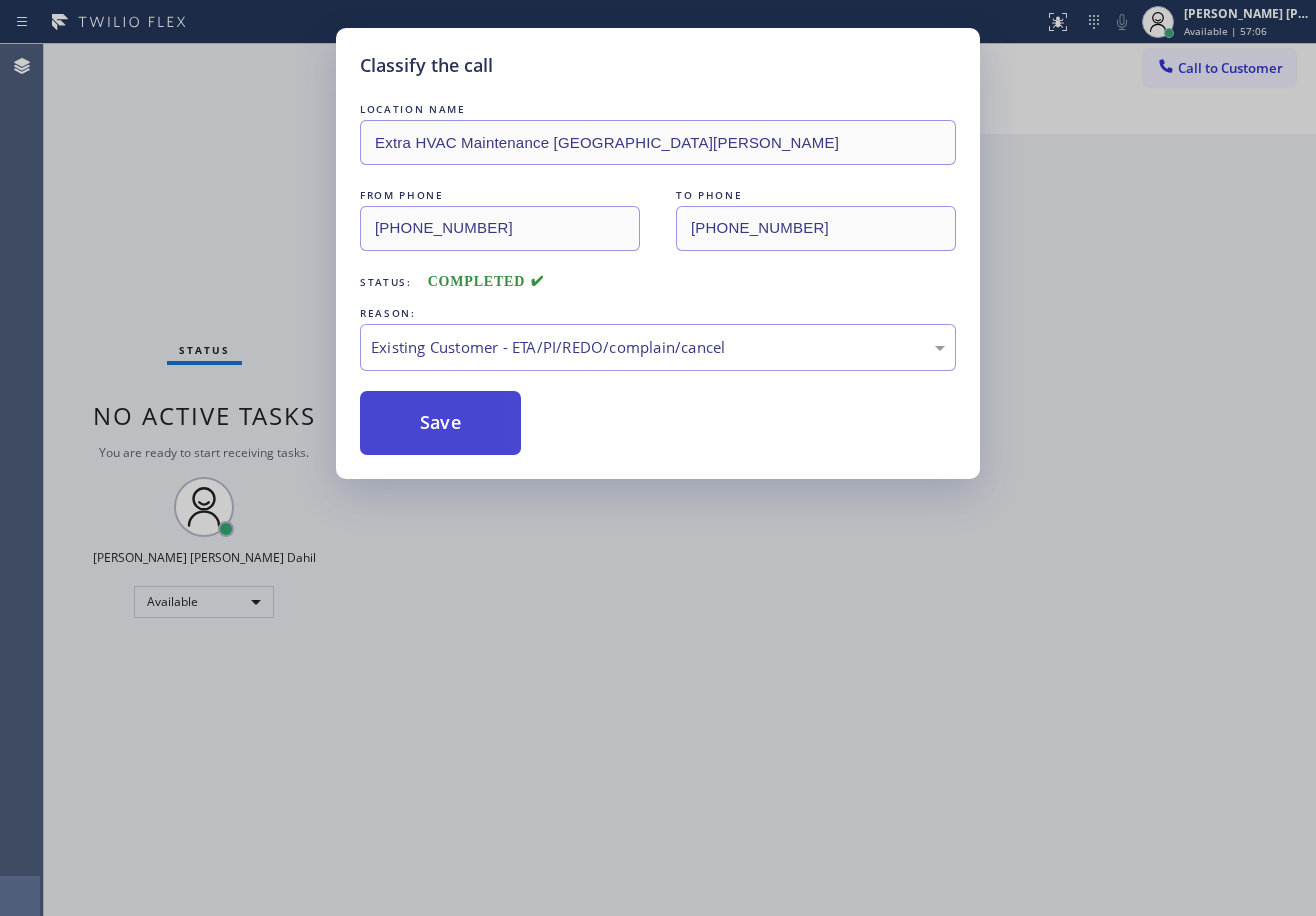 click on "Save" at bounding box center (440, 423) 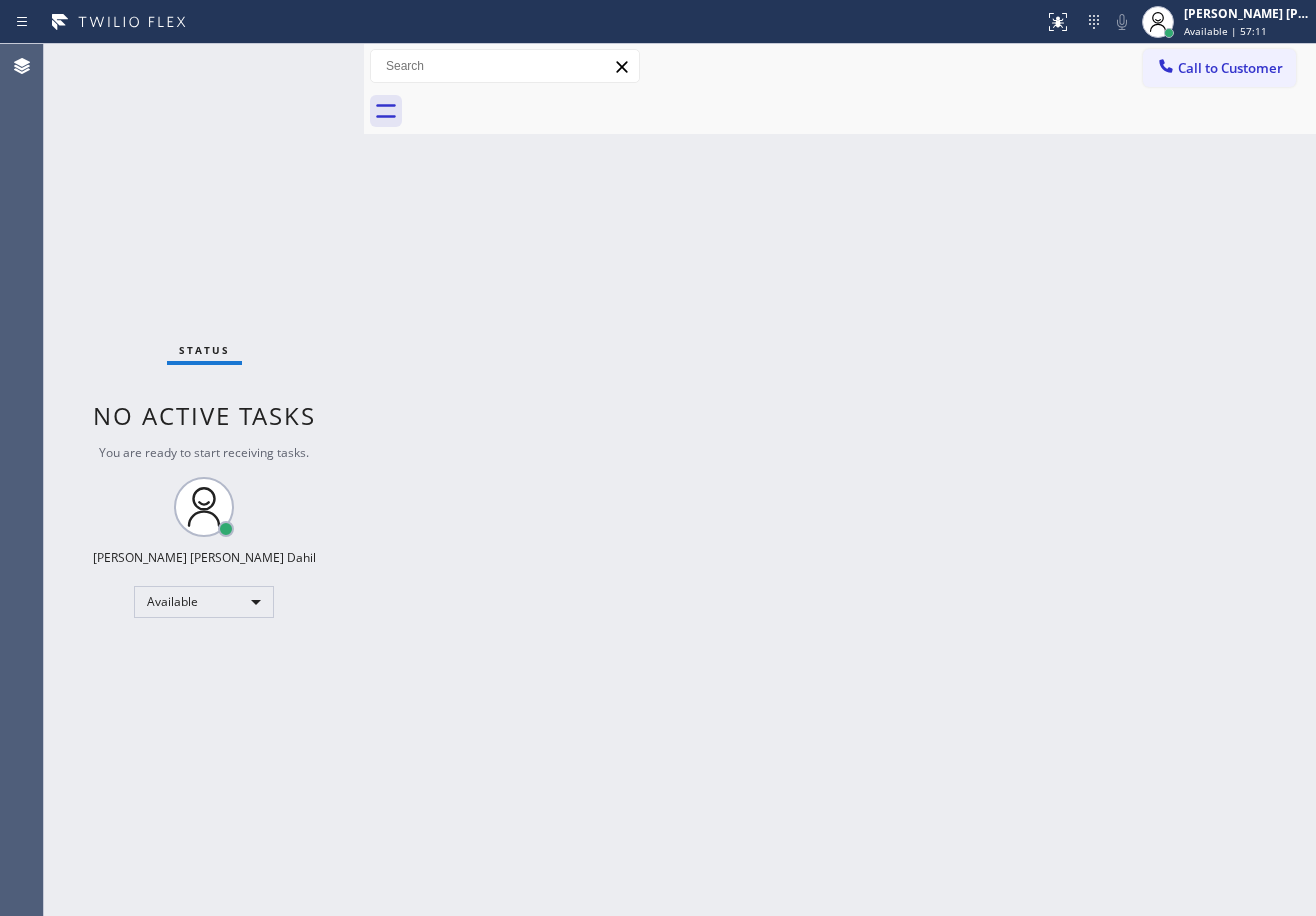 click on "Back to Dashboard Change Sender ID Customers Technicians Select a contact Outbound call Technician Search Technician Your caller id phone number Your caller id phone number Call Technician info Name   Phone none Address none Change Sender ID HVAC [PHONE_NUMBER] 5 Star Appliance [PHONE_NUMBER] Appliance Repair [PHONE_NUMBER] Plumbing [PHONE_NUMBER] Air Duct Cleaning [PHONE_NUMBER]  Electricians [PHONE_NUMBER] Cancel Change Check personal SMS Reset Change No tabs Call to Customer Outbound call Location Home Alliance [US_STATE] Your caller id phone number [PHONE_NUMBER] Customer number Call Outbound call Technician Search Technician Your caller id phone number Your caller id phone number Call" at bounding box center (840, 480) 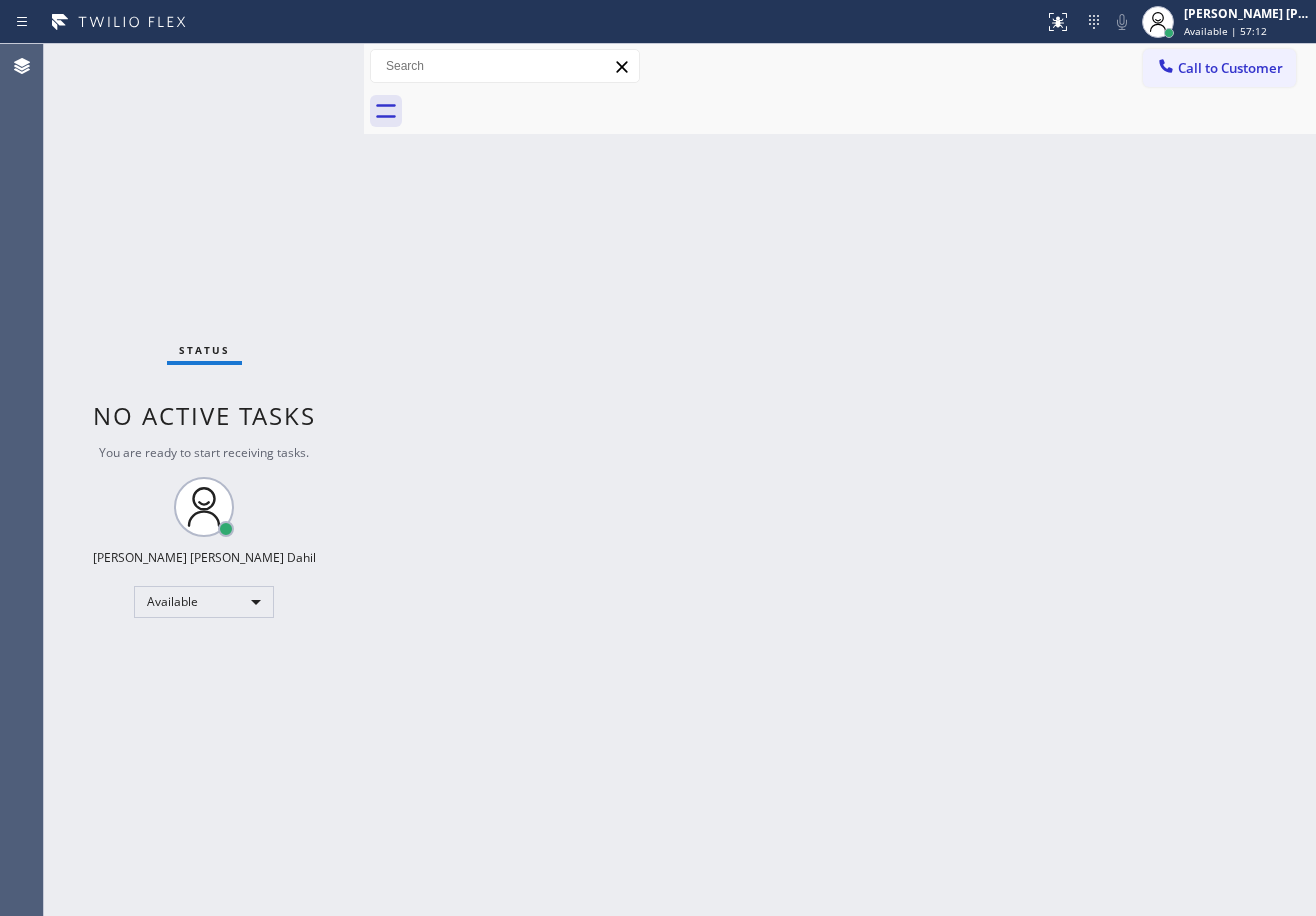 drag, startPoint x: 314, startPoint y: 73, endPoint x: 300, endPoint y: 67, distance: 15.231546 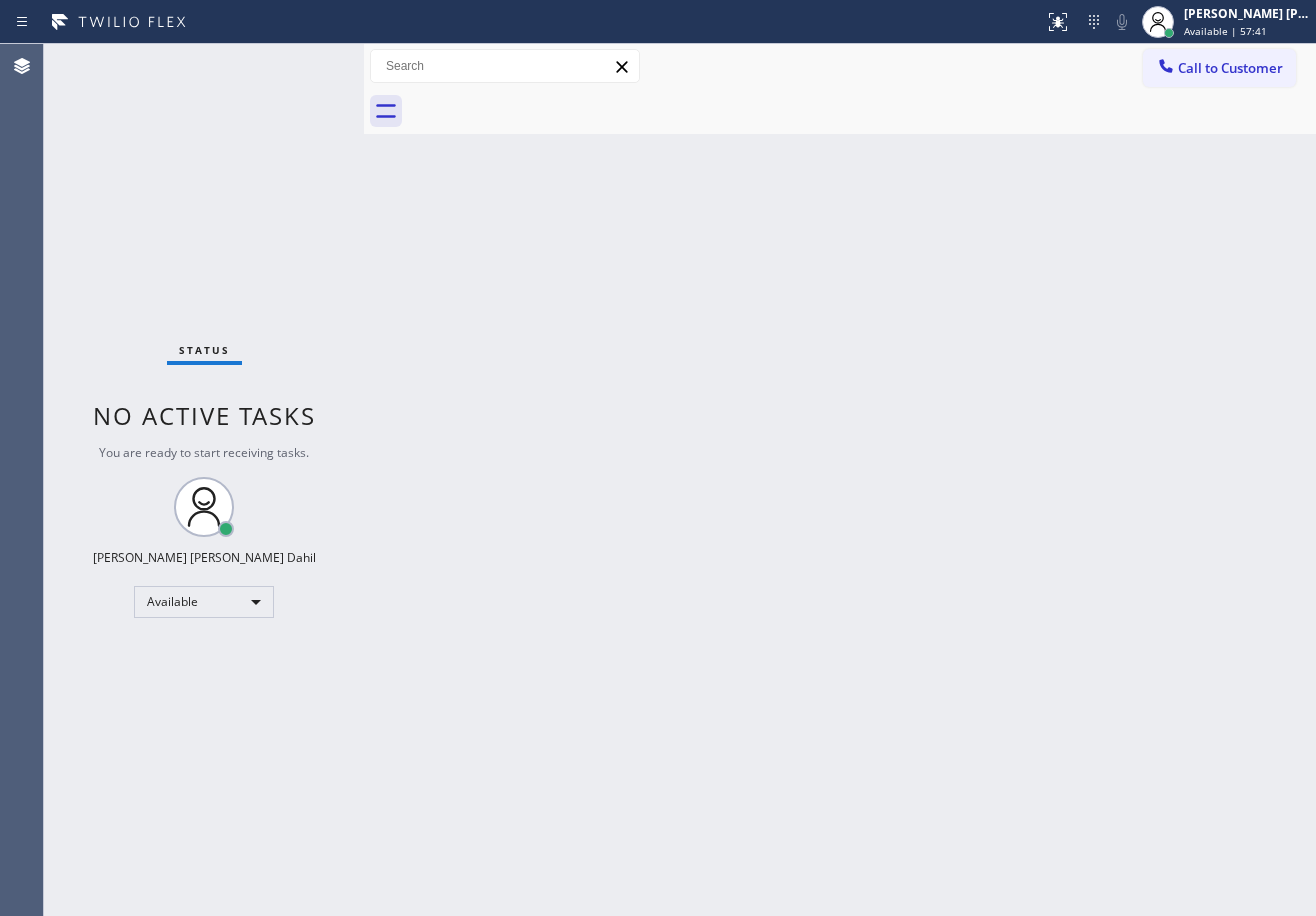 click on "Status   No active tasks     You are ready to start receiving tasks.   [PERSON_NAME] [PERSON_NAME] Dahil Available" at bounding box center (204, 480) 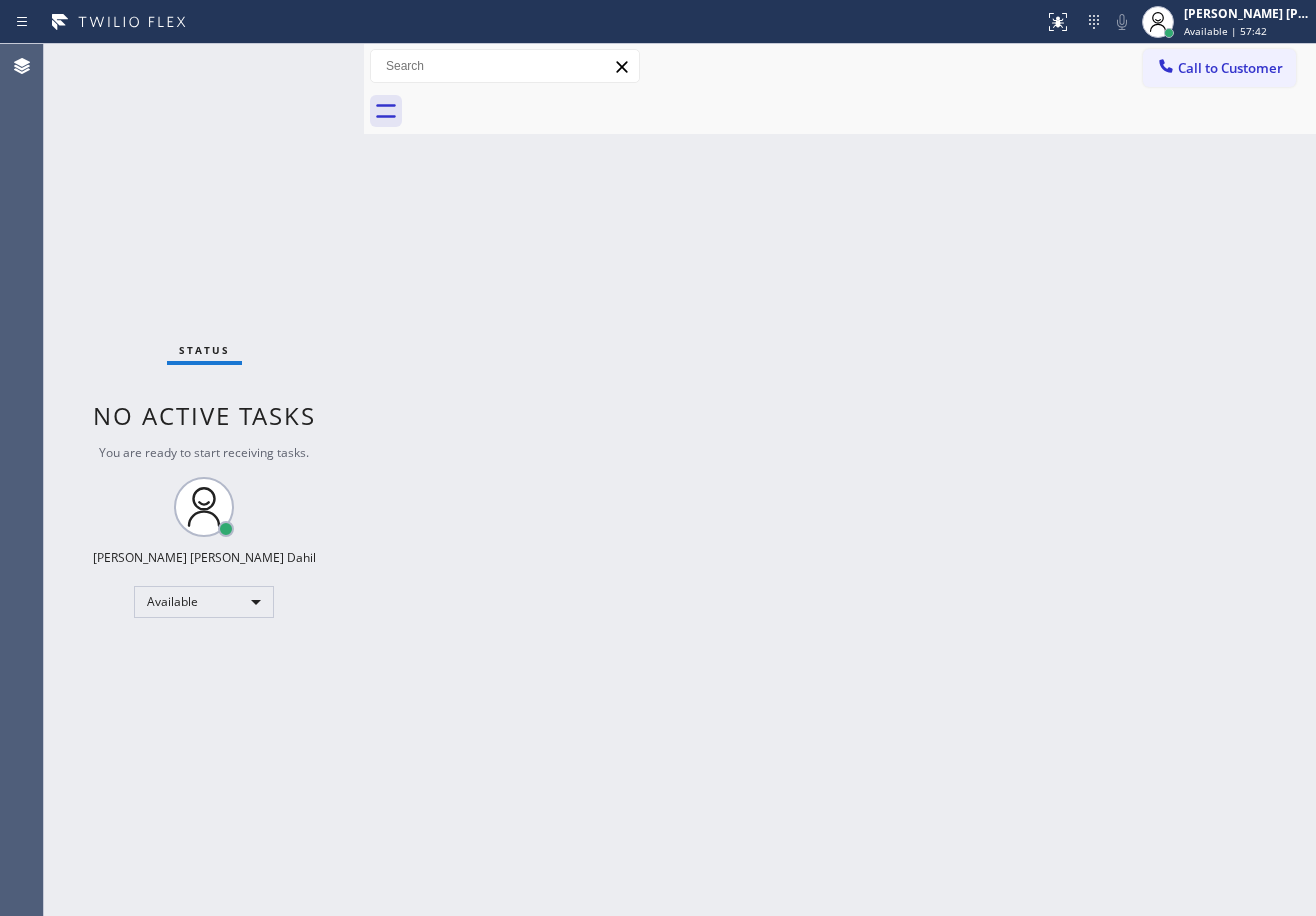 click on "Status   No active tasks     You are ready to start receiving tasks.   [PERSON_NAME] [PERSON_NAME] Dahil Available" at bounding box center [204, 480] 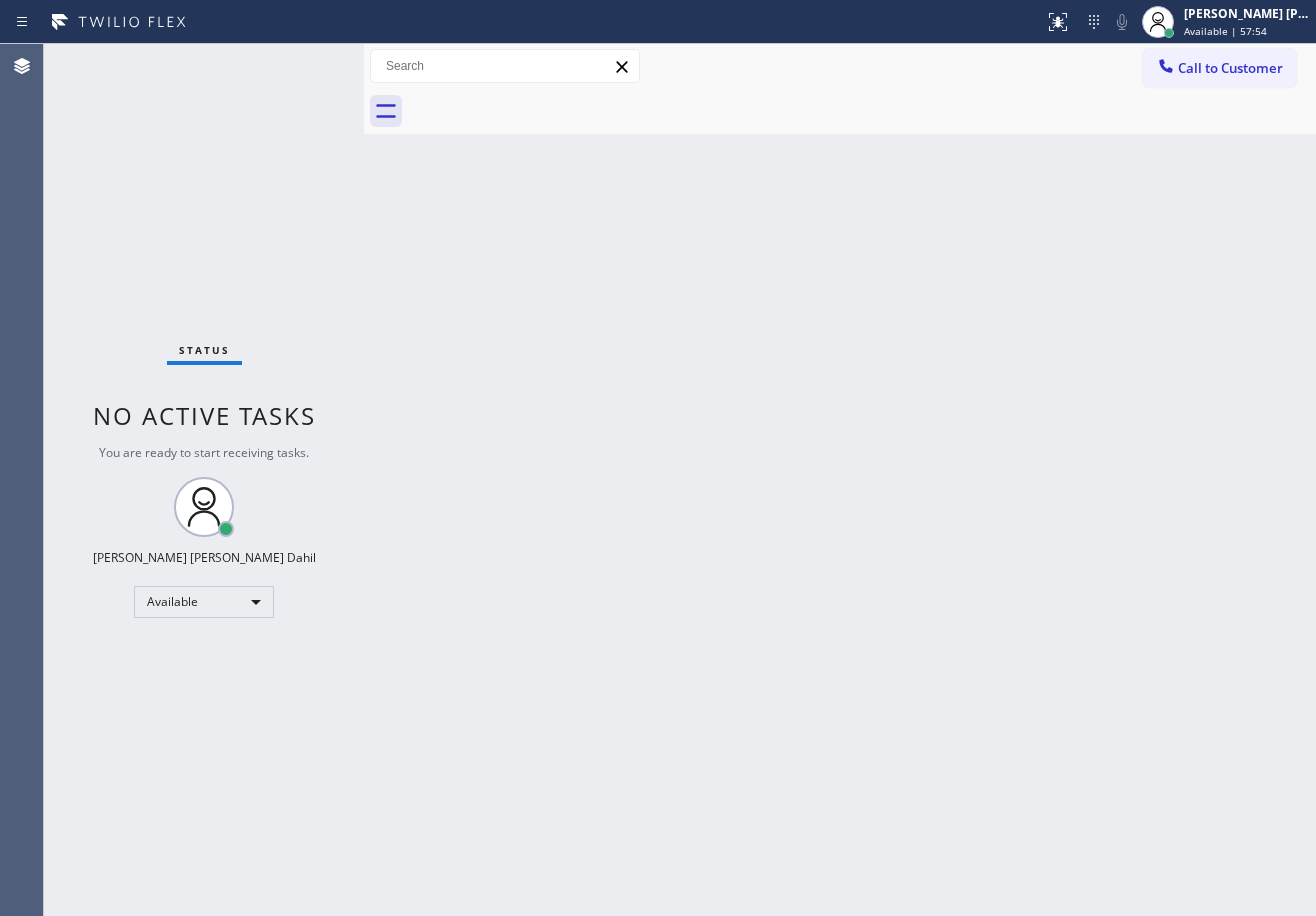 click on "Status   No active tasks     You are ready to start receiving tasks.   [PERSON_NAME] [PERSON_NAME] Dahil Available" at bounding box center [204, 480] 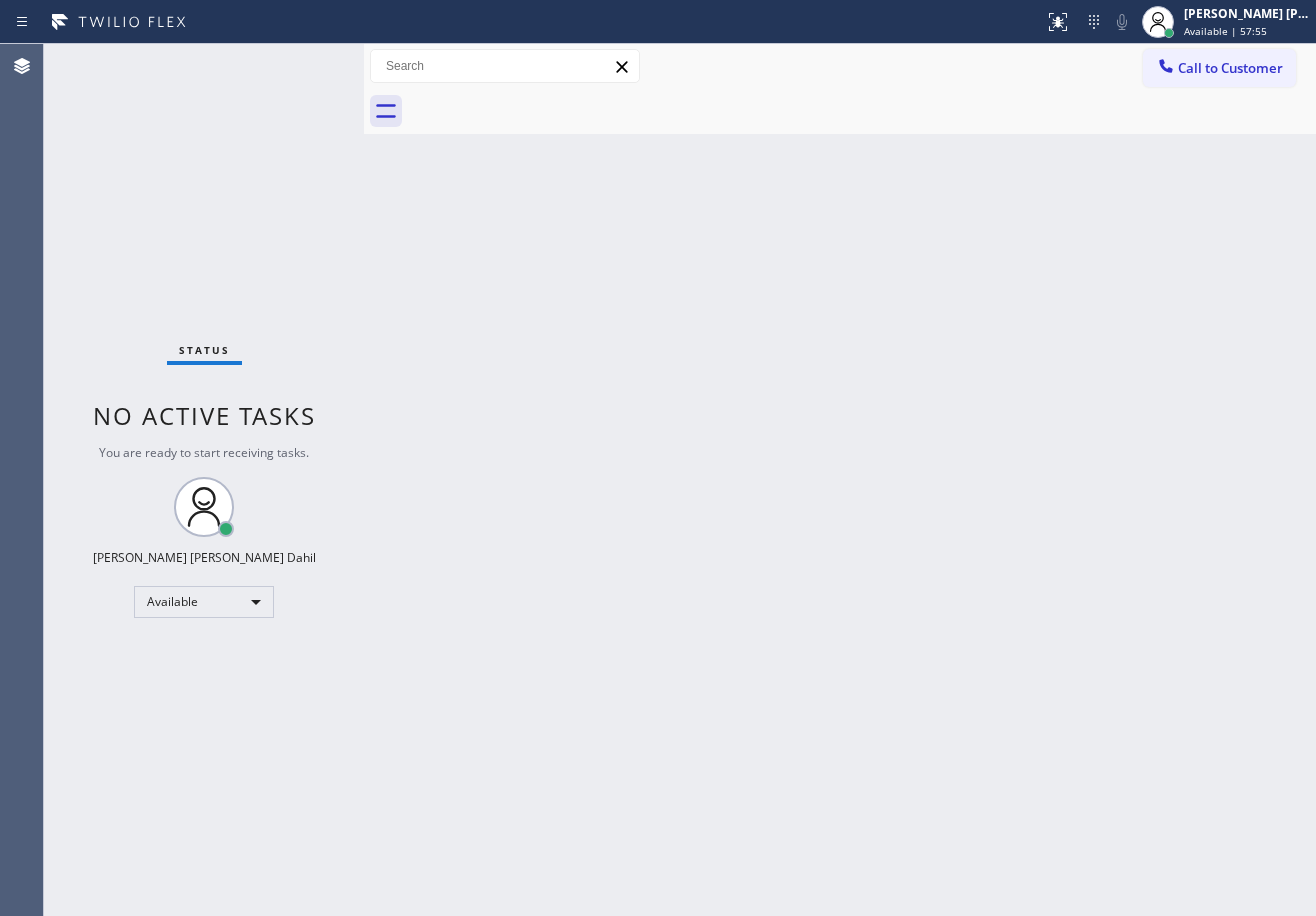 click on "Status   No active tasks     You are ready to start receiving tasks.   [PERSON_NAME] [PERSON_NAME] Dahil Available" at bounding box center [204, 480] 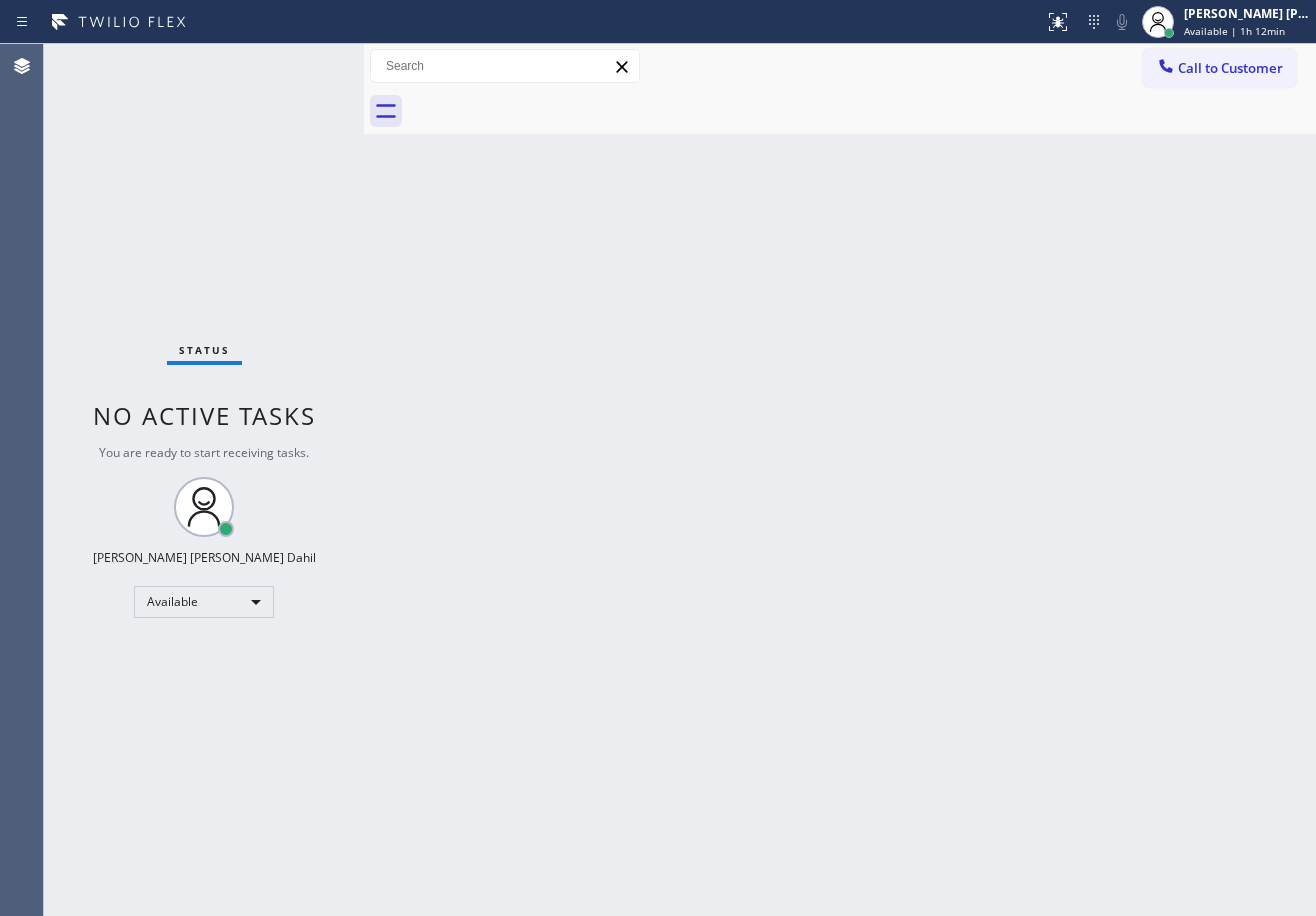drag, startPoint x: 881, startPoint y: 626, endPoint x: 889, endPoint y: 611, distance: 17 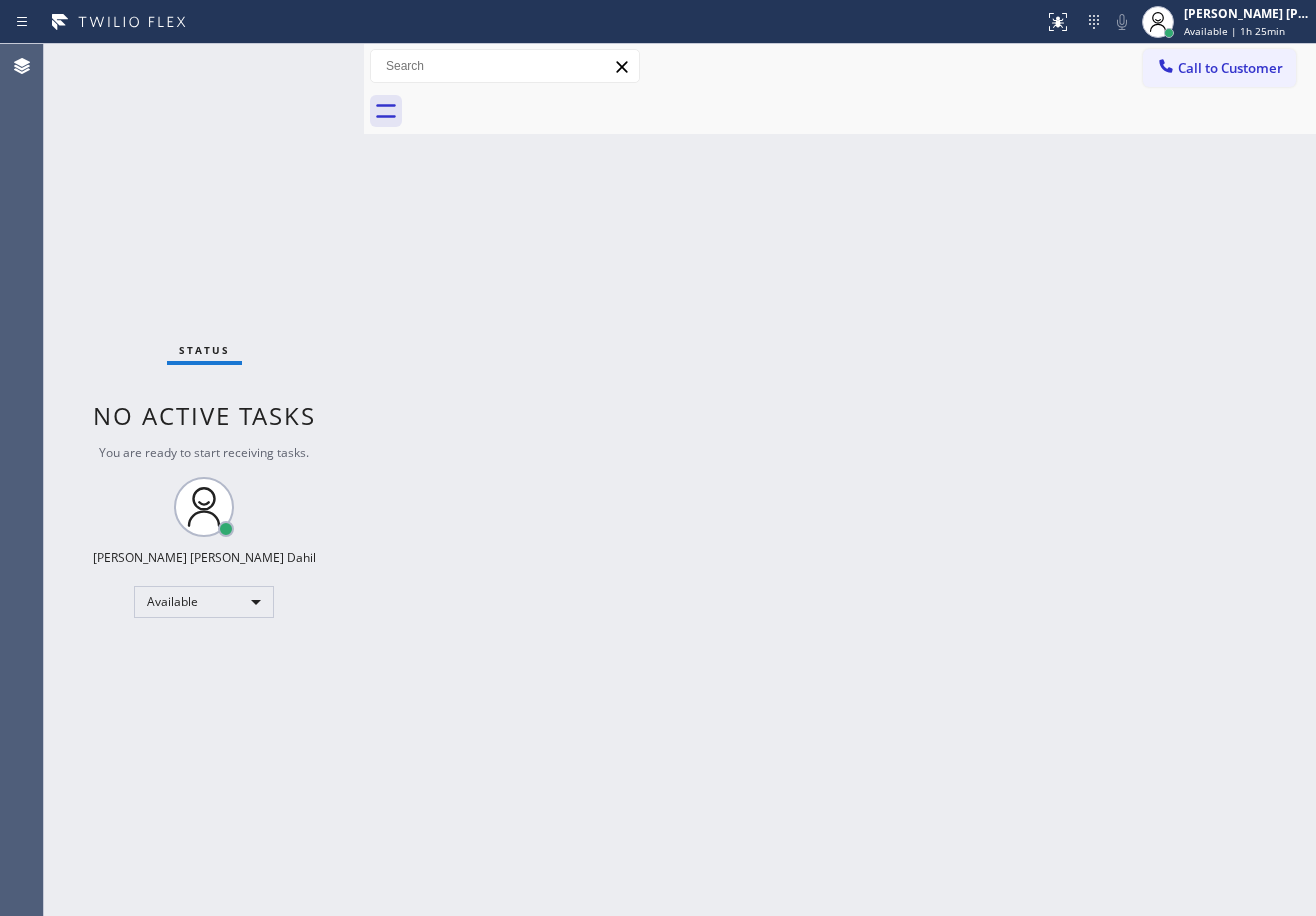 drag, startPoint x: 378, startPoint y: 402, endPoint x: 302, endPoint y: 145, distance: 268.00186 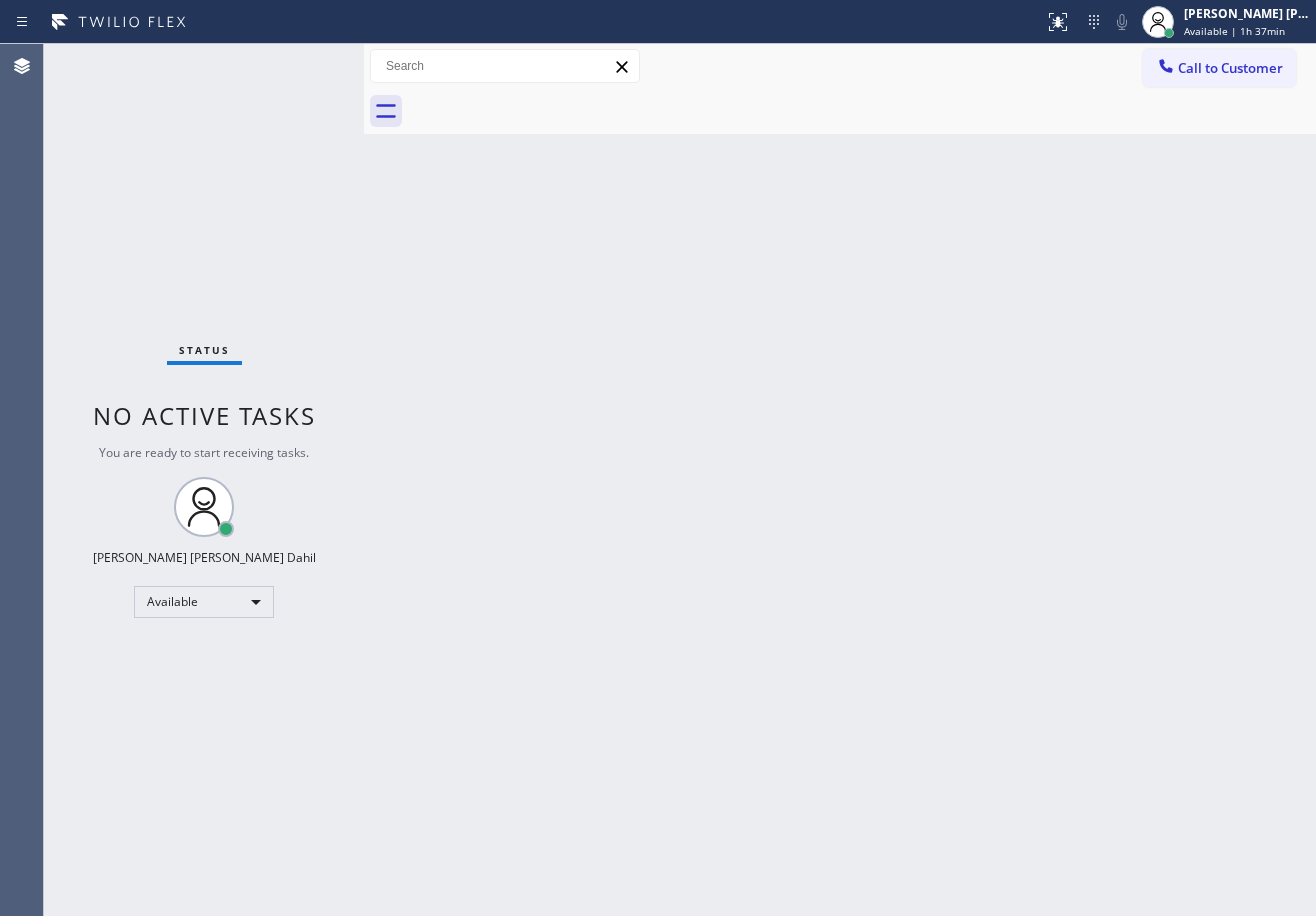 drag, startPoint x: 536, startPoint y: 302, endPoint x: 532, endPoint y: 280, distance: 22.36068 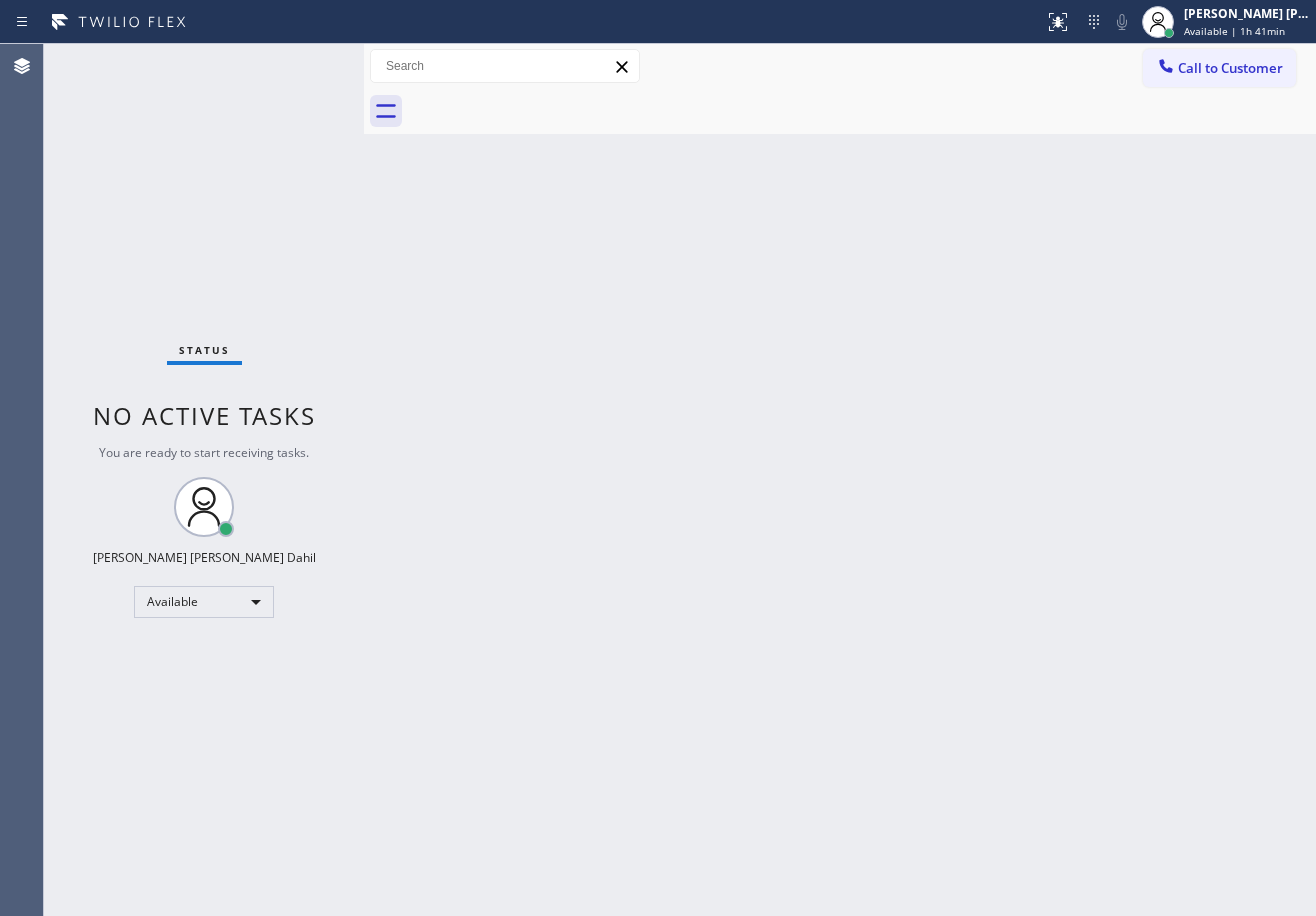 click on "Back to Dashboard Change Sender ID Customers Technicians Select a contact Outbound call Technician Search Technician Your caller id phone number Your caller id phone number Call Technician info Name   Phone none Address none Change Sender ID HVAC [PHONE_NUMBER] 5 Star Appliance [PHONE_NUMBER] Appliance Repair [PHONE_NUMBER] Plumbing [PHONE_NUMBER] Air Duct Cleaning [PHONE_NUMBER]  Electricians [PHONE_NUMBER] Cancel Change Check personal SMS Reset Change No tabs Call to Customer Outbound call Location Home Alliance [US_STATE] Your caller id phone number [PHONE_NUMBER] Customer number Call Outbound call Technician Search Technician Your caller id phone number Your caller id phone number Call" at bounding box center (840, 480) 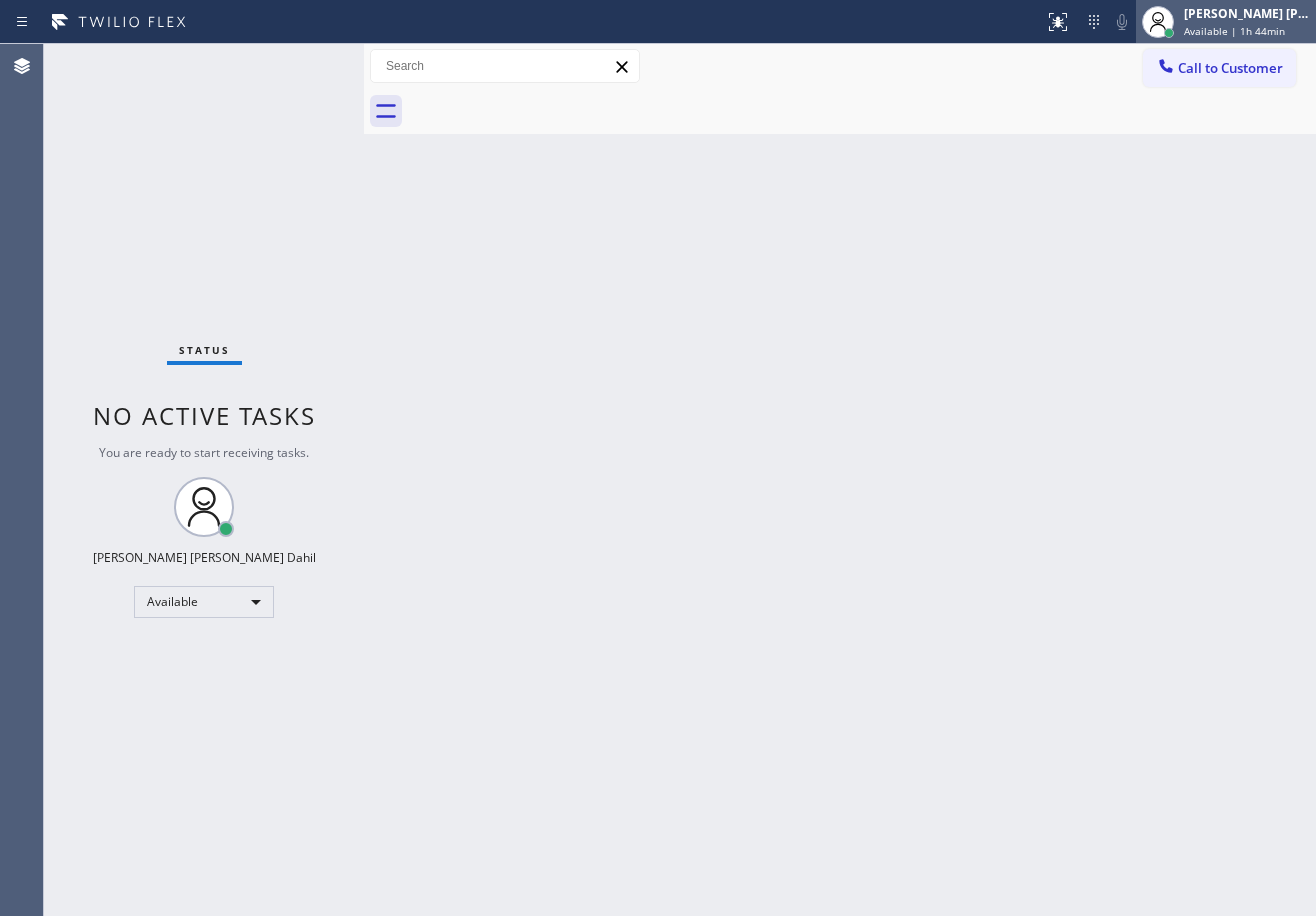 click on "Available | 1h 44min" at bounding box center [1234, 31] 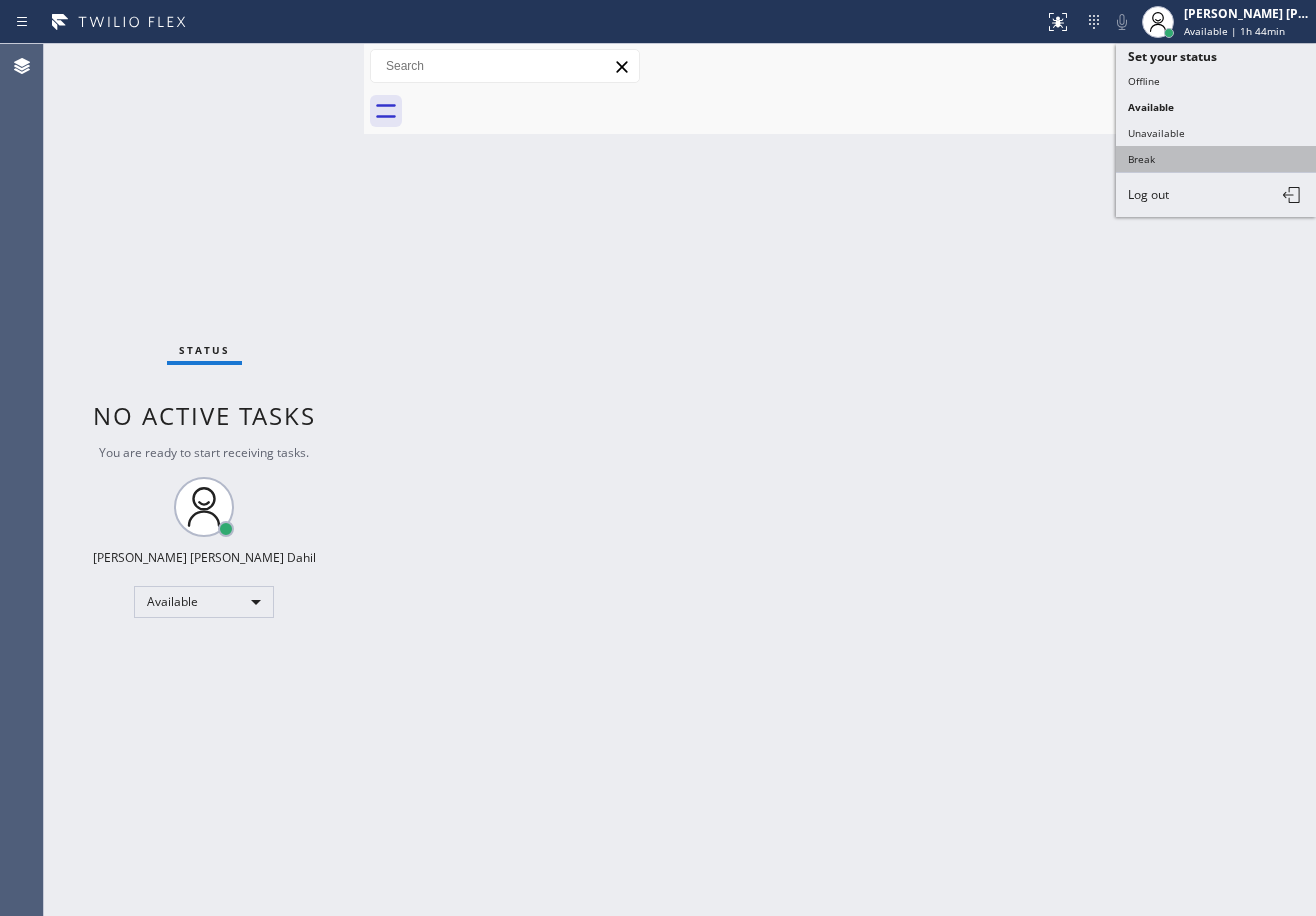 click on "Break" at bounding box center (1216, 159) 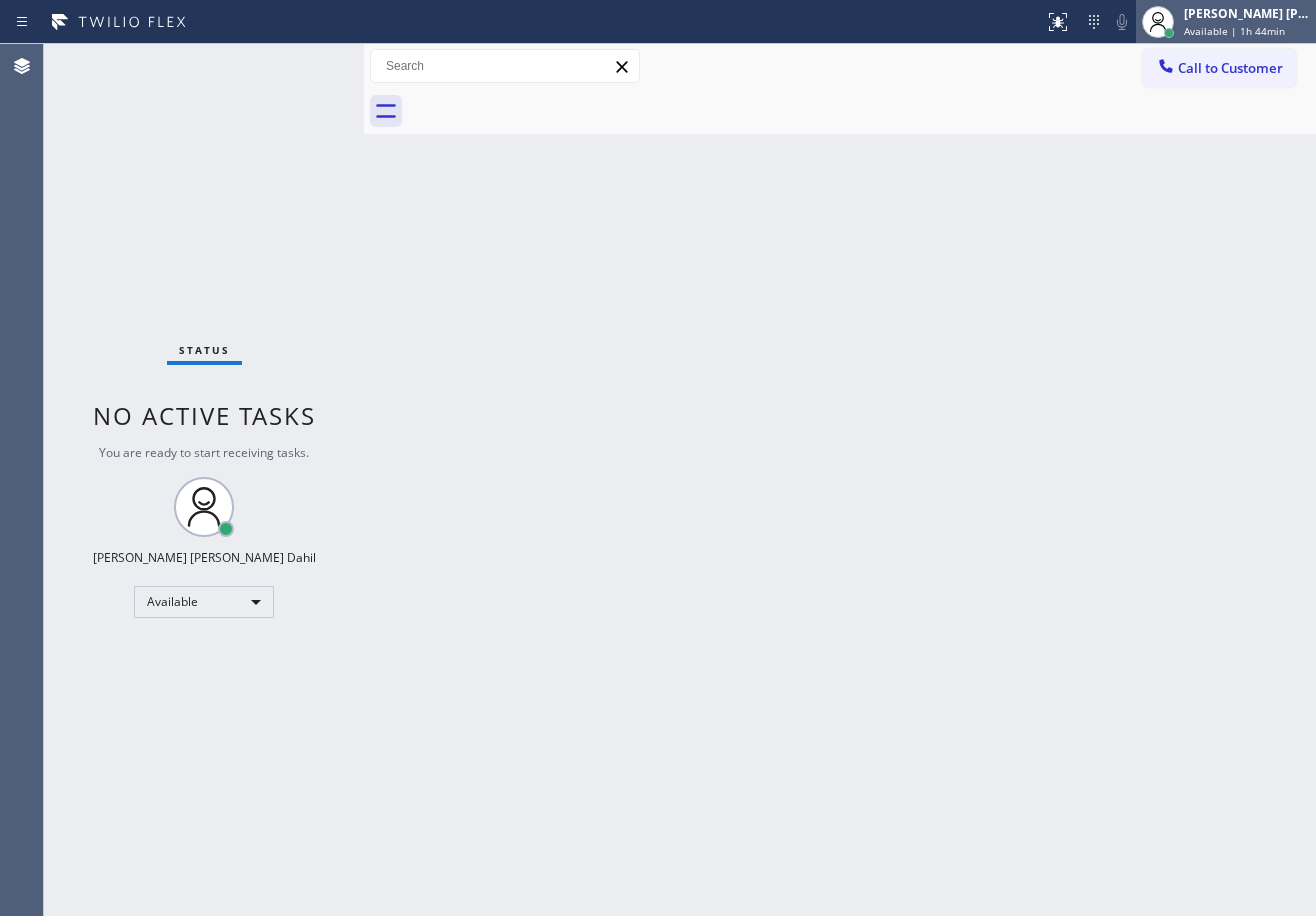click on "Available | 1h 44min" at bounding box center [1234, 31] 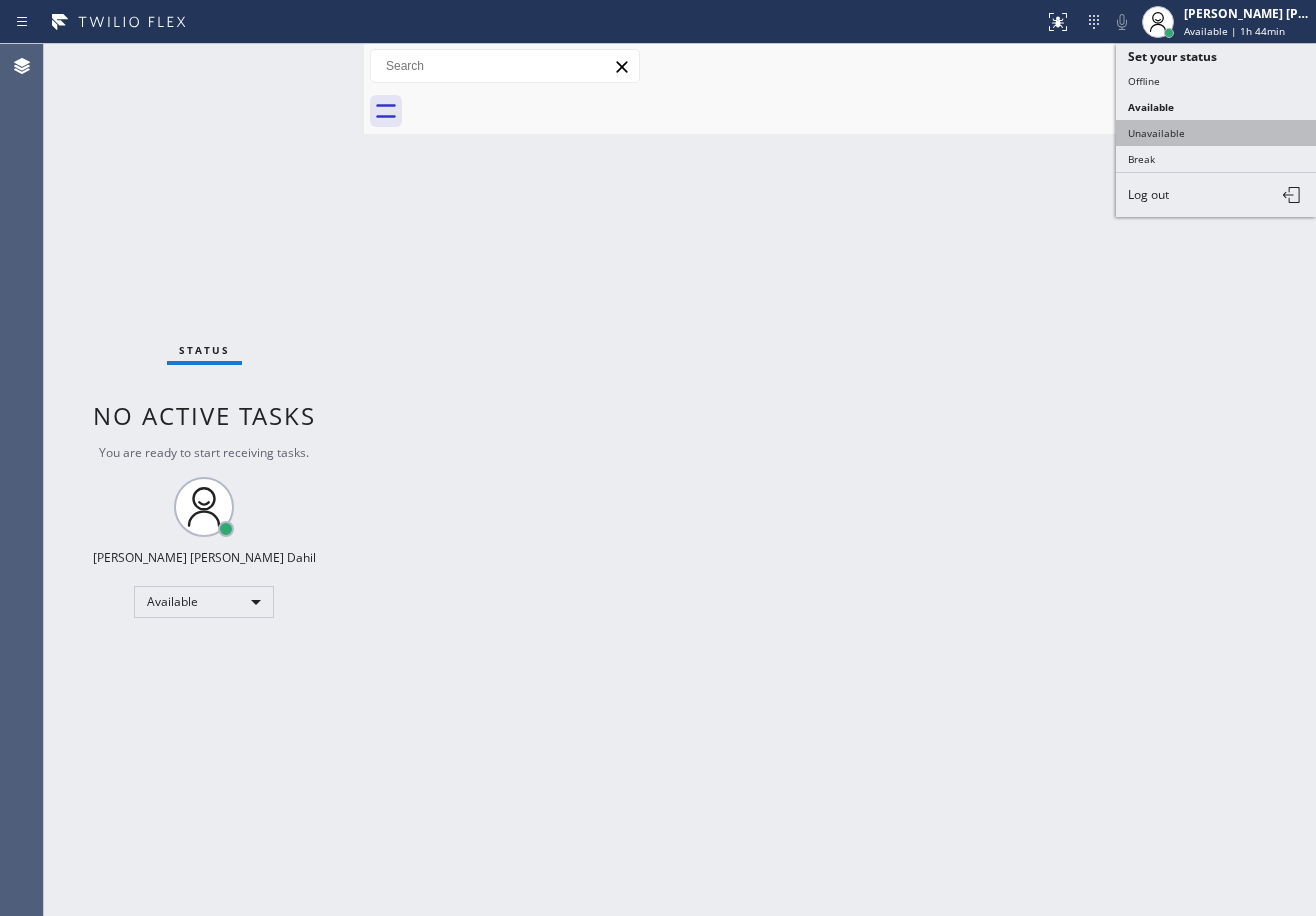 click on "Unavailable" at bounding box center [1216, 133] 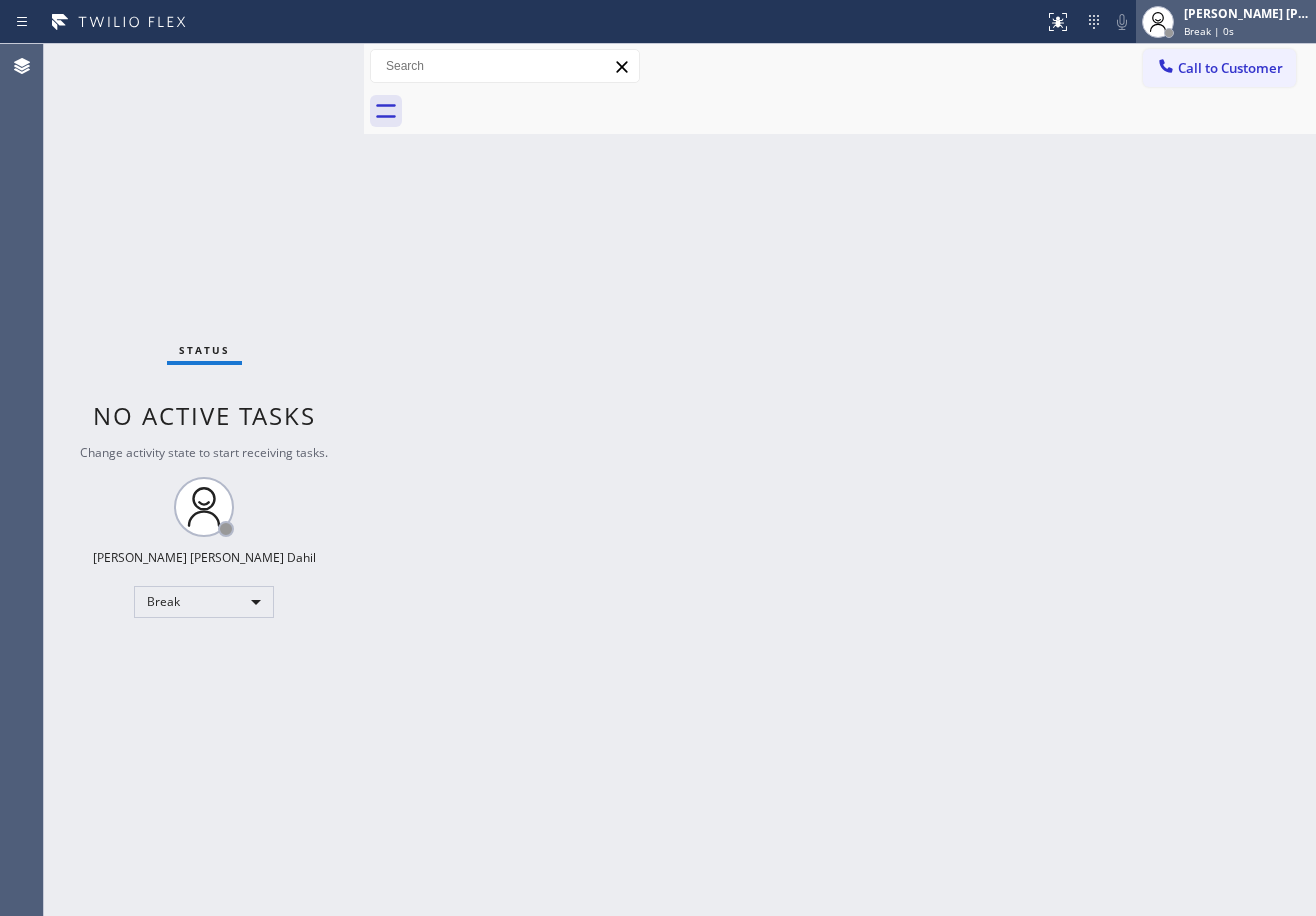 drag, startPoint x: 1205, startPoint y: 5, endPoint x: 1206, endPoint y: 60, distance: 55.00909 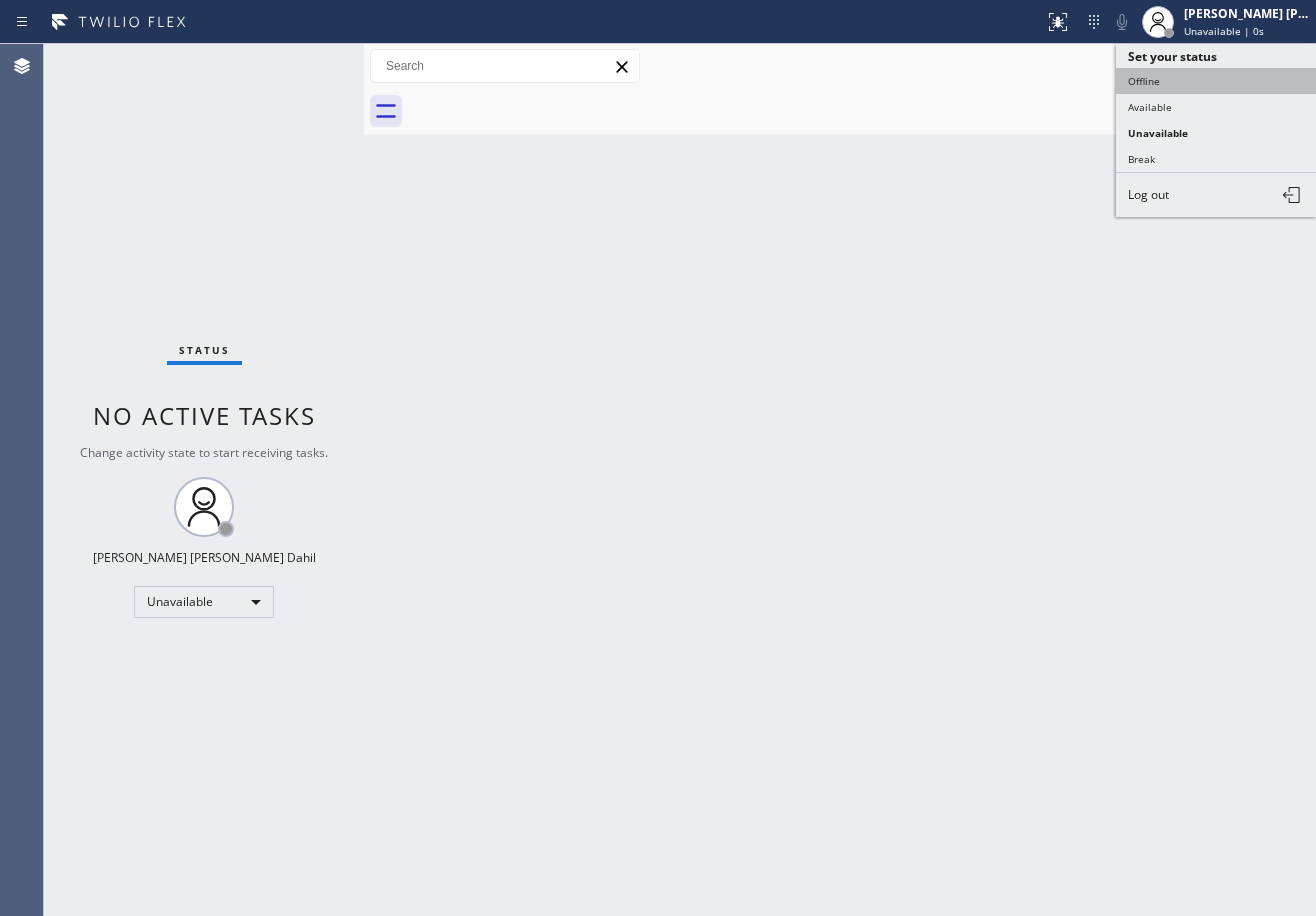 click on "Offline" at bounding box center (1216, 81) 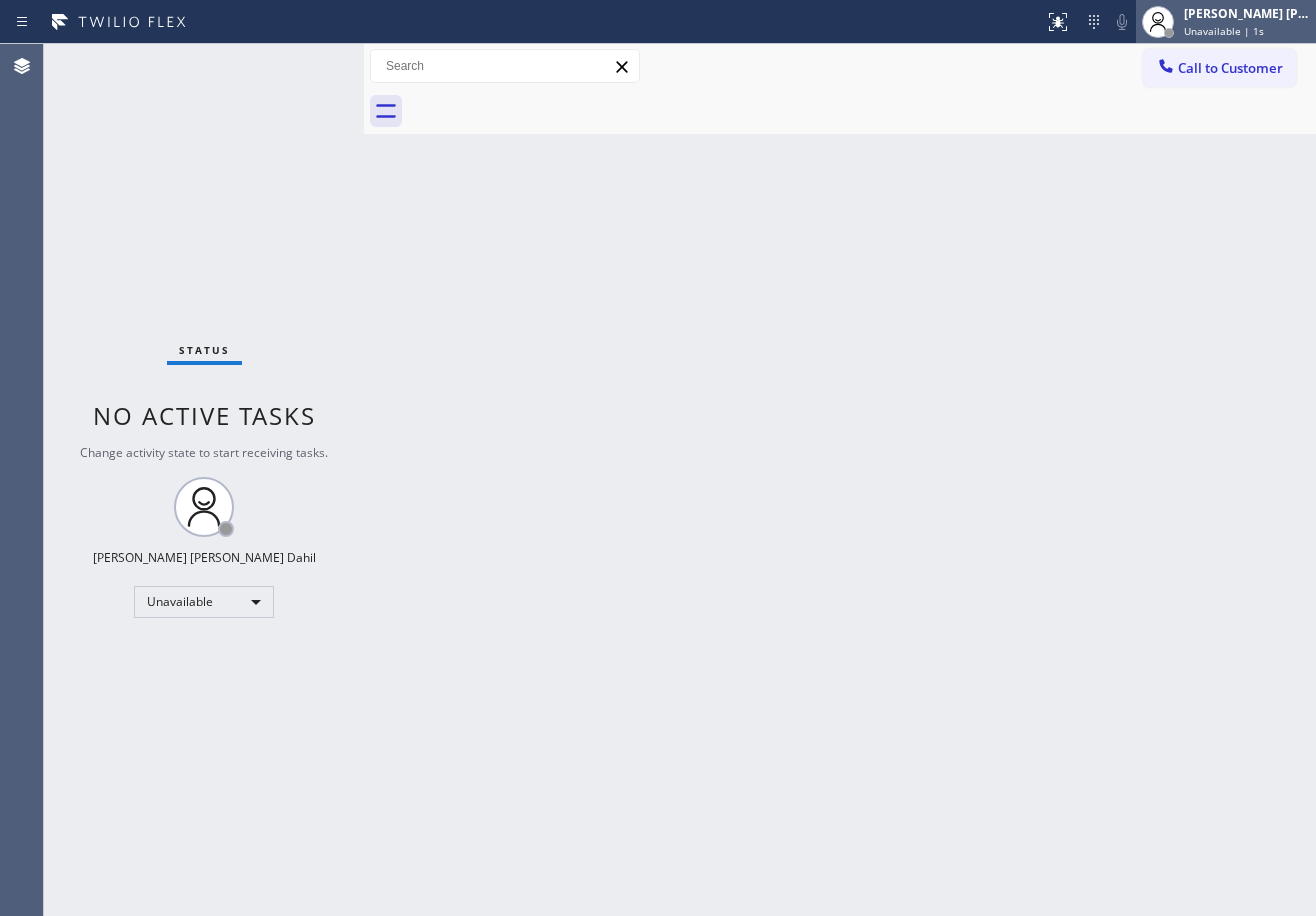 click on "Unavailable | 1s" at bounding box center [1224, 31] 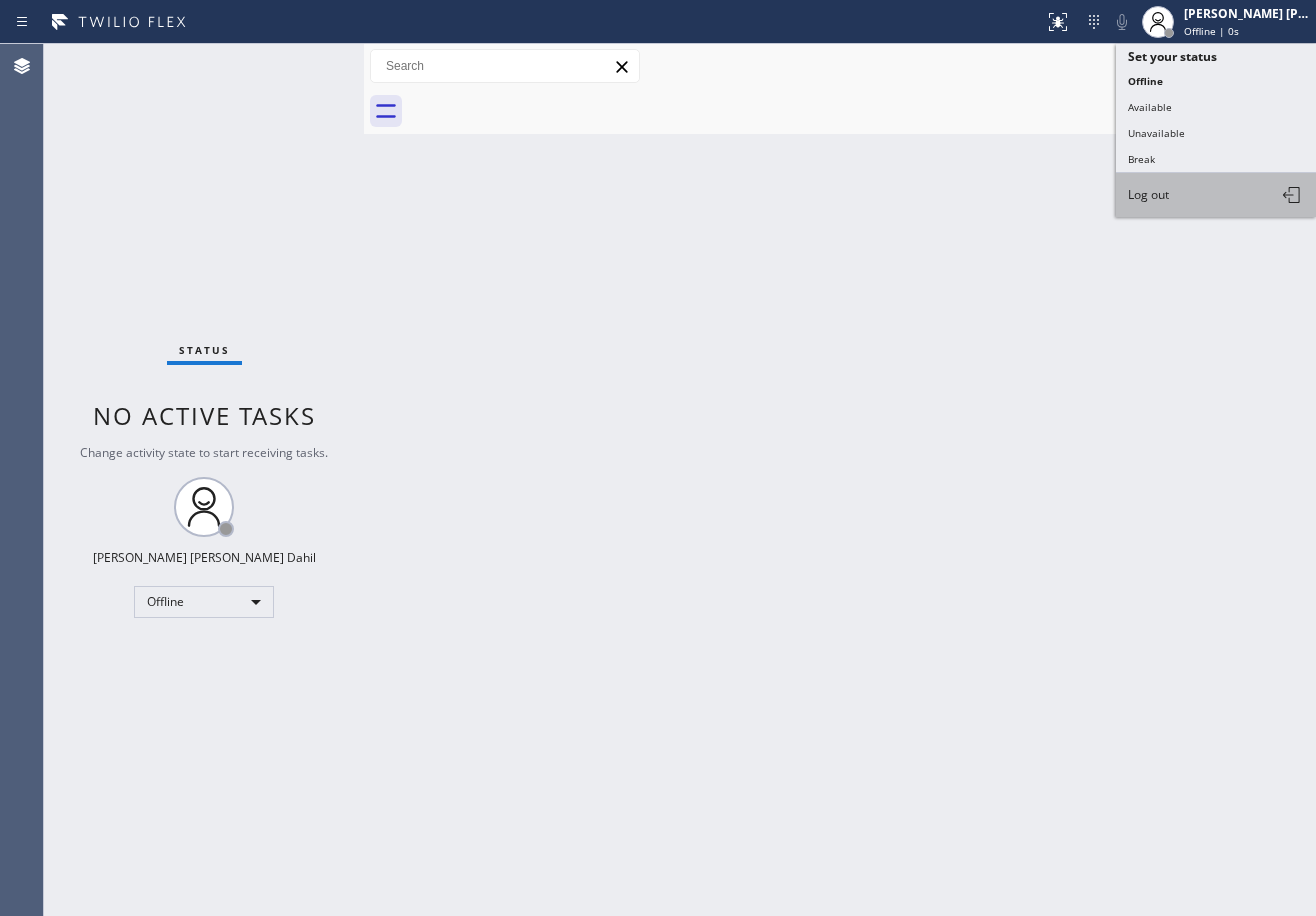 click on "Log out" at bounding box center (1216, 195) 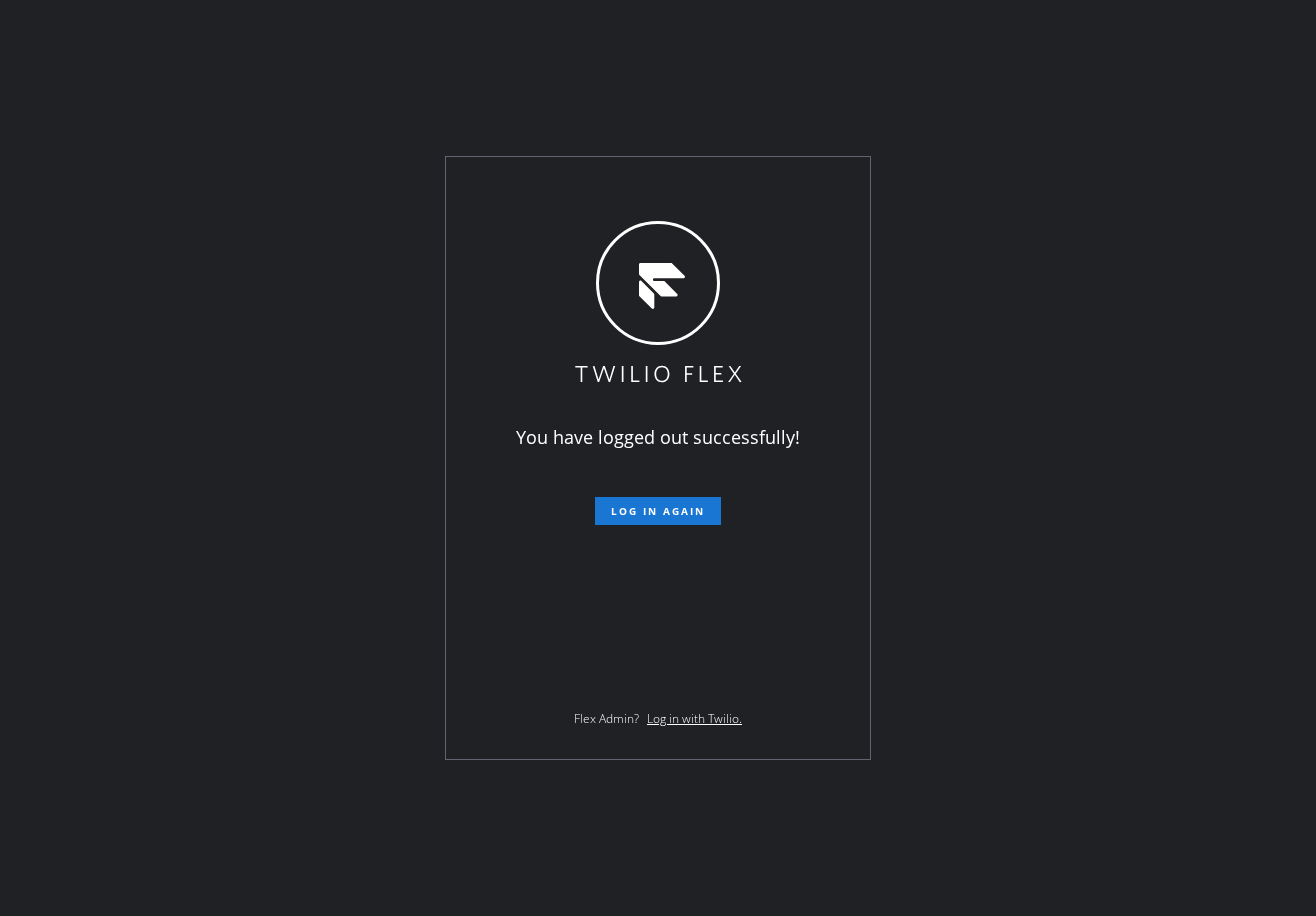 drag, startPoint x: 399, startPoint y: 73, endPoint x: 1058, endPoint y: 737, distance: 935.509 